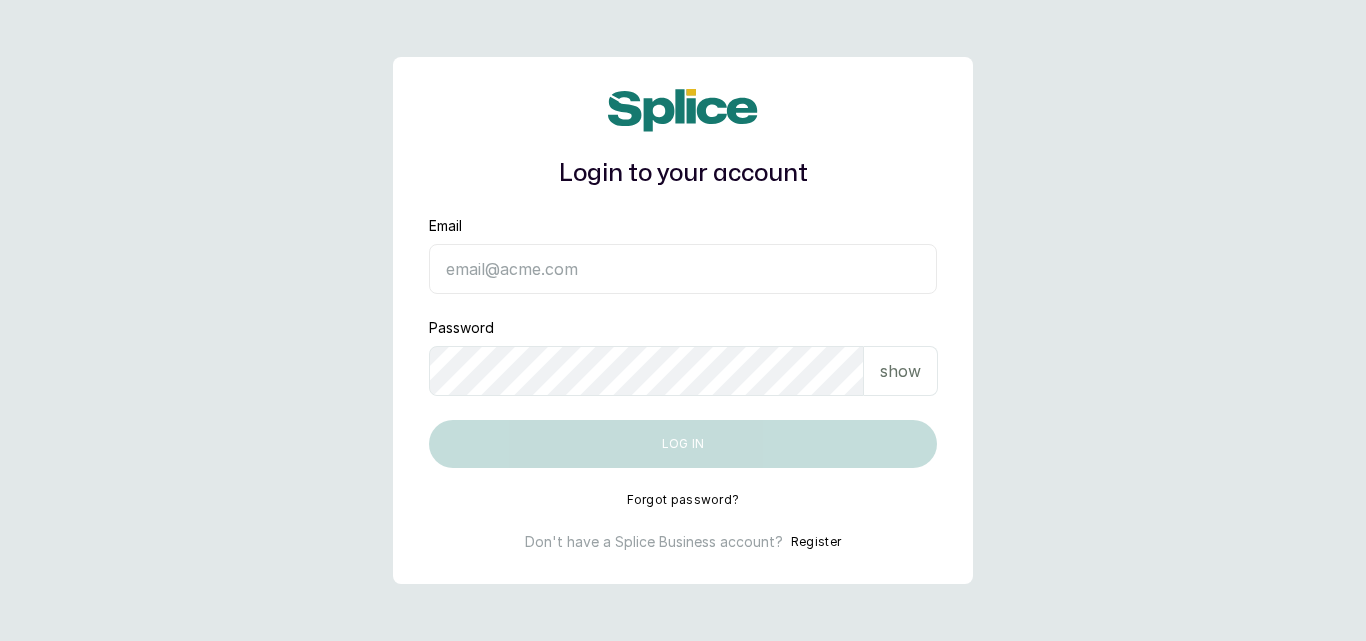 scroll, scrollTop: 0, scrollLeft: 0, axis: both 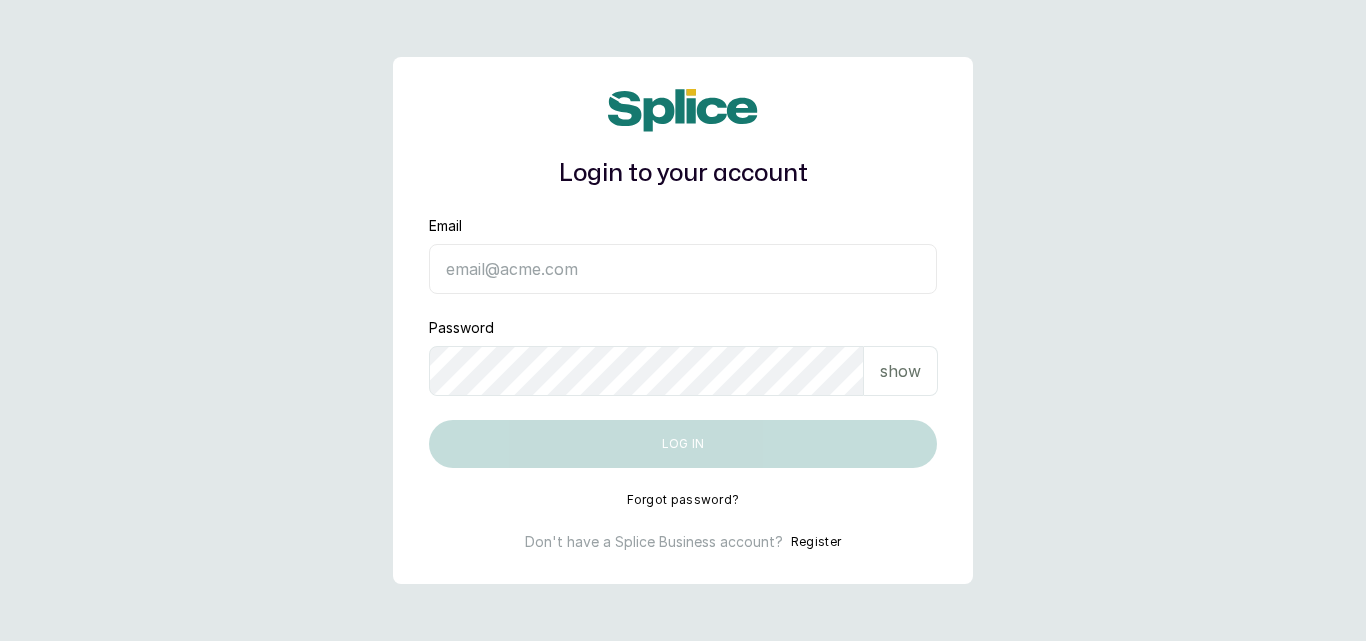 type on "[EMAIL_ADDRESS][DOMAIN_NAME]" 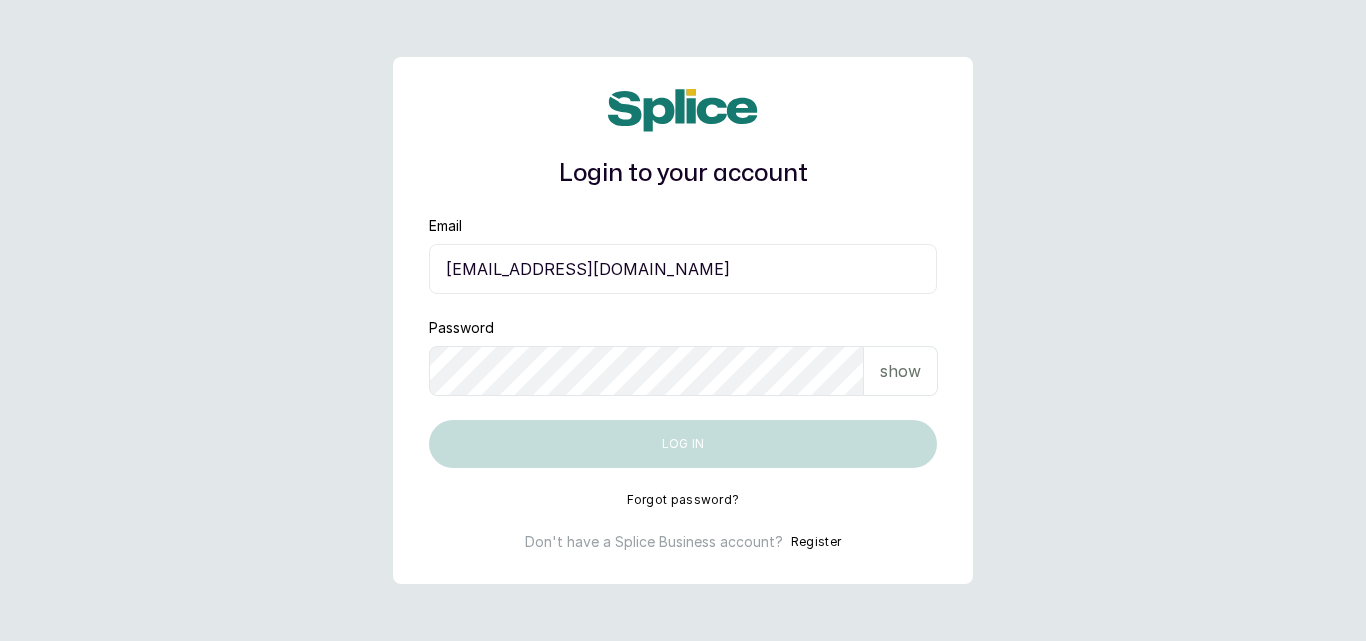 click on "Email   [EMAIL_ADDRESS][DOMAIN_NAME] Password show Log in" at bounding box center [683, 342] 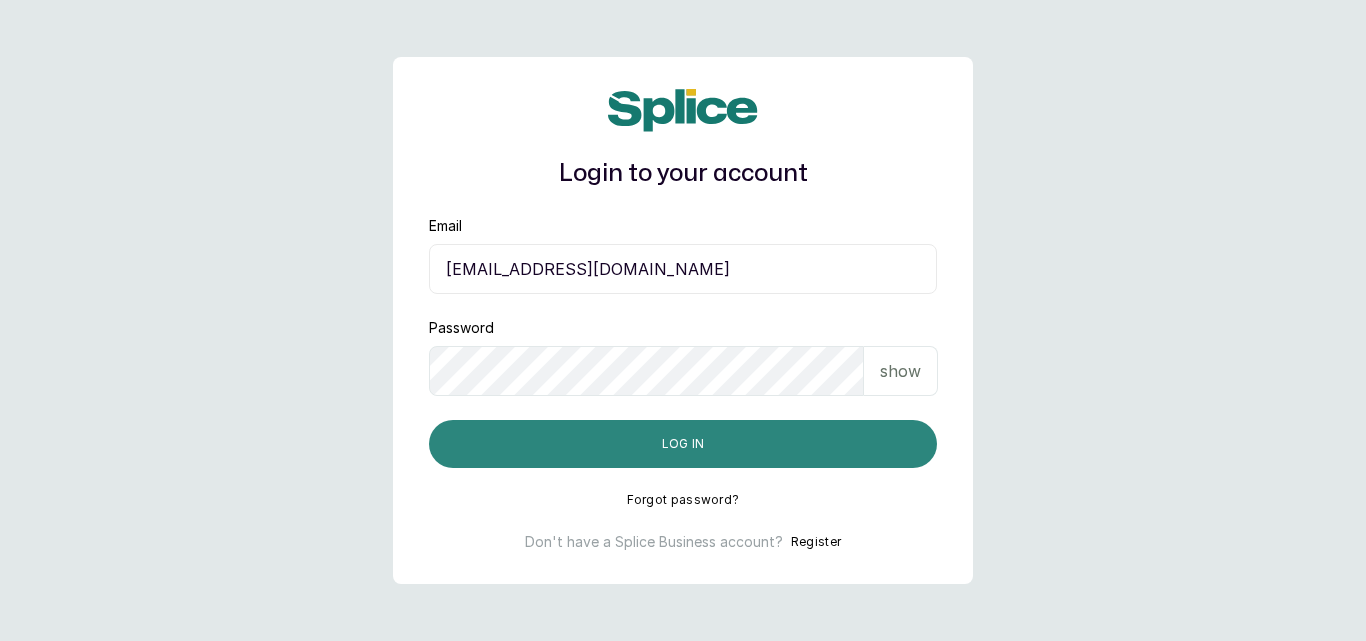 click on "Log in" at bounding box center (683, 444) 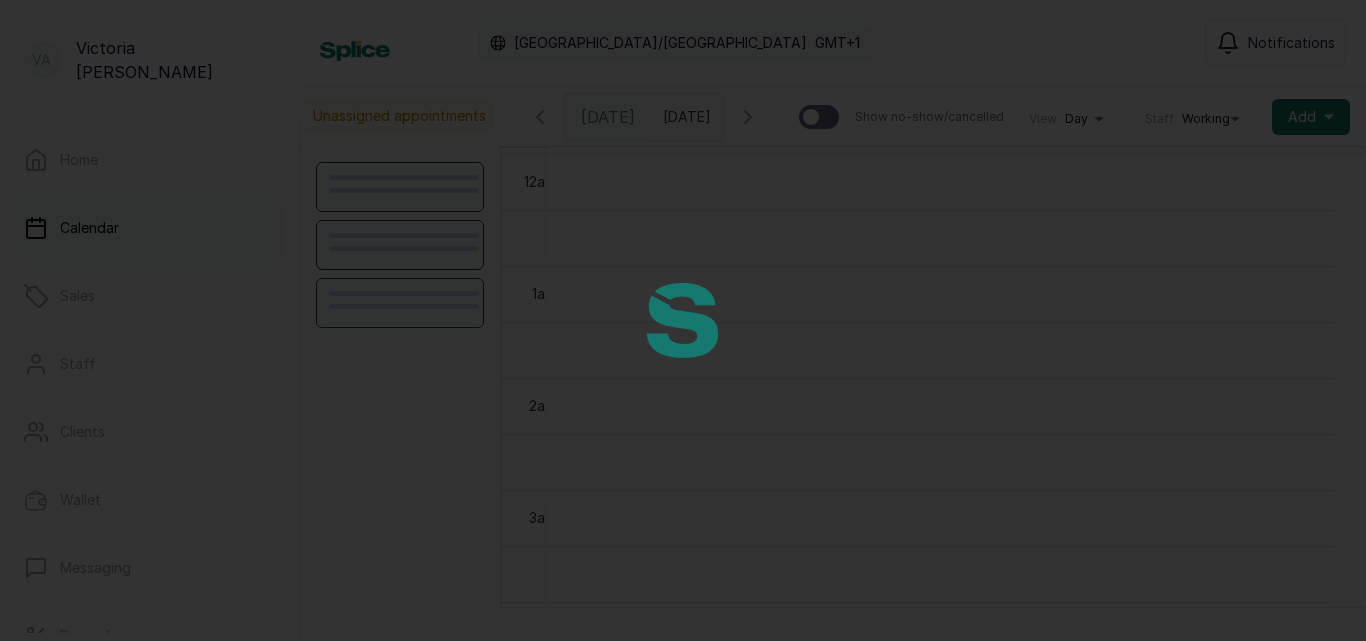 scroll, scrollTop: 0, scrollLeft: 0, axis: both 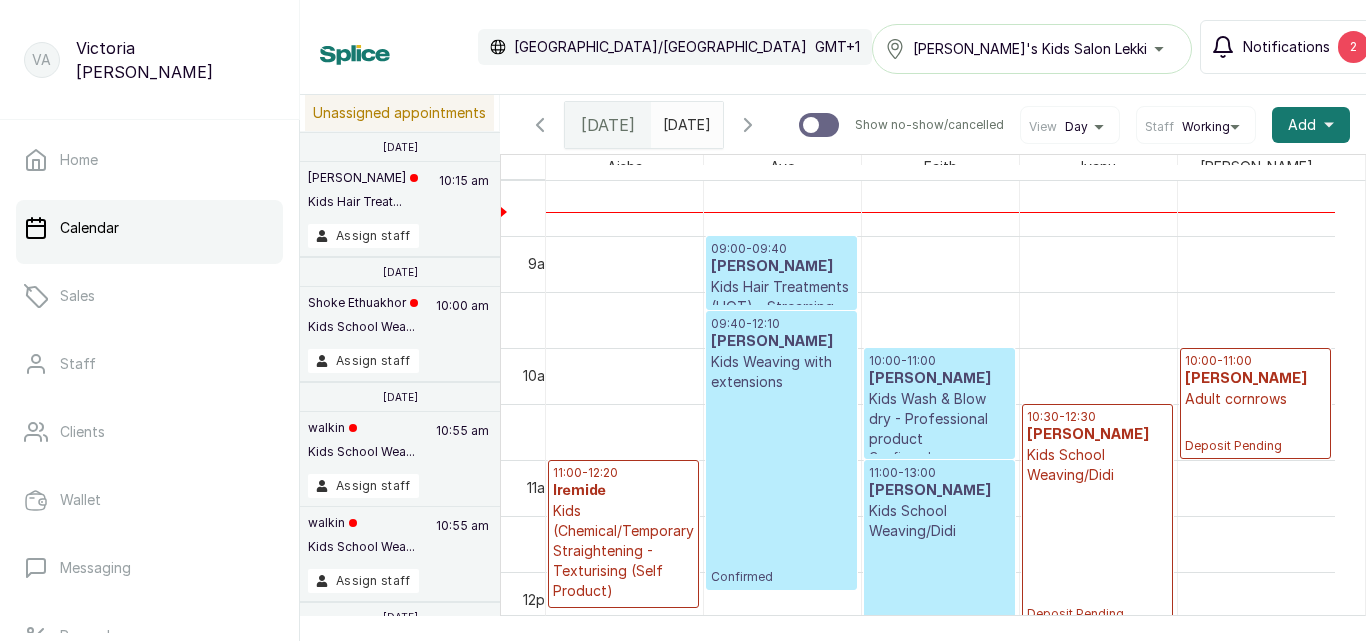 click on "Notifications 2" at bounding box center [1290, 47] 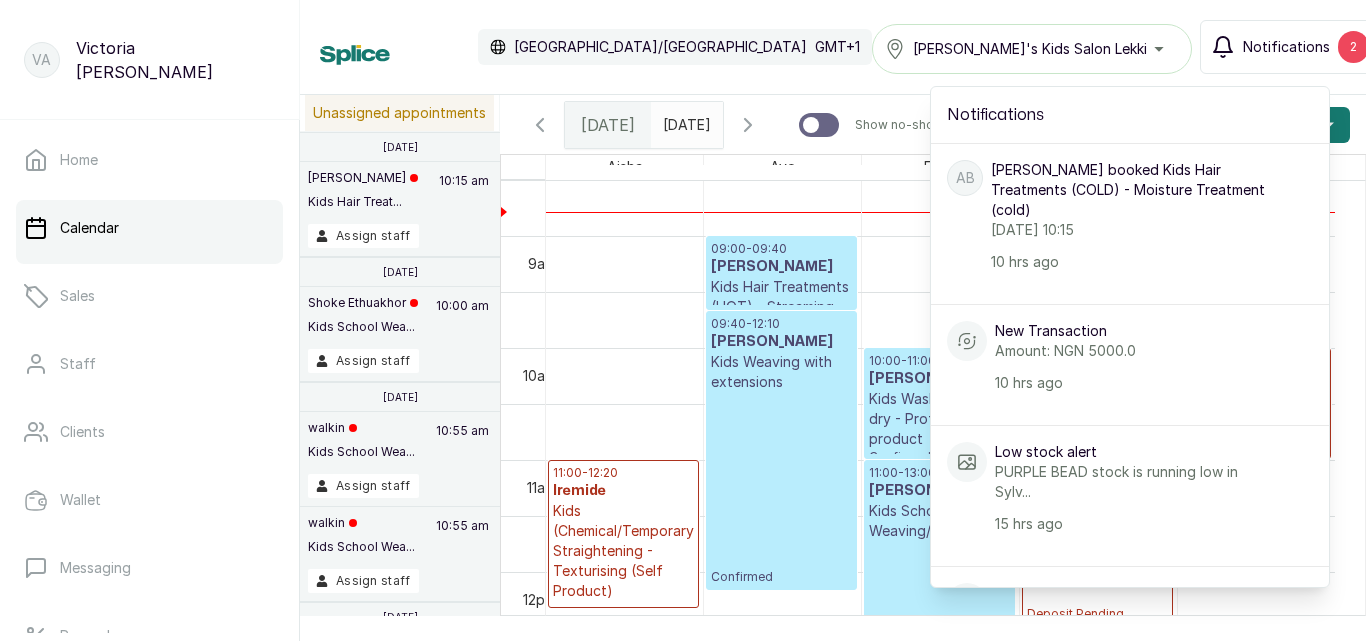 click on "Notifications 2" at bounding box center [1290, 47] 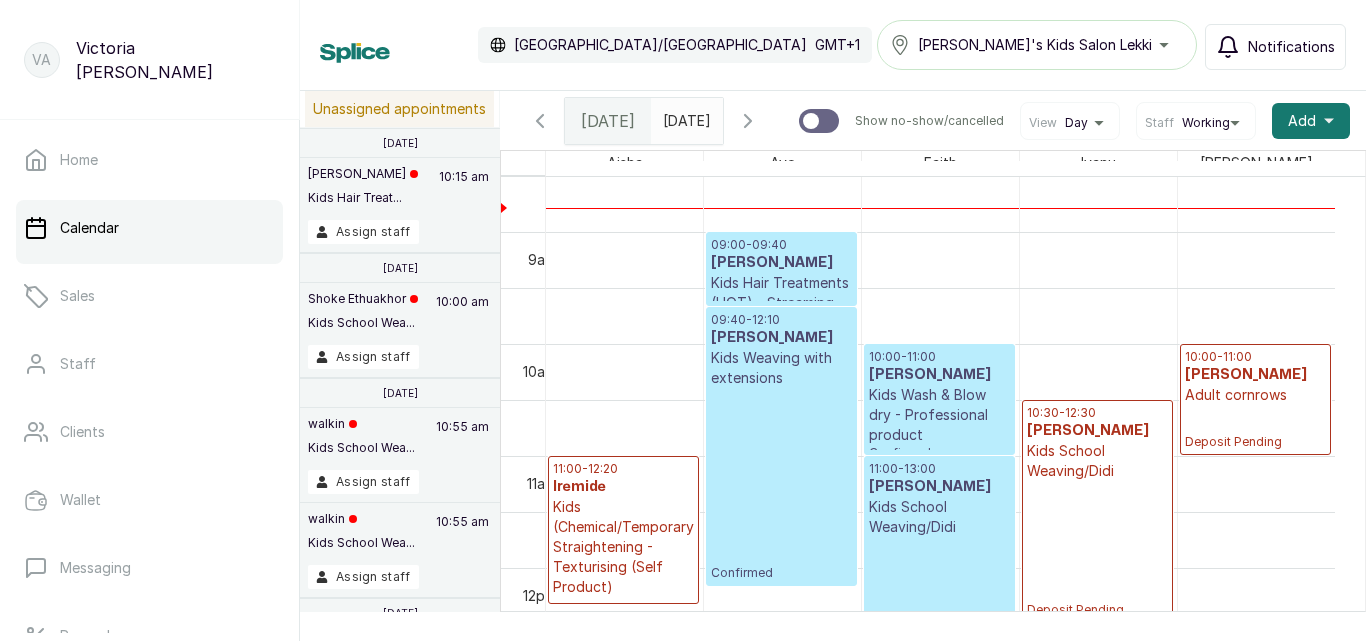 click on "Notifications" at bounding box center [1291, 47] 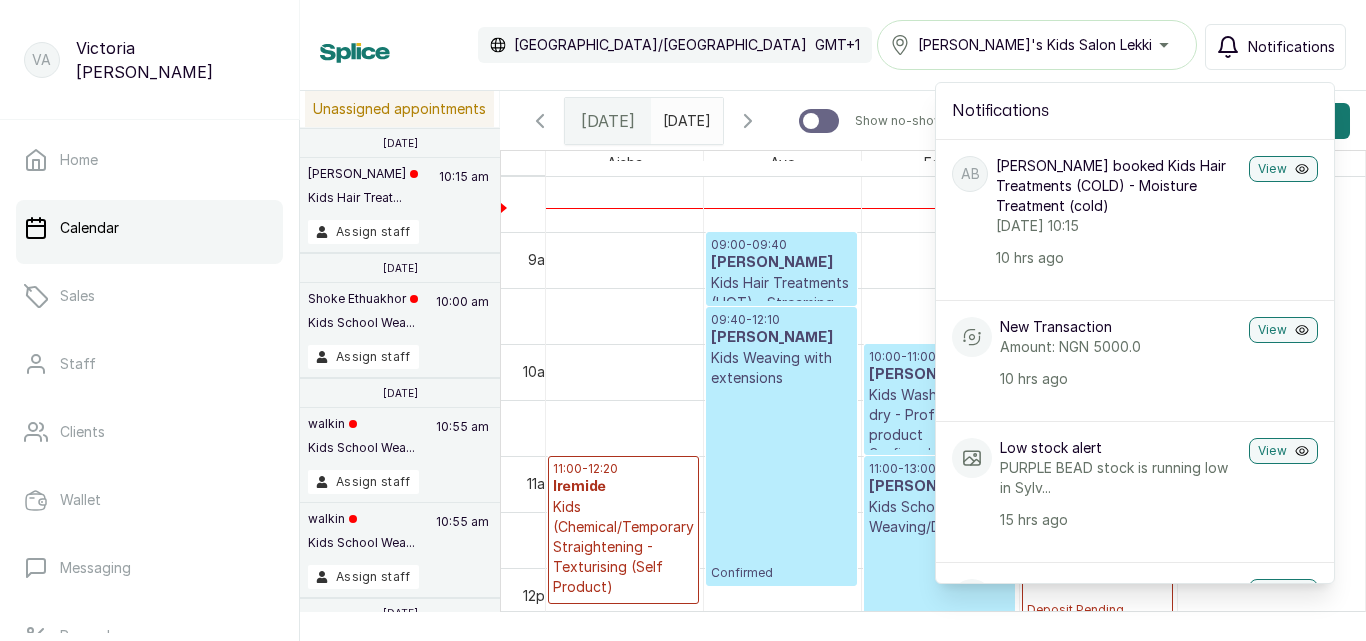 click on "Calendar [GEOGRAPHIC_DATA]/[GEOGRAPHIC_DATA] GMT+1 [PERSON_NAME]'s Kids Salon Lekki Notifications Notifications AB [PERSON_NAME] booked Kids Hair Treatments (COLD) - Moisture Treatment (cold) [DATE] 10:15 10 hrs ago View   New Transaction Amount: NGN 5000.0 10 hrs ago View   Low stock alert PURPLE BEAD stock is running low in Sylv... 15 hrs ago View   Low stock alert PURPLE BEAD stock is running low in [GEOGRAPHIC_DATA]... 16 hrs ago View   Low stock alert Beads(infinity shaped) stock is running ... 22 hrs ago View   Low stock alert Beads(infinity shaped) stock is running ... 22 hrs ago View   Low stock alert Beads(infinity shaped) stock is running ... 22 hrs ago View   Low stock alert Beads(infinity shaped) stock is running ... 22 hrs ago View   Low stock alert Beads(infinity shaped) stock is running ... 22 hrs ago View   Low stock alert Beads(infinity shaped) stock is running ... 22 hrs ago View   LA [PERSON_NAME] booked Kids School Weaving/Didi, Kids Loosening & Detangling of Hair - weaving done at our SKS Salon [DATE] View" at bounding box center [833, 45] 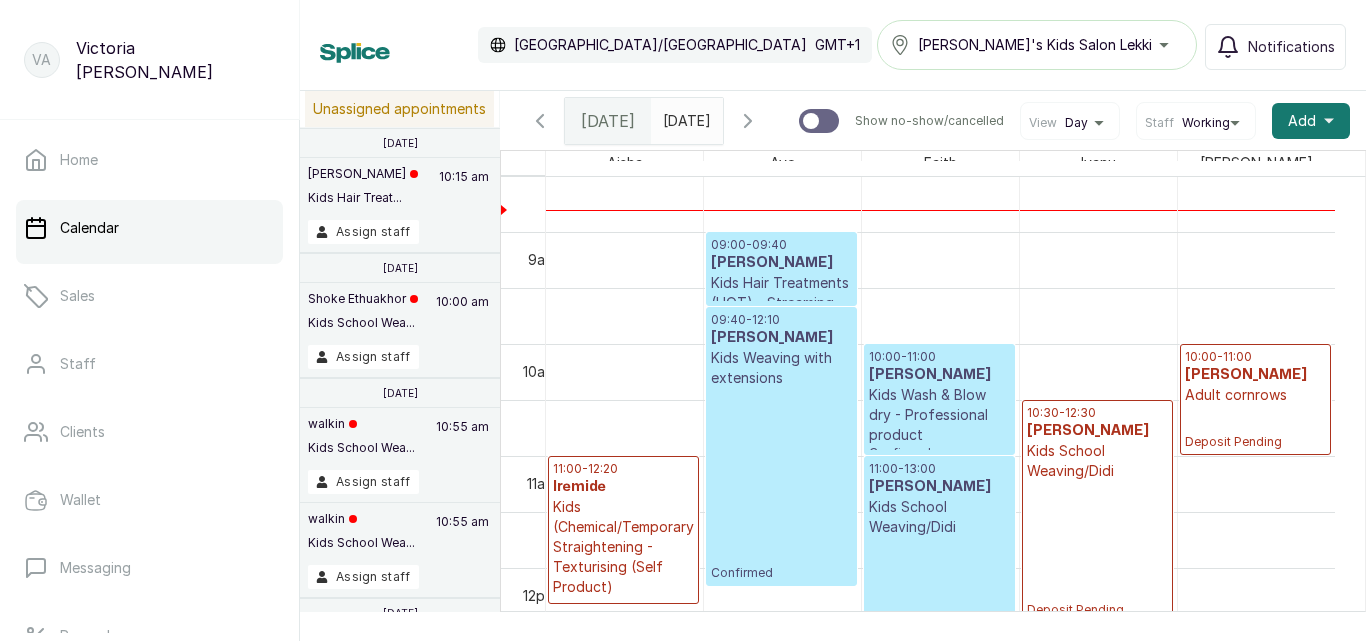 click on "[PERSON_NAME]   Kids Hair Treat... 10:15 am" at bounding box center [400, 193] 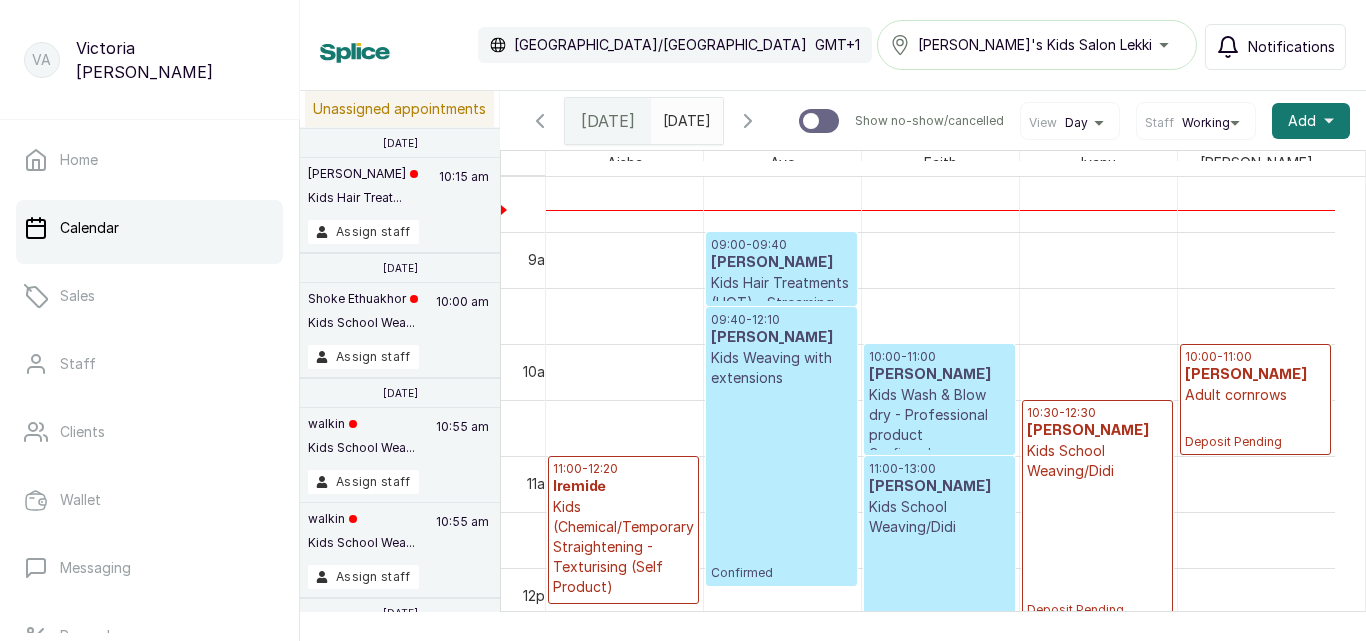 click on "Notifications" at bounding box center [1275, 47] 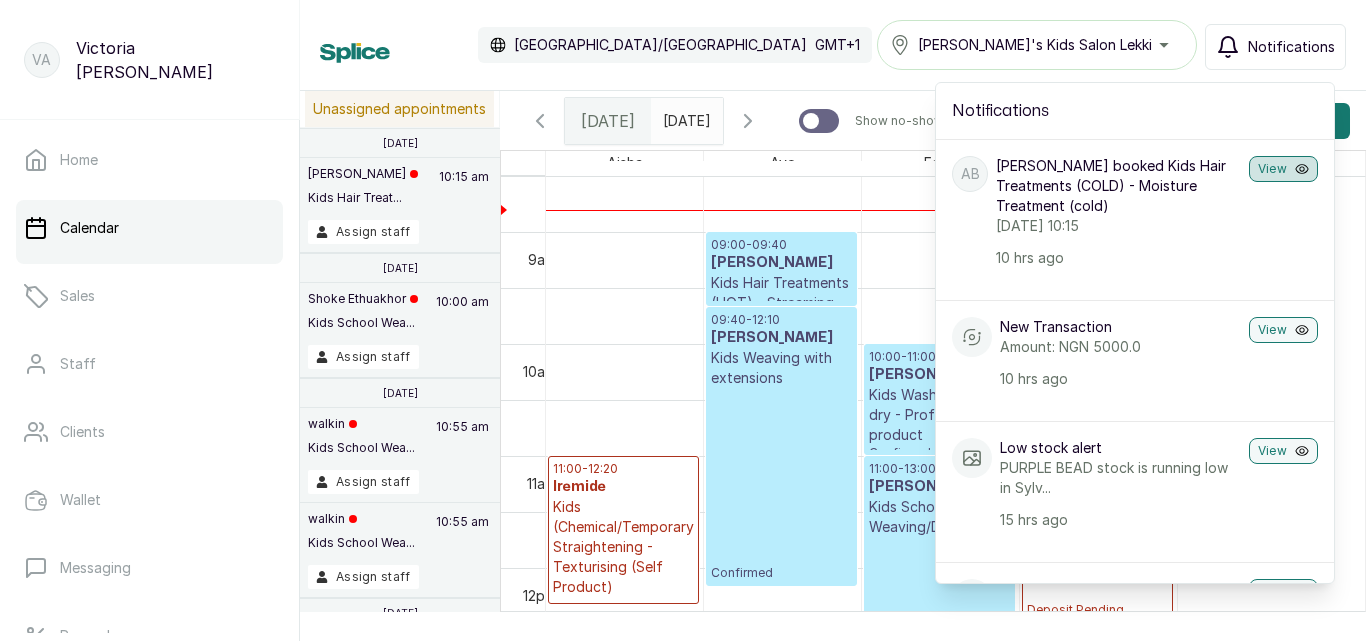 click on "View" at bounding box center [1283, 169] 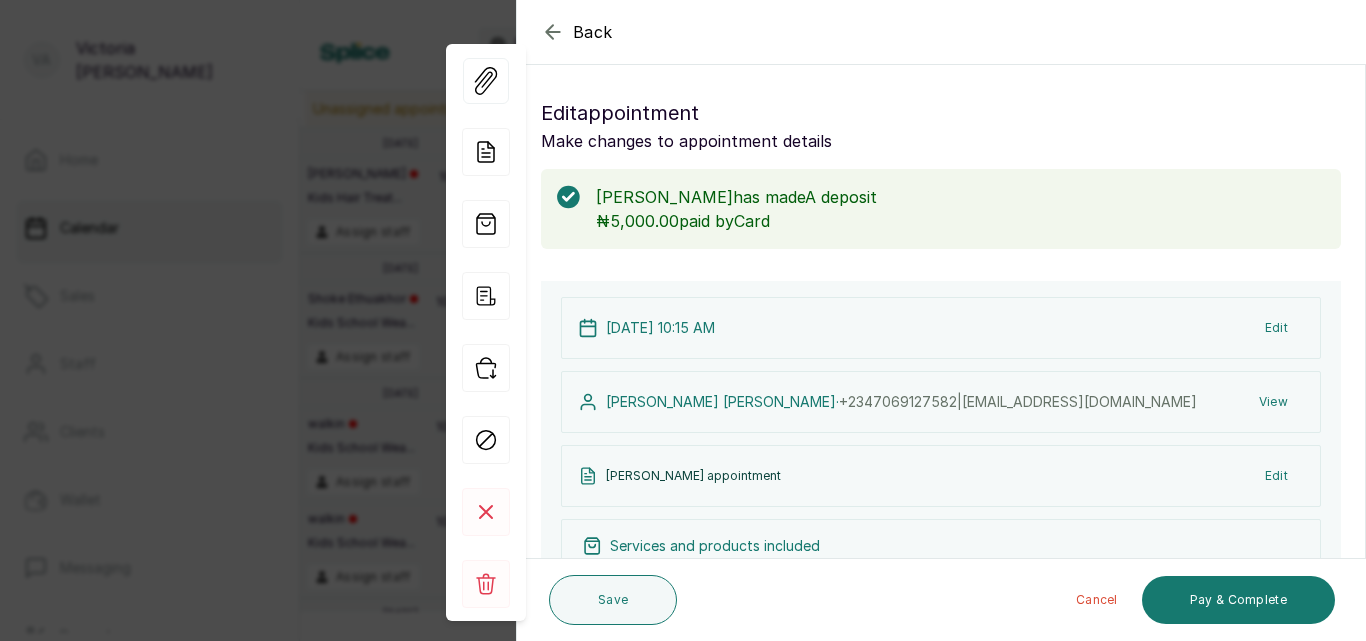 click 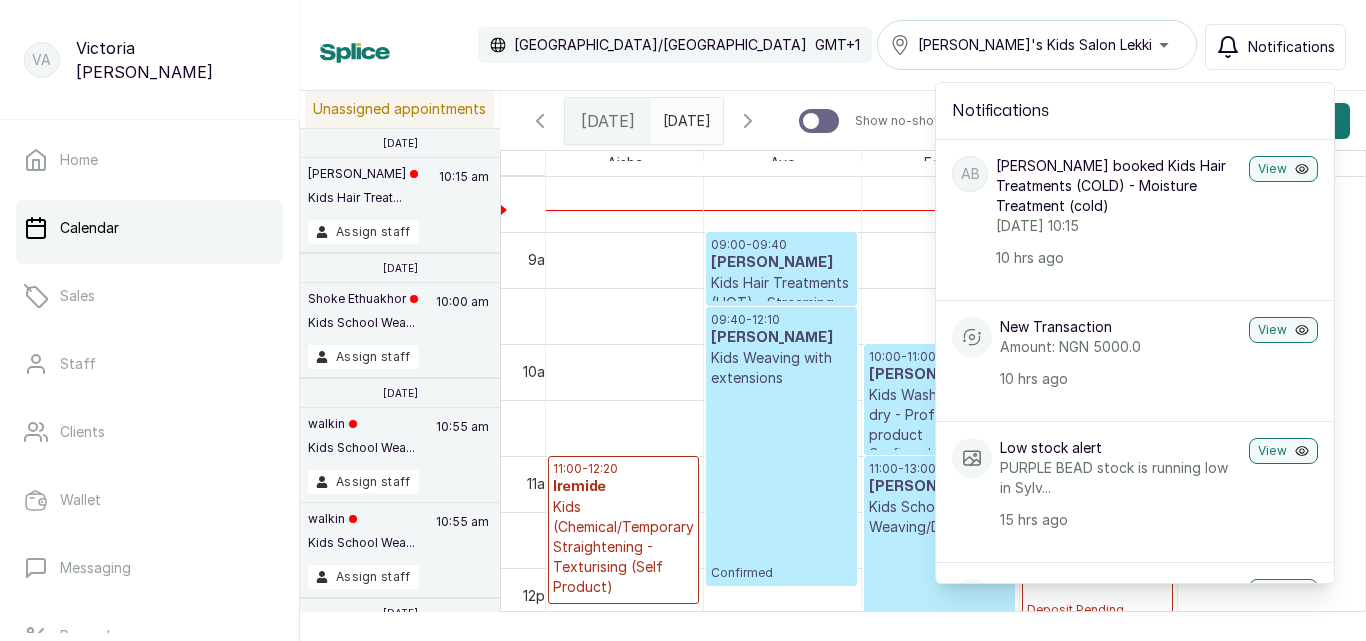 click on "Calendar [GEOGRAPHIC_DATA]/[GEOGRAPHIC_DATA] GMT+1 [PERSON_NAME]'s Kids Salon Lekki Notifications Notifications AB [PERSON_NAME] booked Kids Hair Treatments (COLD) - Moisture Treatment (cold) [DATE] 10:15 10 hrs ago View   New Transaction Amount: NGN 5000.0 10 hrs ago View   Low stock alert PURPLE BEAD stock is running low in Sylv... 15 hrs ago View   Low stock alert PURPLE BEAD stock is running low in [GEOGRAPHIC_DATA]... 16 hrs ago View   Low stock alert Beads(infinity shaped) stock is running ... 22 hrs ago View   Low stock alert Beads(infinity shaped) stock is running ... 22 hrs ago View   Low stock alert Beads(infinity shaped) stock is running ... 22 hrs ago View   Low stock alert Beads(infinity shaped) stock is running ... 22 hrs ago View   Low stock alert Beads(infinity shaped) stock is running ... 22 hrs ago View   Low stock alert Beads(infinity shaped) stock is running ... 22 hrs ago View   LA [PERSON_NAME] booked Kids School Weaving/Didi, Kids Loosening & Detangling of Hair - weaving done at our SKS Salon [DATE] View" at bounding box center (833, 45) 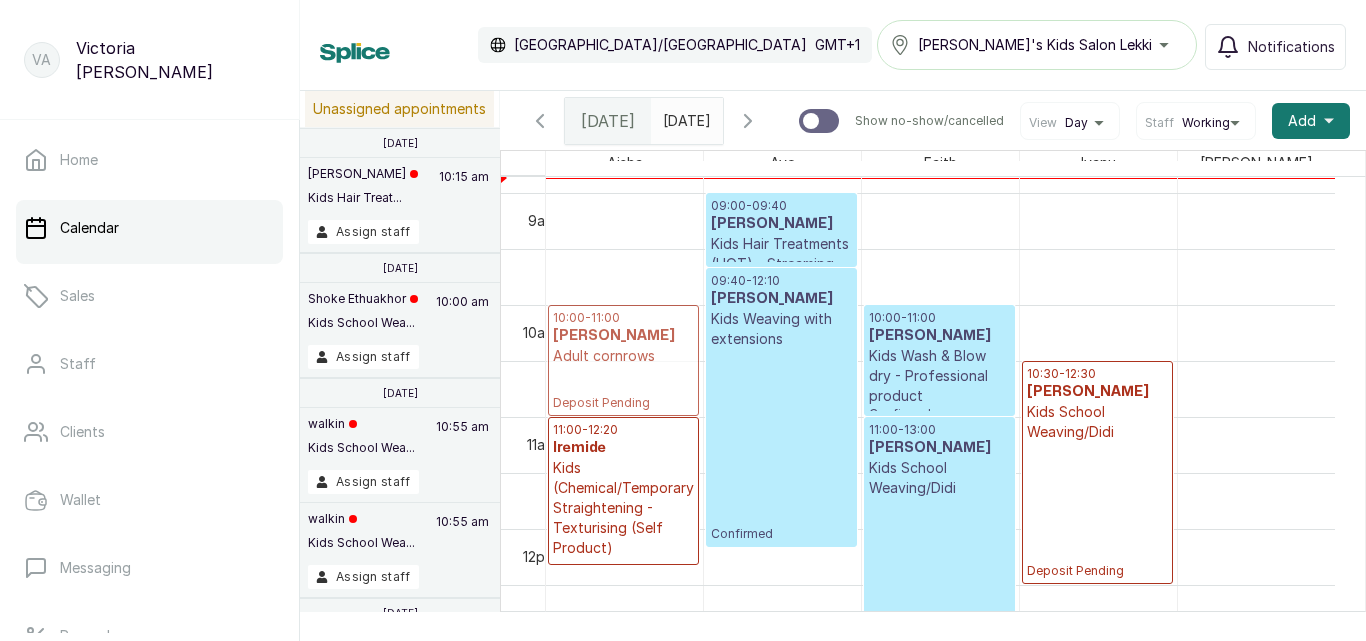drag, startPoint x: 1161, startPoint y: 330, endPoint x: 687, endPoint y: 359, distance: 474.8863 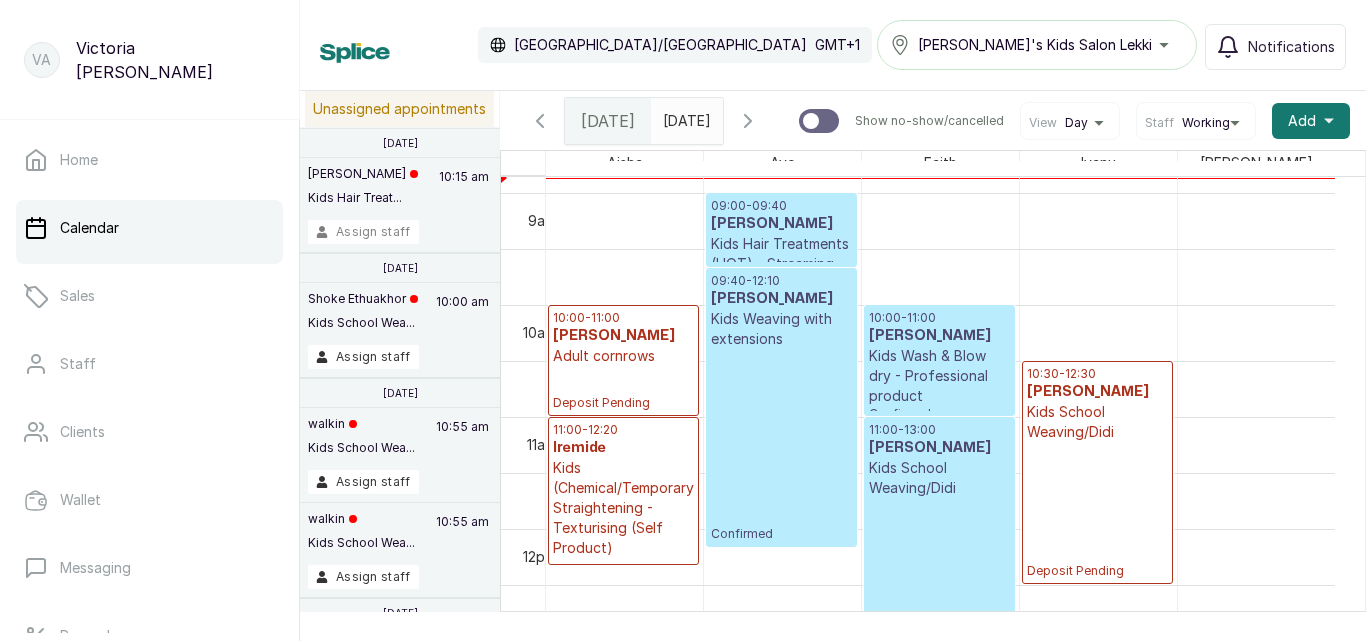 click on "Assign staff" at bounding box center [363, 232] 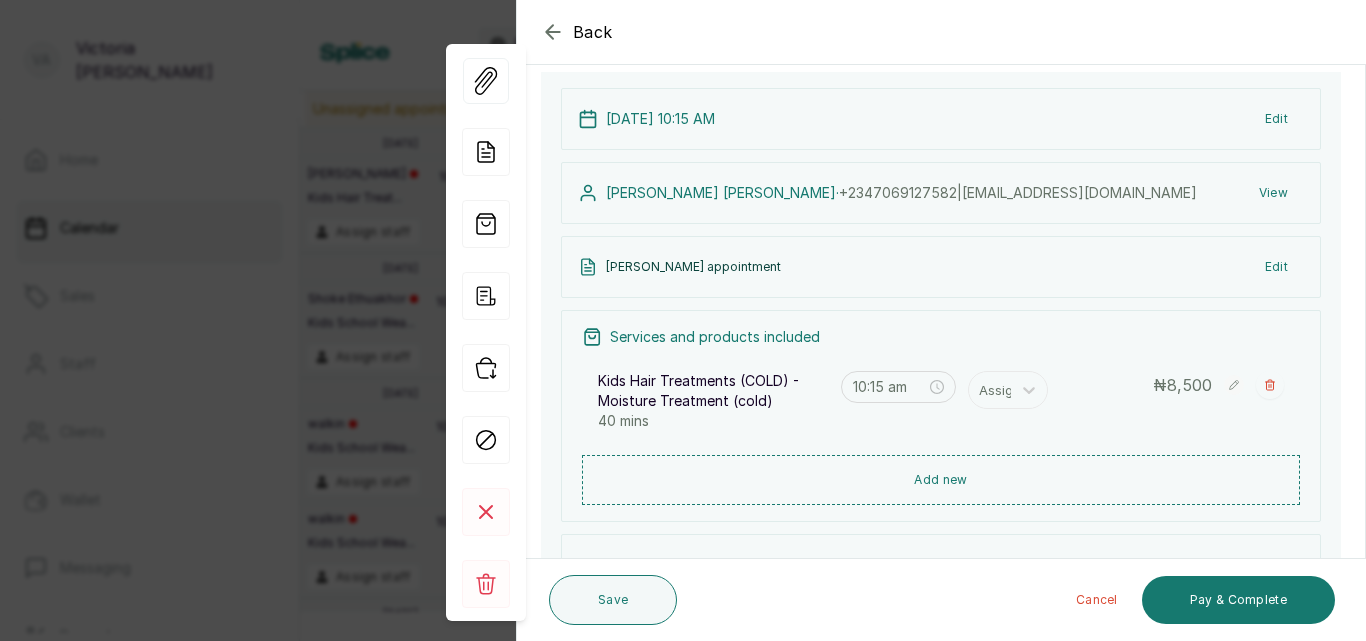 scroll, scrollTop: 218, scrollLeft: 0, axis: vertical 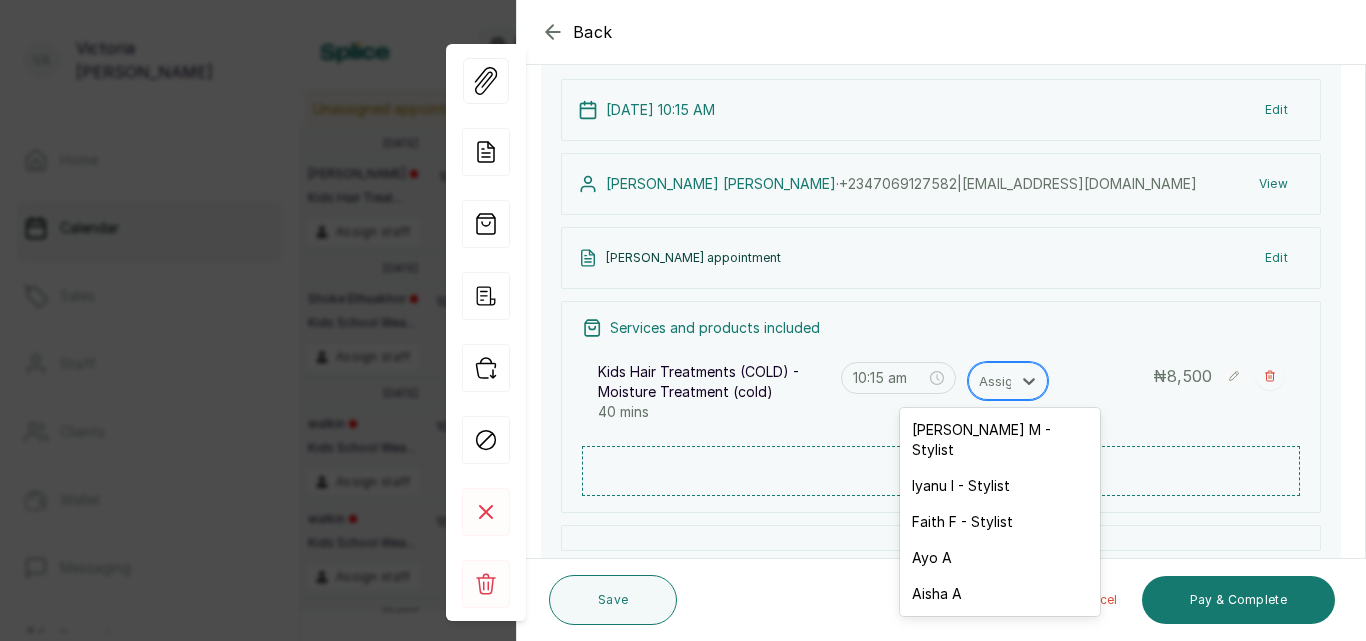 click at bounding box center [1000, 381] 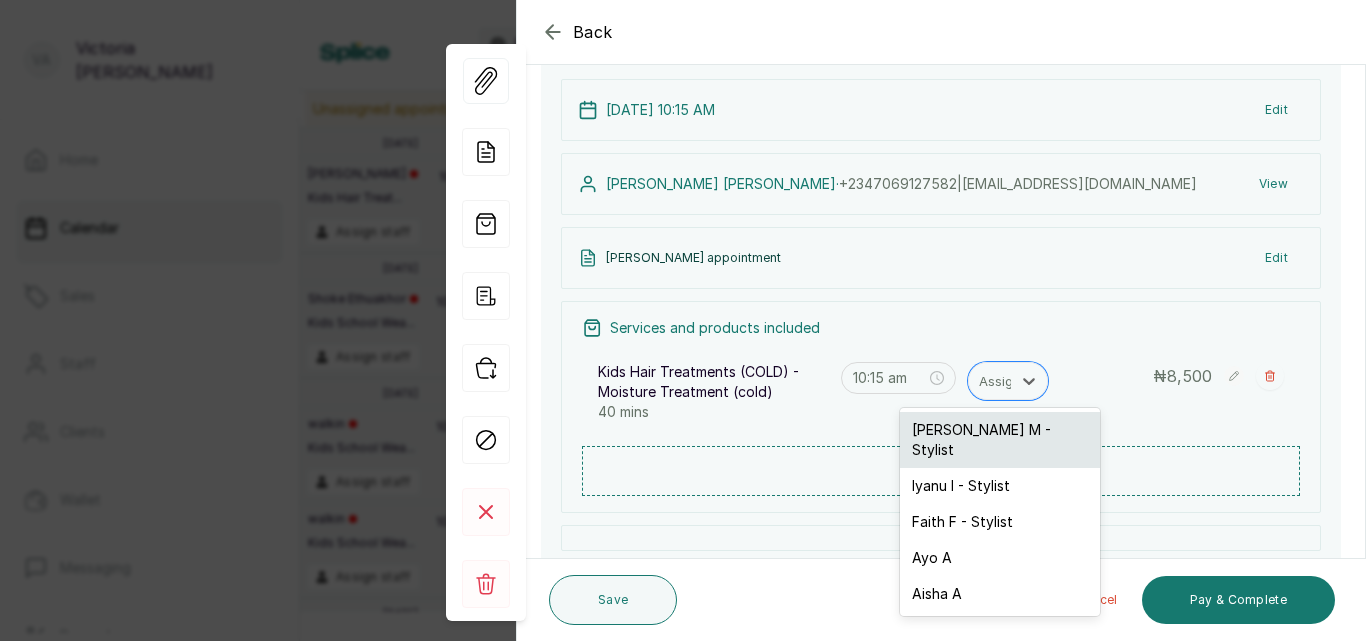 click on "[PERSON_NAME] M - Stylist" at bounding box center [1000, 440] 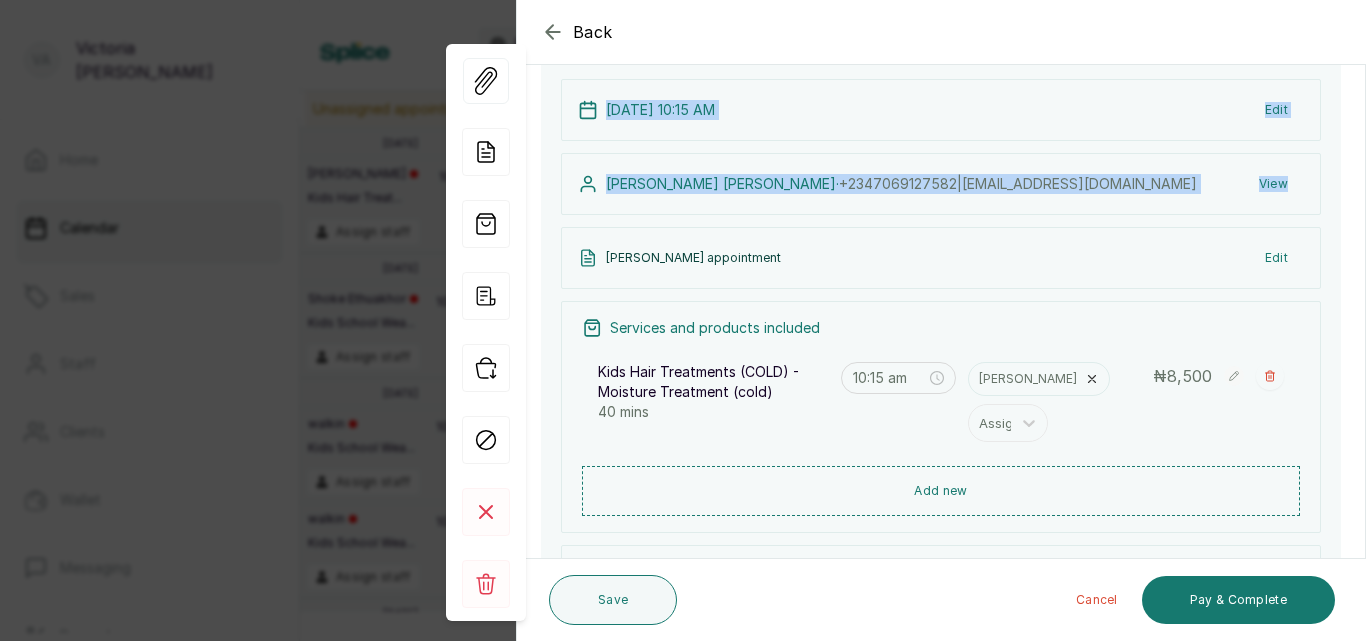 drag, startPoint x: 1365, startPoint y: 206, endPoint x: 1357, endPoint y: 145, distance: 61.522354 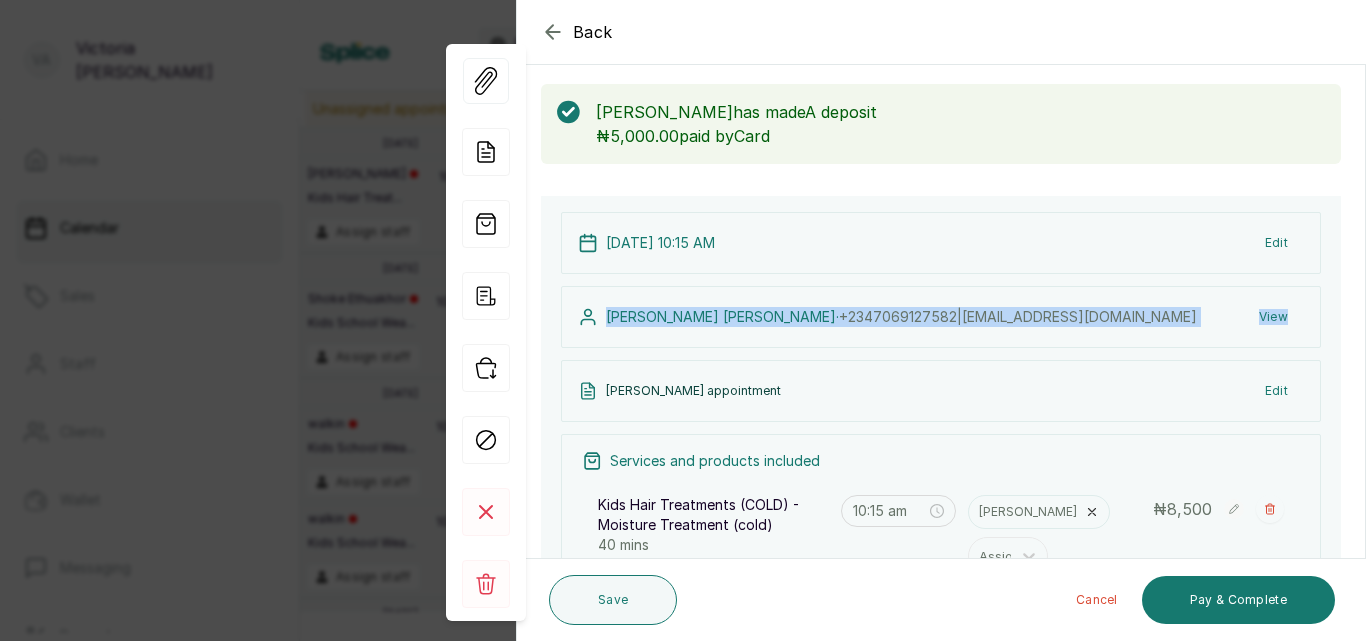 scroll, scrollTop: 0, scrollLeft: 0, axis: both 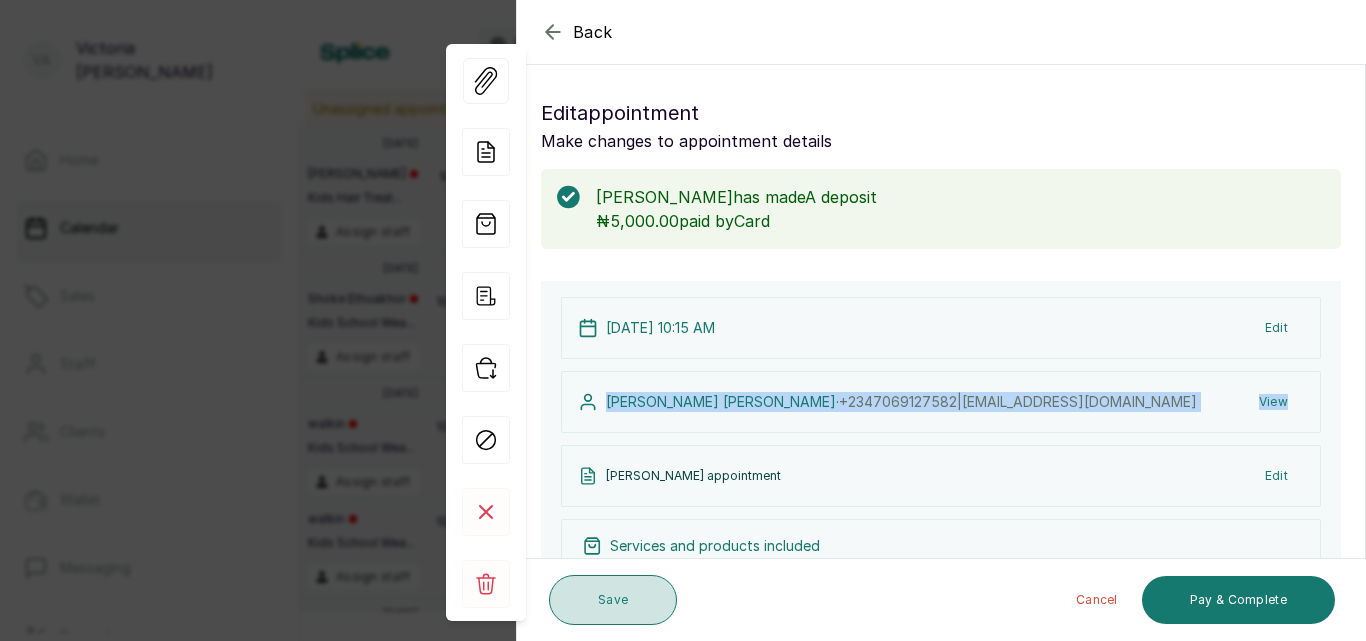 click on "Save" at bounding box center (613, 600) 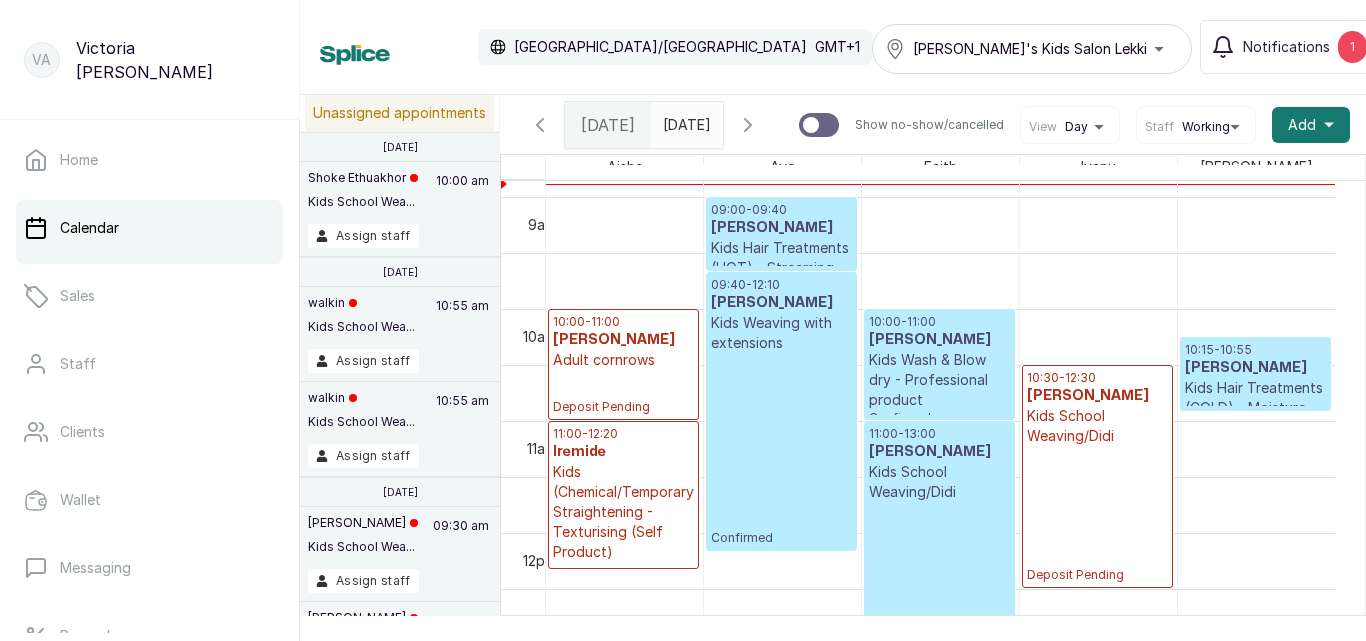 scroll, scrollTop: 1070, scrollLeft: 0, axis: vertical 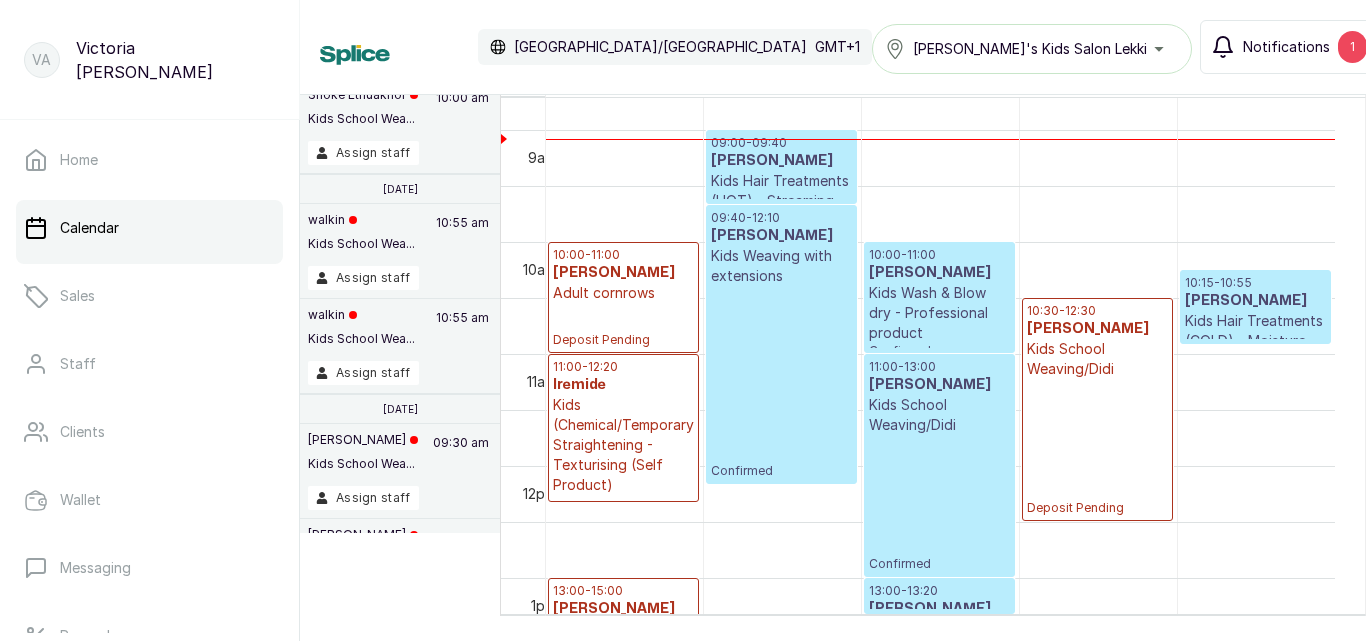 click on "Notifications 1" at bounding box center (1289, 47) 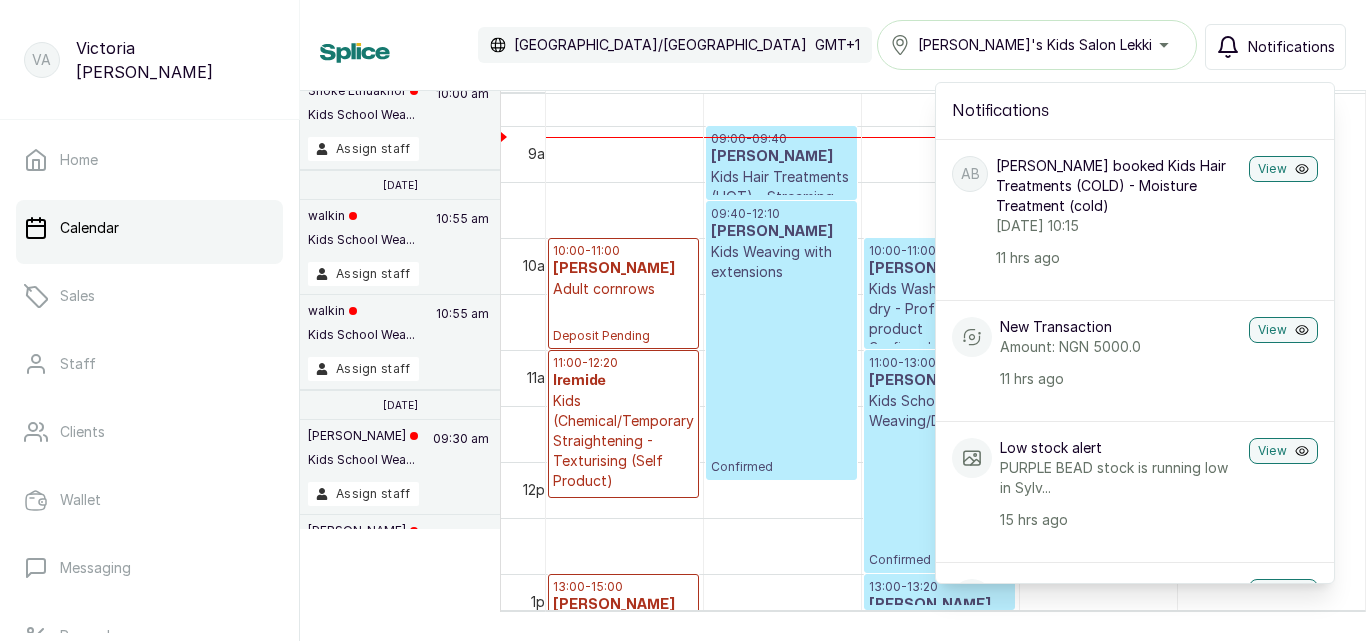 click on "[PERSON_NAME] booked Kids Hair Treatments (COLD) - Moisture Treatment (cold)" at bounding box center [1118, 186] 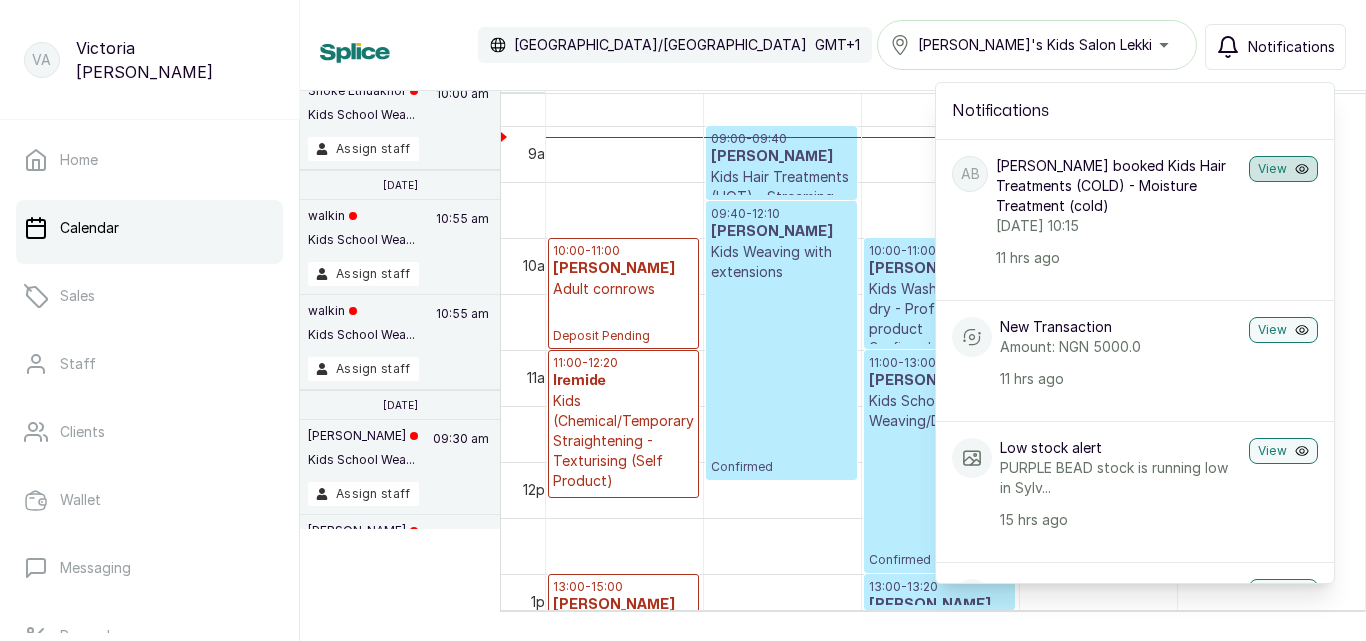 click on "View" at bounding box center [1283, 169] 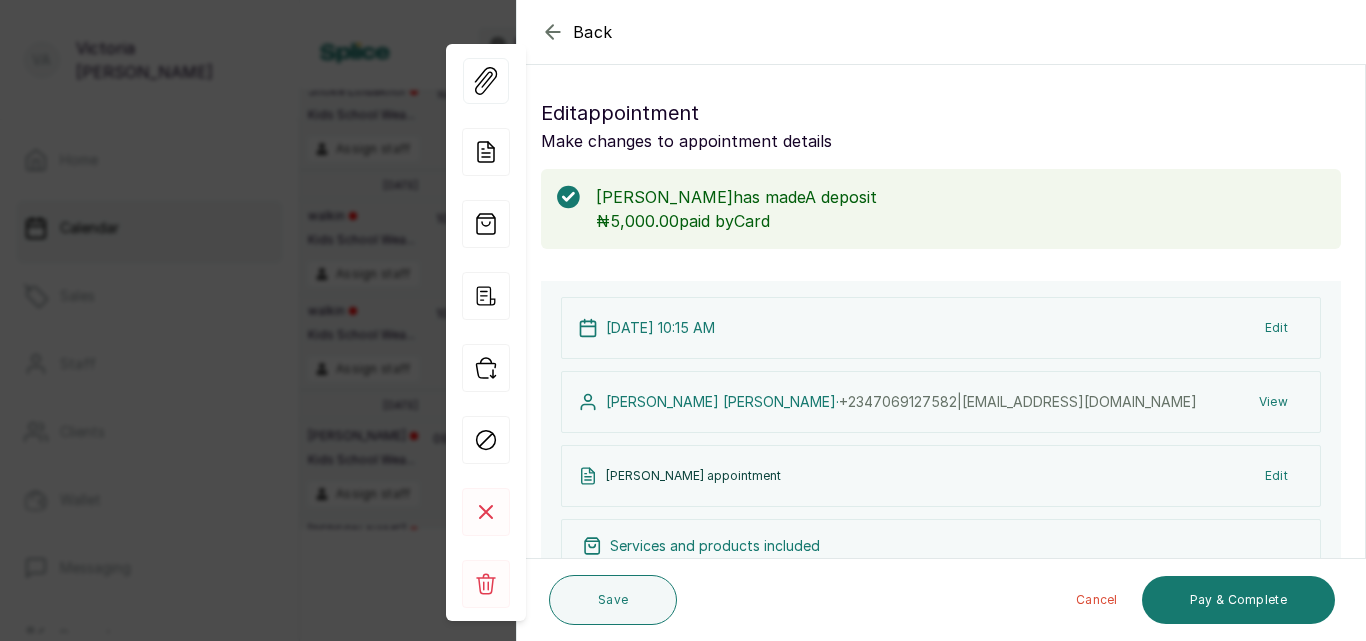 click 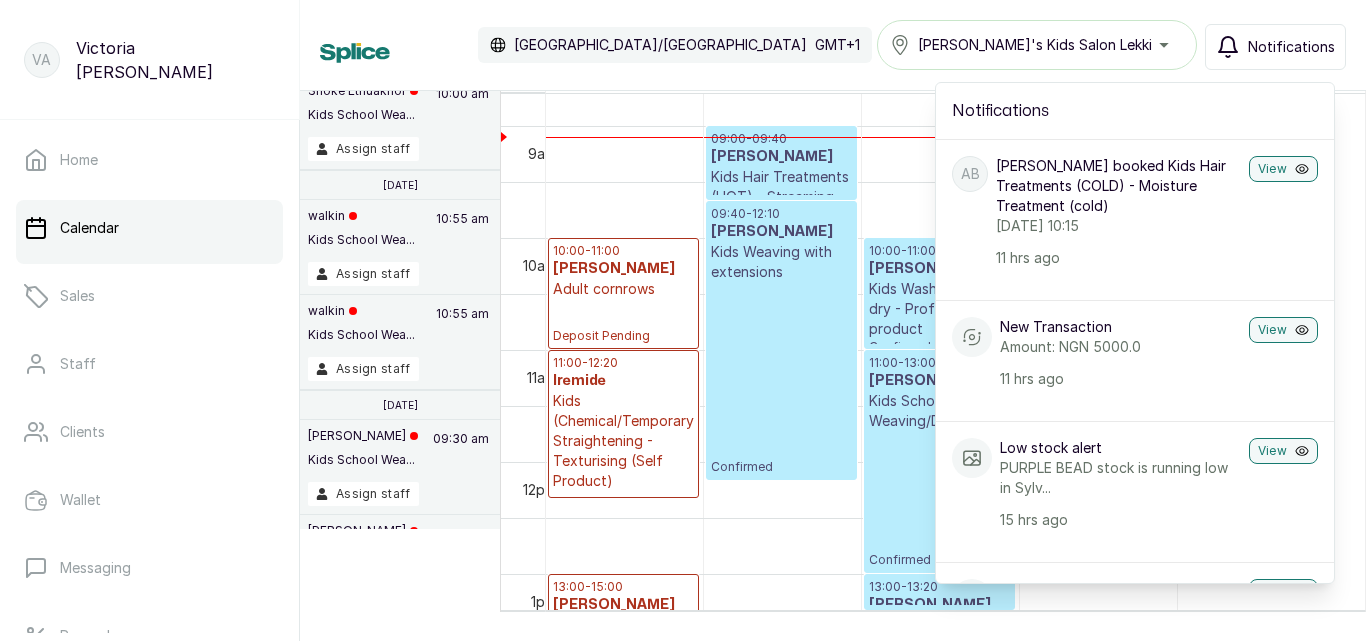 click on "Notifications" at bounding box center [1275, 47] 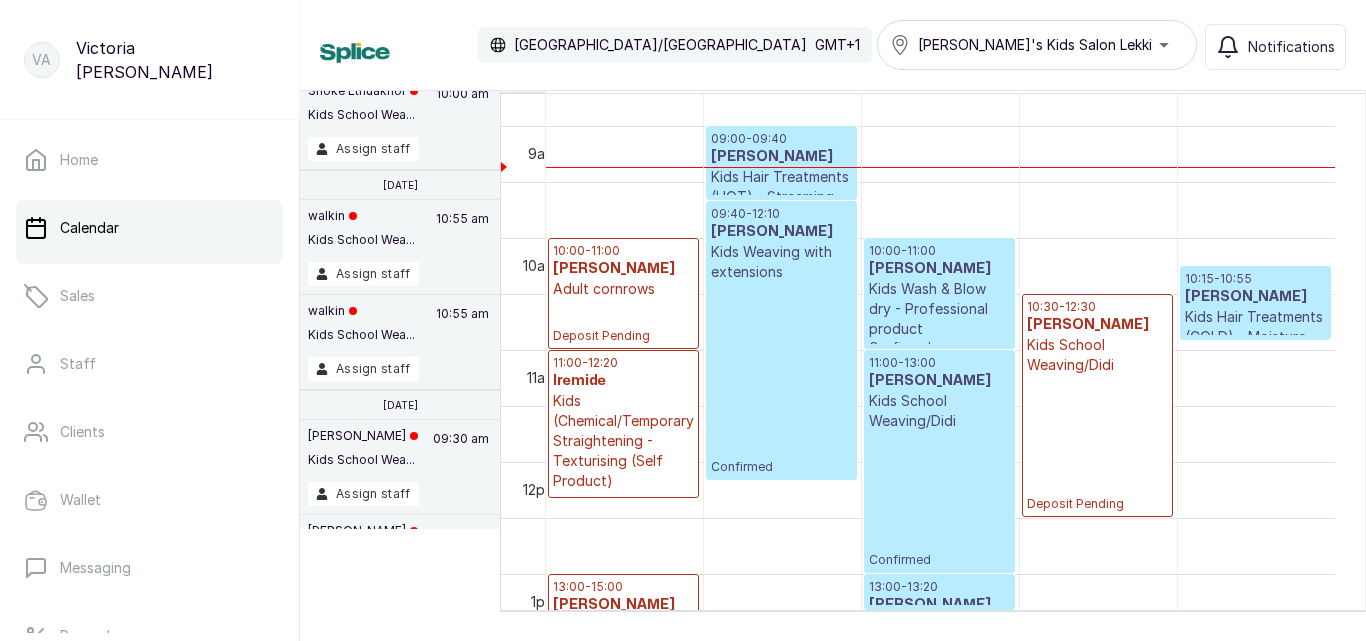 scroll, scrollTop: 1312, scrollLeft: 0, axis: vertical 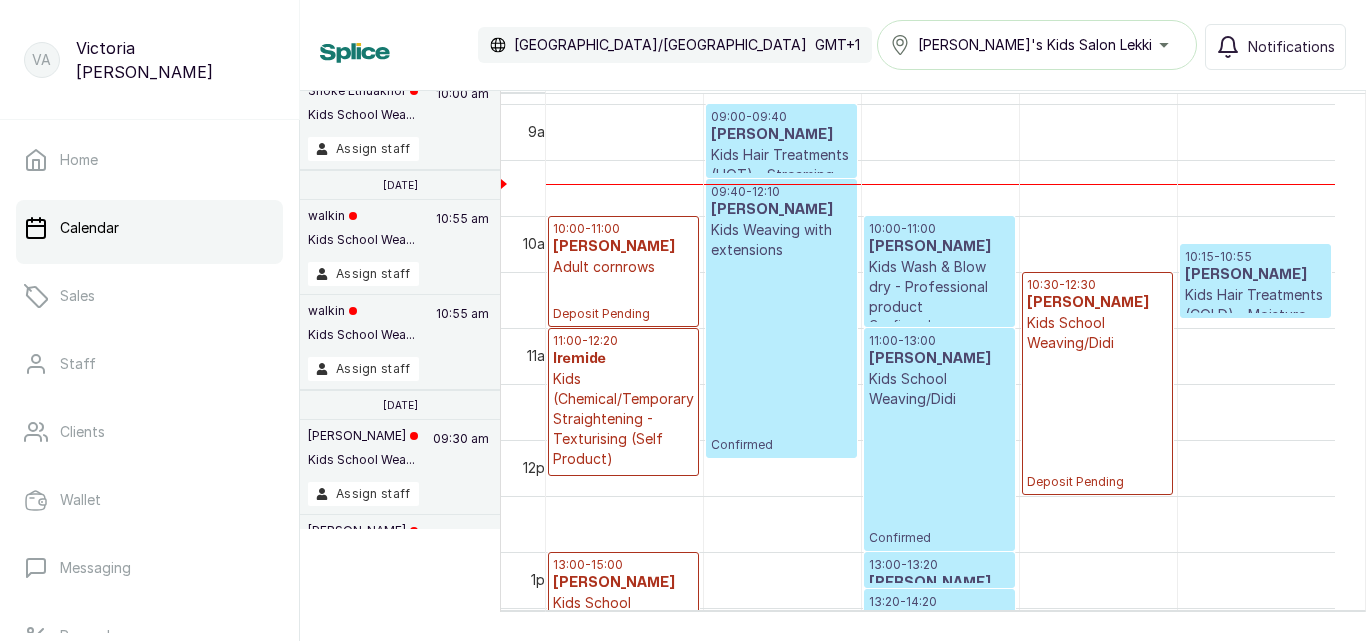 type 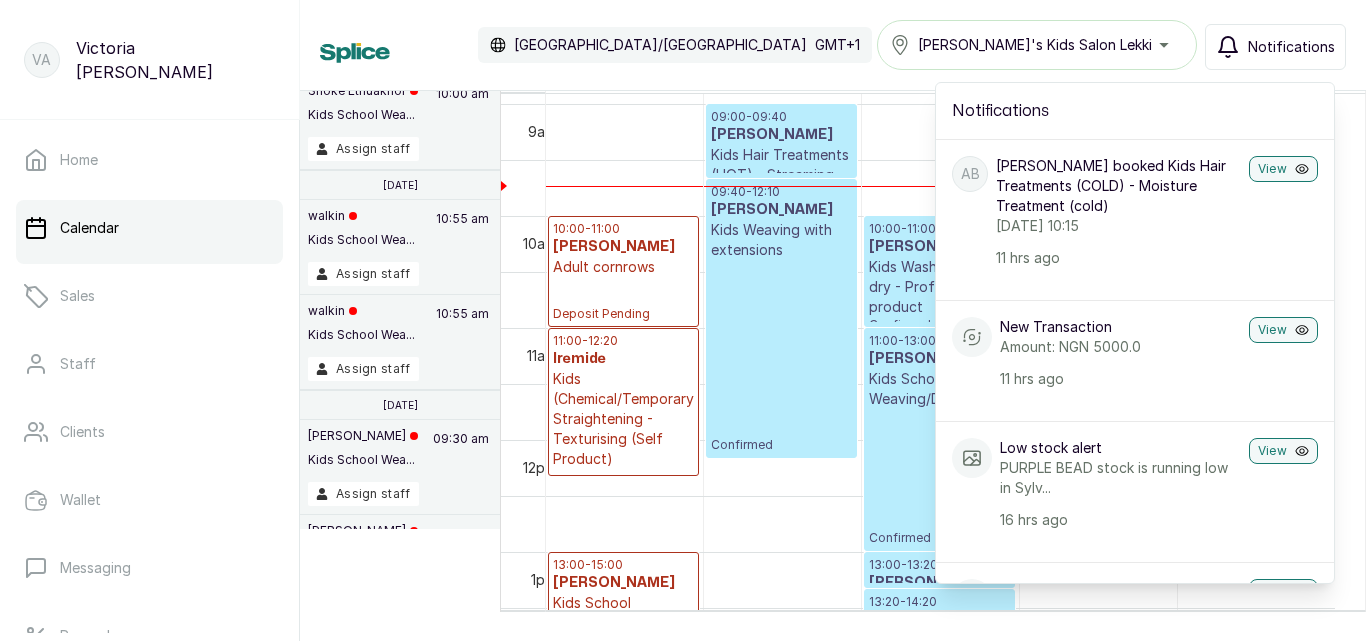 click on "Notifications" at bounding box center [1291, 47] 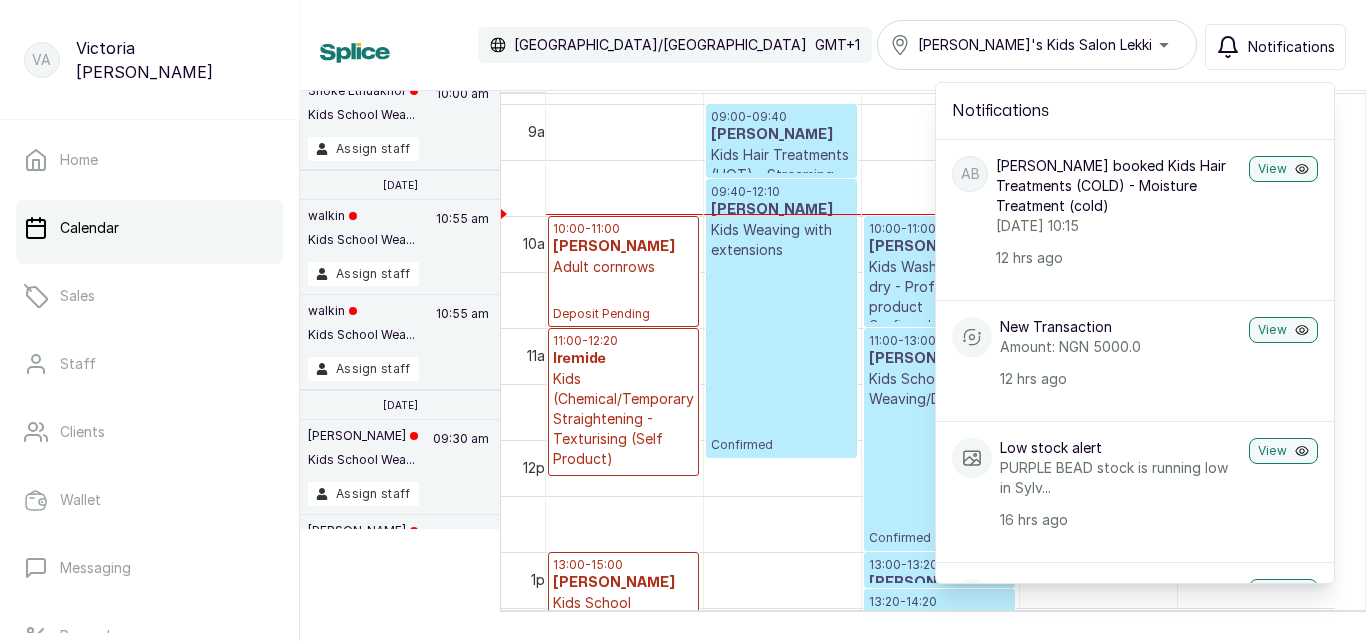 click on "Calendar [GEOGRAPHIC_DATA]/[GEOGRAPHIC_DATA] GMT+1 [PERSON_NAME]'s Kids Salon Lekki Notifications Notifications AB [PERSON_NAME] booked Kids Hair Treatments (COLD) - Moisture Treatment (cold) [DATE] 10:15 12 hrs ago View   New Transaction Amount: NGN 5000.0 12 hrs ago View   Low stock alert PURPLE BEAD stock is running low in Sylv... 16 hrs ago View   Low stock alert PURPLE BEAD stock is running low in [GEOGRAPHIC_DATA]... 17 hrs ago View   Low stock alert Beads(infinity shaped) stock is running ... 23 hrs ago View   Low stock alert Beads(infinity shaped) stock is running ... 23 hrs ago View   Low stock alert Beads(infinity shaped) stock is running ... 23 hrs ago View   Low stock alert Beads(infinity shaped) stock is running ... 23 hrs ago View   Low stock alert Beads(infinity shaped) stock is running ... 23 hrs ago View   Low stock alert Beads(infinity shaped) stock is running ... 23 hrs ago View   LA [PERSON_NAME] booked Kids School Weaving/Didi, Kids Loosening & Detangling of Hair - weaving done at our SKS Salon [DATE] View" at bounding box center (833, 45) 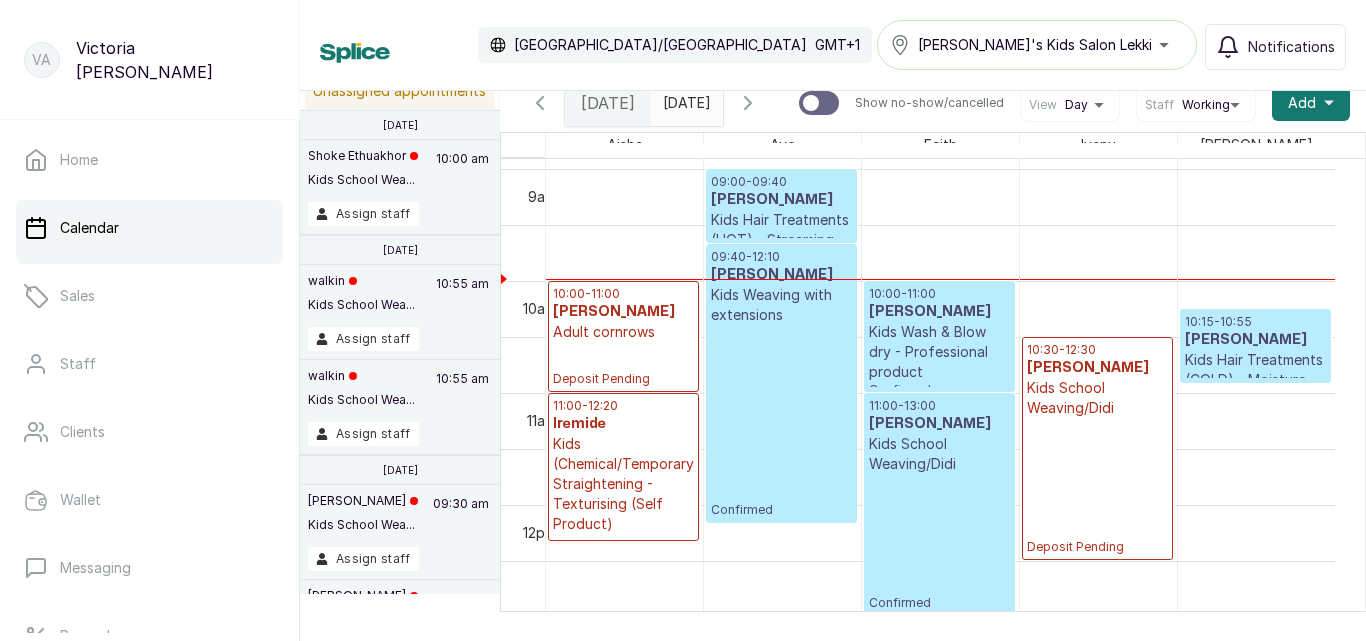 scroll, scrollTop: 0, scrollLeft: 0, axis: both 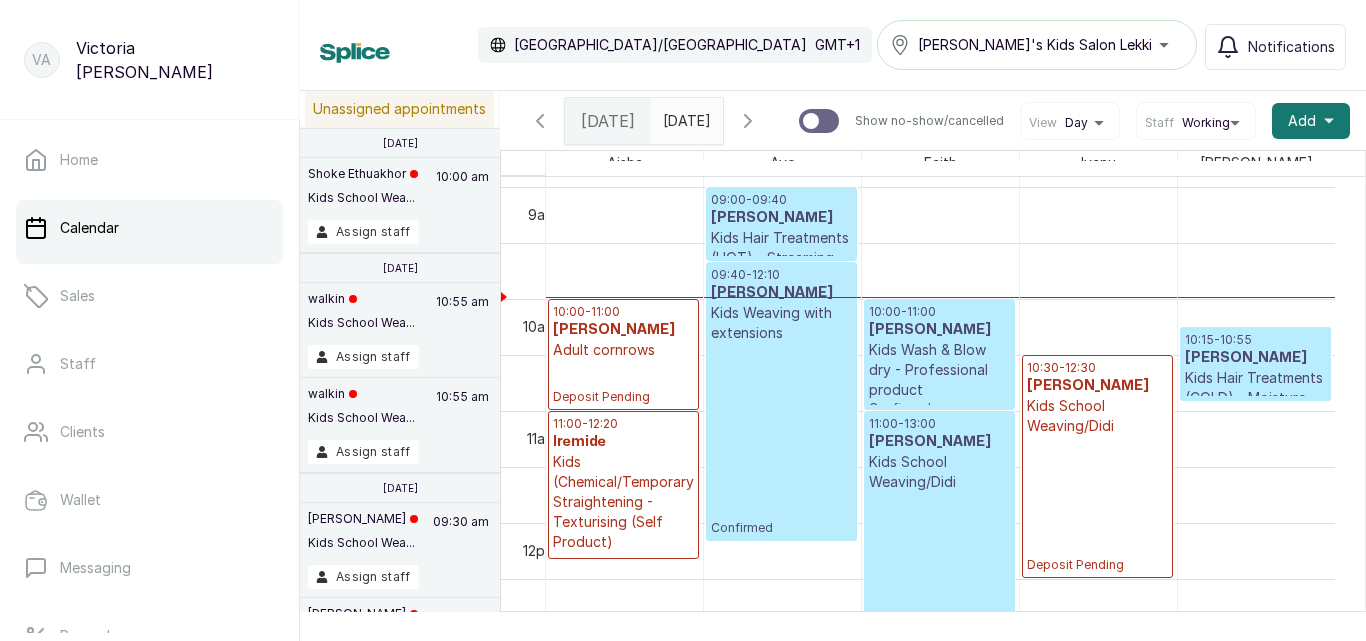 click on "Kids Hair Treatments (COLD) - Moisture Treatment (cold)" at bounding box center (1255, 398) 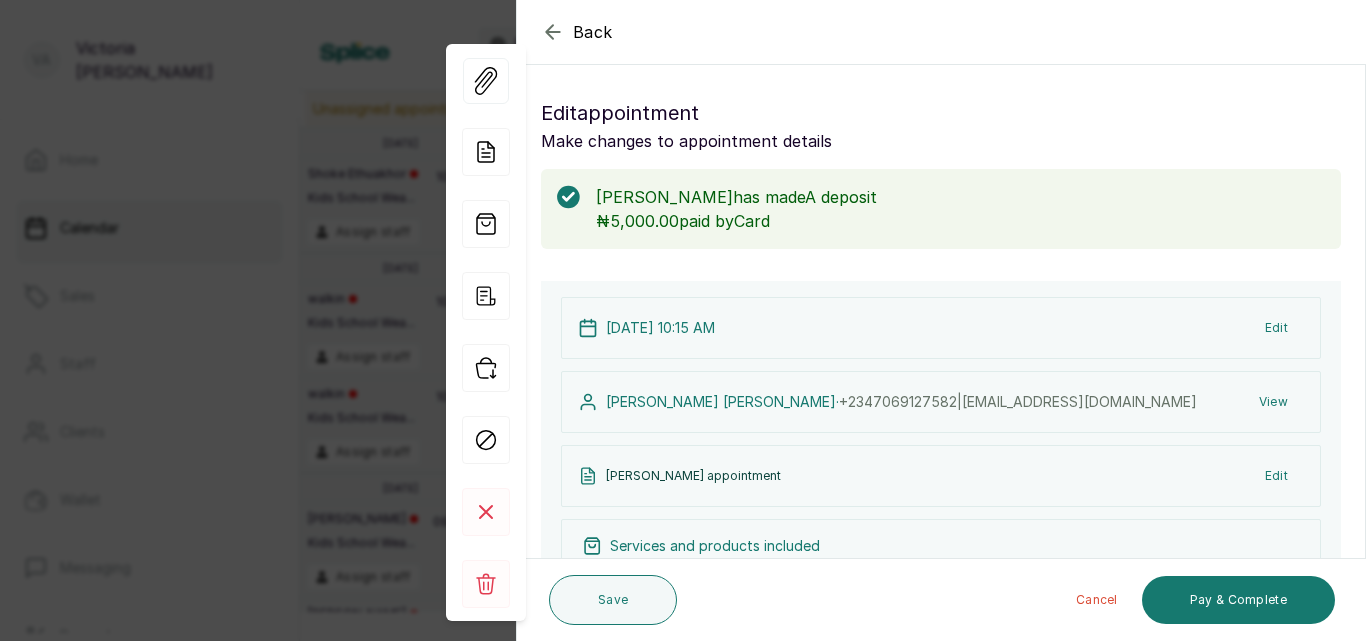 click on "Back" at bounding box center [577, 32] 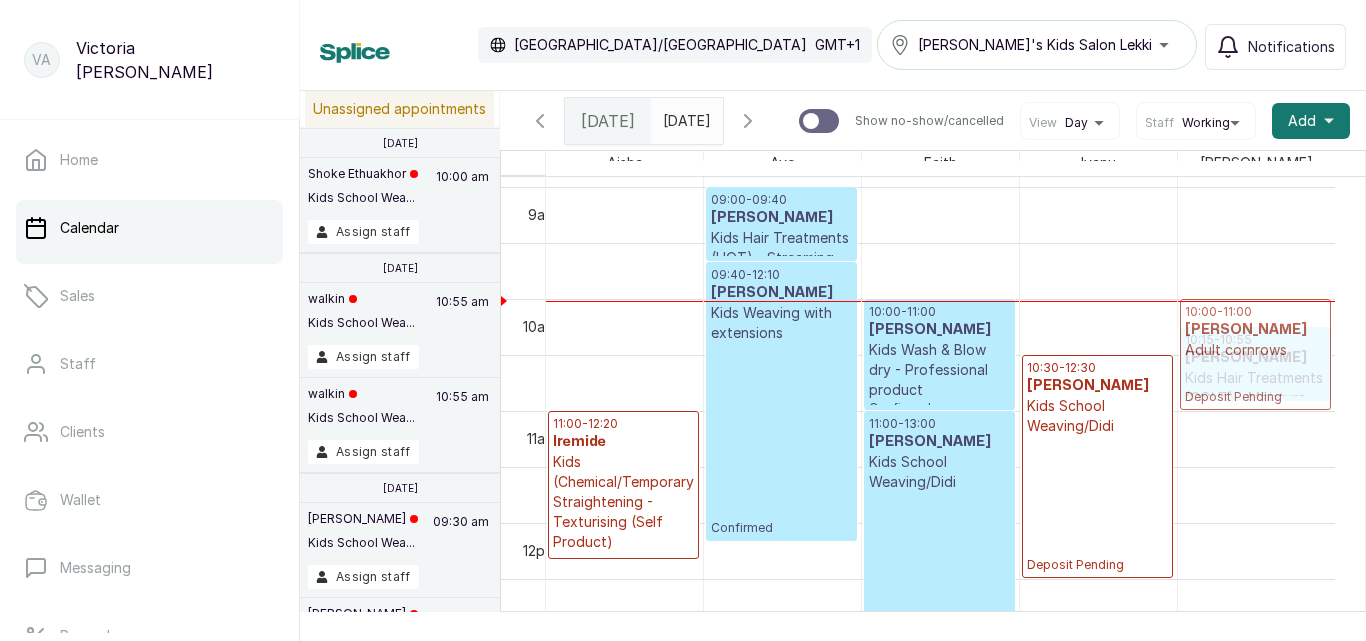 drag, startPoint x: 616, startPoint y: 359, endPoint x: 1194, endPoint y: 371, distance: 578.1246 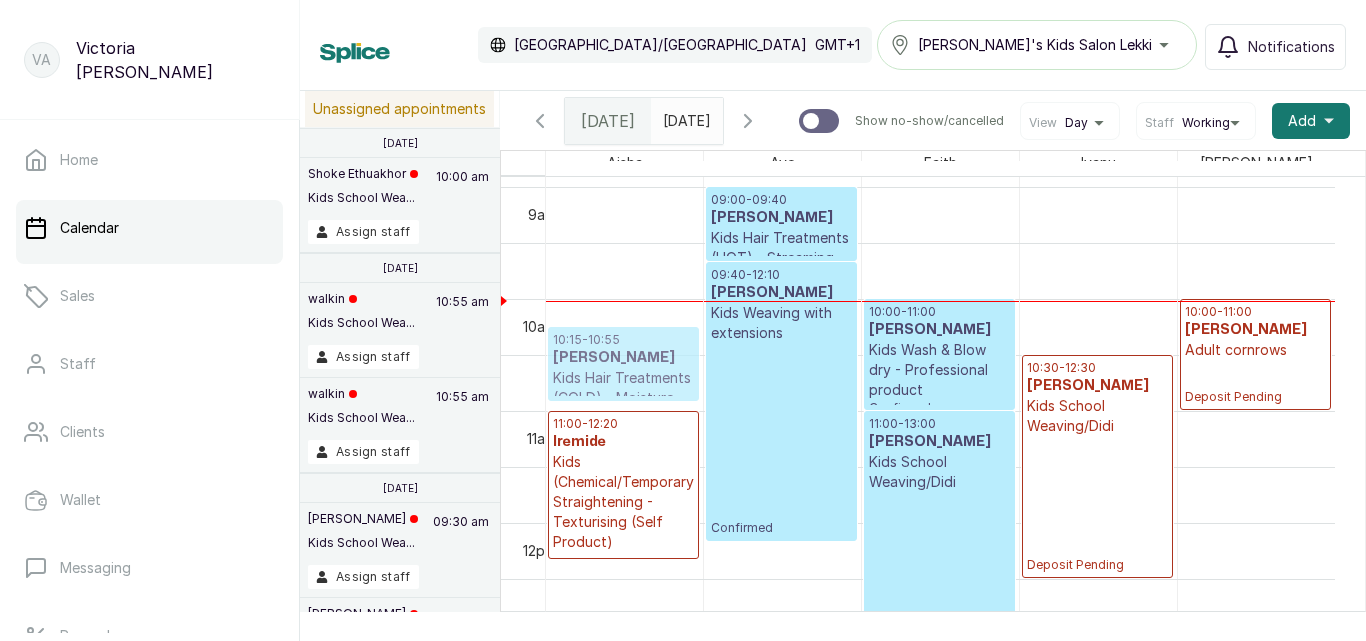 drag, startPoint x: 1302, startPoint y: 358, endPoint x: 677, endPoint y: 320, distance: 626.1541 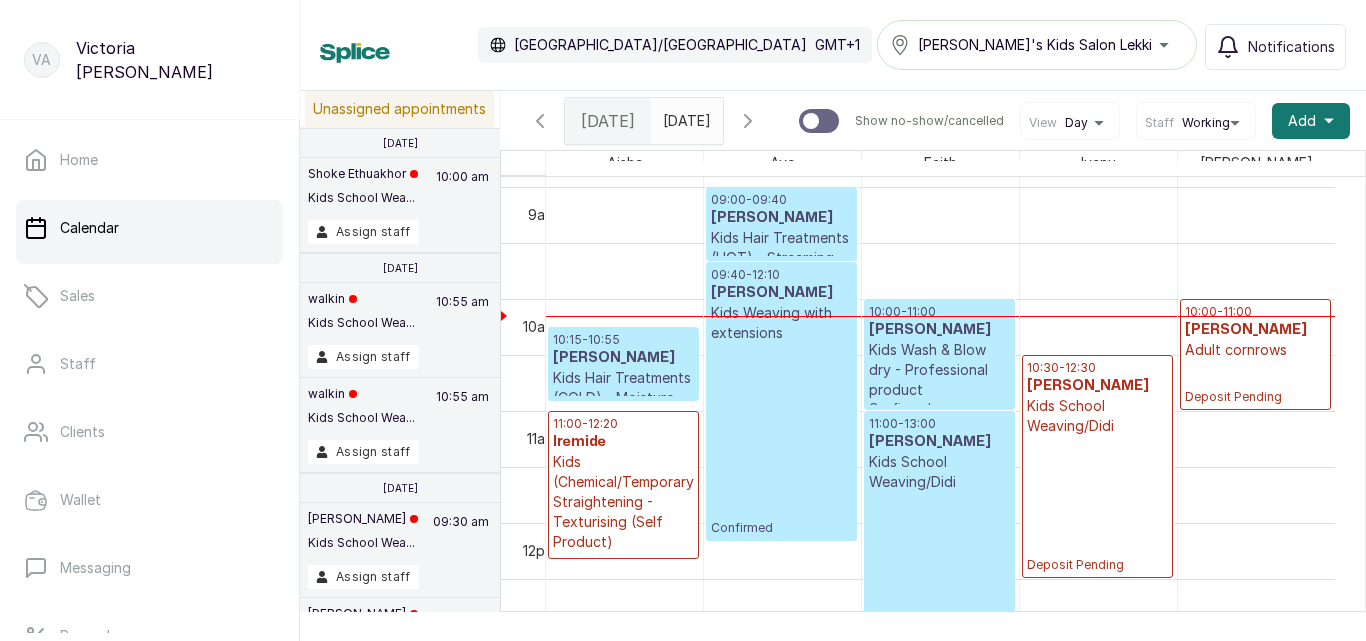 click 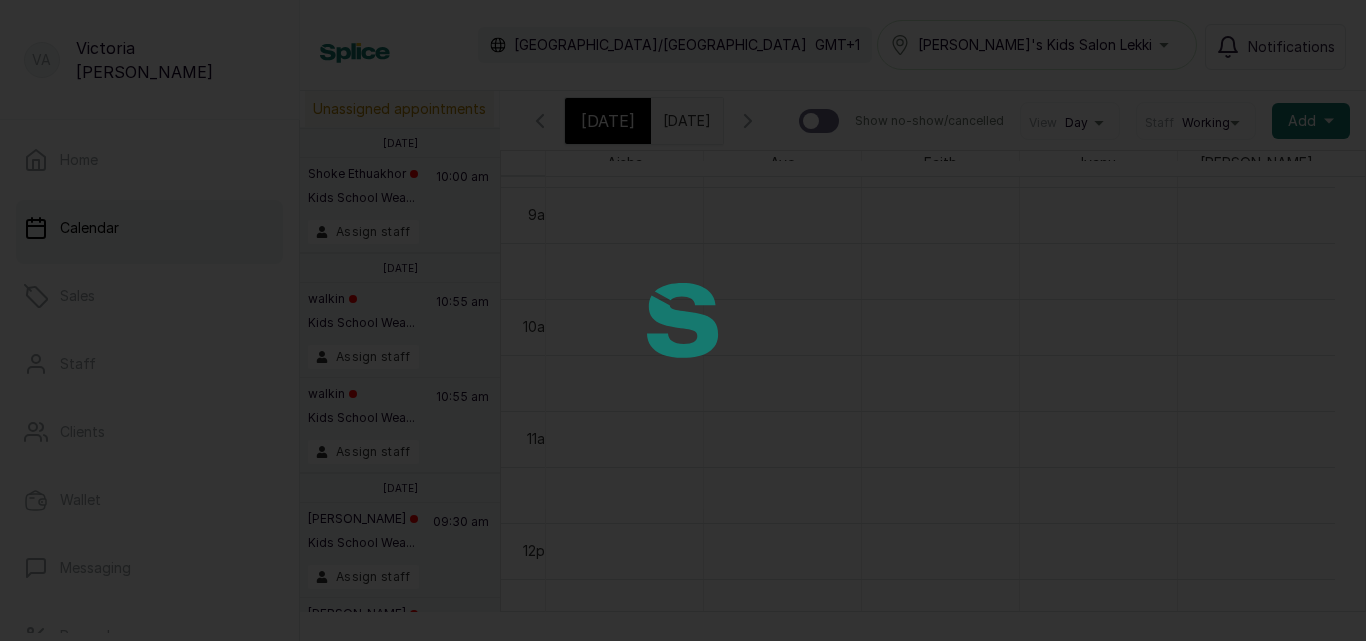 scroll, scrollTop: 673, scrollLeft: 0, axis: vertical 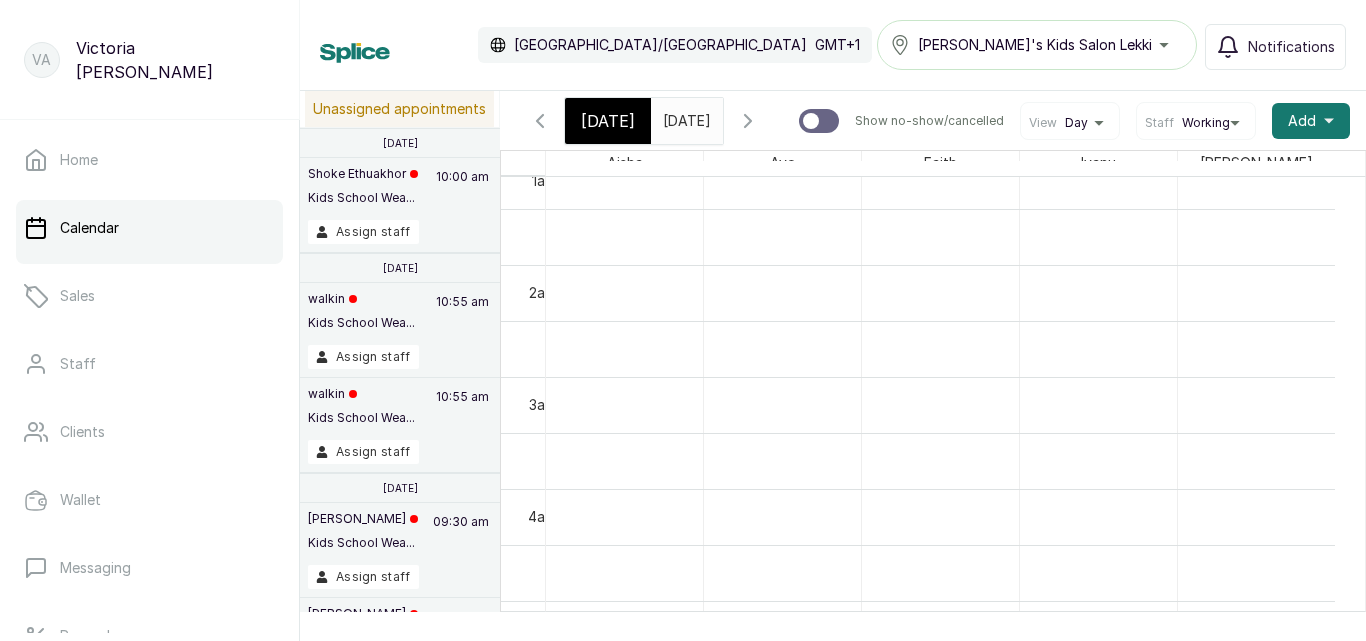click on "[DATE]" at bounding box center (608, 121) 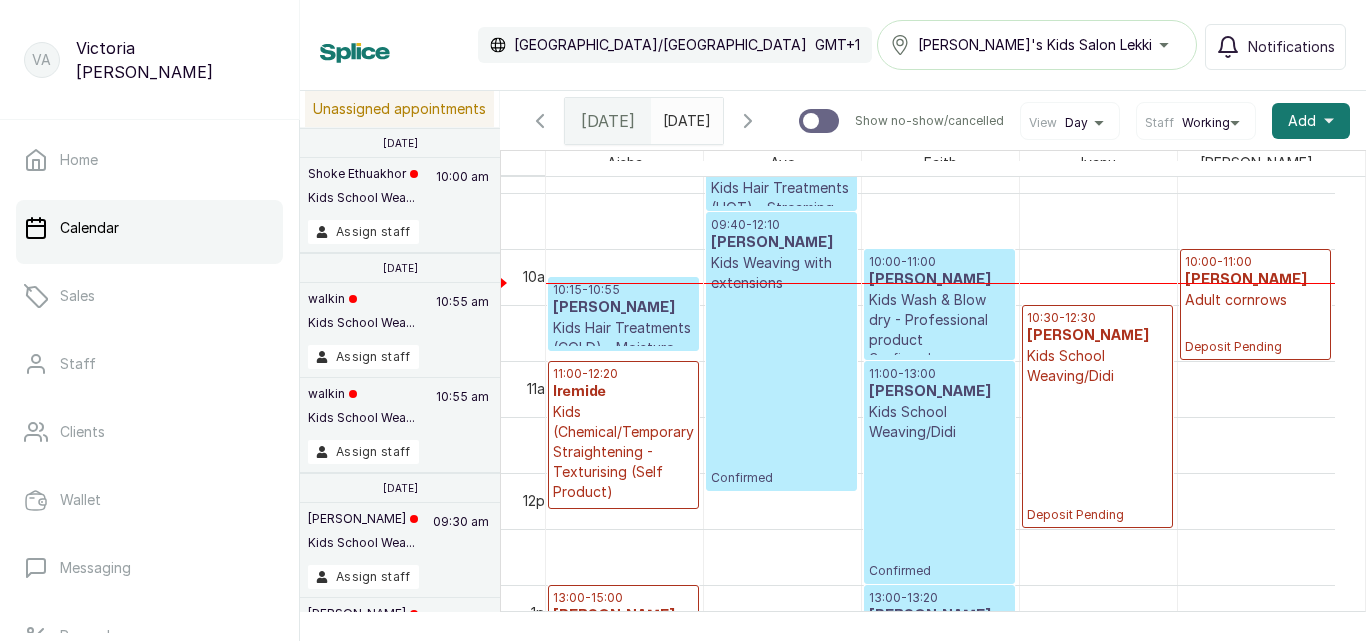 click 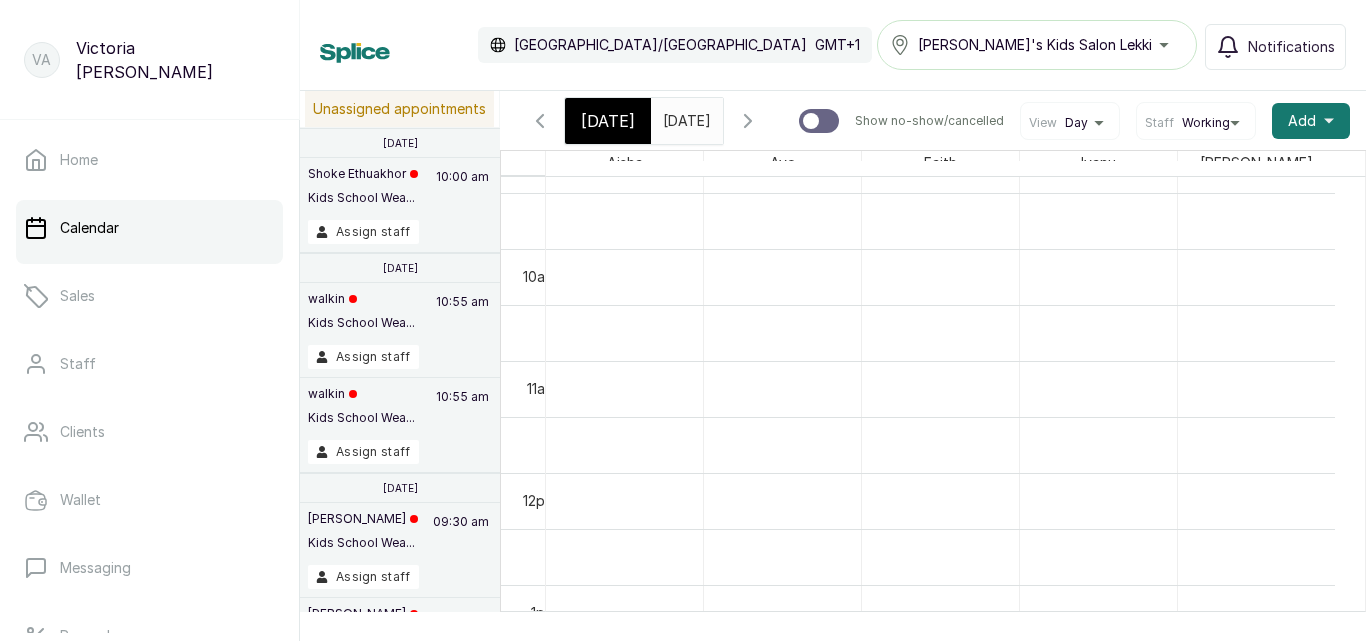 scroll, scrollTop: 673, scrollLeft: 0, axis: vertical 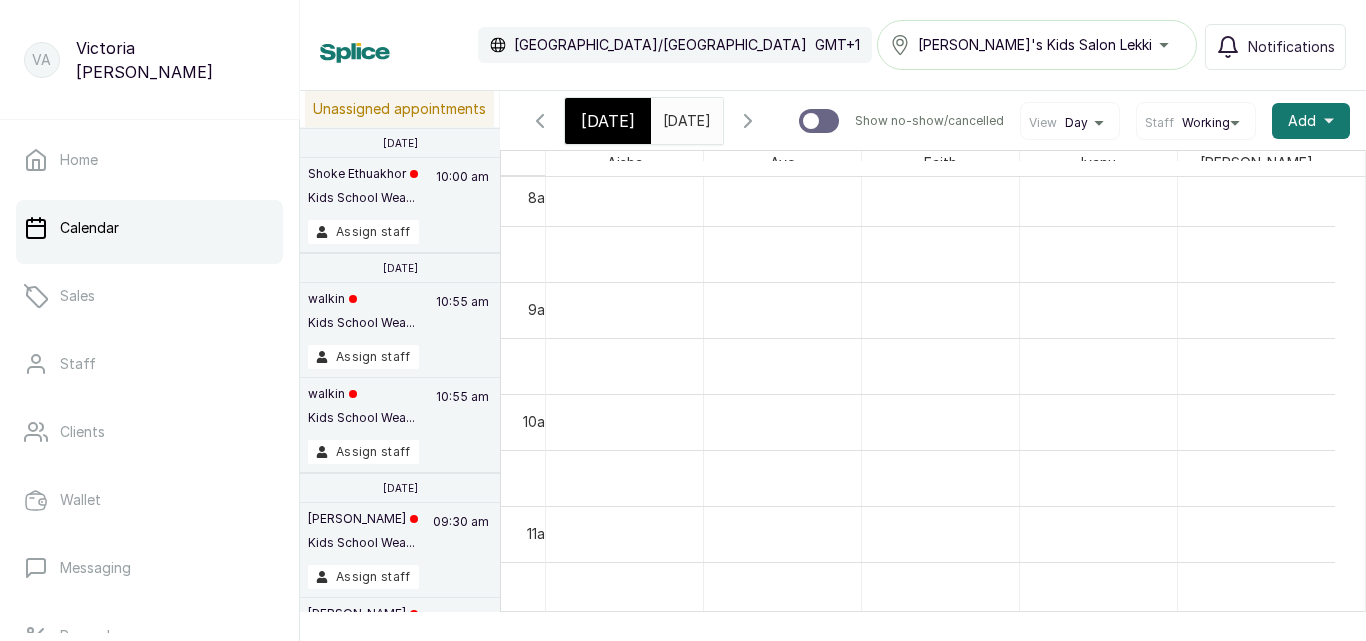 click on "[DATE]" at bounding box center (608, 121) 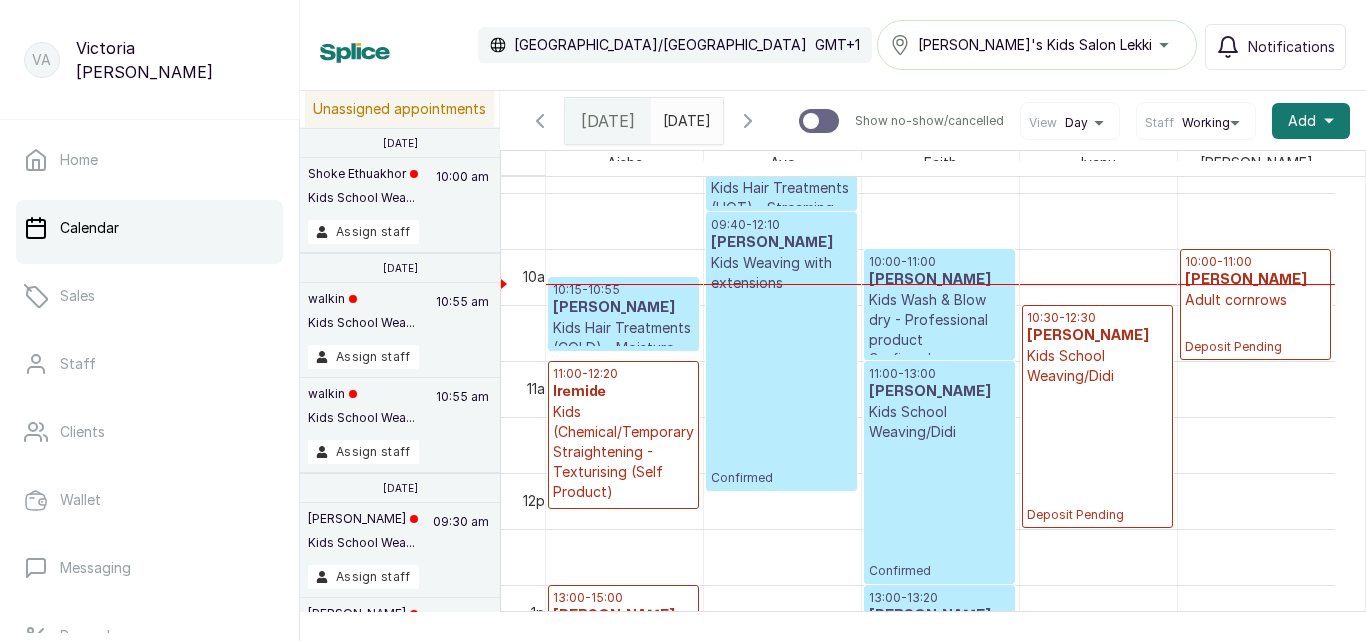 scroll, scrollTop: 1328, scrollLeft: 0, axis: vertical 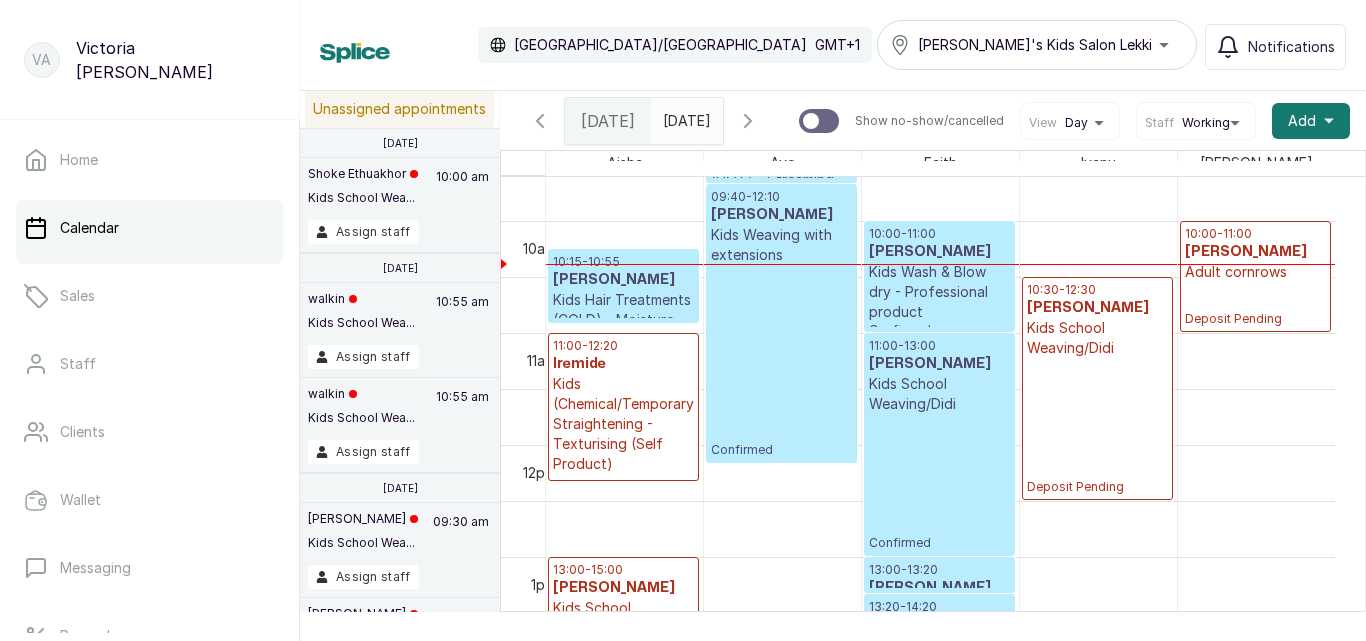 click on "10:00  -  11:00 [PERSON_NAME] Adult cornrows Deposit Pending" at bounding box center (1255, 276) 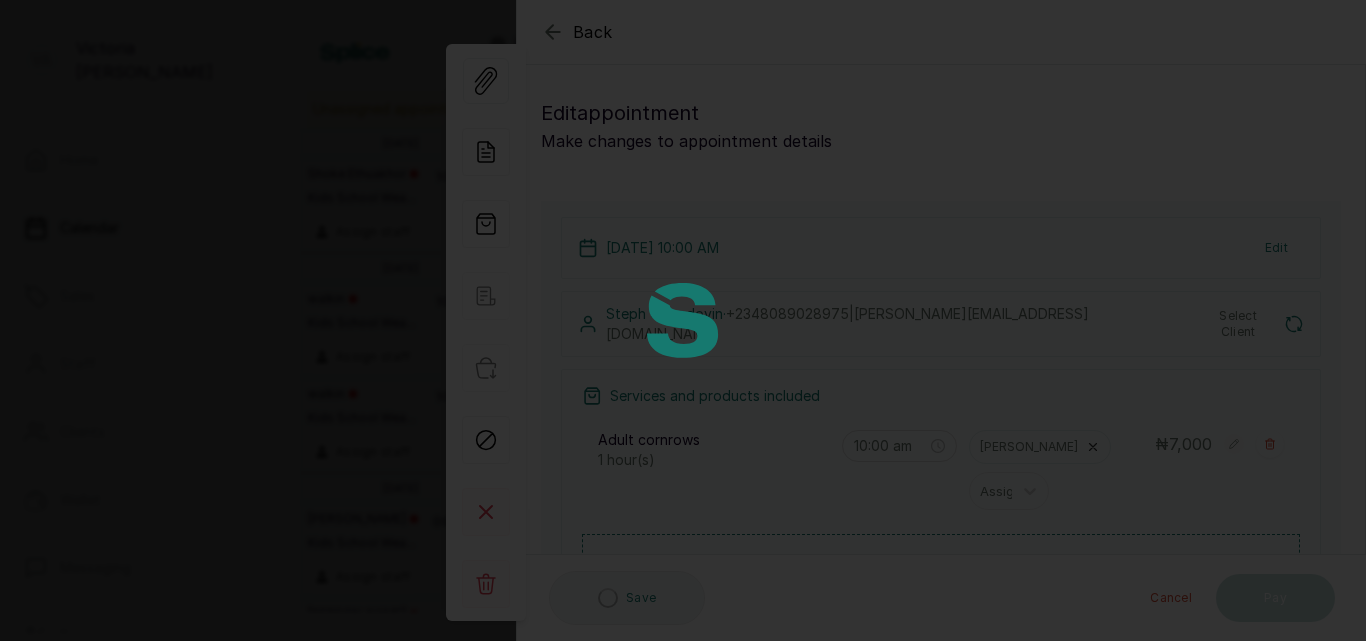 type on "10:00 am" 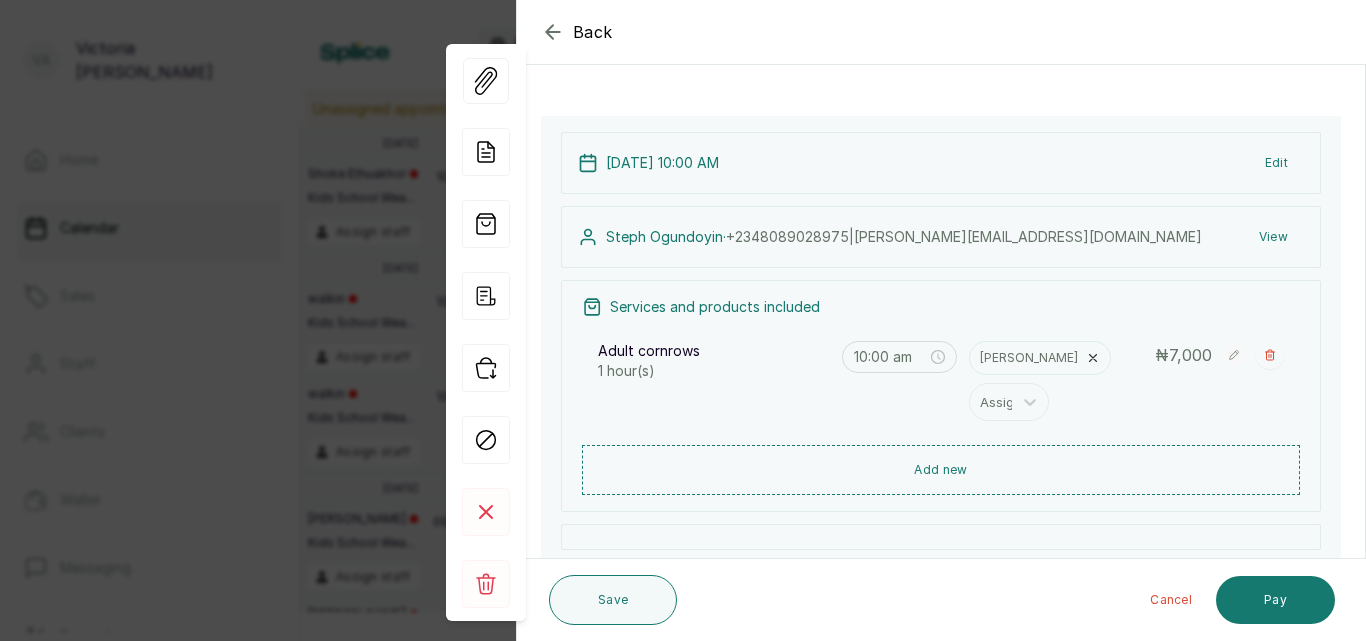 scroll, scrollTop: 0, scrollLeft: 0, axis: both 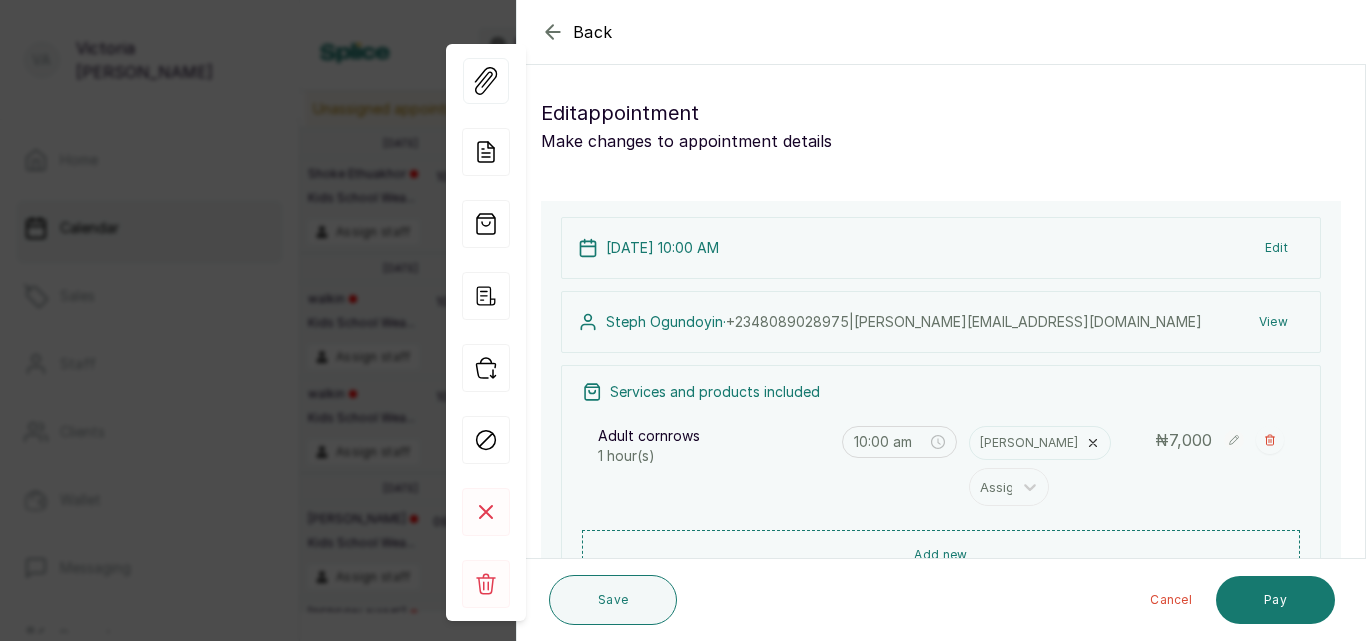 click 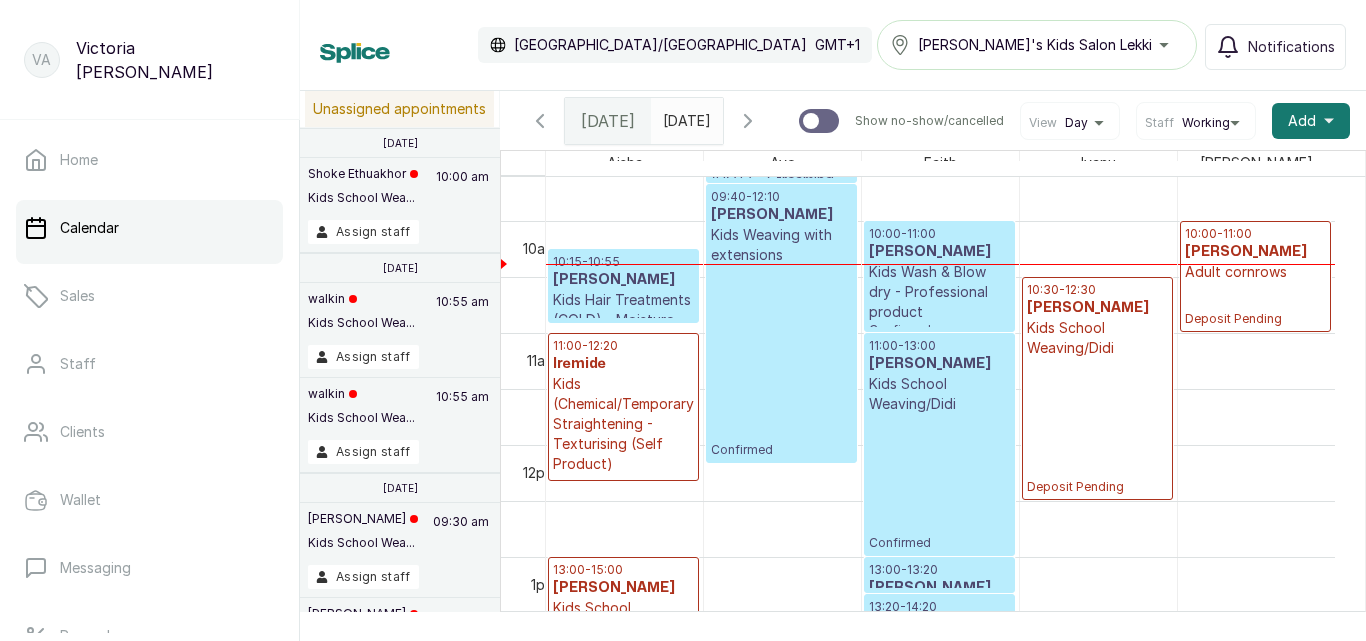 scroll, scrollTop: 1277, scrollLeft: 0, axis: vertical 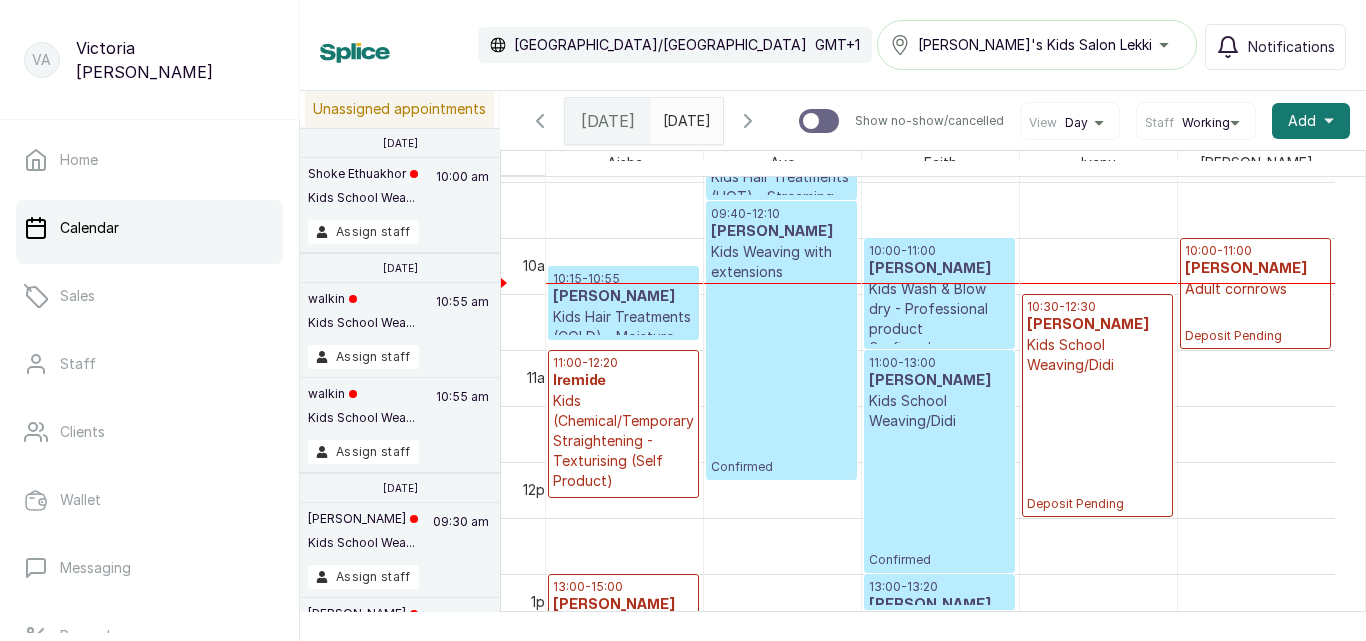 click on "Kids Weaving with extensions" at bounding box center (781, 262) 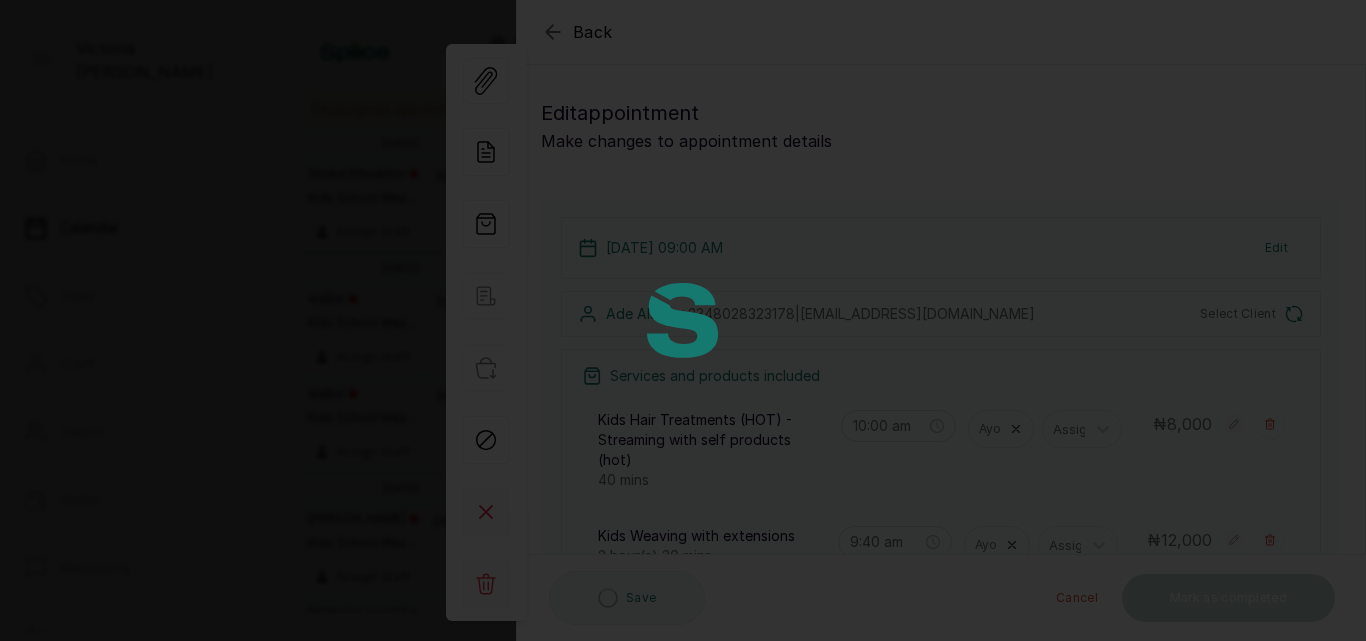 type on "9:00 am" 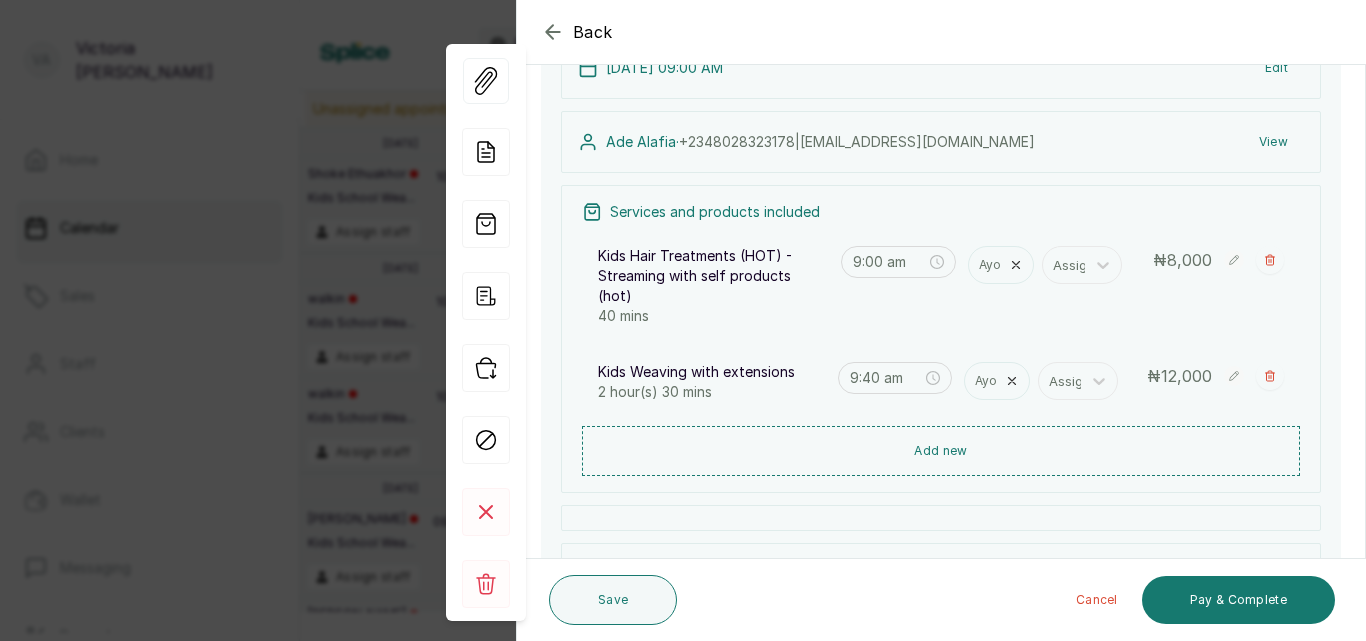 scroll, scrollTop: 262, scrollLeft: 0, axis: vertical 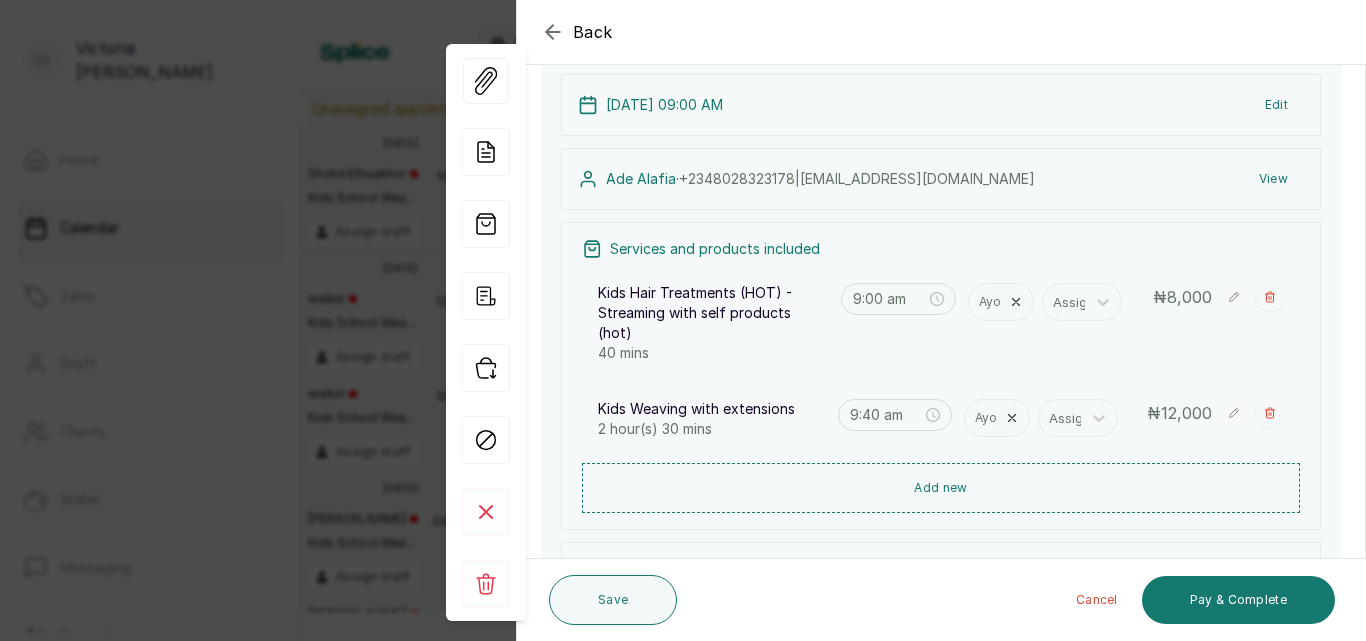 click 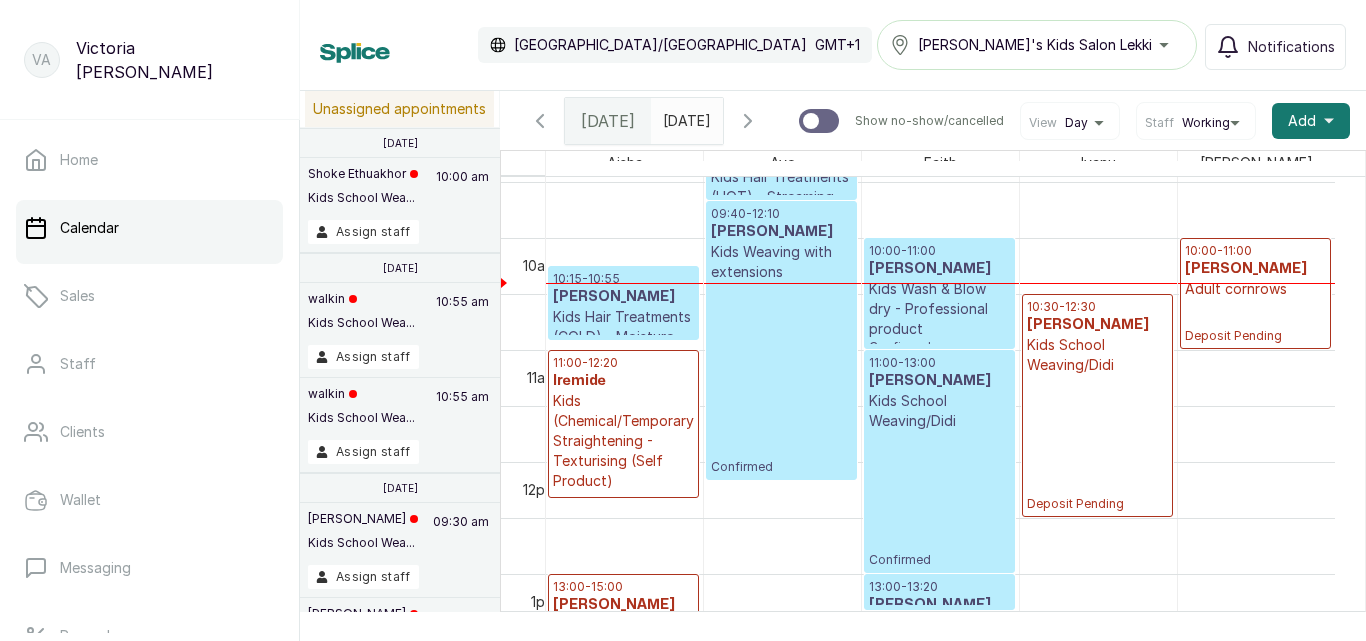 click on "10:15  -  10:55" at bounding box center (623, 279) 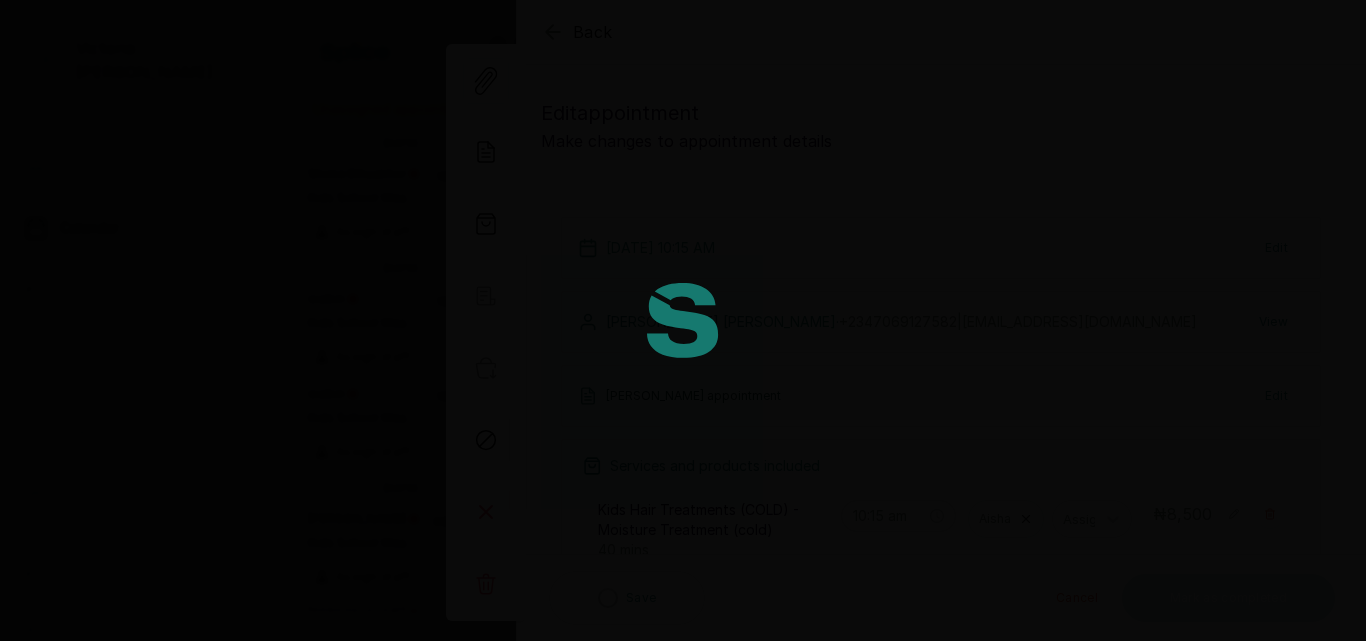 type on "10:15 am" 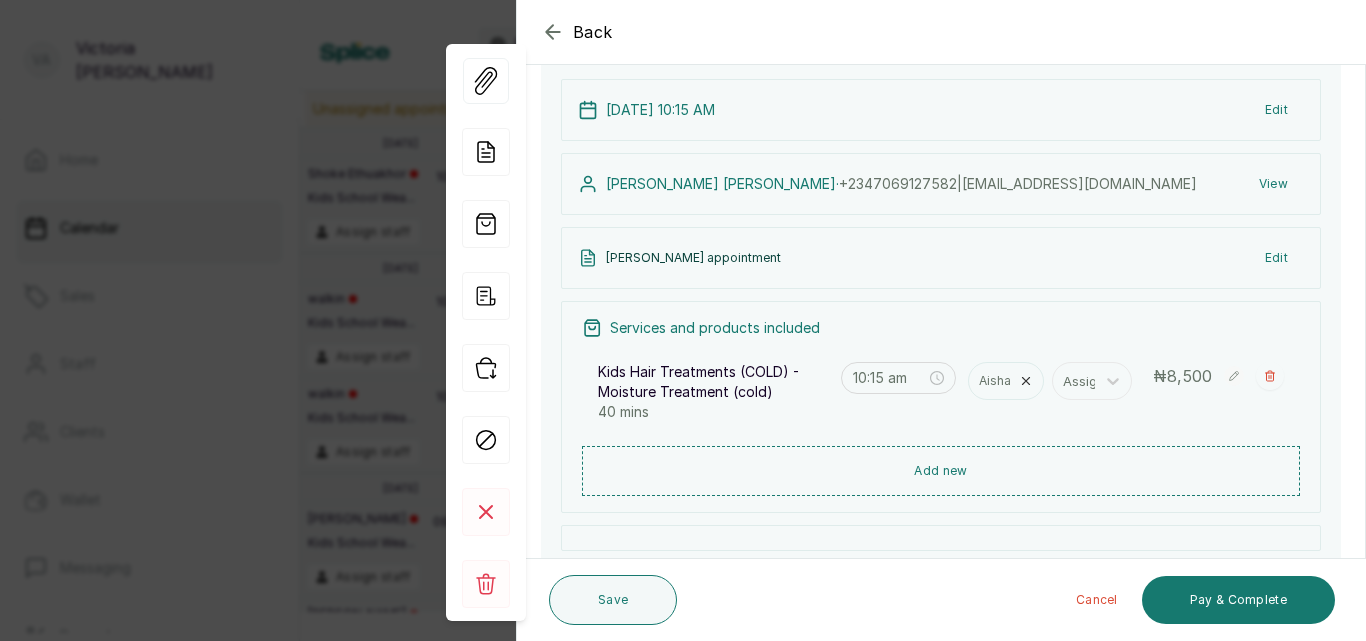 scroll, scrollTop: 220, scrollLeft: 0, axis: vertical 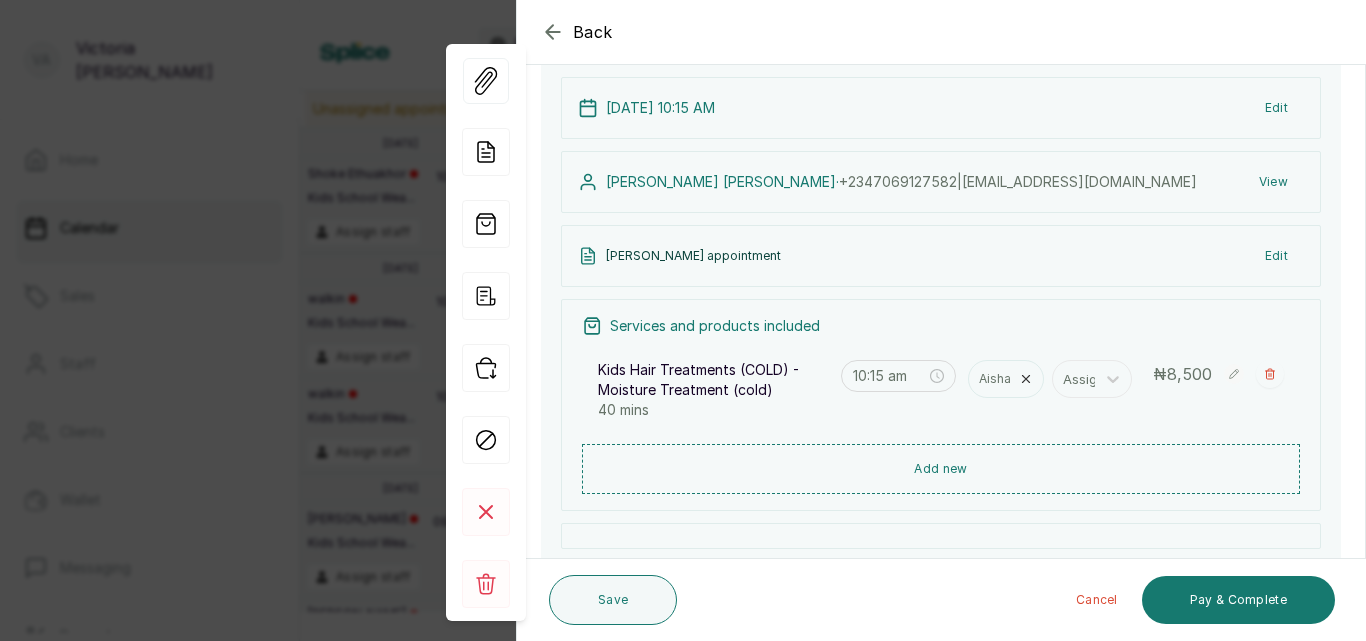 click 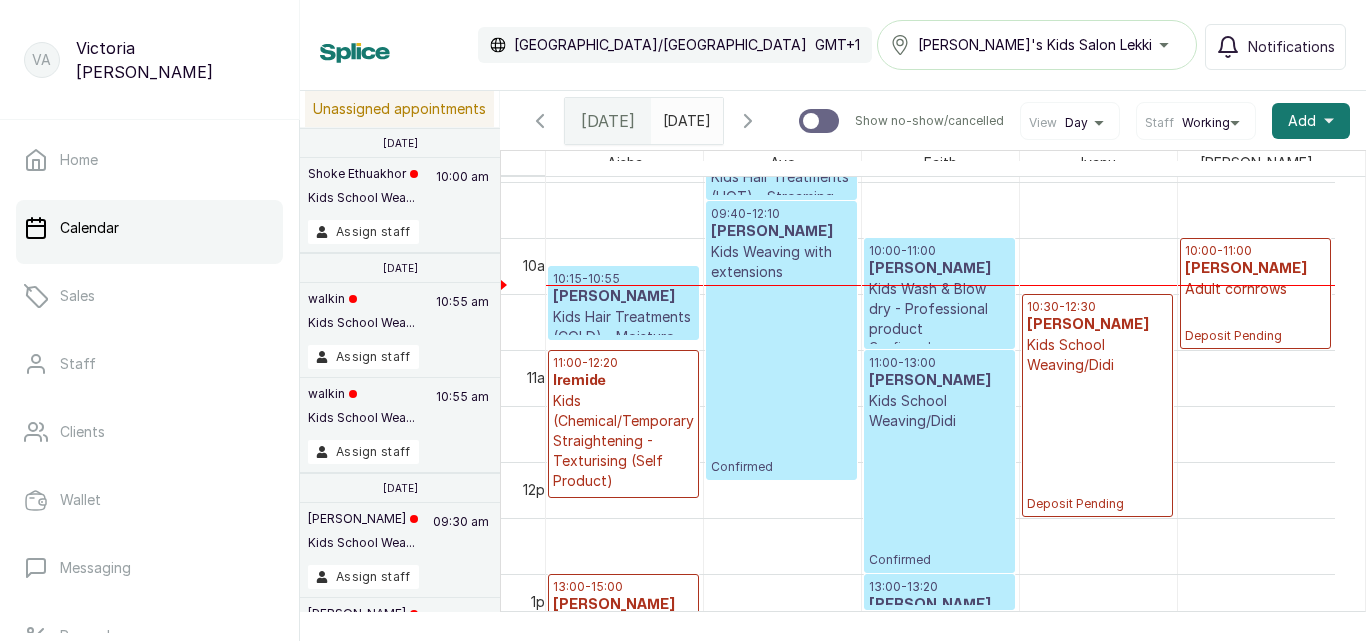 click on "10:00  -  11:00 [PERSON_NAME] Adult cornrows Deposit Pending" at bounding box center [1255, 293] 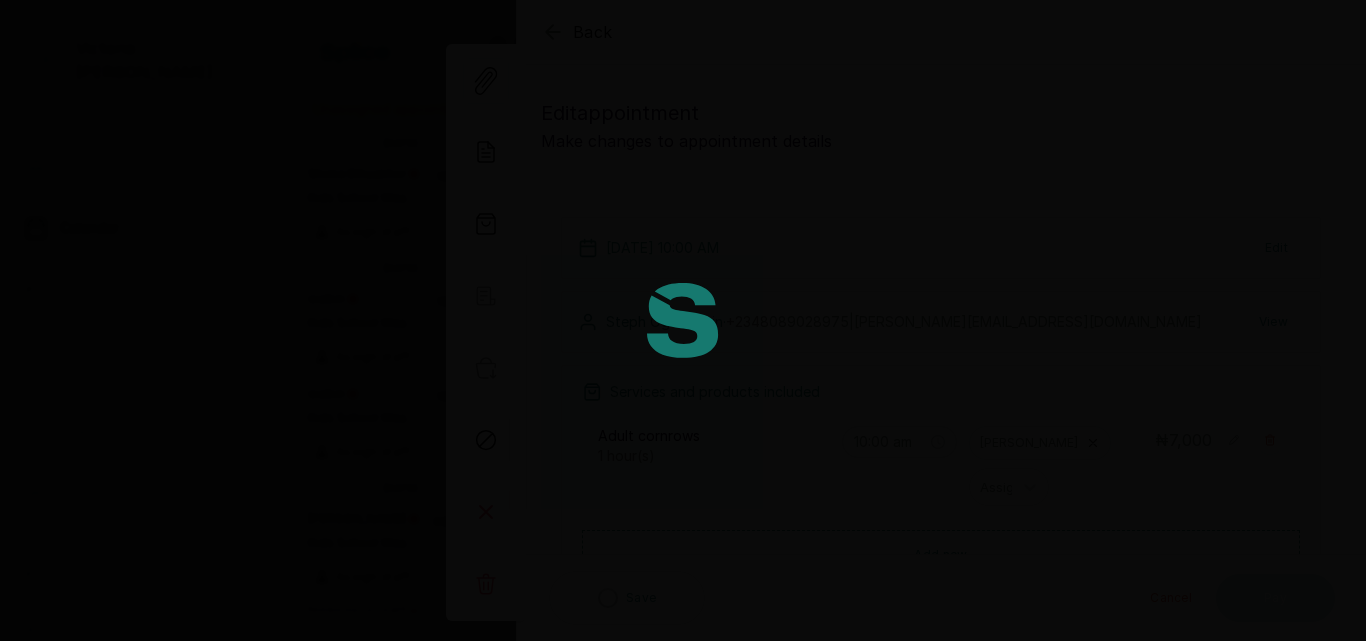 type on "10:00 am" 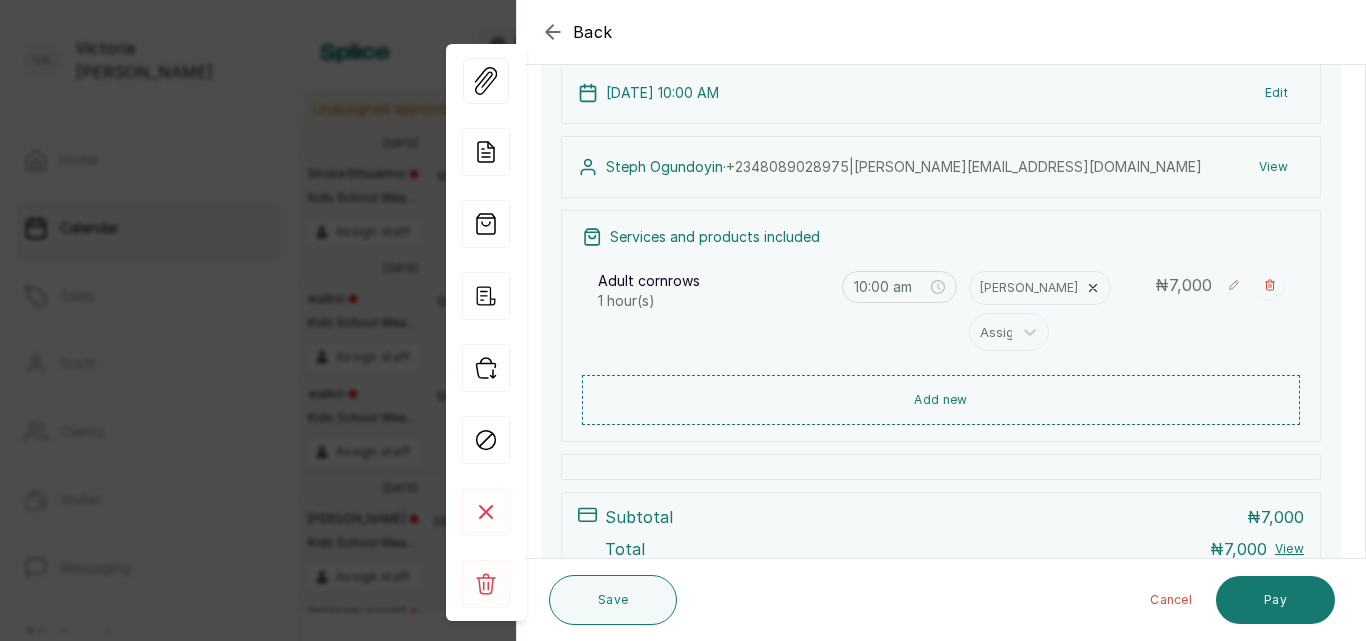 scroll, scrollTop: 143, scrollLeft: 0, axis: vertical 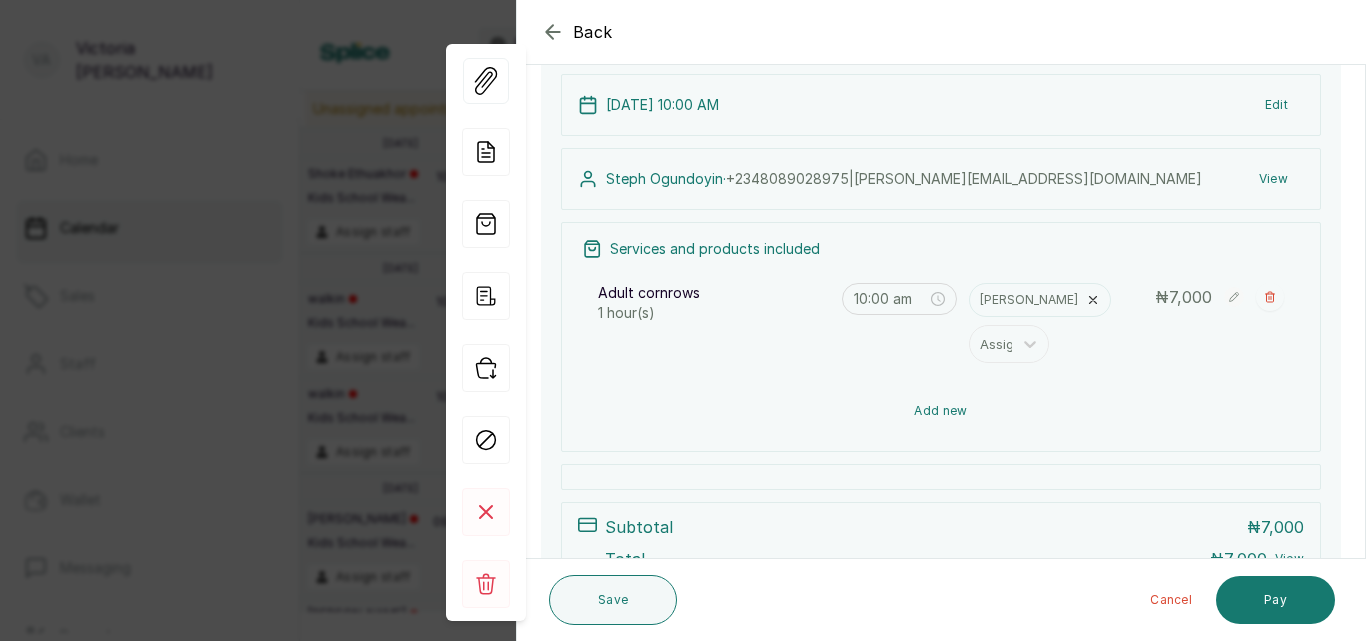 click on "Add new" at bounding box center (941, 411) 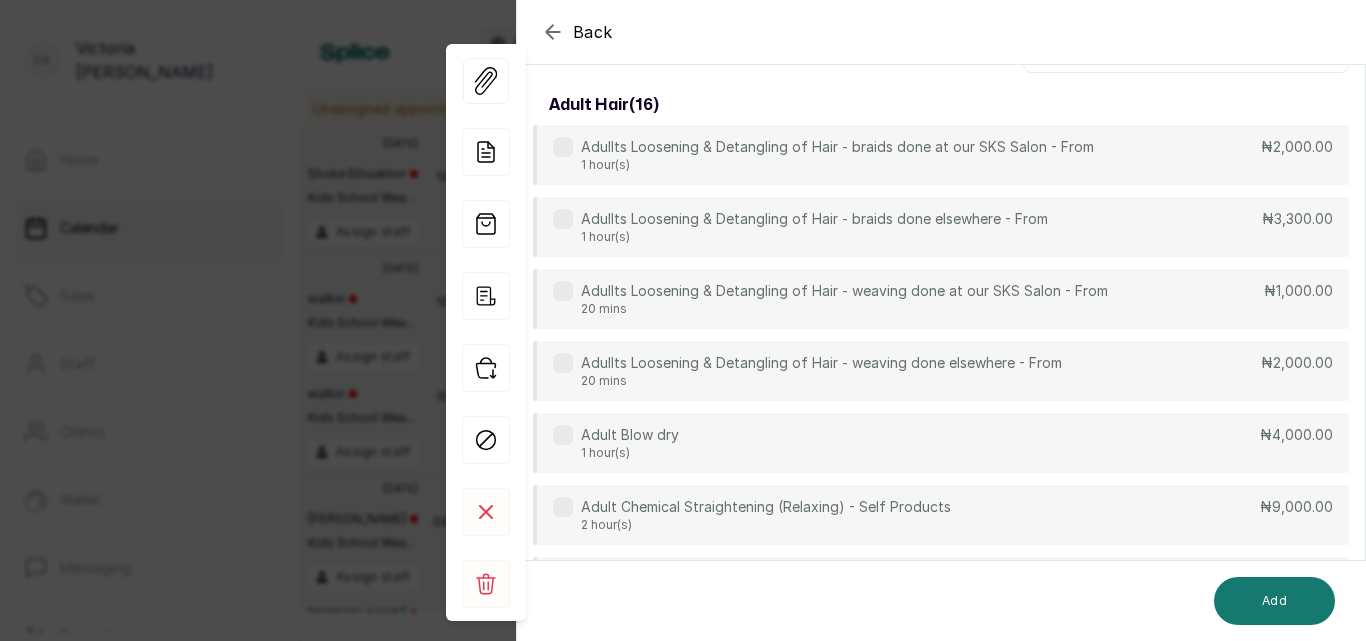 scroll, scrollTop: 149, scrollLeft: 0, axis: vertical 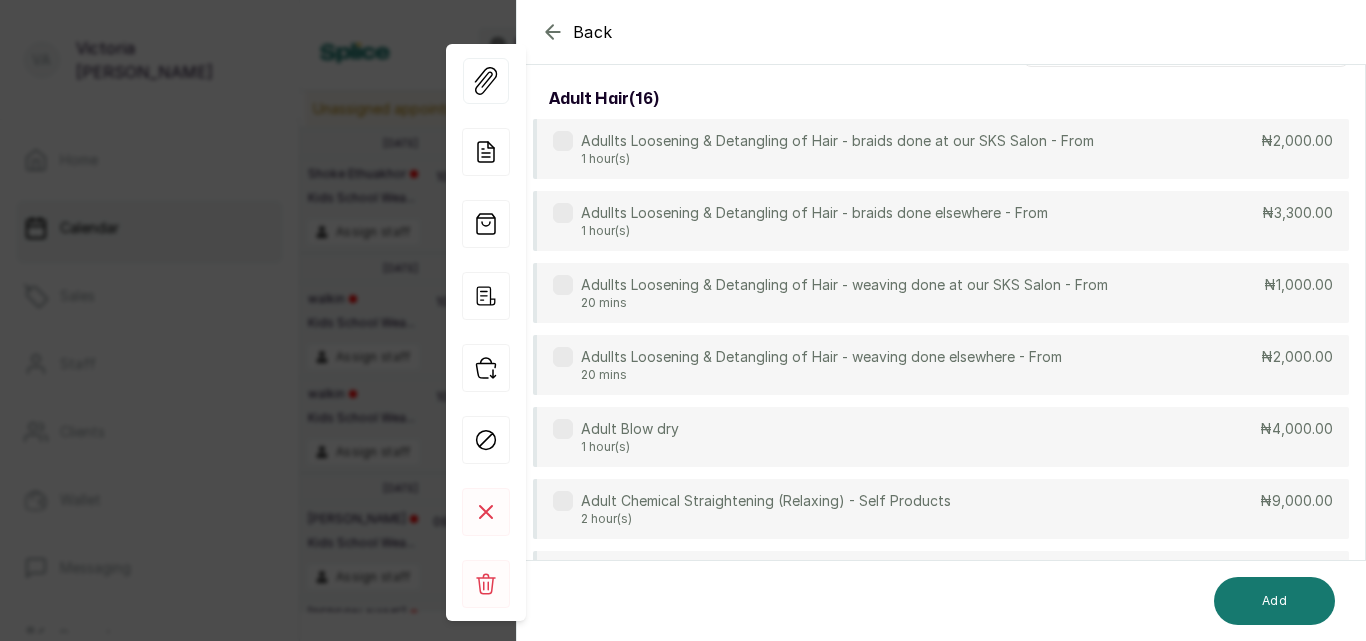 click at bounding box center [563, 357] 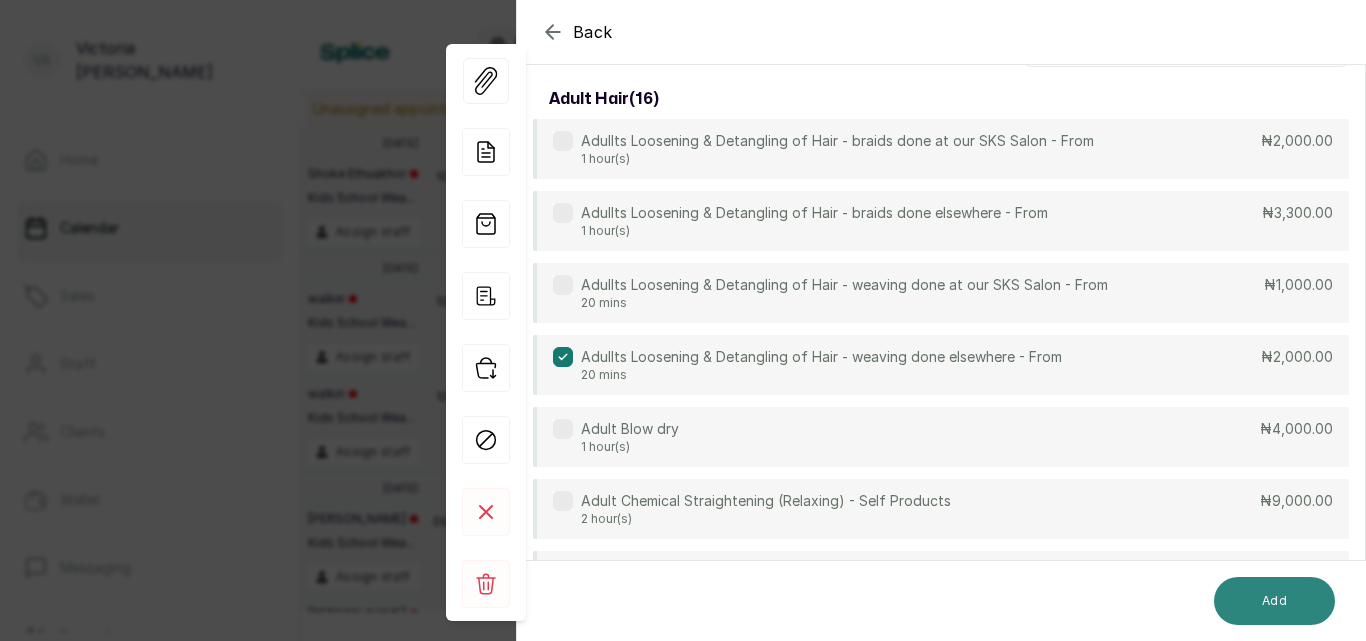 click on "Add" at bounding box center [1274, 601] 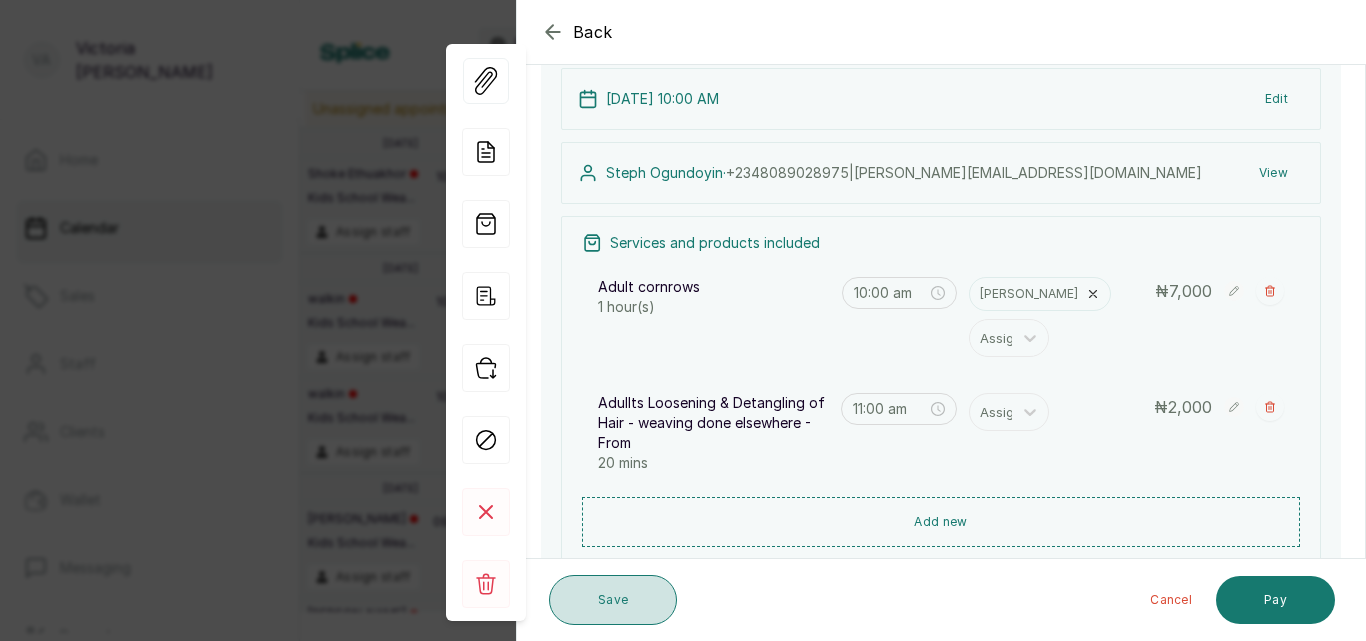 click on "Save" at bounding box center (613, 600) 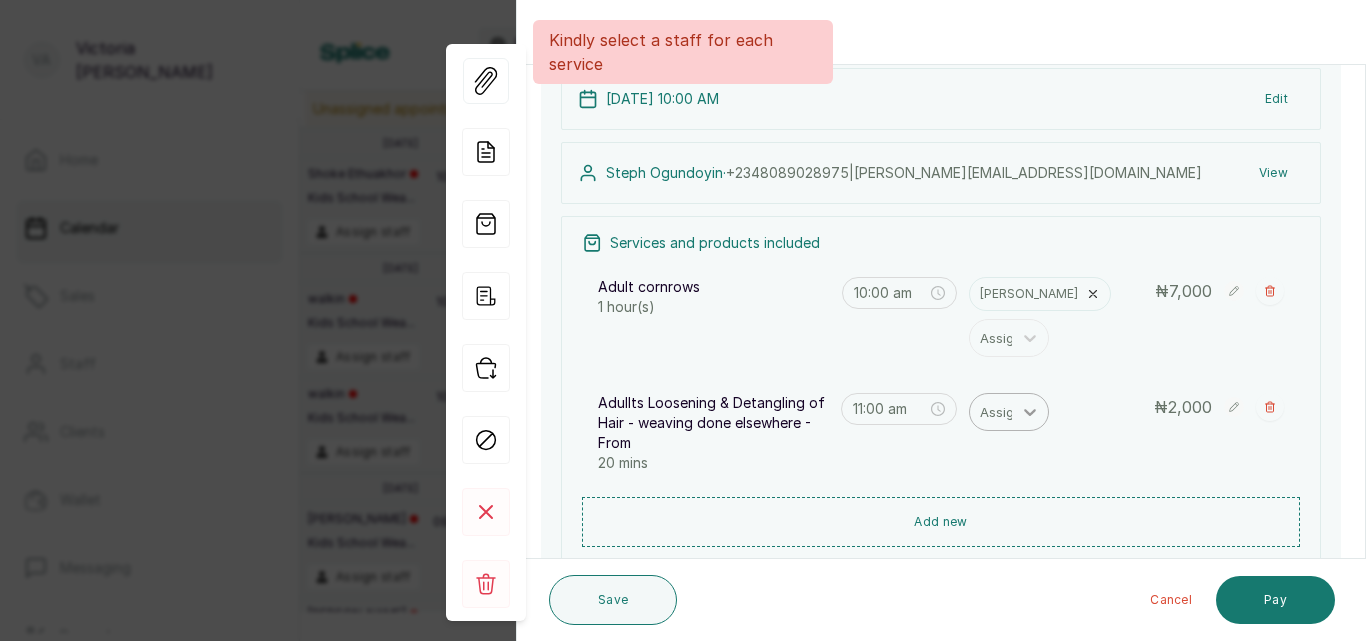 click 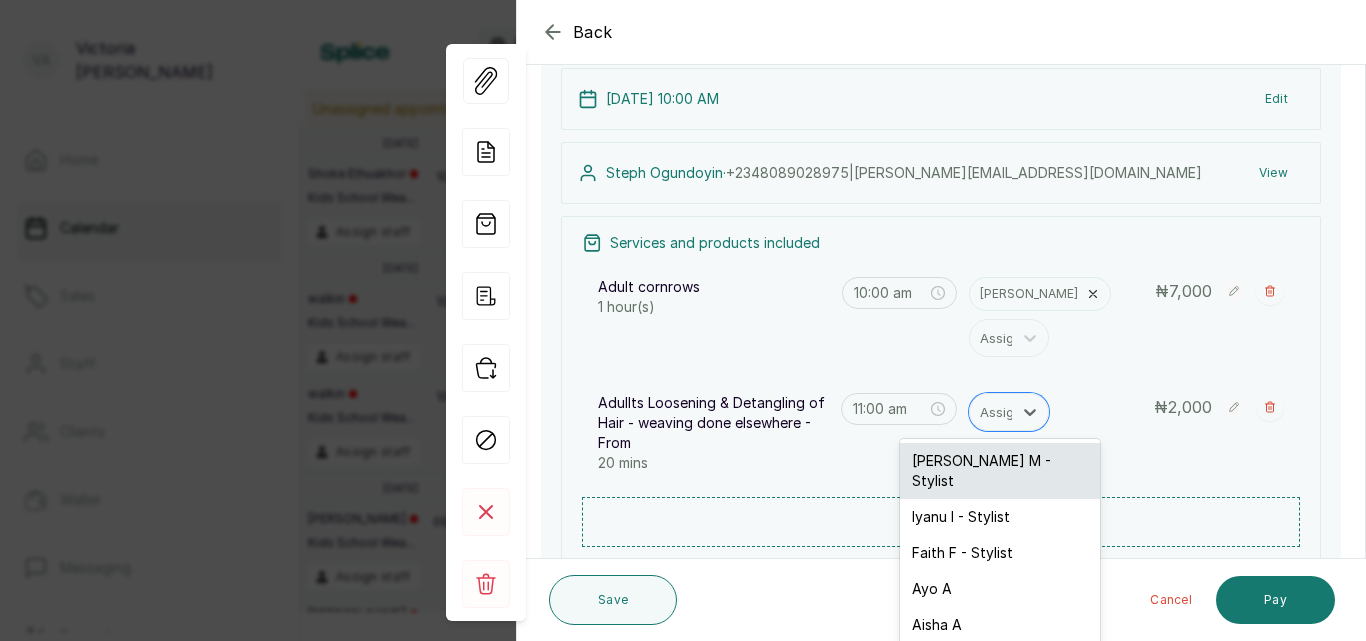 click on "[PERSON_NAME] M - Stylist" at bounding box center [1000, 471] 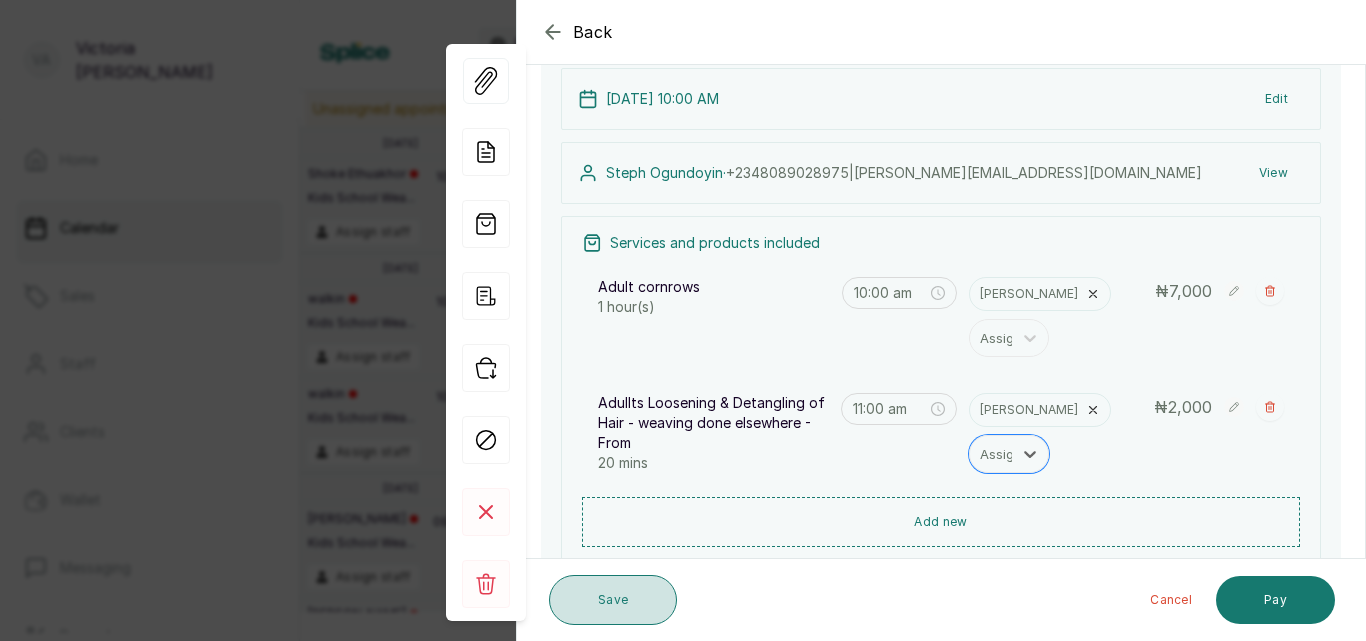 click on "Save" at bounding box center [613, 600] 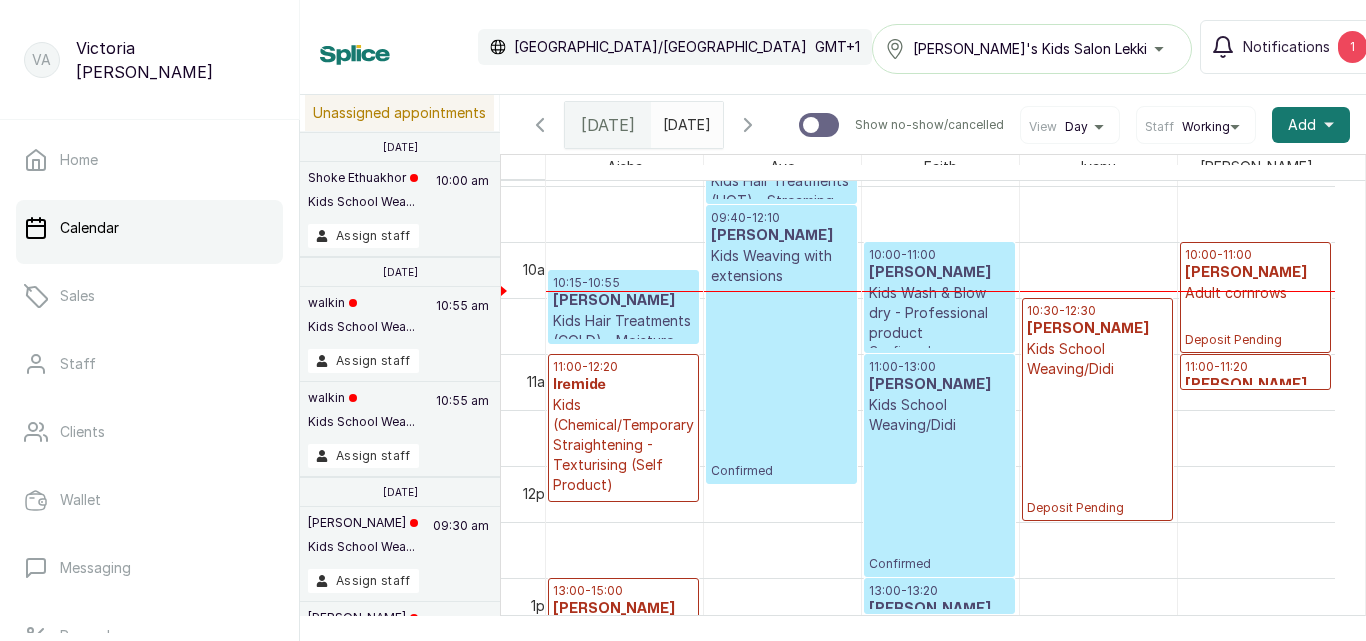 scroll, scrollTop: 902, scrollLeft: 0, axis: vertical 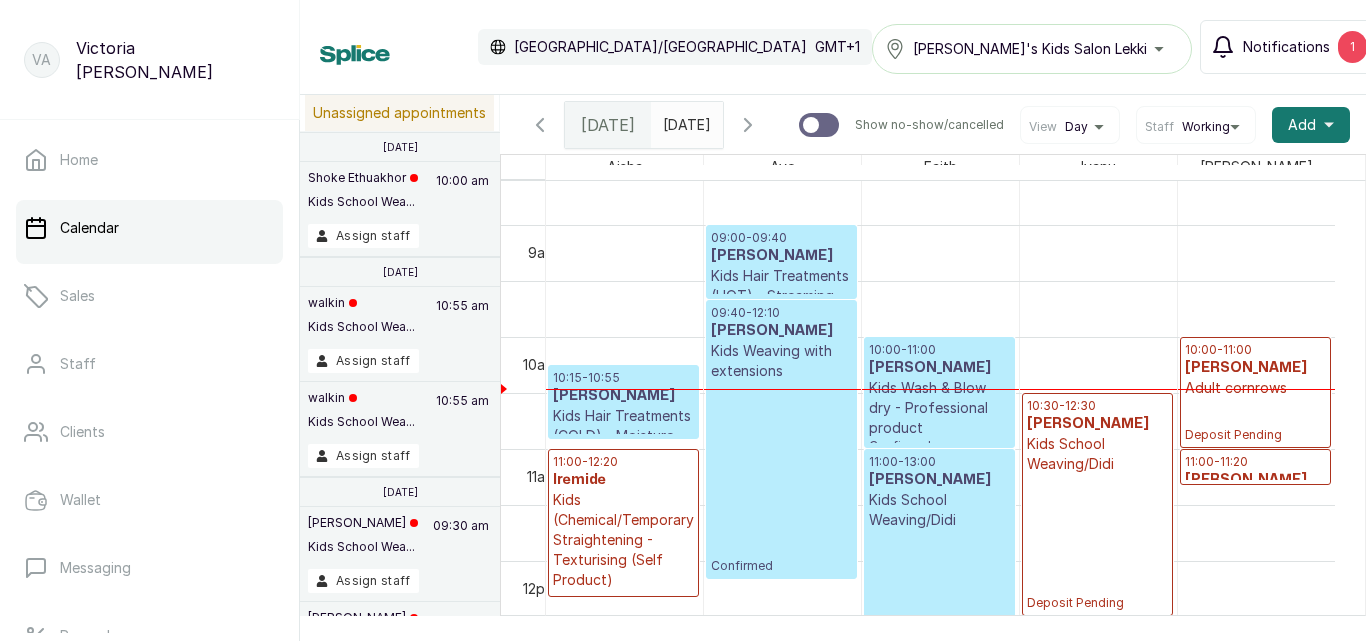 click on "Notifications" at bounding box center (1286, 47) 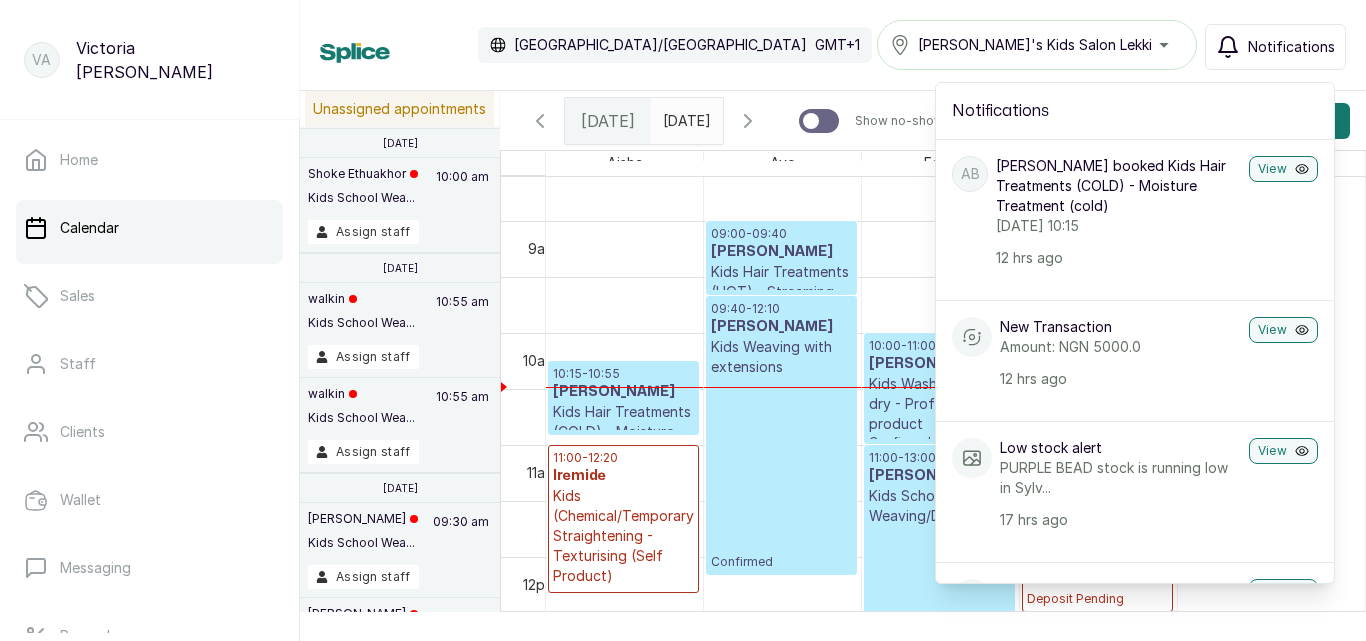 click on "Notifications" at bounding box center (1291, 47) 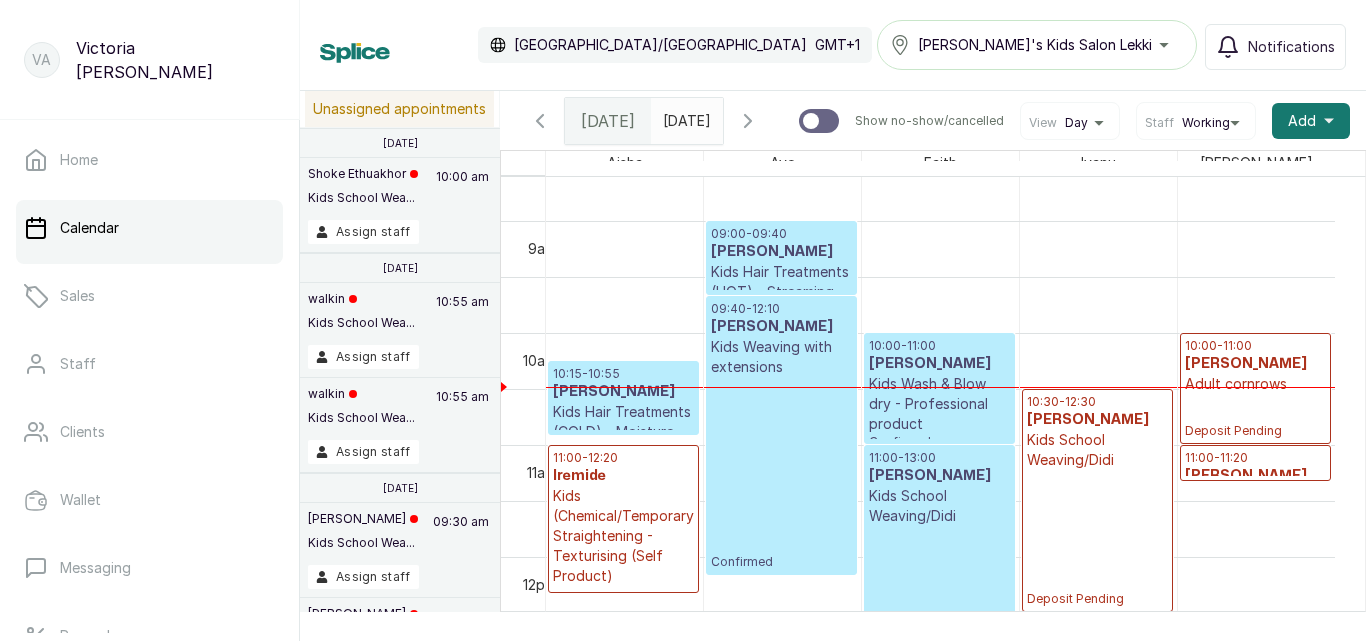 scroll, scrollTop: 1132, scrollLeft: 0, axis: vertical 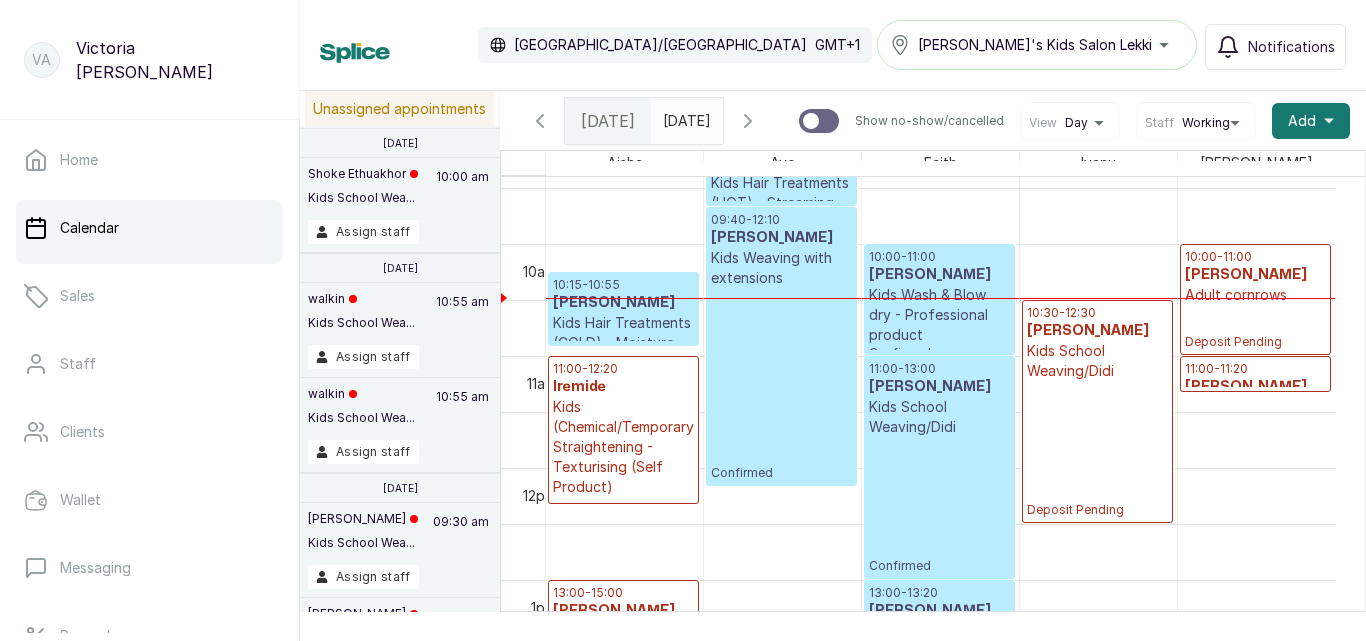 click 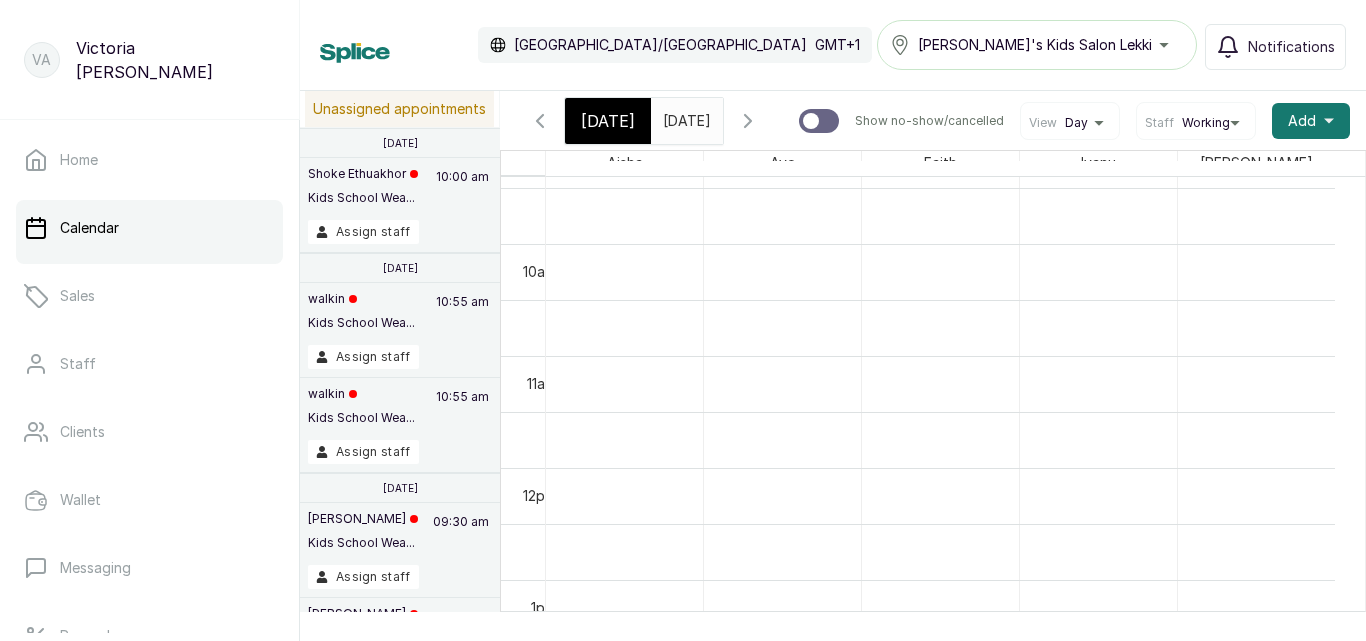 scroll, scrollTop: 673, scrollLeft: 0, axis: vertical 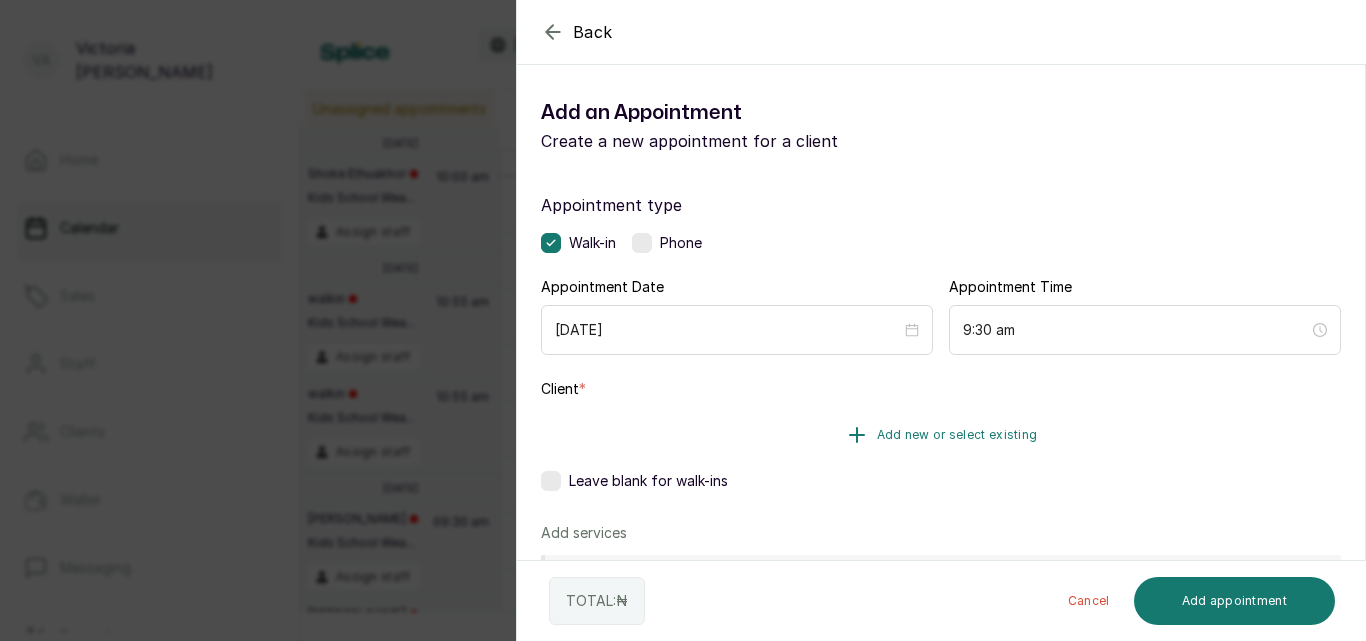 click on "Add new or select existing" at bounding box center (957, 435) 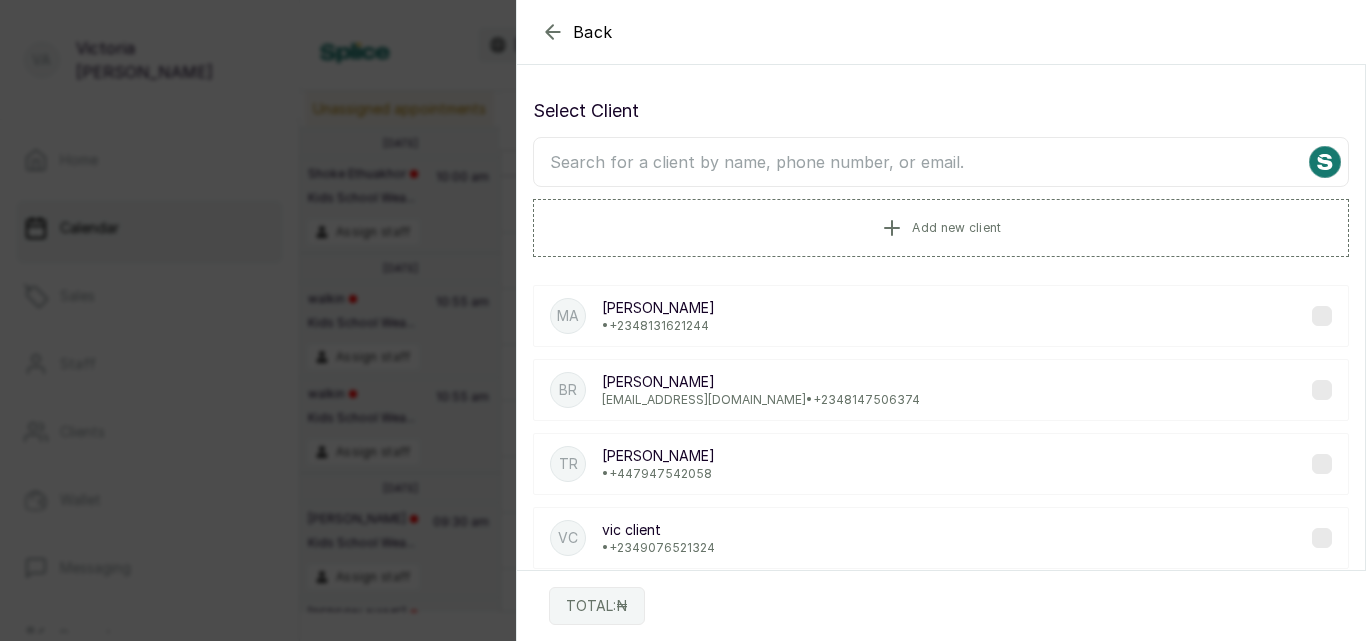 click at bounding box center [941, 162] 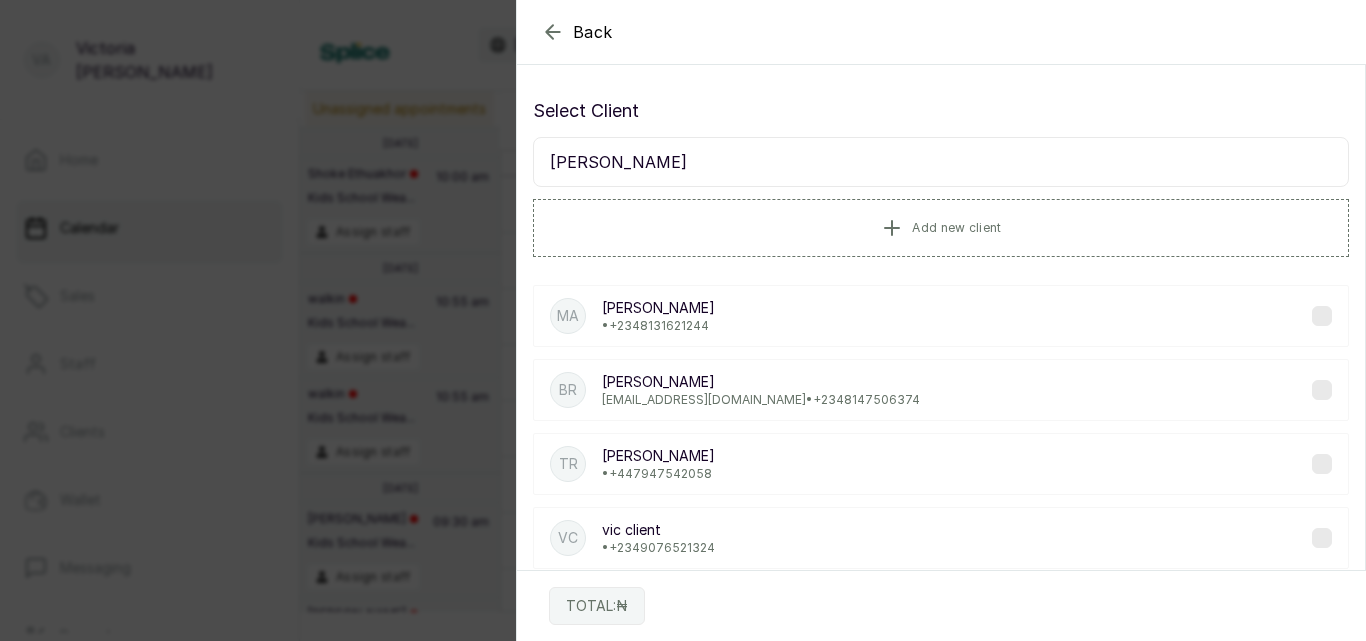 type on "[PERSON_NAME]" 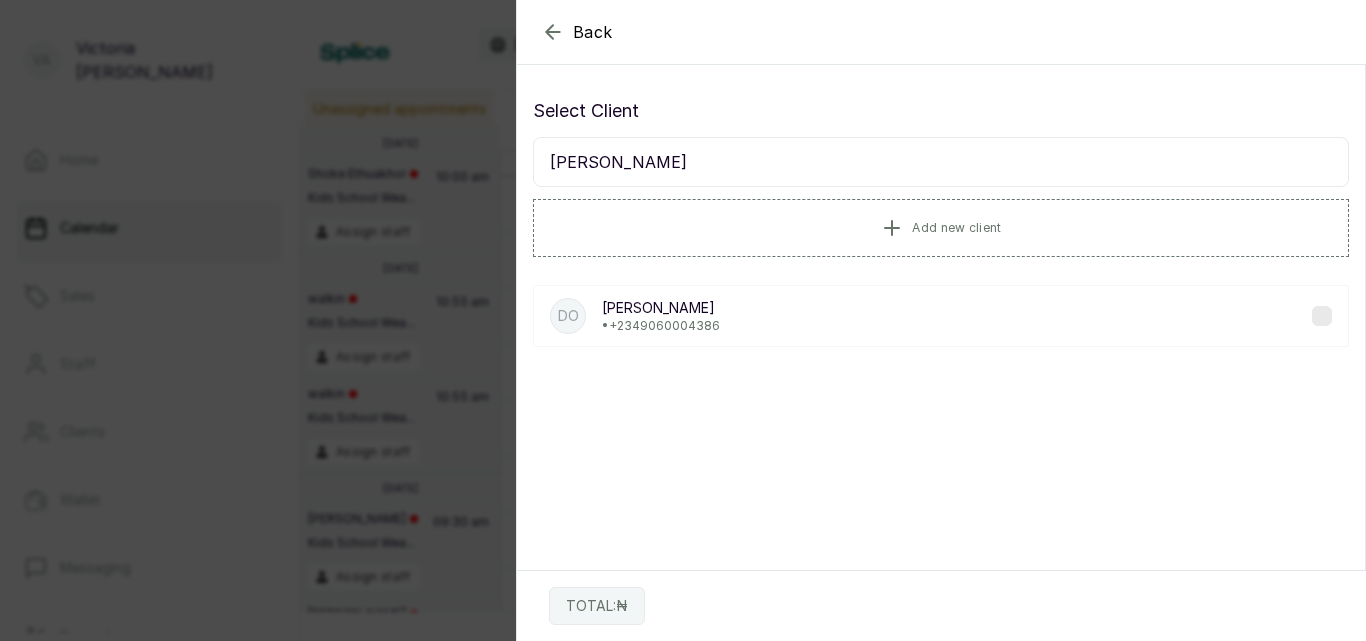 click at bounding box center [1322, 316] 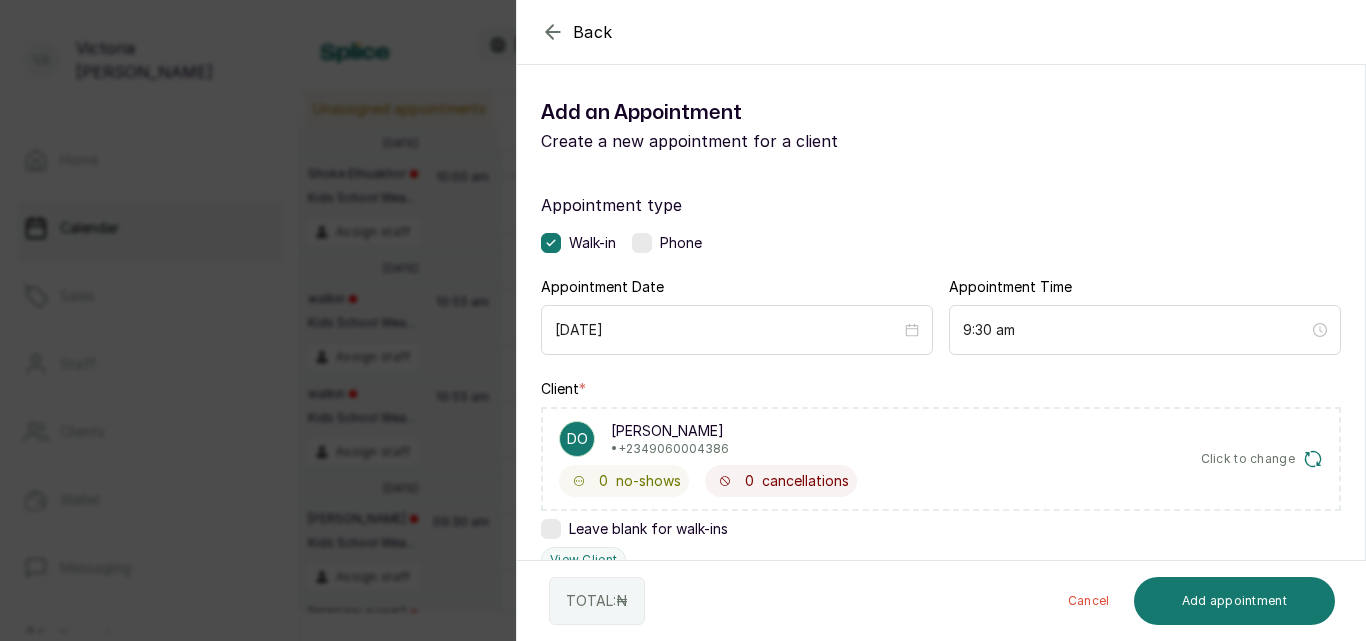 scroll, scrollTop: 219, scrollLeft: 0, axis: vertical 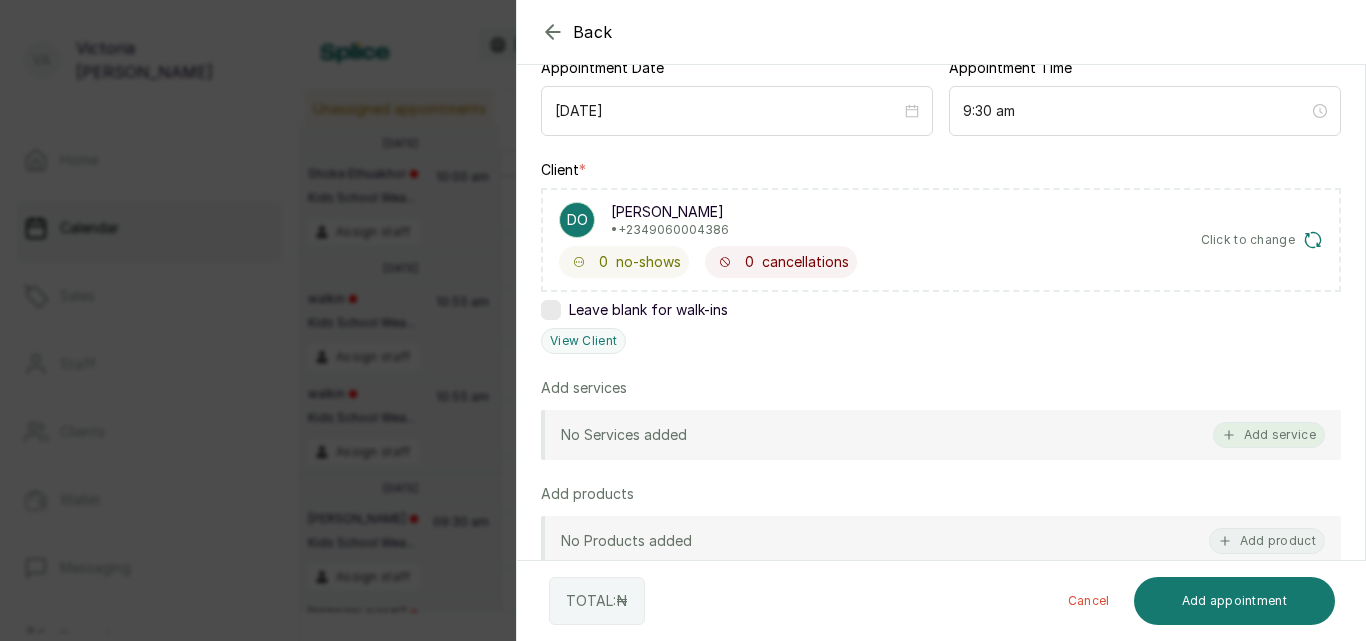 click on "Add service" at bounding box center [1269, 435] 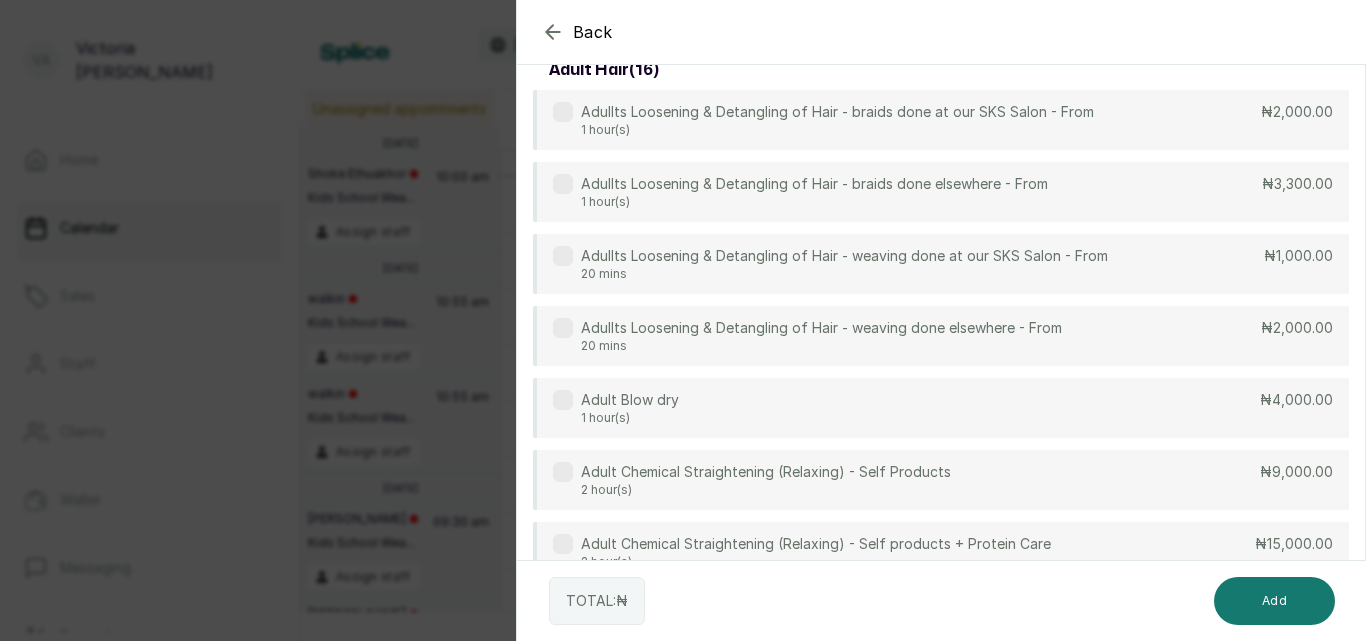 scroll, scrollTop: 80, scrollLeft: 0, axis: vertical 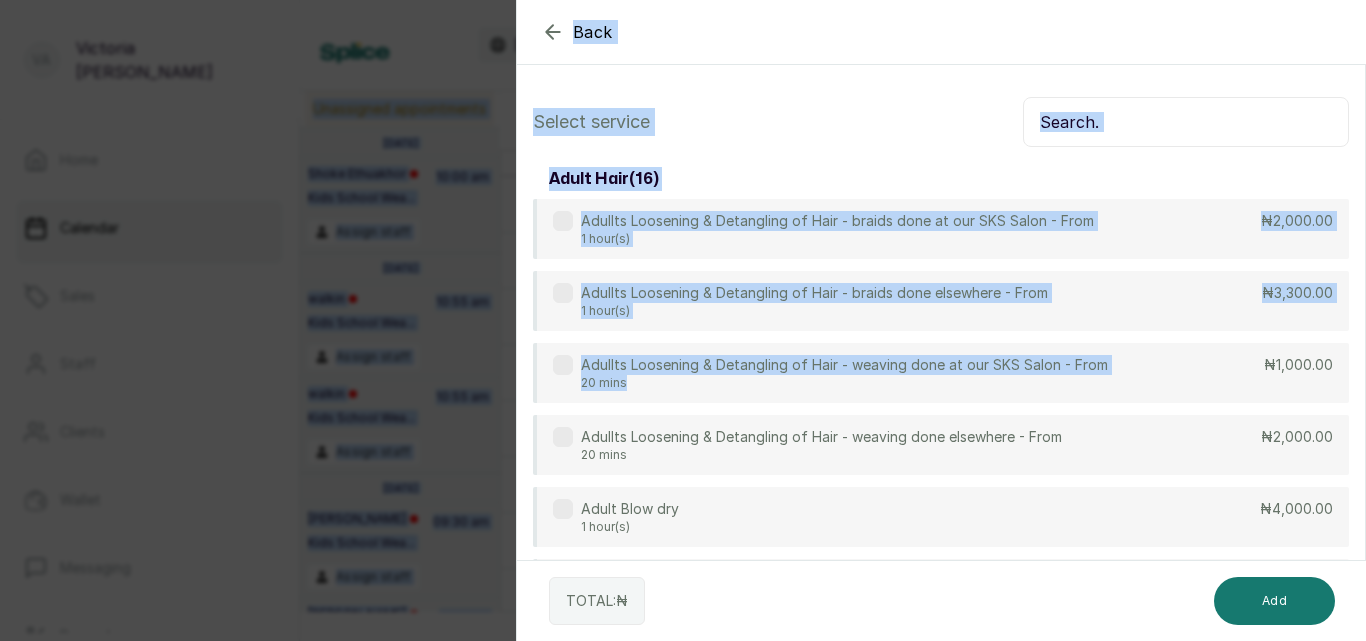 drag, startPoint x: 1042, startPoint y: 314, endPoint x: 1106, endPoint y: -87, distance: 406.0751 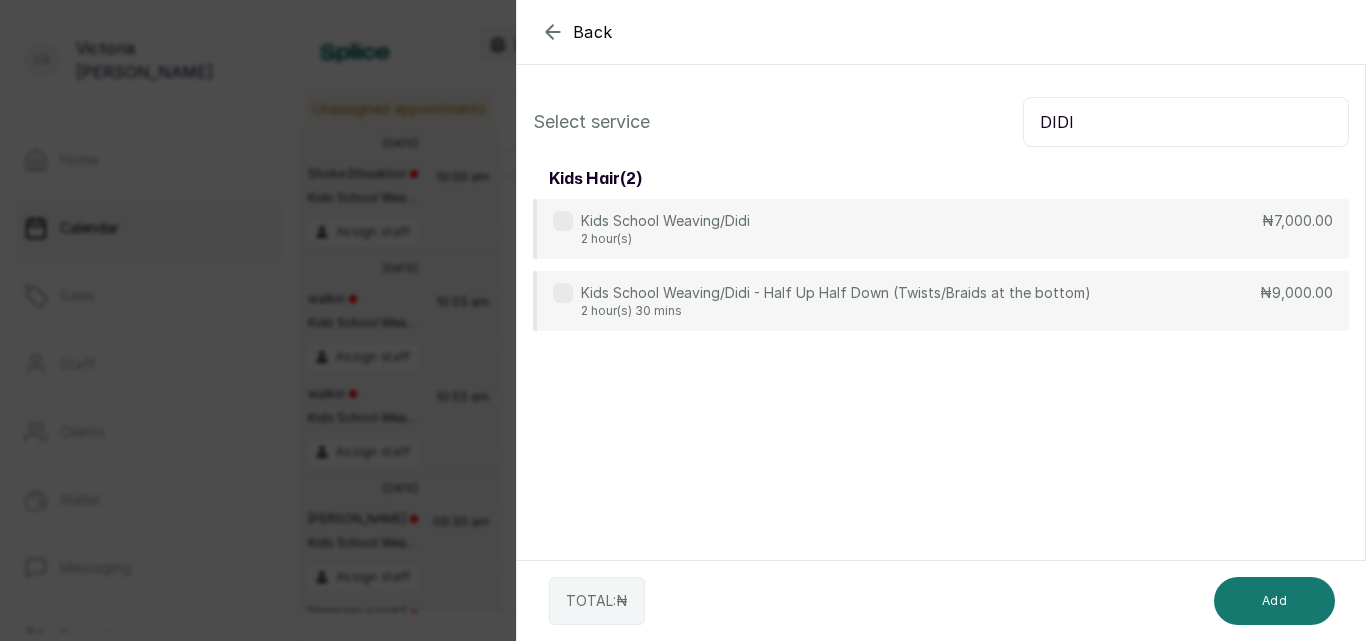 type on "DIDI" 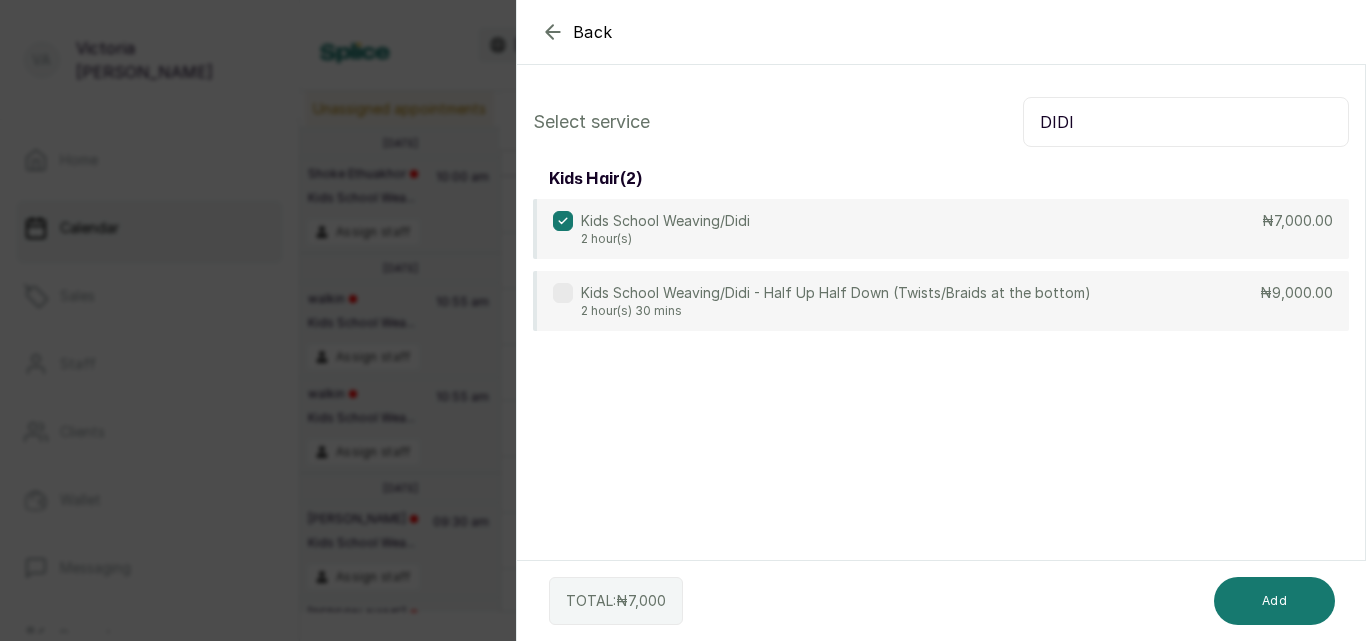click on "Add" at bounding box center (1274, 601) 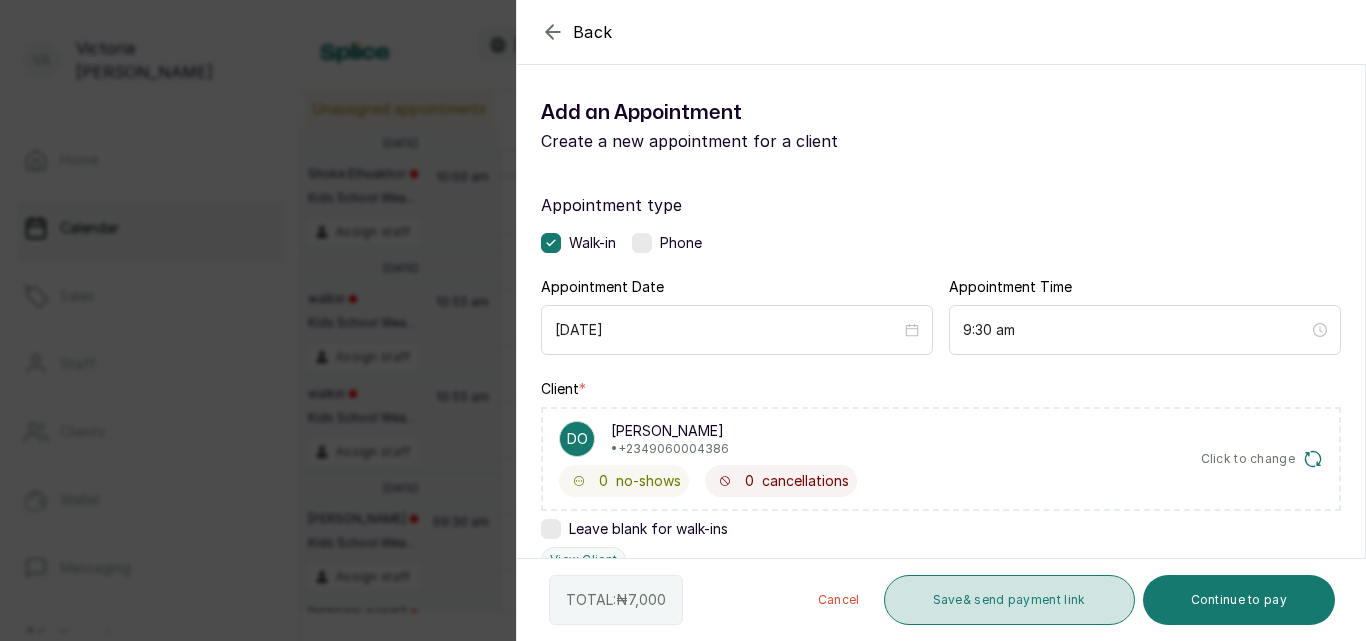 click on "Save  & send payment link" at bounding box center [1009, 600] 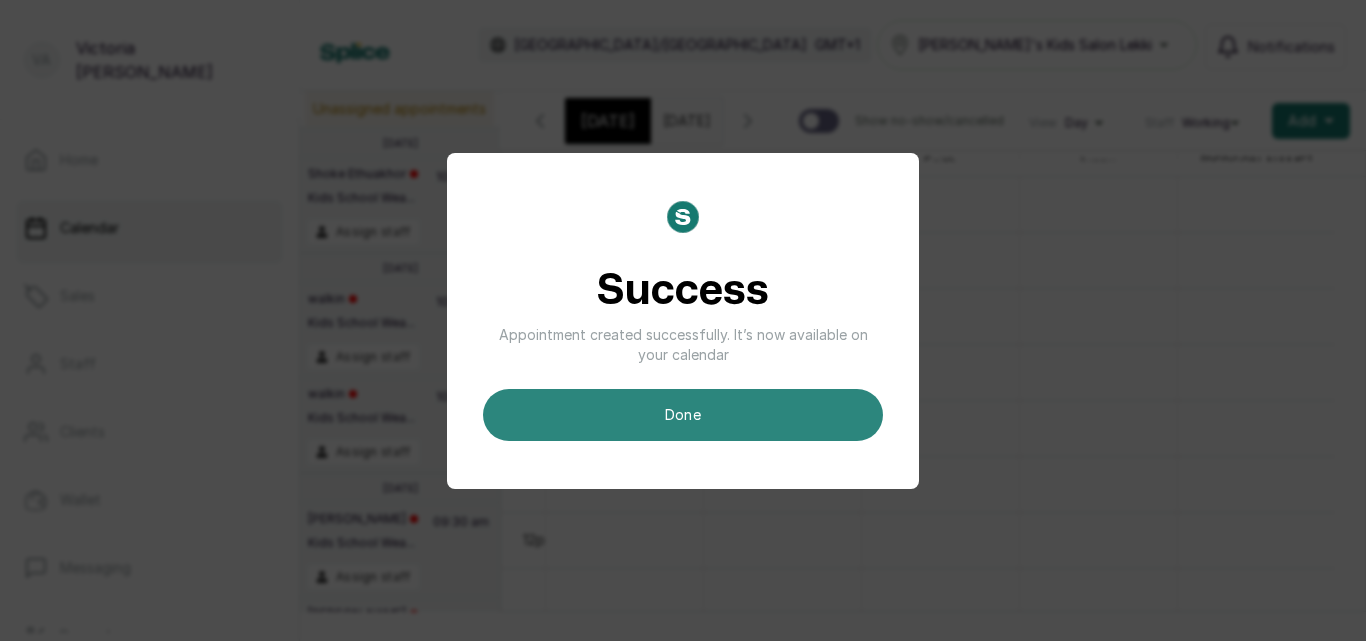 click on "done" at bounding box center [683, 415] 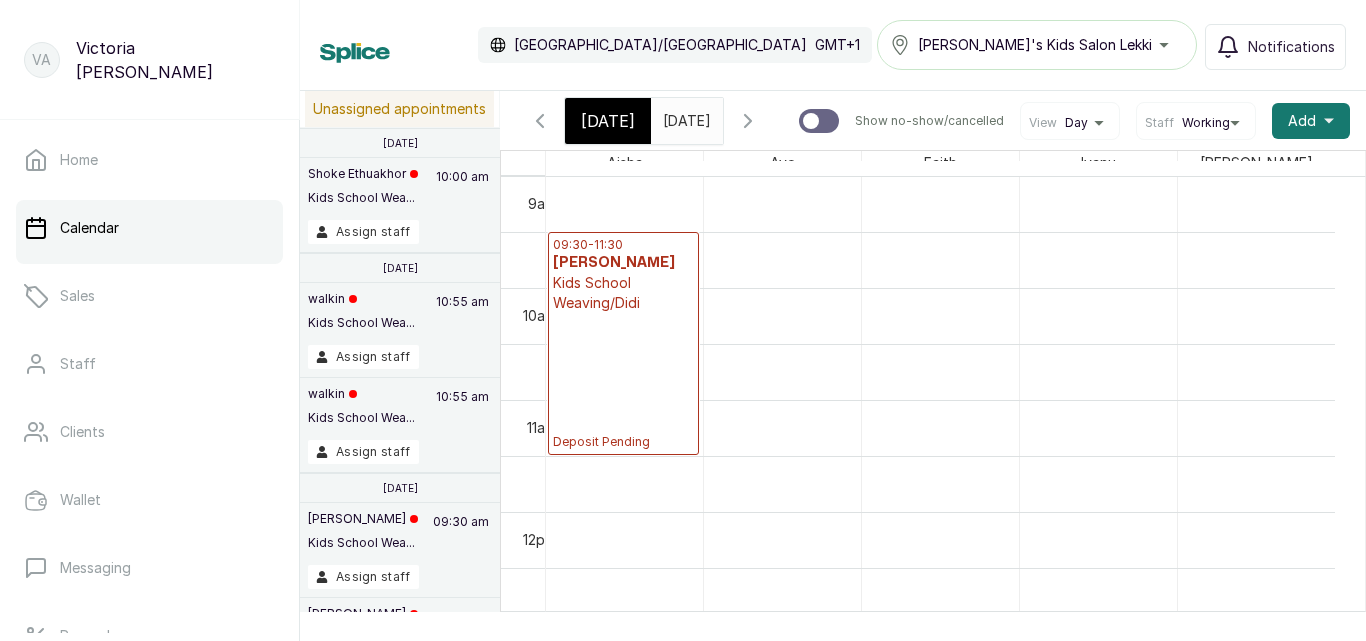 scroll, scrollTop: 931, scrollLeft: 0, axis: vertical 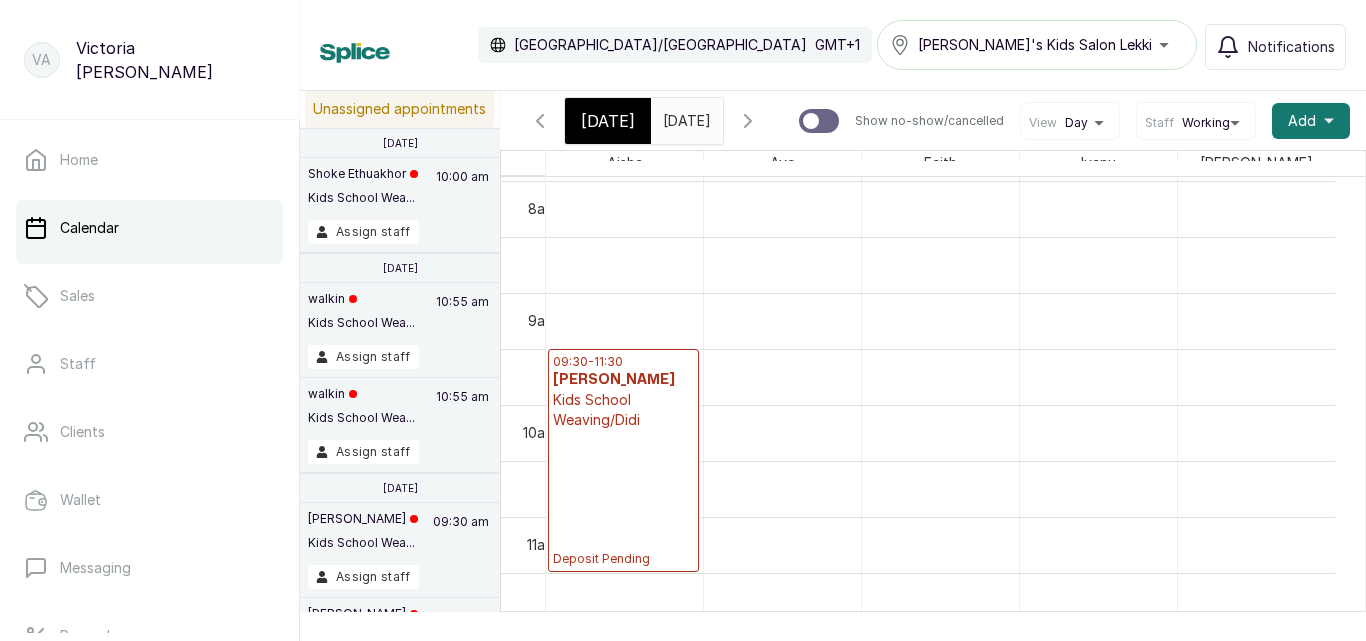 click 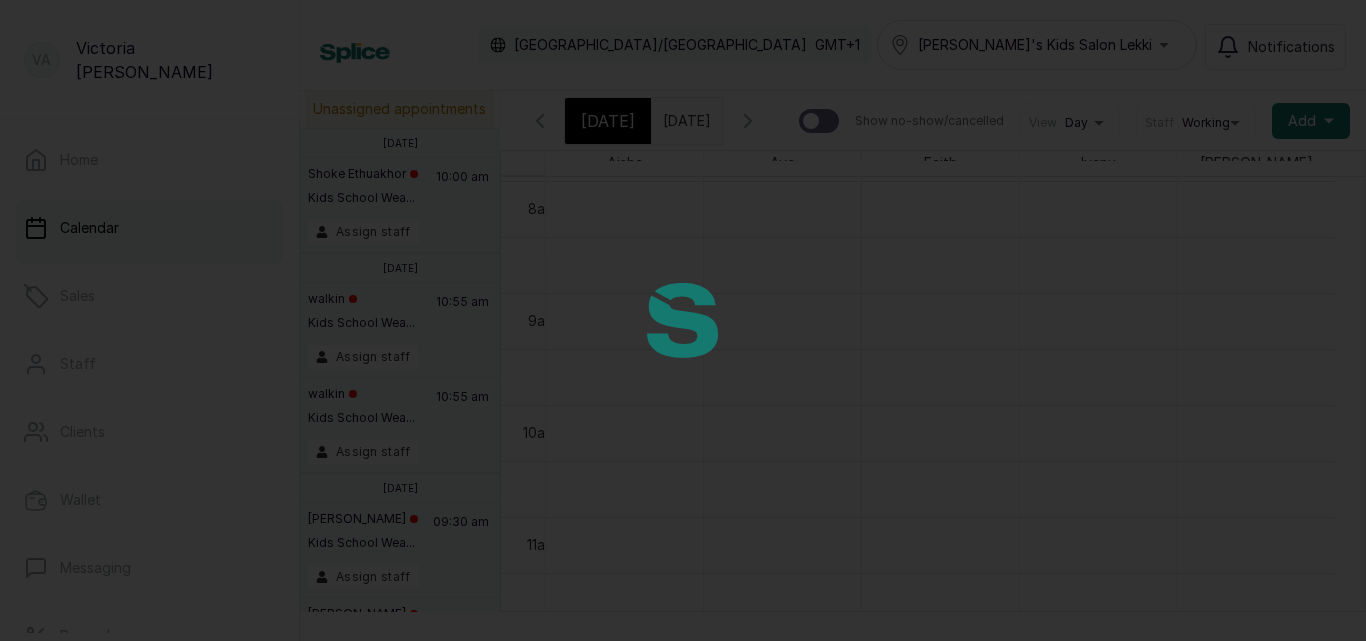 scroll, scrollTop: 673, scrollLeft: 0, axis: vertical 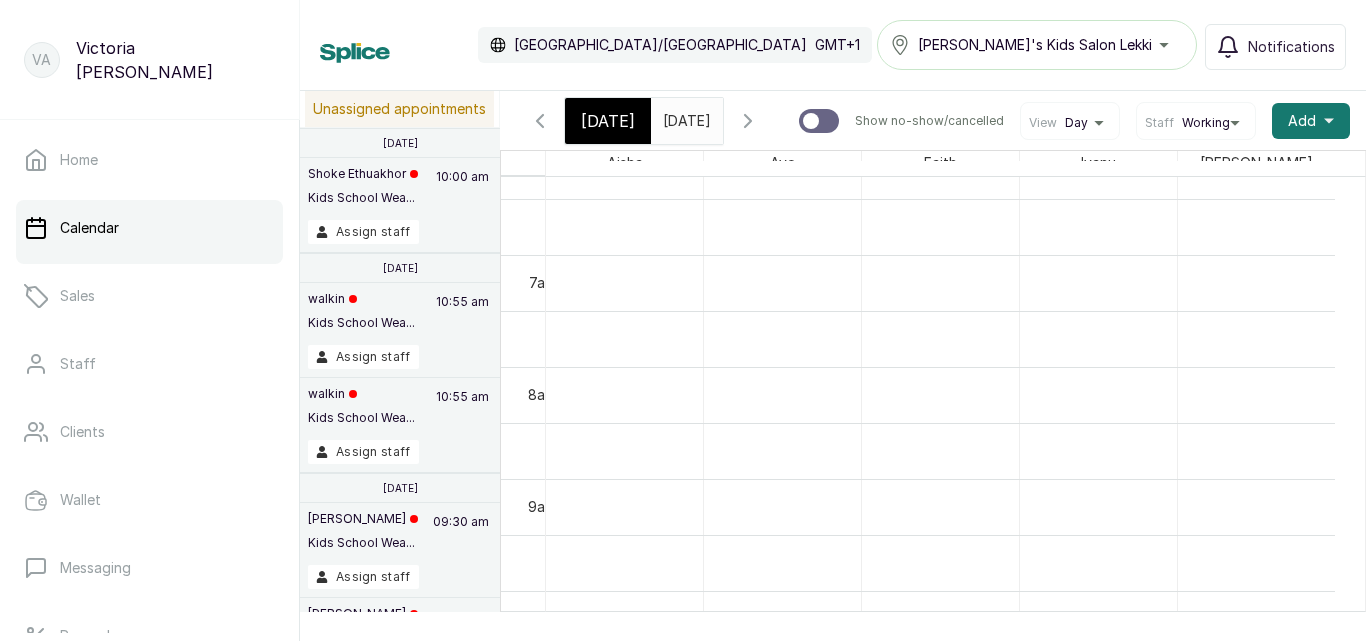 click on "[DATE]" at bounding box center [608, 121] 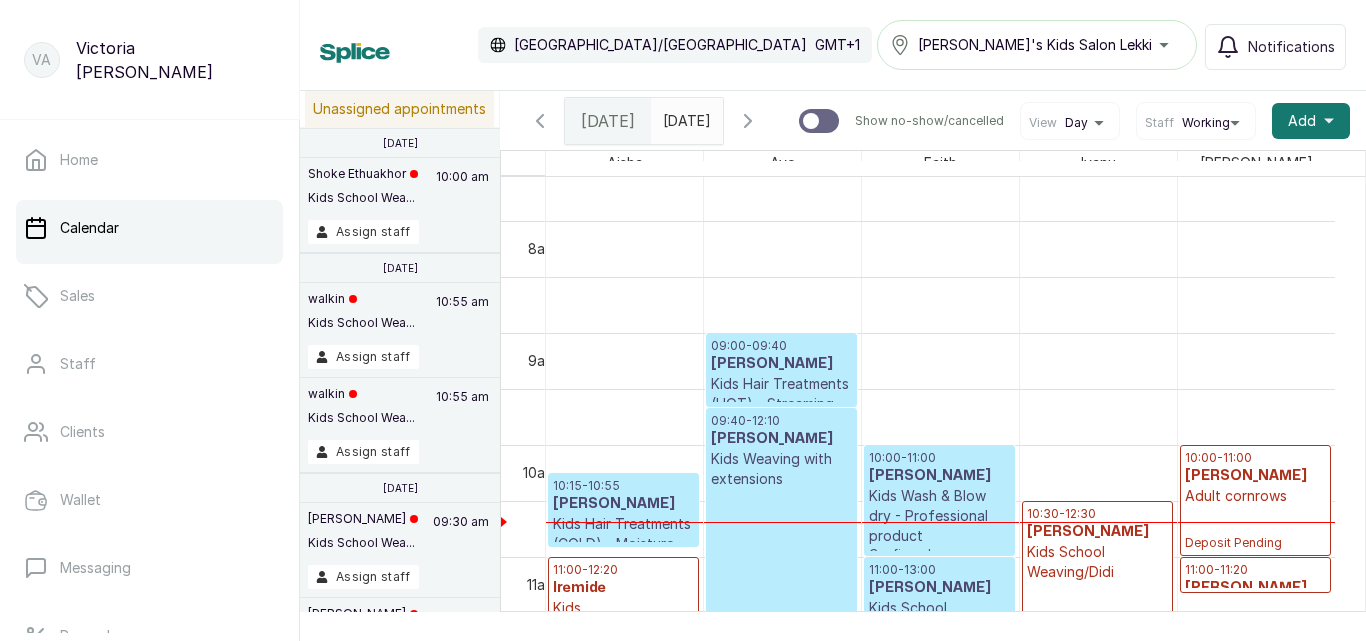scroll, scrollTop: 1138, scrollLeft: 0, axis: vertical 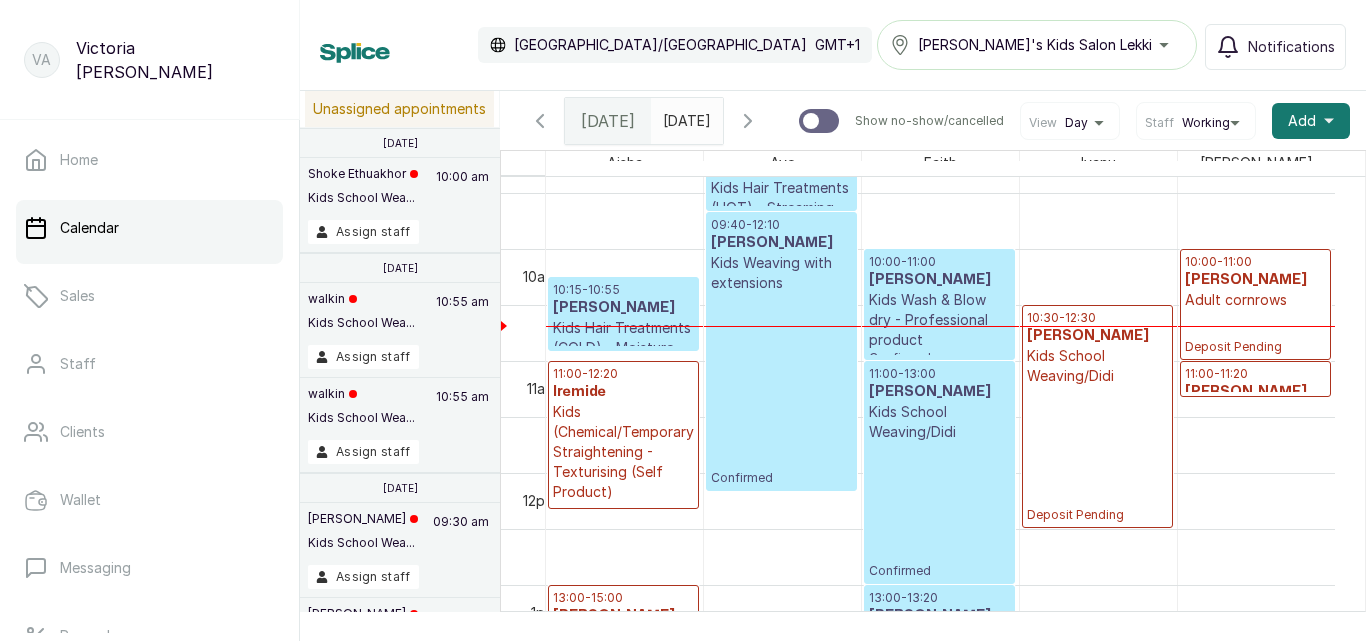 click on "Deposit Pending" at bounding box center [1255, 347] 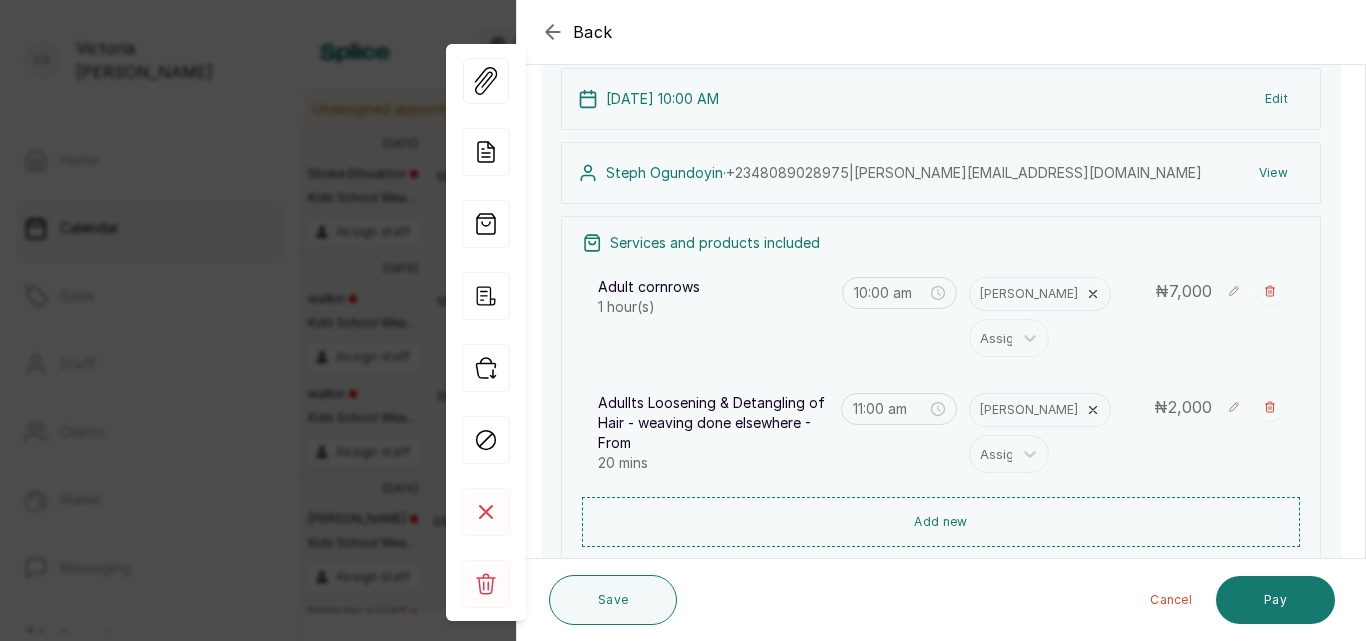 scroll, scrollTop: 160, scrollLeft: 0, axis: vertical 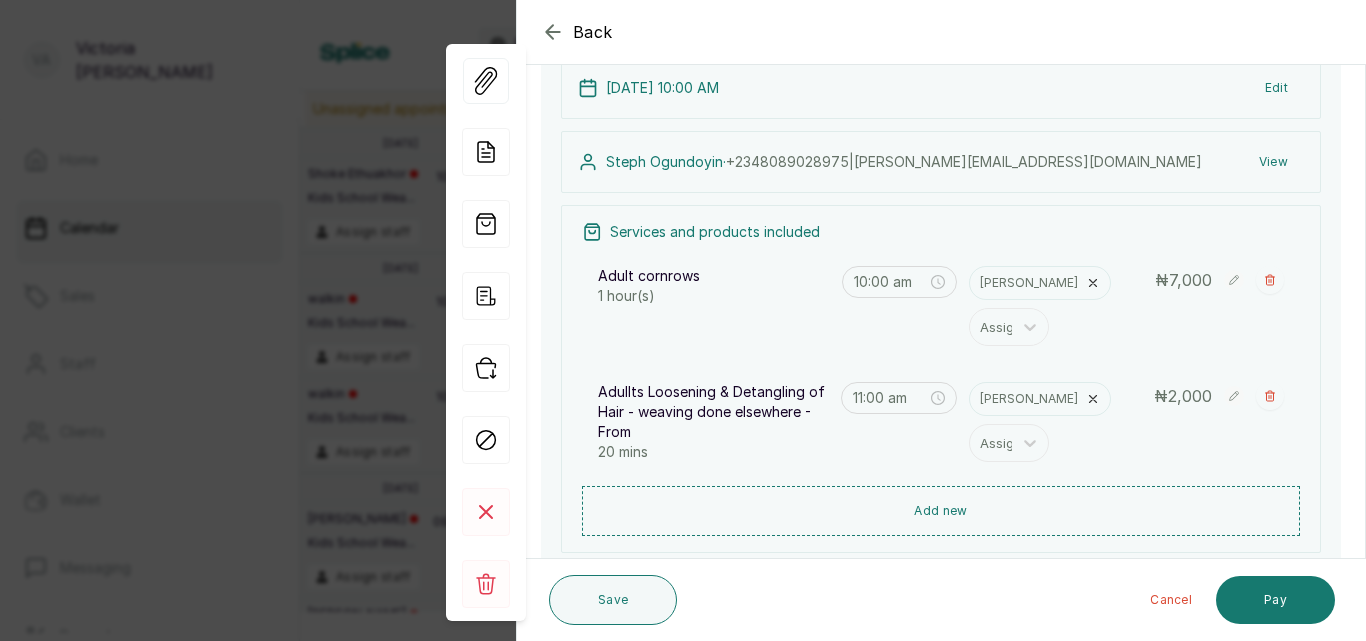 click 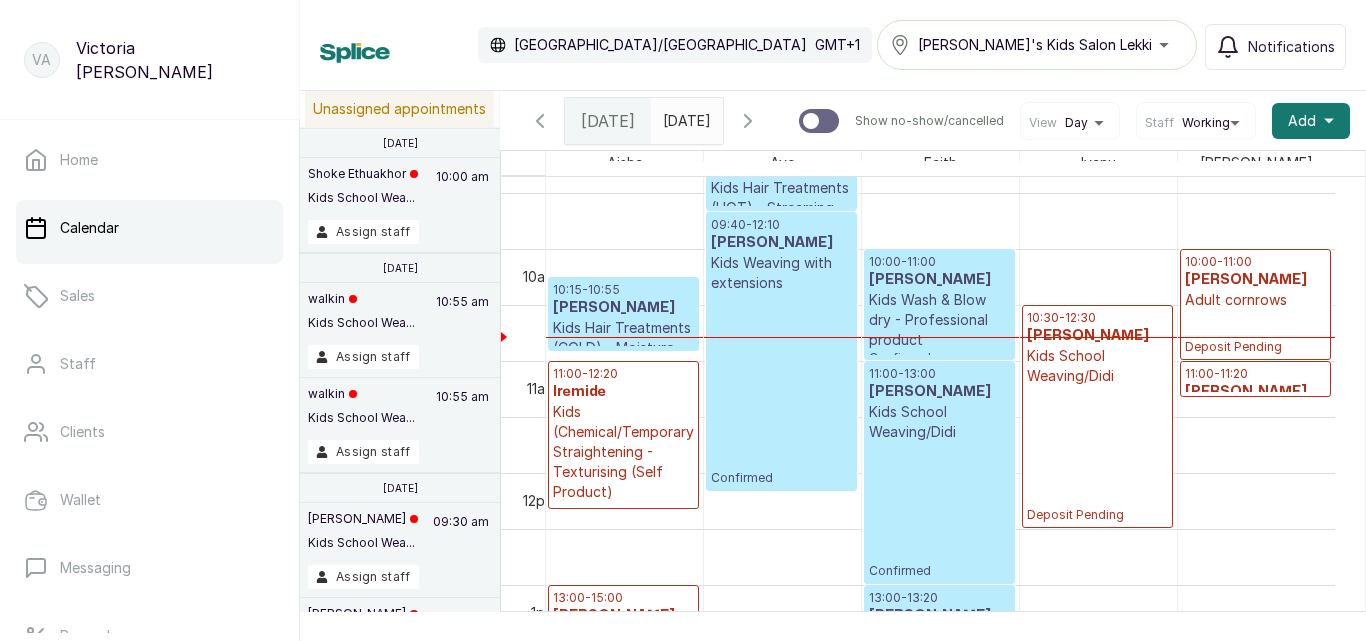 scroll, scrollTop: 1037, scrollLeft: 0, axis: vertical 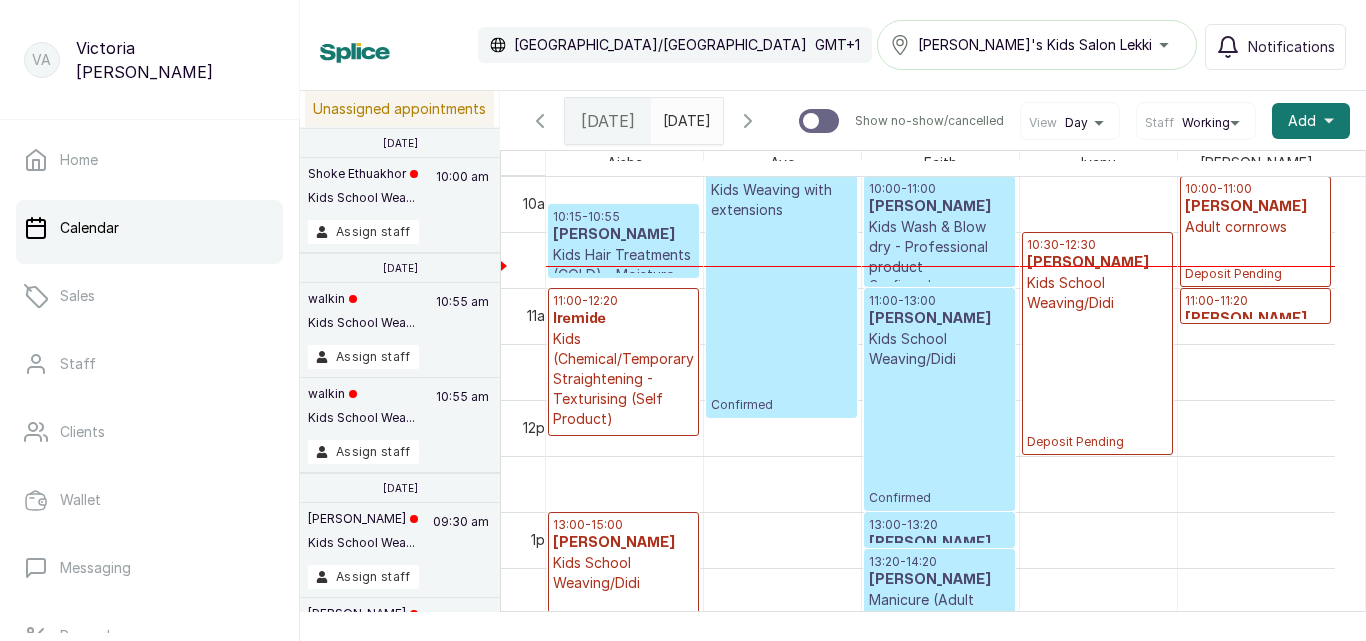 click on "10:00  -  11:00 [PERSON_NAME] Adult cornrows Deposit Pending" at bounding box center [1255, 231] 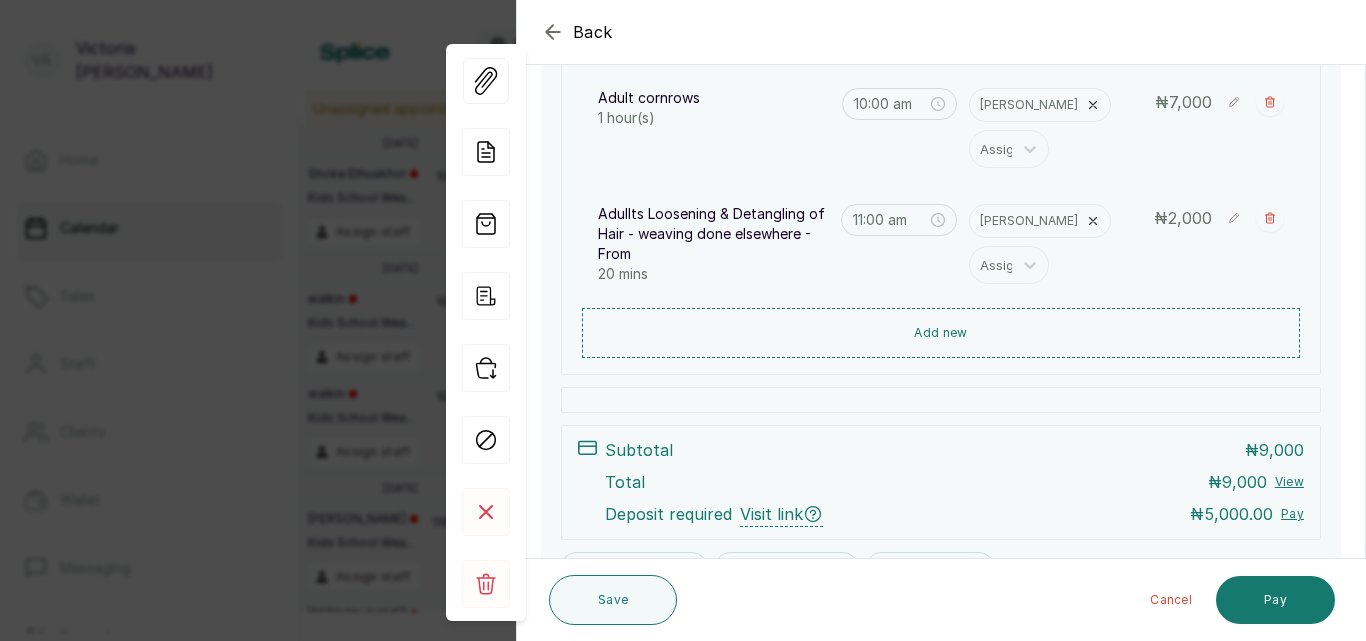 scroll, scrollTop: 336, scrollLeft: 0, axis: vertical 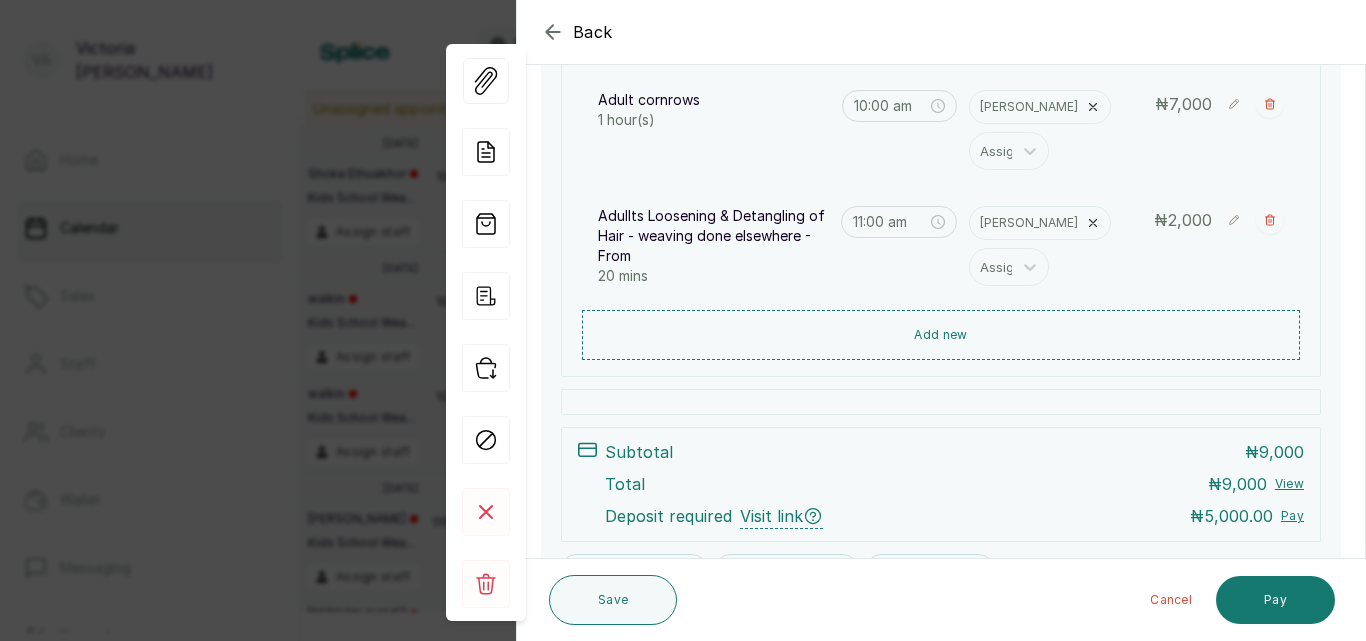 click 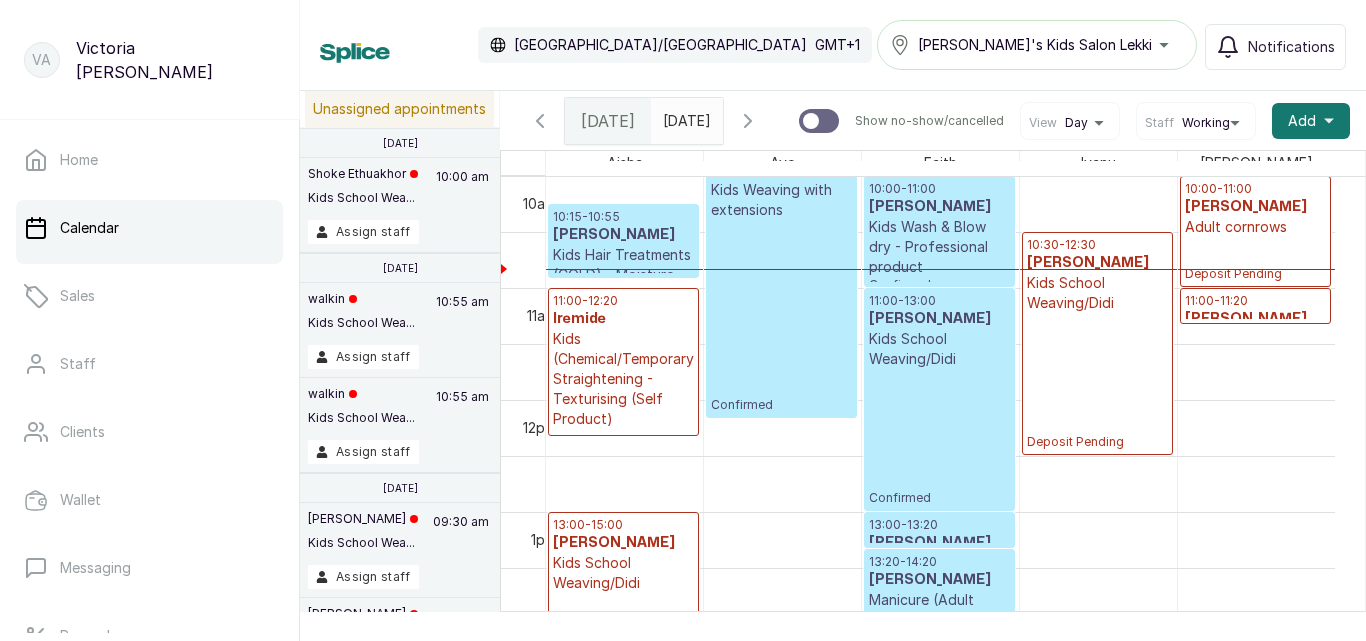 click on "10:15  -  10:55" at bounding box center (623, 217) 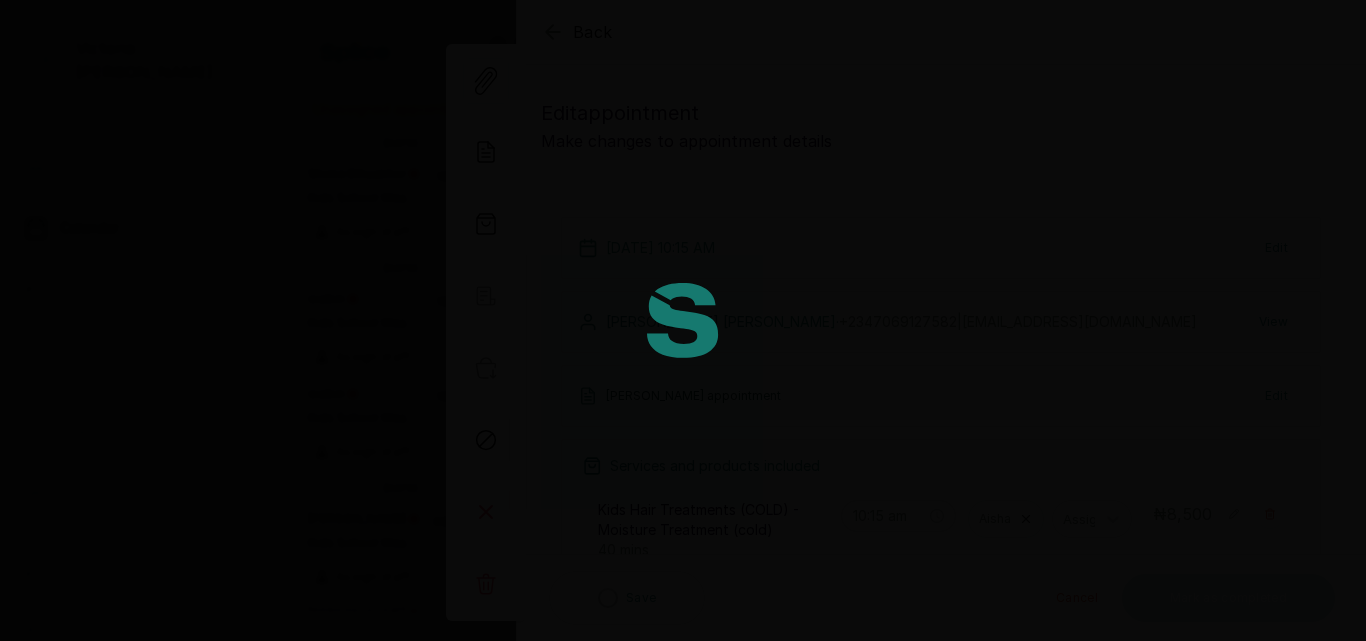 type on "10:15 am" 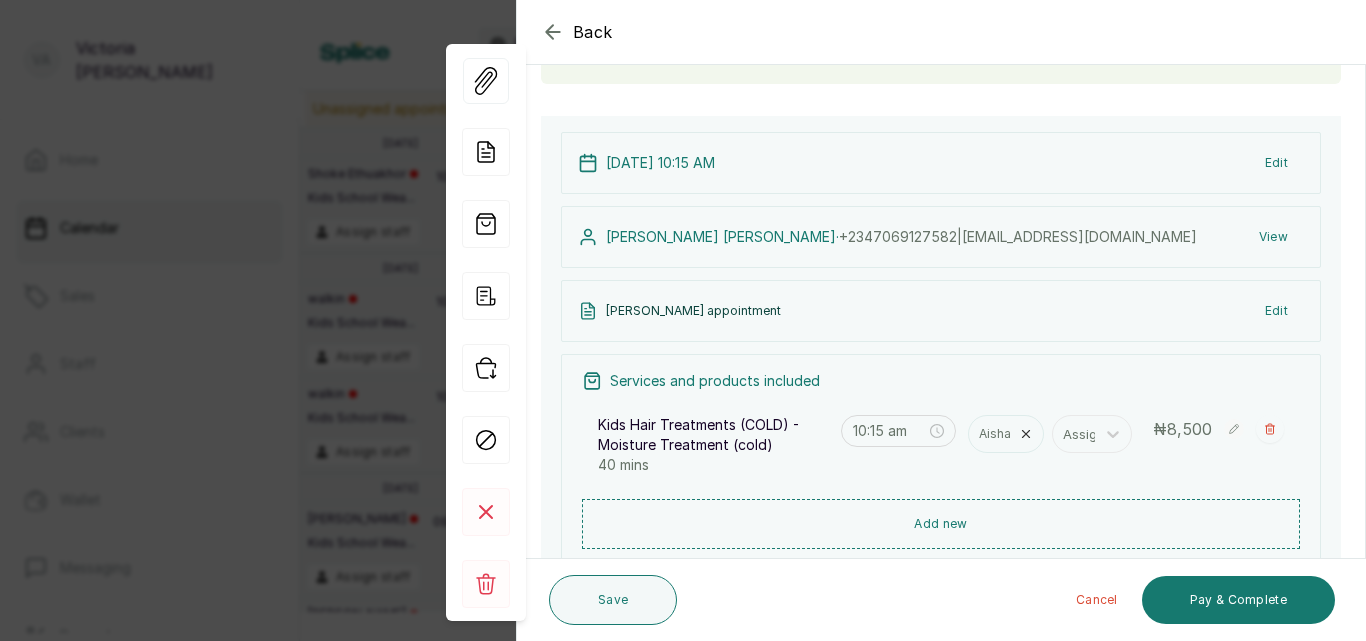scroll, scrollTop: 145, scrollLeft: 0, axis: vertical 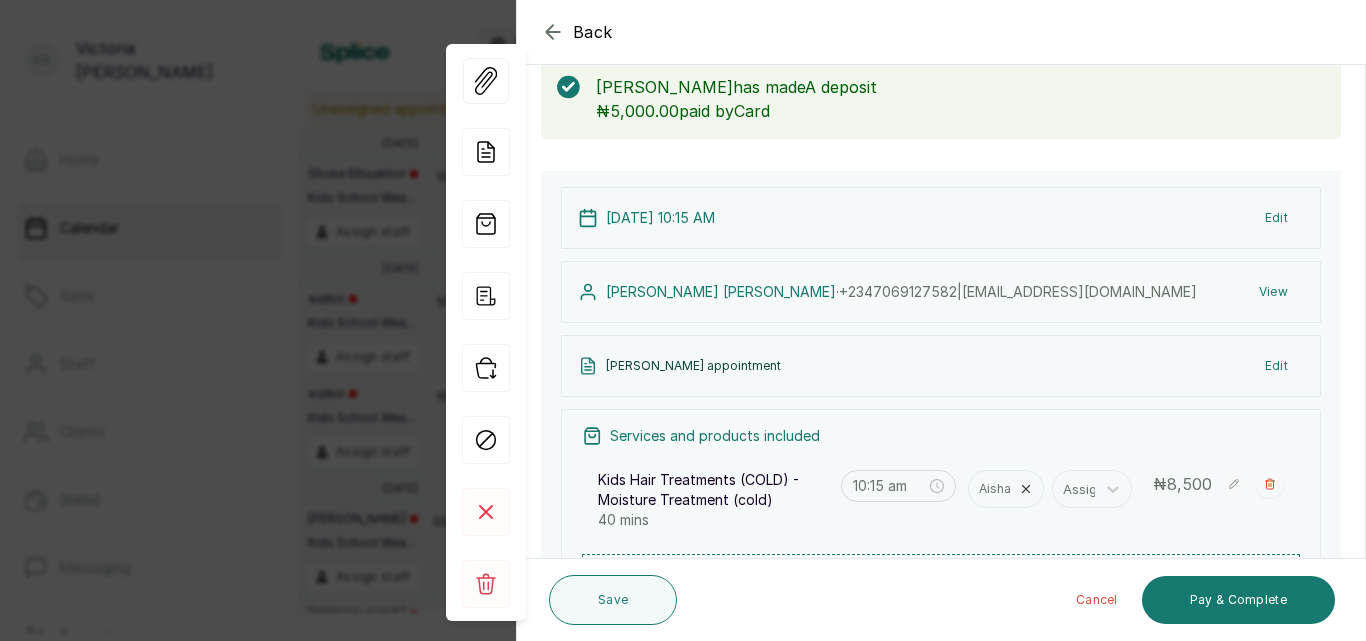 click 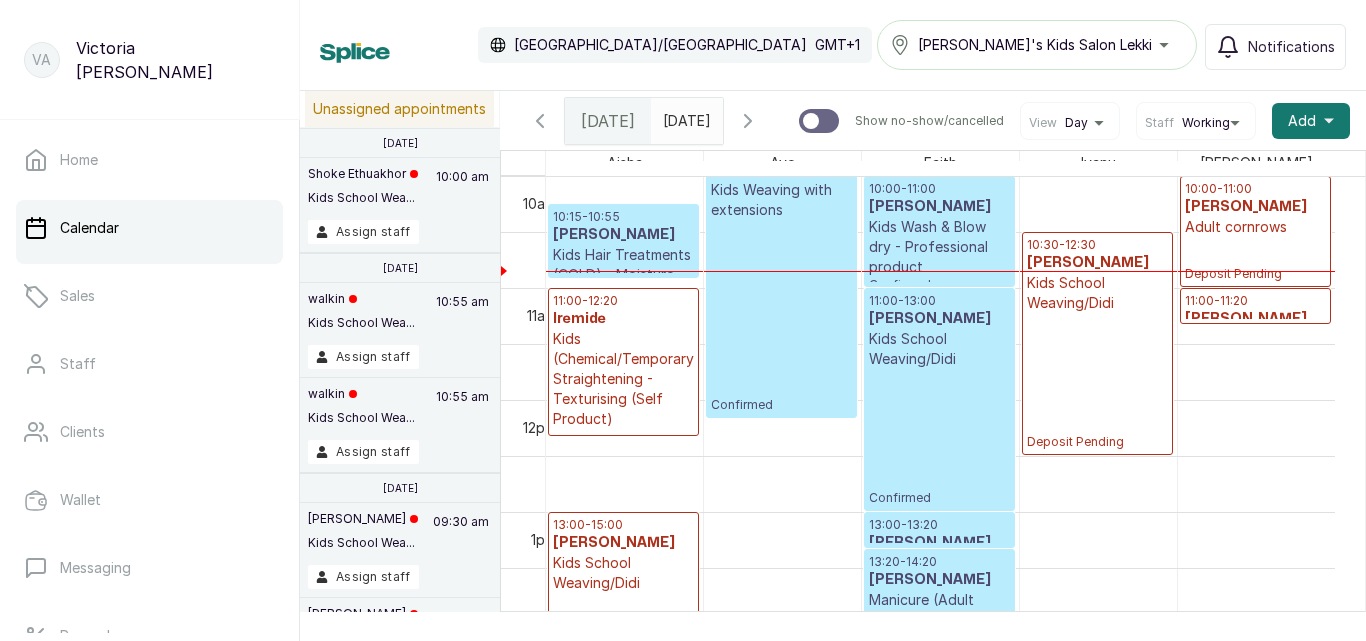 click on "[PERSON_NAME]" at bounding box center (1255, 207) 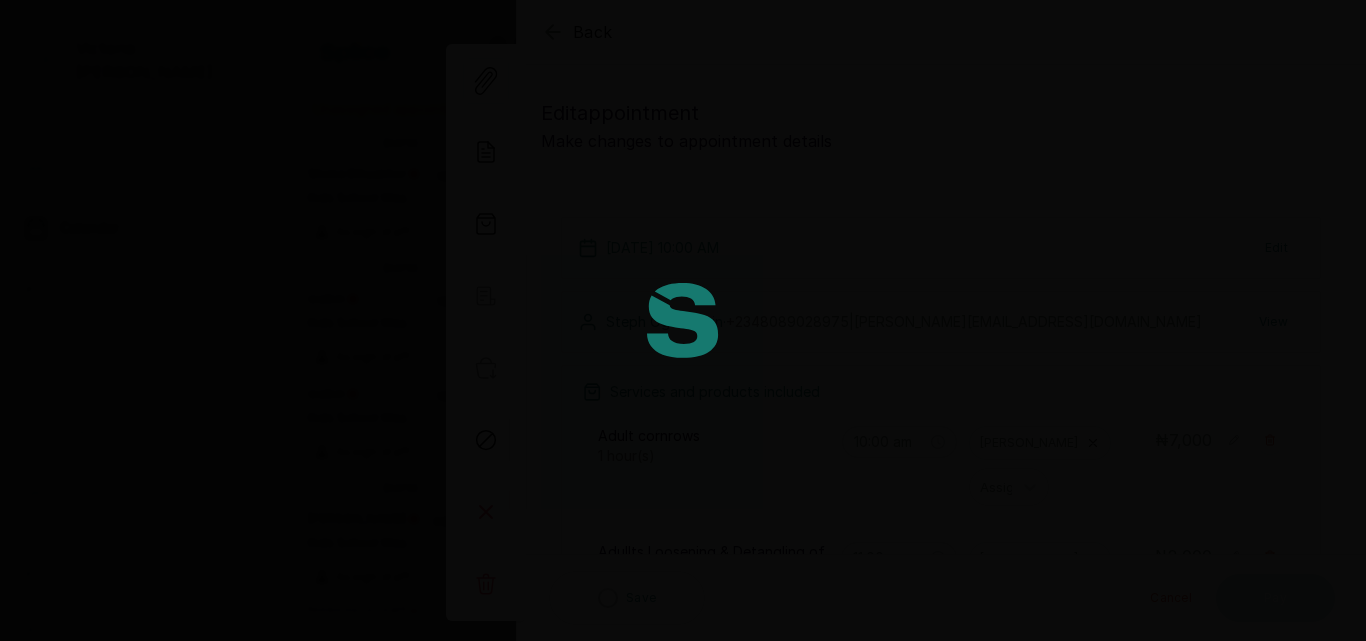 type on "10:00 am" 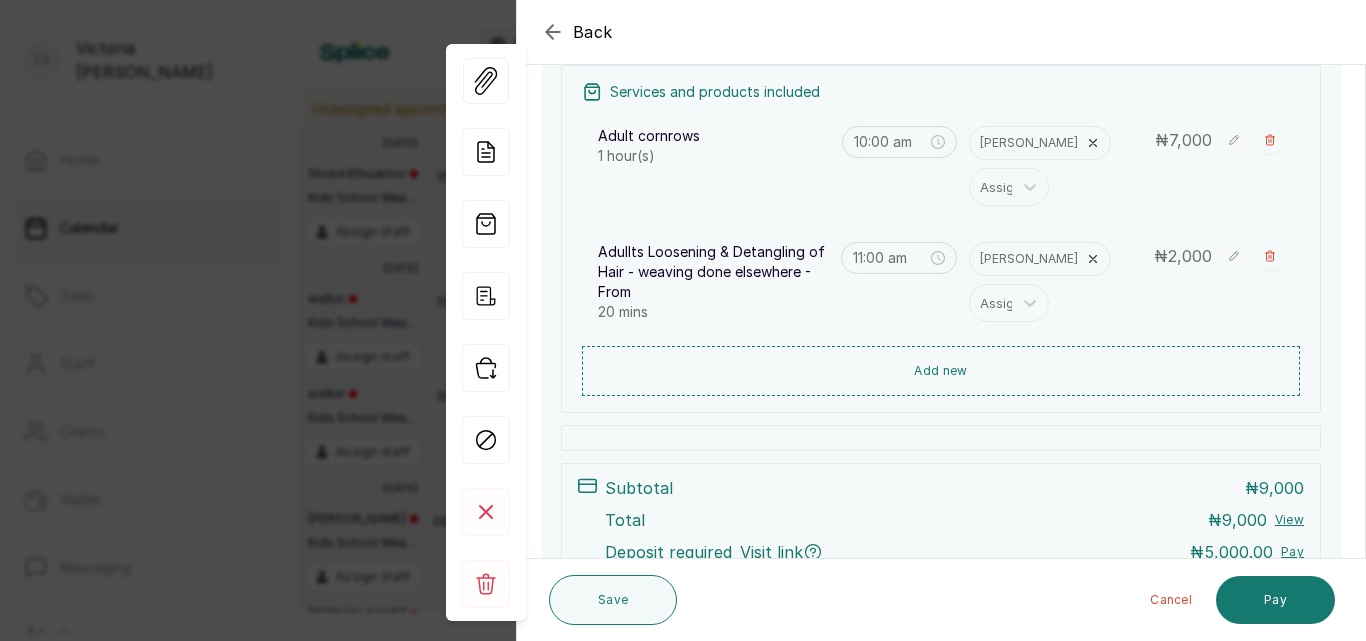 scroll, scrollTop: 304, scrollLeft: 0, axis: vertical 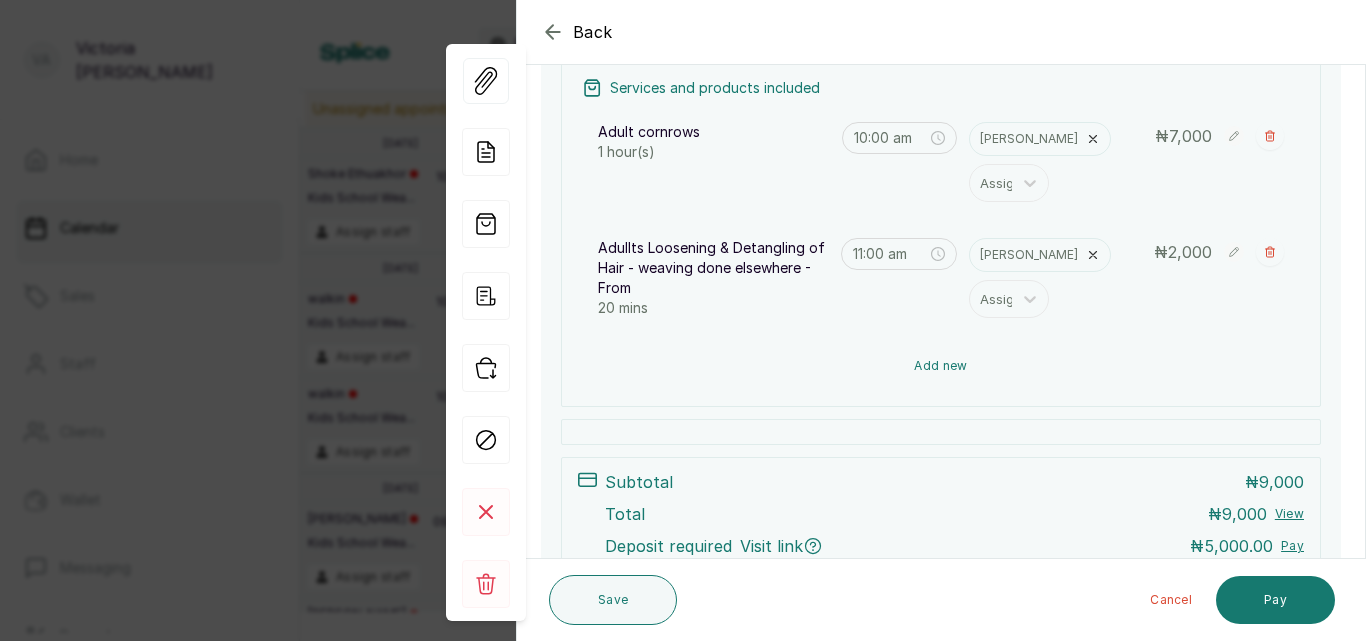 click on "Add new" at bounding box center (941, 366) 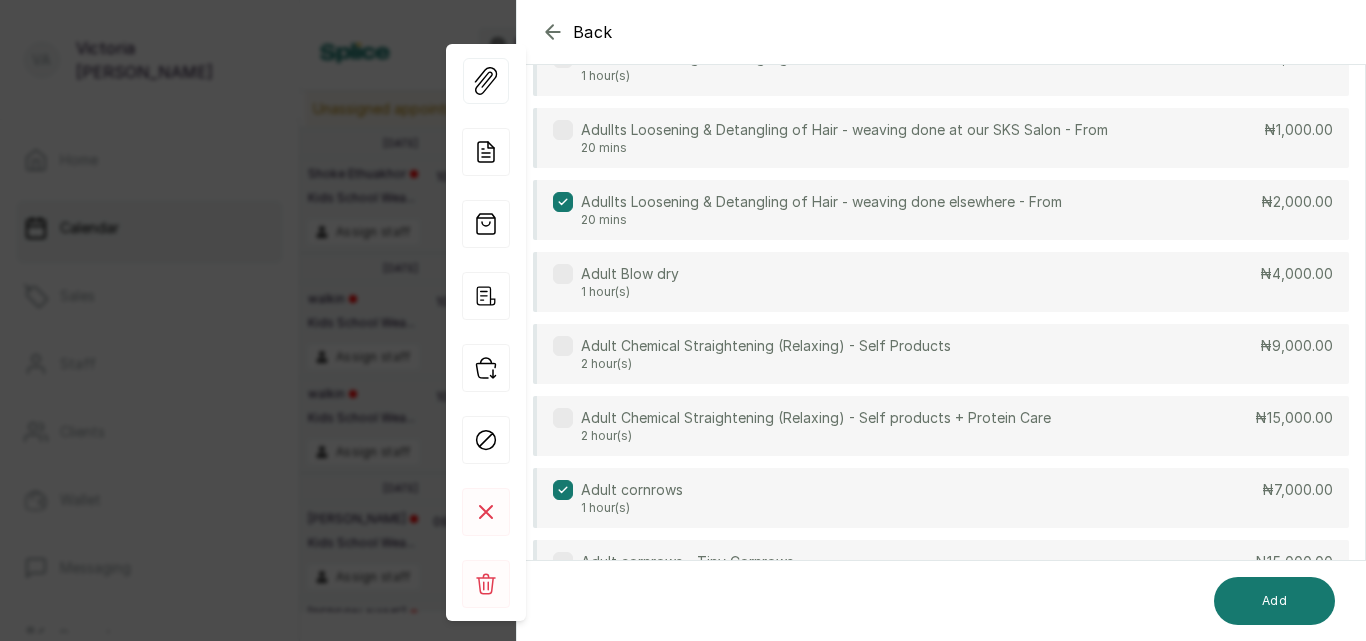 scroll, scrollTop: 149, scrollLeft: 0, axis: vertical 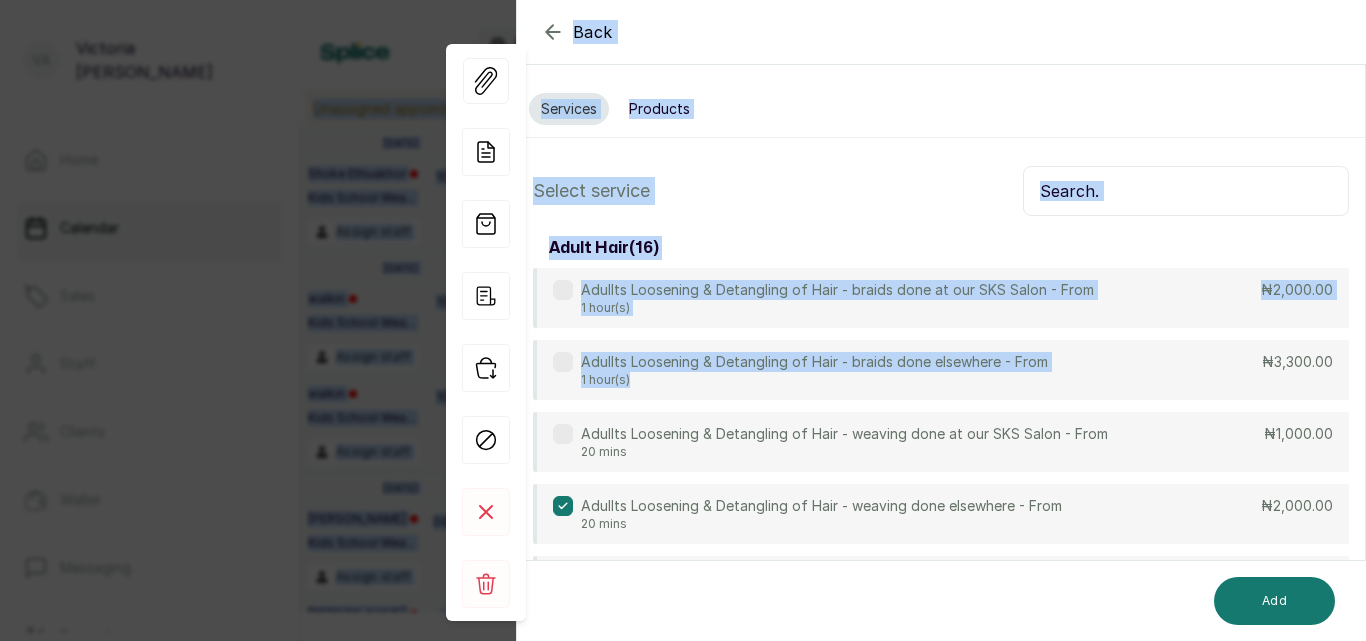 drag, startPoint x: 973, startPoint y: 241, endPoint x: 1035, endPoint y: -87, distance: 333.80832 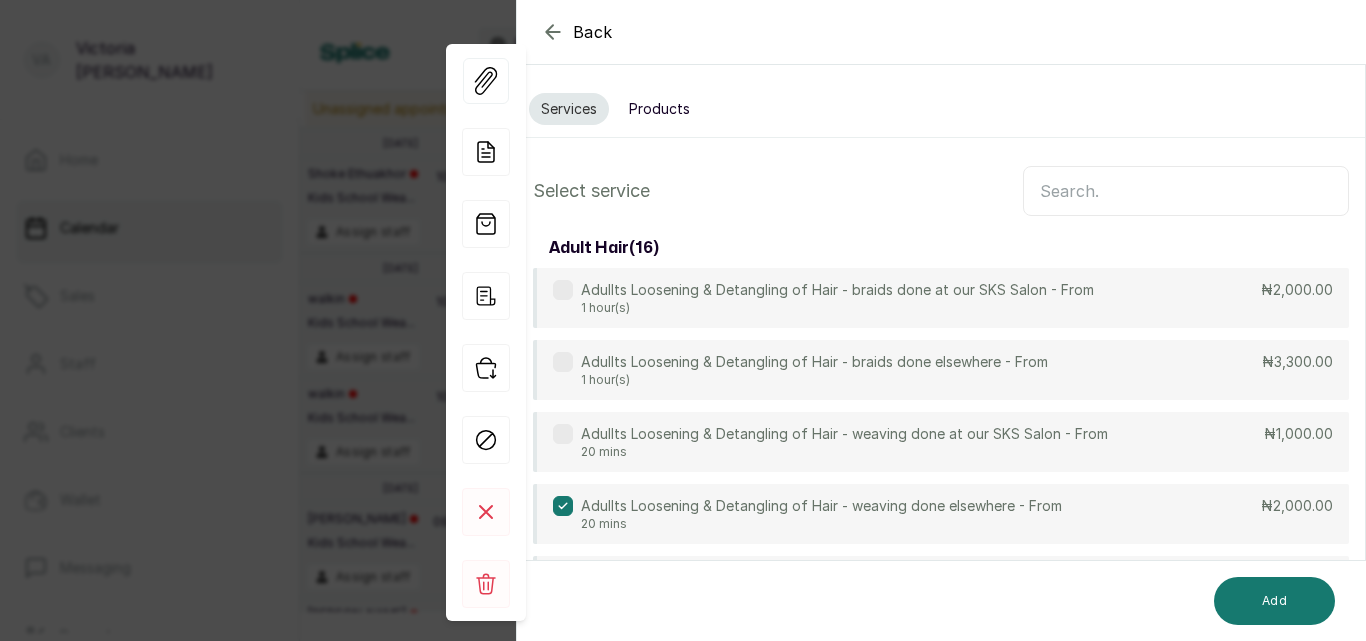 click on "Products" at bounding box center (659, 109) 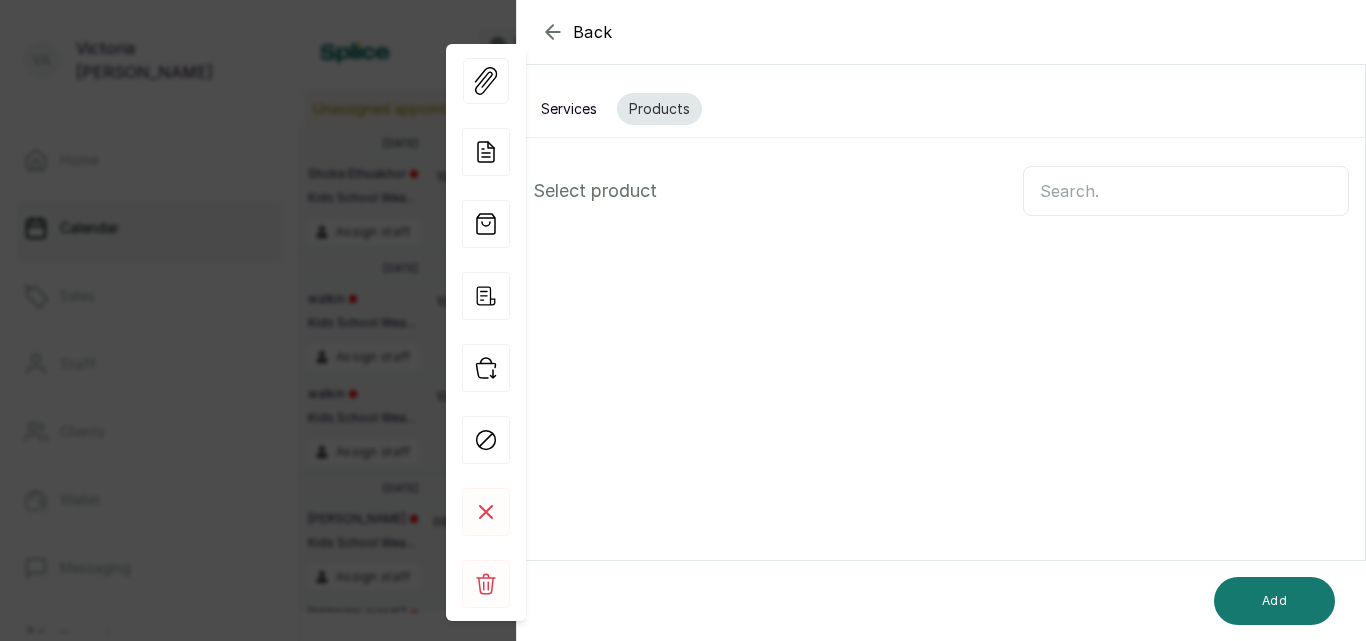 click at bounding box center [1186, 191] 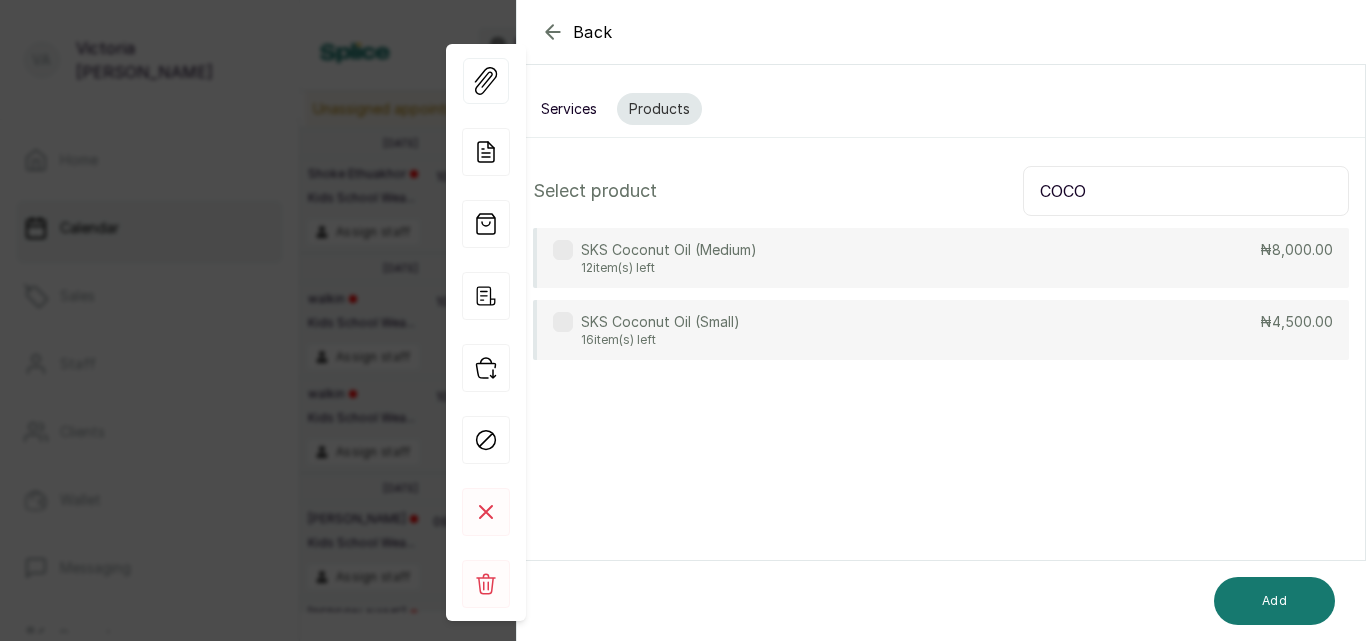 type on "COCO" 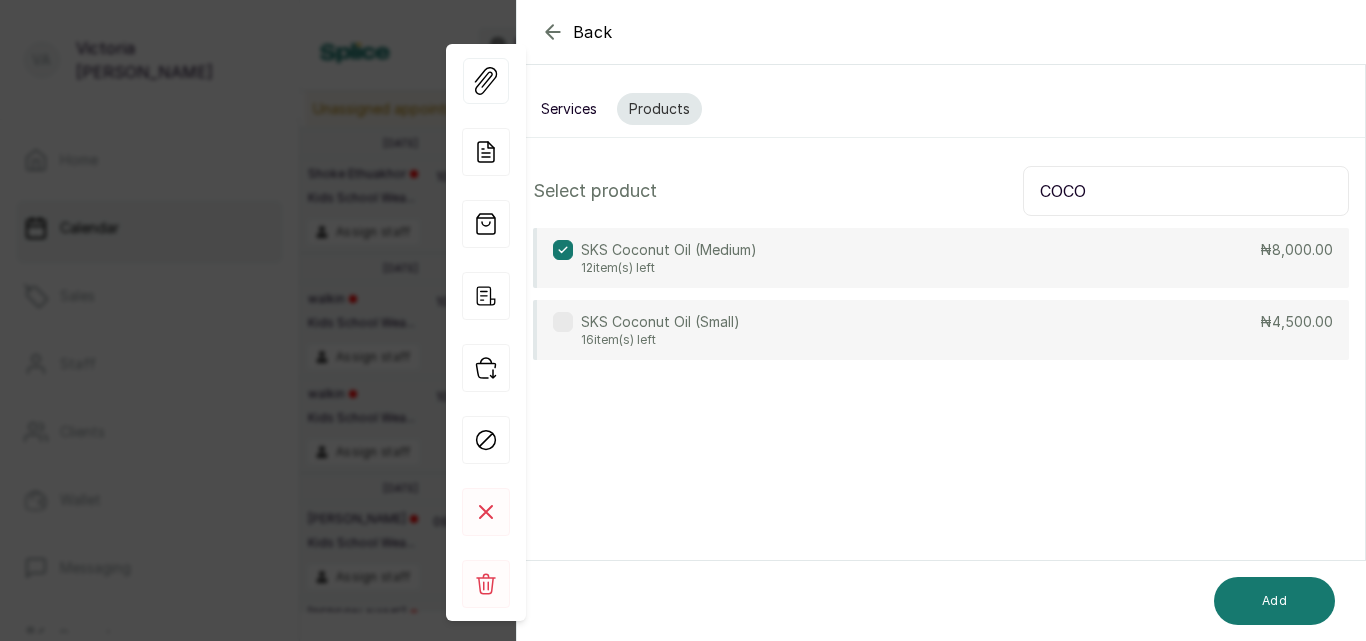 click on "COCO" at bounding box center [1186, 191] 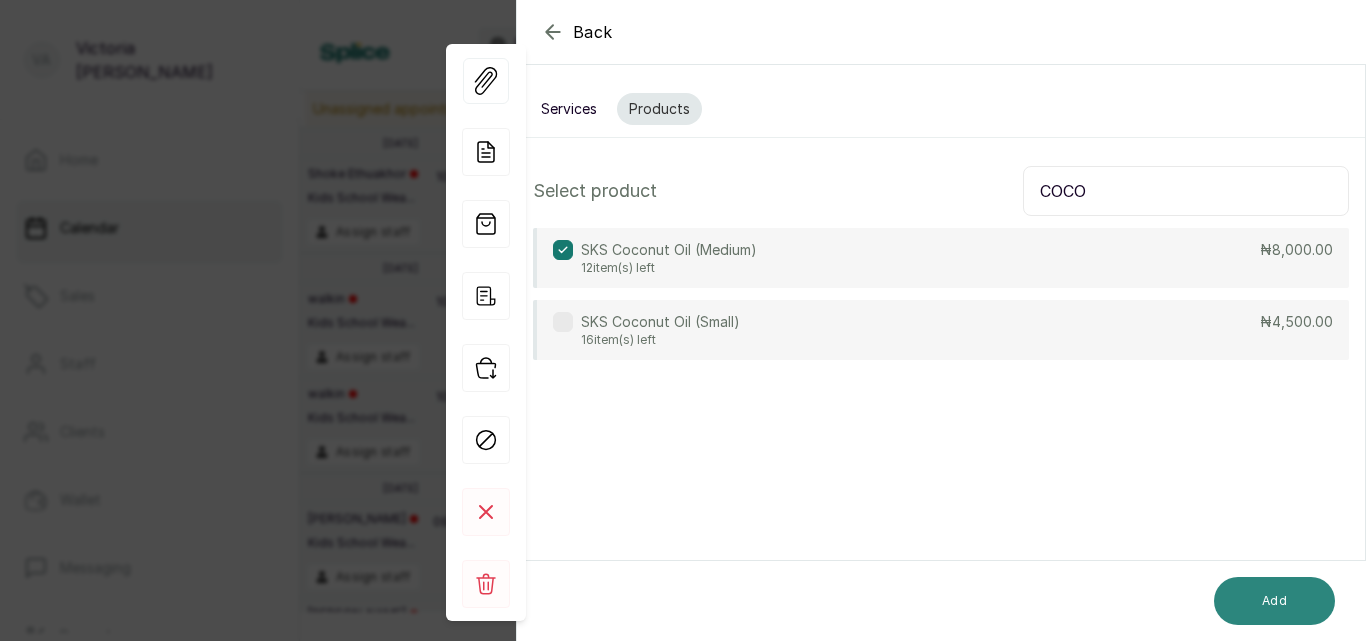 click on "Add" at bounding box center [1274, 601] 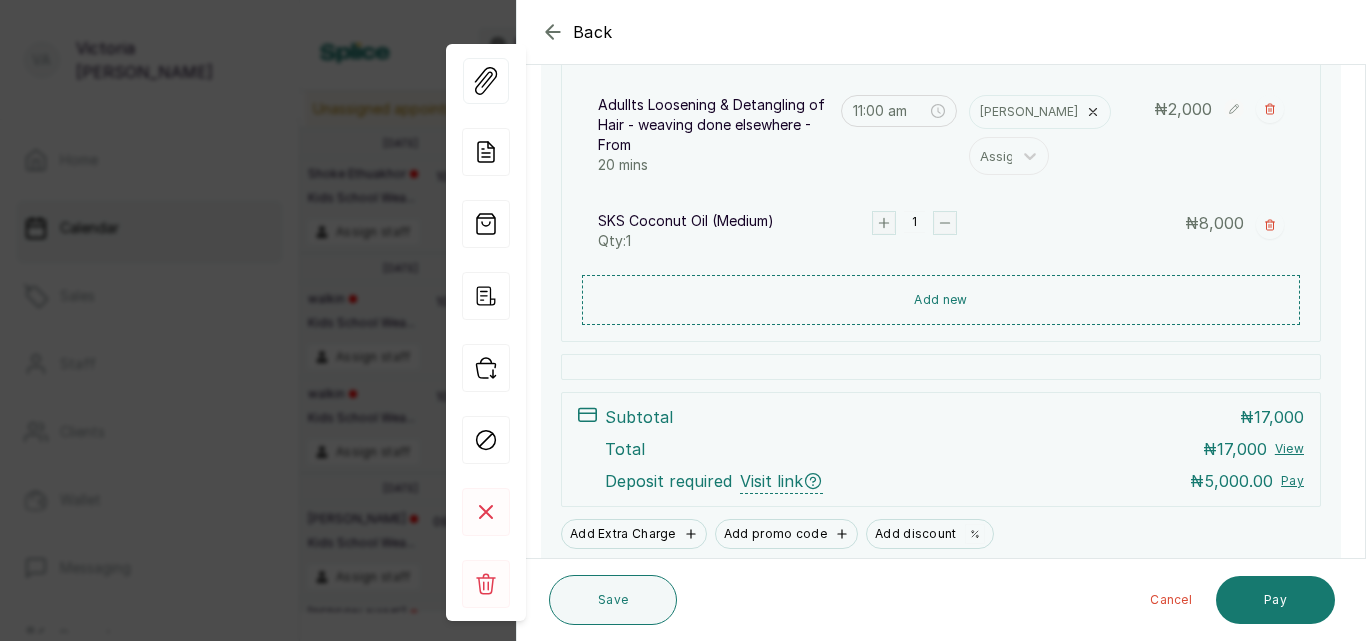scroll, scrollTop: 524, scrollLeft: 0, axis: vertical 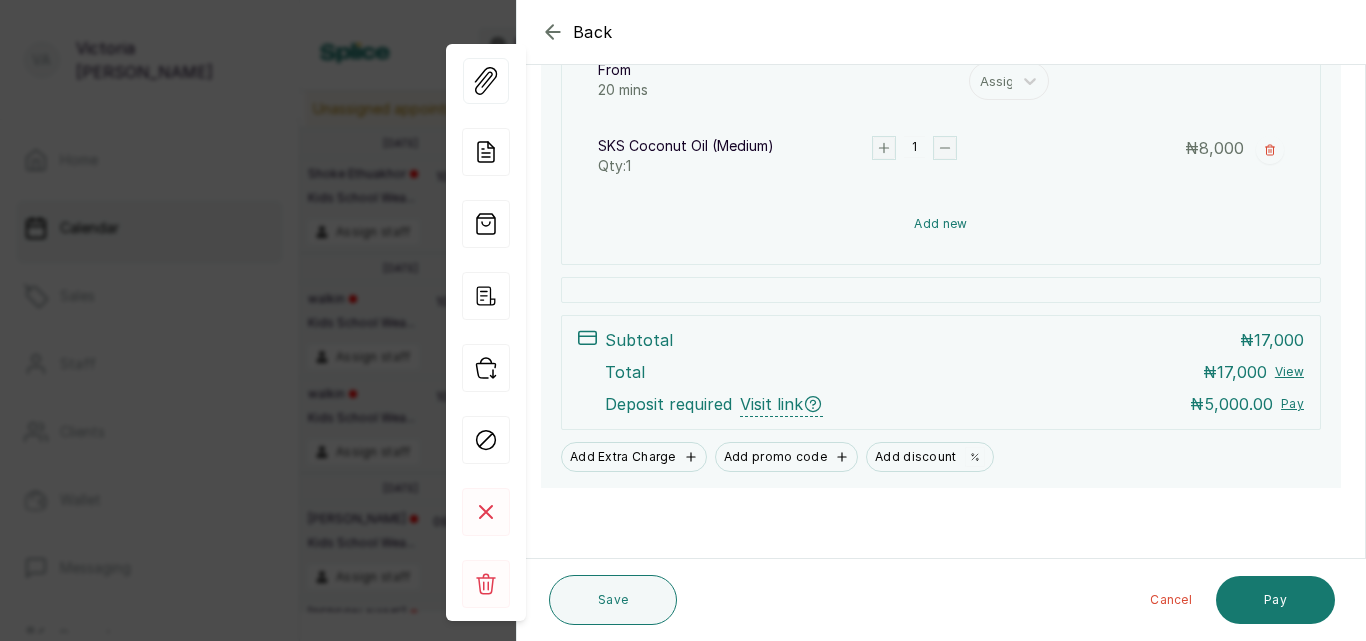 click on "Add new" at bounding box center (941, 224) 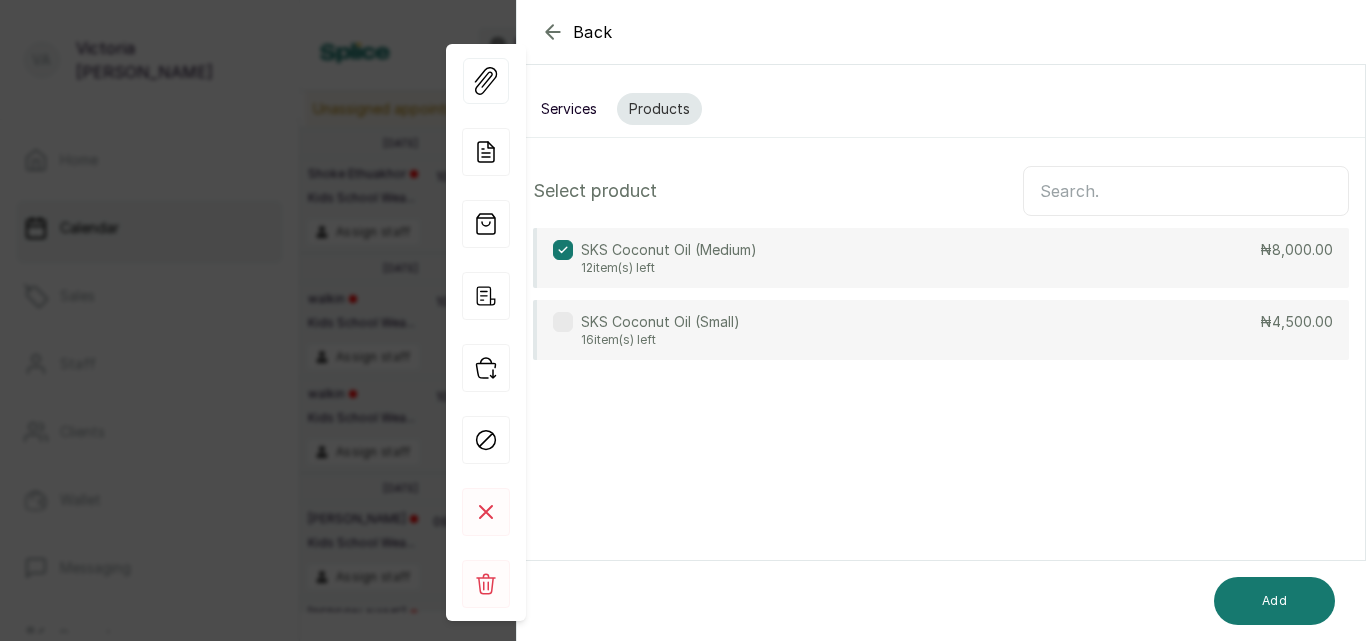 scroll, scrollTop: 0, scrollLeft: 0, axis: both 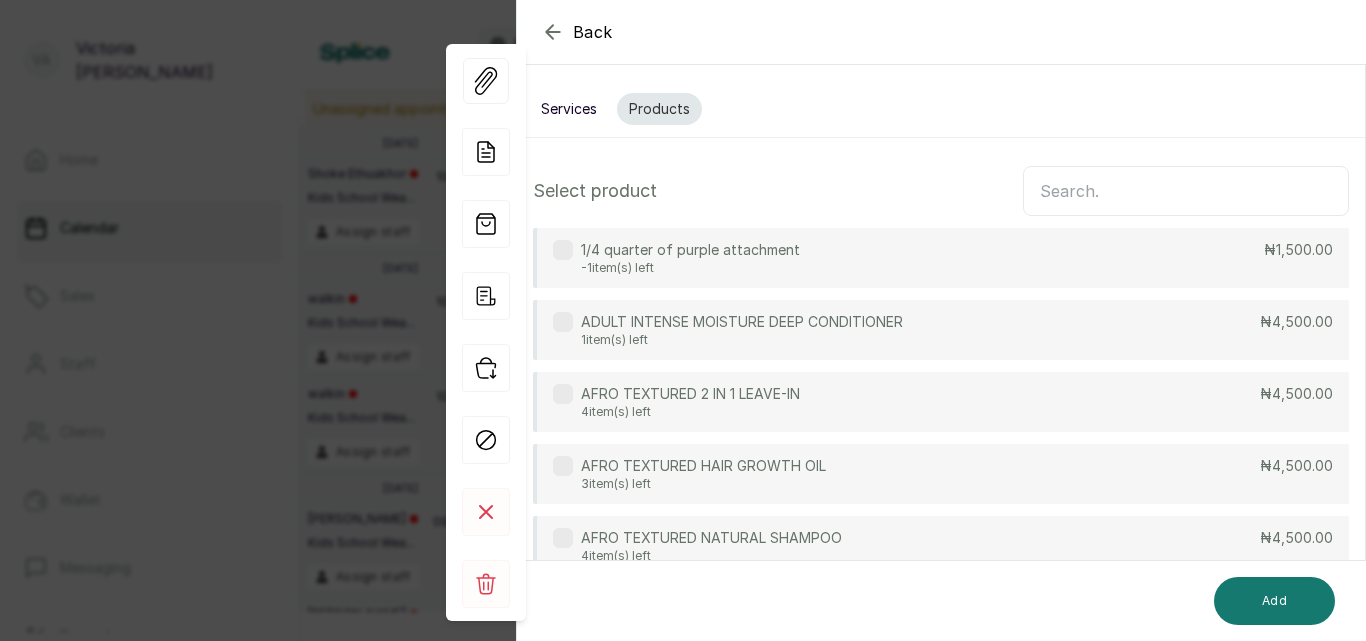 click at bounding box center (1186, 191) 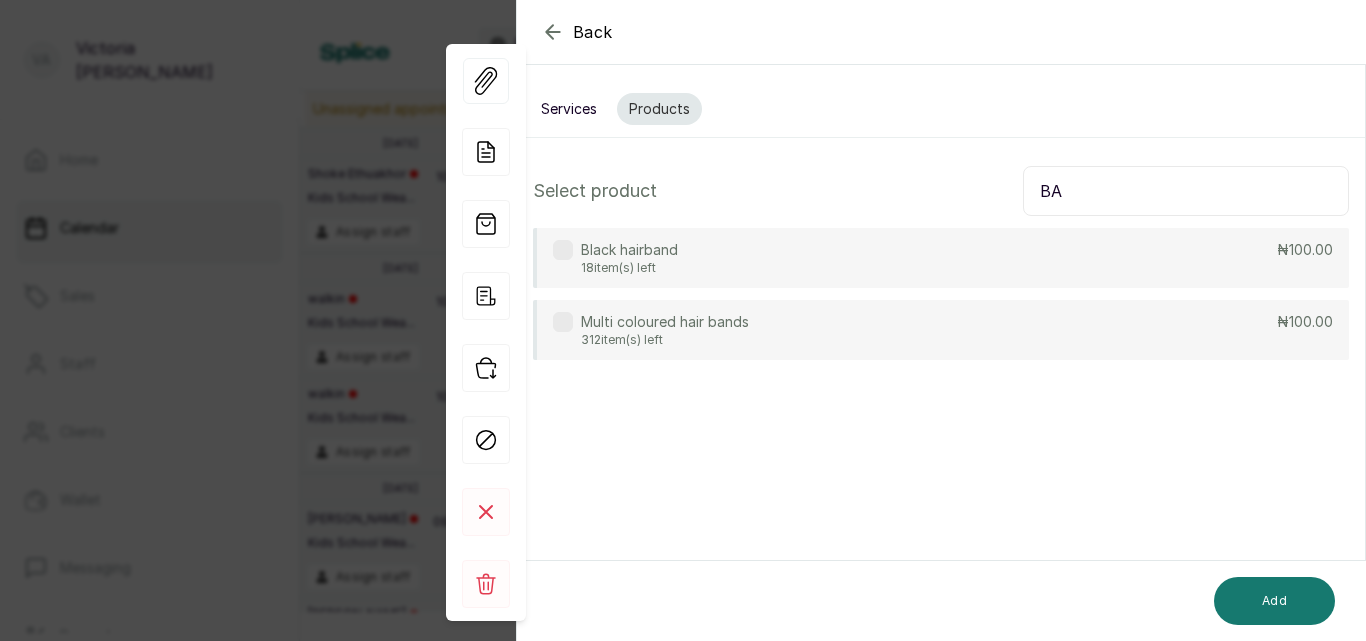 type on "B" 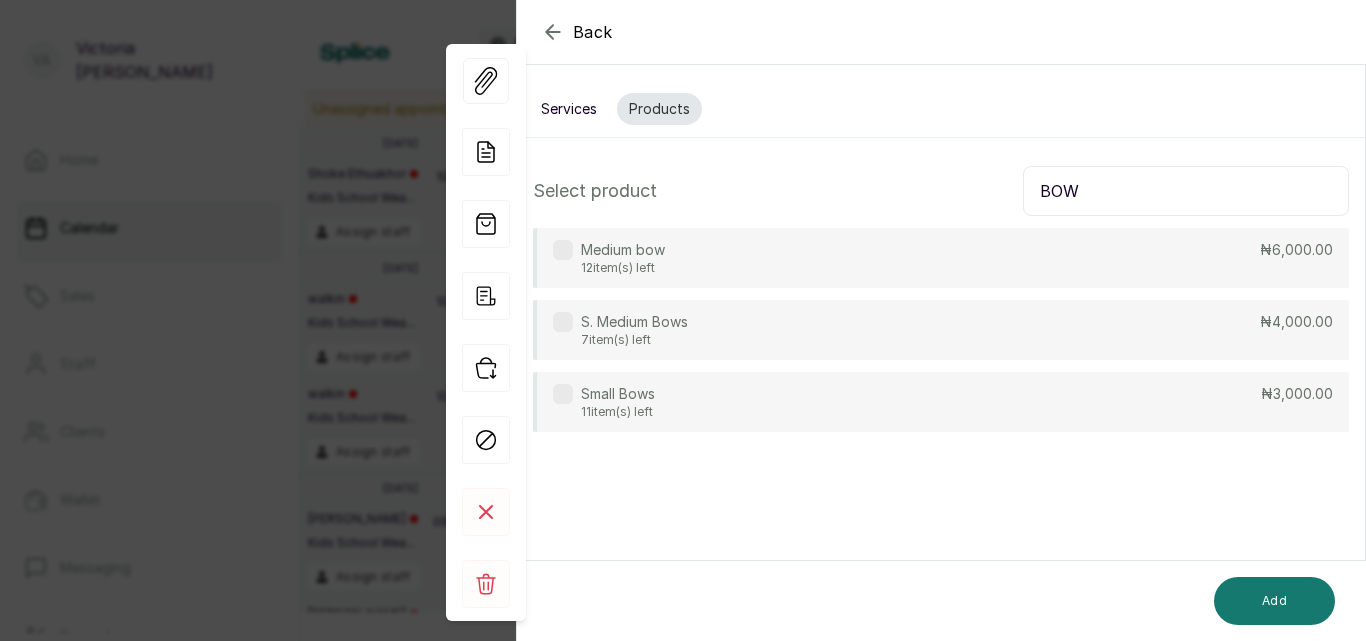 type on "BOW" 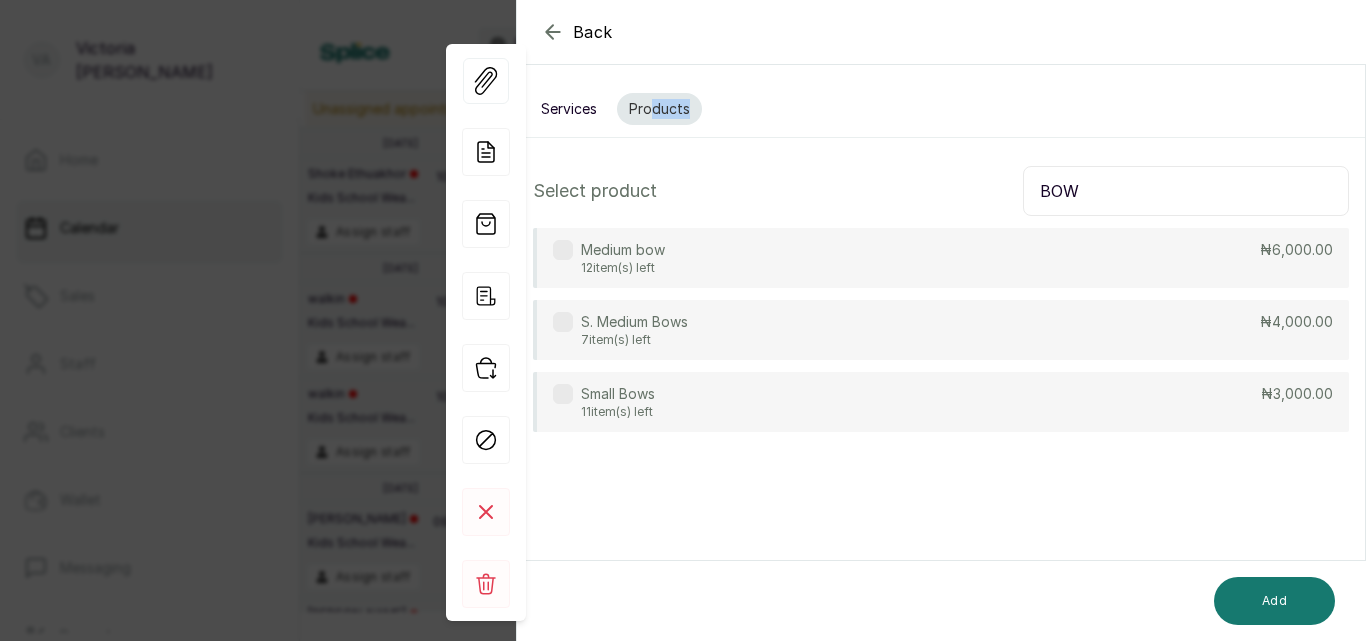 drag, startPoint x: 650, startPoint y: 78, endPoint x: 719, endPoint y: 128, distance: 85.2115 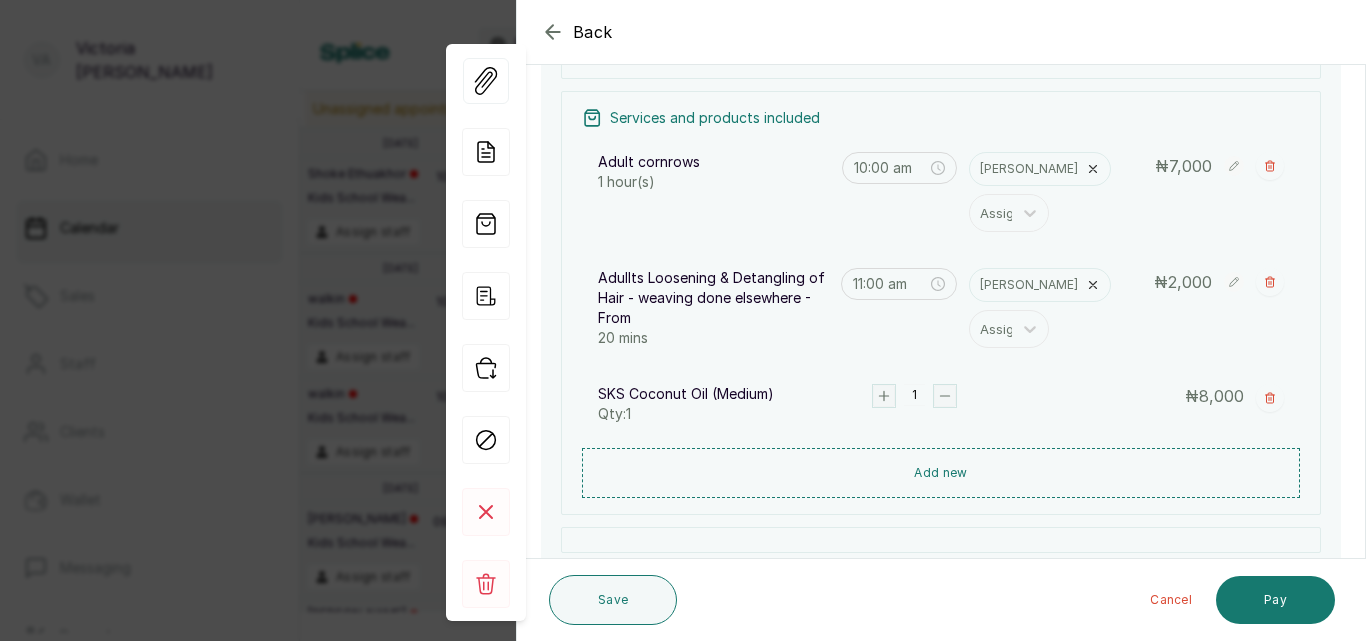 scroll, scrollTop: 272, scrollLeft: 0, axis: vertical 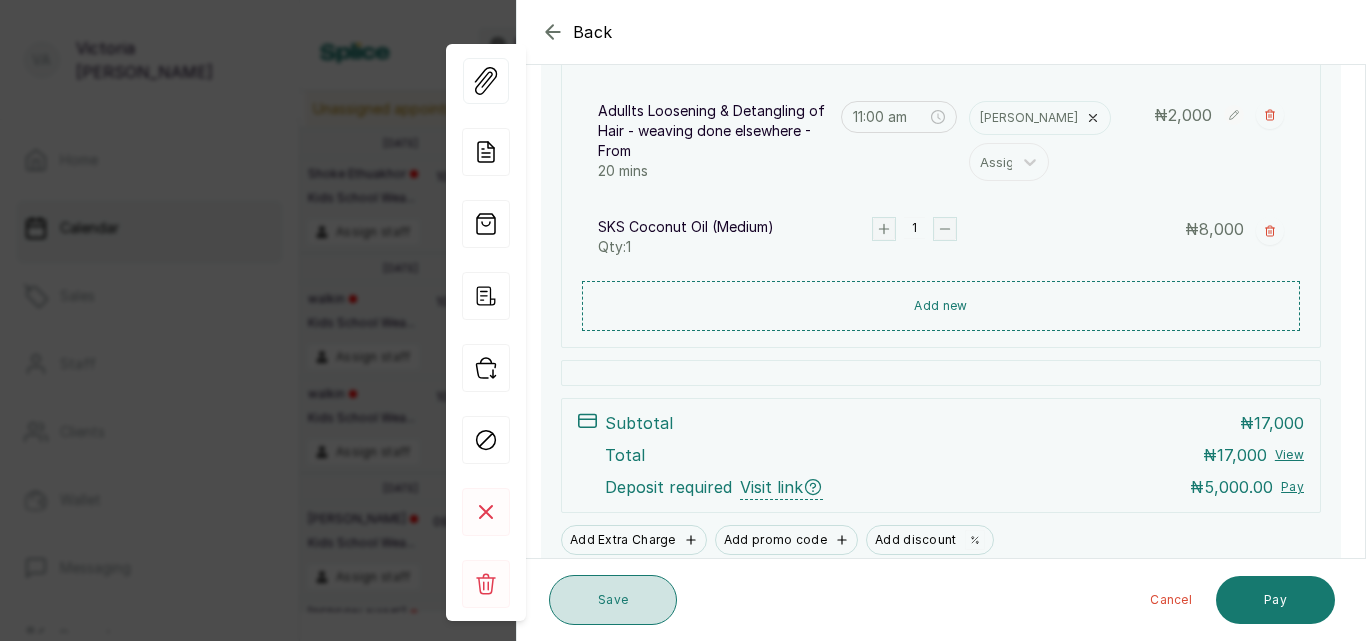 click on "Save" at bounding box center (613, 600) 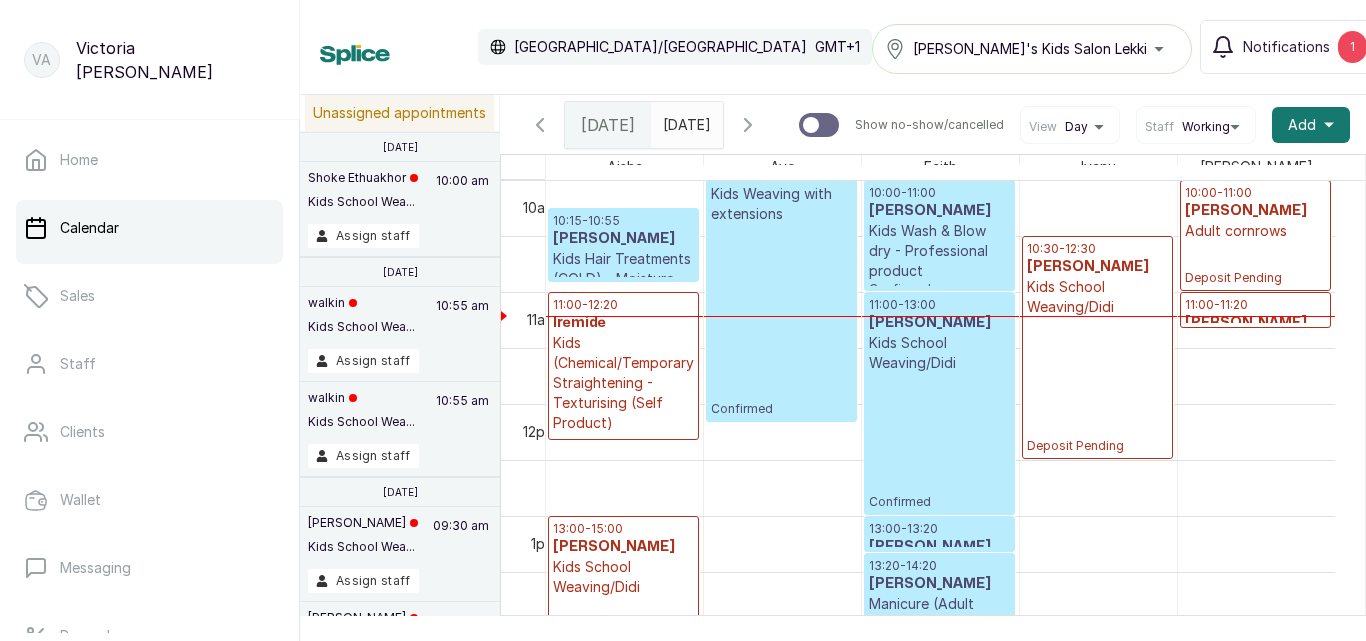 click on "Kids Hair Treatments (COLD) - Moisture Treatment (cold)" at bounding box center [623, 279] 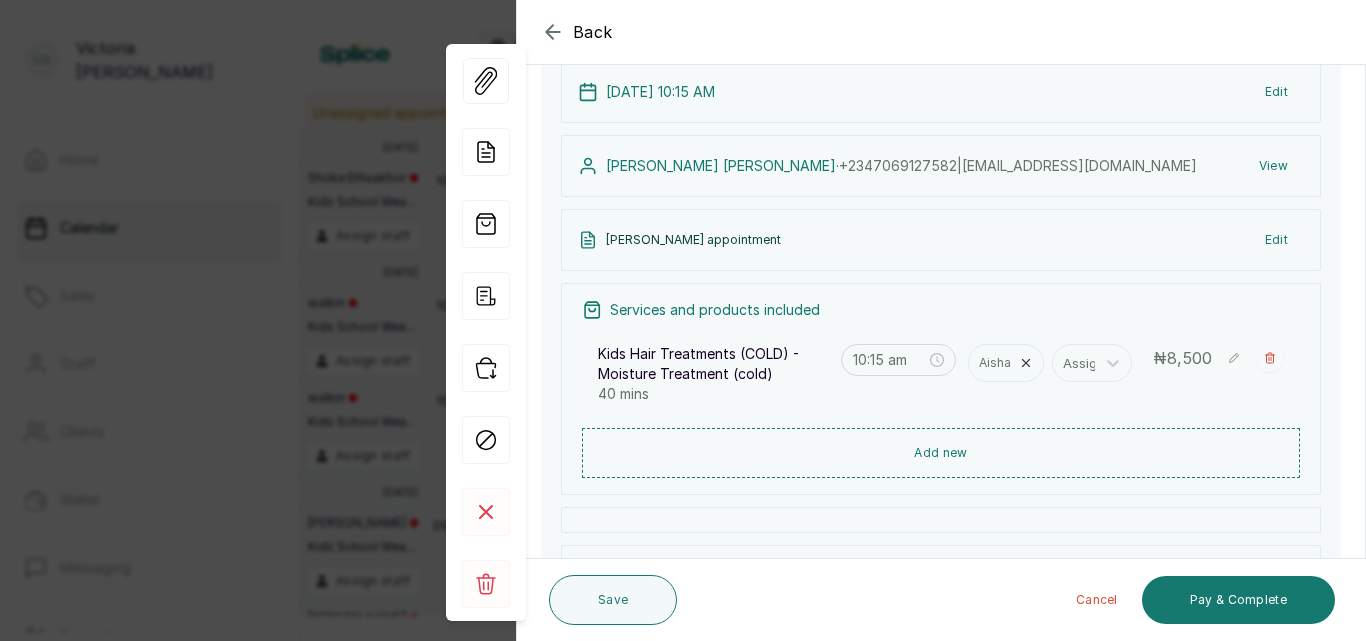 scroll, scrollTop: 231, scrollLeft: 0, axis: vertical 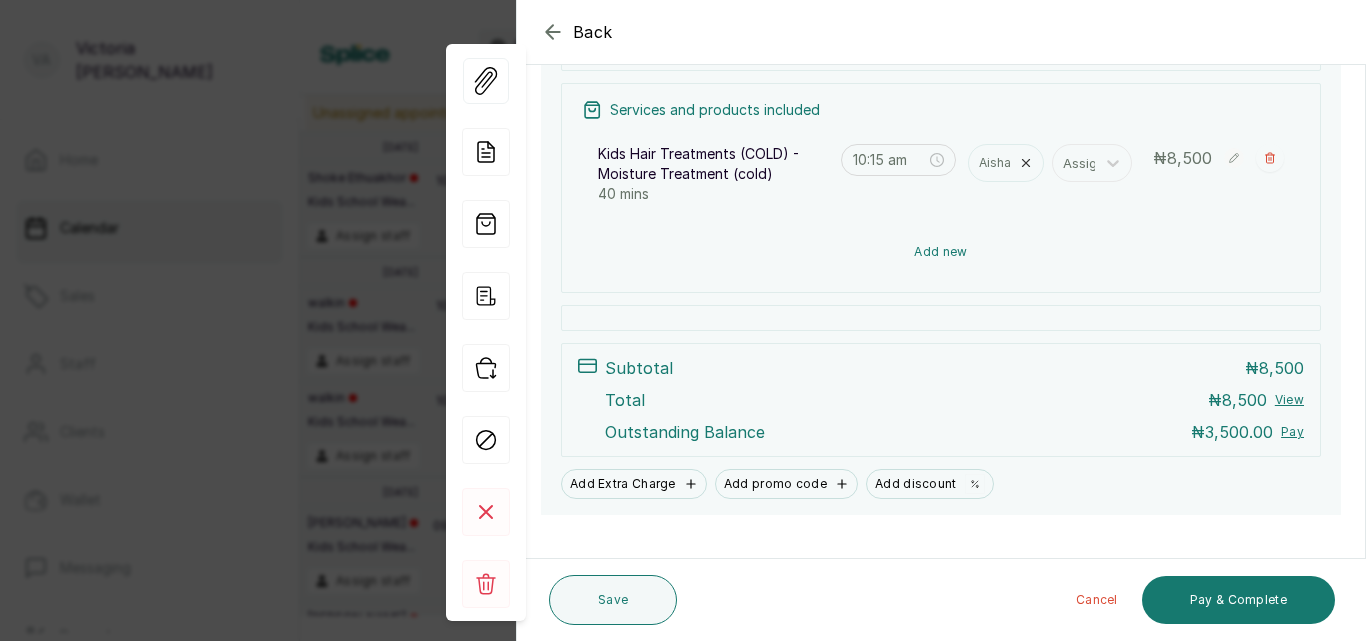 click on "Add new" at bounding box center (941, 252) 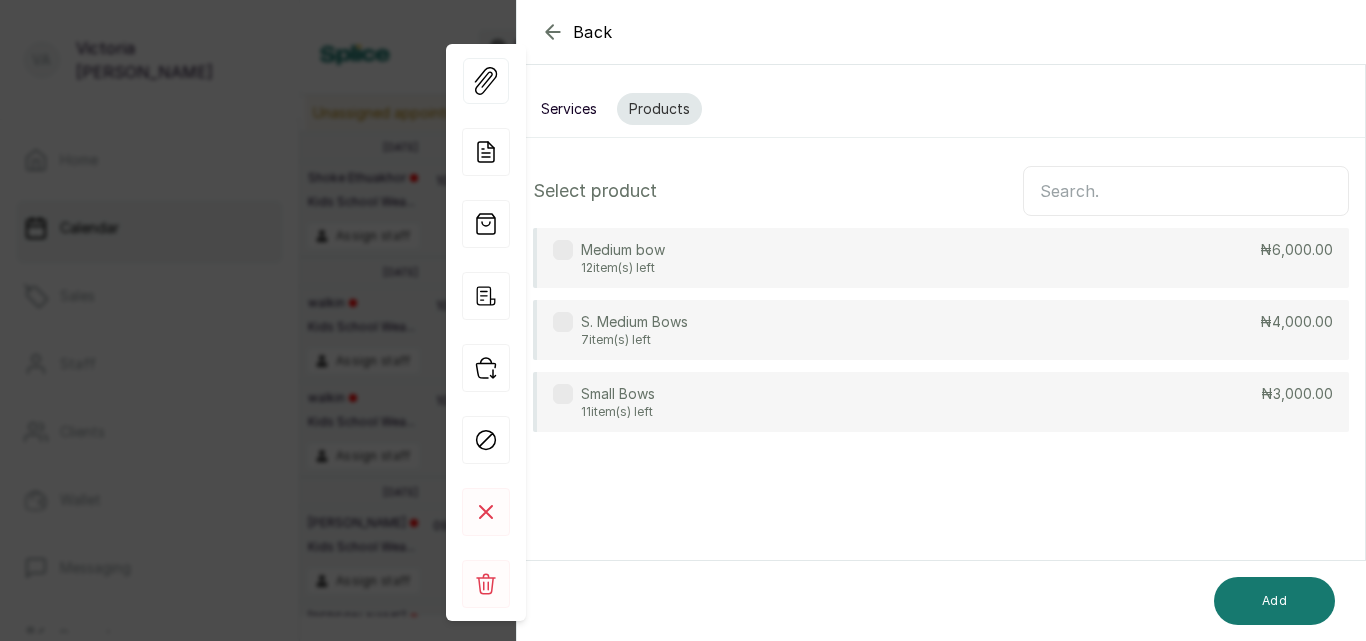 scroll, scrollTop: 0, scrollLeft: 0, axis: both 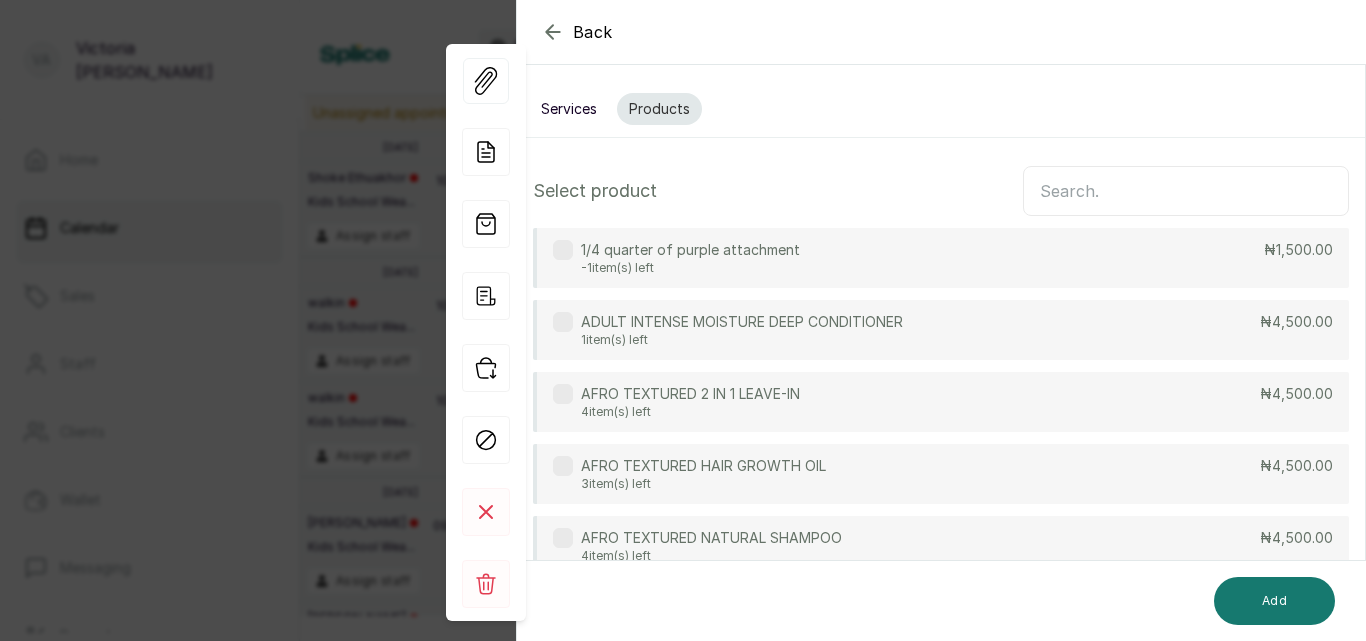 click at bounding box center (1186, 191) 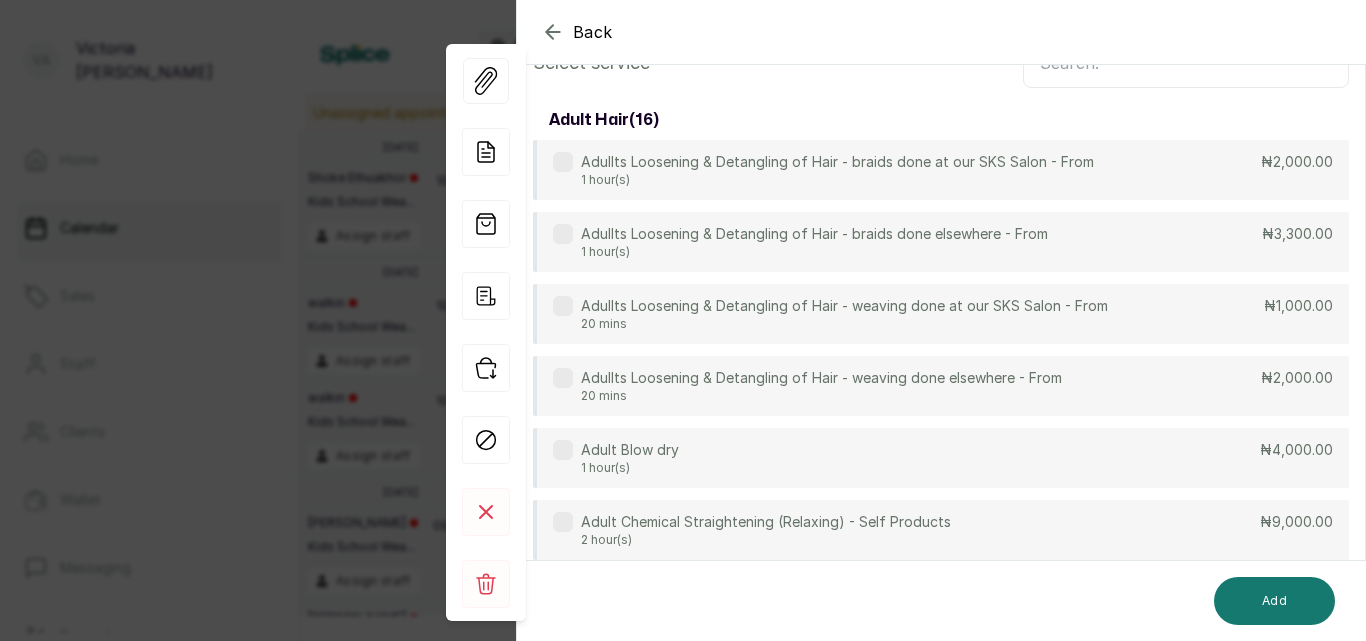 scroll, scrollTop: 149, scrollLeft: 0, axis: vertical 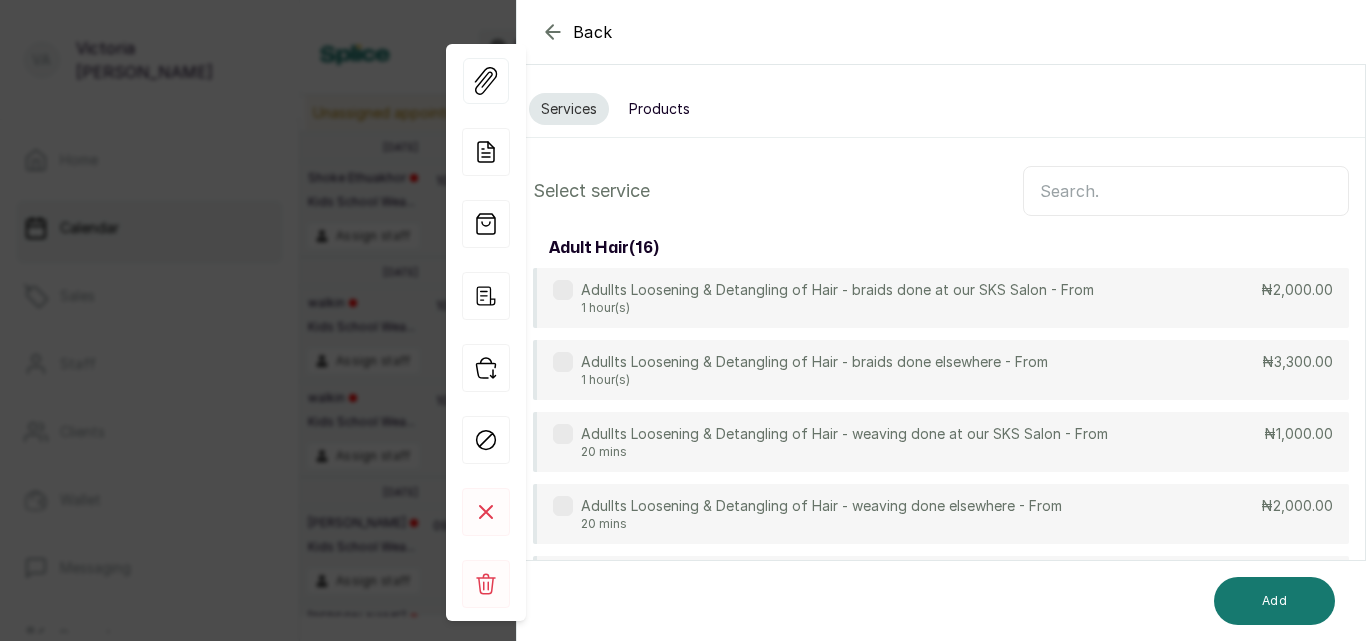 click at bounding box center (1186, 191) 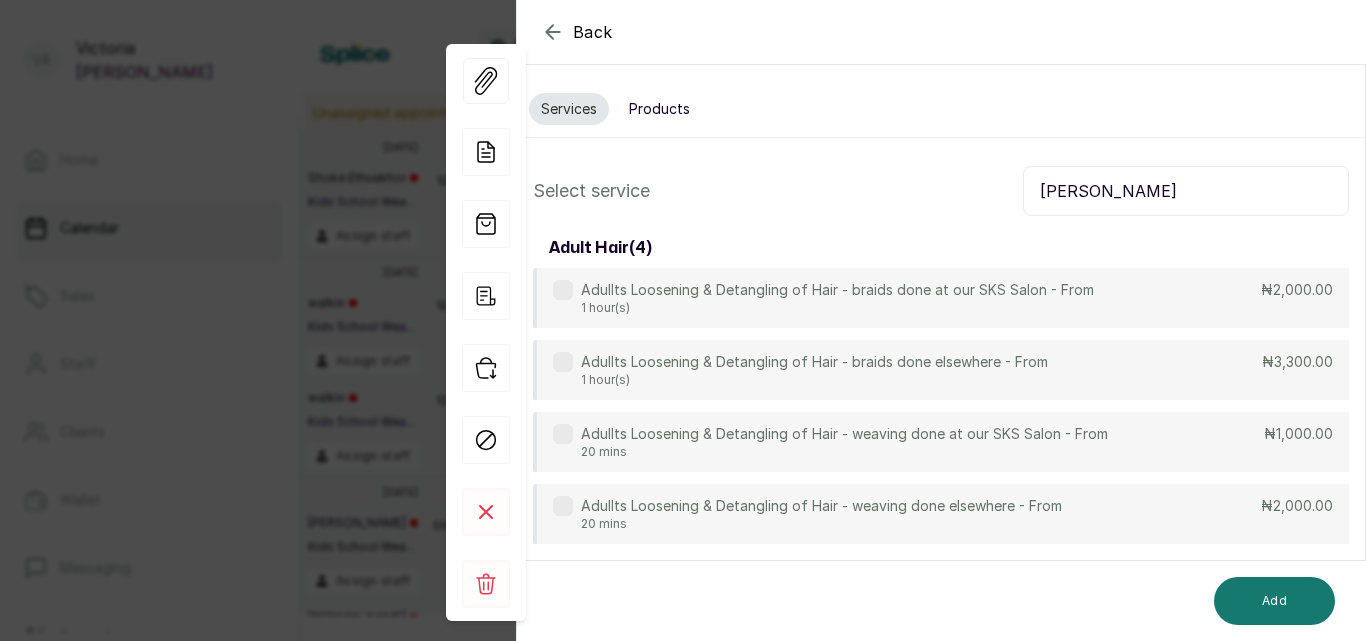 type on "[PERSON_NAME]" 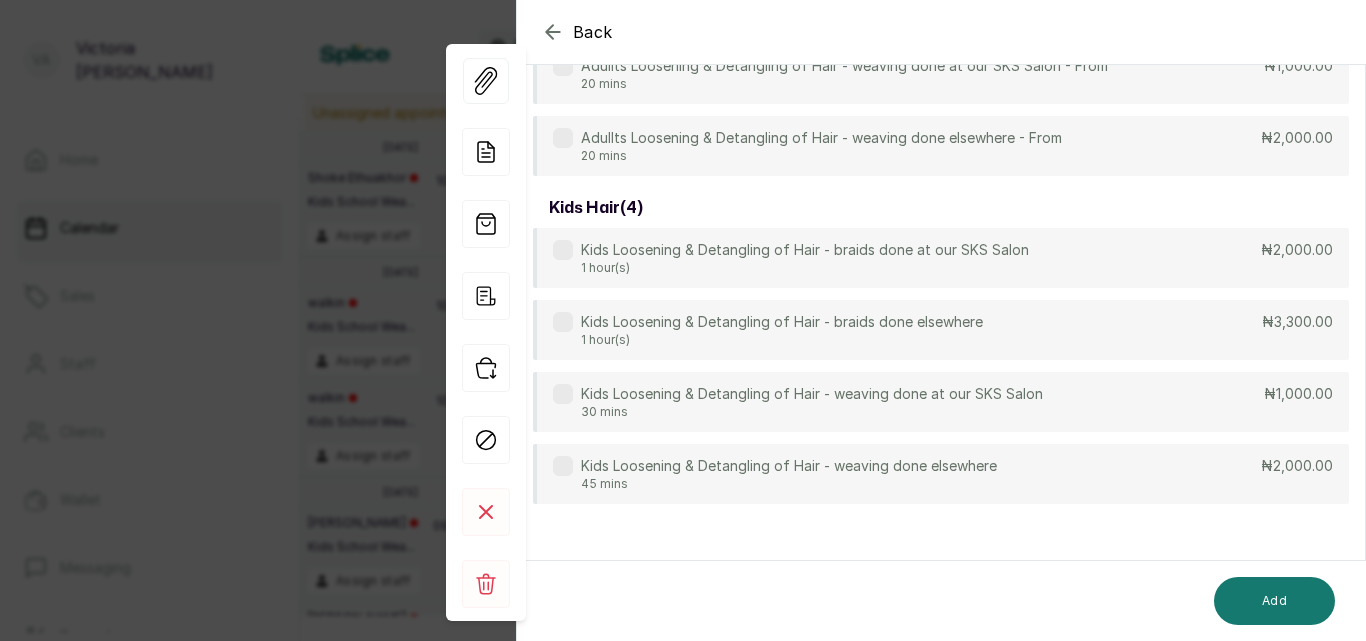 click at bounding box center (563, 466) 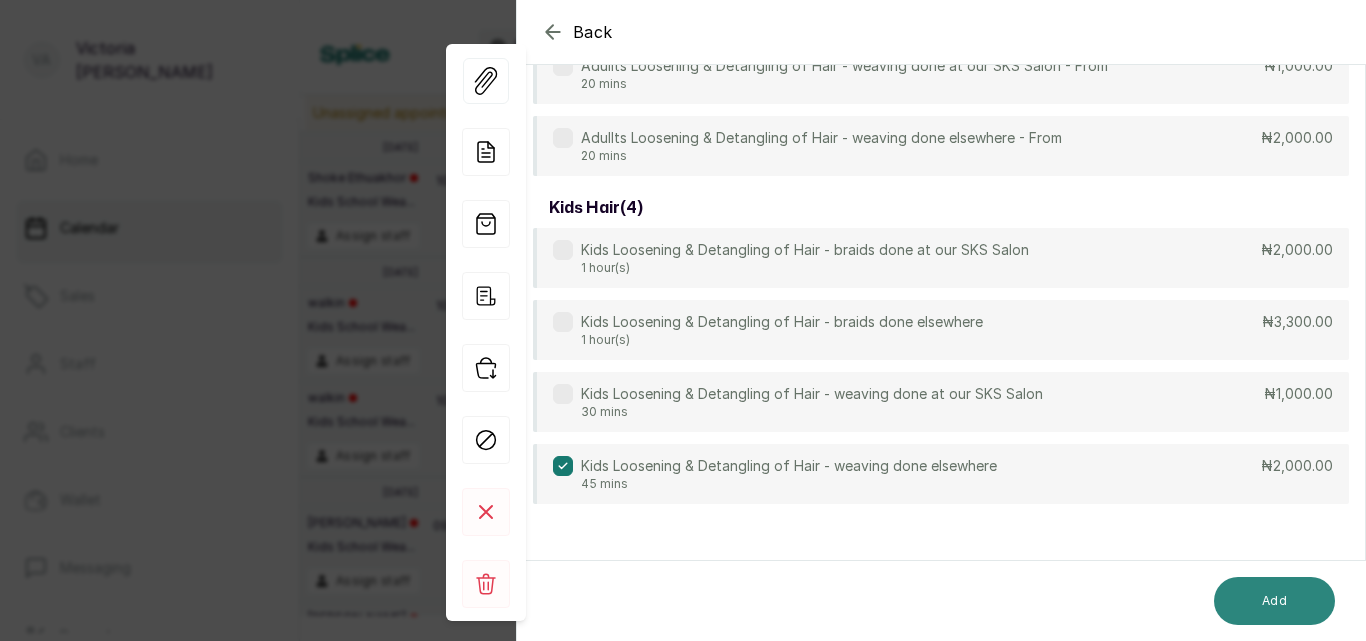 click on "Add" at bounding box center (1274, 601) 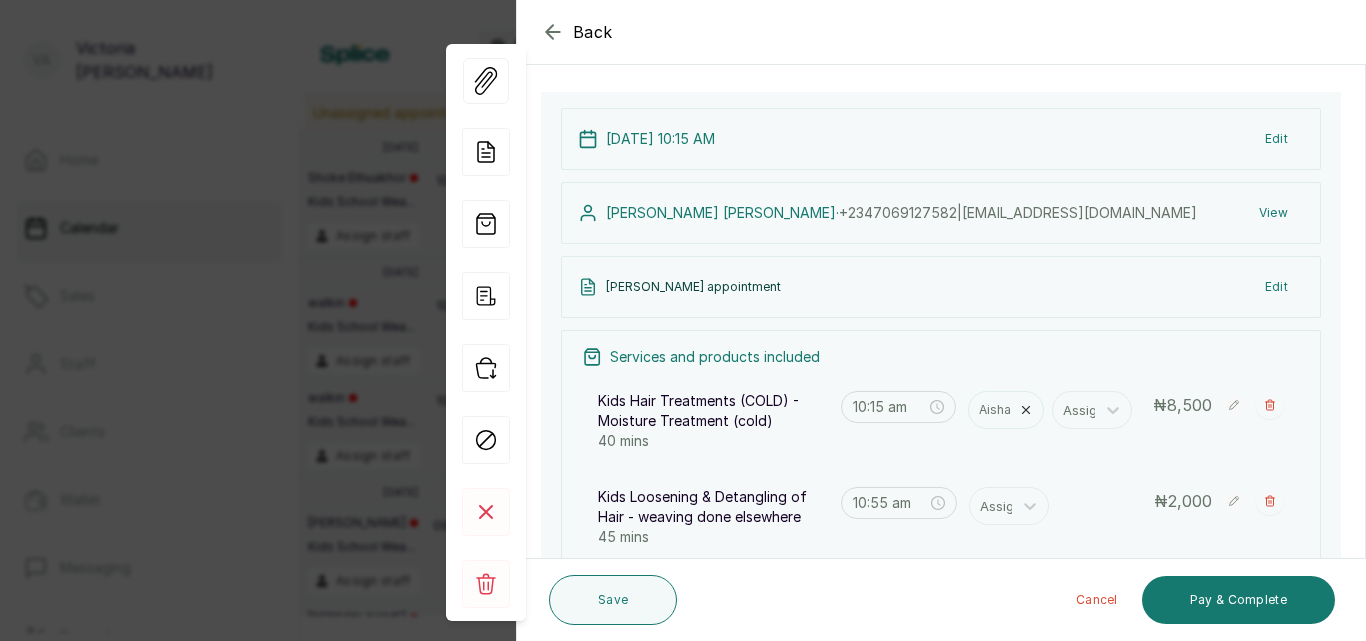 scroll, scrollTop: 0, scrollLeft: 0, axis: both 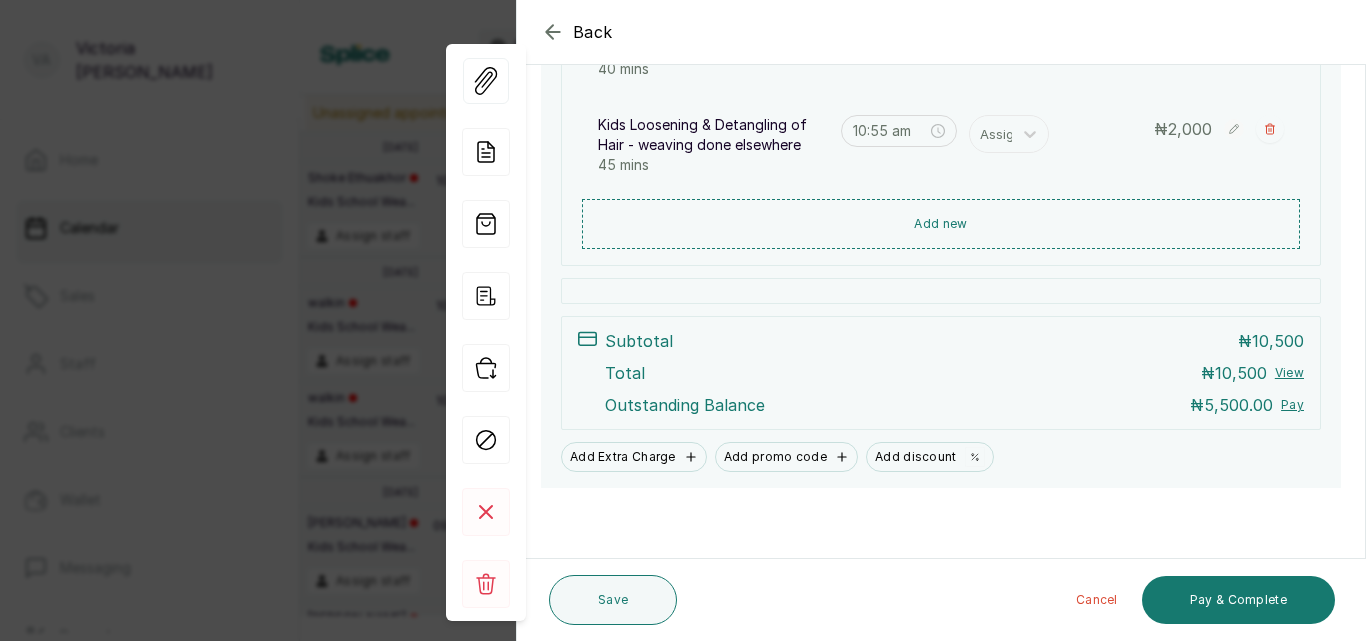 click on "Back Appointment Details Edit  appointment     Make changes to appointment details [PERSON_NAME]  has made  A deposit ₦5,000.00  paid by  Card Appointment type Online Walk-in Phone Appointment Date [DATE] Appointment Time 10:15 am  Add services  Add service   Kids Hair Treatments (COLD) - Moisture Treatment (cold)   40 mins Aisha Assign 10:15 am ₦ 8,500   Kids Loosening & Detangling of Hair - weaving done elsewhere   45 mins Assign 10:55 am ₦ 2,000  Add products   No Products added Add product Subtotal ₦10,500.00 Total ₦ 10,500 Amount paid ₦5,000.00 Add Extra Charge Add promo code Add discount Note [PERSON_NAME] appointment  980 of 1000 characters left [DATE] 10:15 AM Edit [PERSON_NAME]  ·  [PHONE_NUMBER]  |  [EMAIL_ADDRESS][DOMAIN_NAME] View [PERSON_NAME] appointment  Edit Services and products included Kids Hair Treatments (COLD) - Moisture Treatment (cold) 40 mins 10:15 am Aisha Assign ₦ 8,500 Kids Loosening & Detangling of Hair - weaving done elsewhere 45 mins 10:55 am Assign ₦ 2,000 Add new" at bounding box center [941, 320] 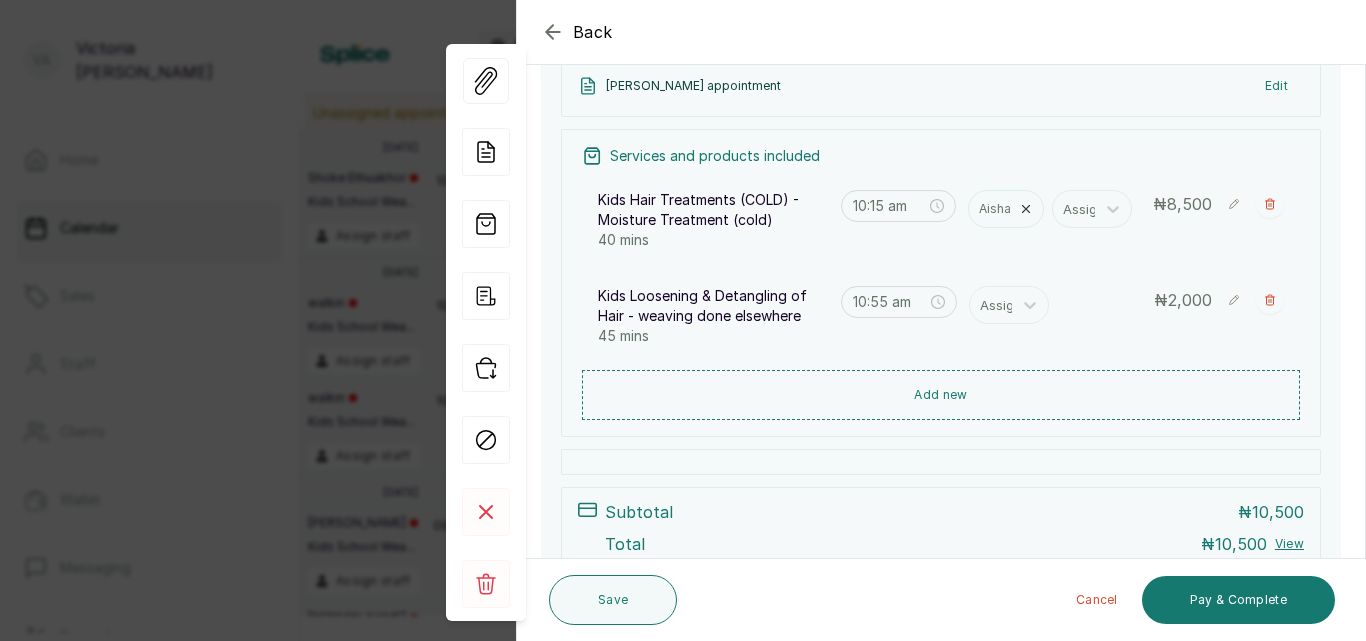scroll, scrollTop: 376, scrollLeft: 0, axis: vertical 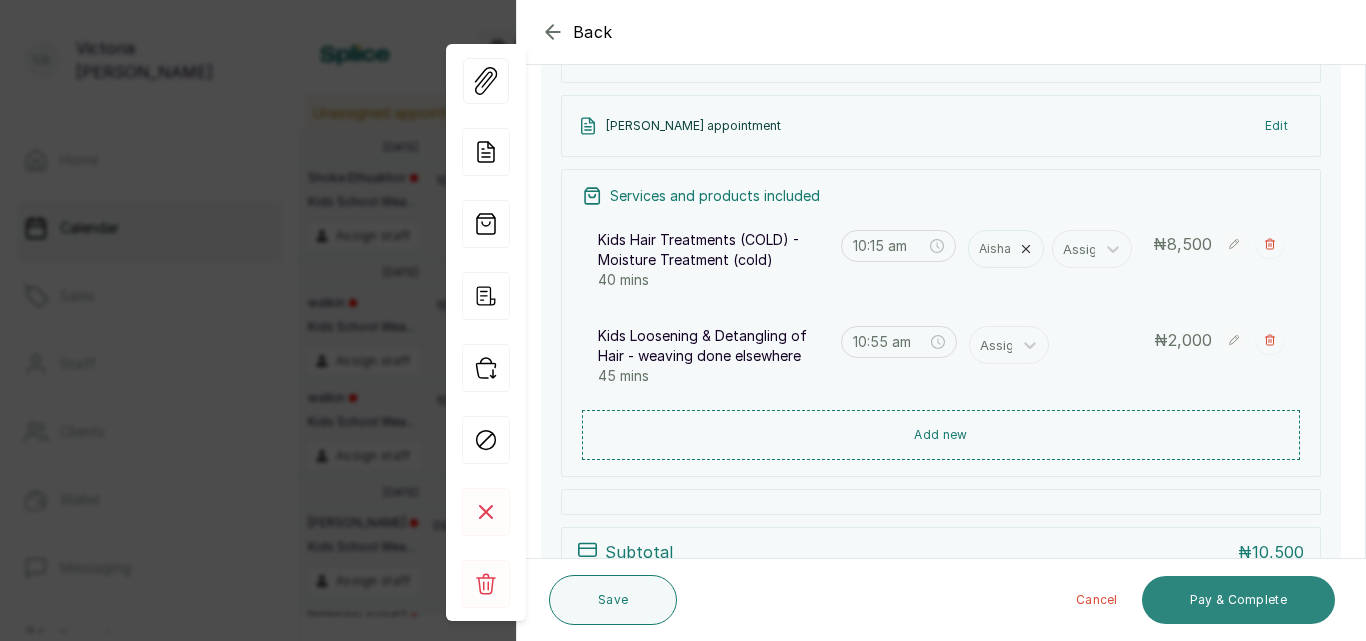 click on "Pay & Complete" at bounding box center [1238, 600] 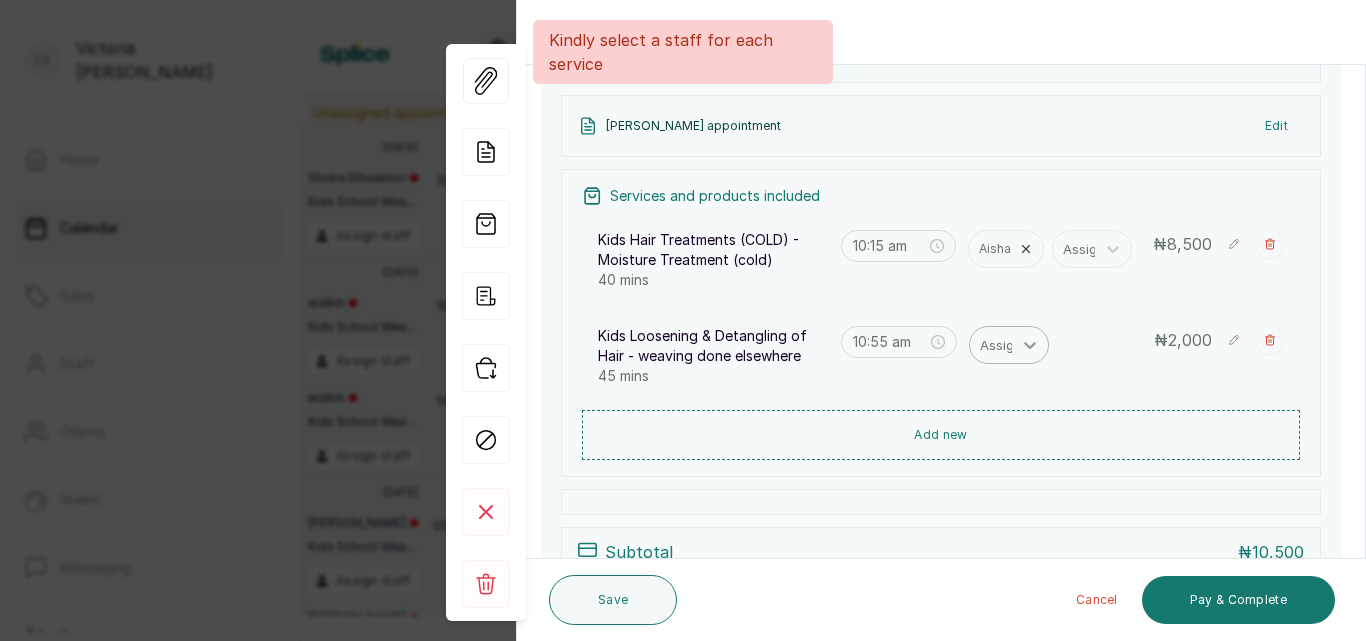 click 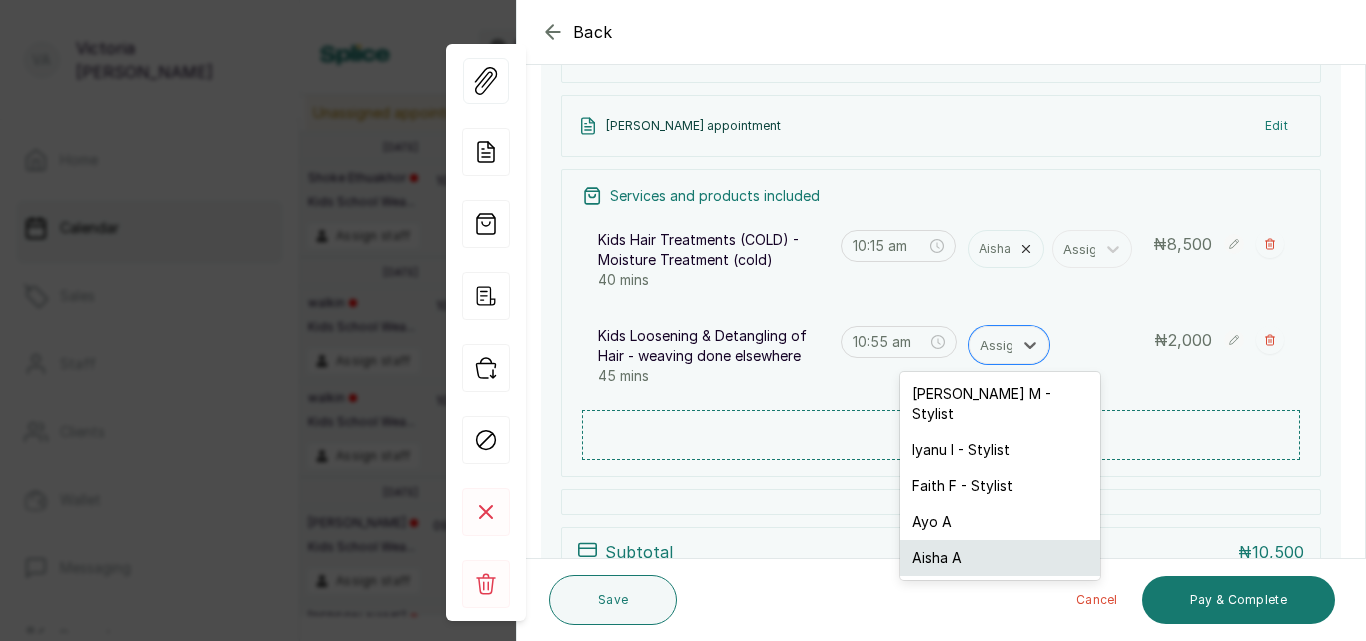 click on "Aisha A" at bounding box center [1000, 558] 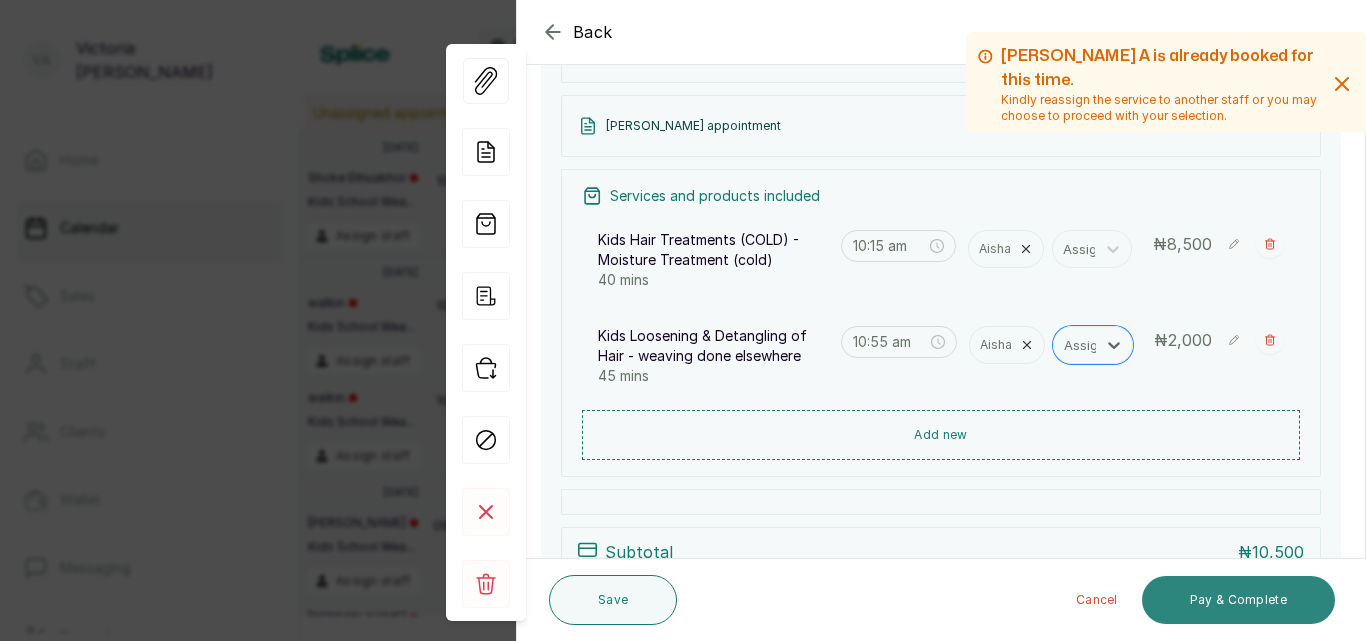 click on "Pay & Complete" at bounding box center (1238, 600) 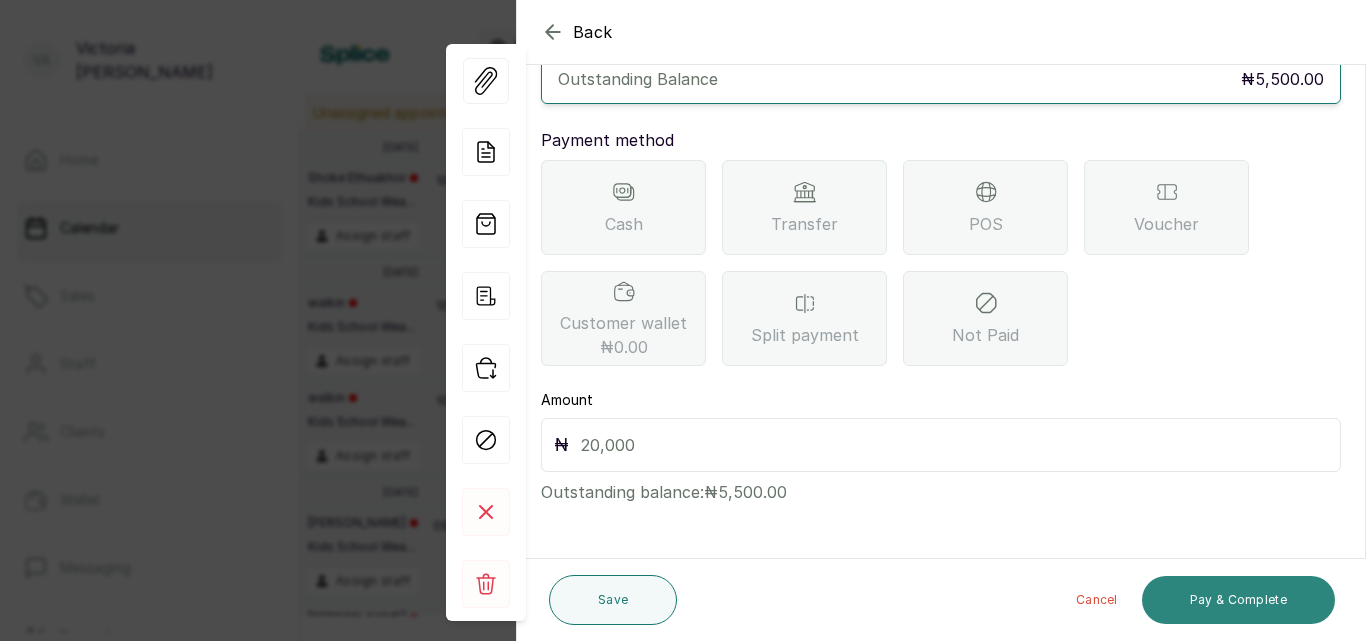 scroll, scrollTop: 159, scrollLeft: 0, axis: vertical 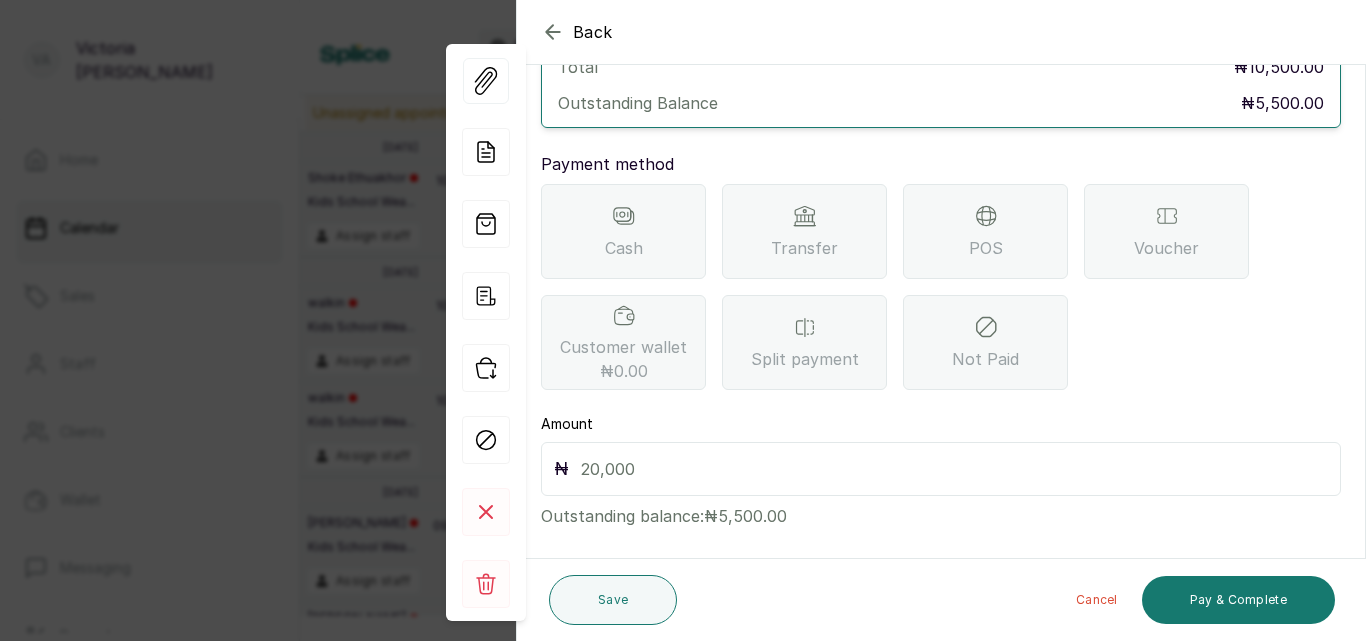 click on "Transfer" at bounding box center (804, 248) 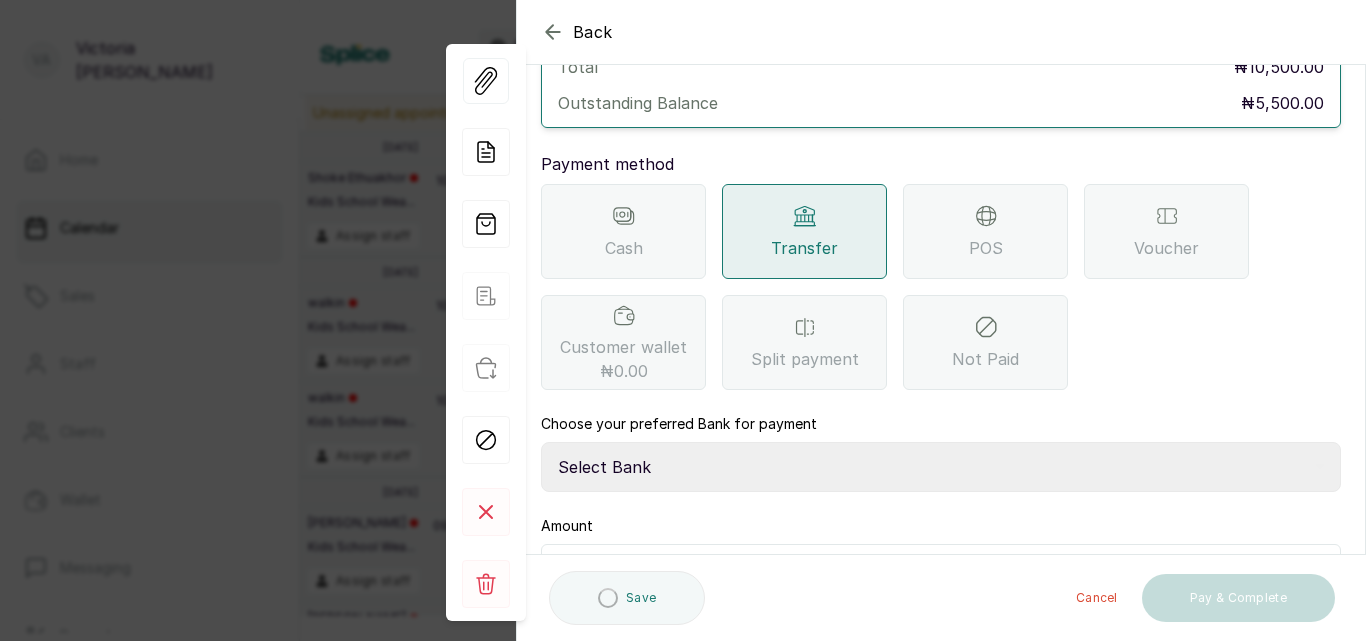click on "Customer wallet ₦0.00" at bounding box center [623, 359] 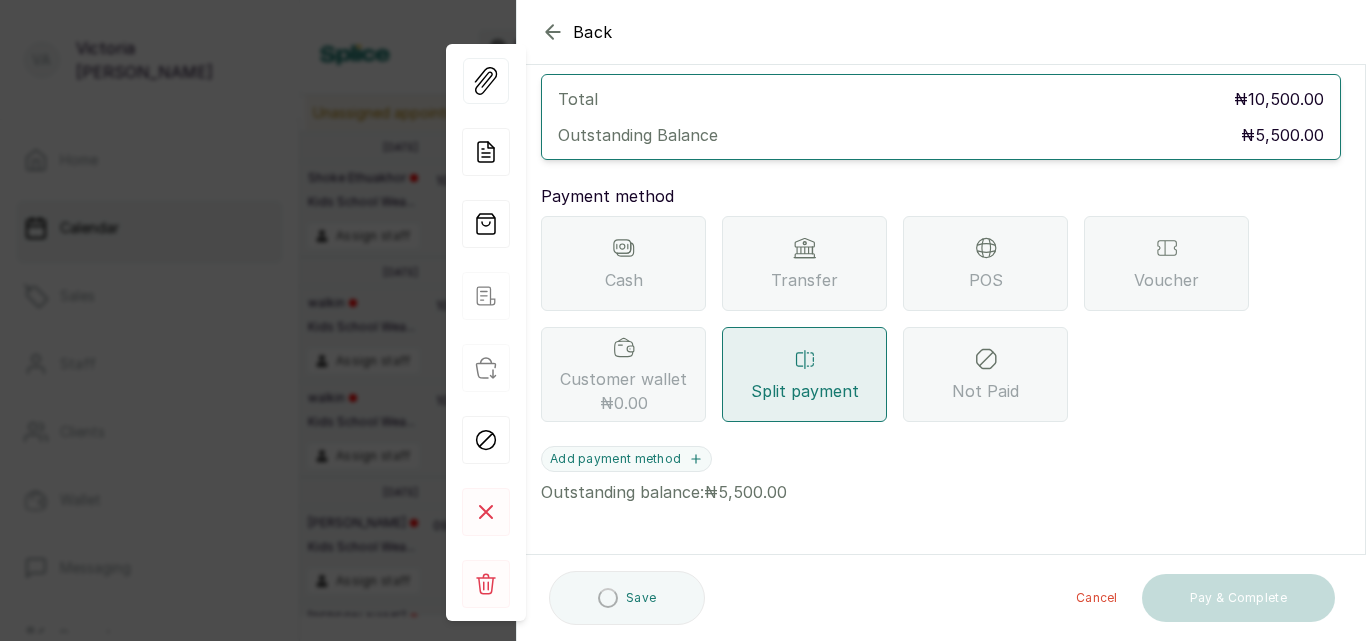 scroll, scrollTop: 103, scrollLeft: 0, axis: vertical 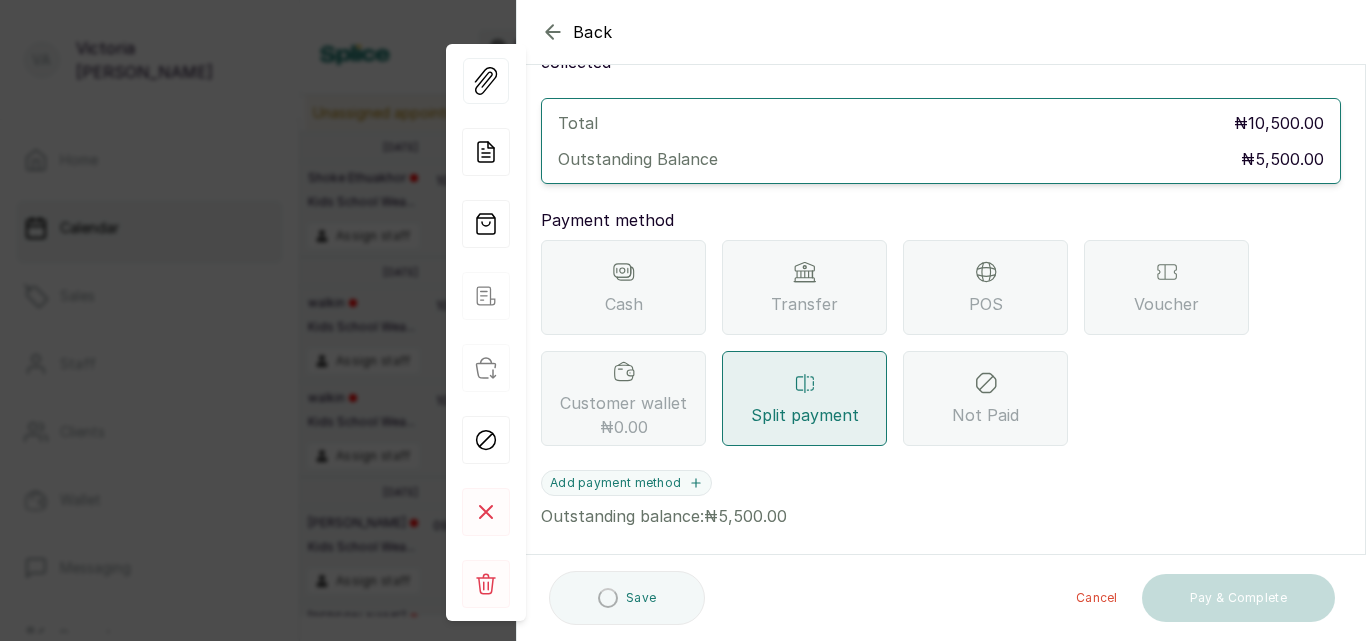 click on "Transfer" at bounding box center (804, 287) 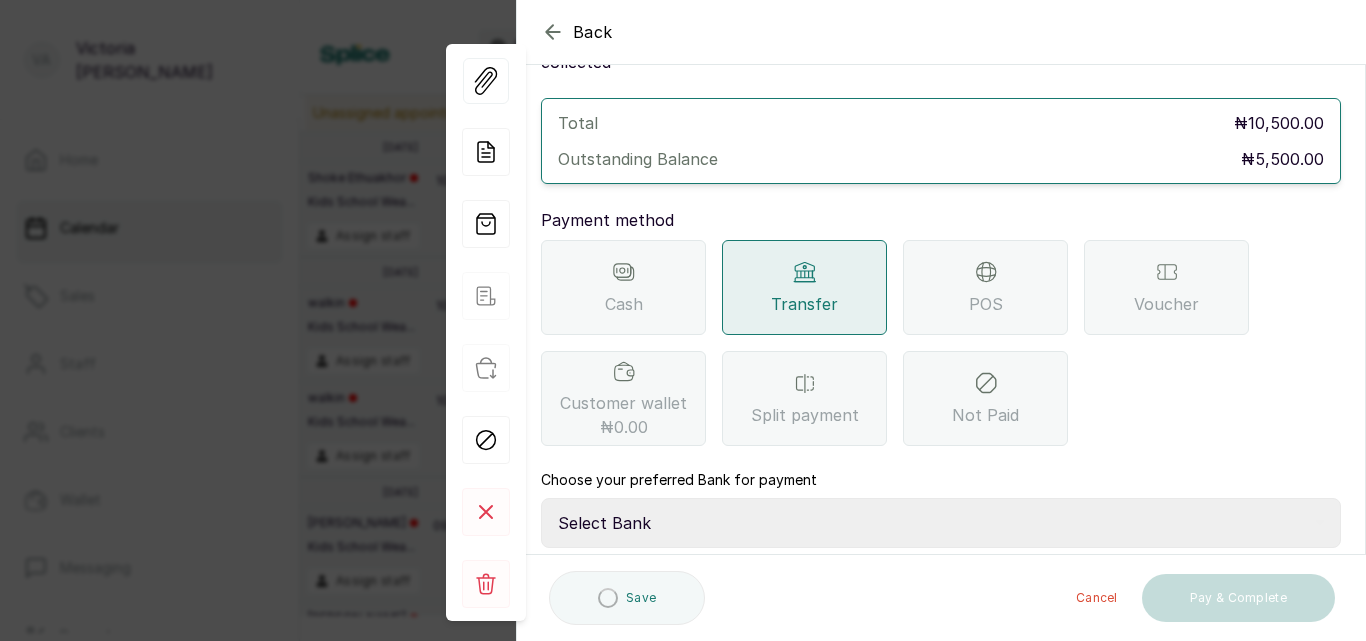 scroll, scrollTop: 159, scrollLeft: 0, axis: vertical 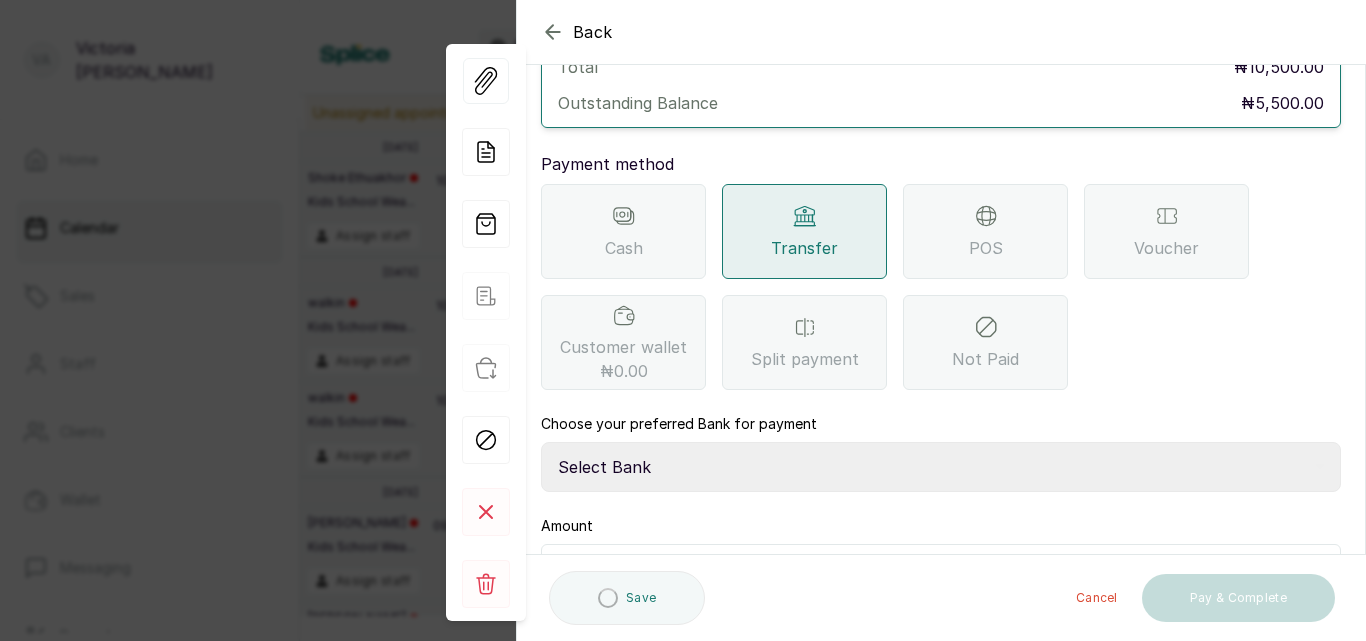click on "Select Bank CANARY YELLOW Moniepoint MFB CANARY YELLOW Sparkle Microfinance Bank" at bounding box center (941, 467) 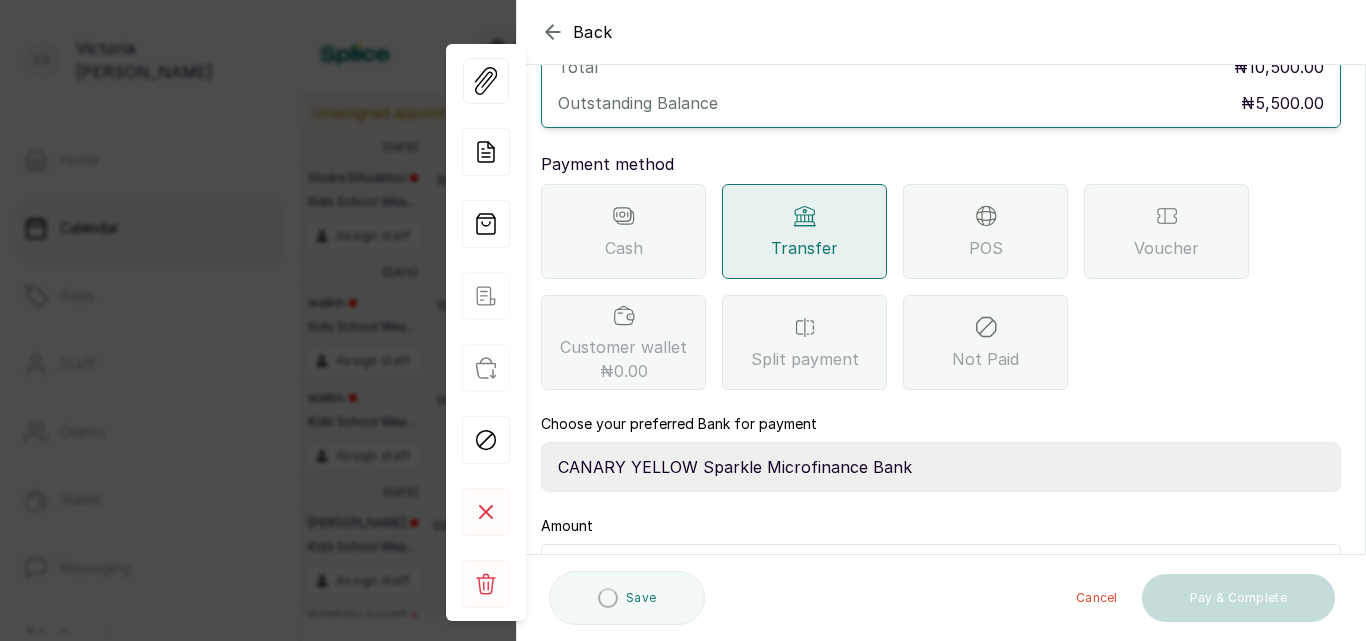 click on "Select Bank CANARY YELLOW Moniepoint MFB CANARY YELLOW Sparkle Microfinance Bank" at bounding box center [941, 467] 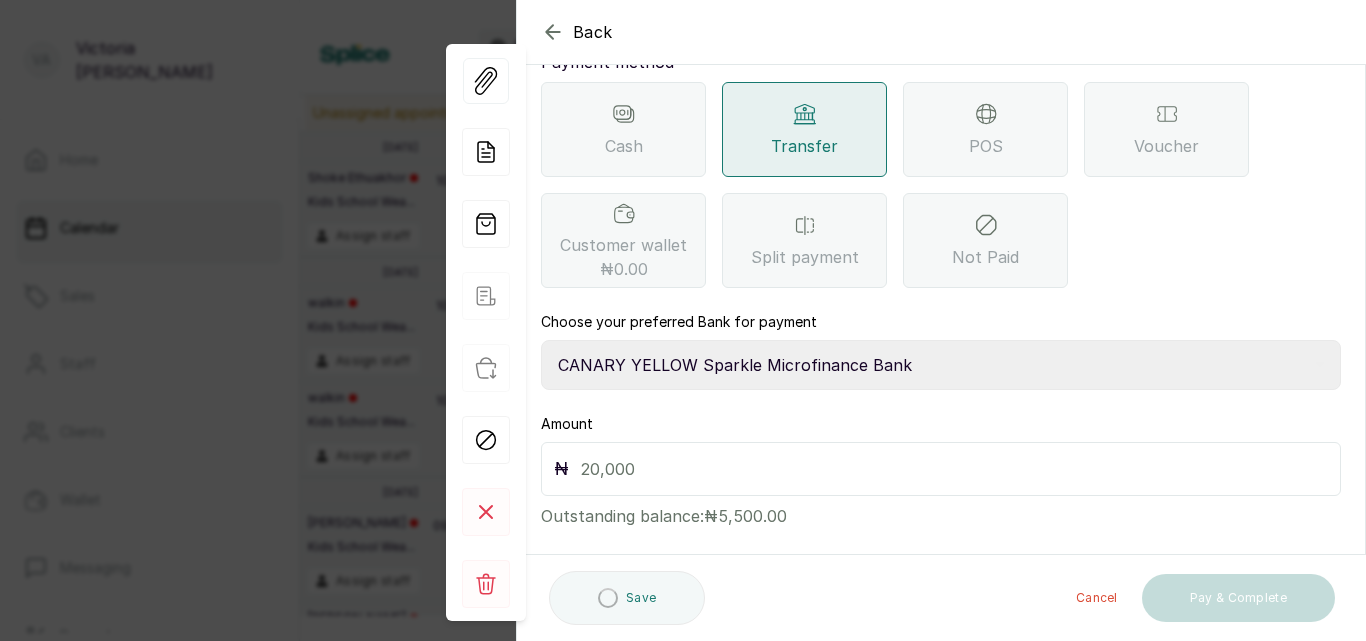 click at bounding box center (954, 469) 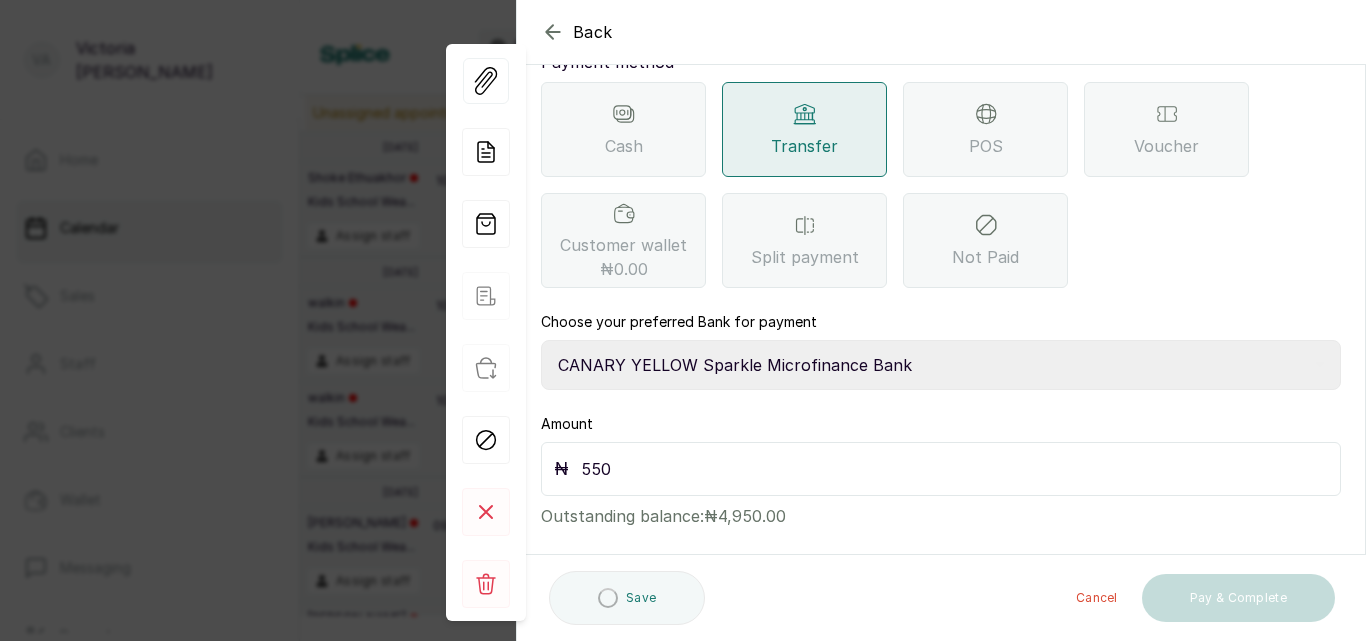 type on "5,500" 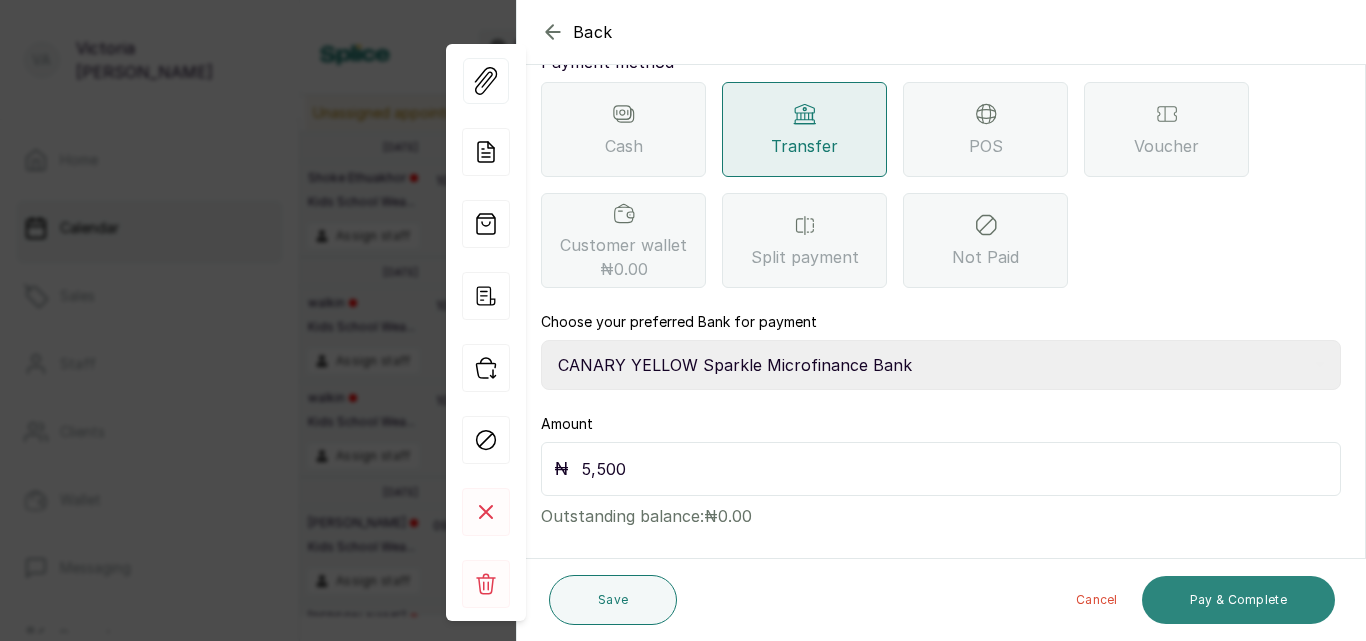 click on "Pay & Complete" at bounding box center (1238, 600) 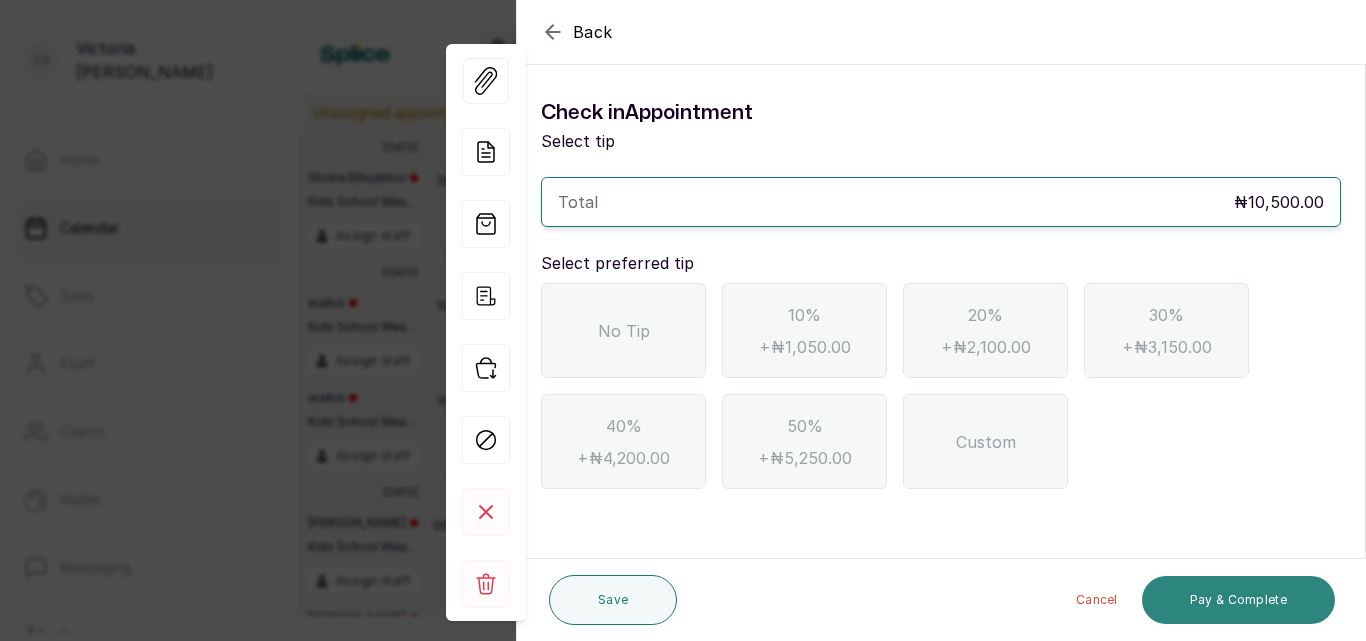 scroll, scrollTop: 0, scrollLeft: 0, axis: both 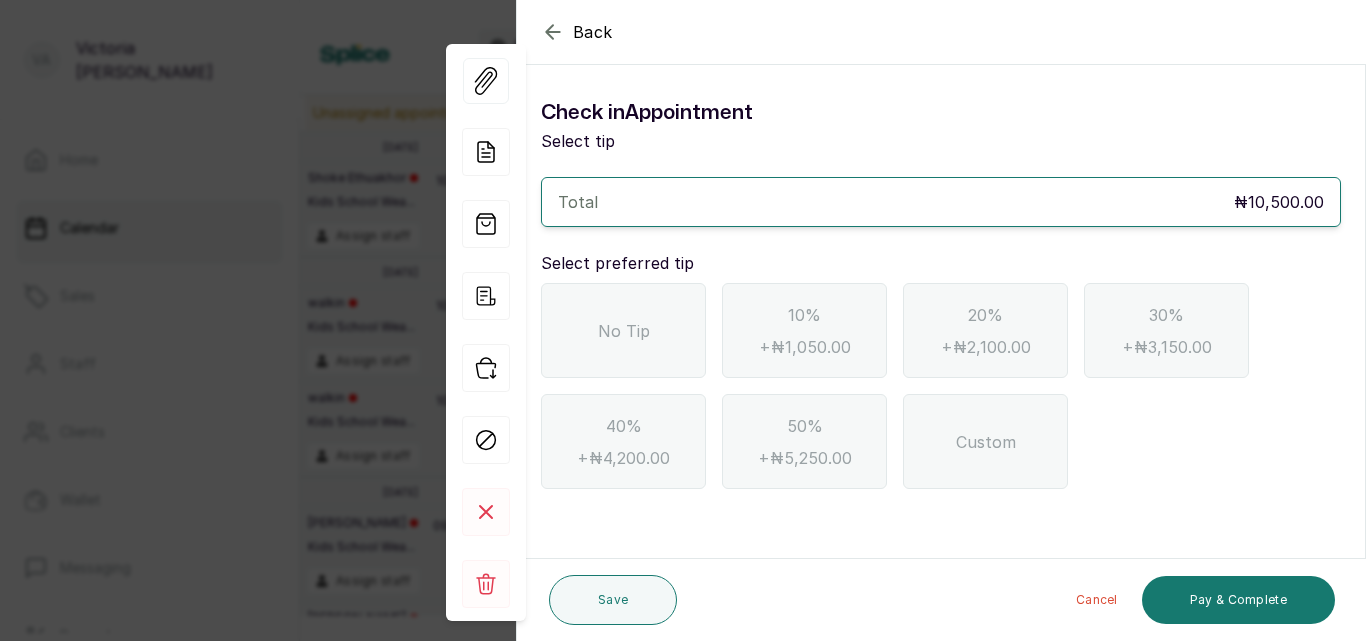 click on "No Tip" at bounding box center [623, 330] 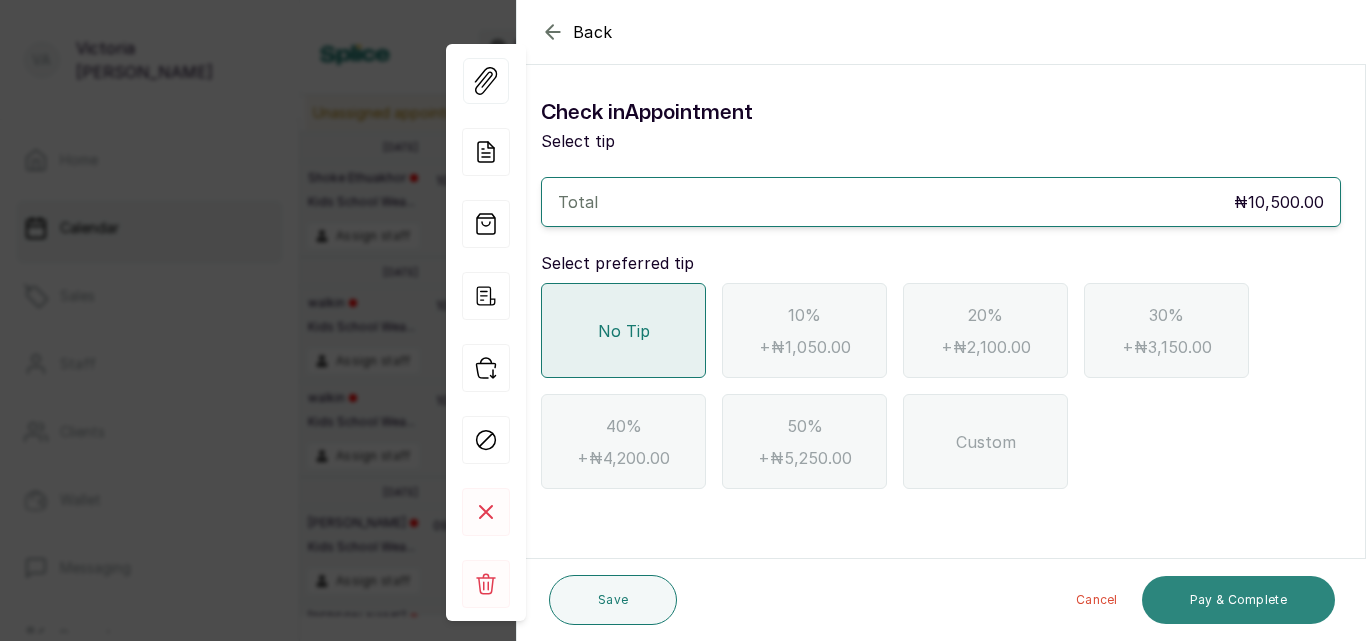 click on "Pay & Complete" at bounding box center (1238, 600) 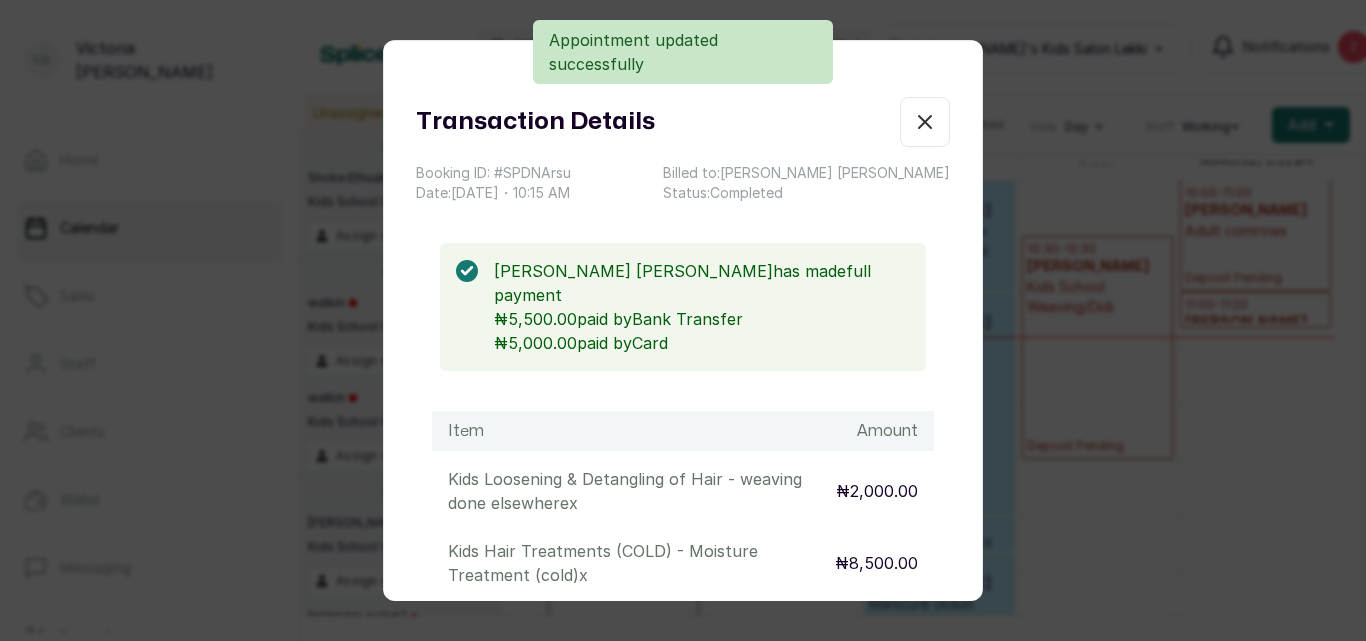 click 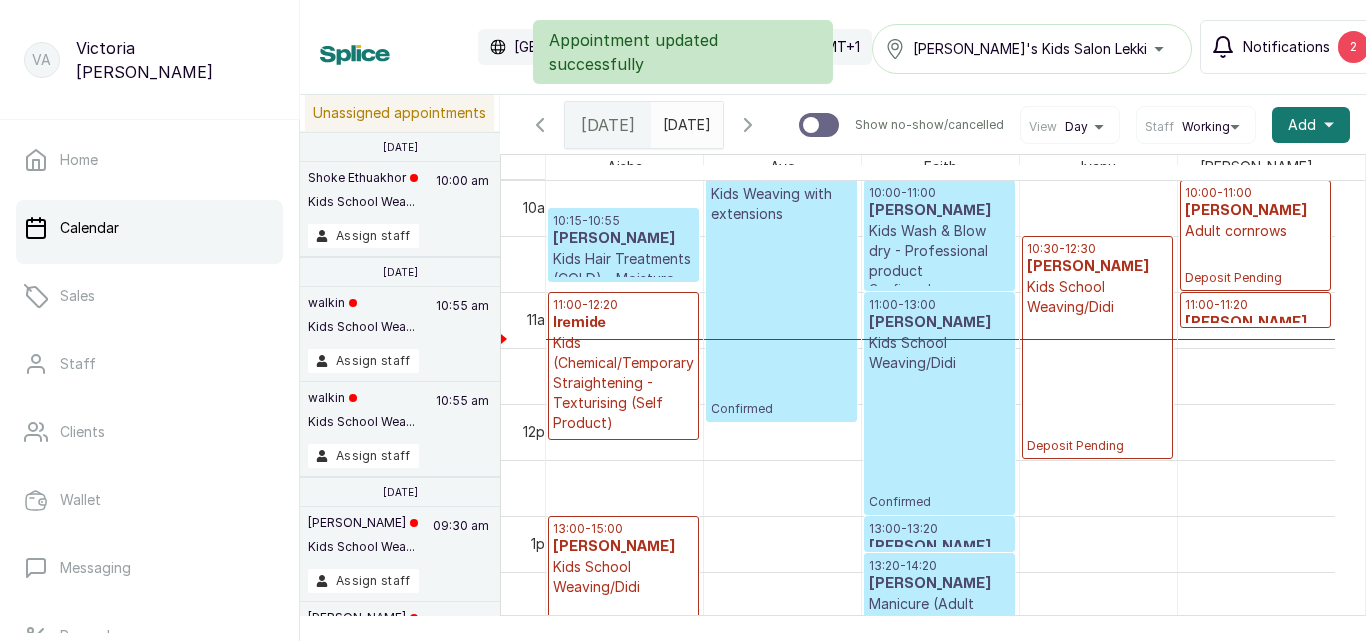 click on "2" at bounding box center (1353, 47) 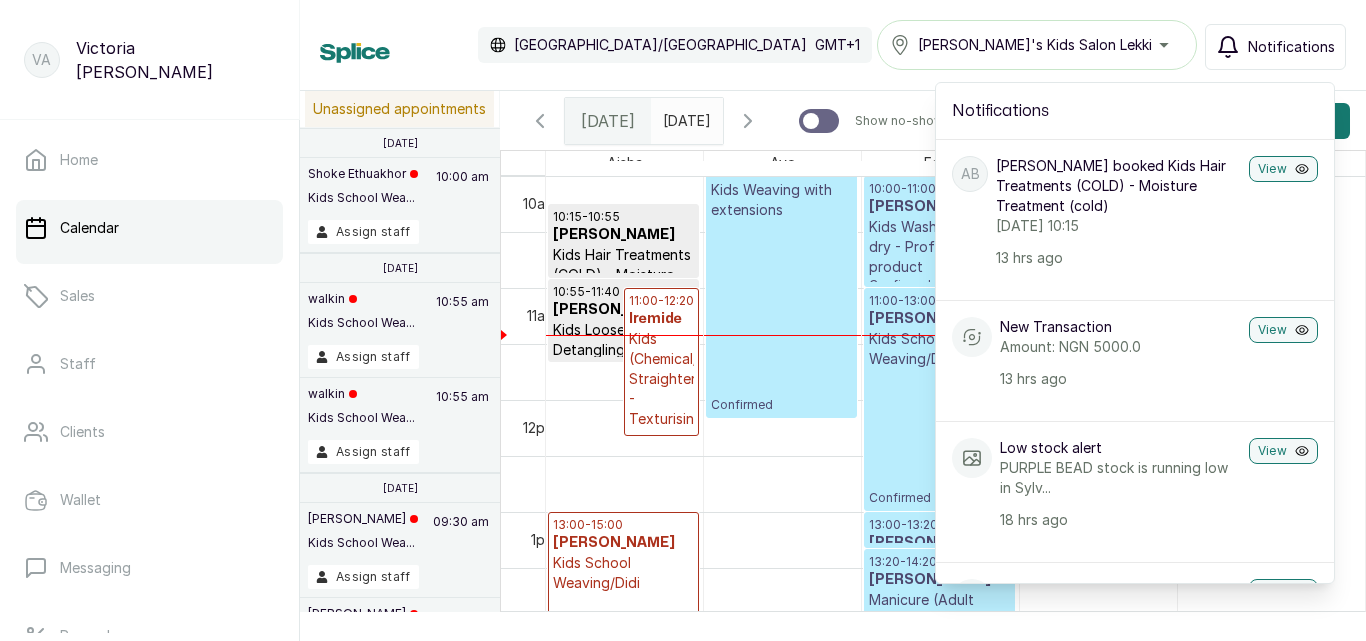 click on "Notifications" at bounding box center [1291, 47] 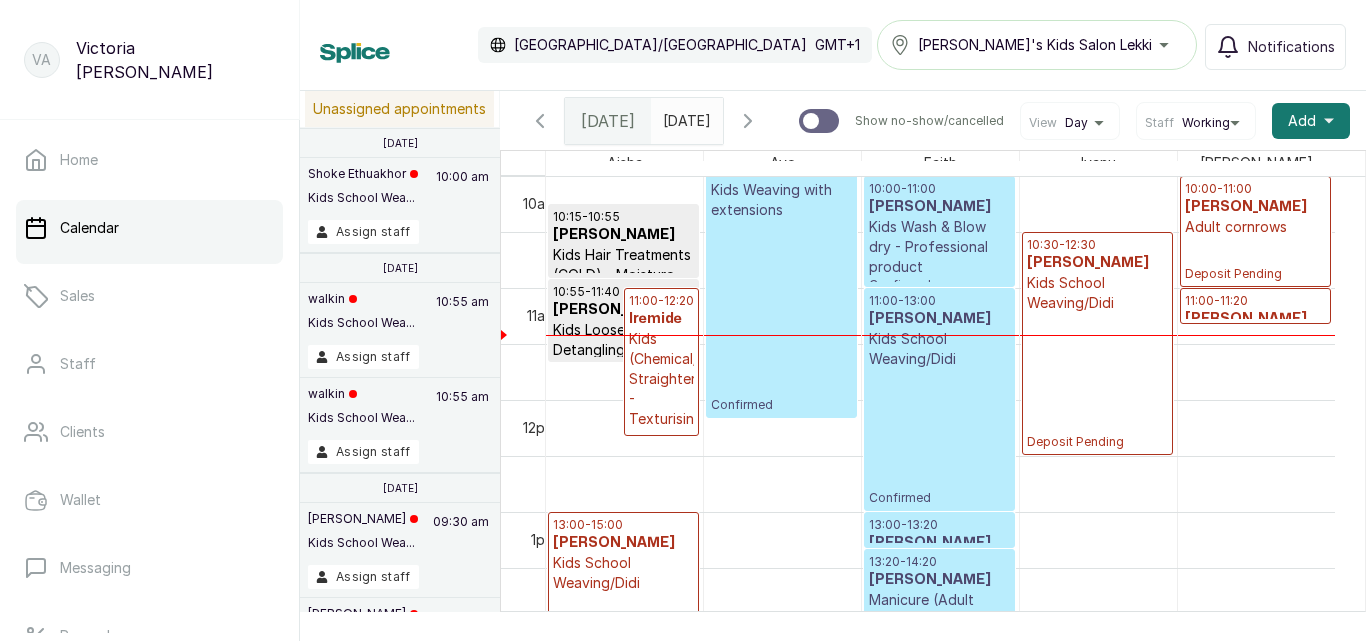 scroll, scrollTop: 1082, scrollLeft: 0, axis: vertical 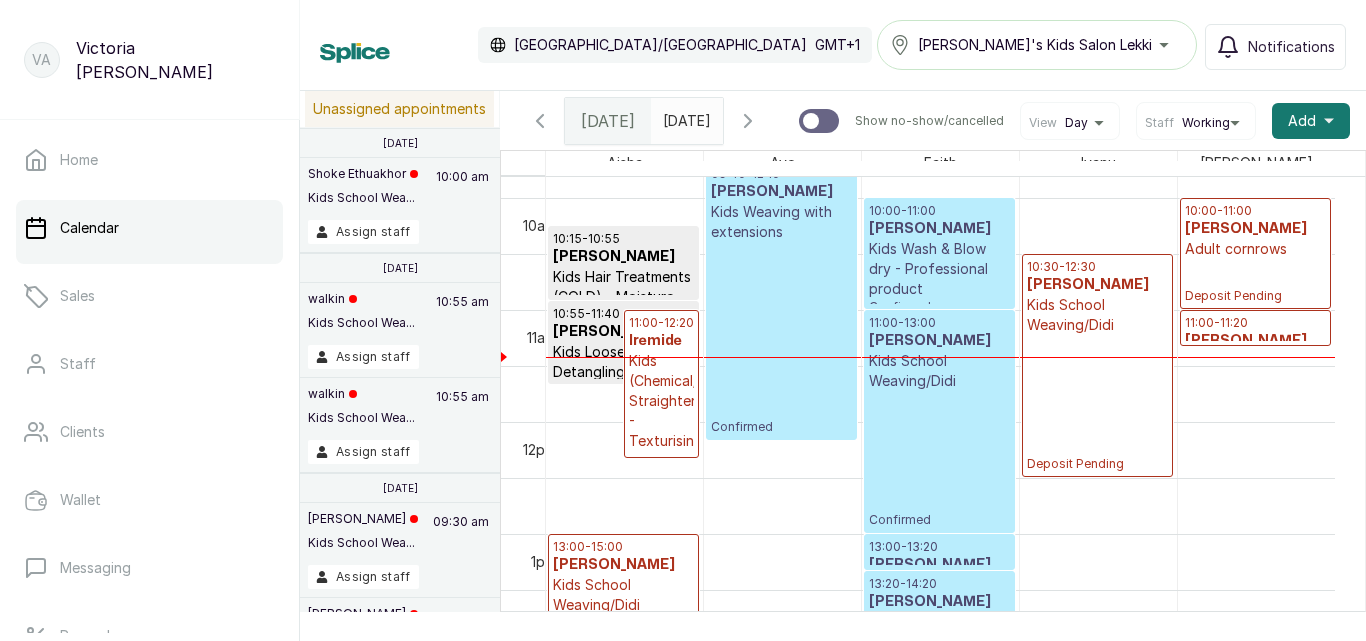 click on "10:30  -  12:30 [PERSON_NAME]   Kids School Weaving/[PERSON_NAME] Pending" at bounding box center [1097, 365] 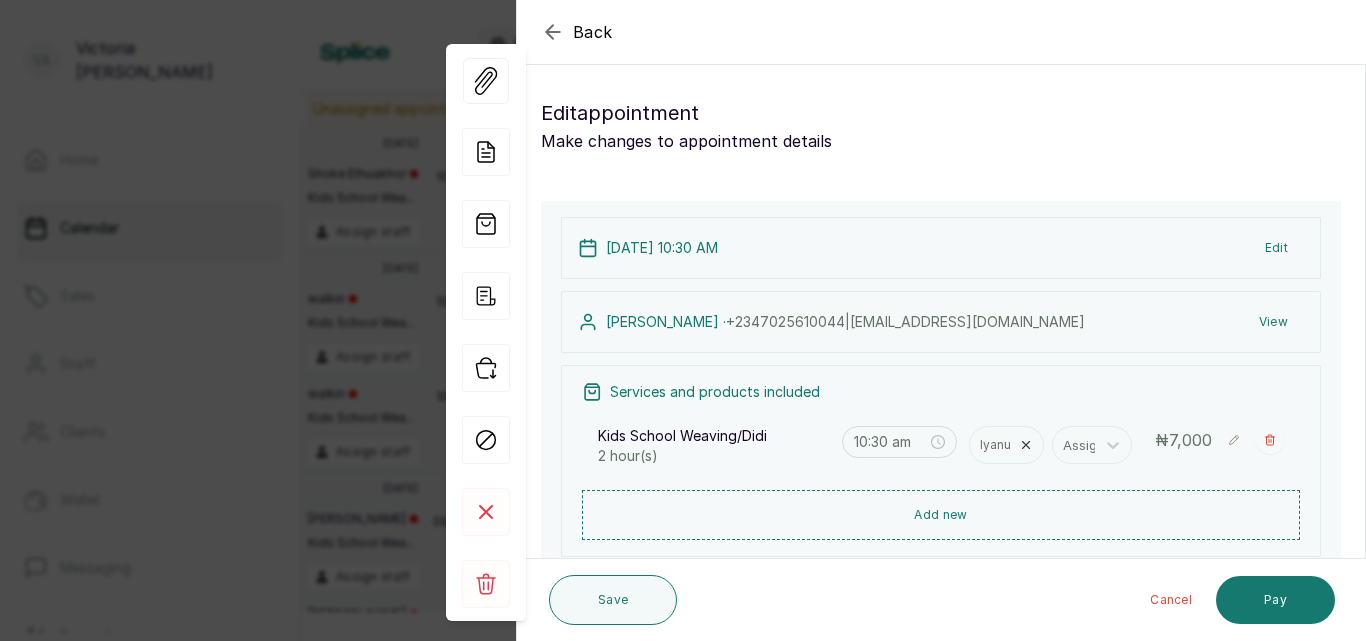 click 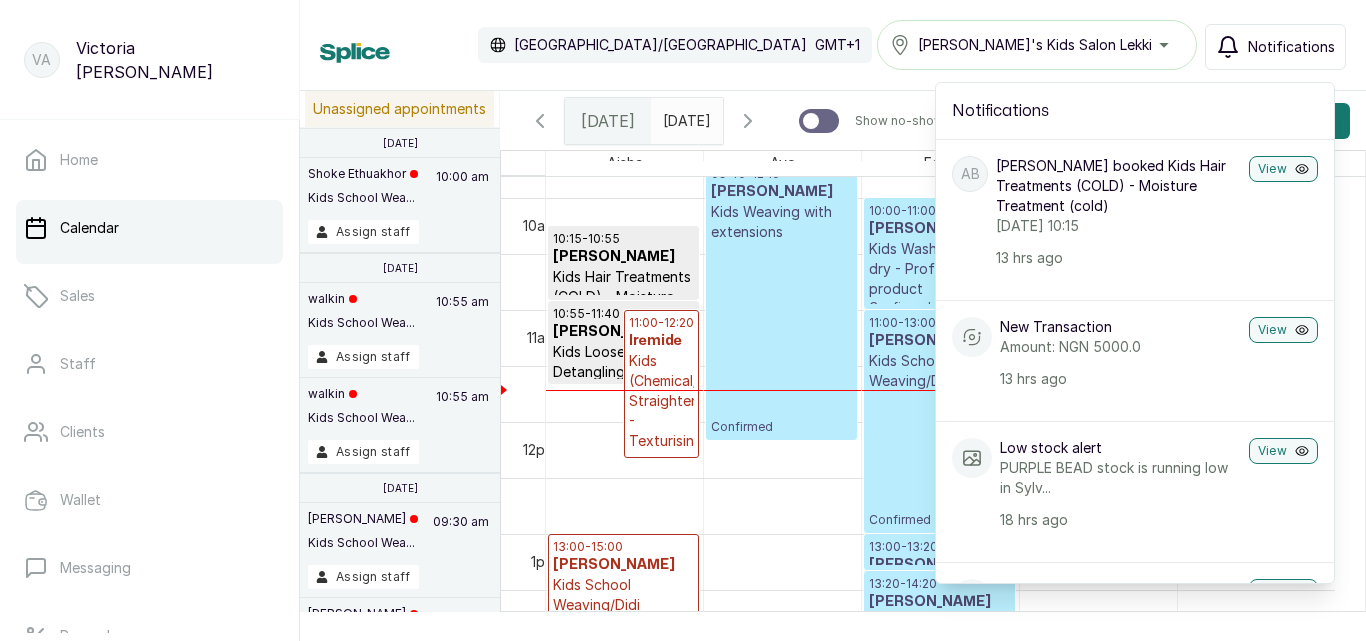 click on "Notifications" at bounding box center [1291, 47] 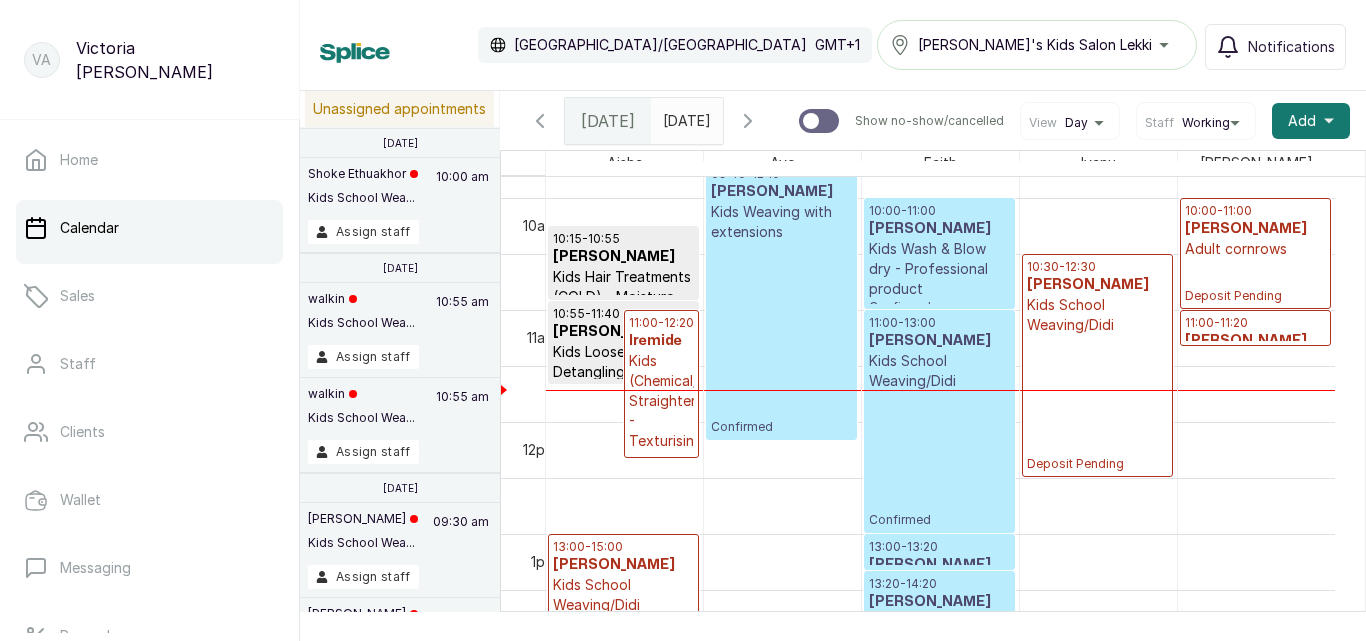 scroll, scrollTop: 1496, scrollLeft: 0, axis: vertical 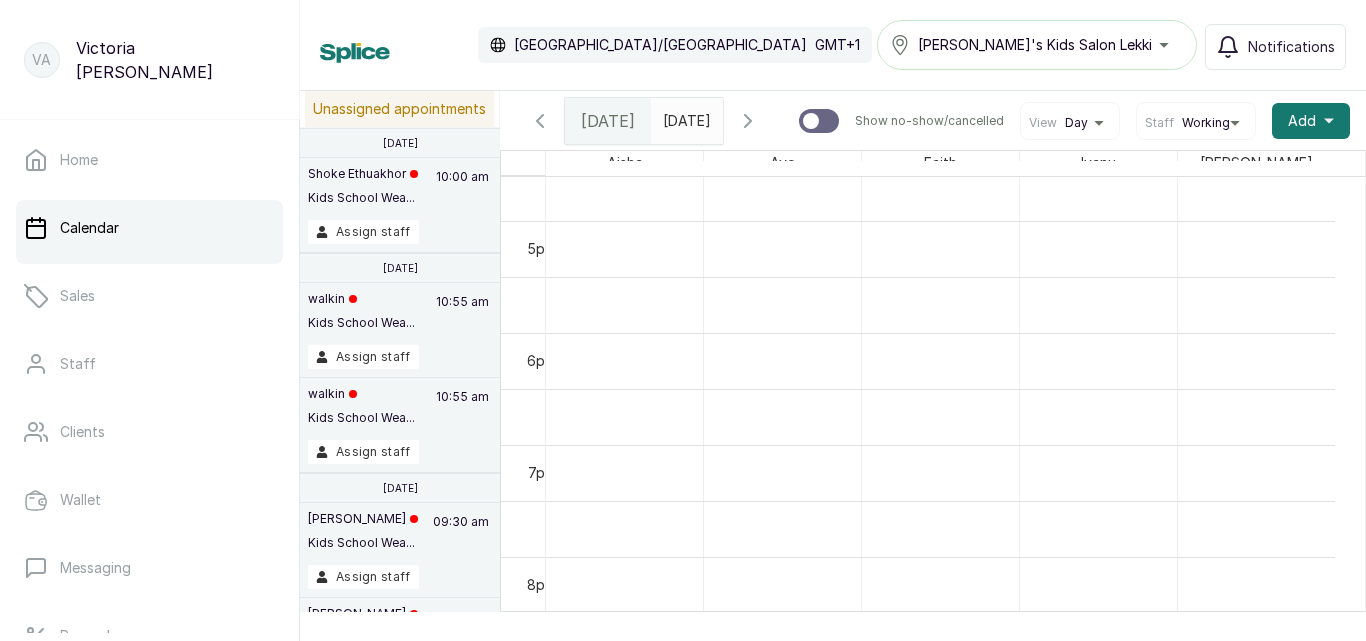 click 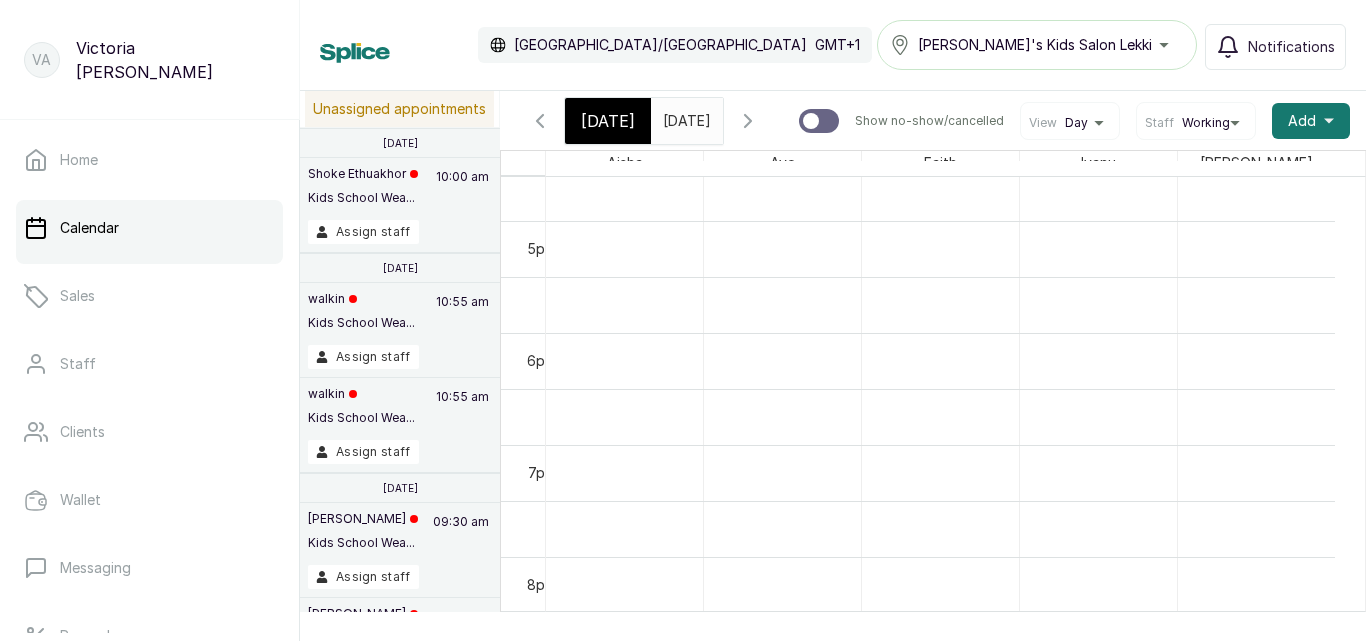 scroll, scrollTop: 673, scrollLeft: 0, axis: vertical 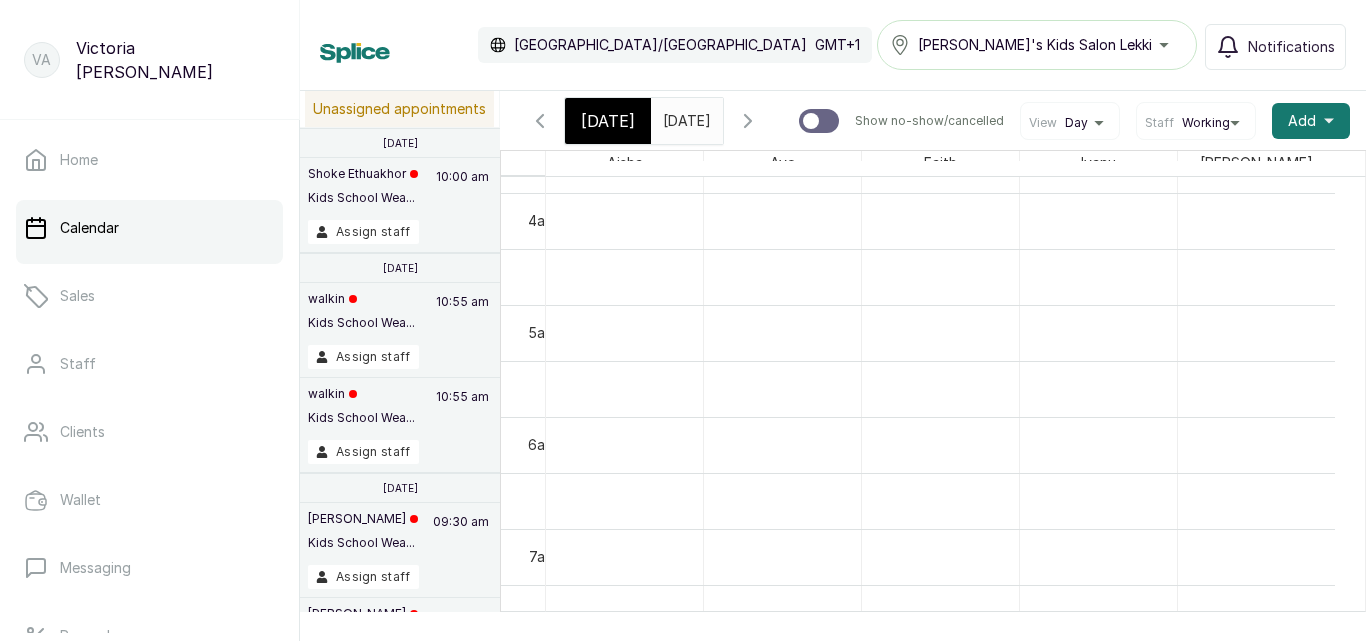 click 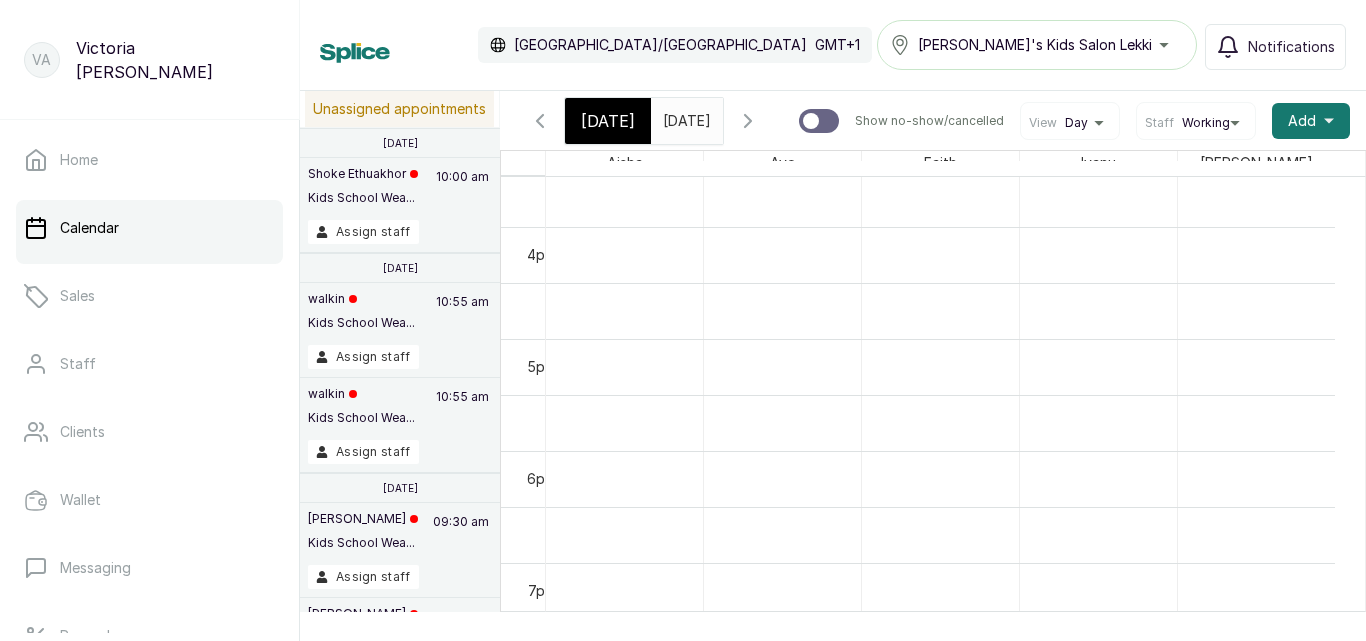 type 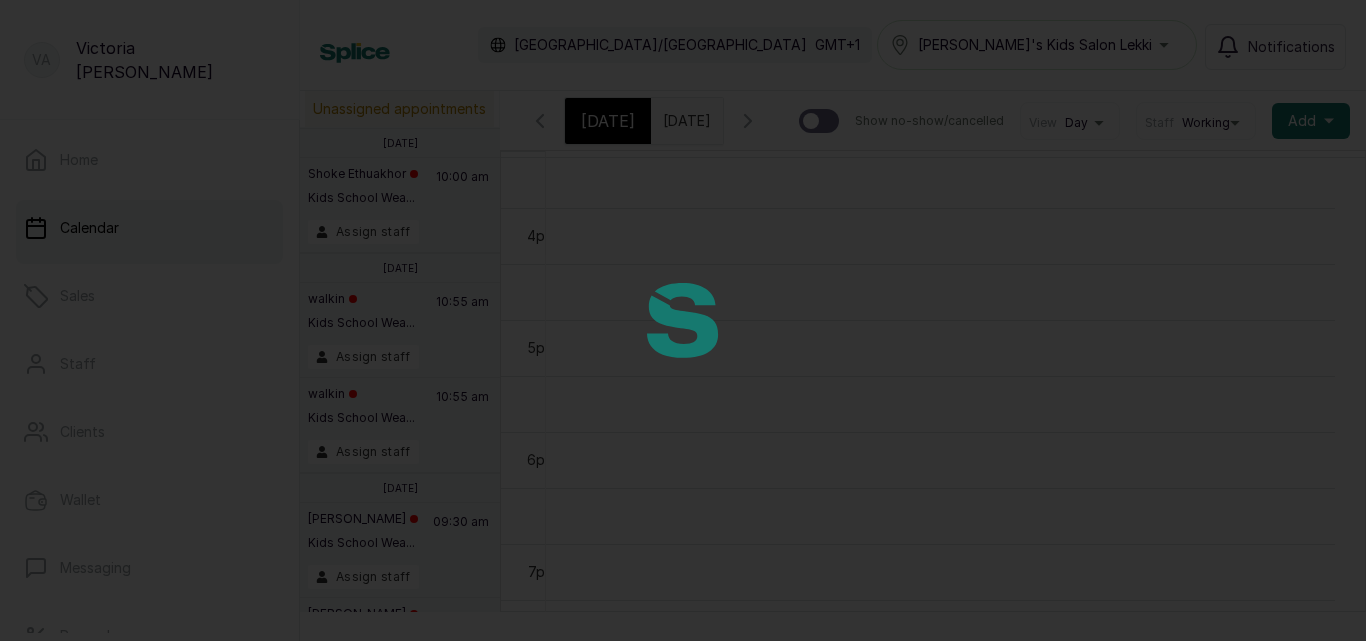 scroll, scrollTop: 673, scrollLeft: 0, axis: vertical 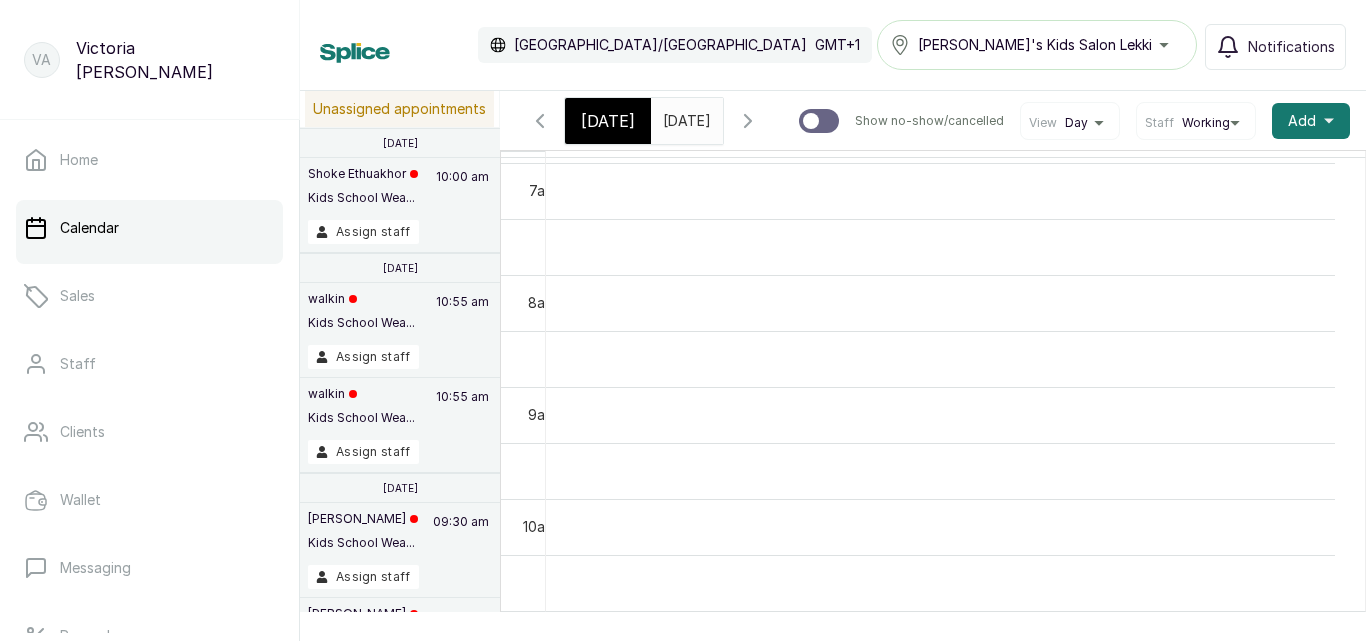click on "[DATE]" at bounding box center (608, 121) 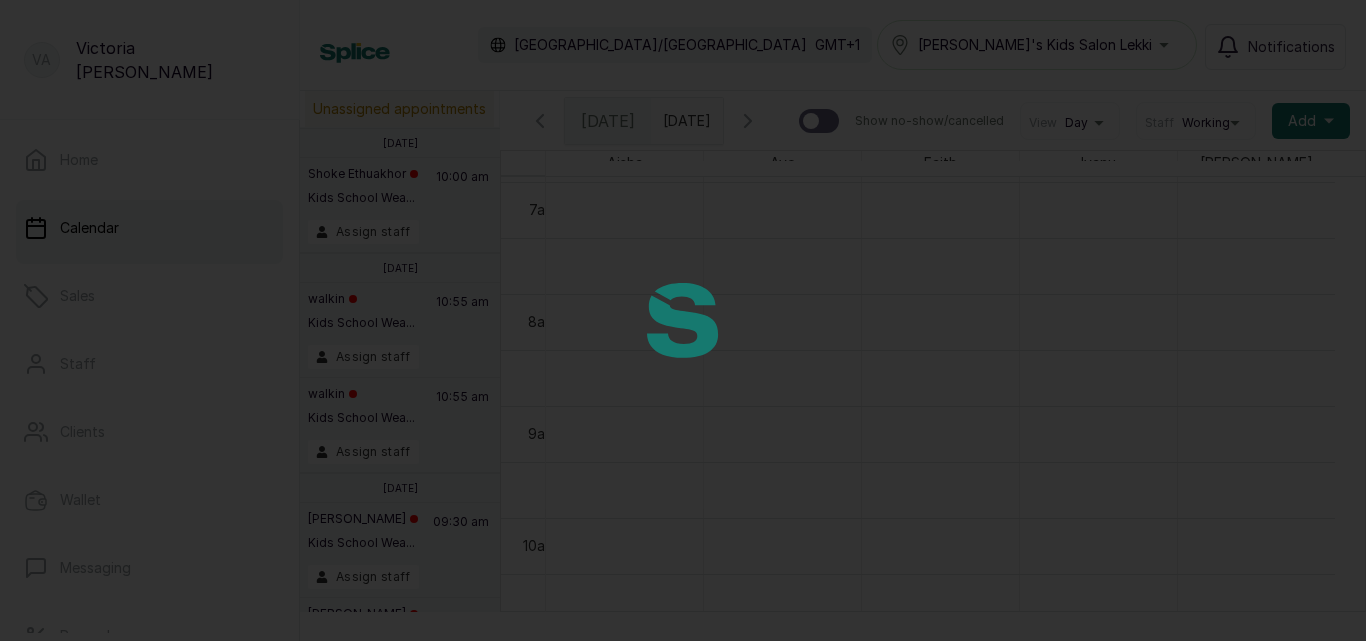 scroll, scrollTop: 673, scrollLeft: 0, axis: vertical 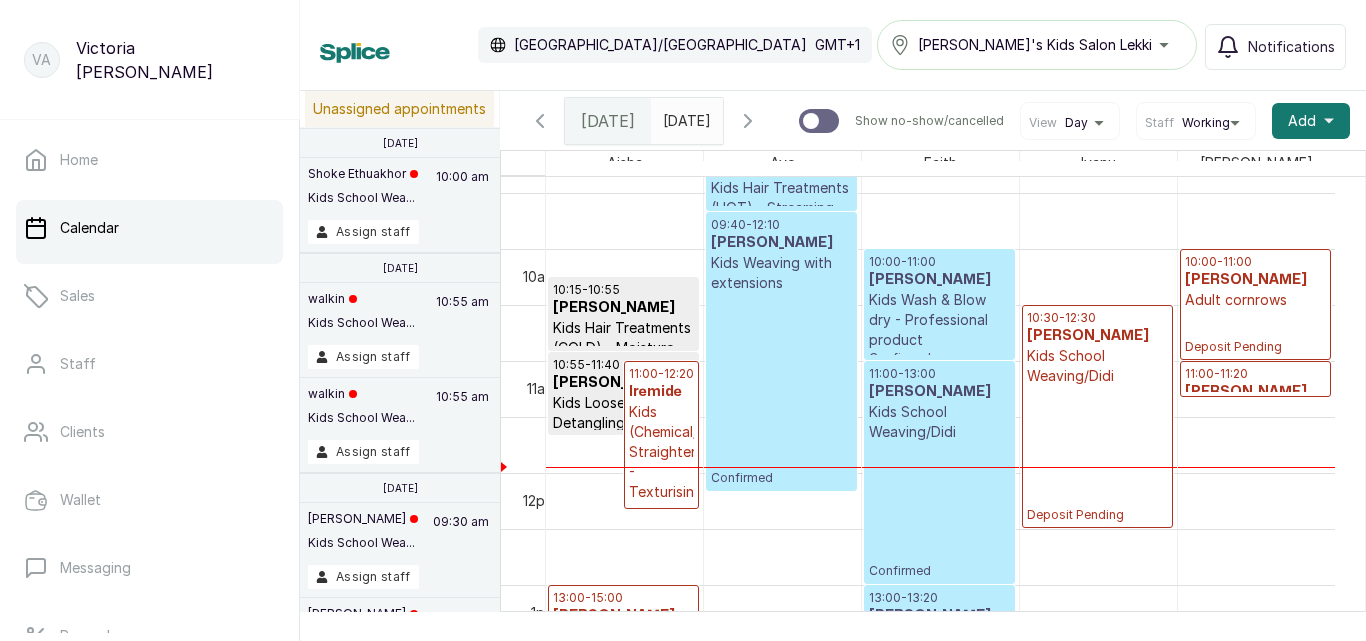 click on "Kids (Chemical/Temporary) Straightening - Texturising (Self Product)" at bounding box center [662, 472] 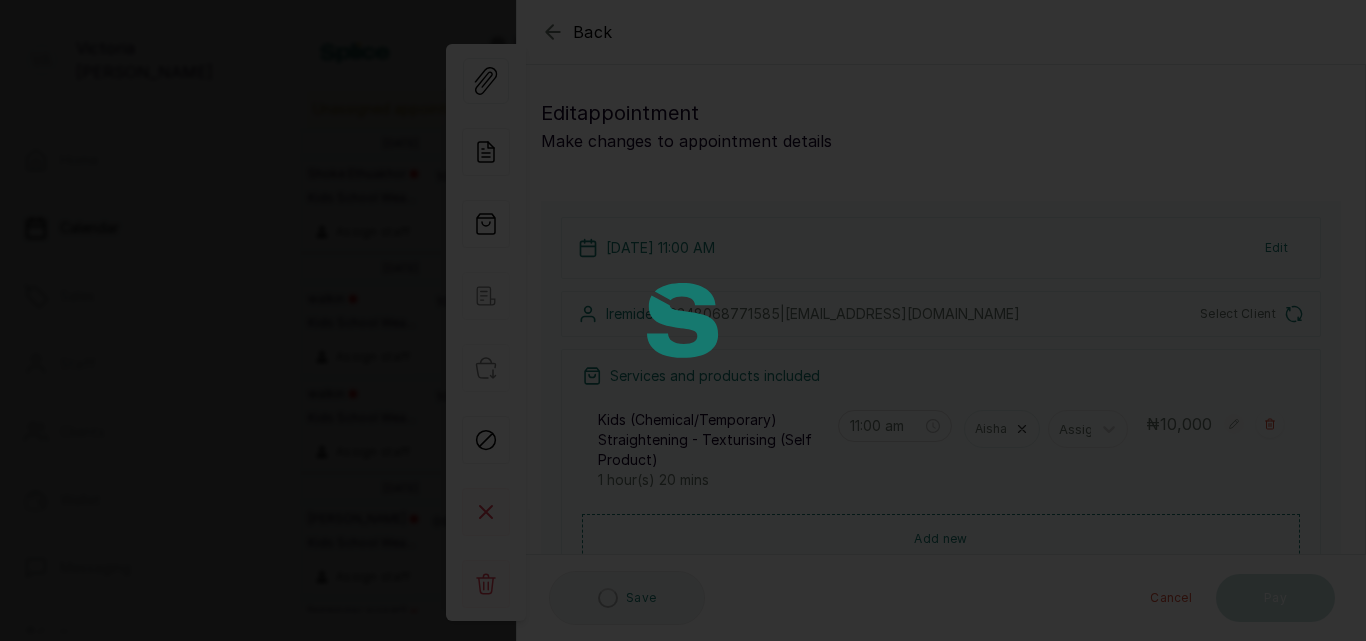 type on "11:00 am" 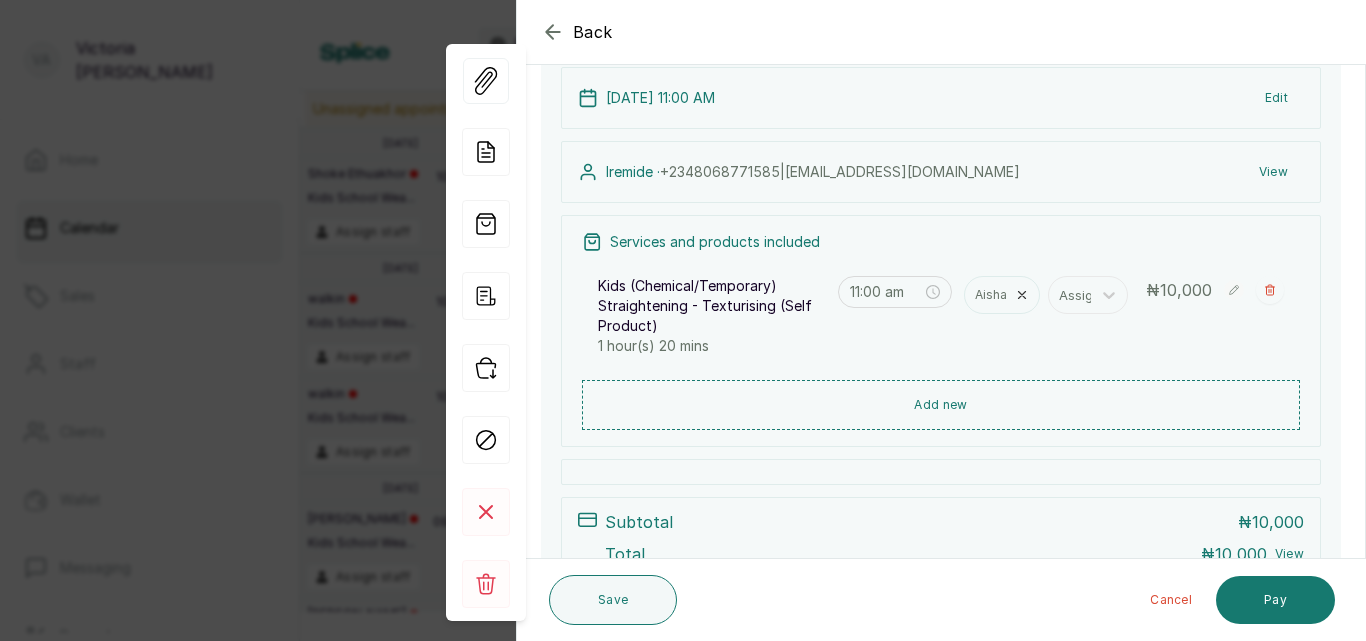 click 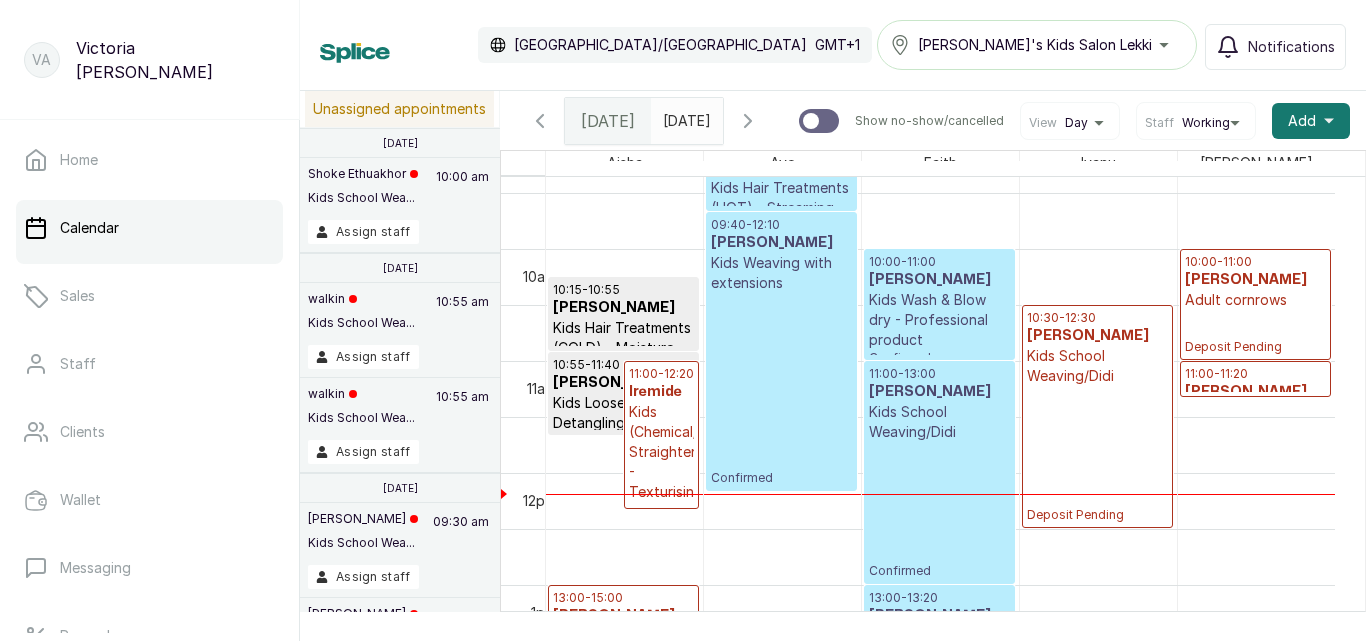 scroll, scrollTop: 1233, scrollLeft: 0, axis: vertical 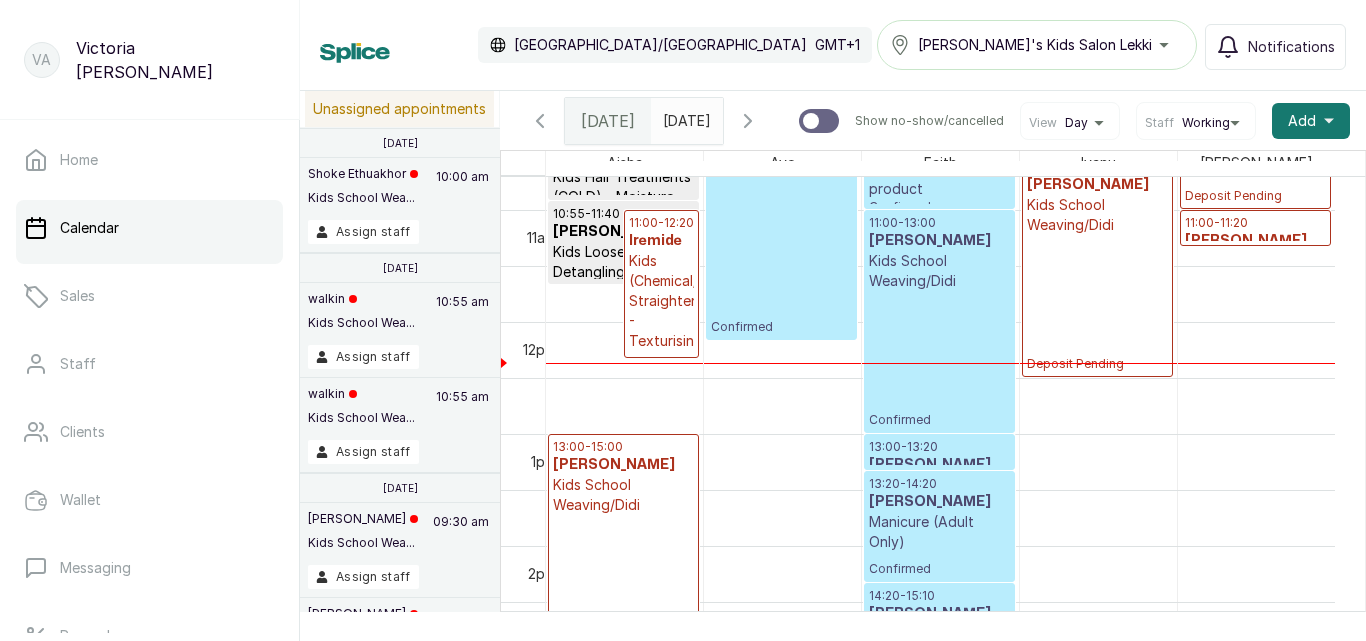click on "10:30  -  12:30 [PERSON_NAME]   Kids School Weaving/[PERSON_NAME] Pending" at bounding box center (1097, 265) 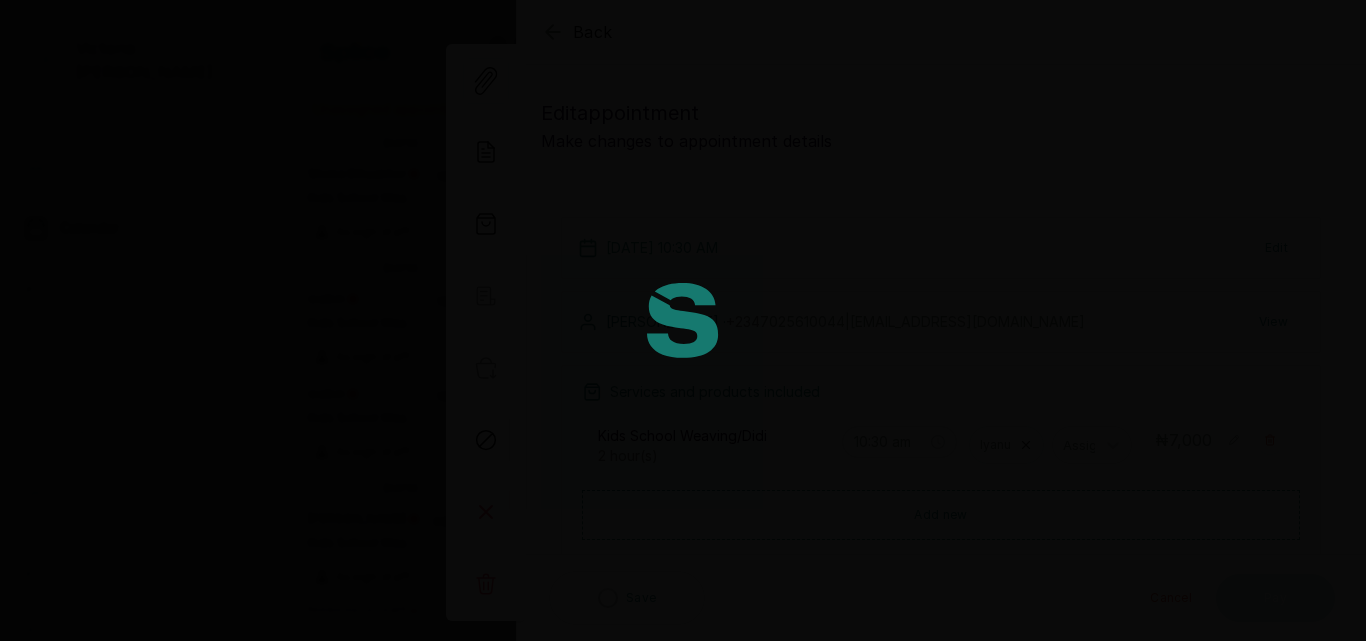 type on "10:30 am" 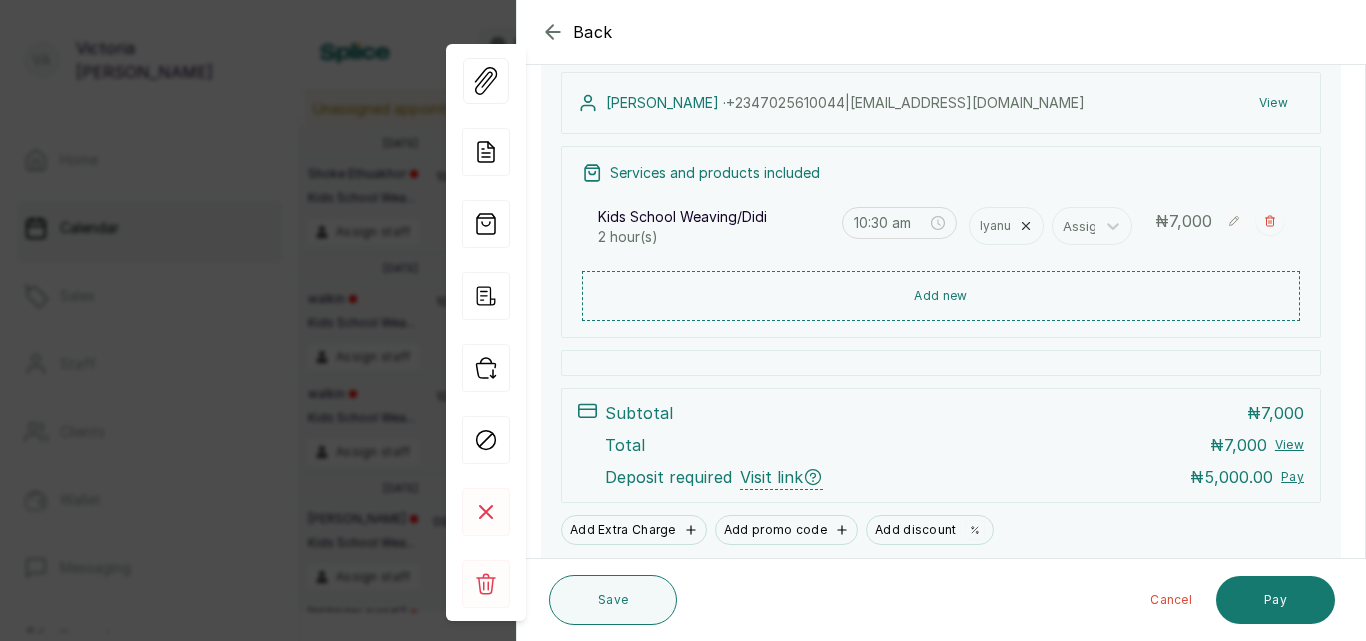 scroll, scrollTop: 224, scrollLeft: 0, axis: vertical 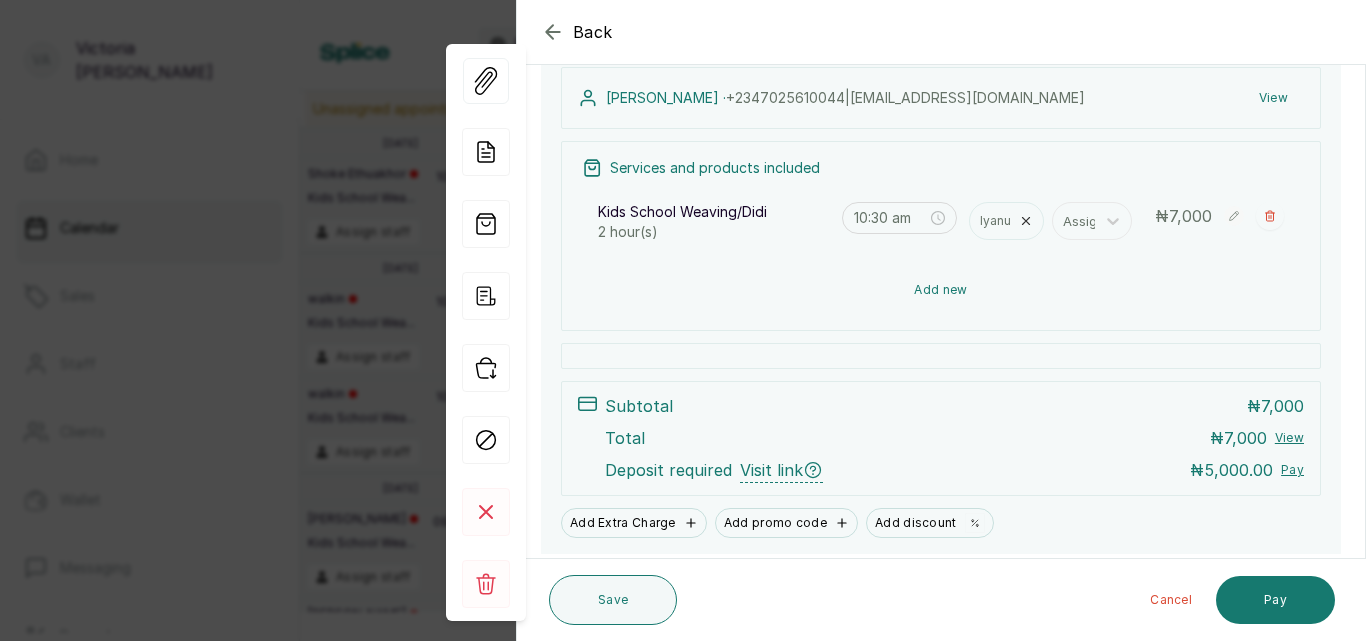 click on "Add new" at bounding box center [941, 290] 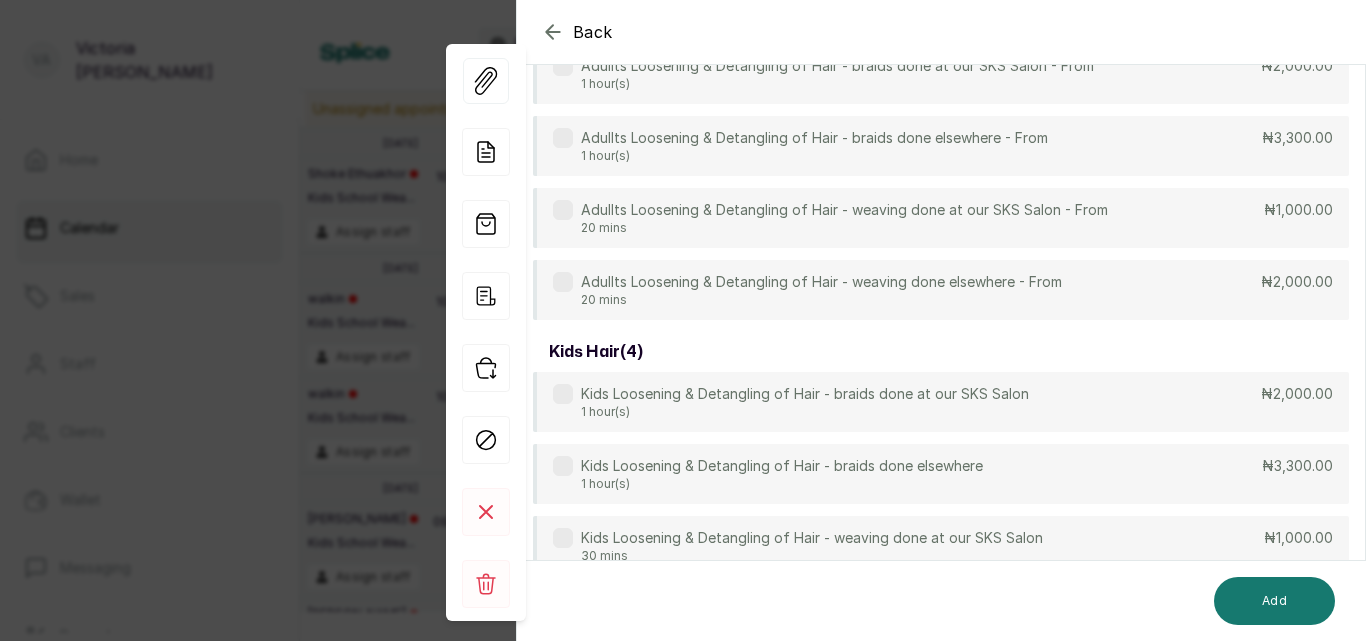 scroll, scrollTop: 149, scrollLeft: 0, axis: vertical 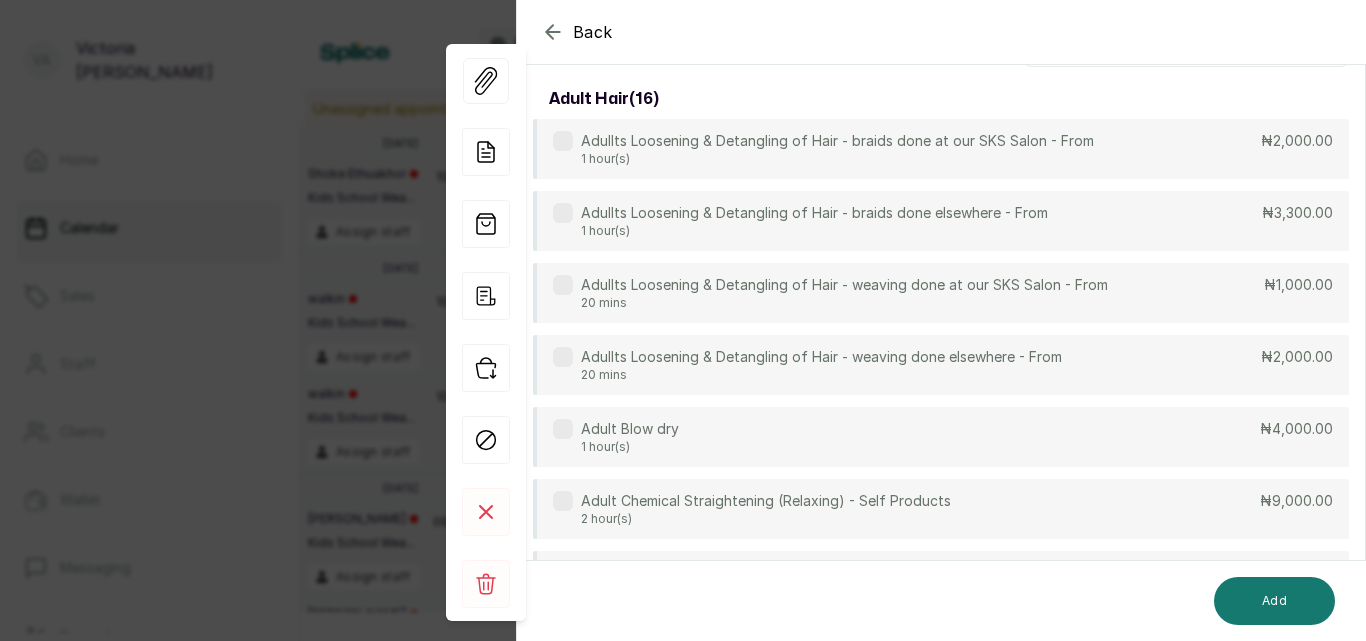 click on "Adullts Loosening & Detangling of Hair - weaving done at our SKS Salon - From" at bounding box center (844, 285) 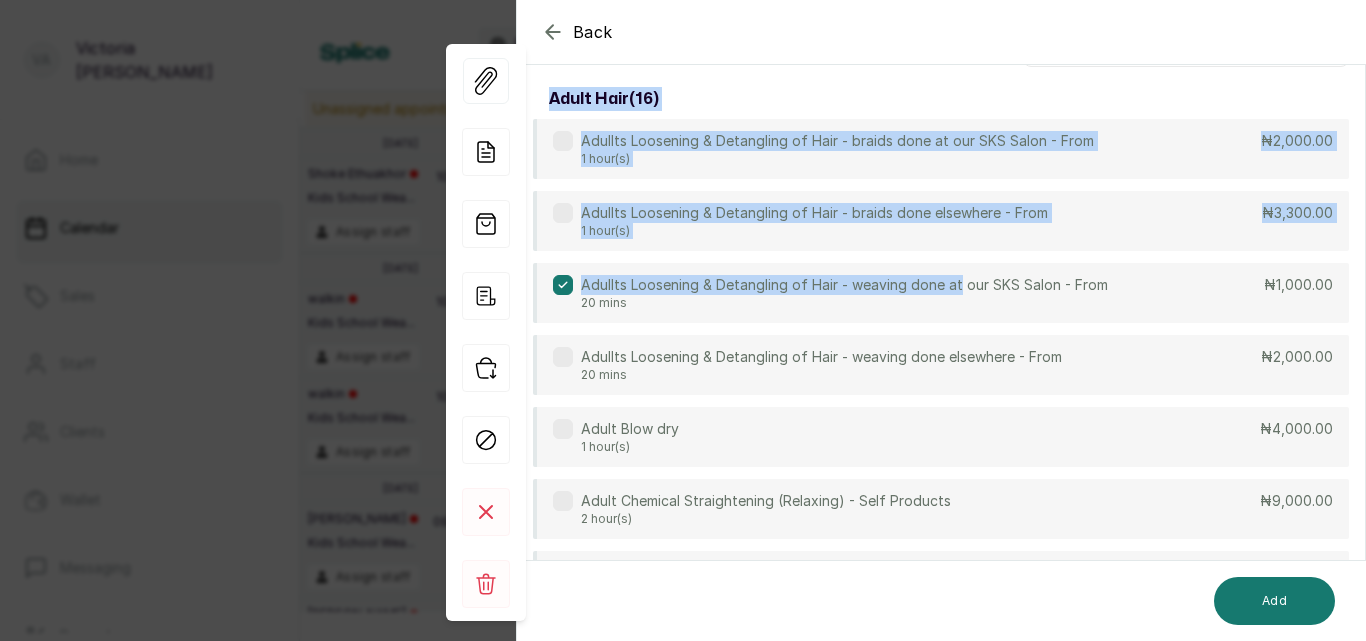 scroll, scrollTop: 0, scrollLeft: 0, axis: both 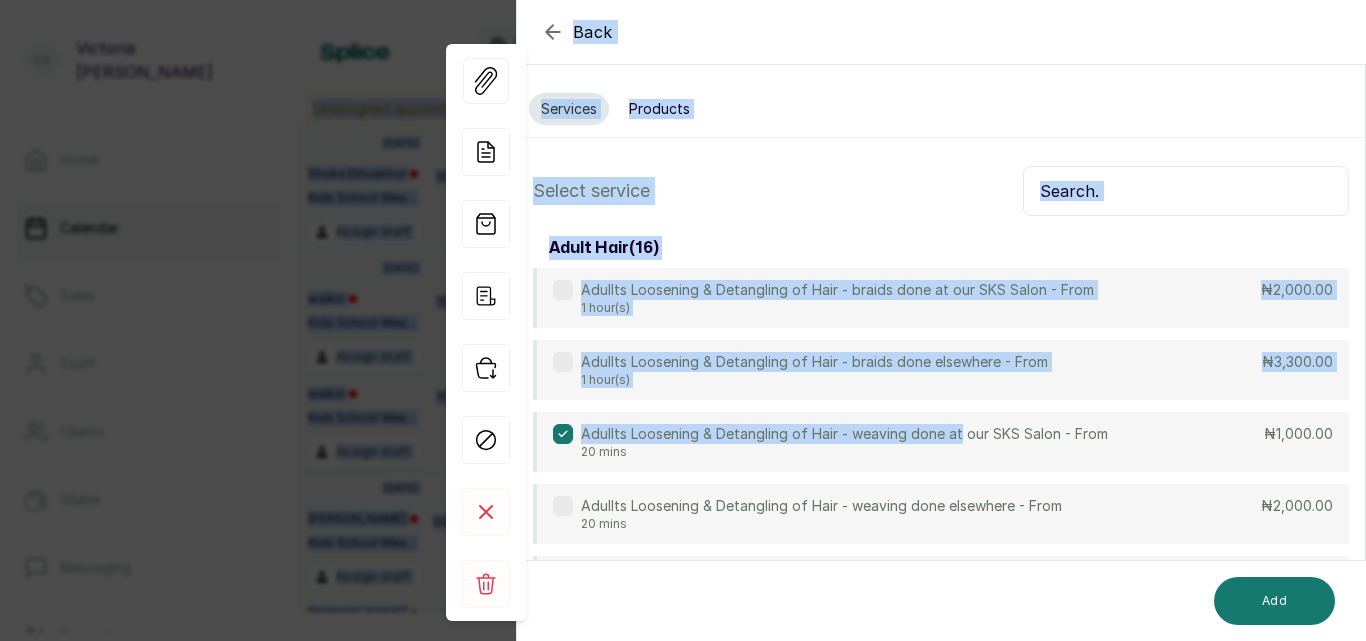 drag, startPoint x: 954, startPoint y: 293, endPoint x: 989, endPoint y: -87, distance: 381.60843 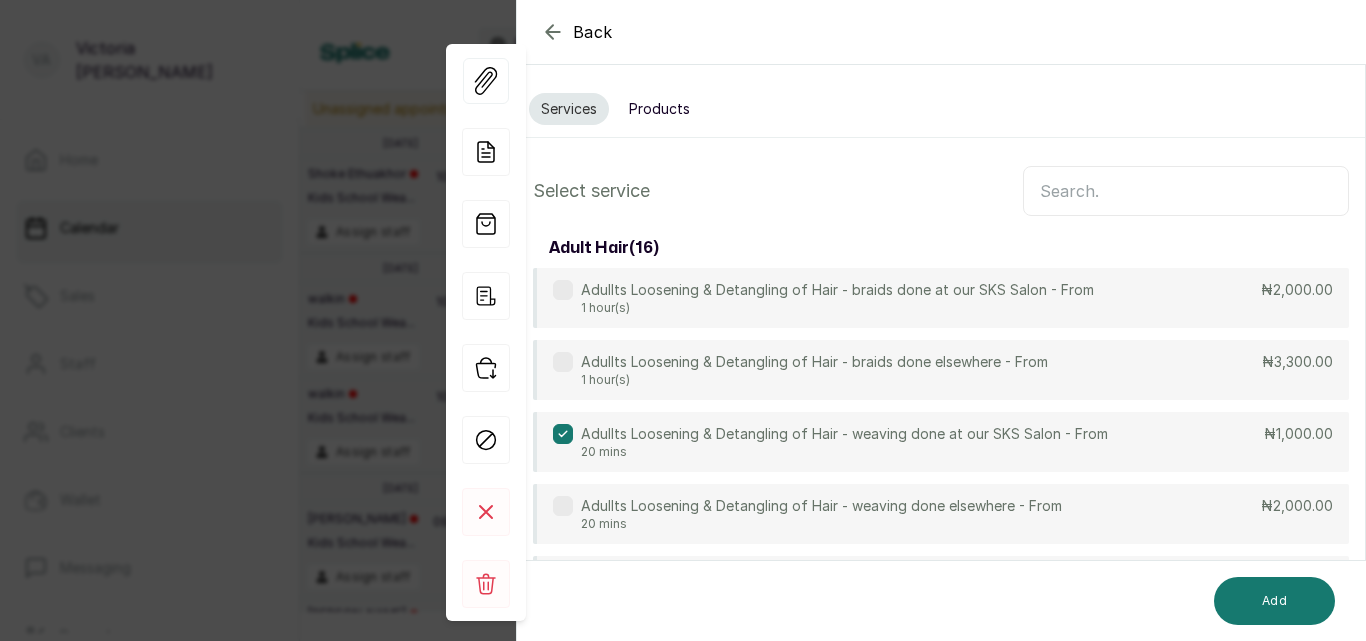 click at bounding box center [1186, 191] 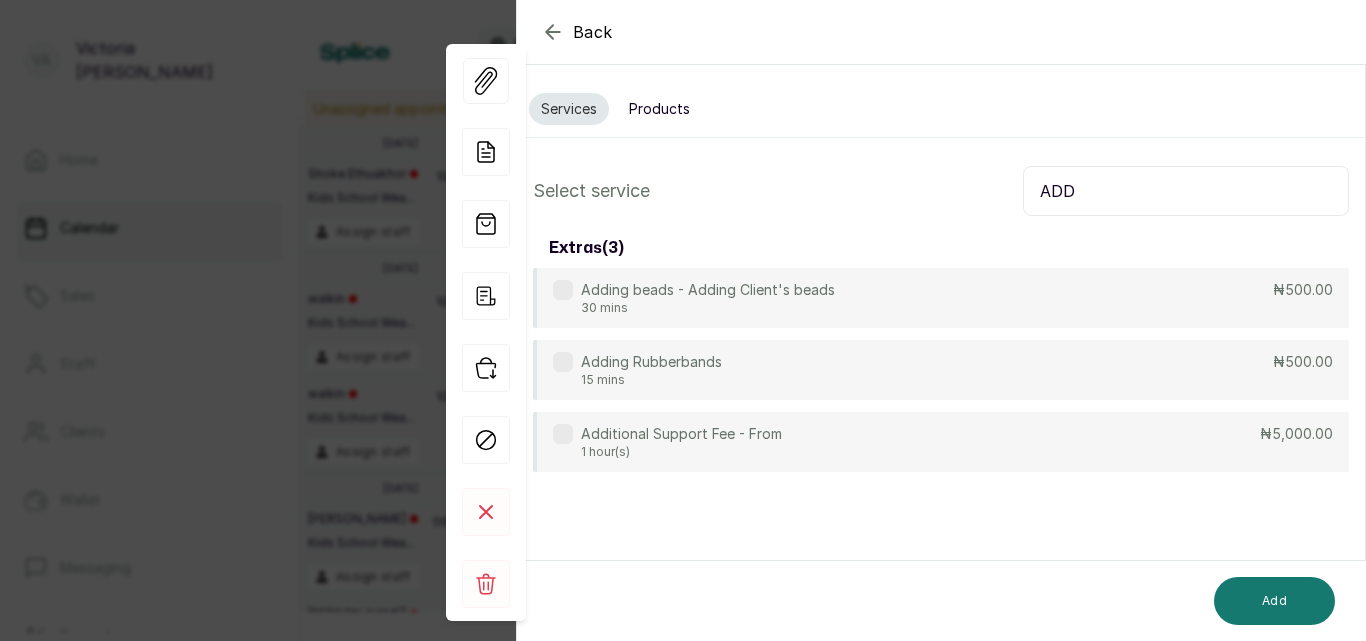 type on "ADD" 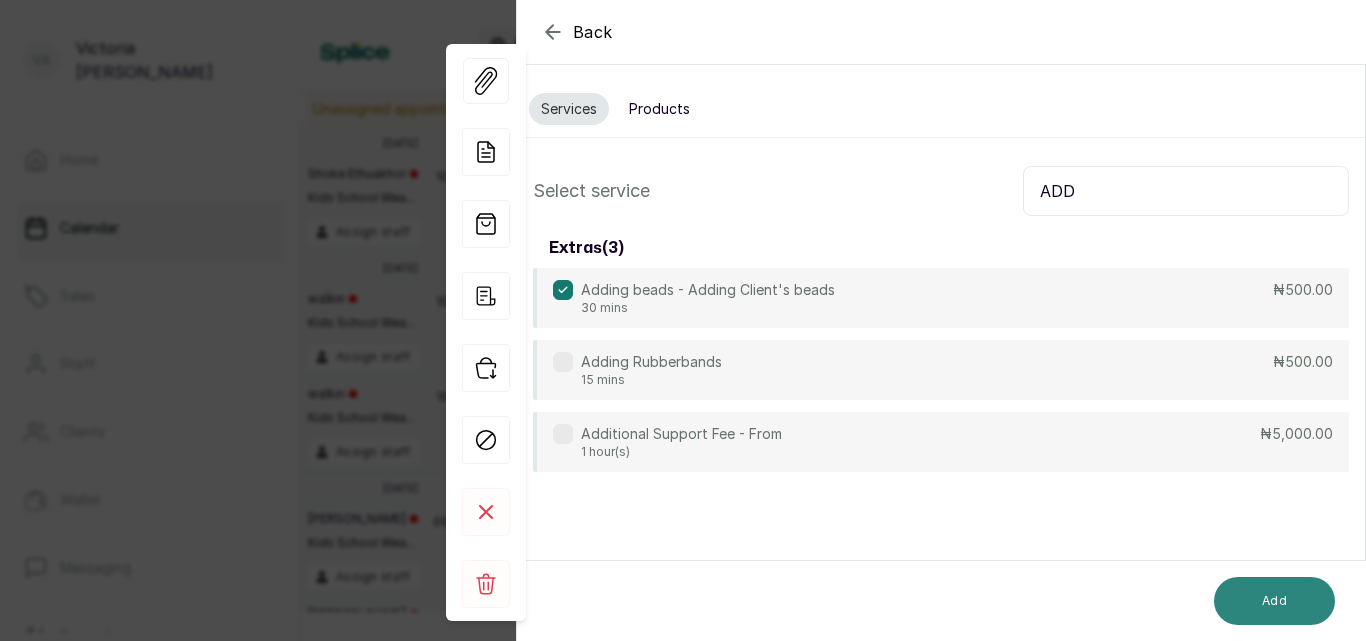 click on "Add" at bounding box center (1274, 601) 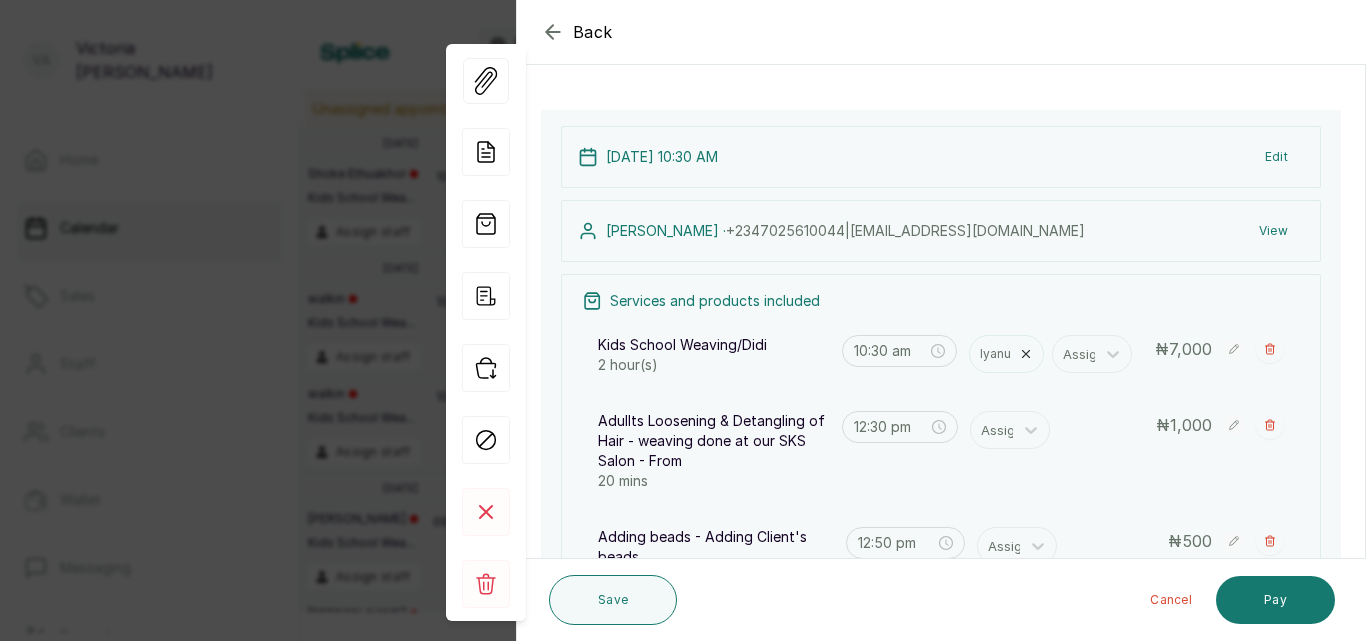 scroll, scrollTop: 117, scrollLeft: 0, axis: vertical 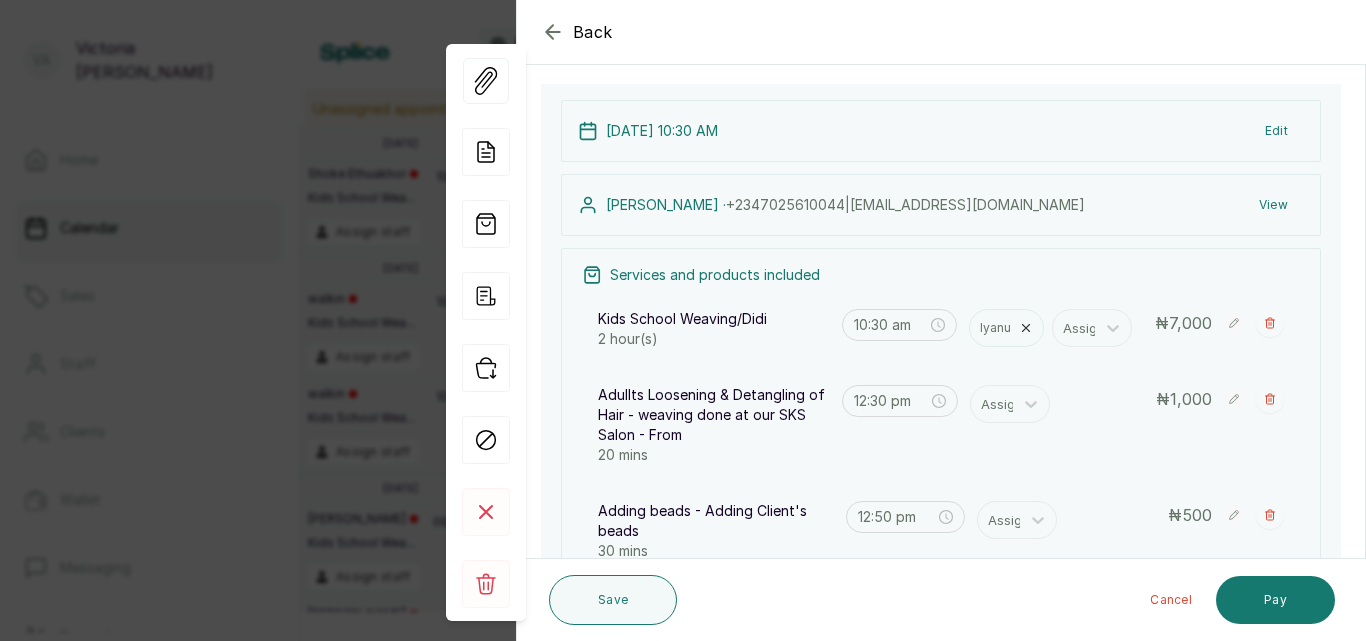 click 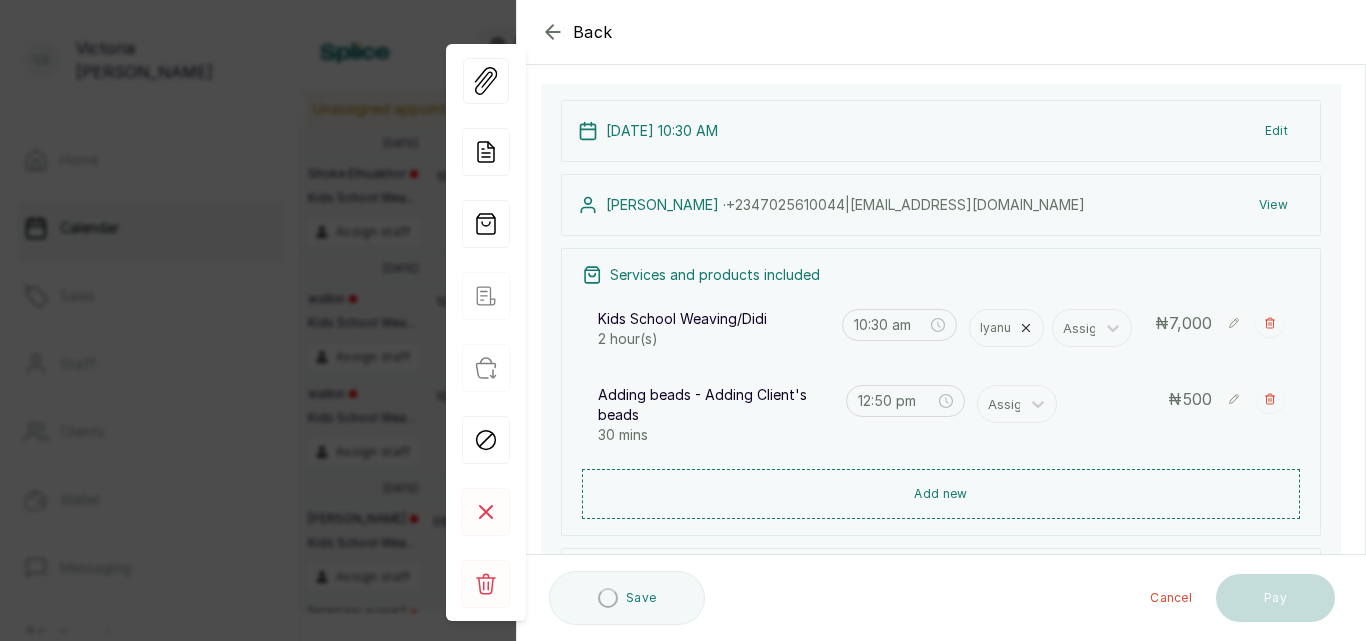 type on "12:50 pm" 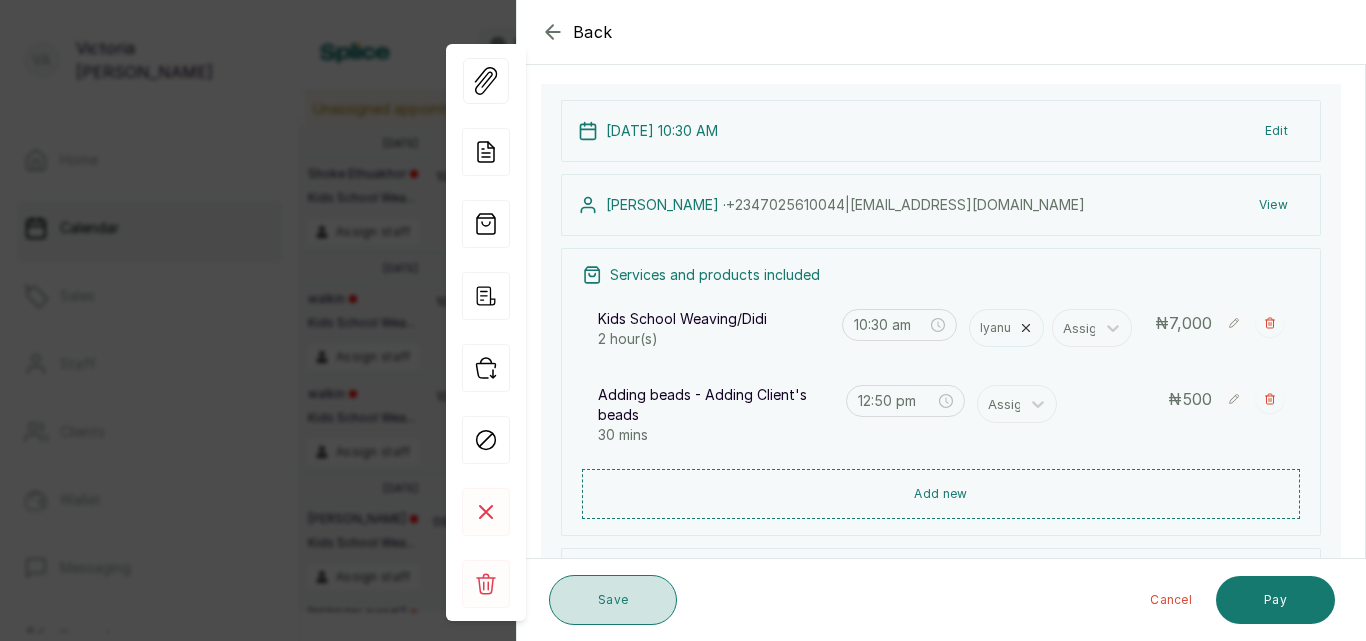 click on "Save" at bounding box center [613, 600] 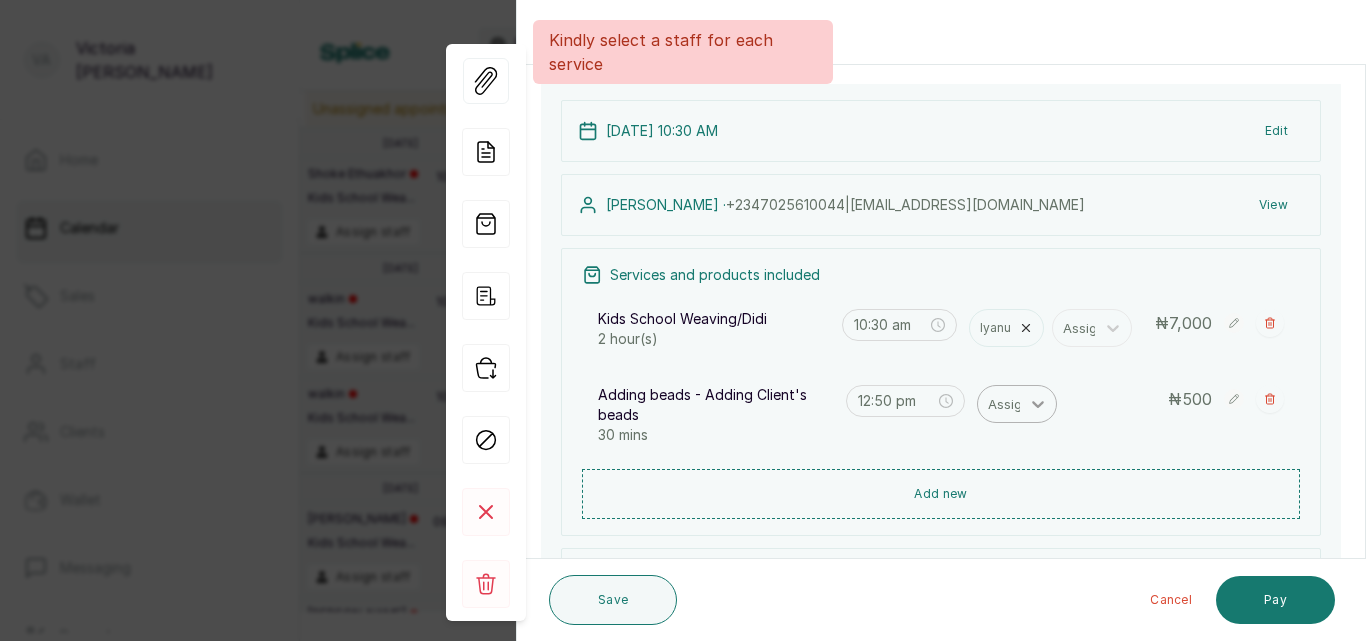 click at bounding box center (1038, 404) 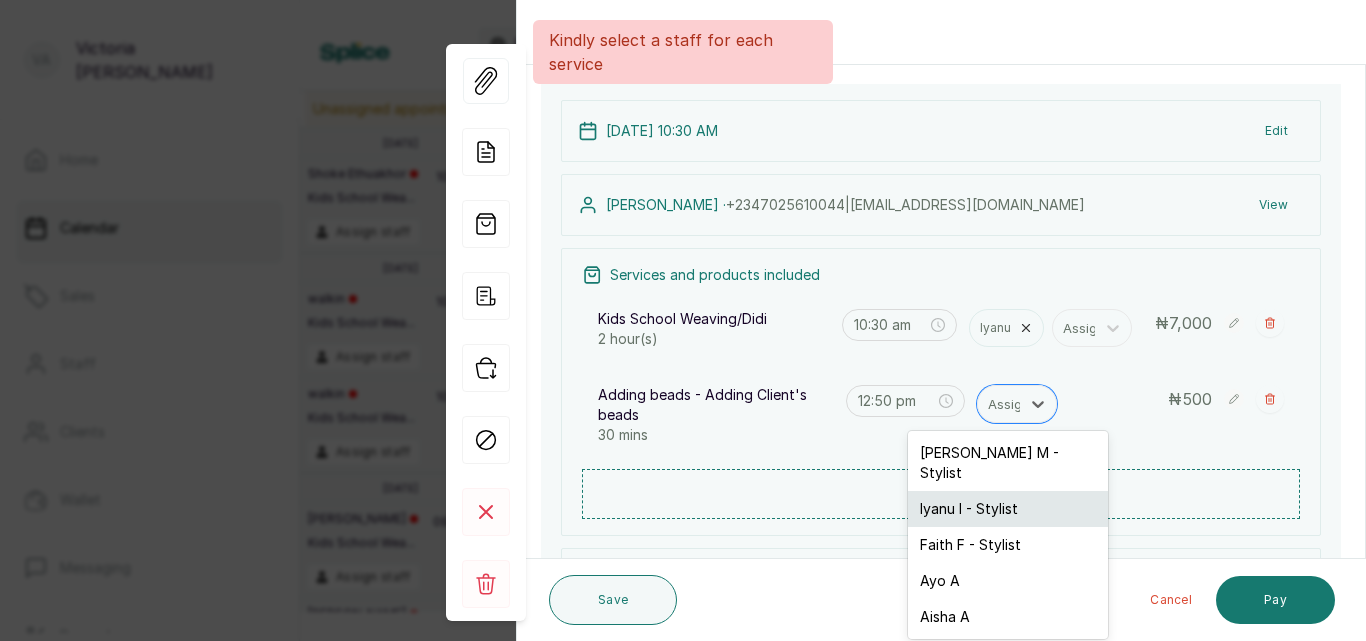 click on "Iyanu I - Stylist" at bounding box center (1008, 509) 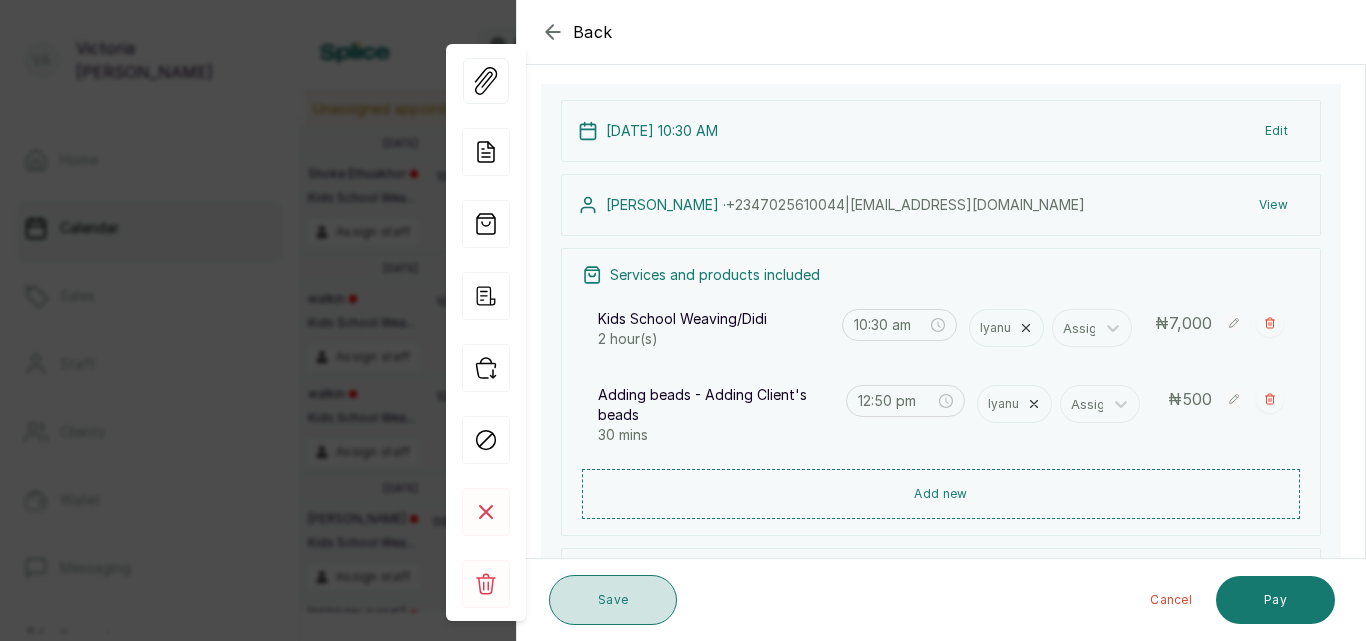 click on "Save" at bounding box center [613, 600] 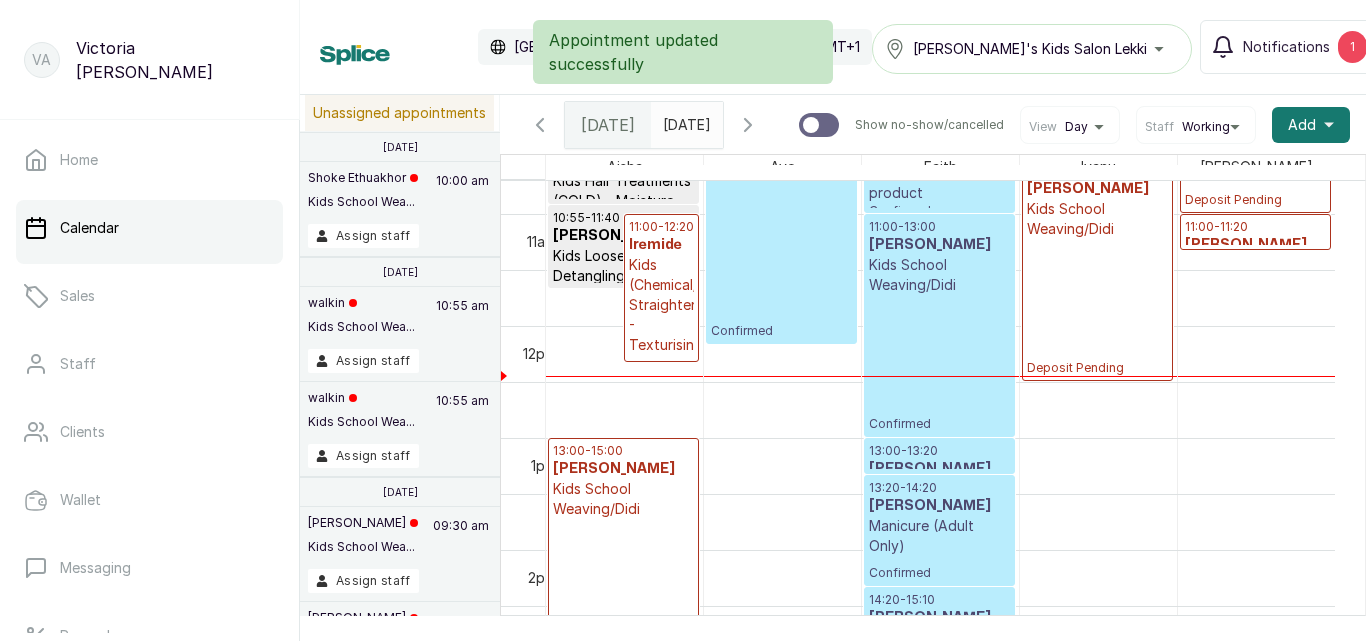 click on "Kids (Chemical/Temporary) Straightening - Texturising (Self Product)" at bounding box center [662, 325] 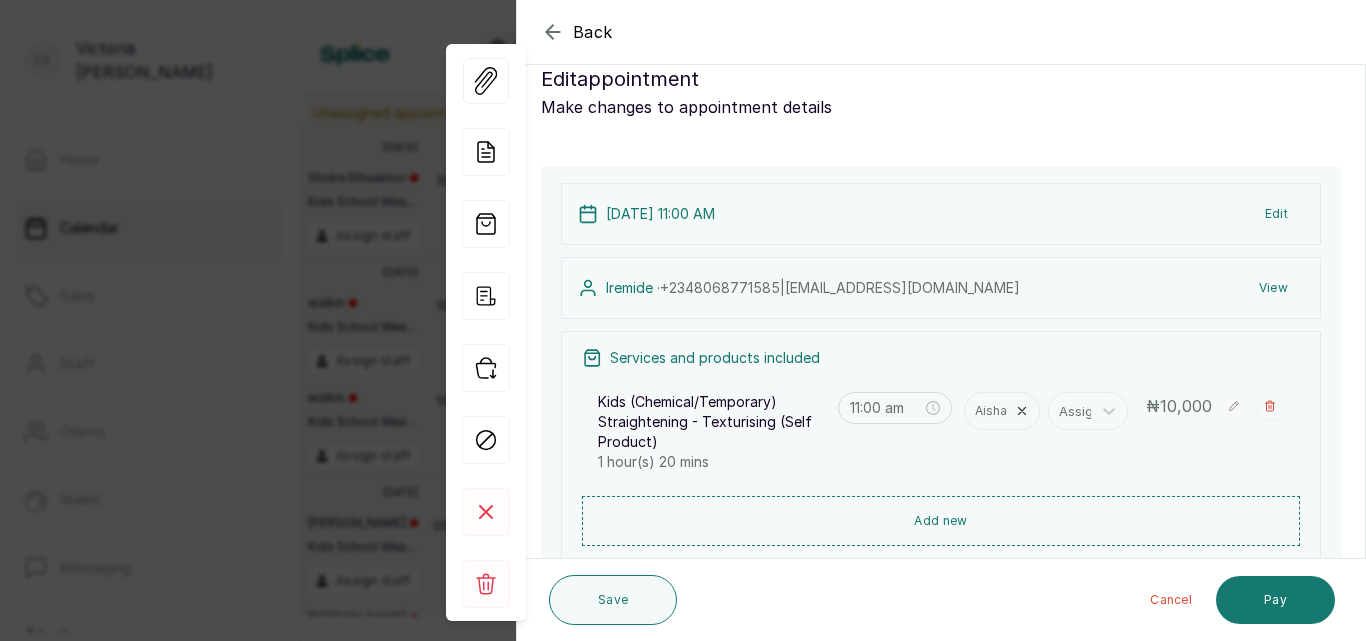 scroll, scrollTop: 0, scrollLeft: 0, axis: both 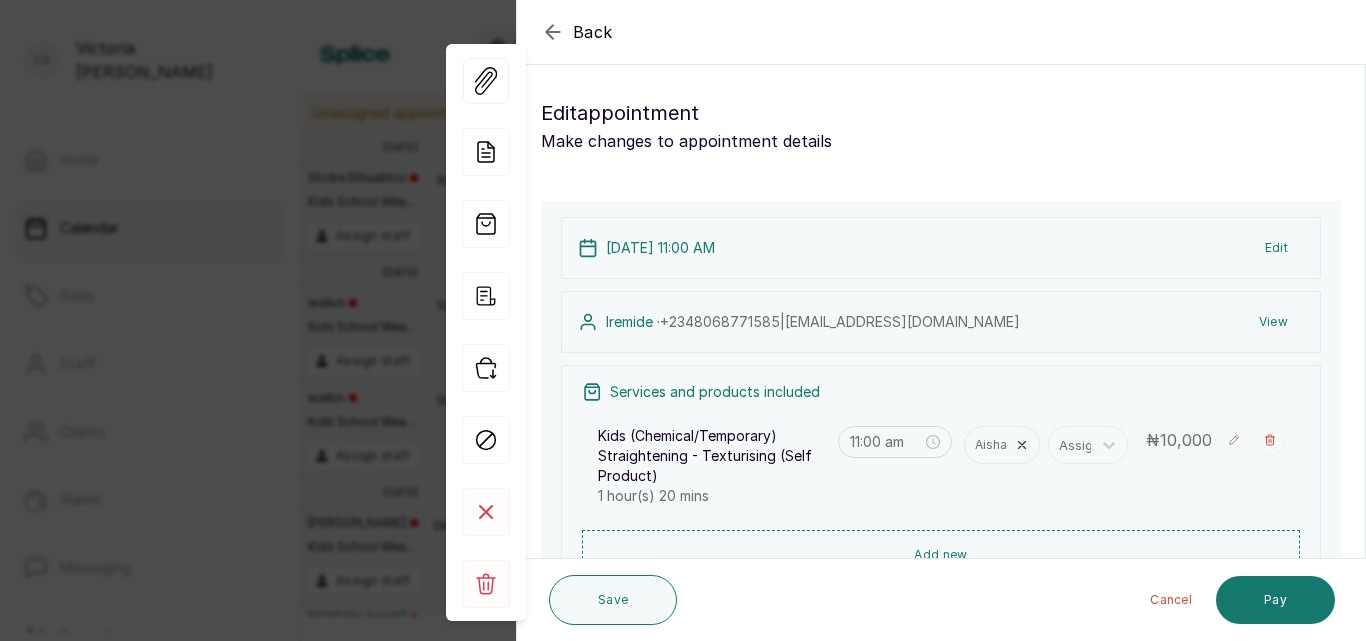 click 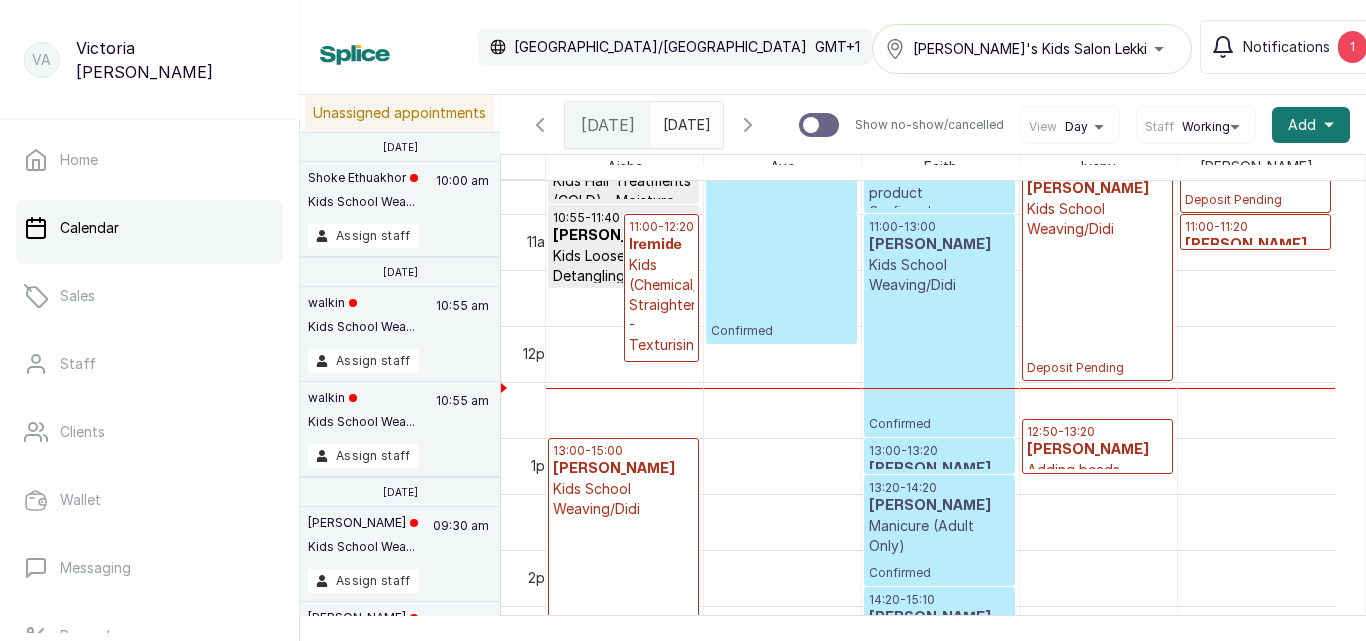 drag, startPoint x: 1125, startPoint y: 465, endPoint x: 738, endPoint y: 55, distance: 563.7987 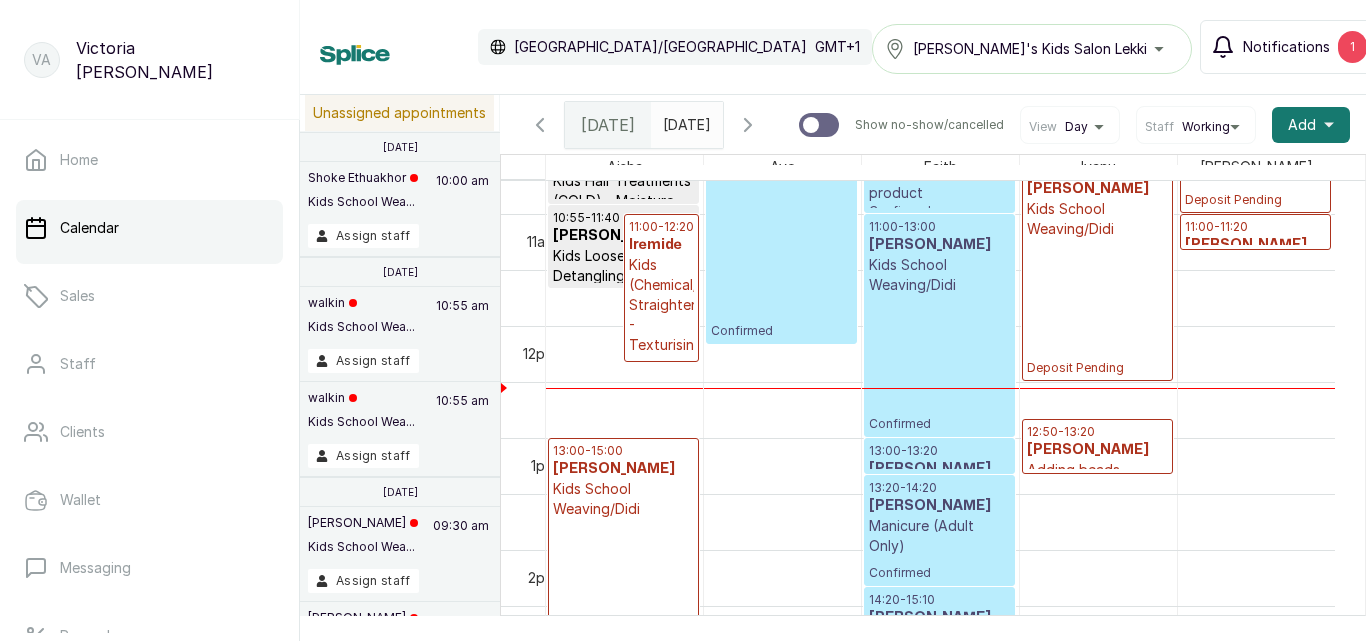 click on "Notifications 1" at bounding box center (1289, 47) 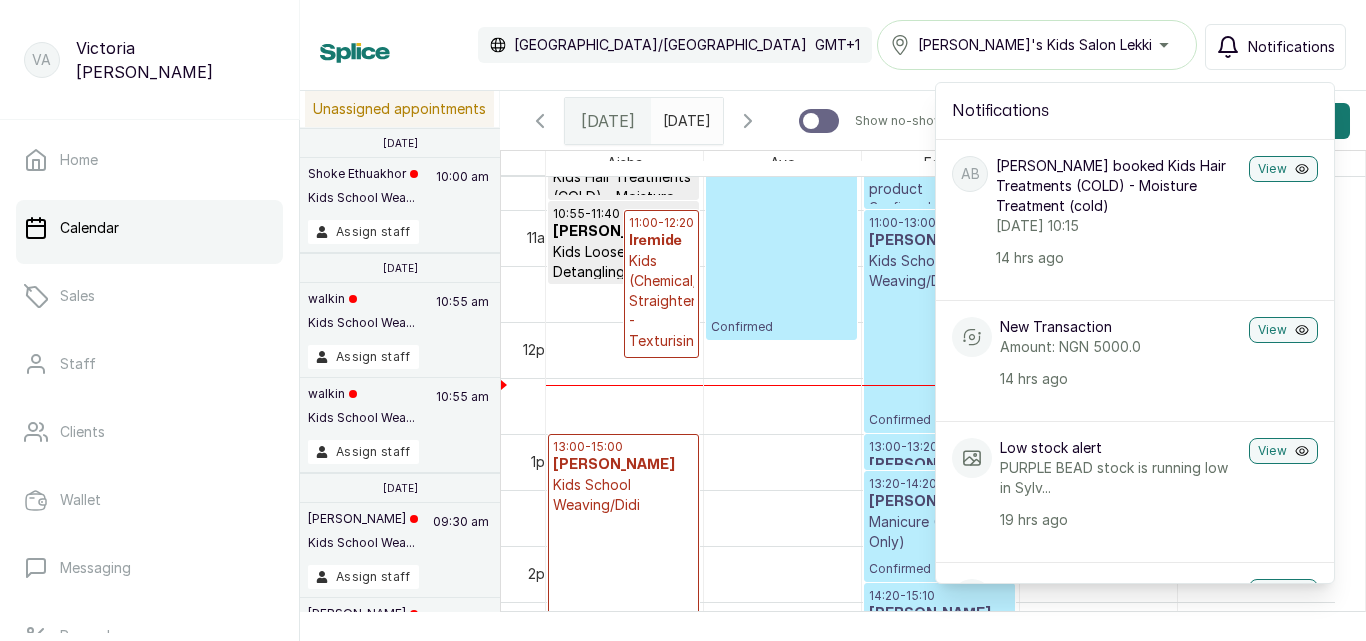 click on "Notifications" at bounding box center [1291, 47] 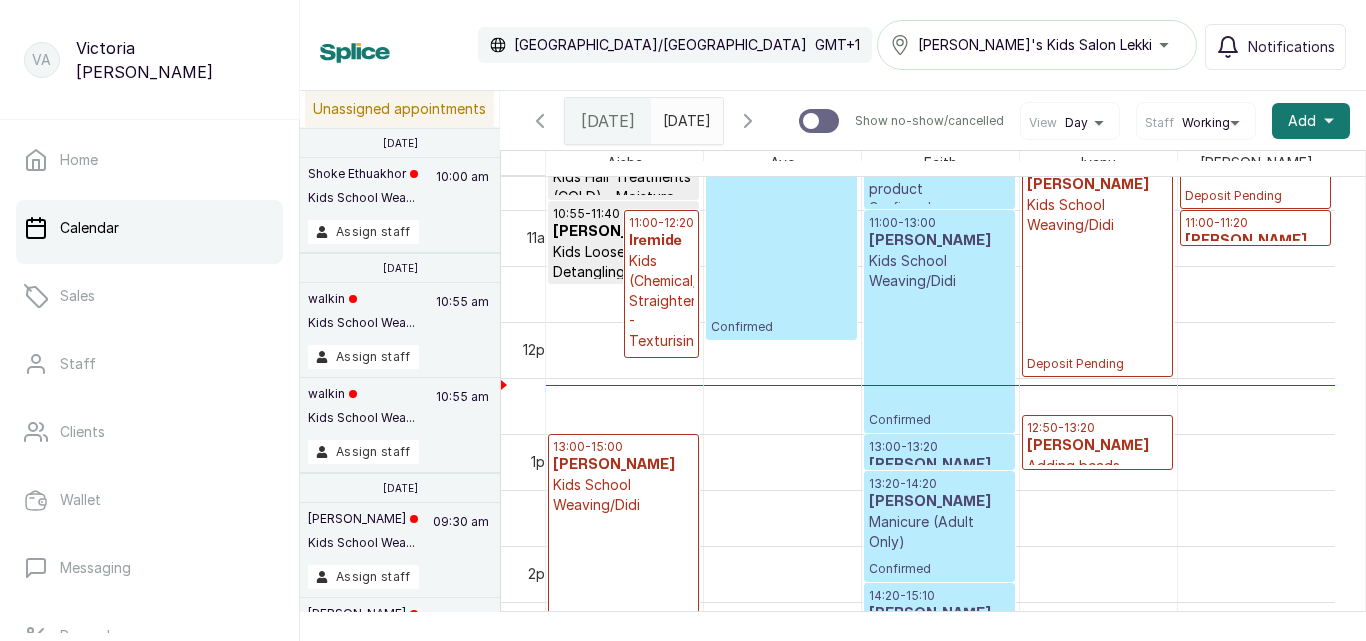 click on "12:50  -  13:20" at bounding box center [1097, 428] 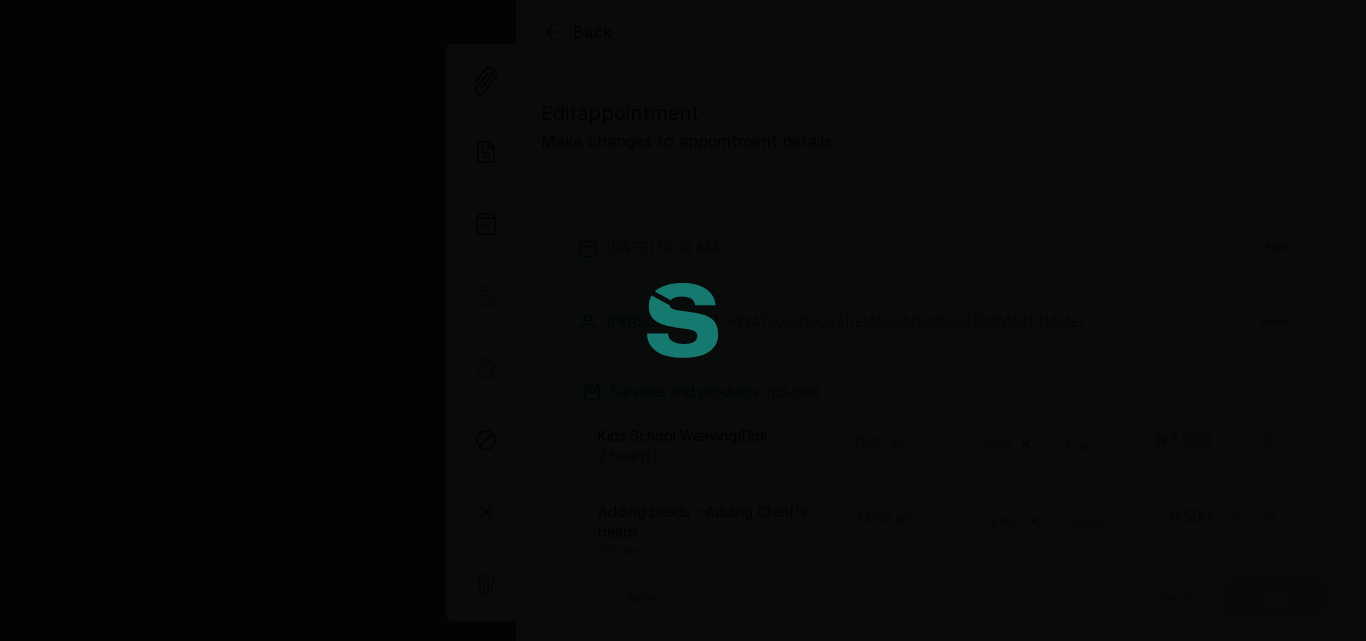 type on "10:30 am" 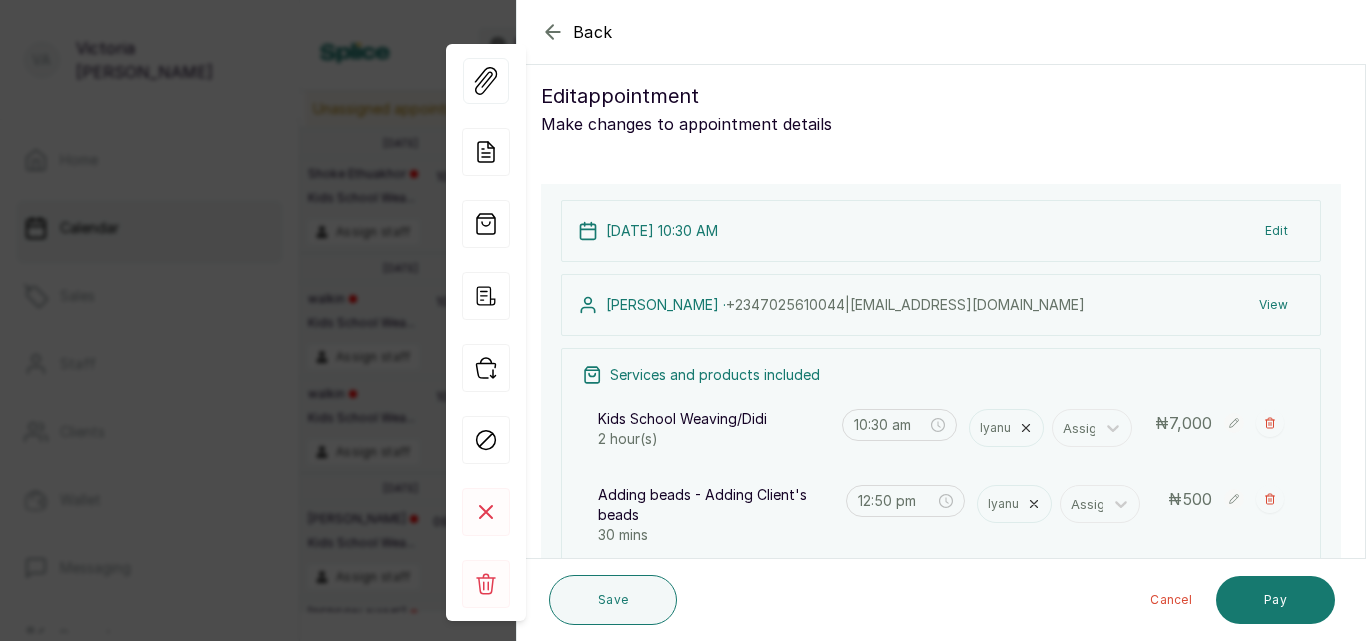 scroll, scrollTop: 0, scrollLeft: 0, axis: both 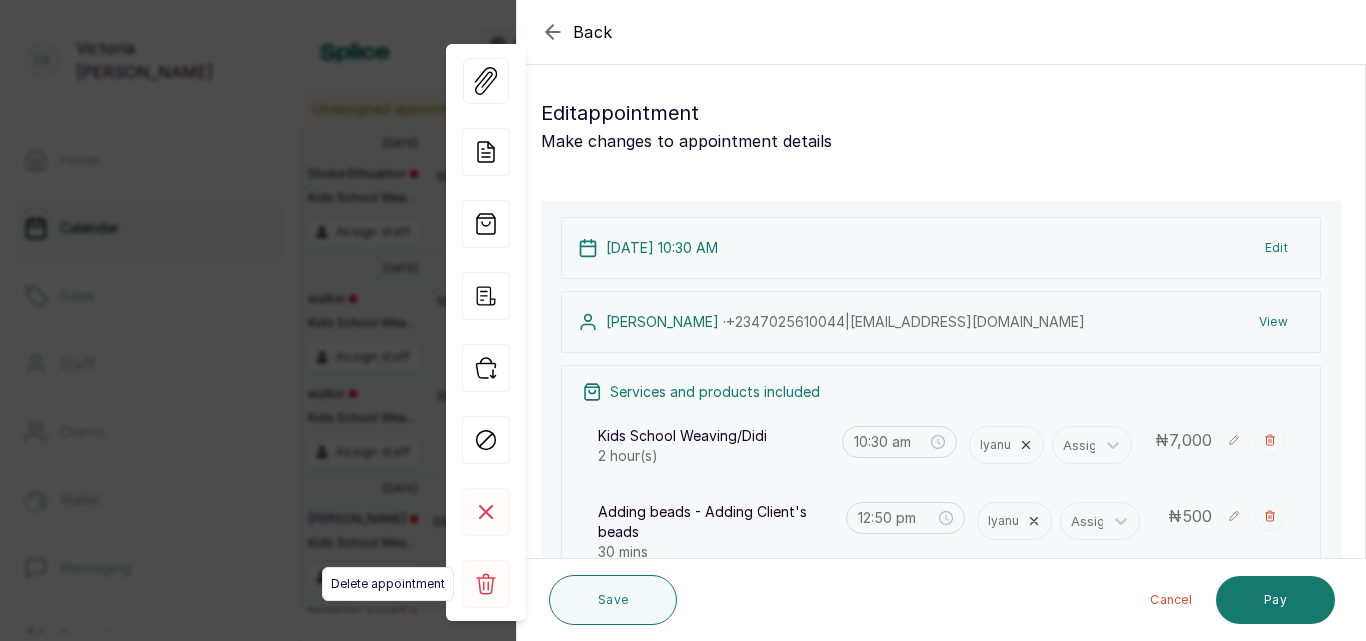 click 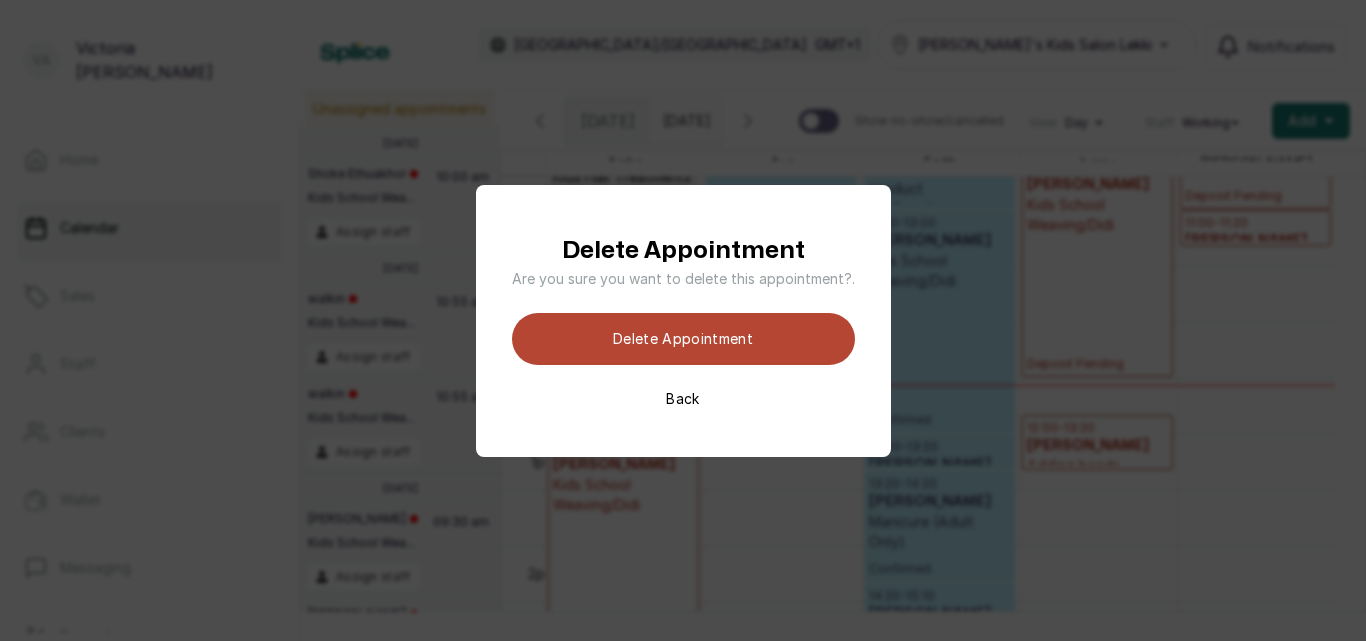 click on "Delete appointment" at bounding box center (683, 339) 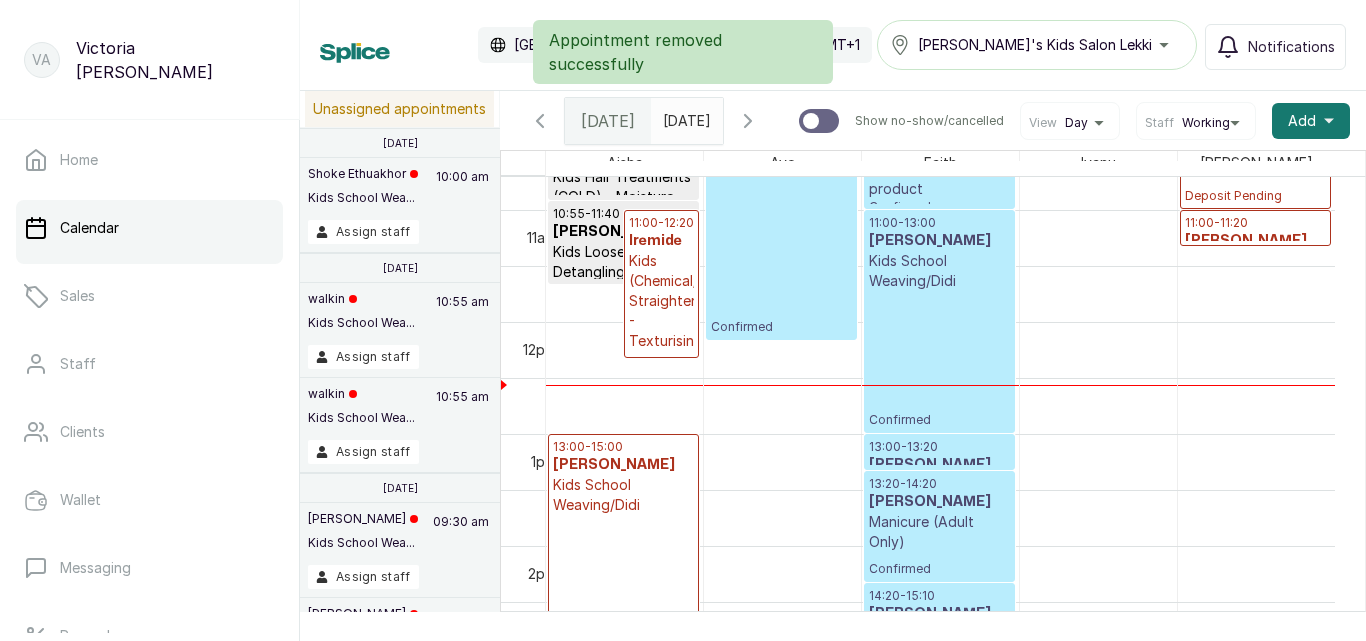 scroll, scrollTop: 673, scrollLeft: 0, axis: vertical 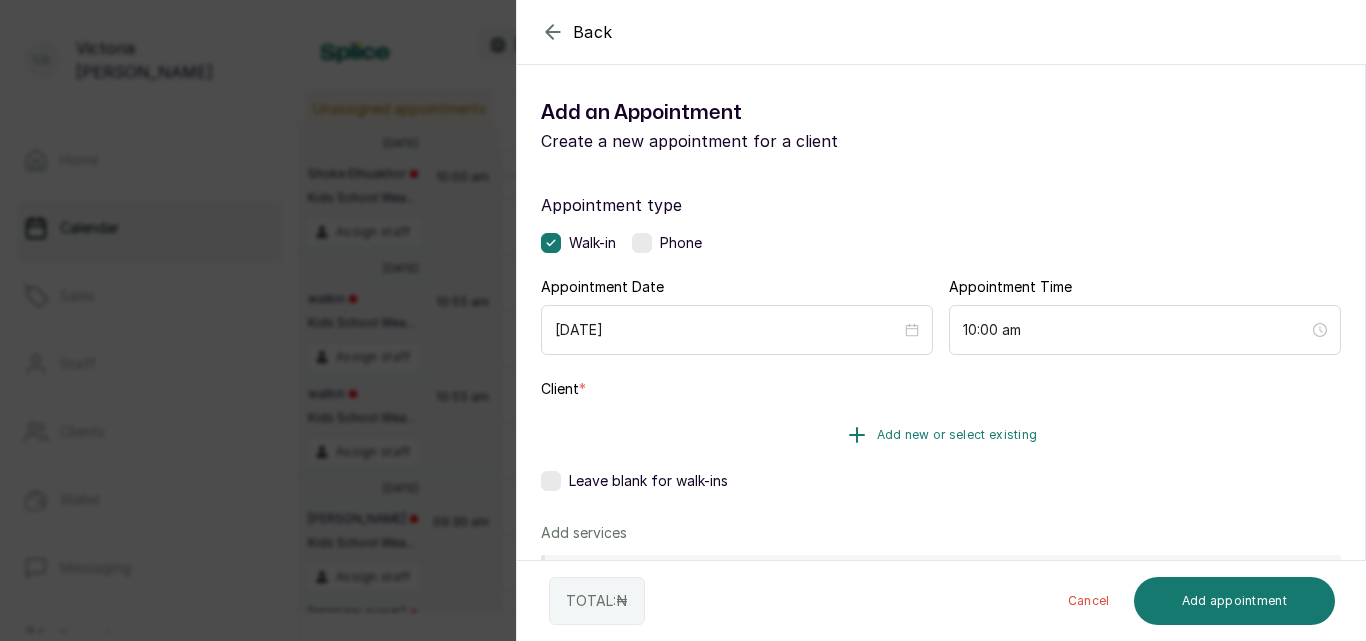 click on "Add new or select existing" at bounding box center (957, 435) 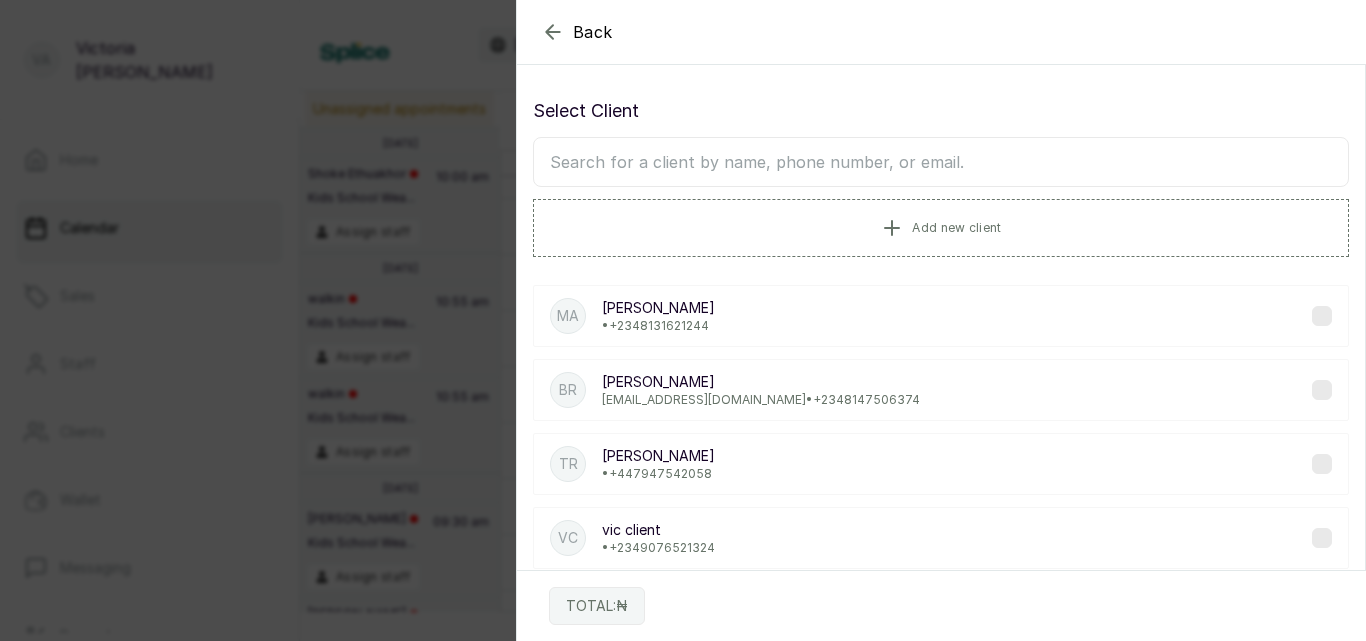 click at bounding box center [941, 162] 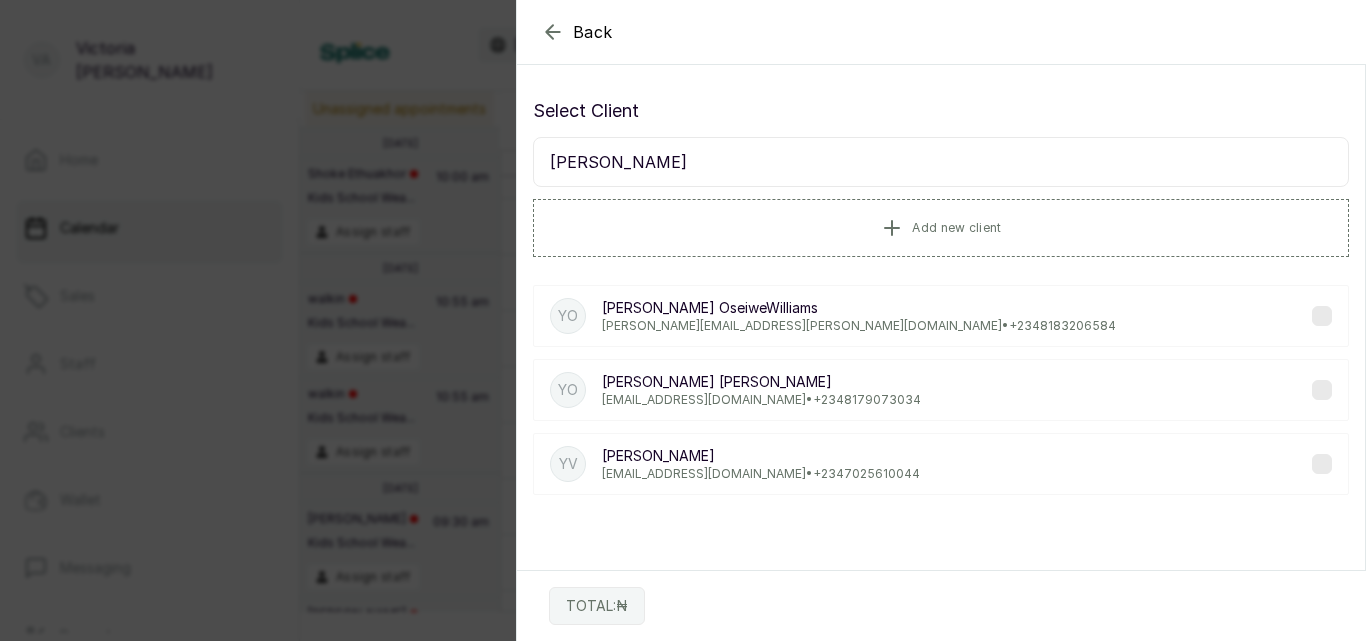 type on "[PERSON_NAME]" 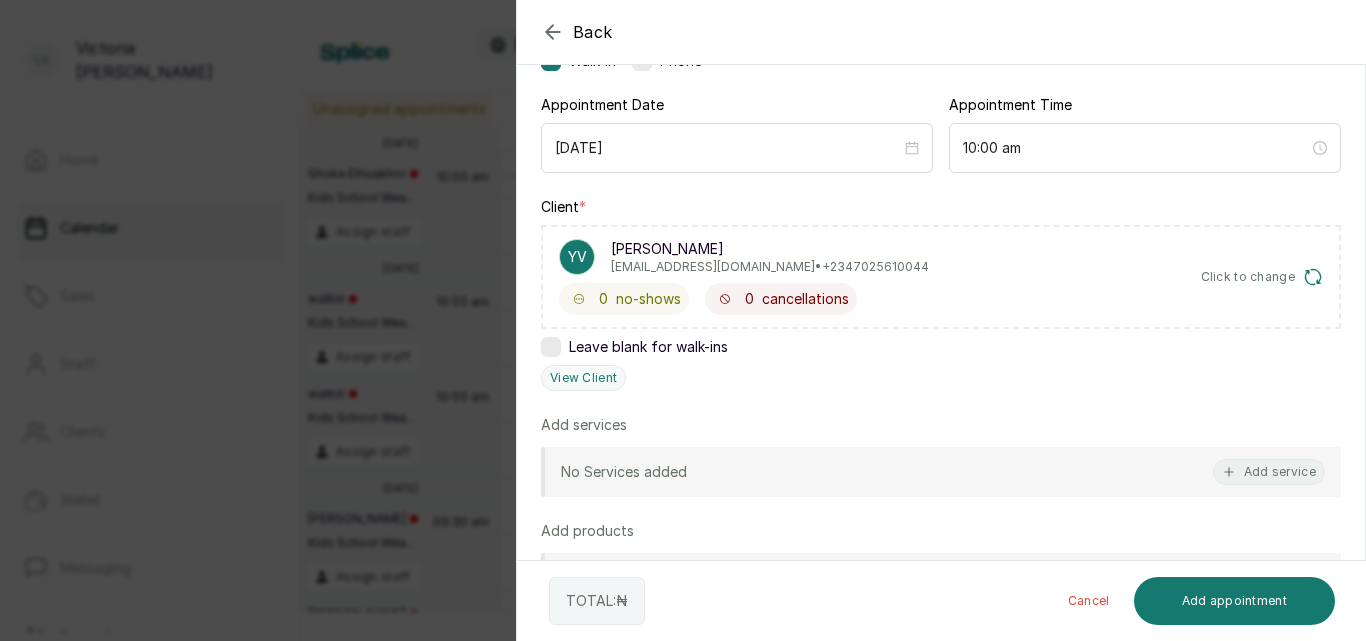 scroll, scrollTop: 232, scrollLeft: 0, axis: vertical 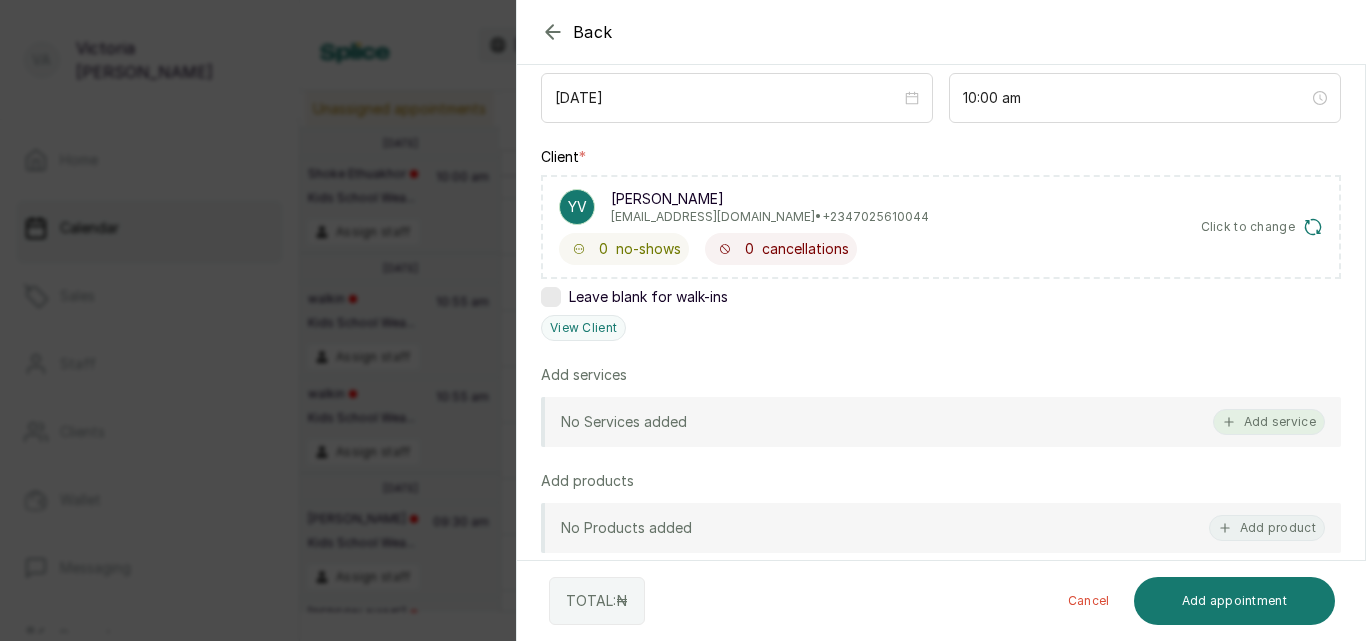 click on "Add service" at bounding box center [1269, 422] 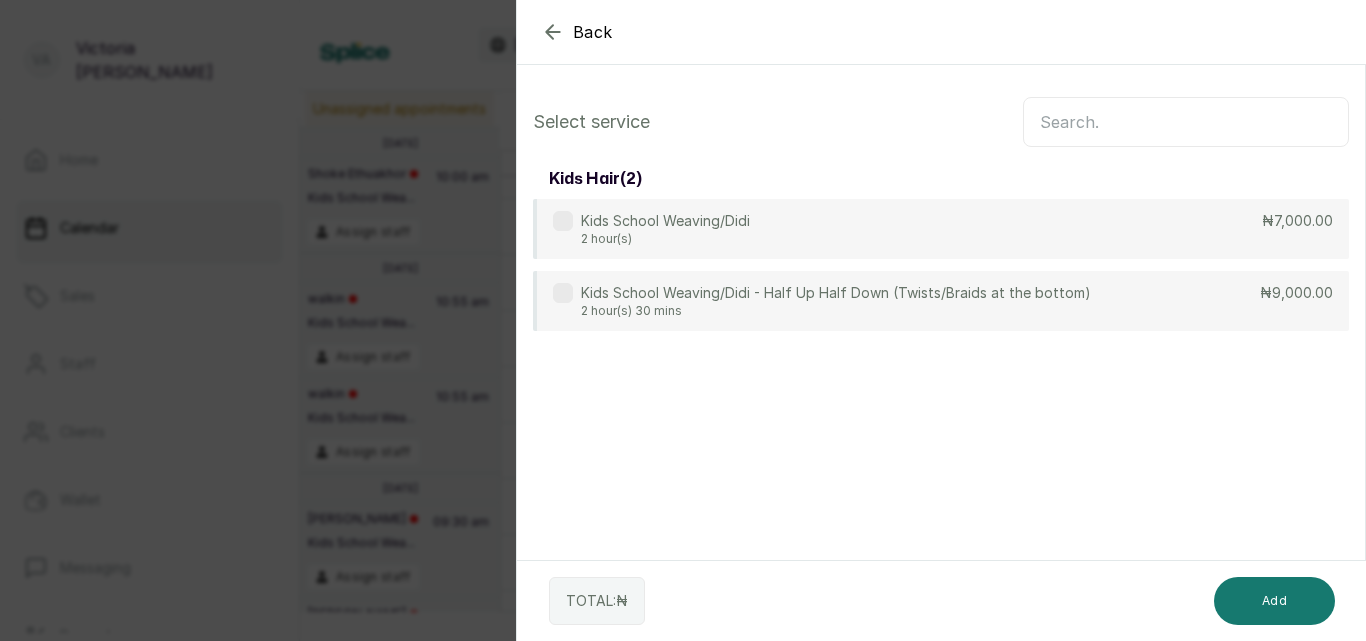 scroll, scrollTop: 0, scrollLeft: 0, axis: both 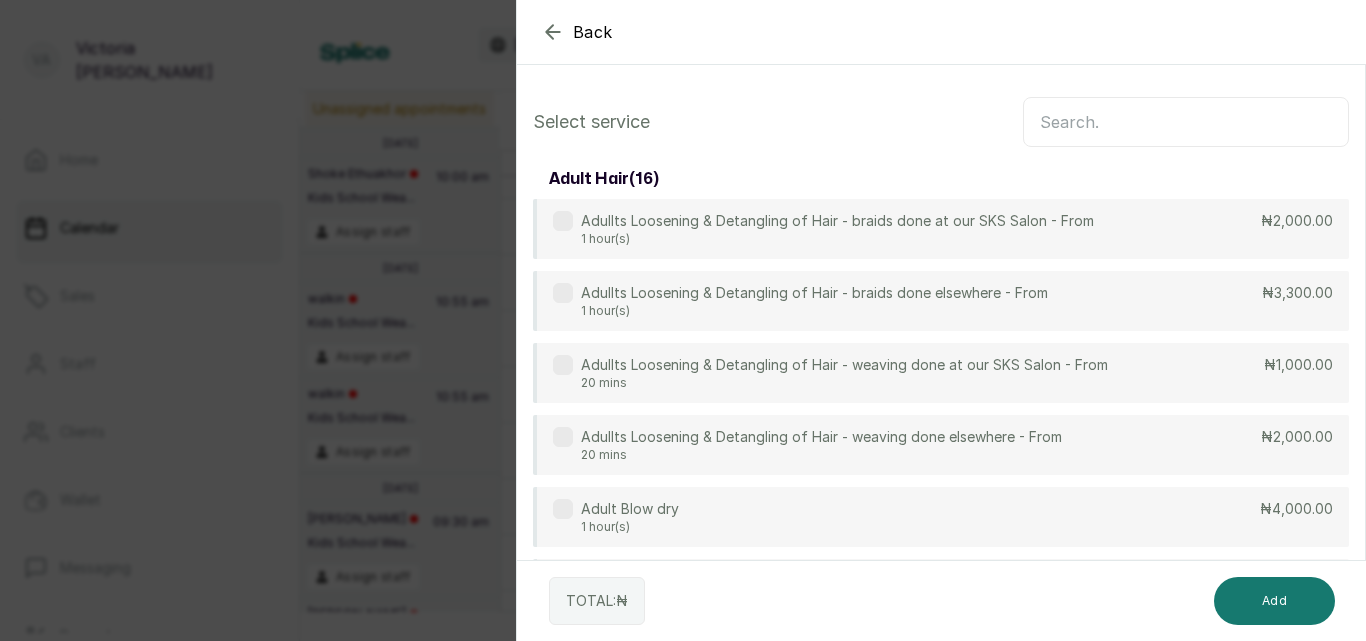 click at bounding box center (1186, 122) 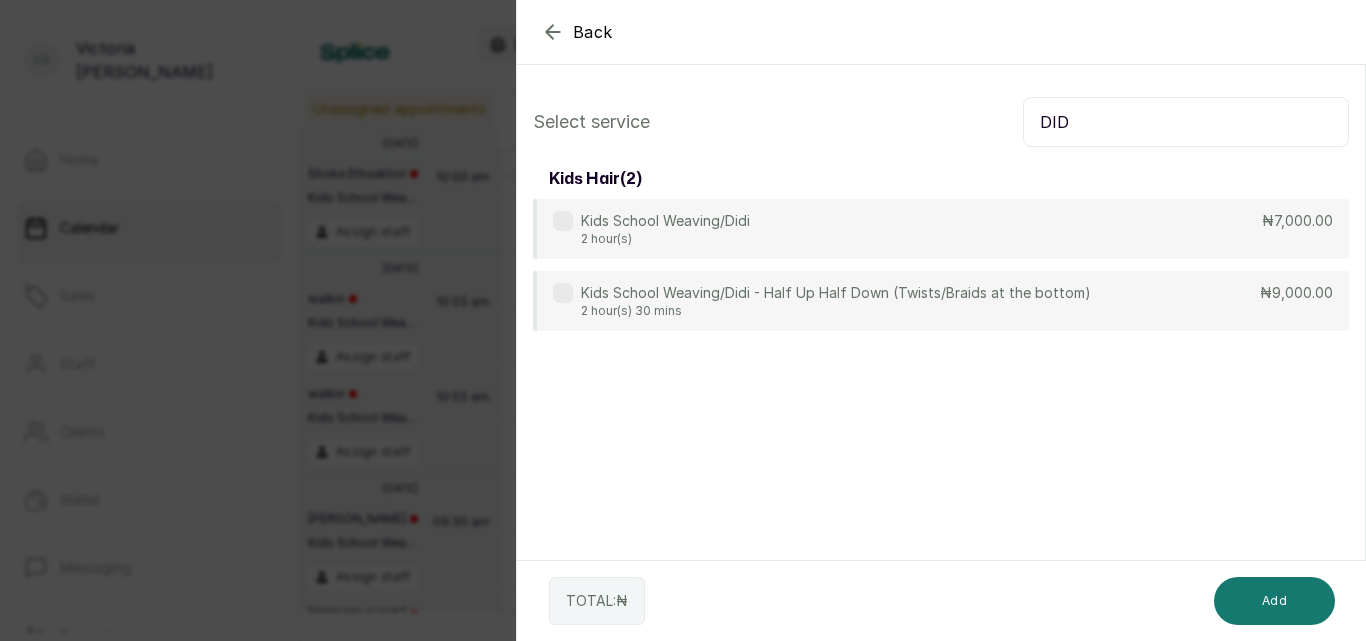 type on "DID" 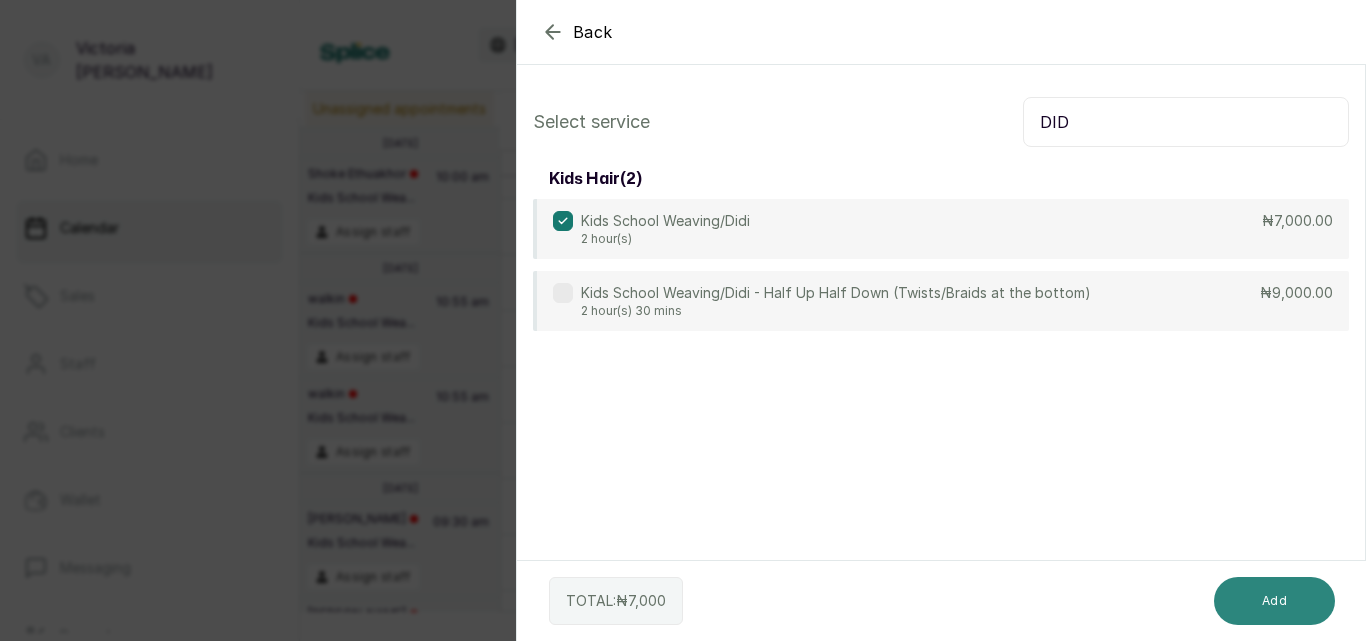 click on "Add" at bounding box center [1274, 601] 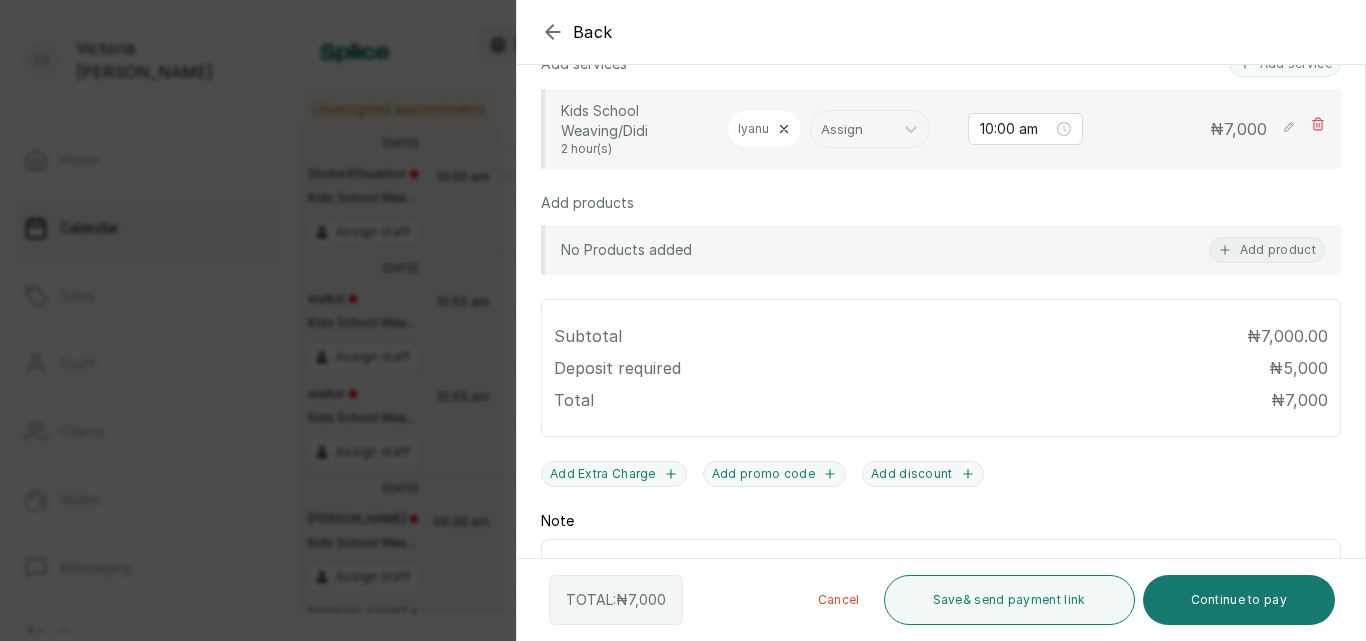 scroll, scrollTop: 515, scrollLeft: 0, axis: vertical 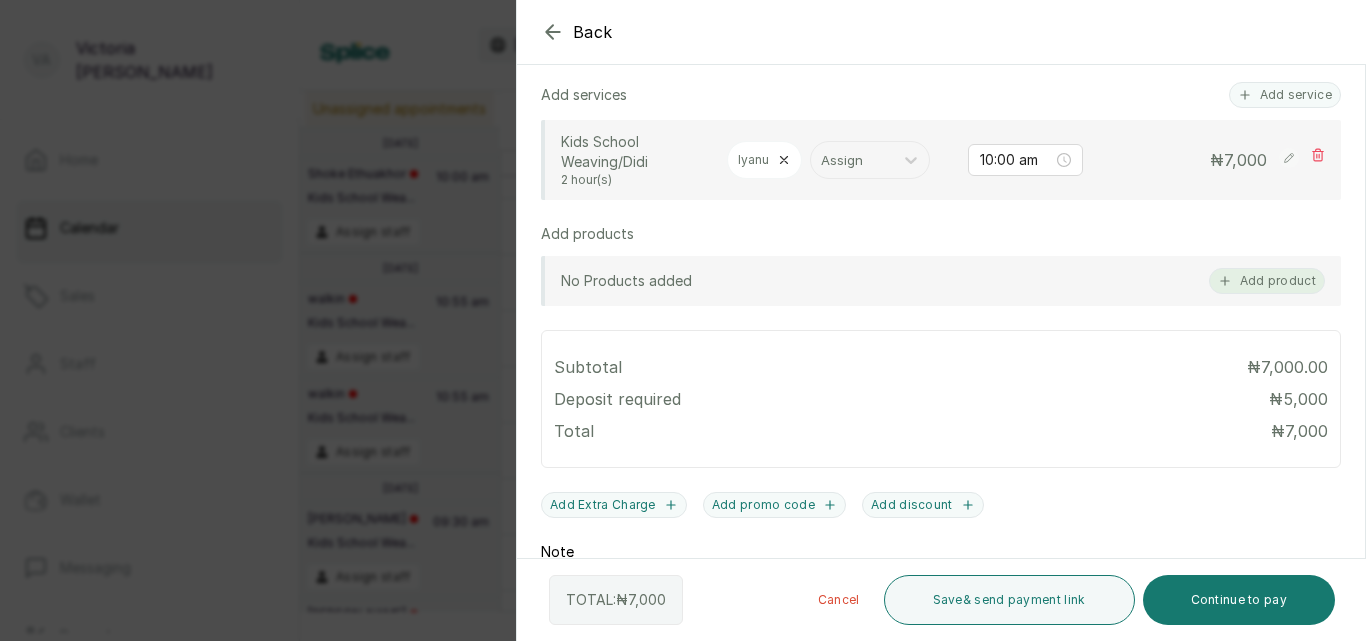 click on "Add product" at bounding box center [1267, 281] 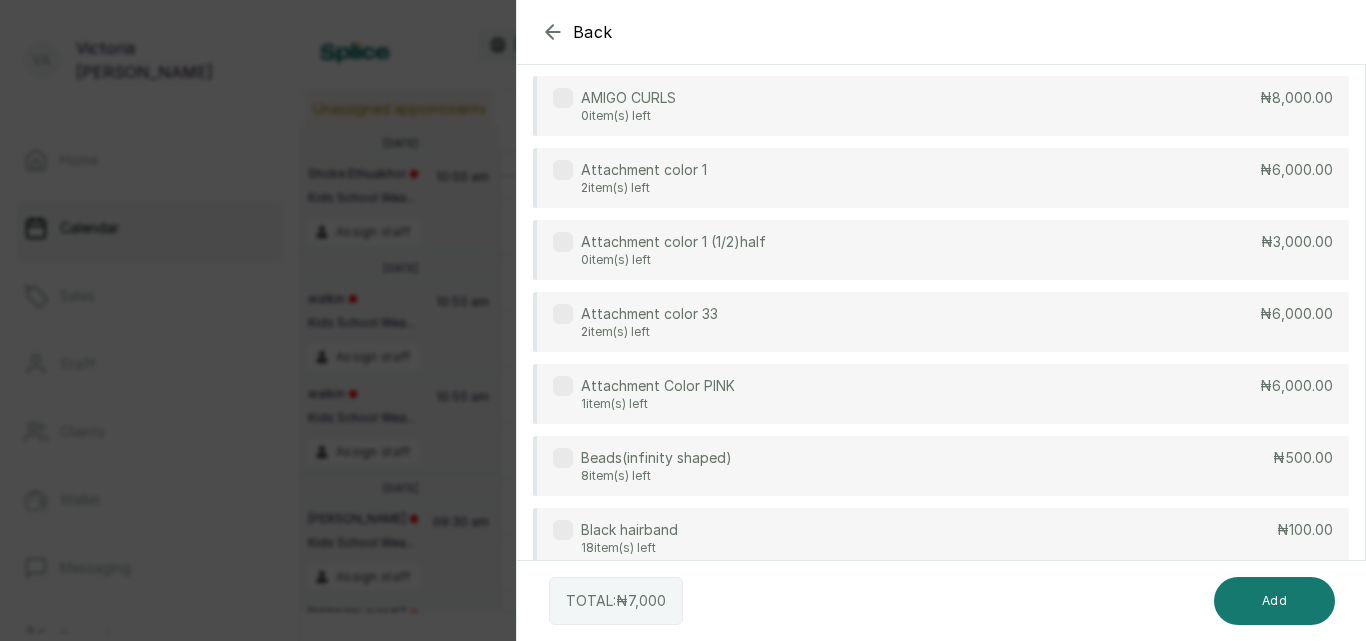 scroll, scrollTop: 427, scrollLeft: 0, axis: vertical 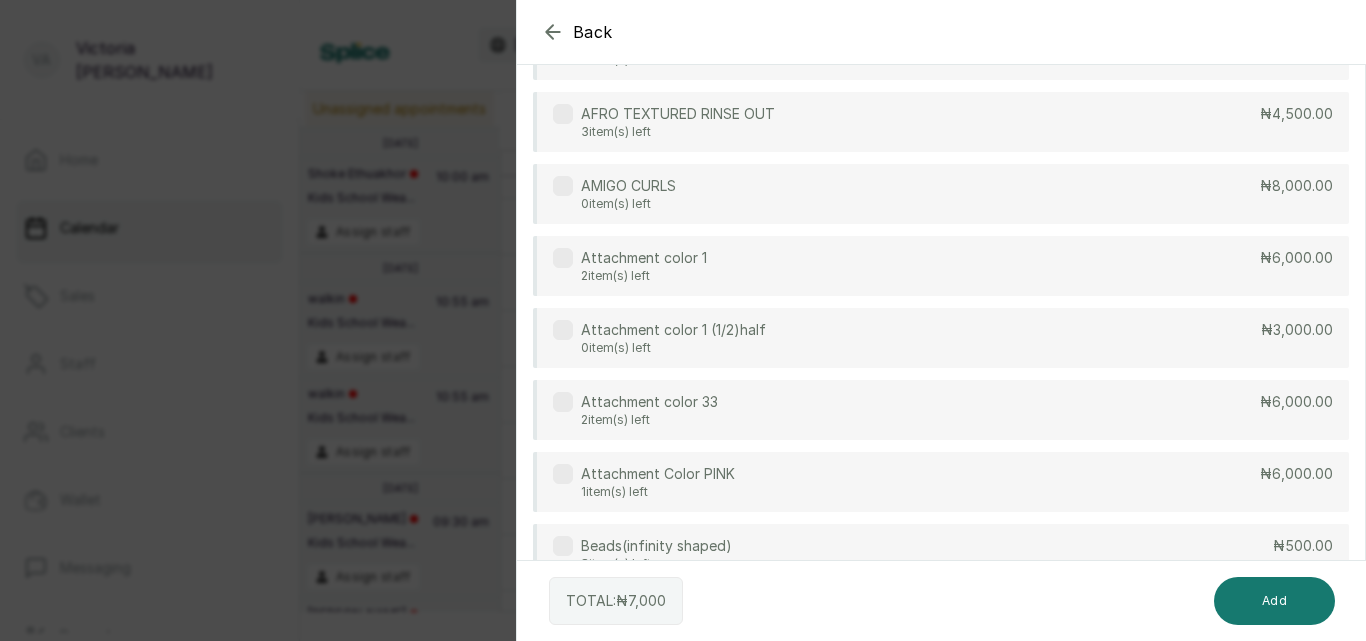 click 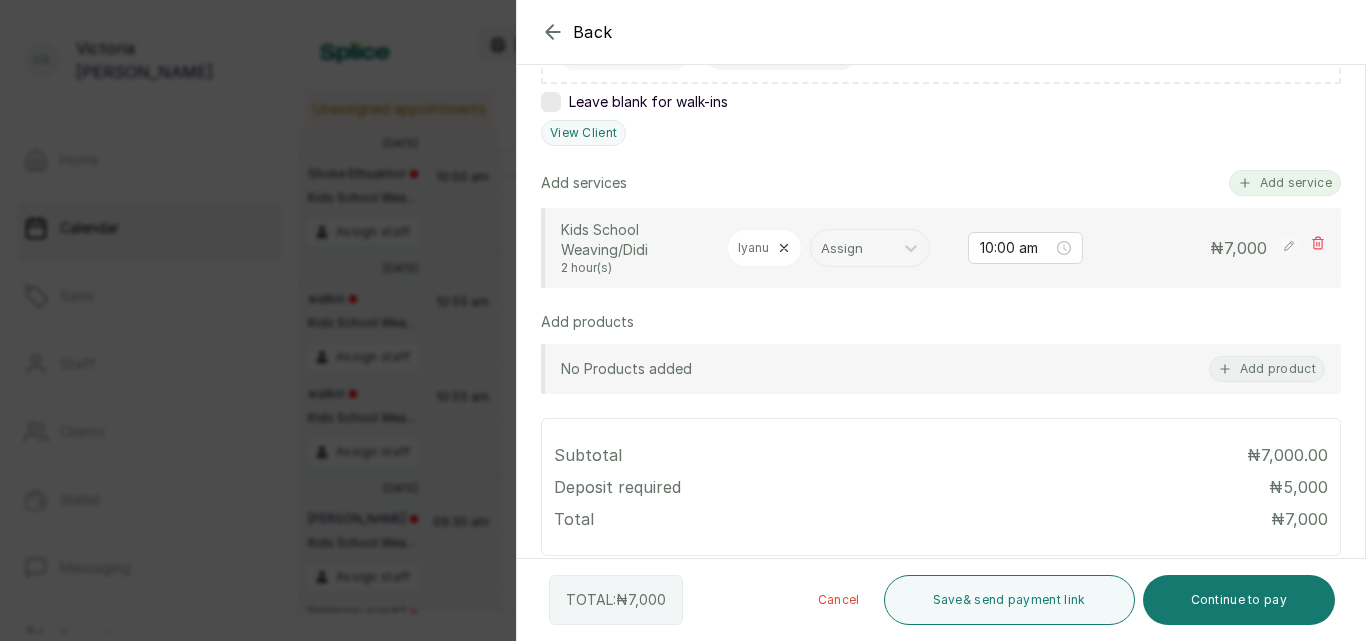 click on "Add service" at bounding box center [1285, 183] 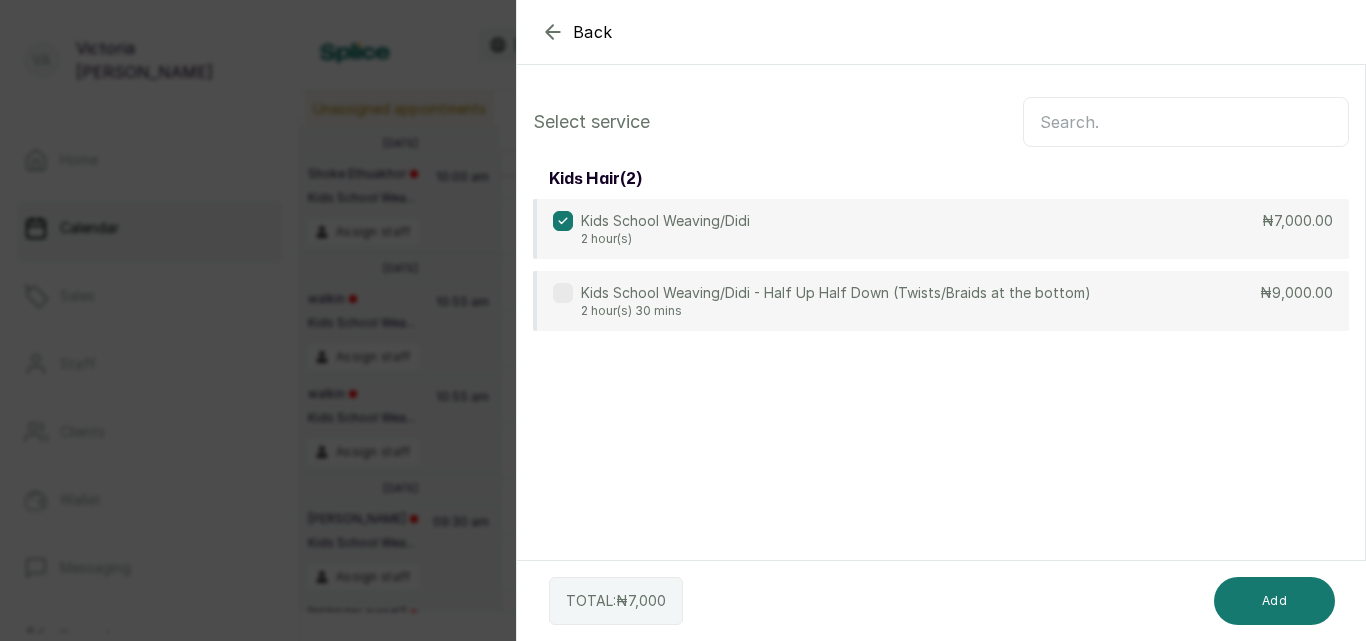 scroll, scrollTop: 0, scrollLeft: 0, axis: both 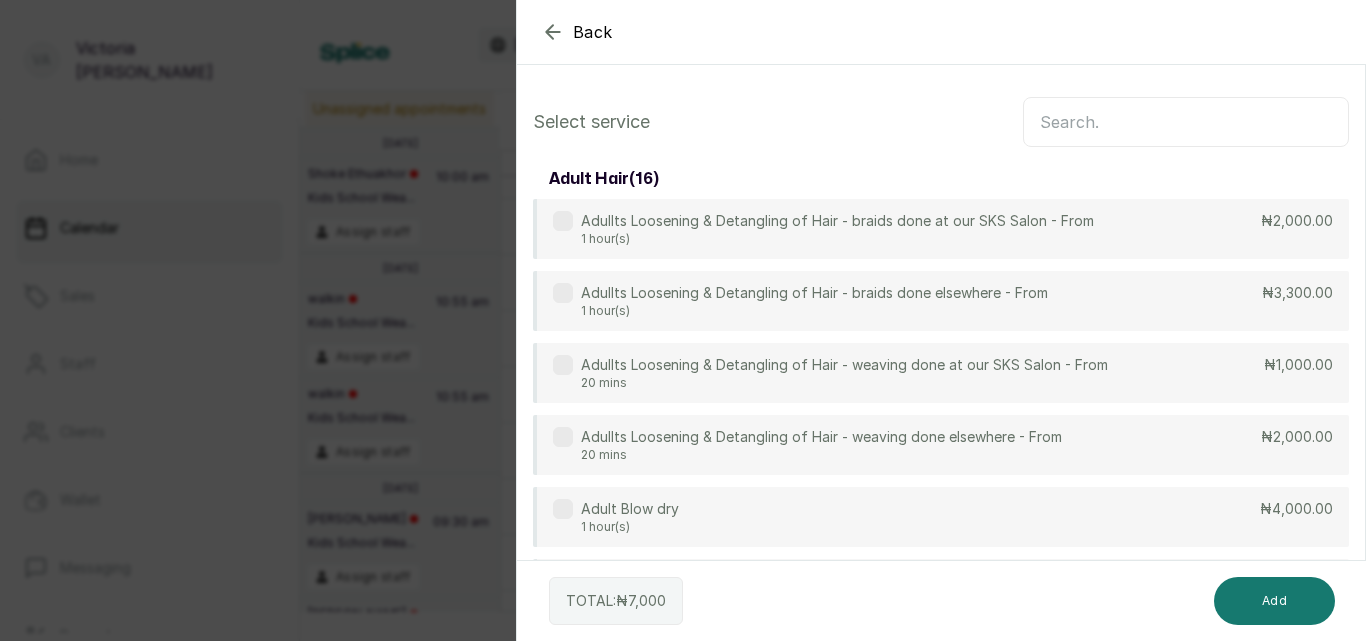 click at bounding box center (1186, 122) 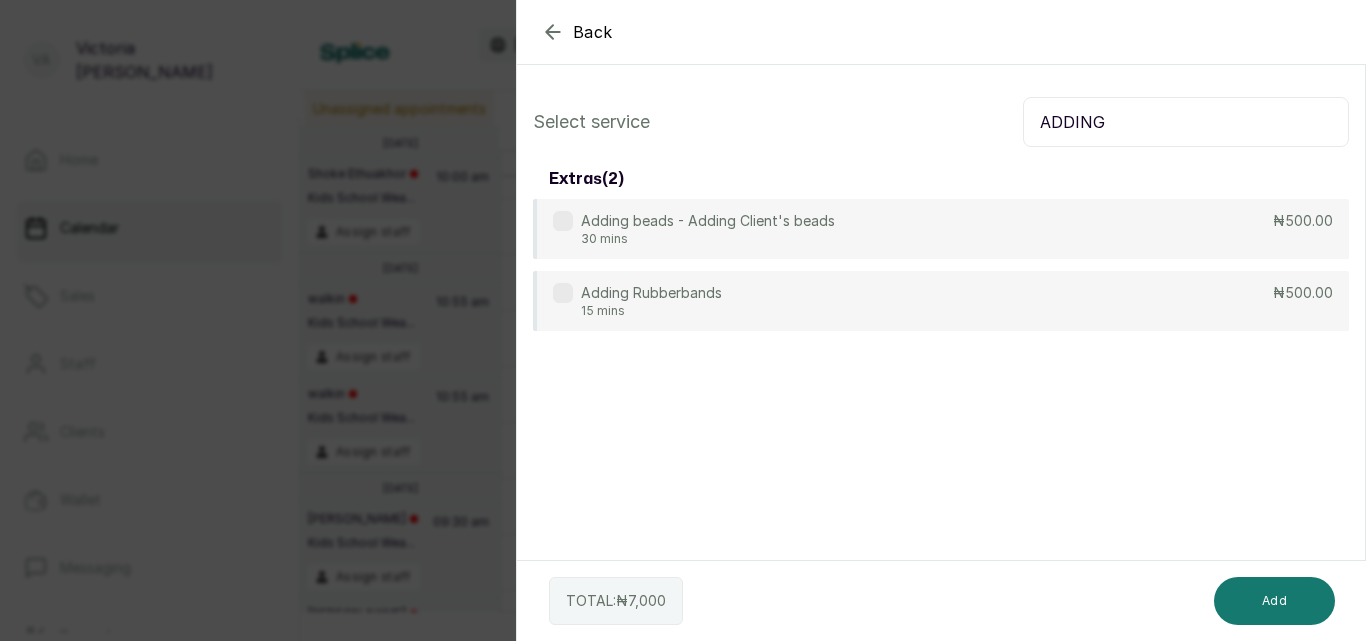 type on "ADDING" 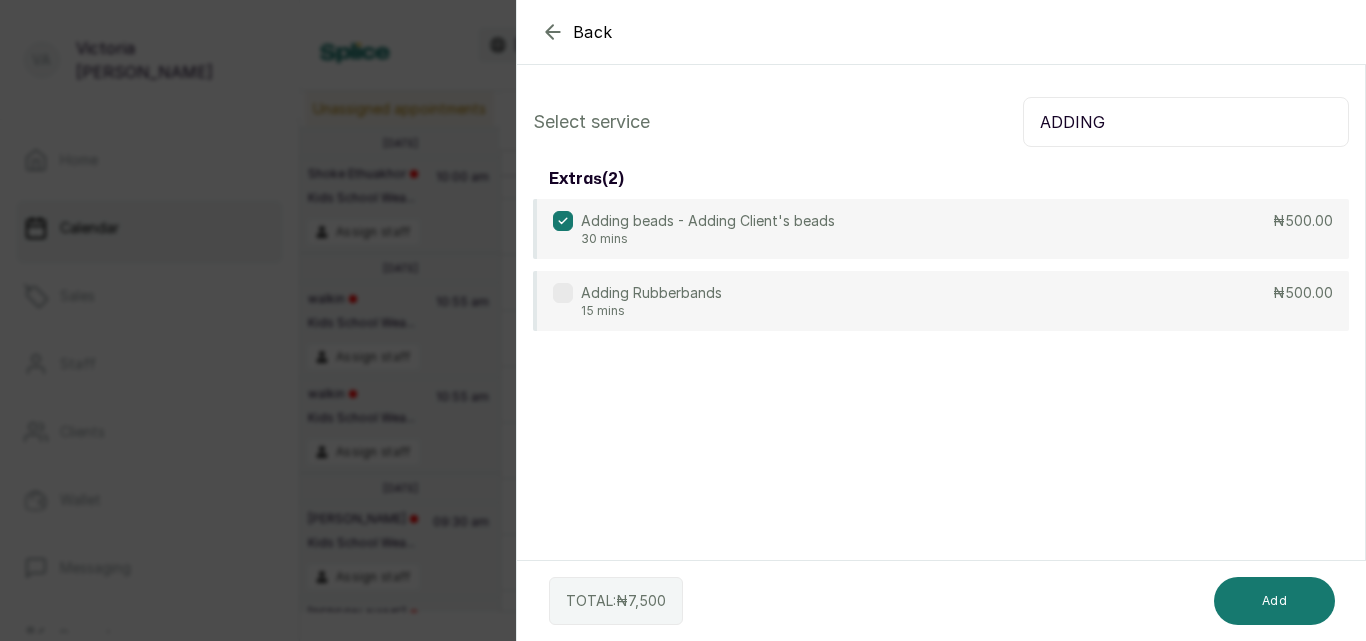 click on "TOTAL:  ₦ 7,500 Add" at bounding box center [942, 601] 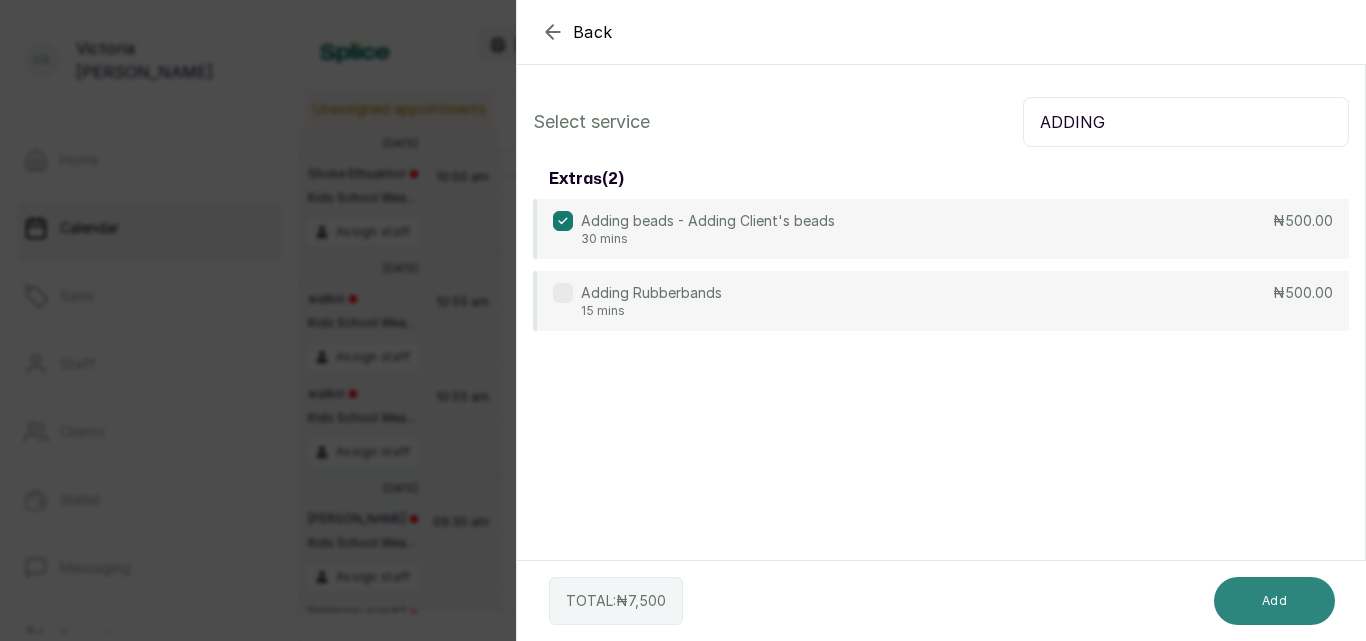 click on "Add" at bounding box center (1274, 601) 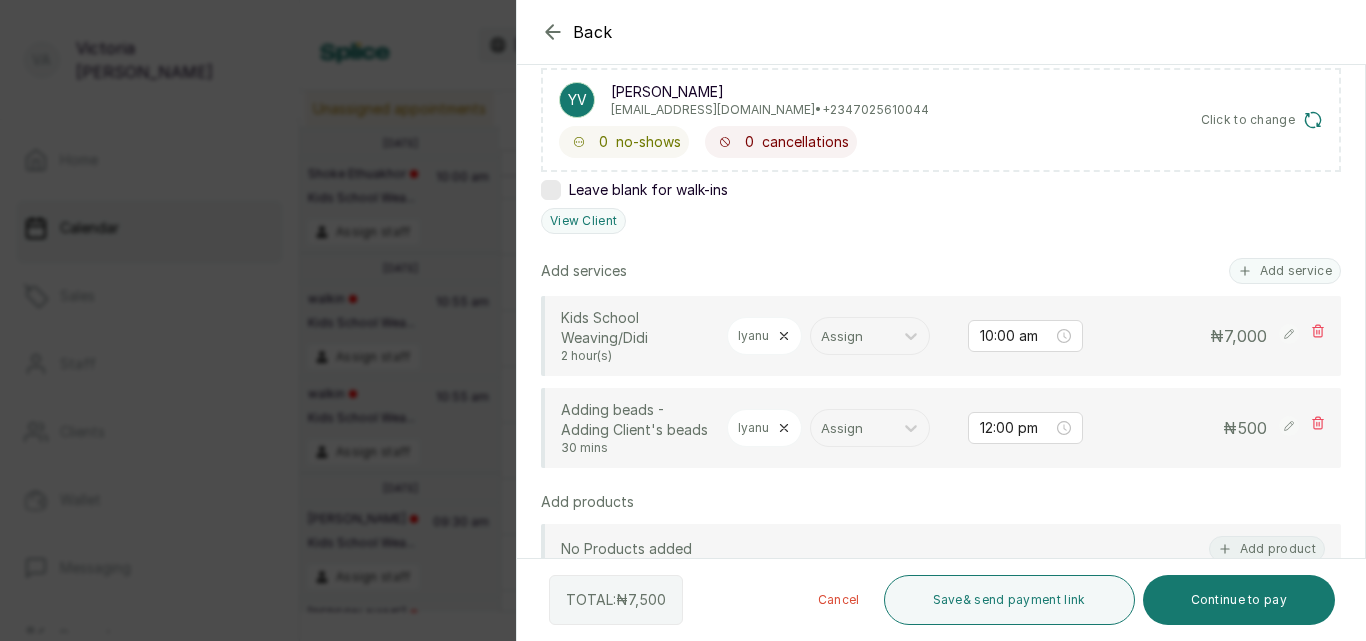 scroll, scrollTop: 400, scrollLeft: 0, axis: vertical 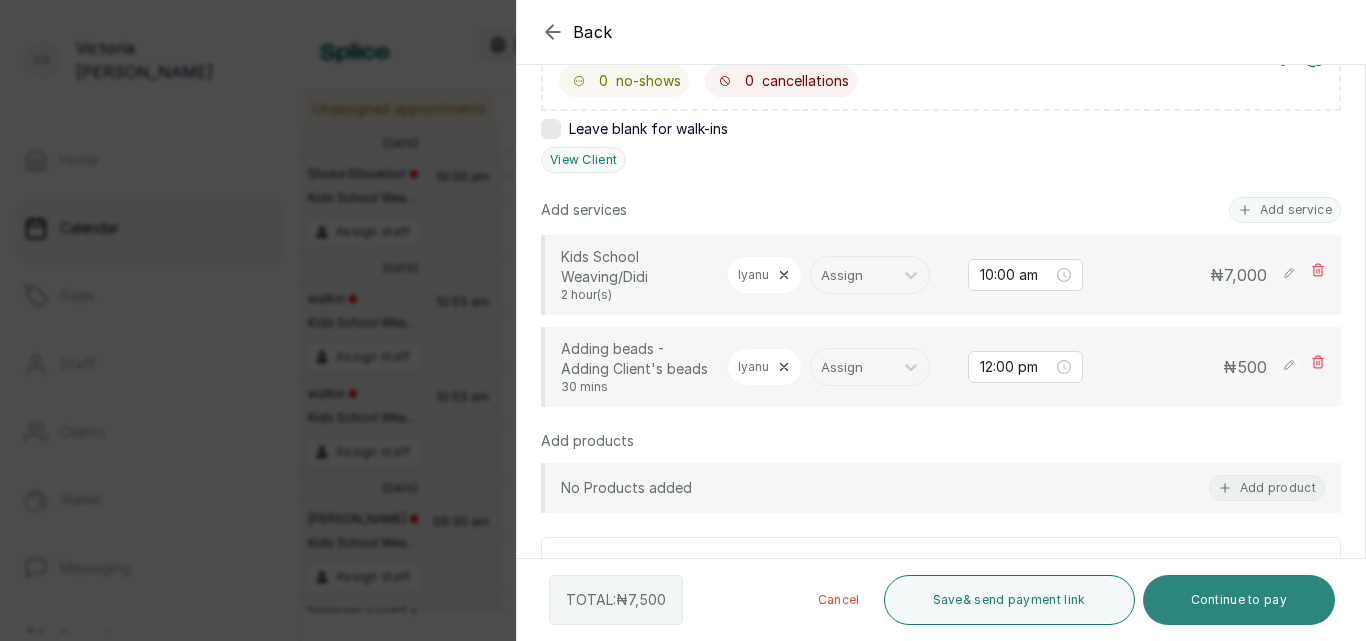 click on "Continue to pay" at bounding box center [1239, 600] 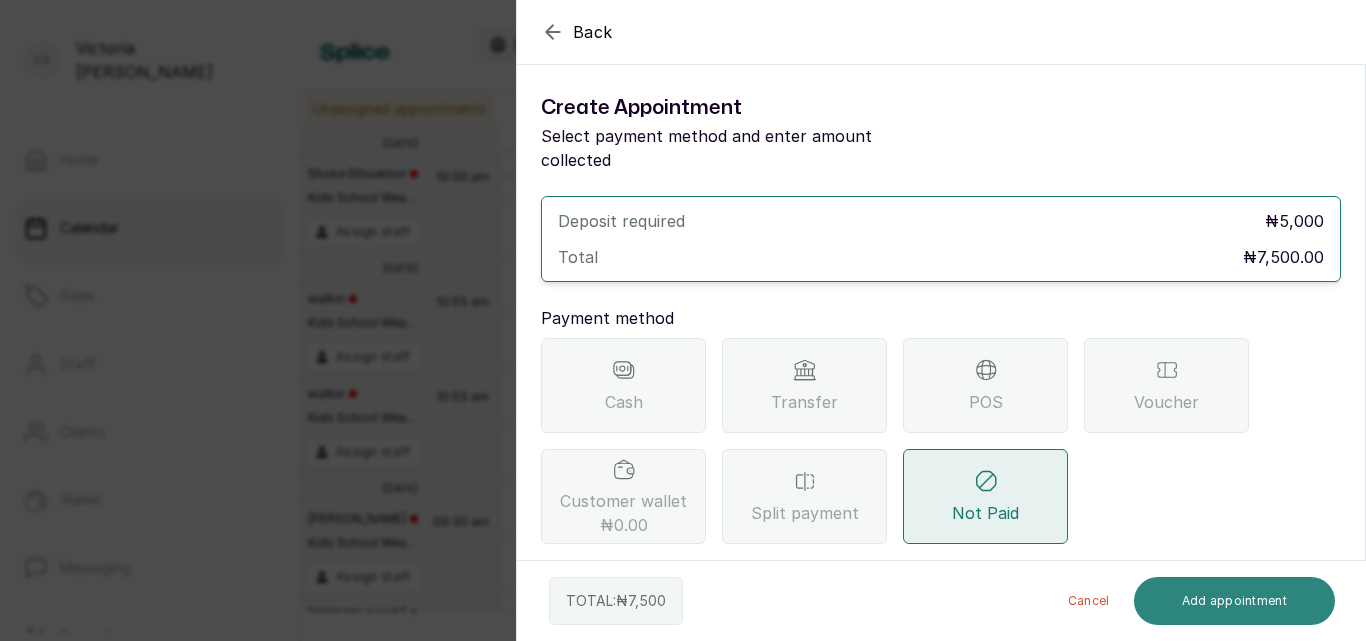 scroll, scrollTop: 0, scrollLeft: 0, axis: both 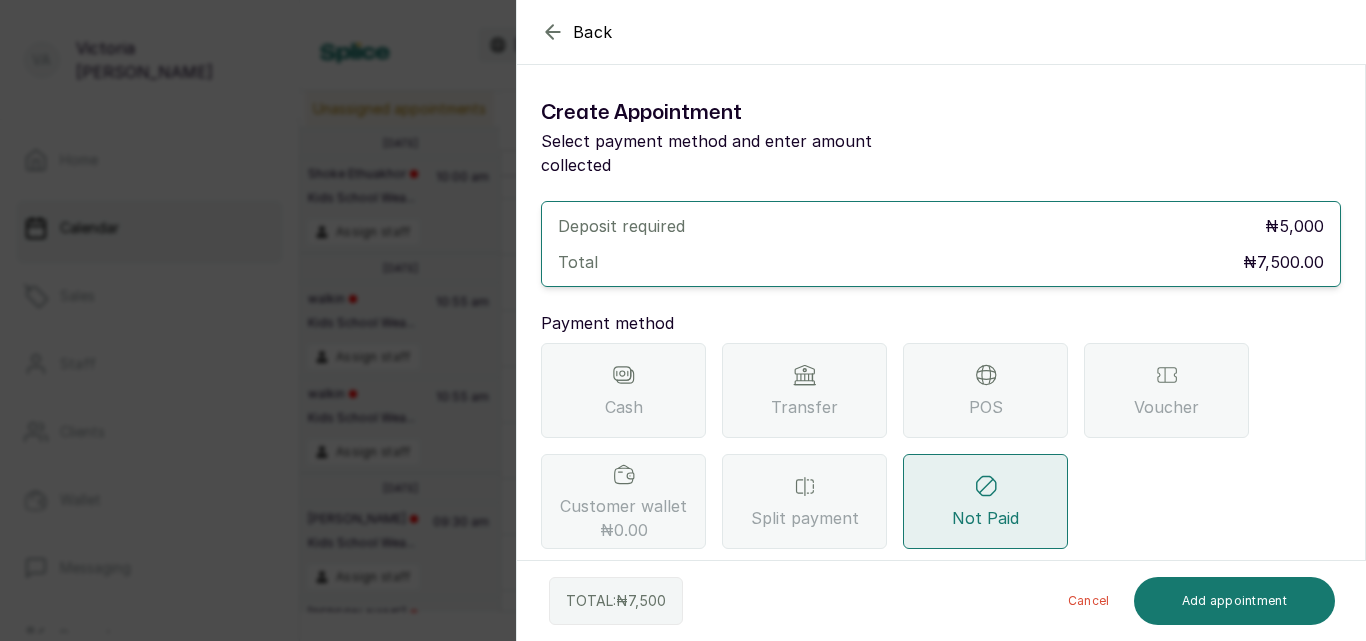 click 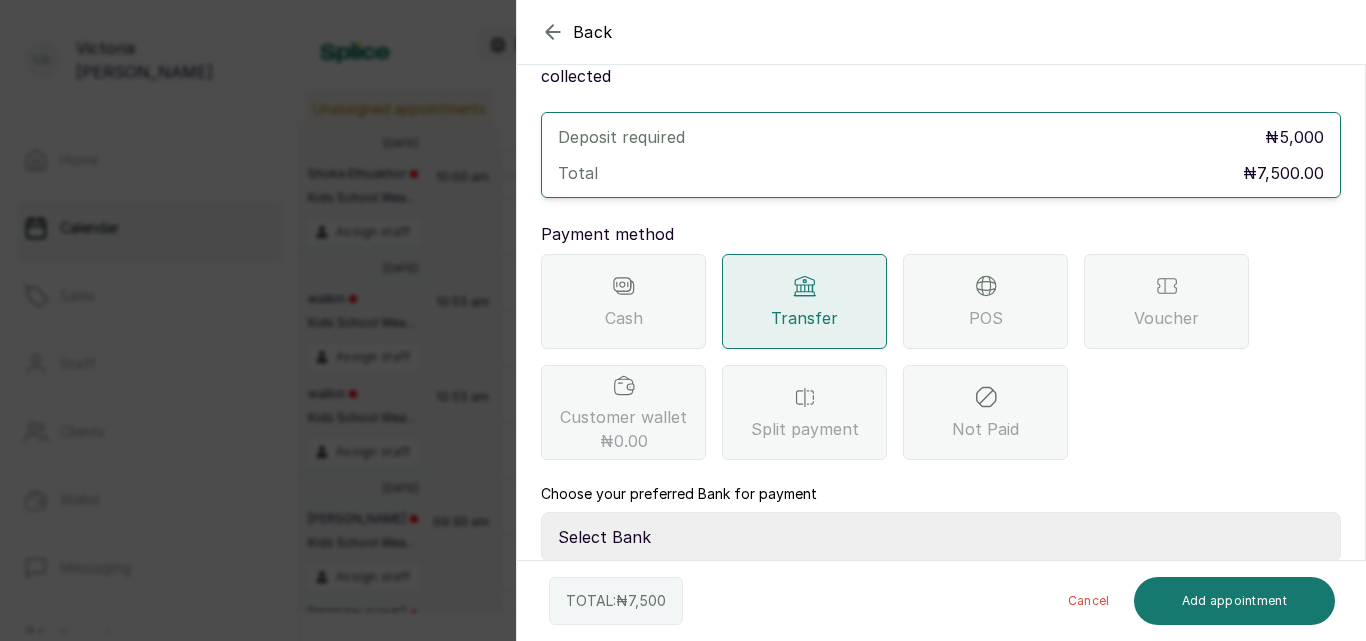 scroll, scrollTop: 189, scrollLeft: 0, axis: vertical 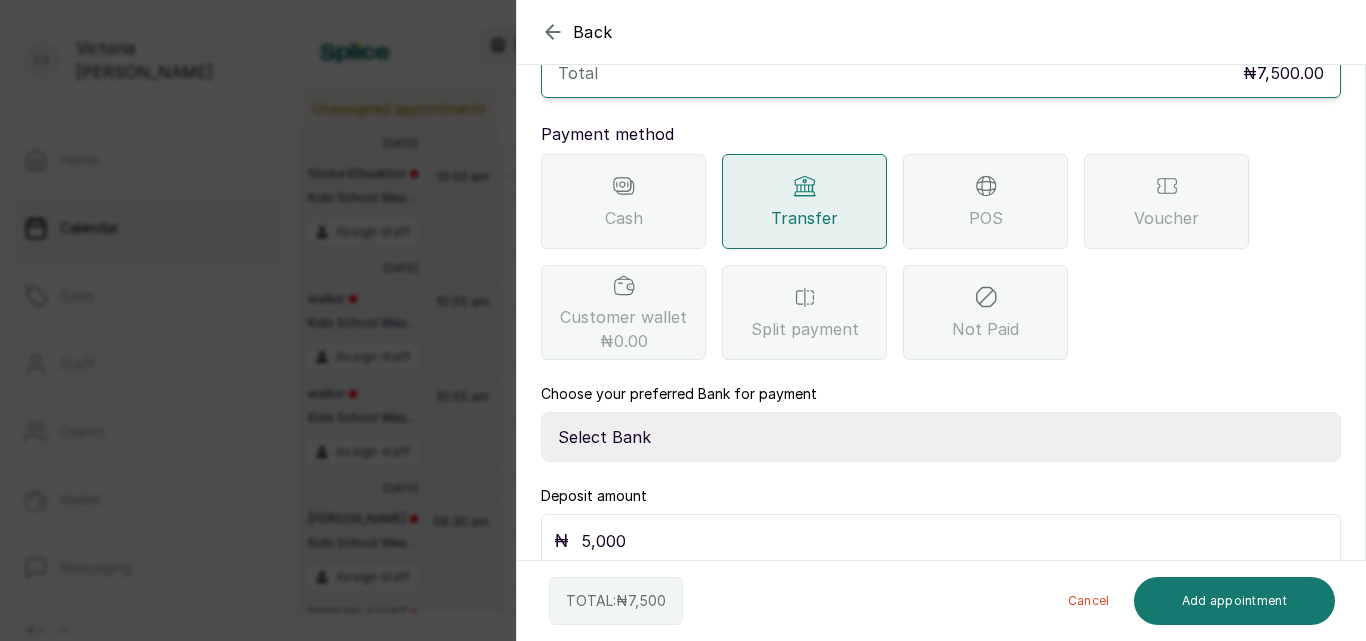 click on "Select Bank CANARY YELLOW Moniepoint MFB CANARY YELLOW Sparkle Microfinance Bank" at bounding box center (941, 437) 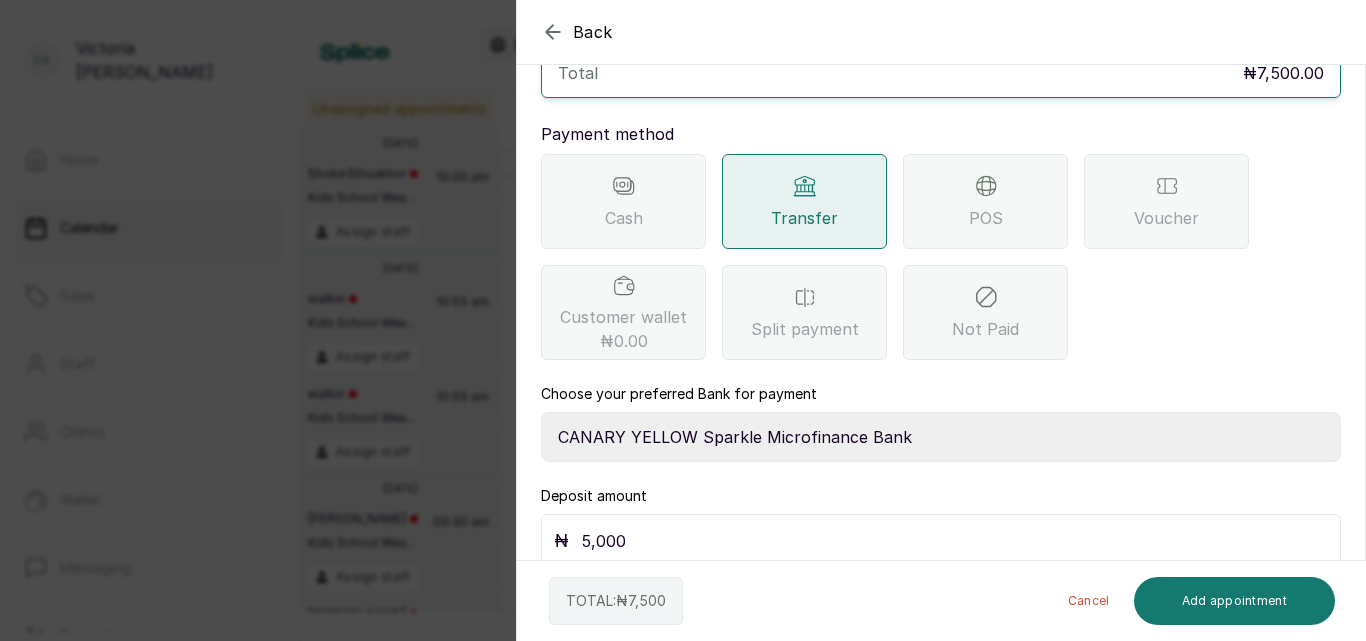 click on "Select Bank CANARY YELLOW Moniepoint MFB CANARY YELLOW Sparkle Microfinance Bank" at bounding box center (941, 437) 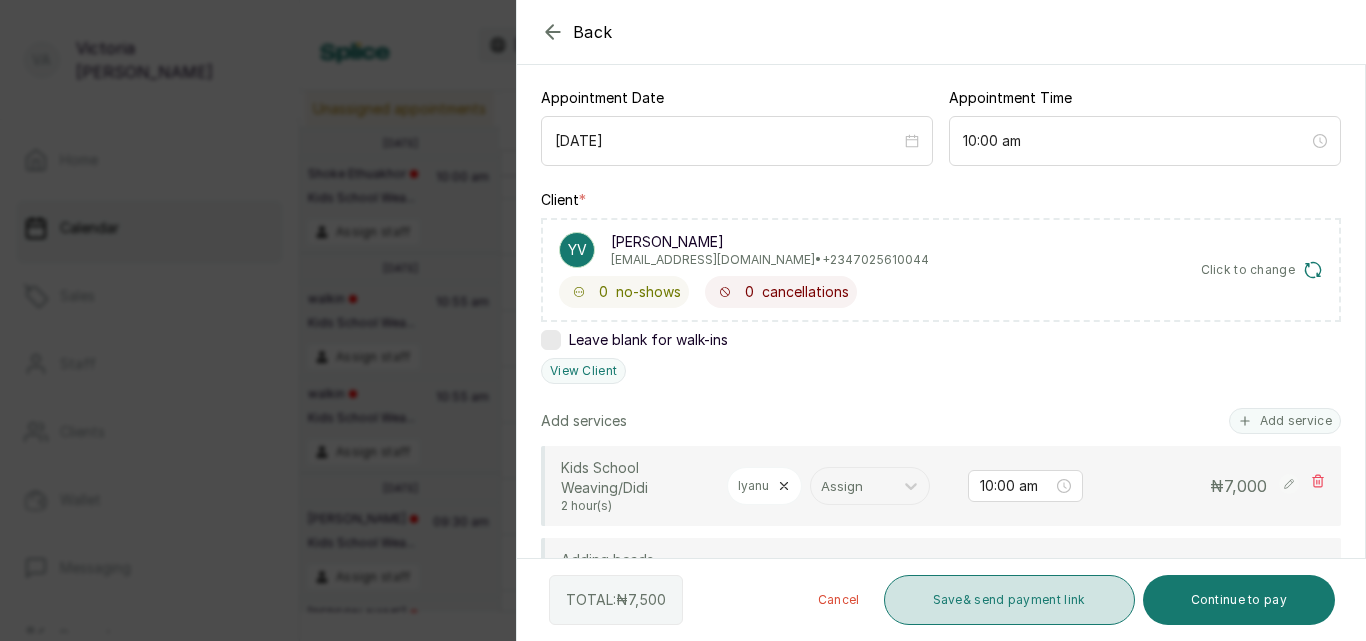click on "Save  & send payment link" at bounding box center (1009, 600) 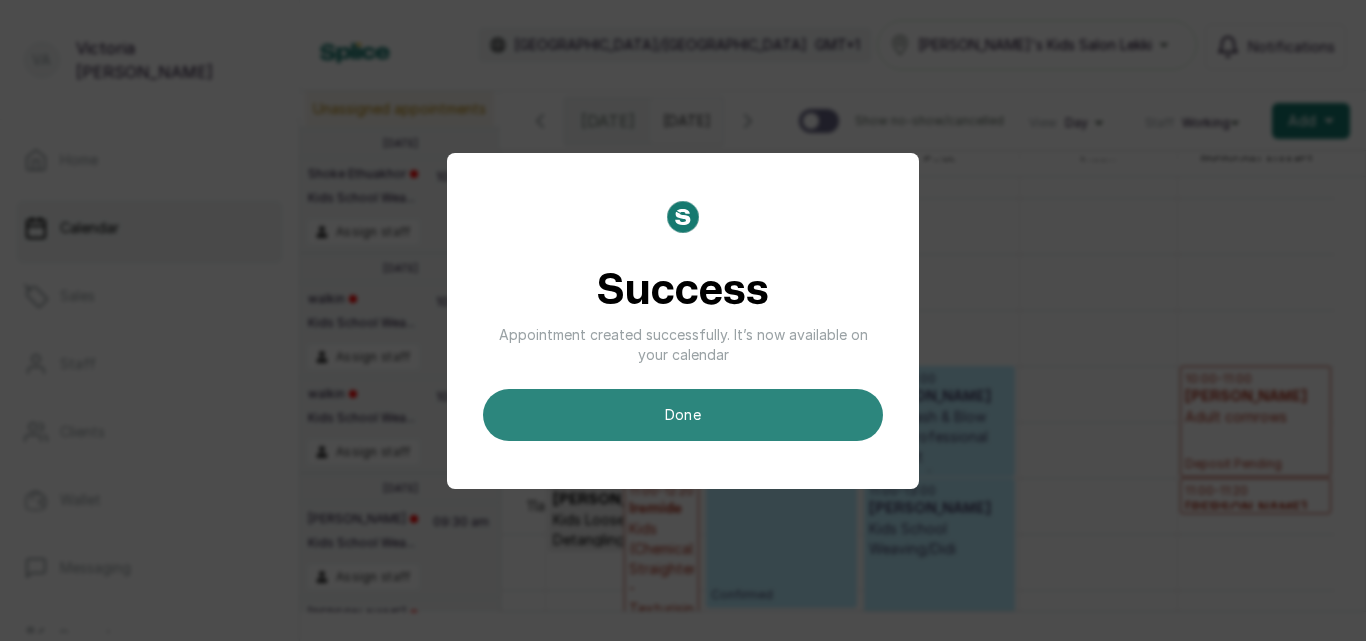 click on "done" at bounding box center [683, 415] 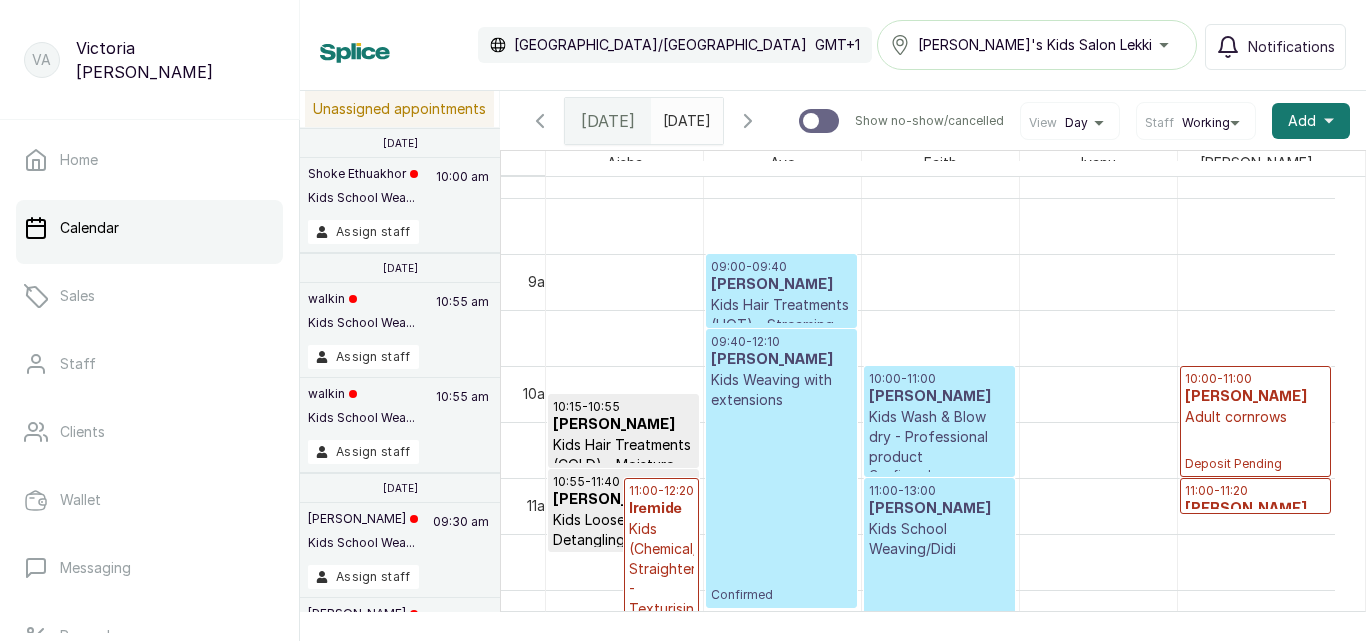 scroll, scrollTop: 1407, scrollLeft: 0, axis: vertical 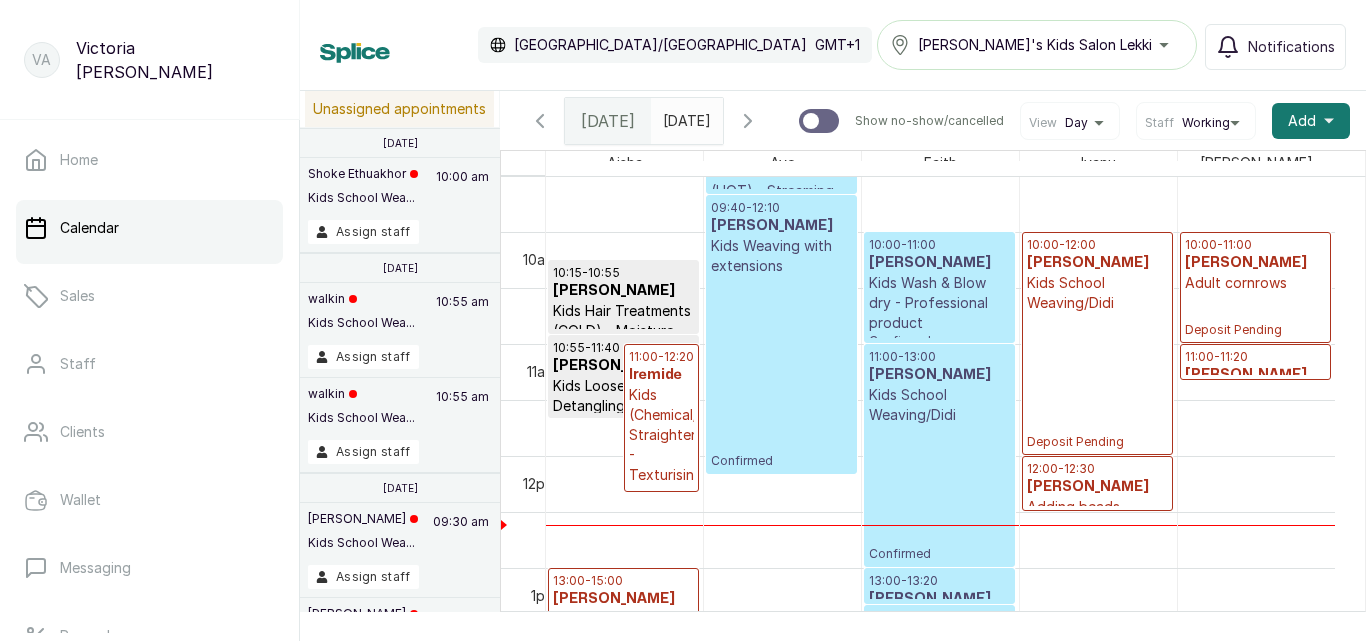 click on "Iremide" at bounding box center (662, 375) 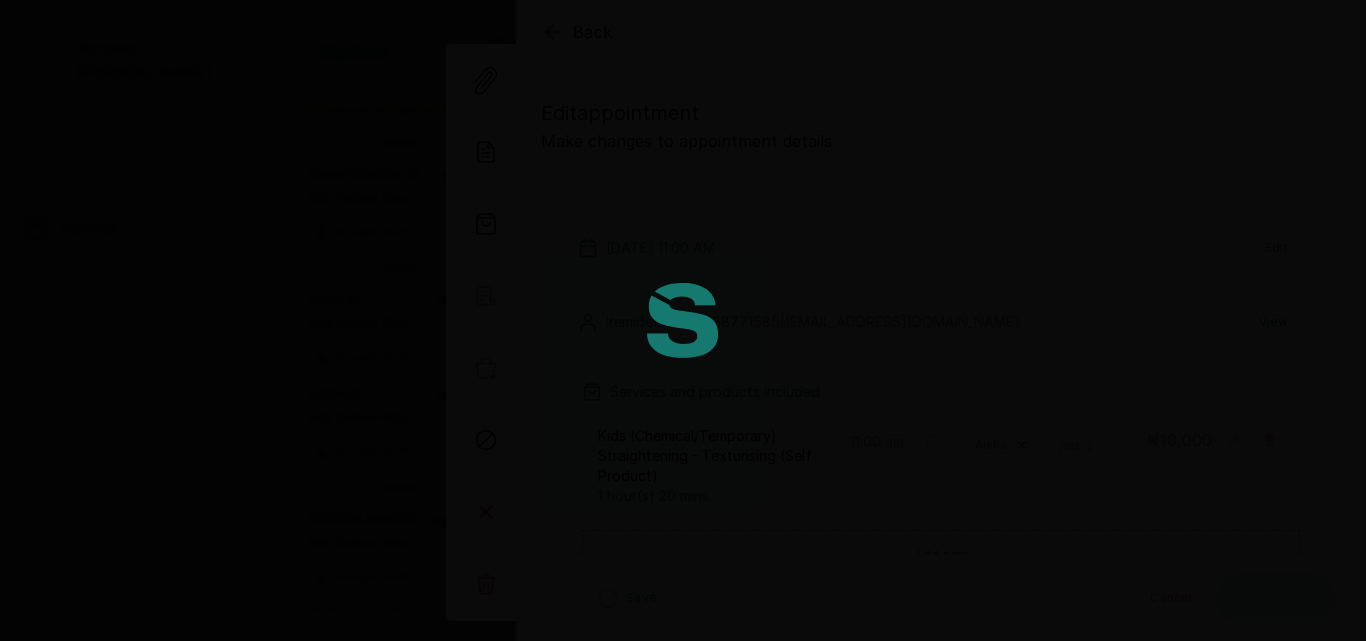 type on "11:00 am" 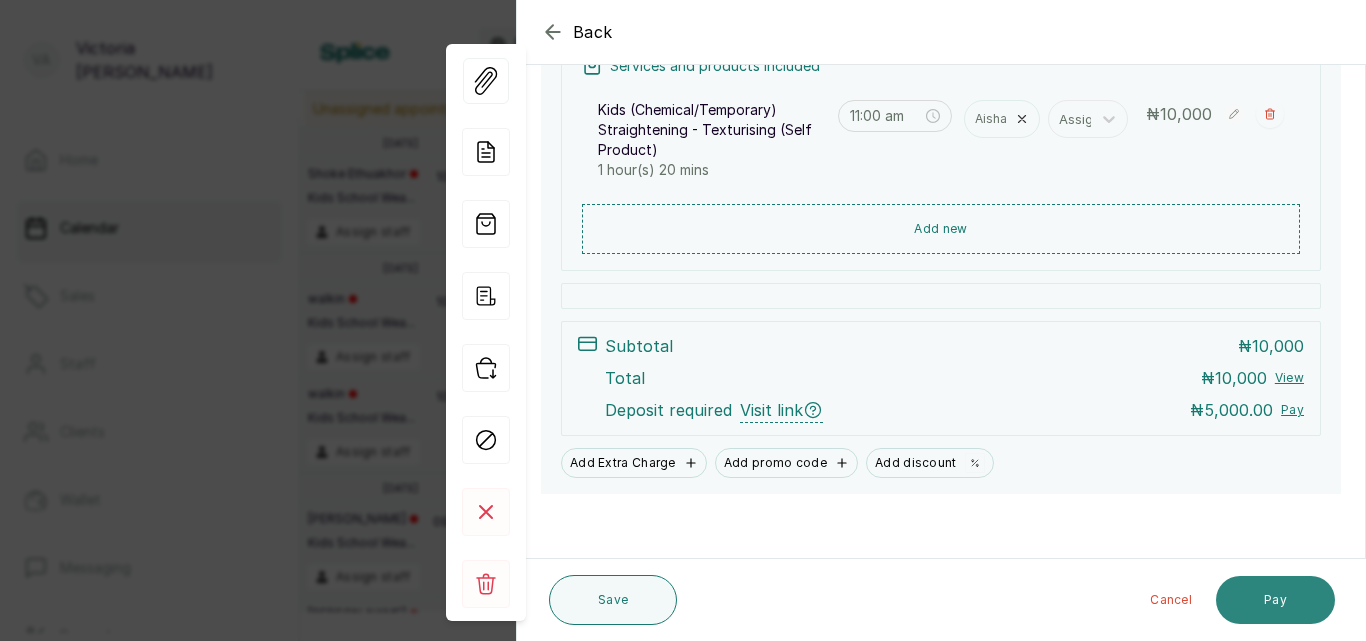click on "Pay" at bounding box center (1275, 600) 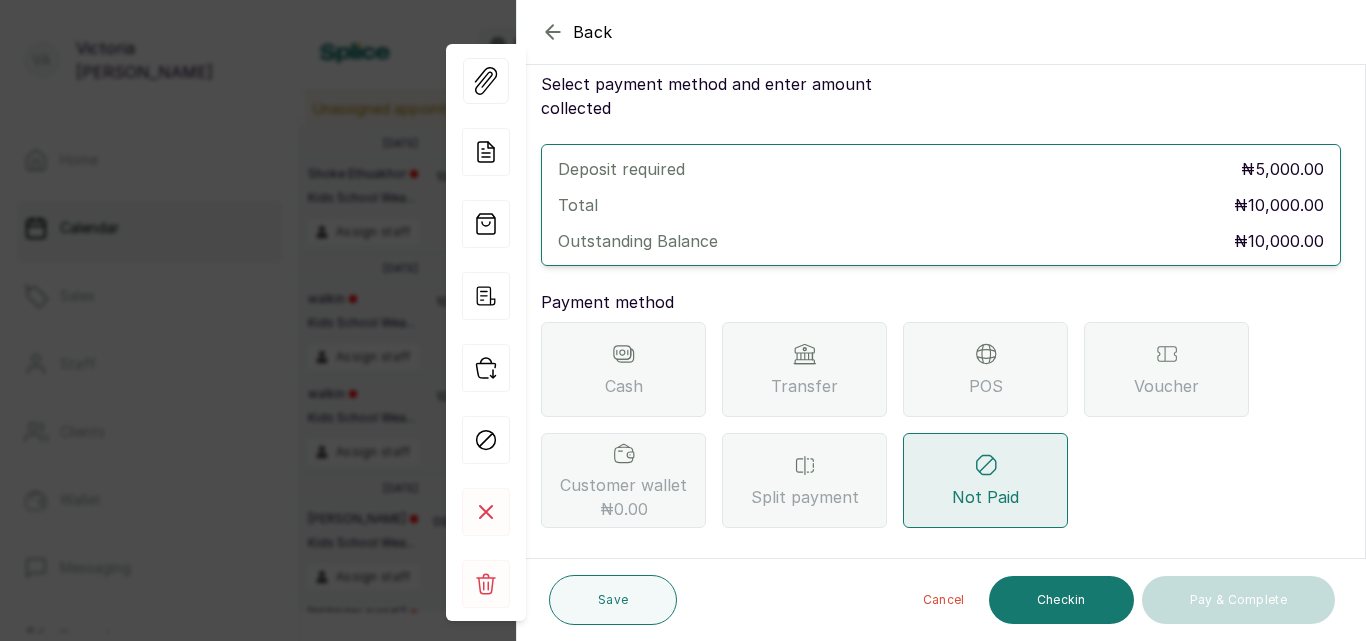 click on "Transfer" at bounding box center (804, 386) 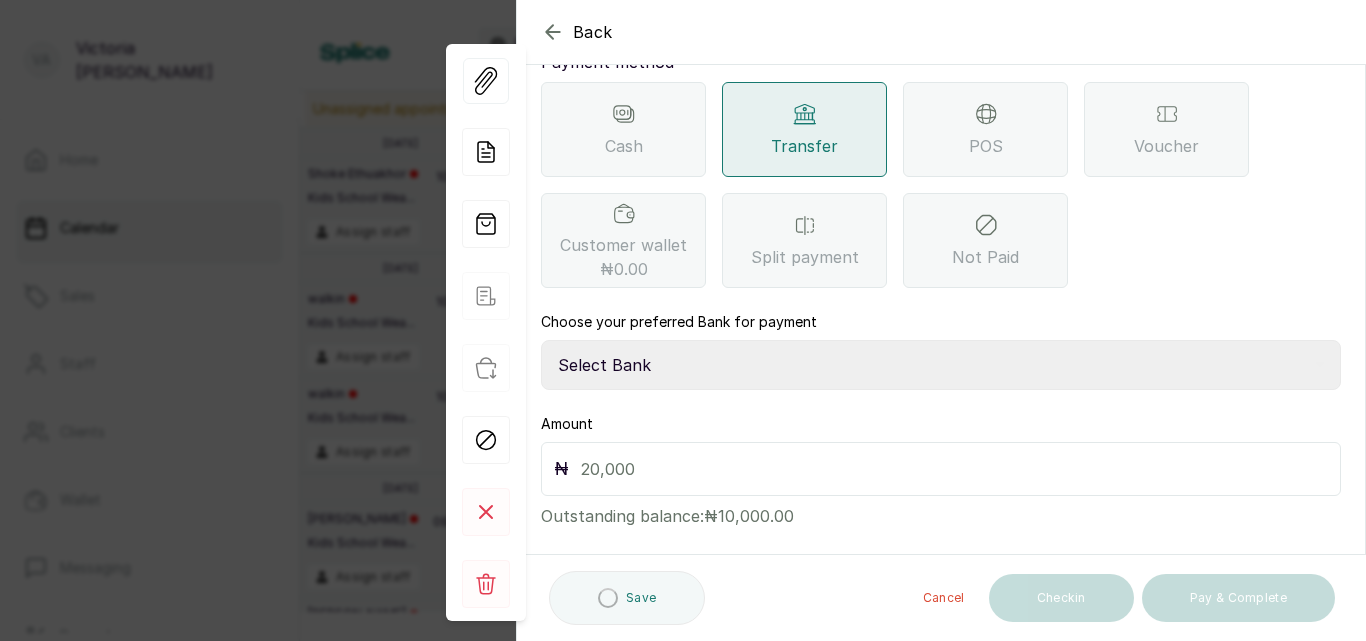 click on "Select Bank CANARY YELLOW Moniepoint MFB CANARY YELLOW Sparkle Microfinance Bank" at bounding box center [941, 365] 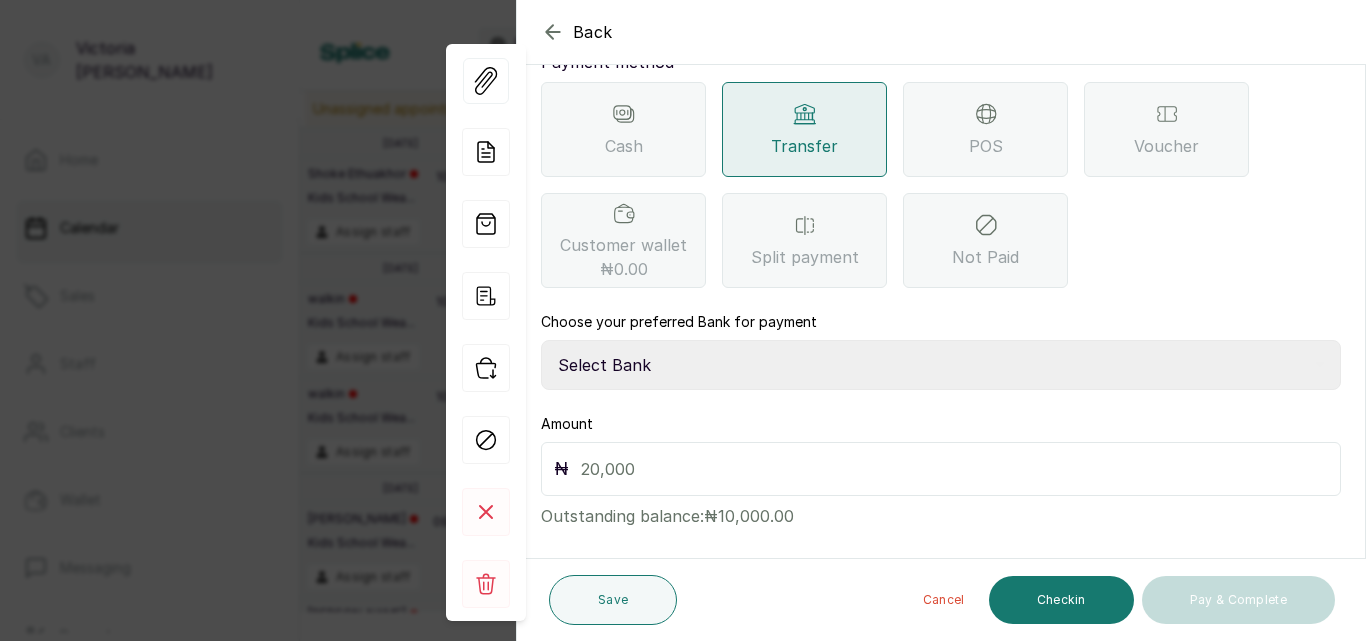 select on "a0df1ee2-db04-4e2a-8640-932656be21d6" 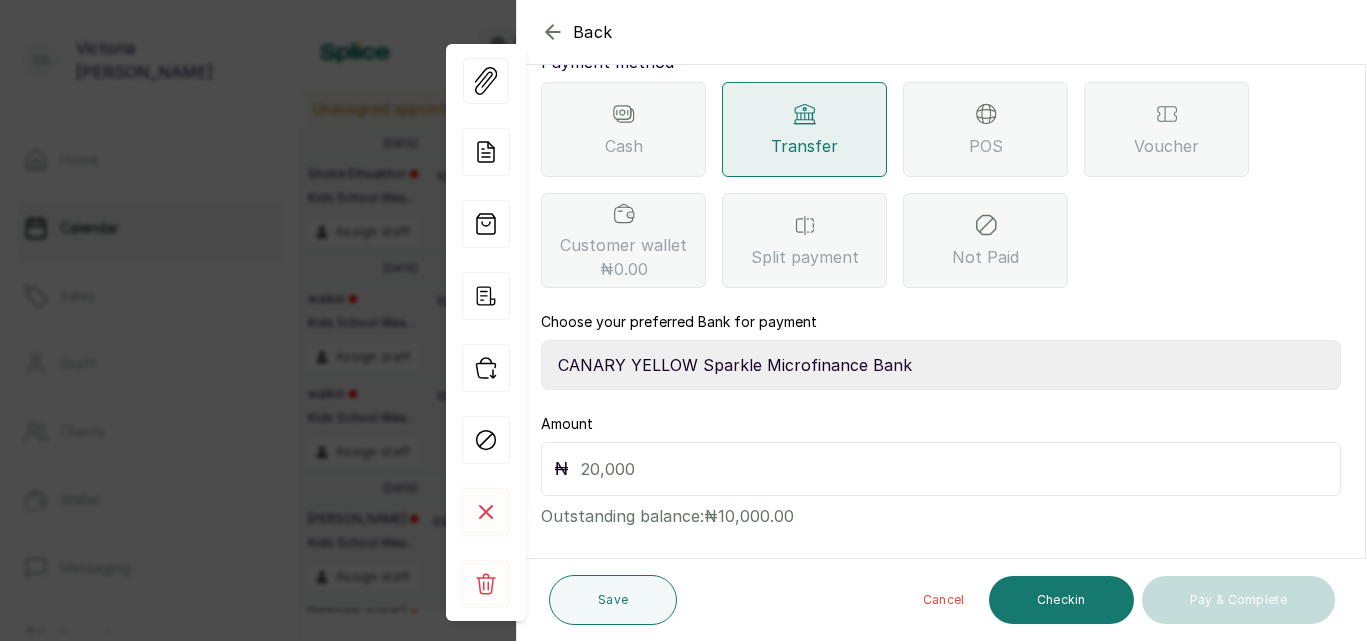 click on "Select Bank CANARY YELLOW Moniepoint MFB CANARY YELLOW Sparkle Microfinance Bank" at bounding box center (941, 365) 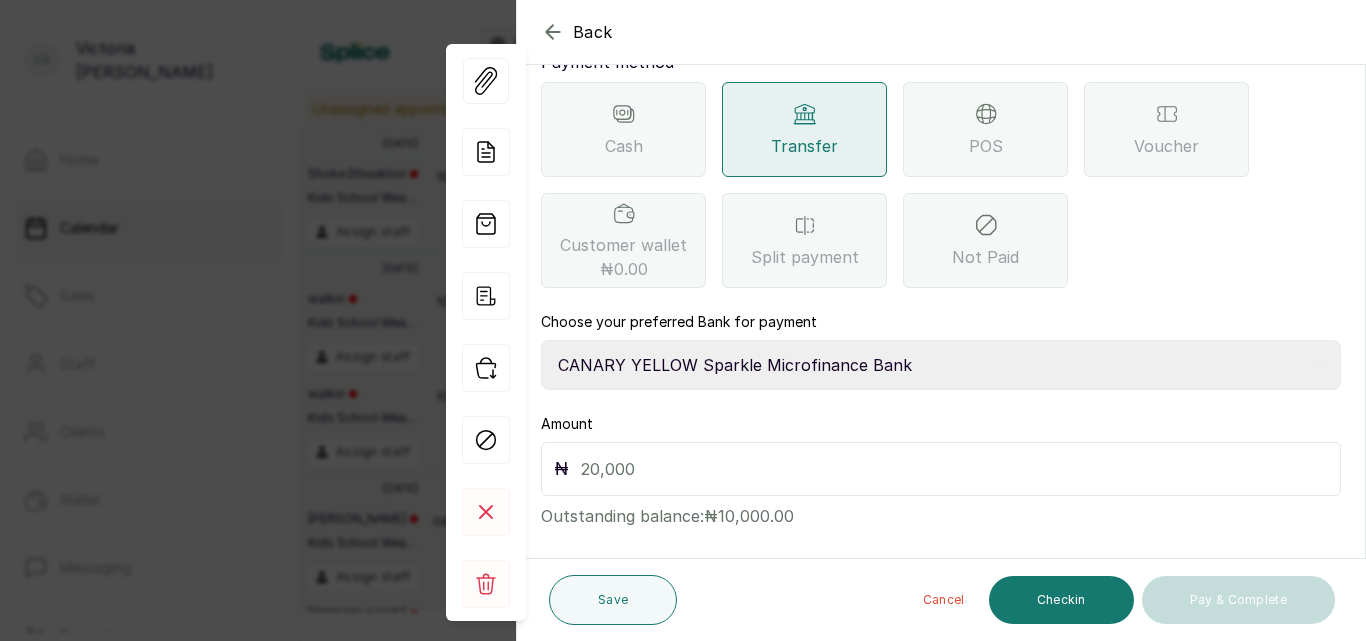 click at bounding box center (954, 469) 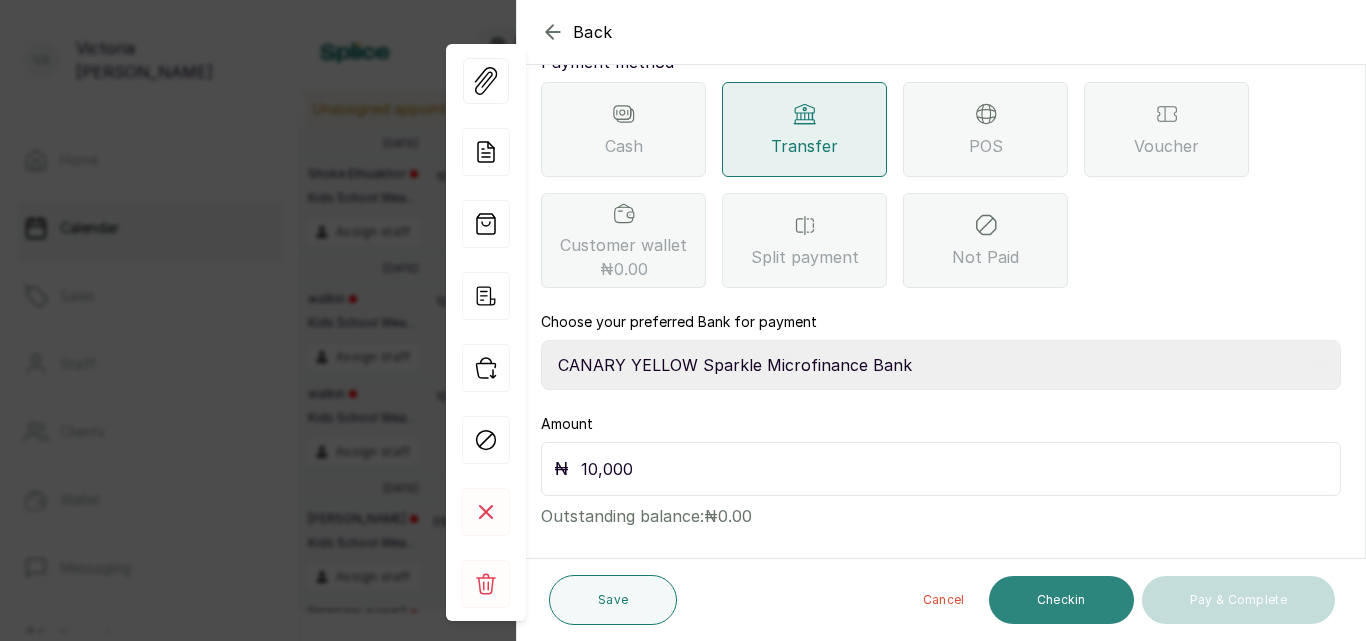 type on "10,000" 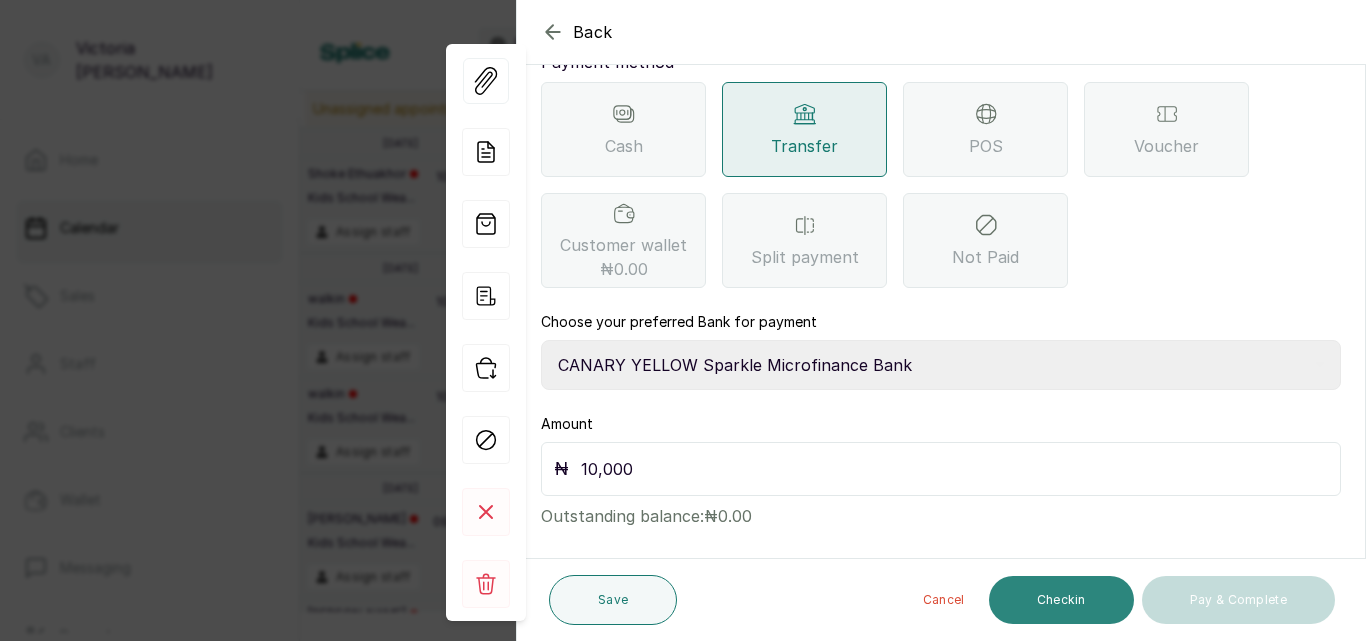 click on "Checkin" at bounding box center [1061, 600] 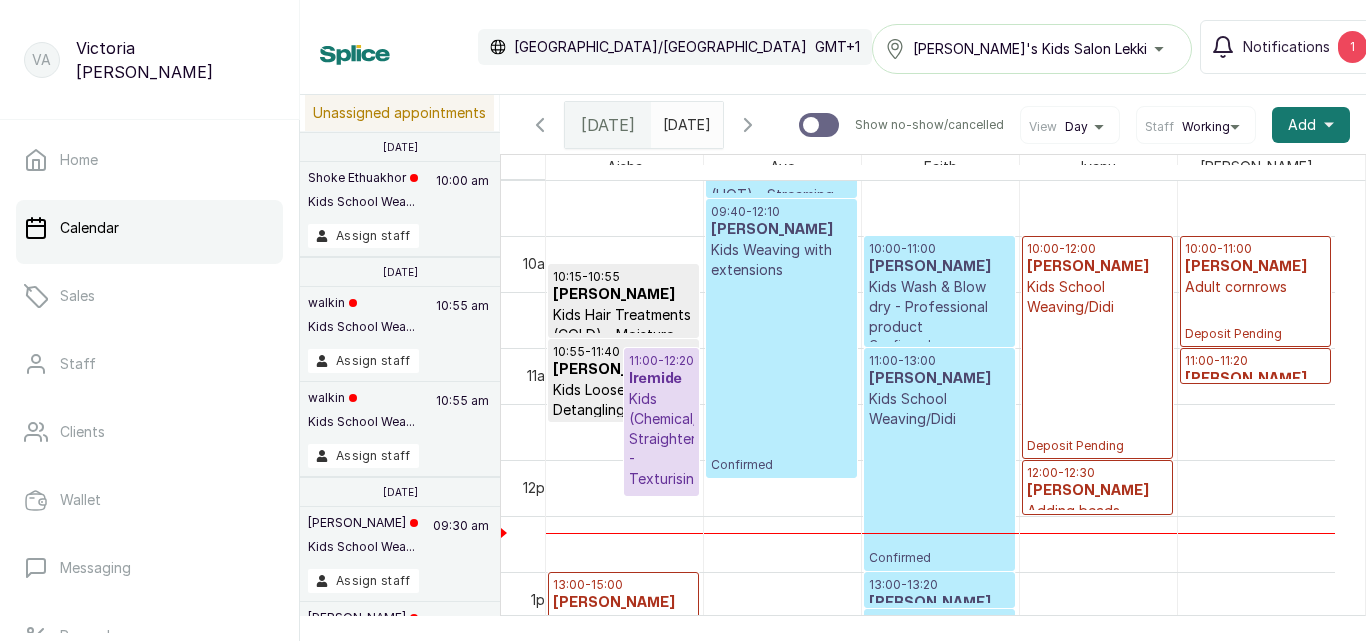 click on "Iremide" at bounding box center [662, 379] 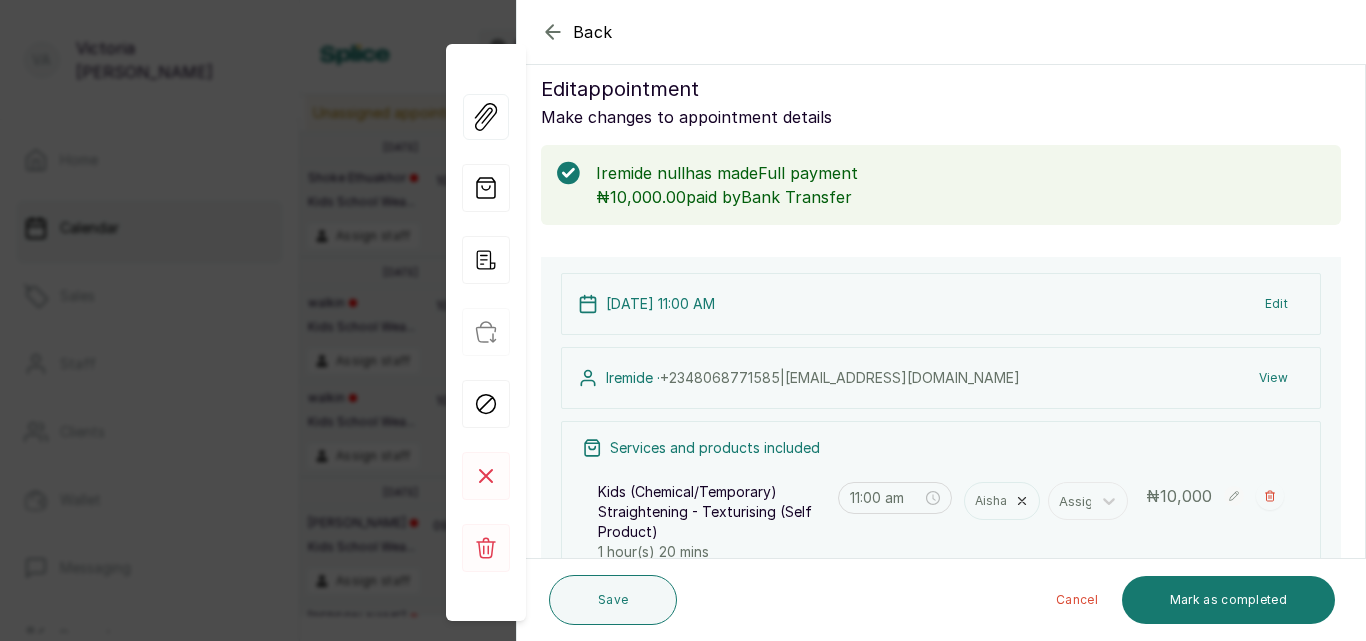 scroll, scrollTop: 36, scrollLeft: 0, axis: vertical 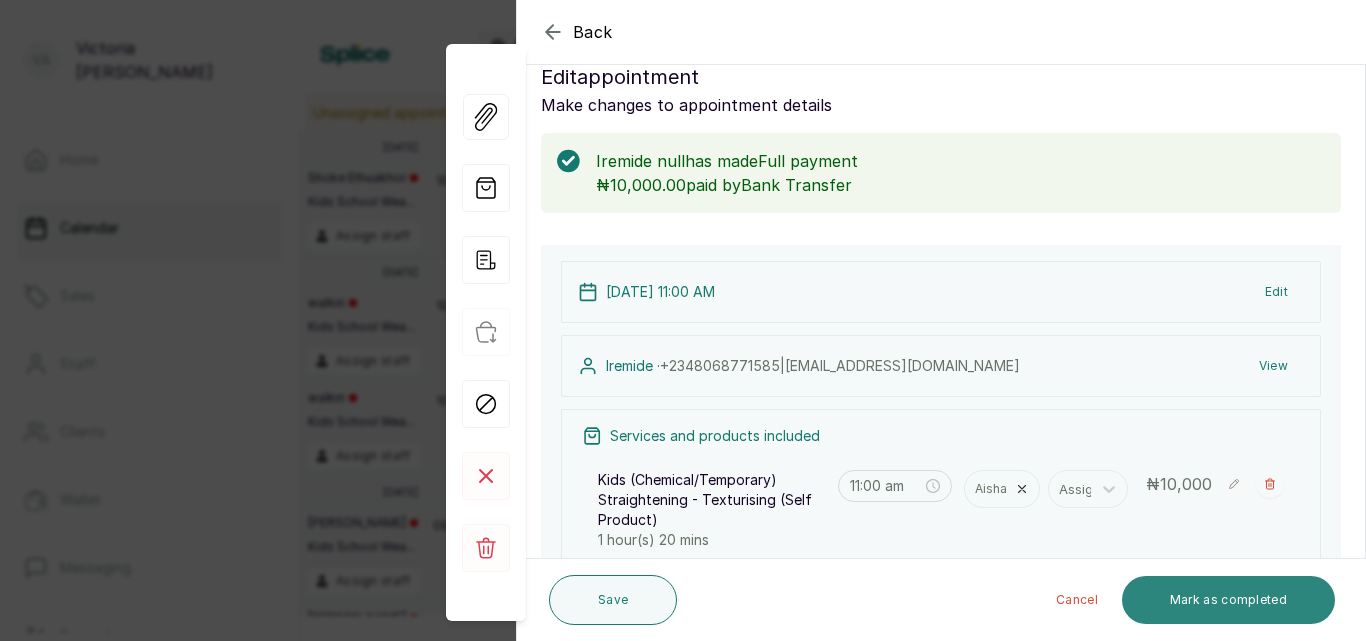 click on "Mark as completed" at bounding box center (1228, 600) 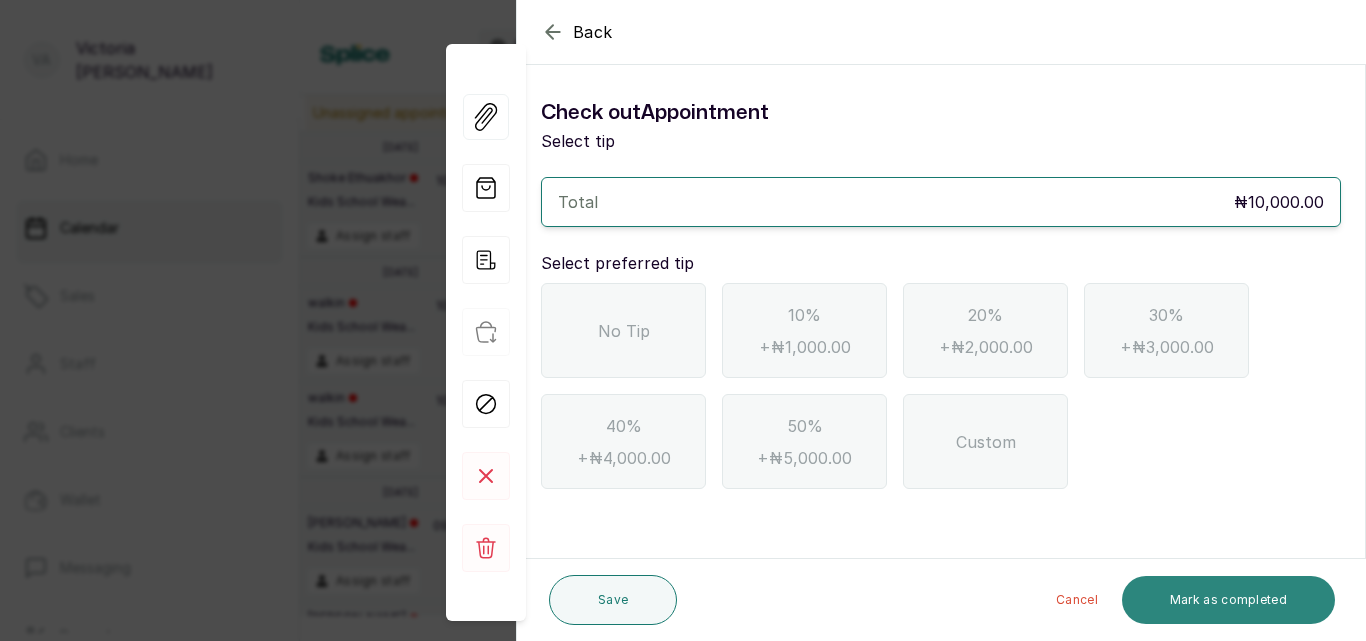 scroll, scrollTop: 0, scrollLeft: 0, axis: both 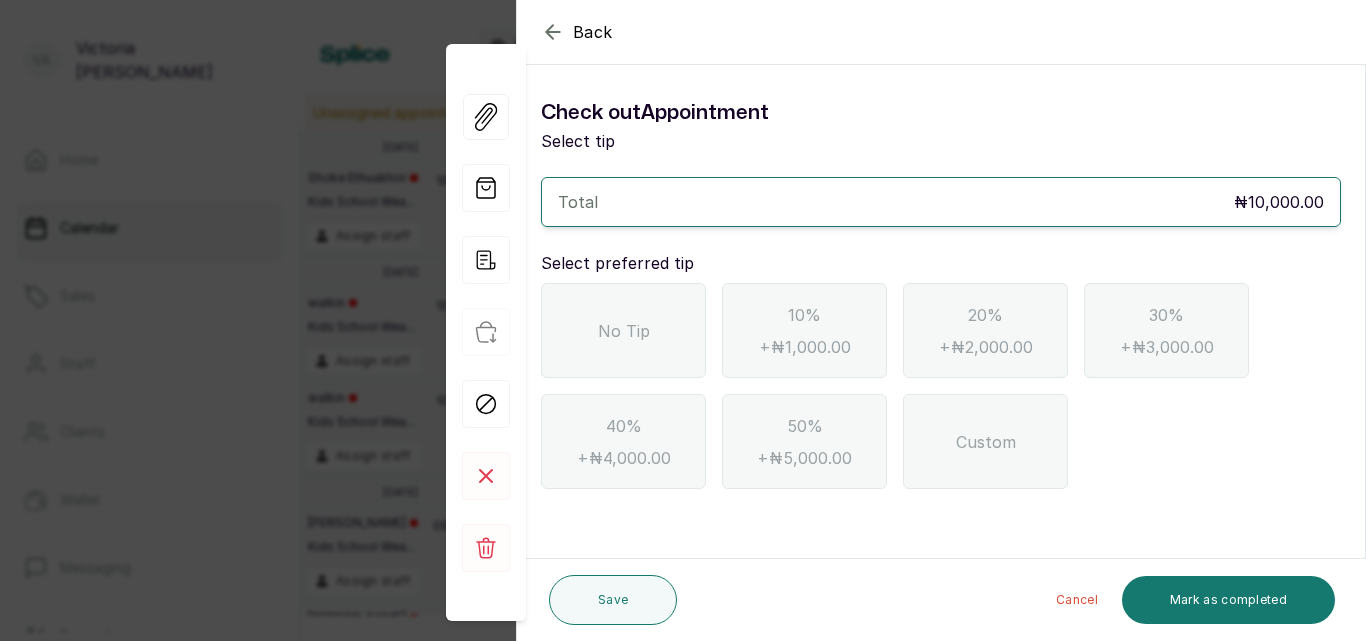 click on "No Tip" at bounding box center [624, 331] 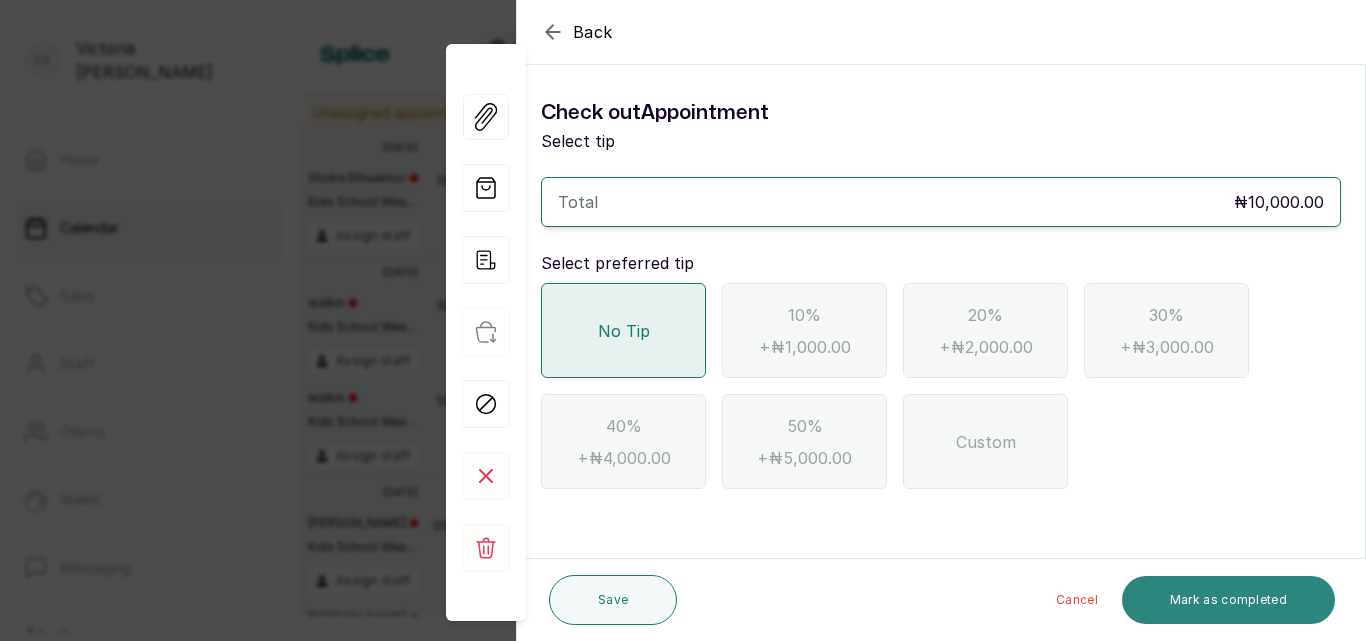 click on "Mark as completed" at bounding box center (1228, 600) 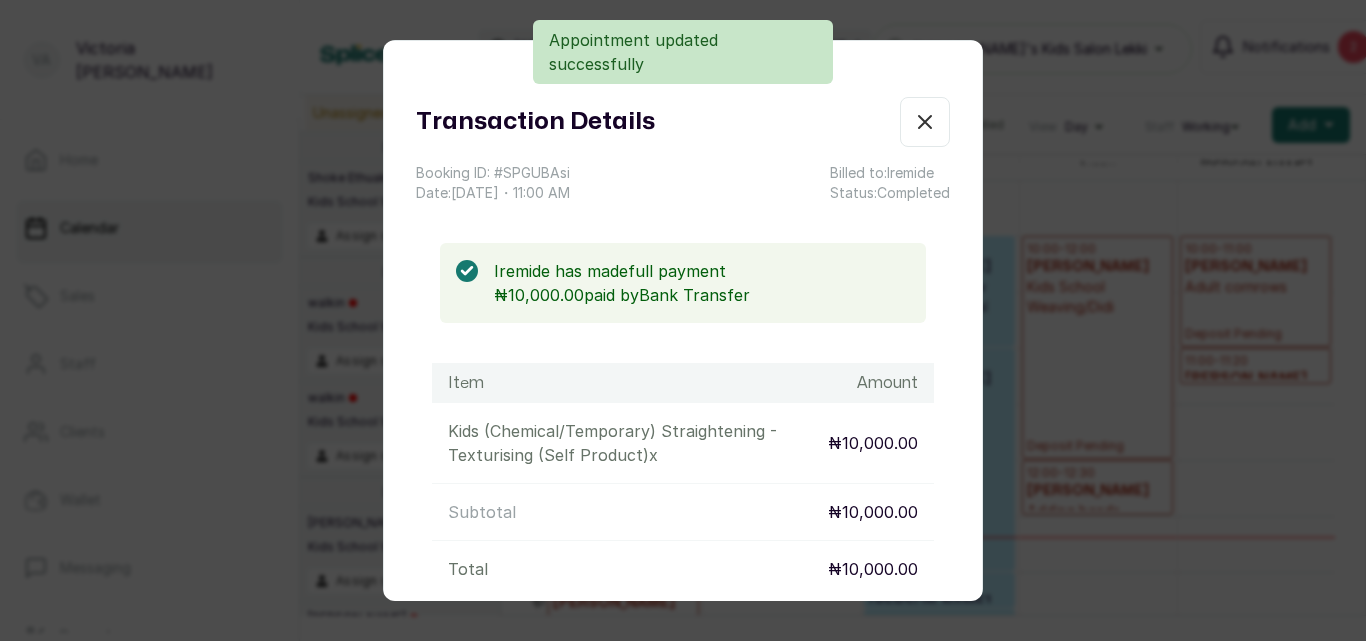 click 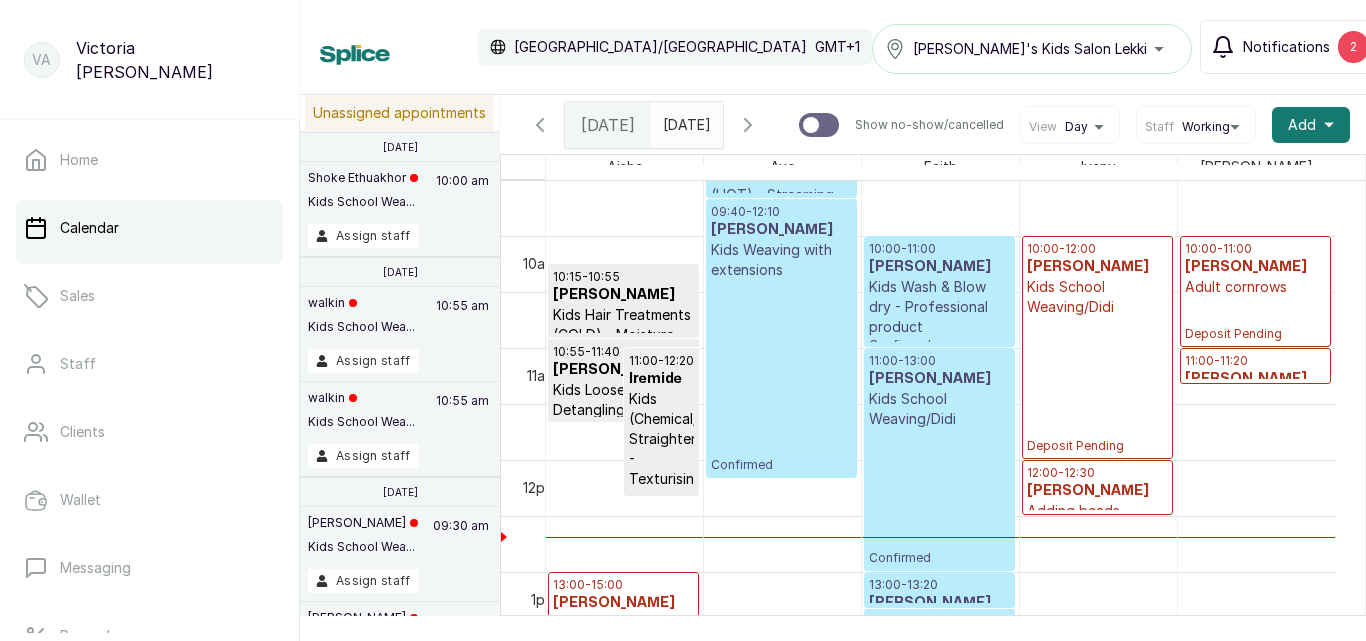 click on "Notifications 2" at bounding box center [1290, 47] 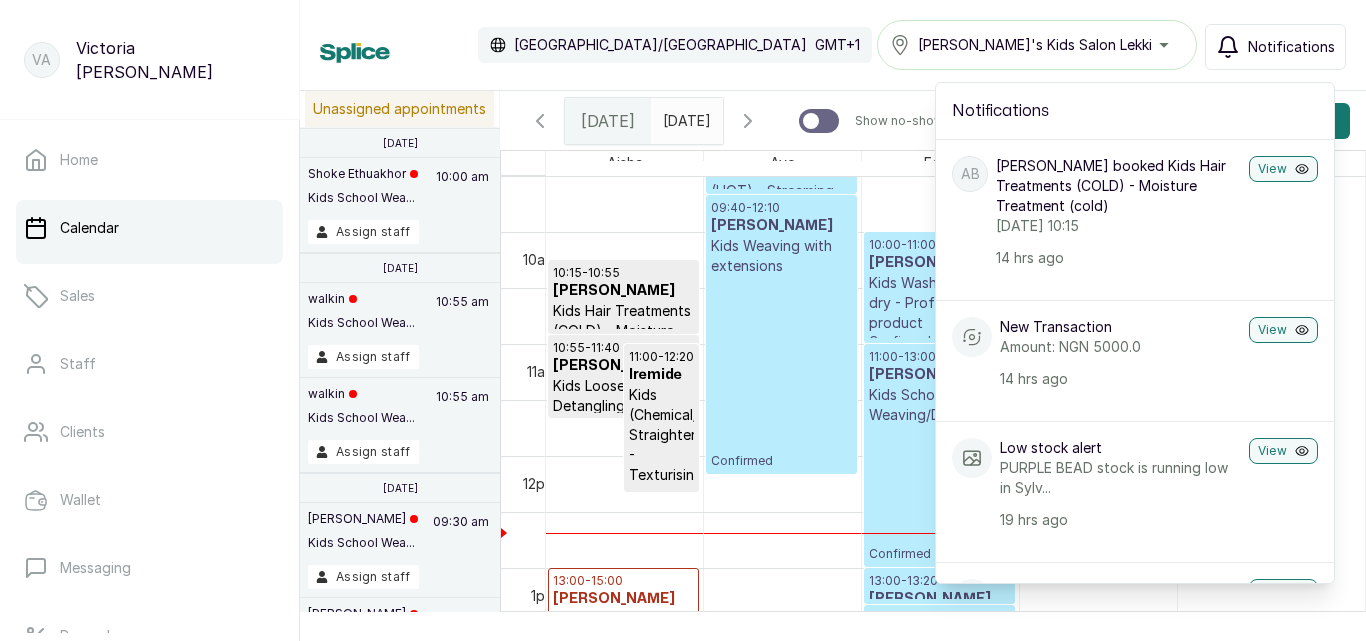 click on "Notifications" at bounding box center [1291, 47] 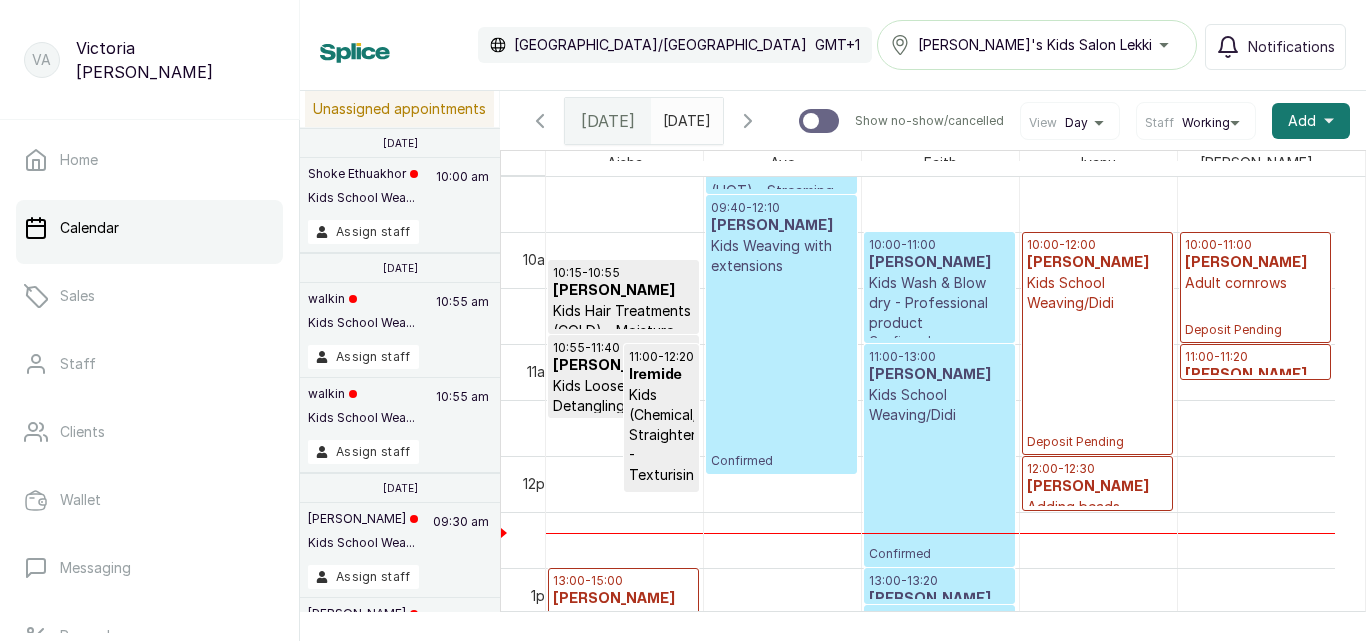 scroll, scrollTop: 1474, scrollLeft: 0, axis: vertical 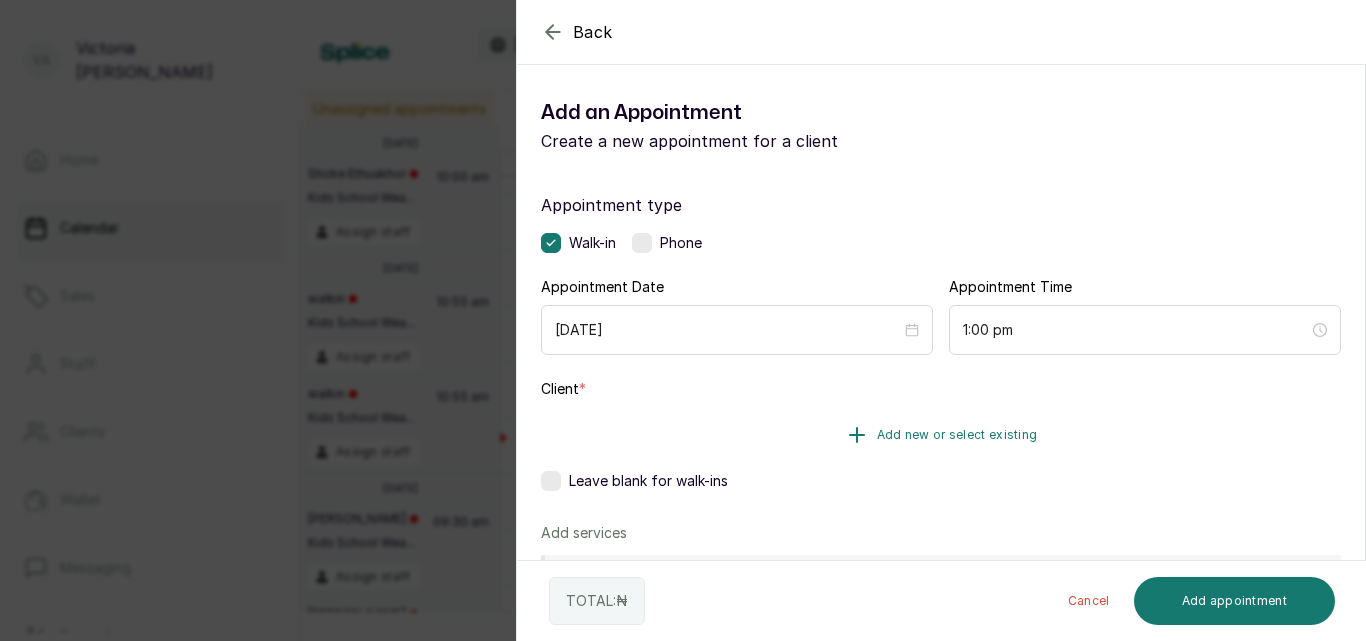 click on "Add new or select existing" at bounding box center (957, 435) 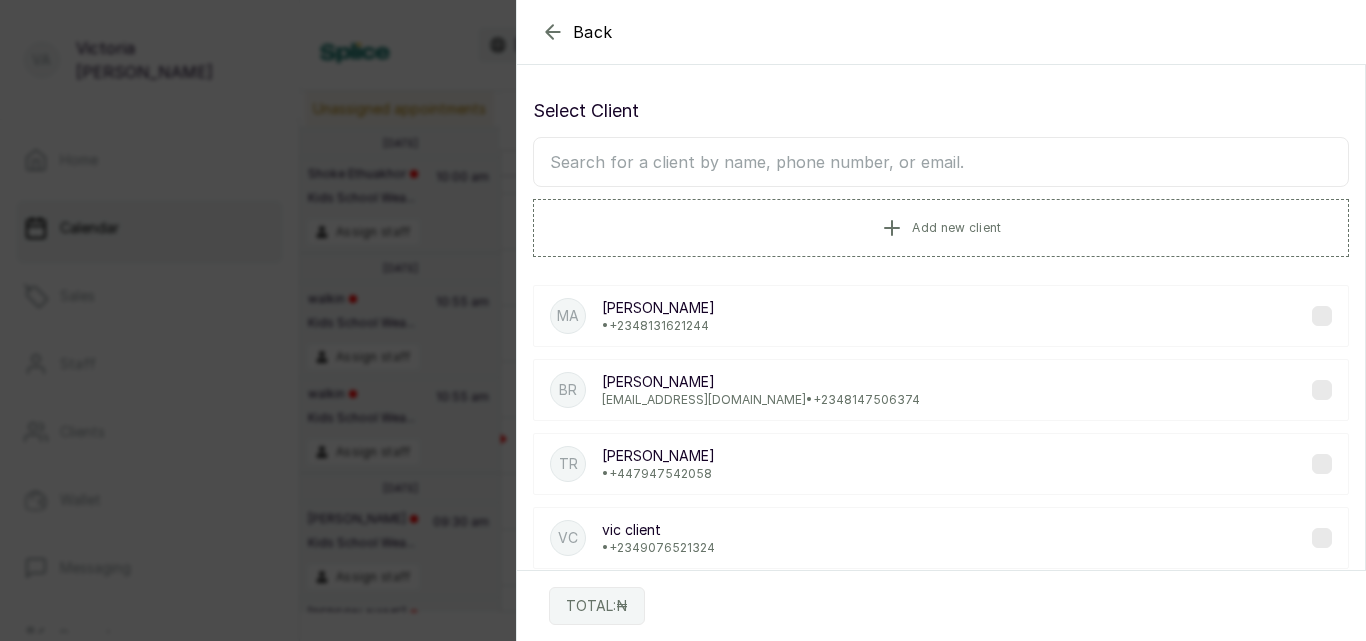 click at bounding box center (941, 162) 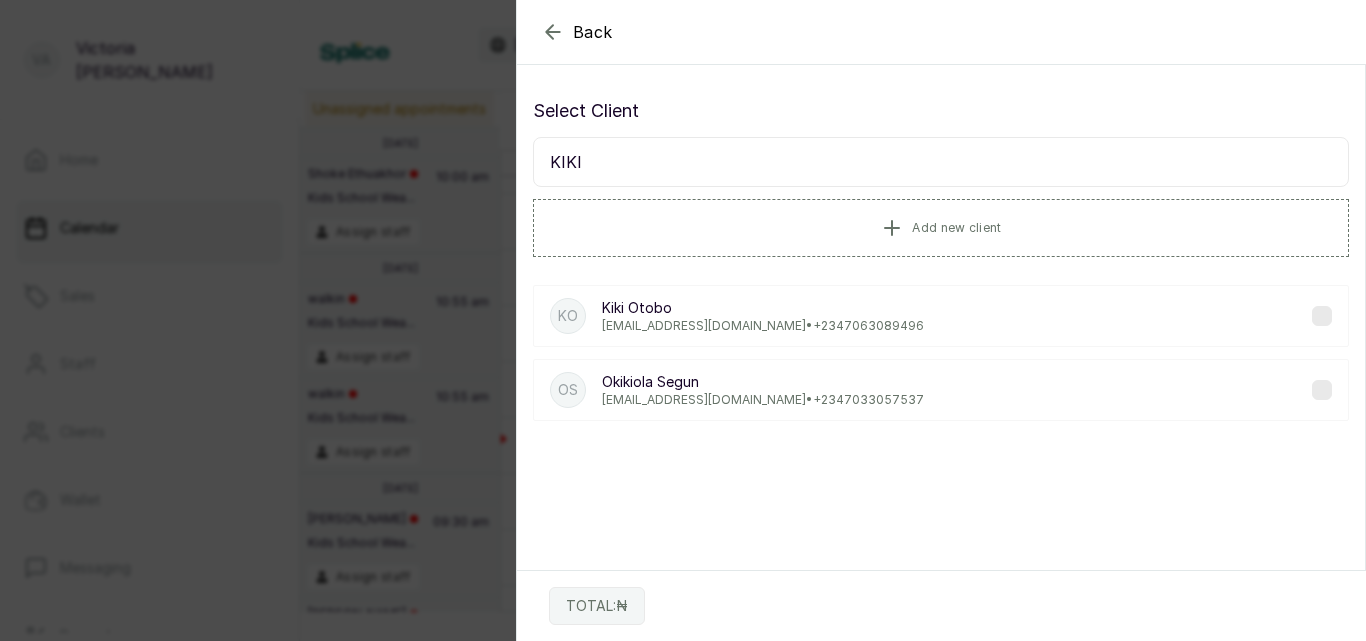 click on "KIKI" at bounding box center [941, 162] 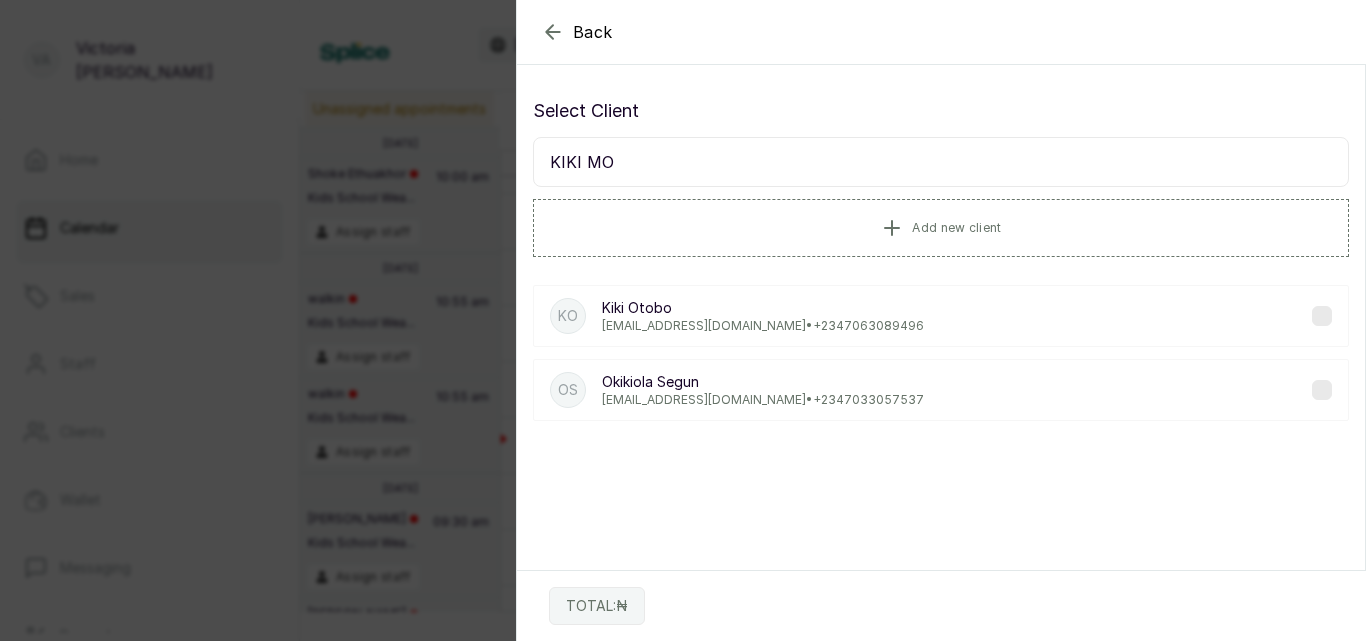 type on "KIKI MOM" 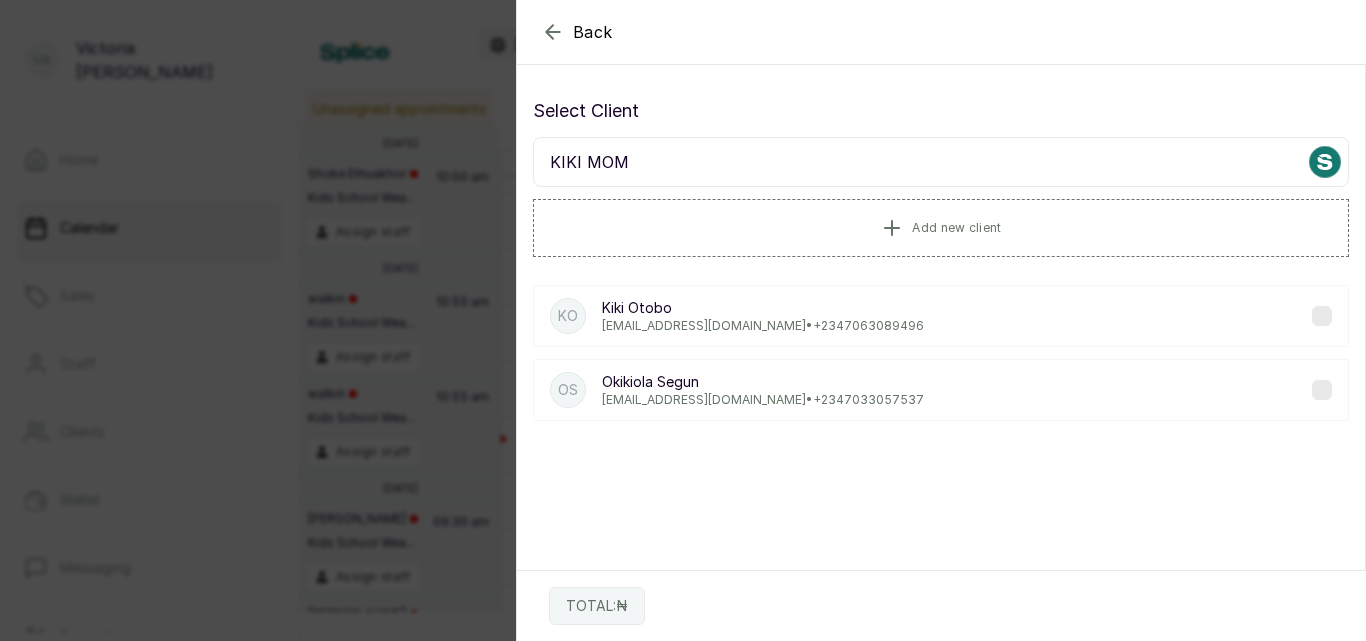 click on "KIKI MOM" at bounding box center (941, 162) 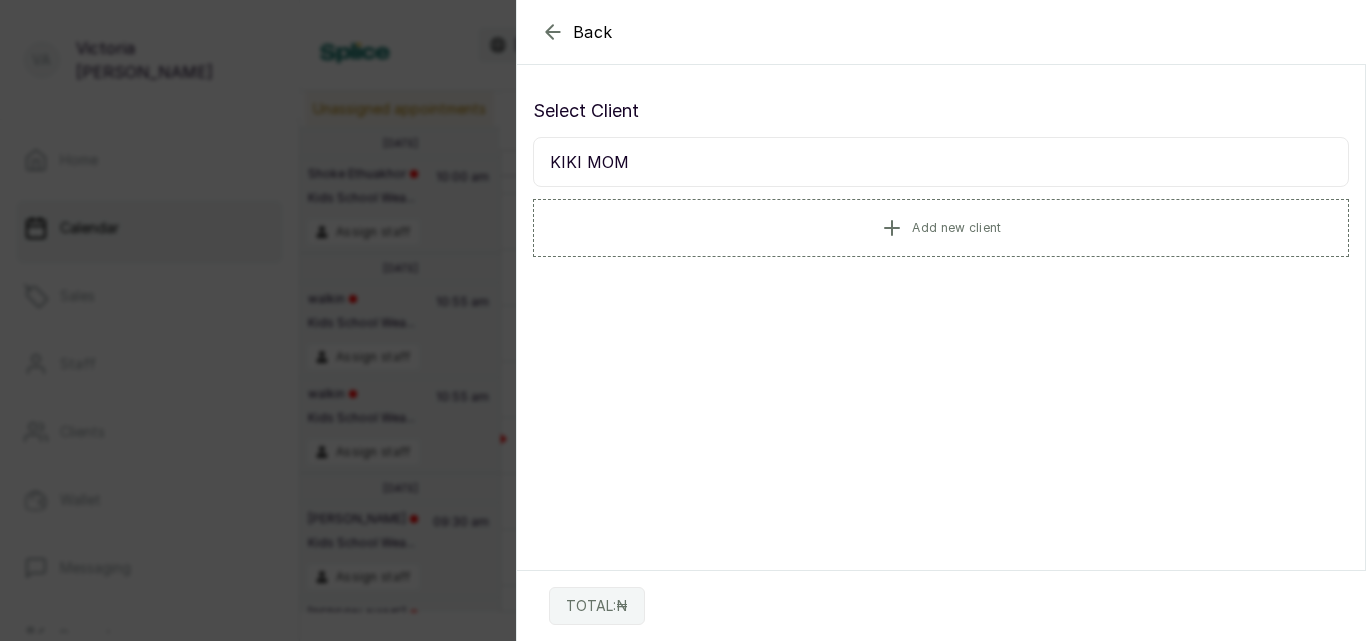 click on "KIKI MOM" at bounding box center [941, 162] 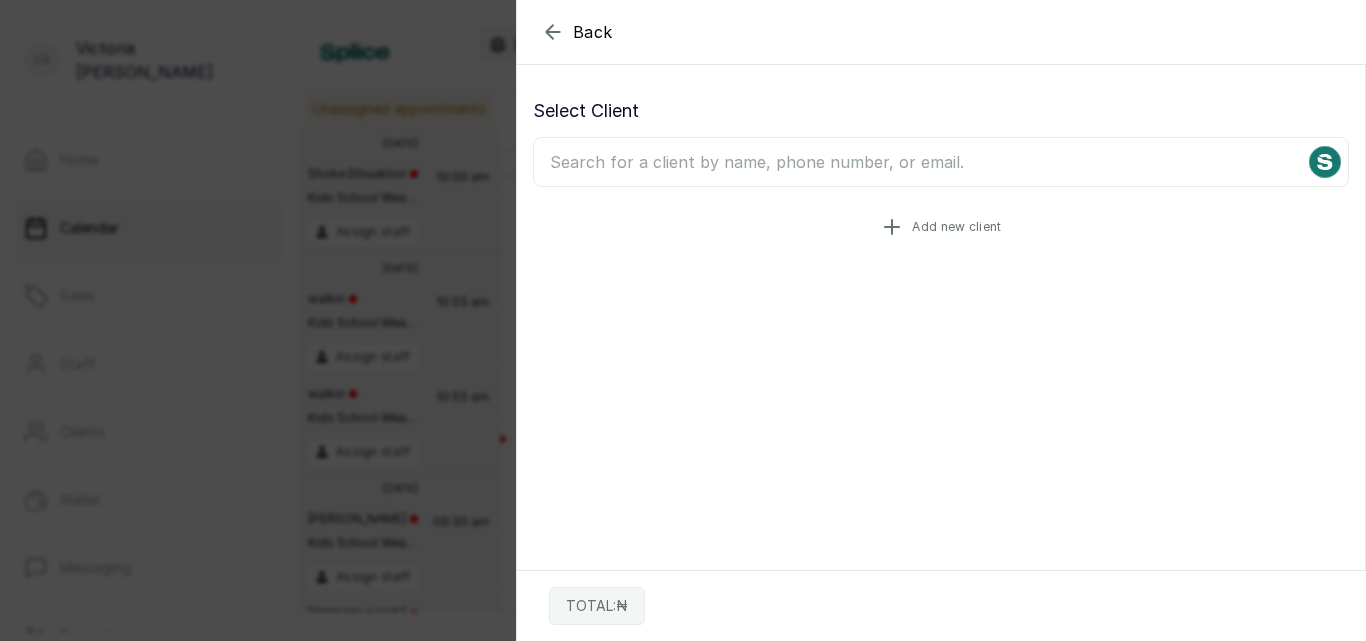 click on "Add new client" at bounding box center (941, 227) 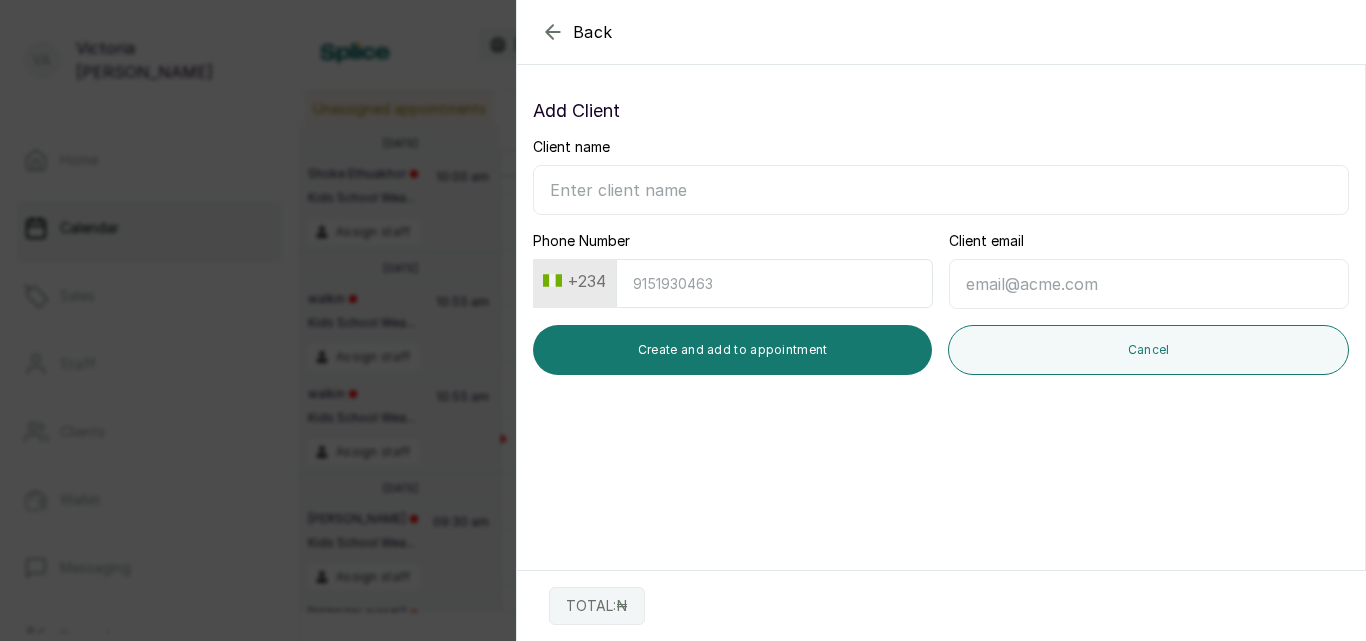click on "Client name" at bounding box center (941, 190) 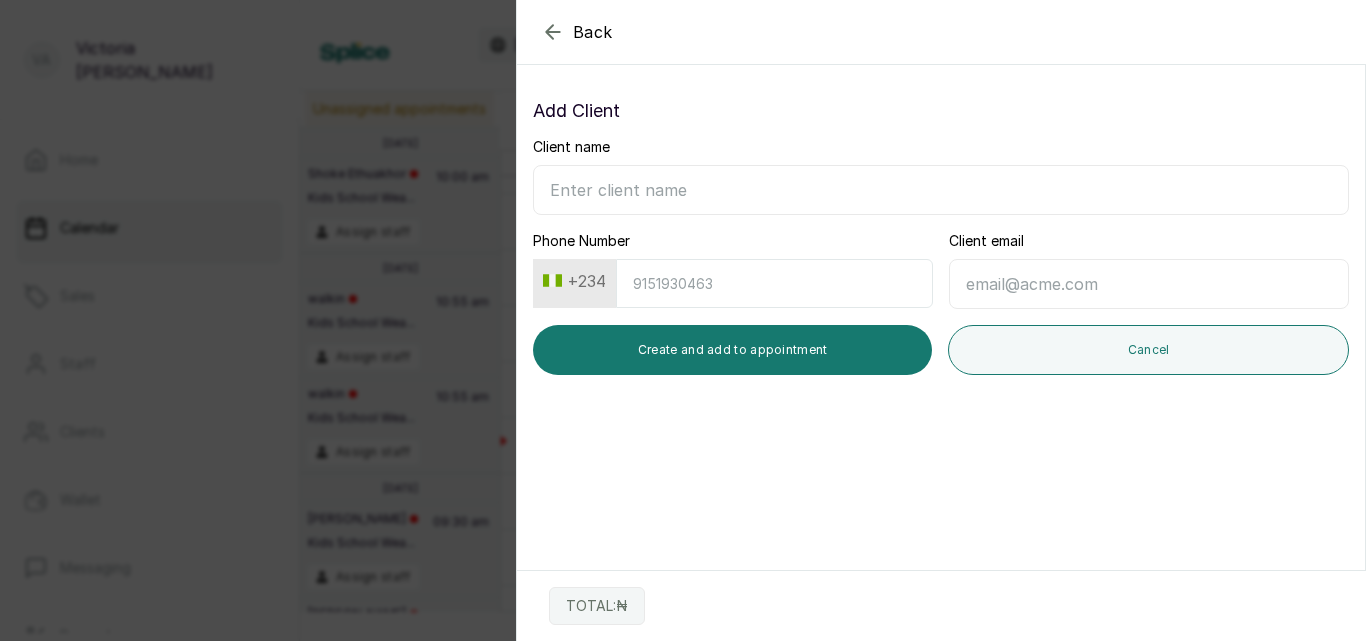paste on "KIKI MOM" 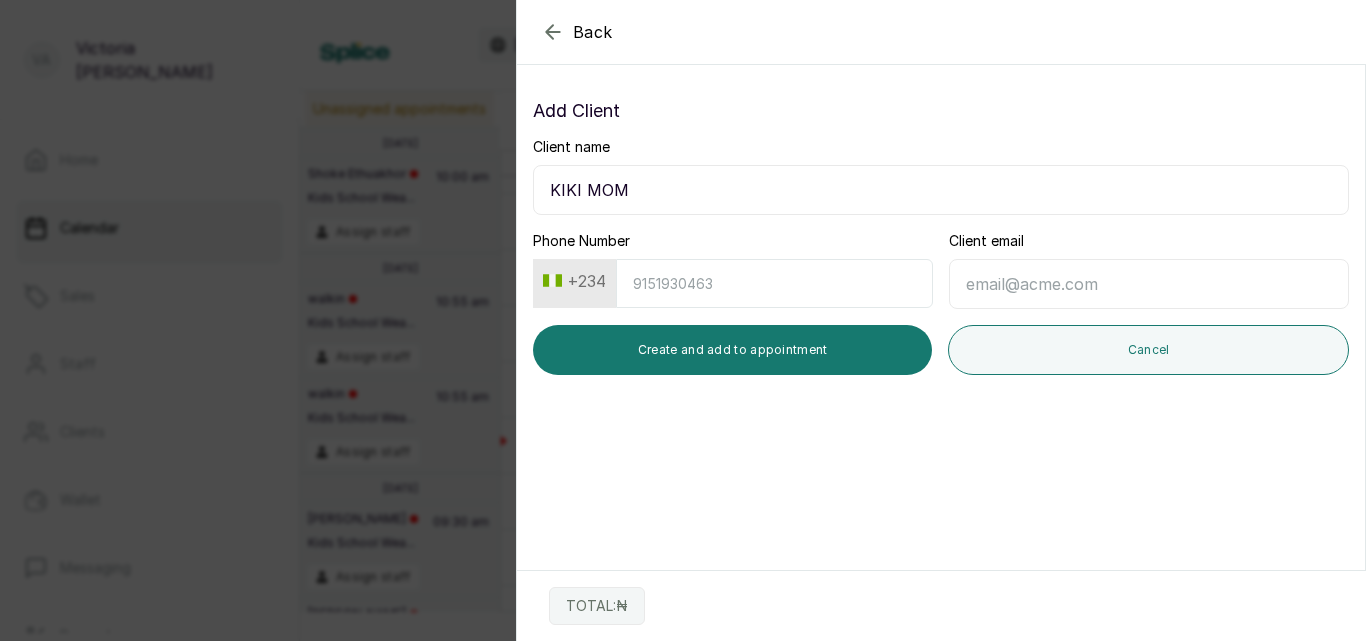 type on "KIKI MOM" 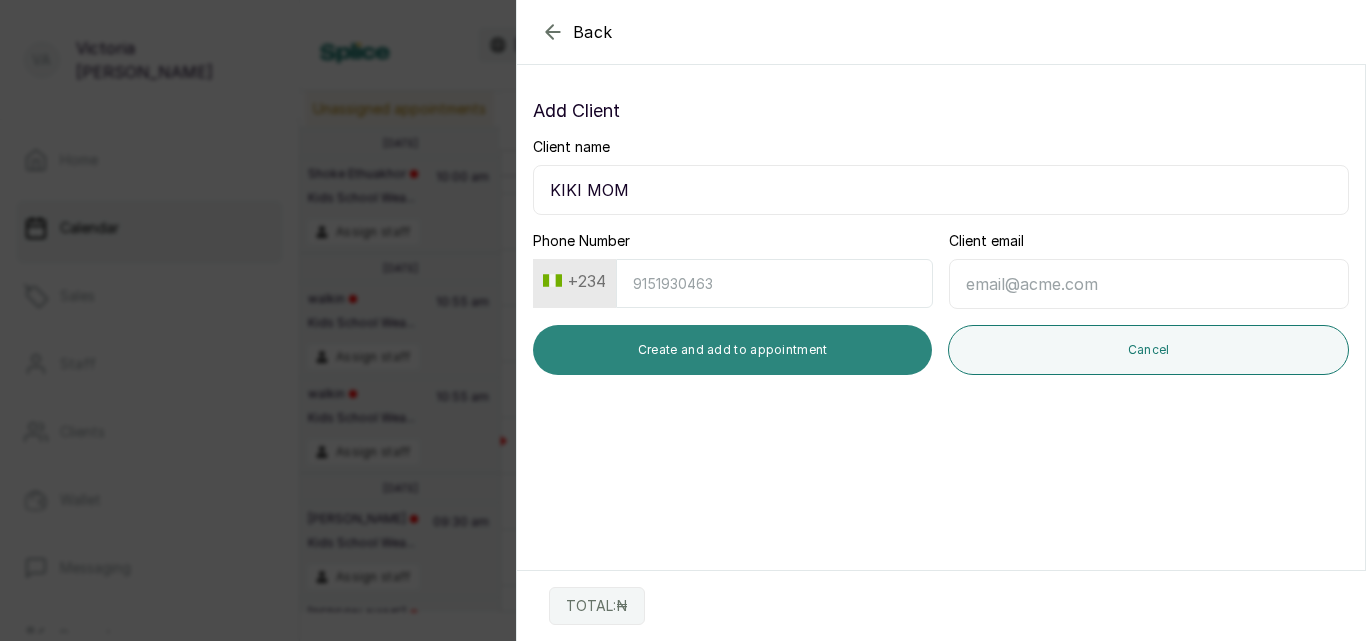 click on "Create and add to appointment" at bounding box center (732, 350) 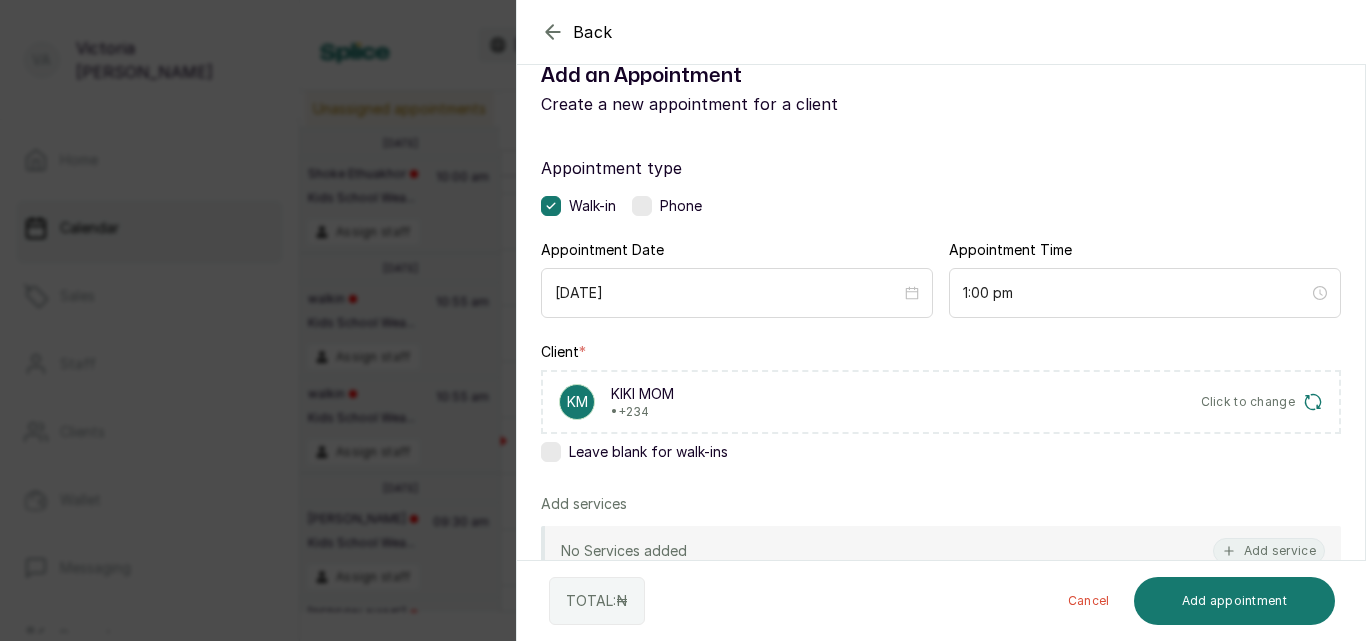scroll, scrollTop: 99, scrollLeft: 0, axis: vertical 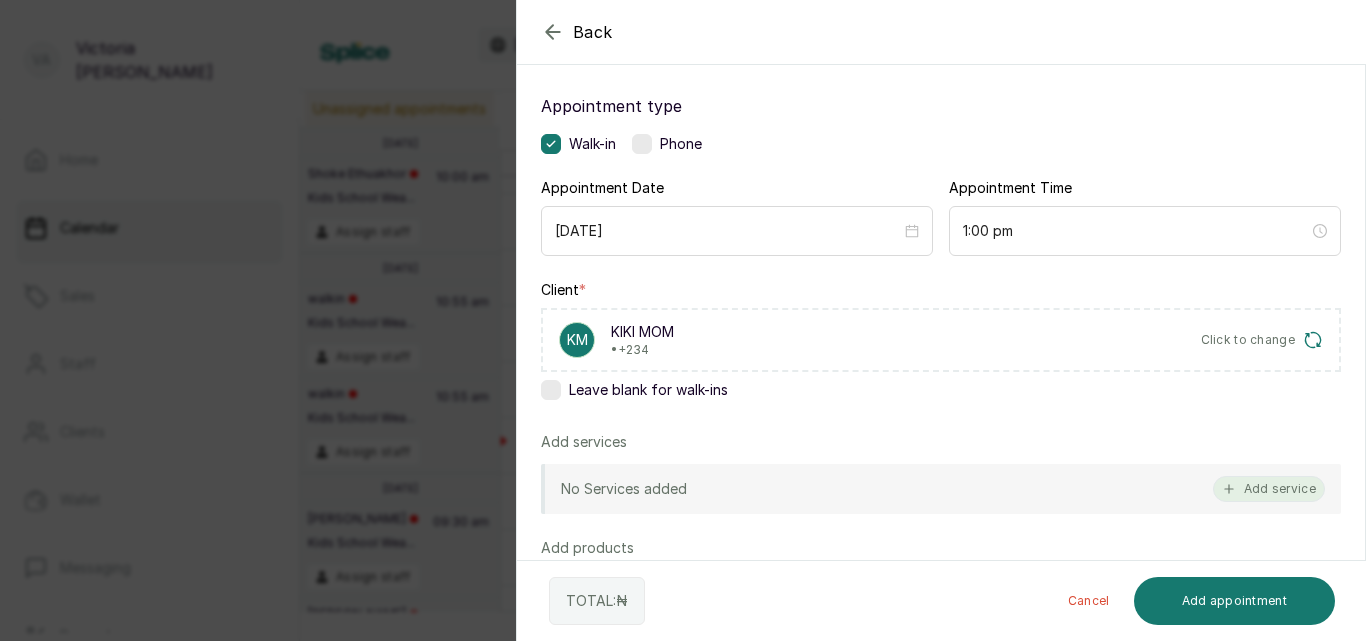 click on "Add service" at bounding box center [1269, 489] 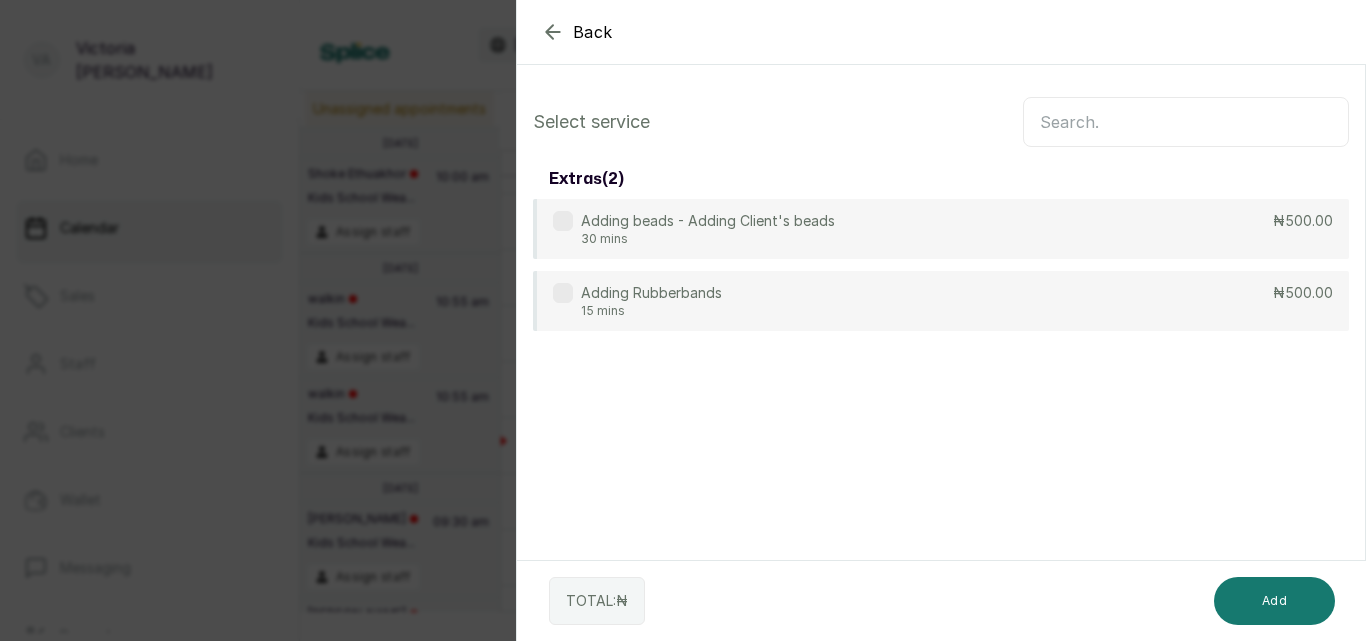 scroll, scrollTop: 0, scrollLeft: 0, axis: both 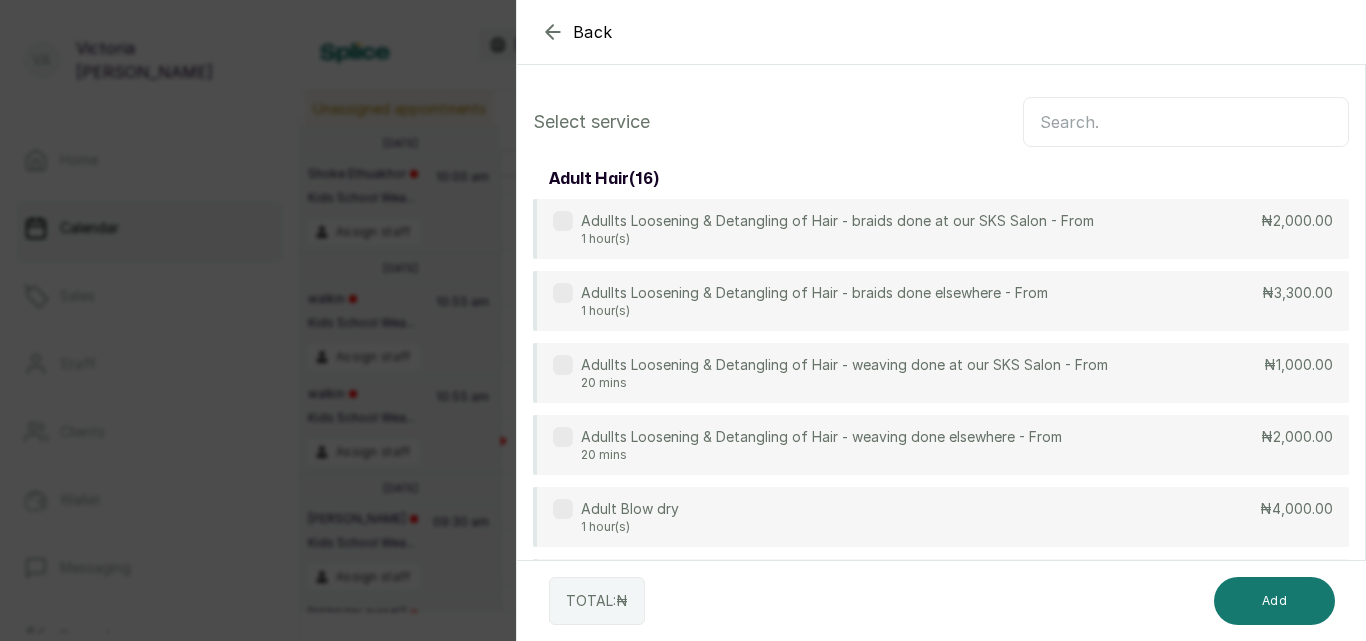 click at bounding box center (1186, 122) 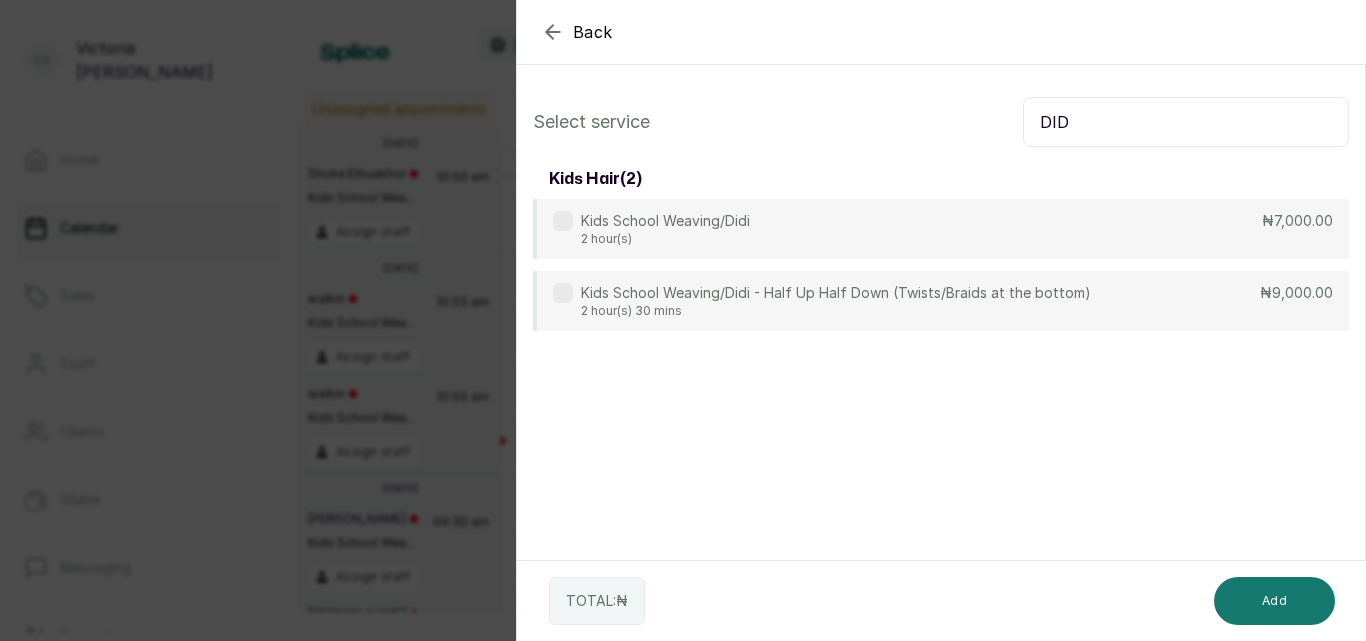 type on "DID" 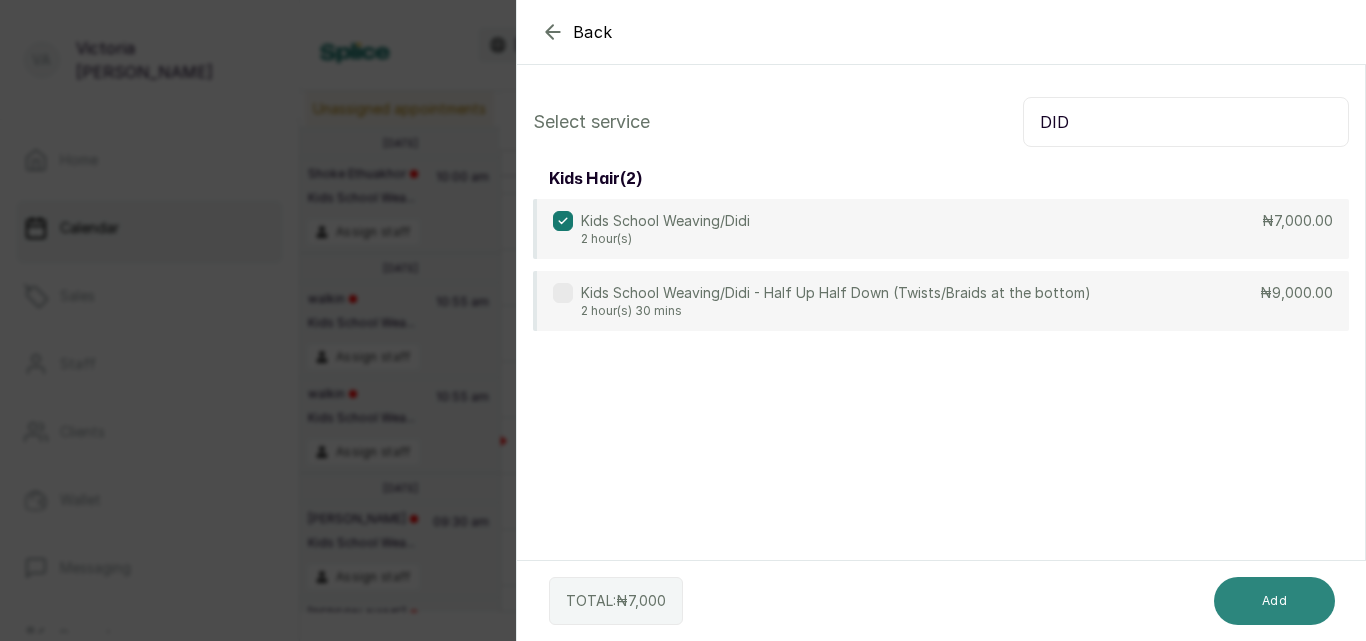click on "Add" at bounding box center (1274, 601) 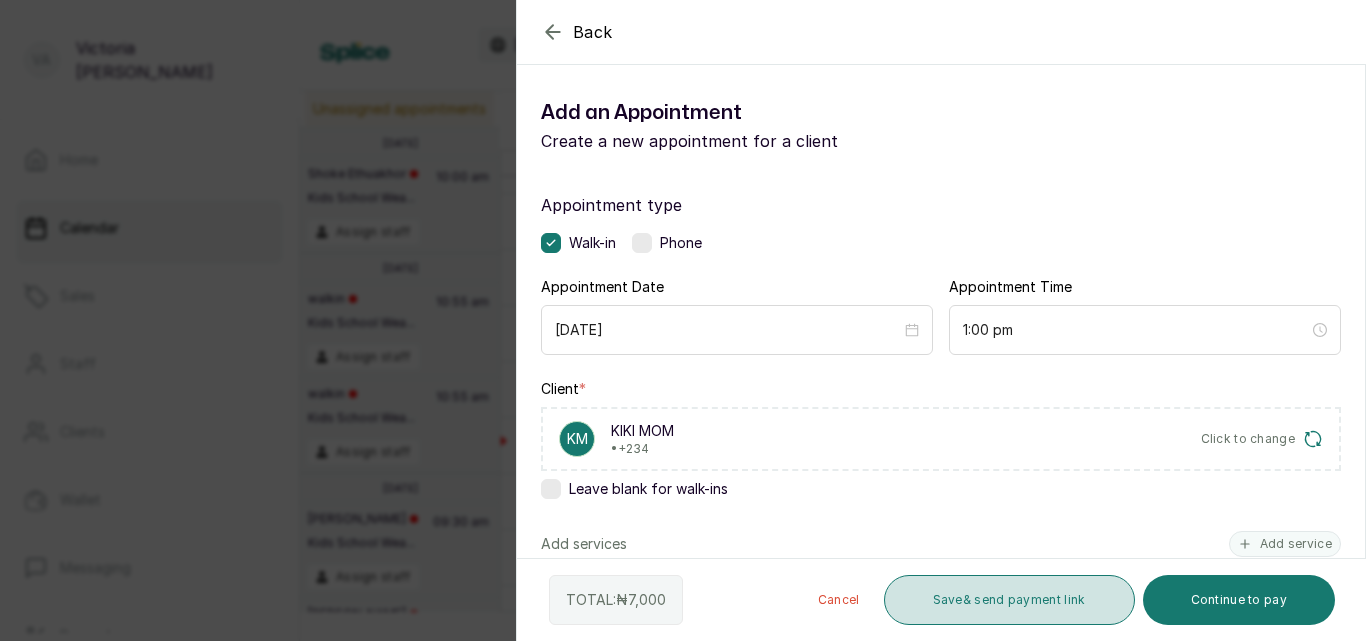 click on "Save  & send payment link" at bounding box center (1009, 600) 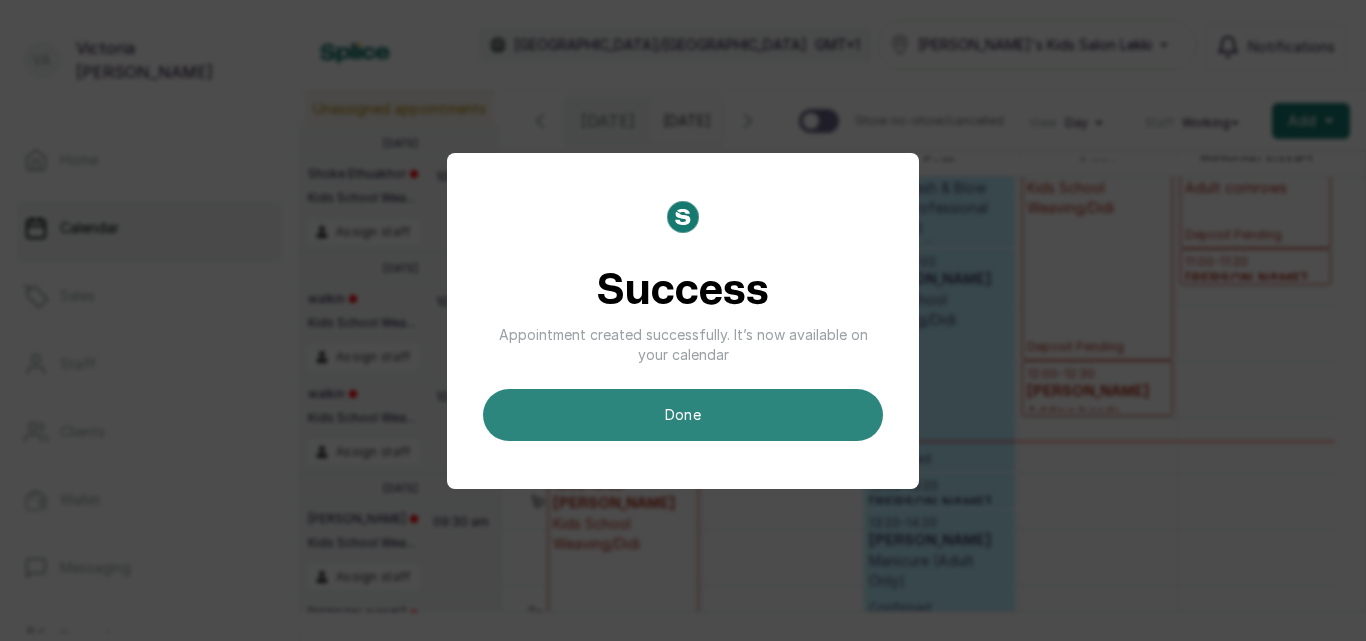 click on "done" at bounding box center [683, 415] 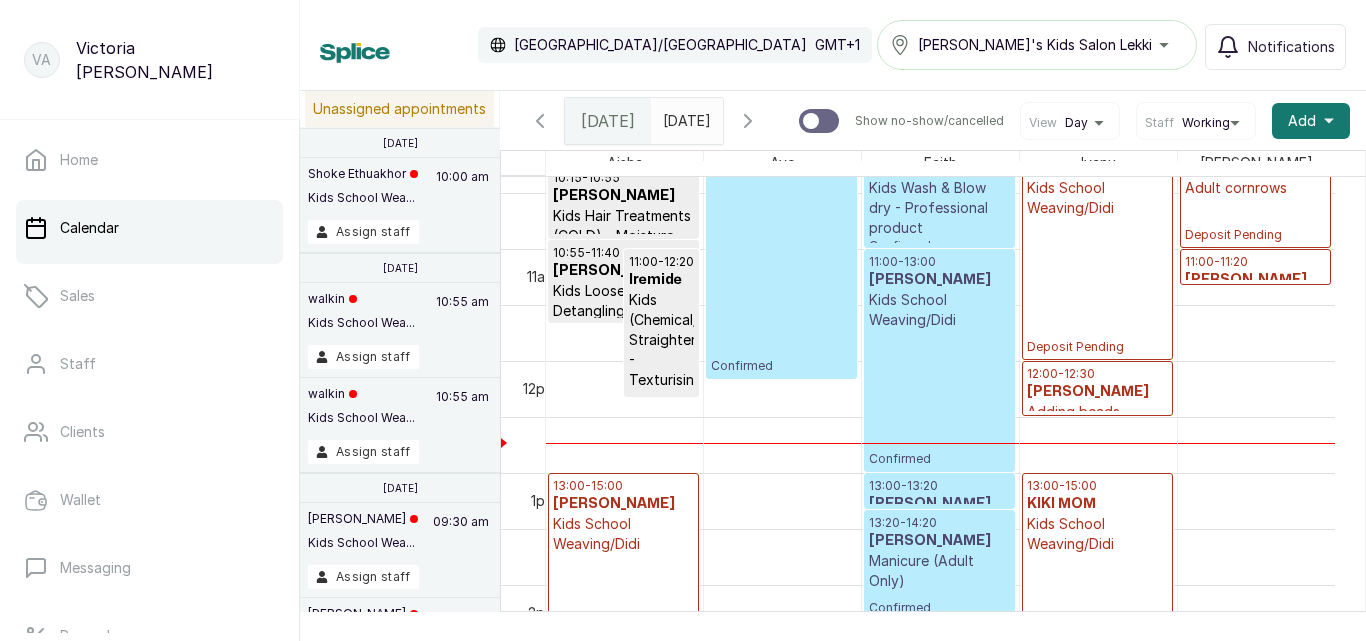 scroll, scrollTop: 1267, scrollLeft: 0, axis: vertical 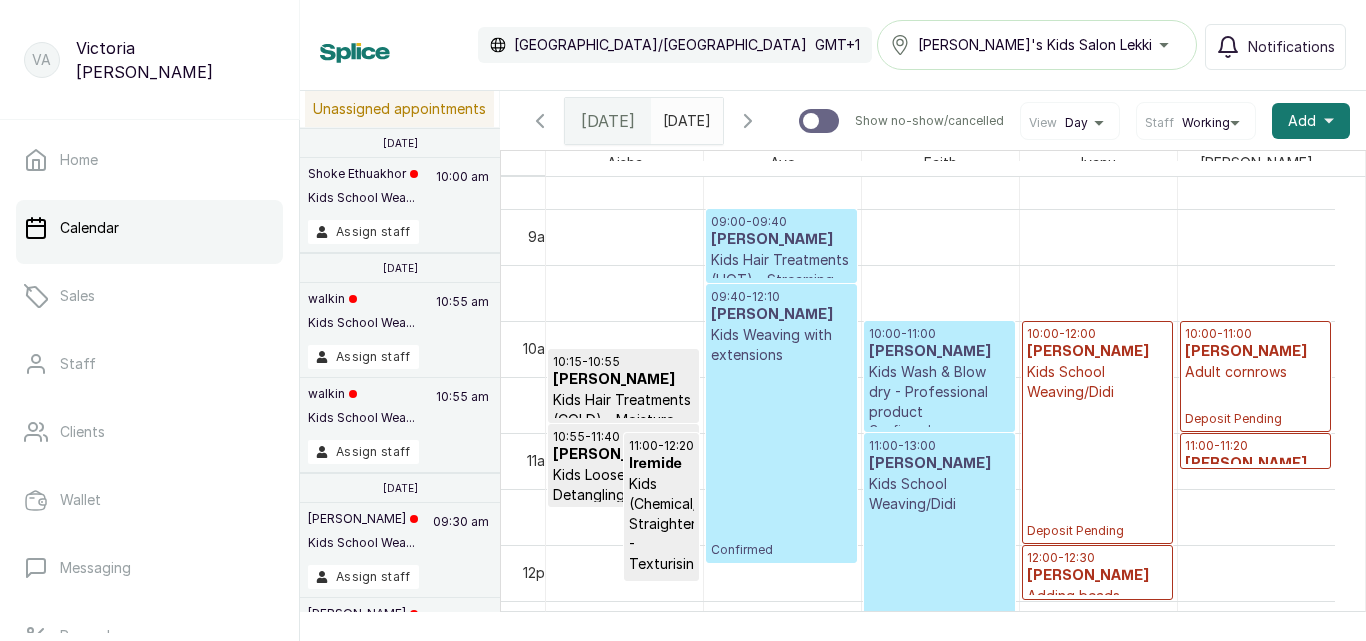 click on "09:40  -  12:10 Ade Alafia Kids Weaving with extensions Confirmed" at bounding box center [781, 423] 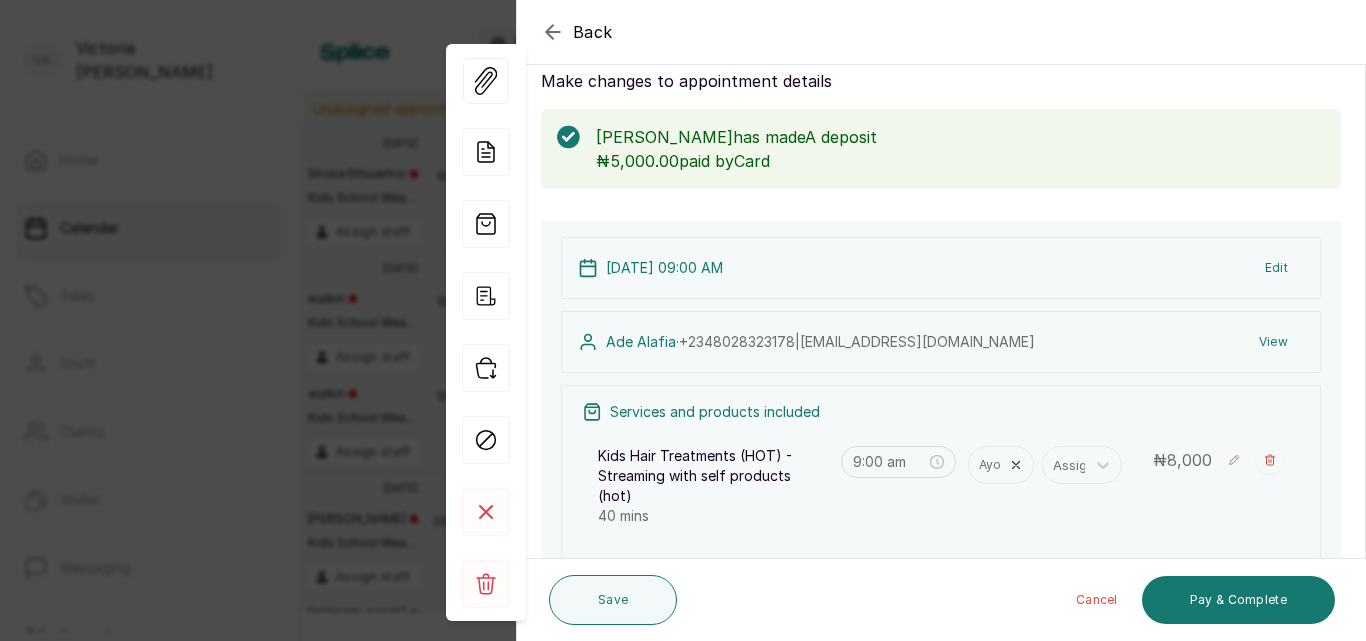 scroll, scrollTop: 15, scrollLeft: 0, axis: vertical 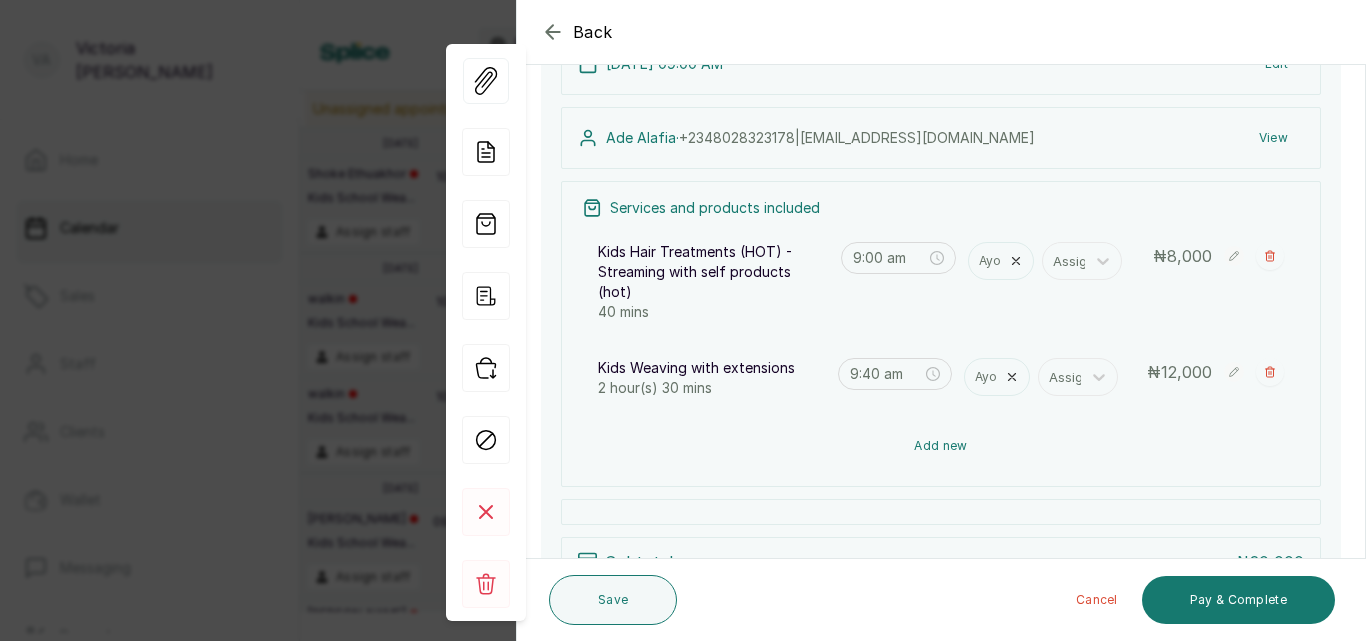 click on "Add new" at bounding box center (941, 446) 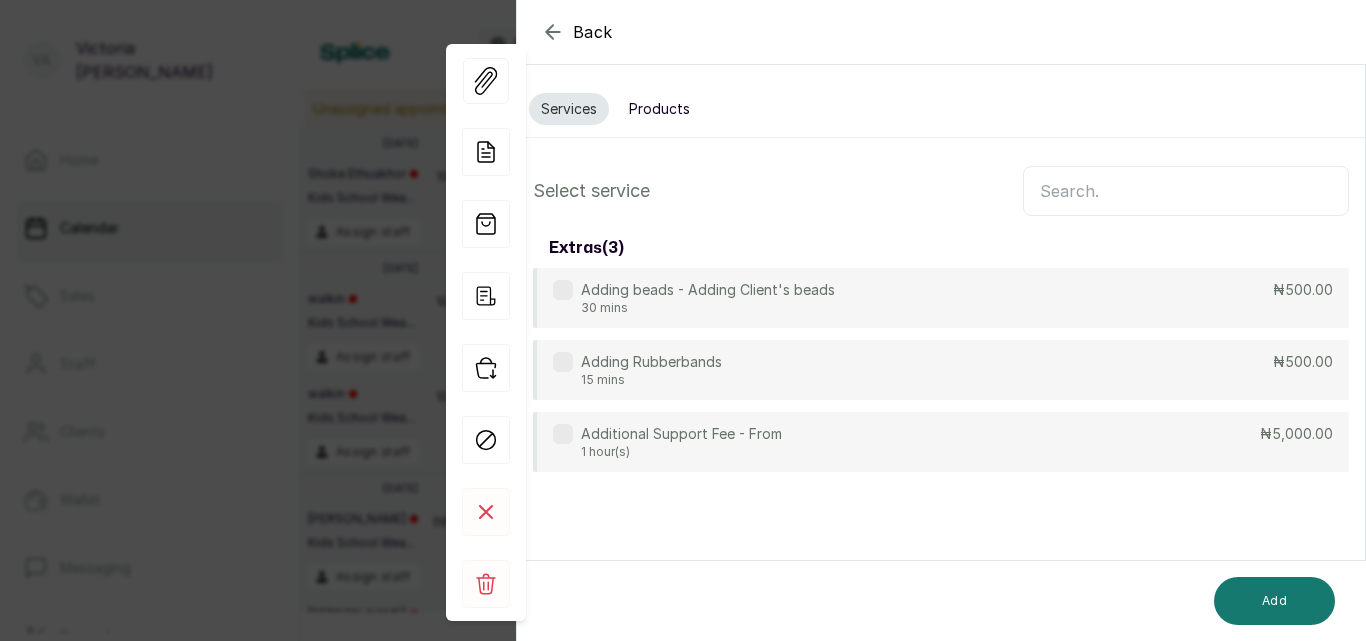scroll, scrollTop: 0, scrollLeft: 0, axis: both 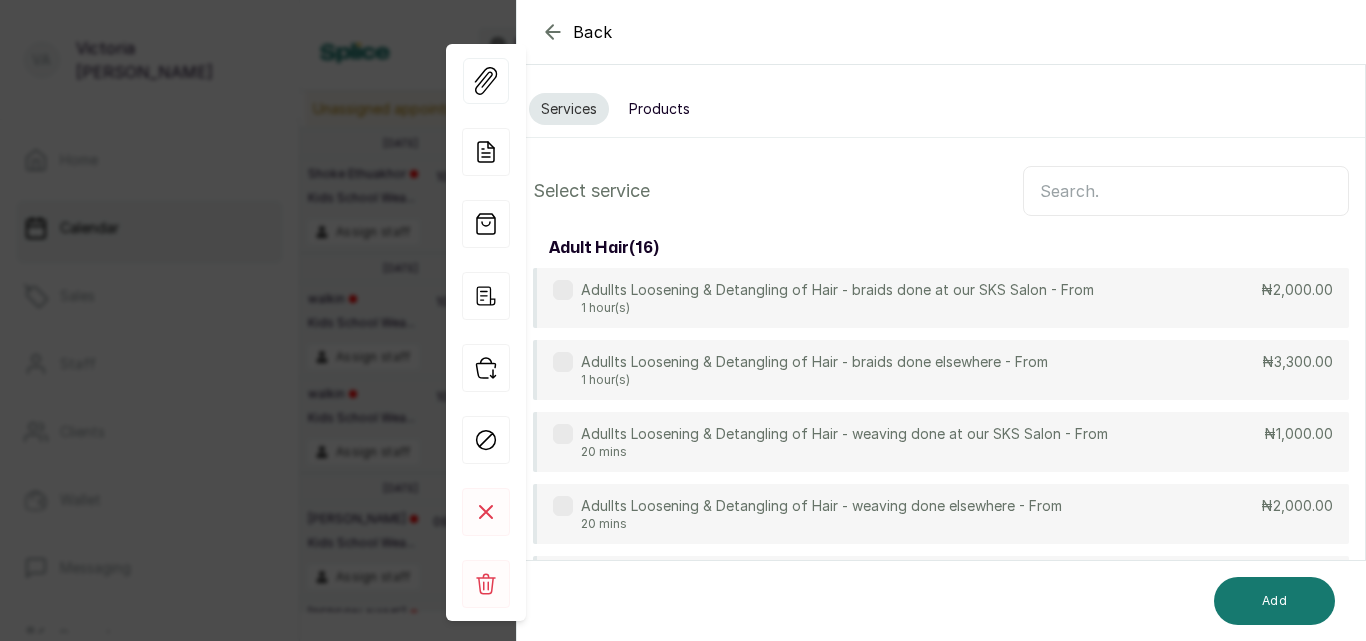 click on "Products" at bounding box center (659, 109) 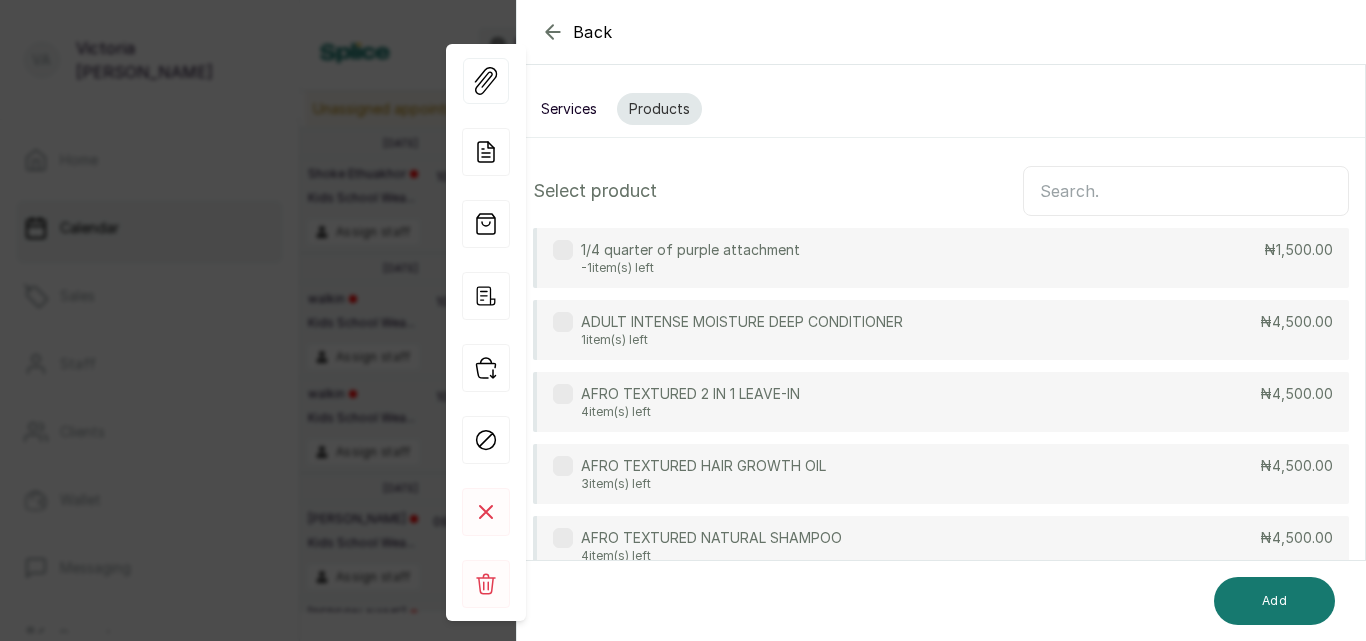 click at bounding box center [1186, 191] 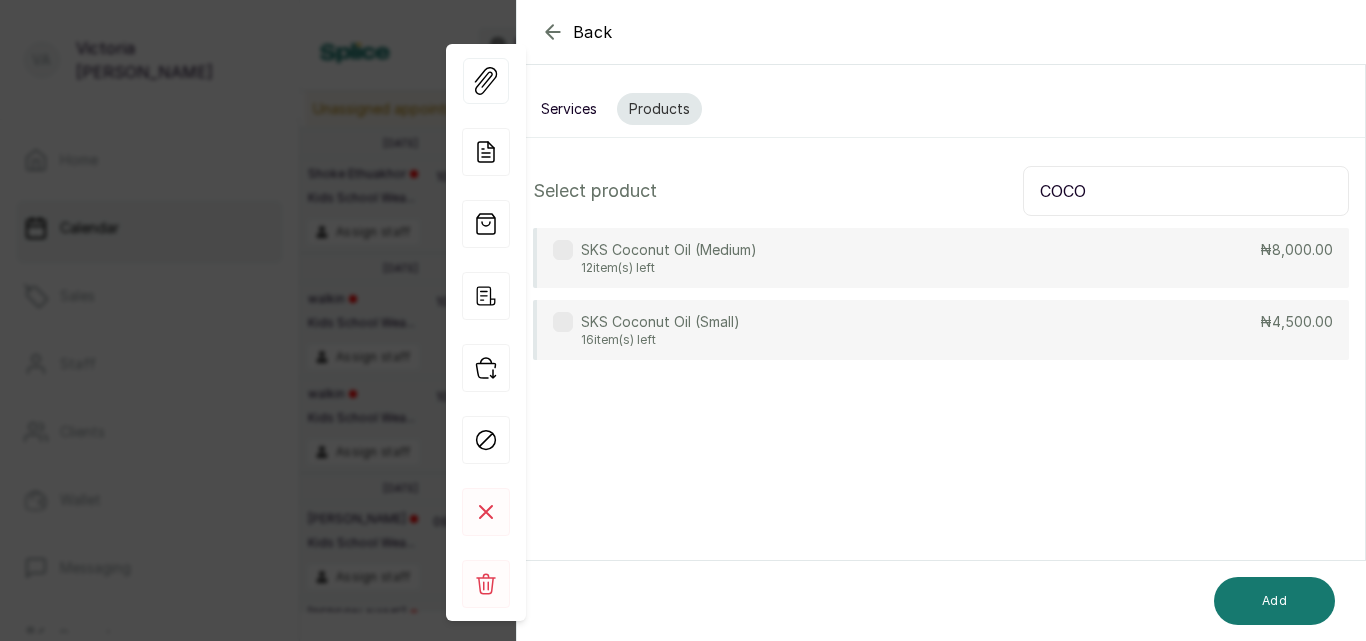 type on "COCO" 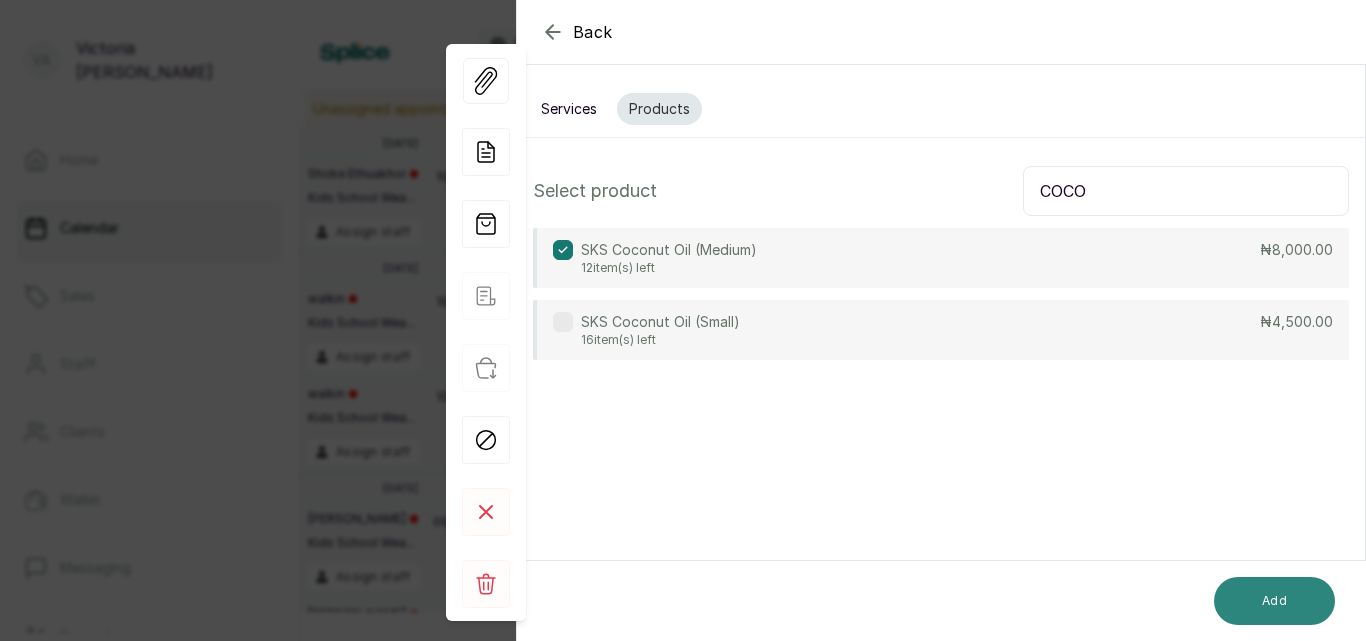 click on "Add" at bounding box center [1274, 601] 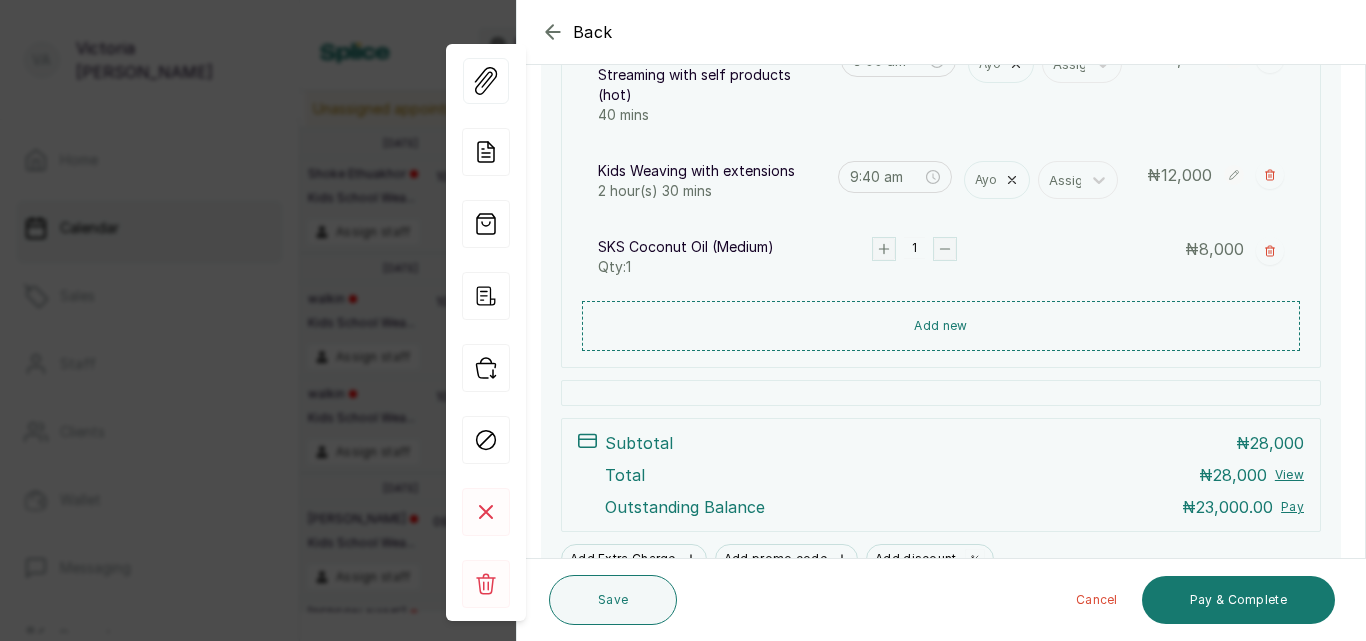 scroll, scrollTop: 453, scrollLeft: 0, axis: vertical 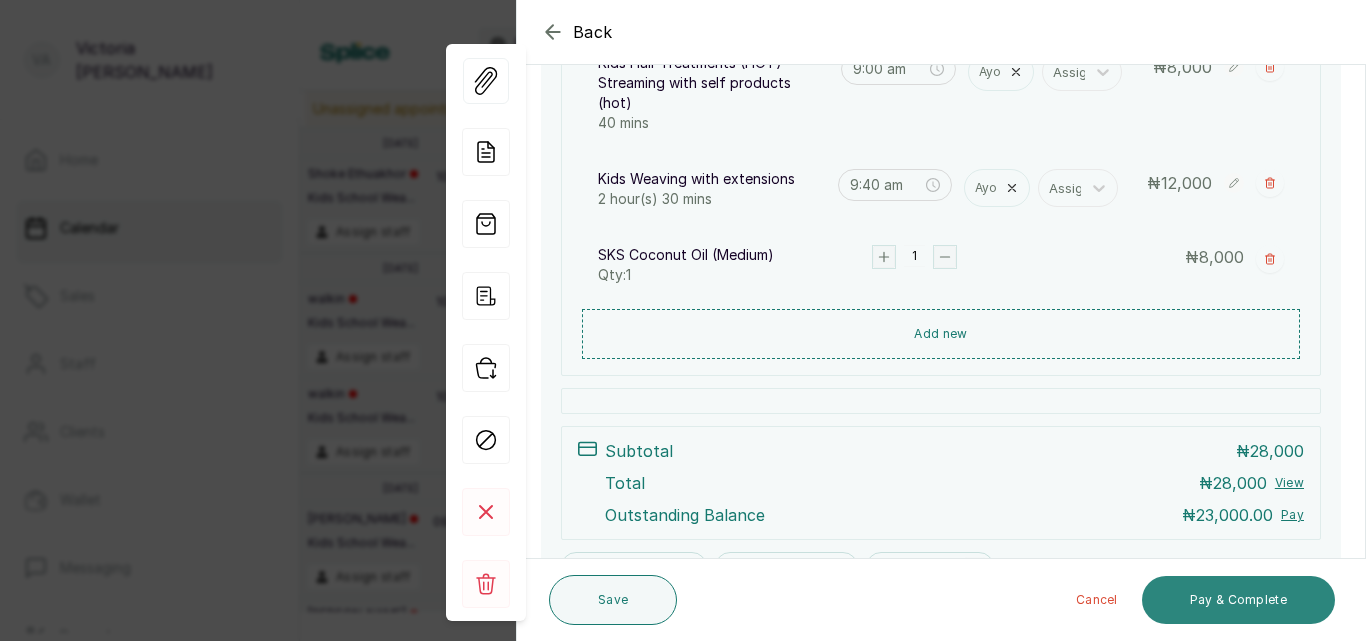 click on "Pay & Complete" at bounding box center [1238, 600] 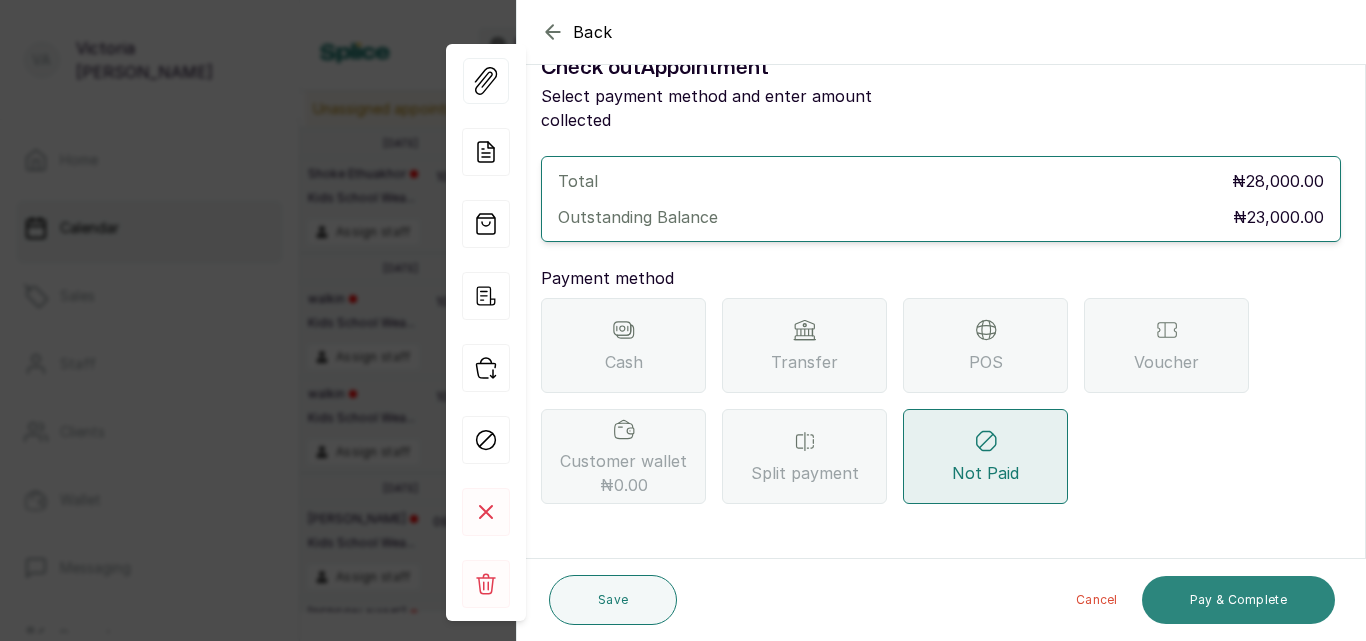 scroll, scrollTop: 21, scrollLeft: 0, axis: vertical 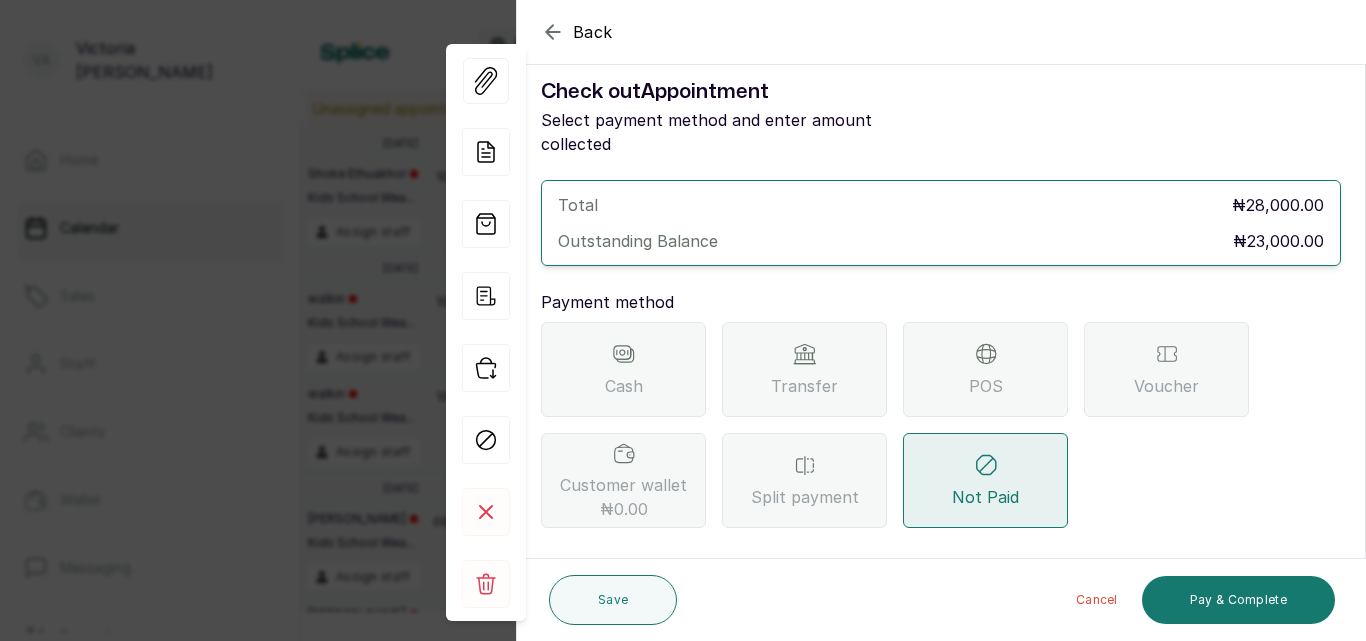 click on "Transfer" at bounding box center (804, 369) 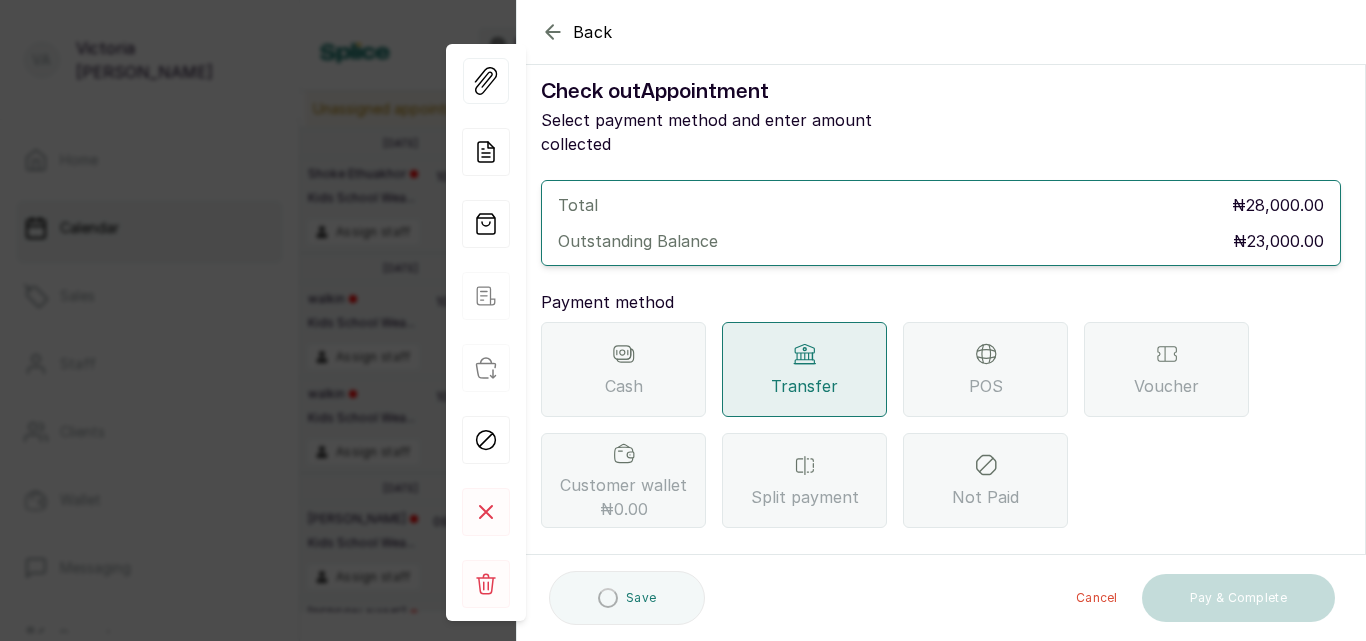 scroll, scrollTop: 130, scrollLeft: 0, axis: vertical 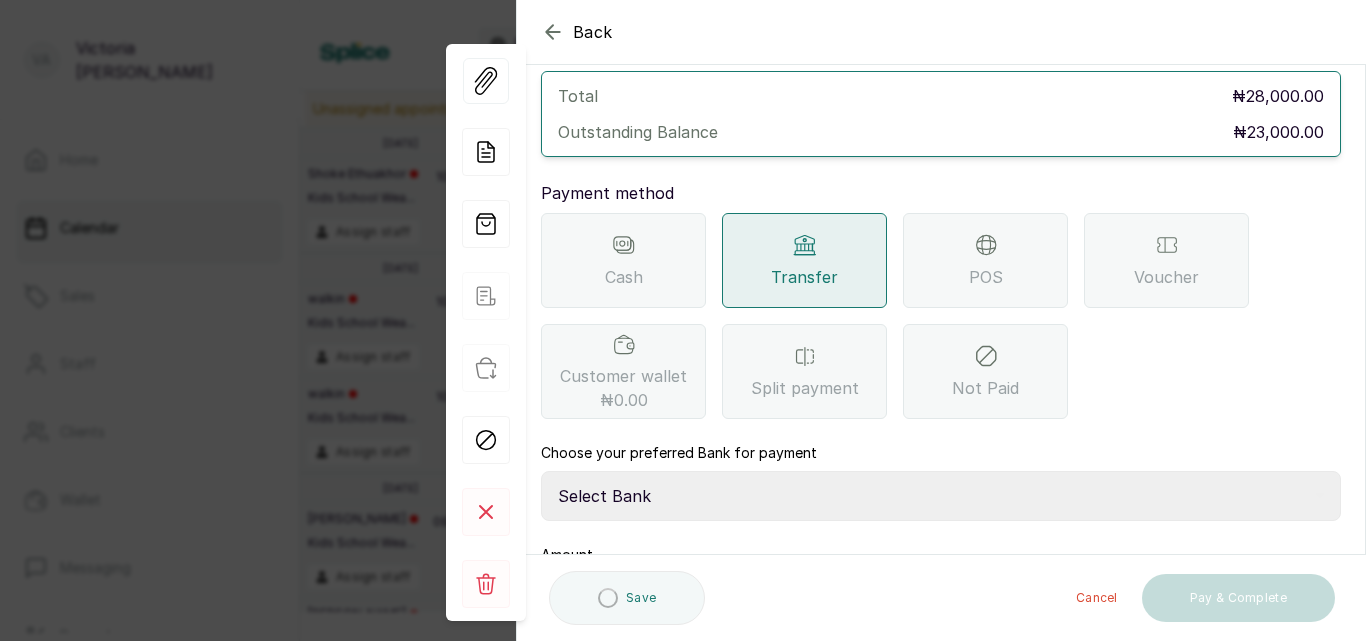 click on "Select Bank CANARY YELLOW Moniepoint MFB CANARY YELLOW Sparkle Microfinance Bank" at bounding box center [941, 496] 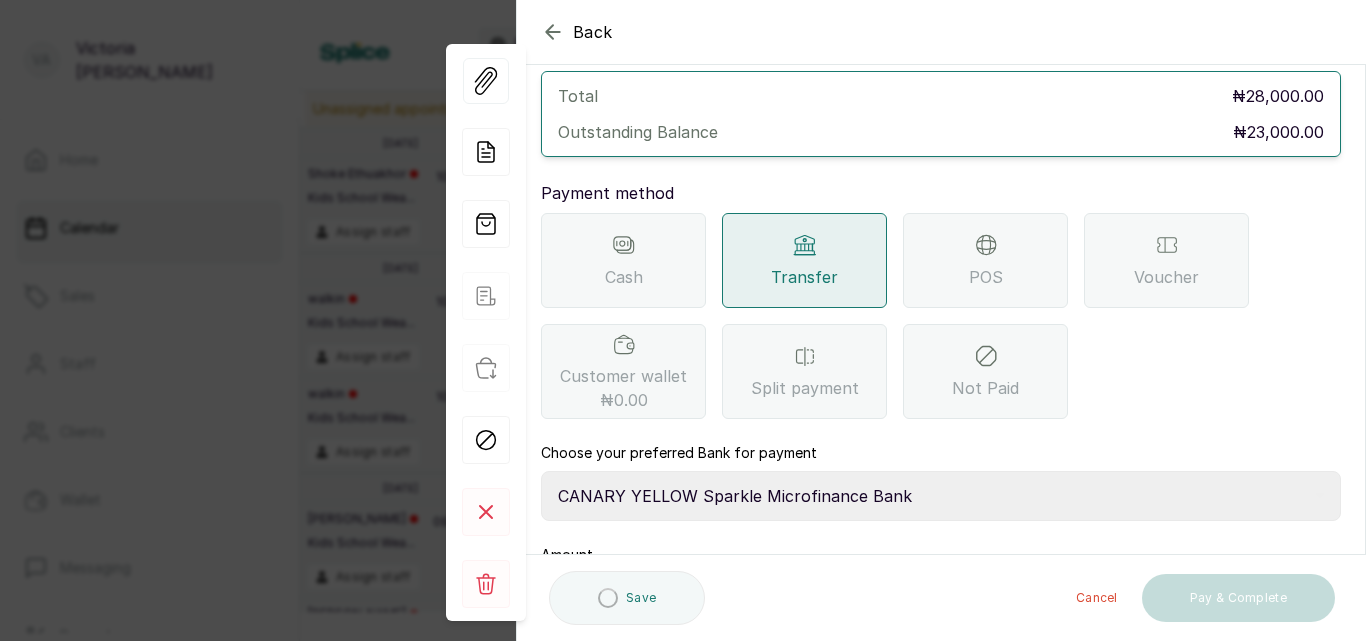 click on "Select Bank CANARY YELLOW Moniepoint MFB CANARY YELLOW Sparkle Microfinance Bank" at bounding box center (941, 496) 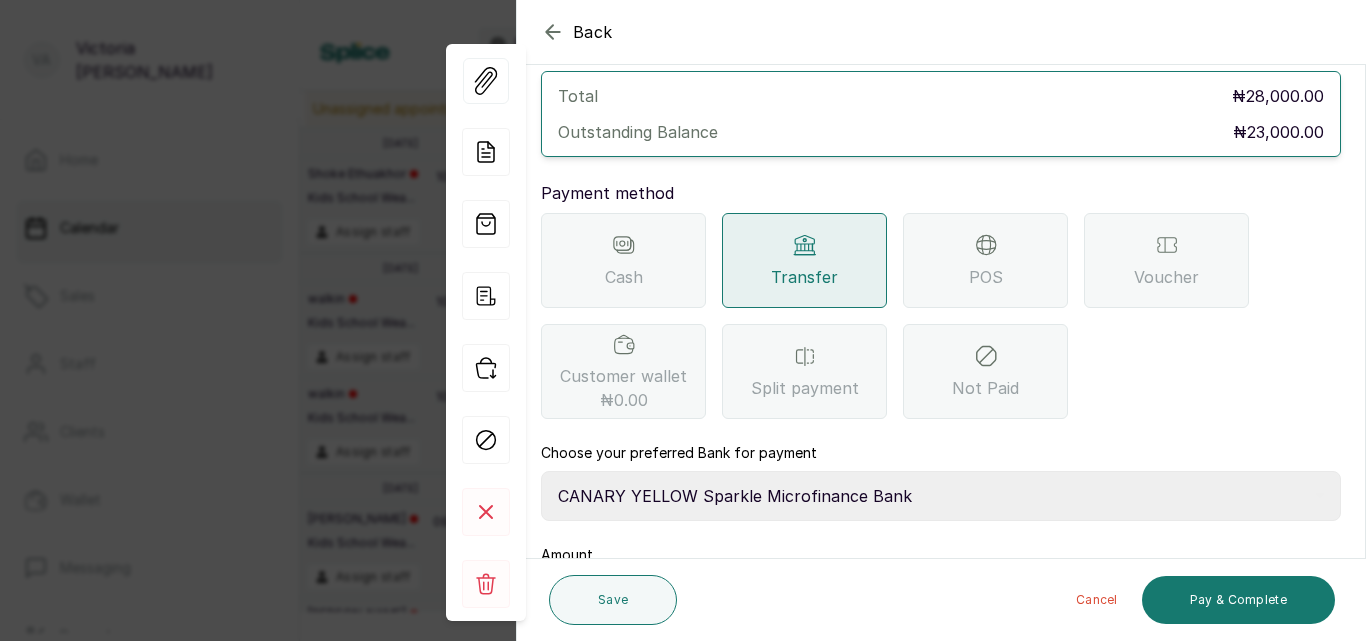 scroll, scrollTop: 261, scrollLeft: 0, axis: vertical 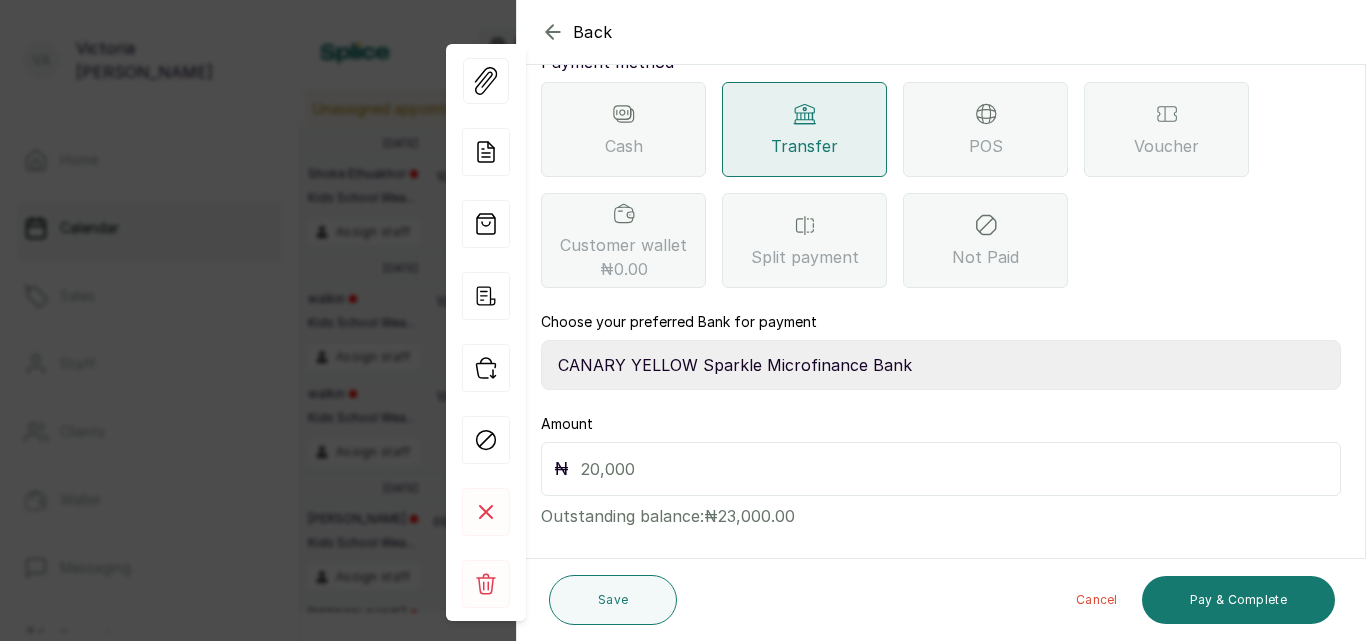 click on "Amount ₦ Outstanding balance:  ₦23,000.00" at bounding box center [941, 471] 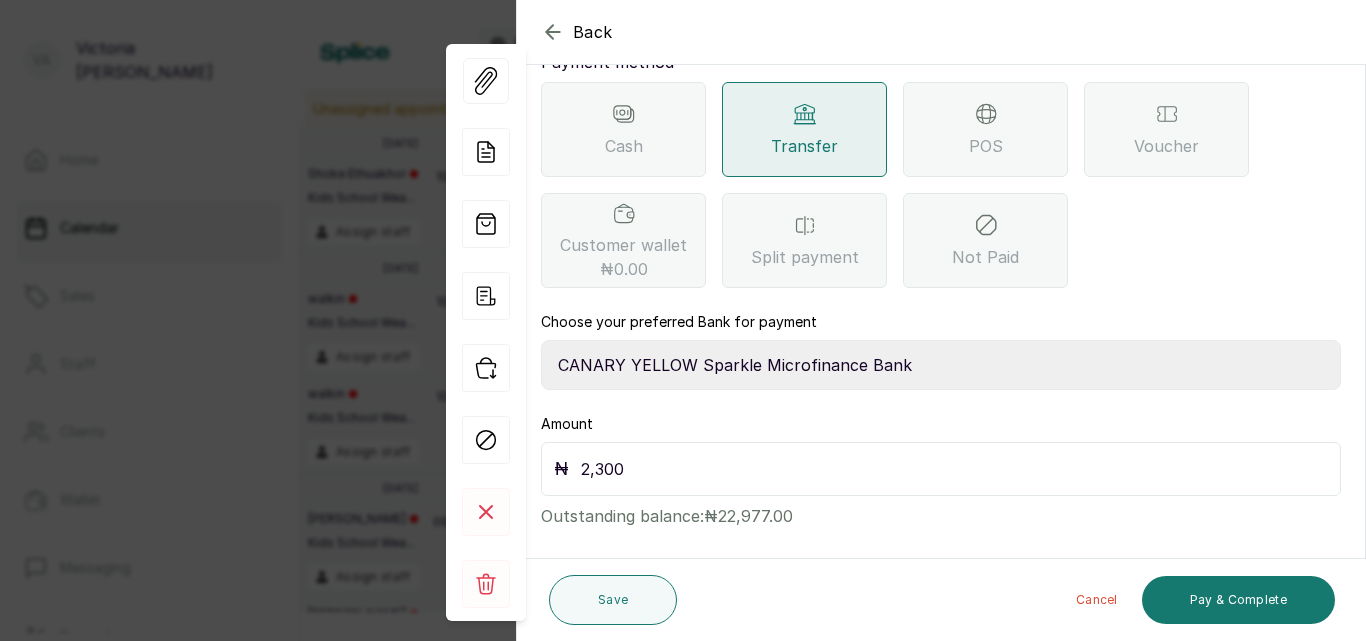 type on "23,000" 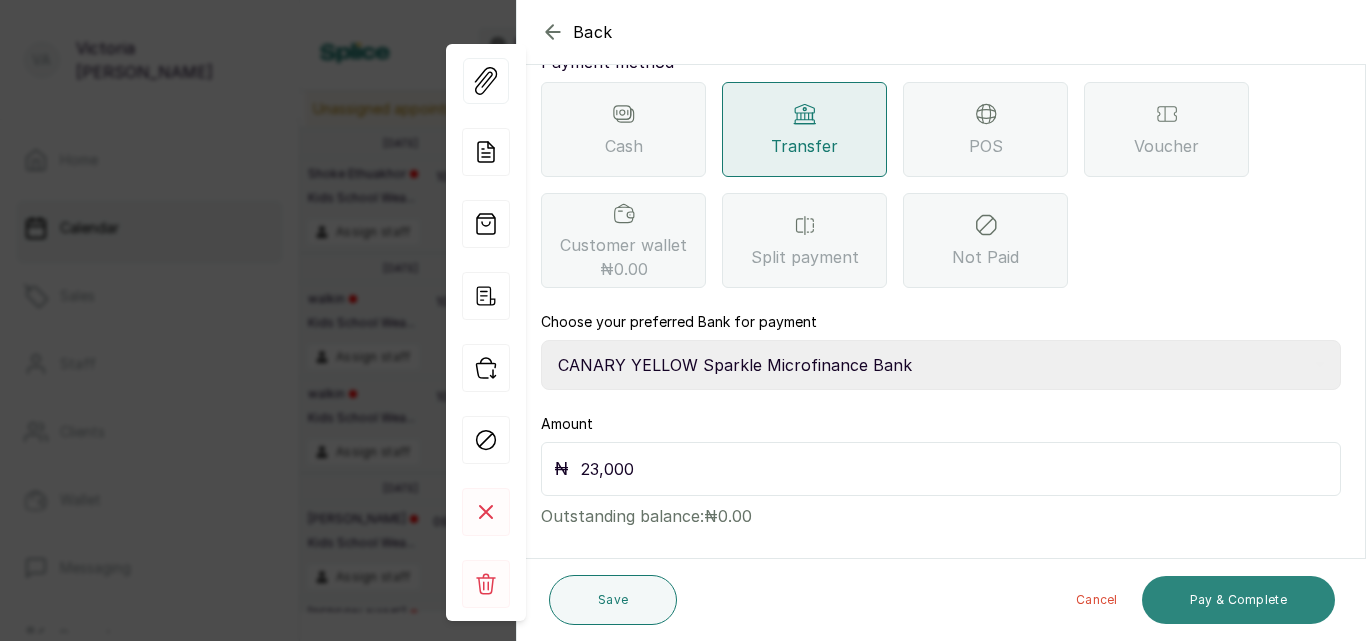 click on "Pay & Complete" at bounding box center [1238, 600] 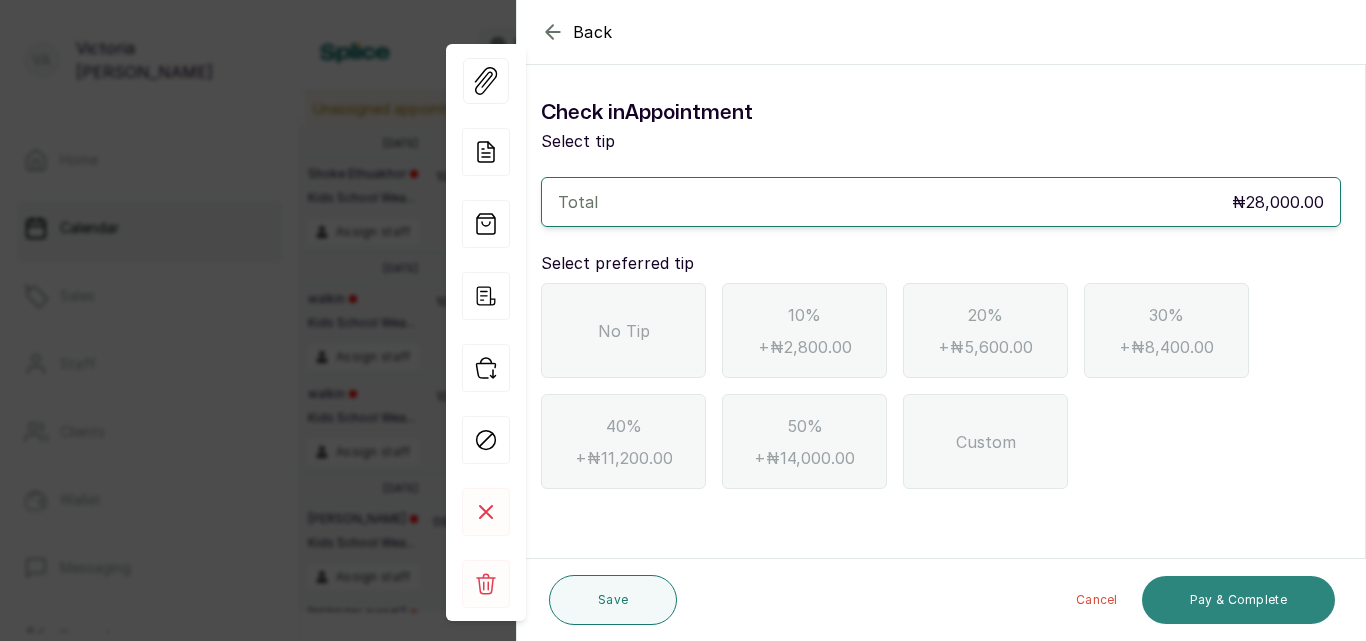scroll, scrollTop: 0, scrollLeft: 0, axis: both 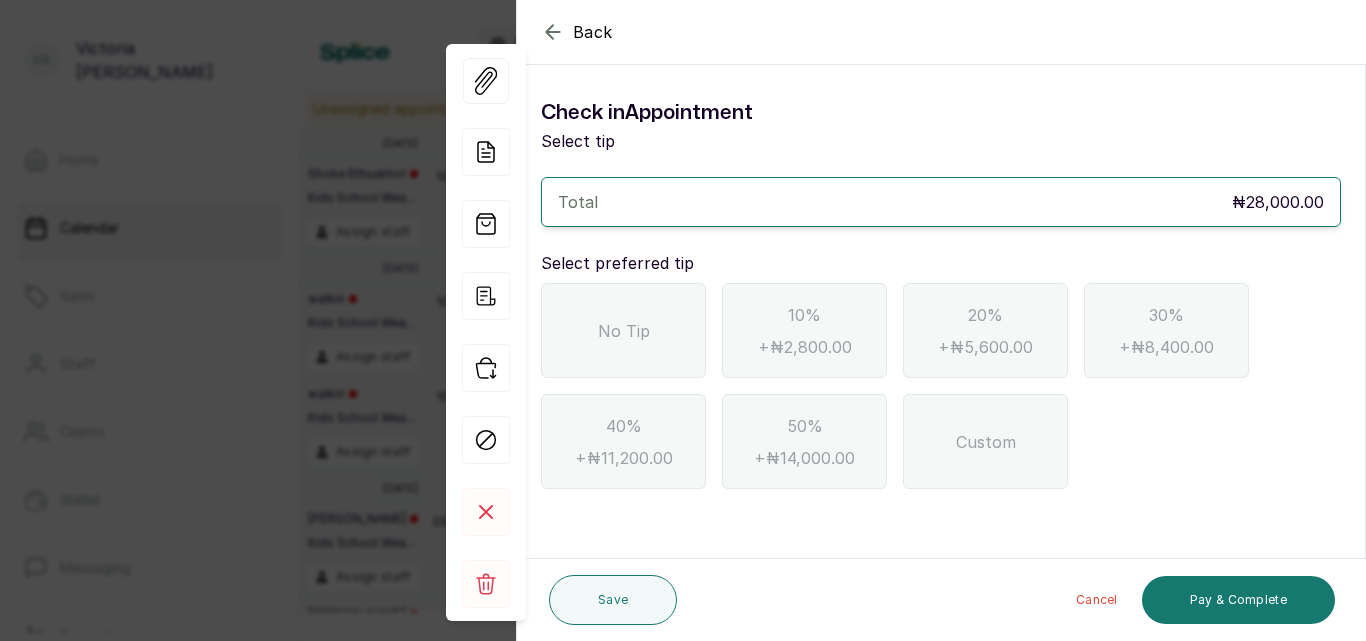 click on "No Tip" at bounding box center [624, 331] 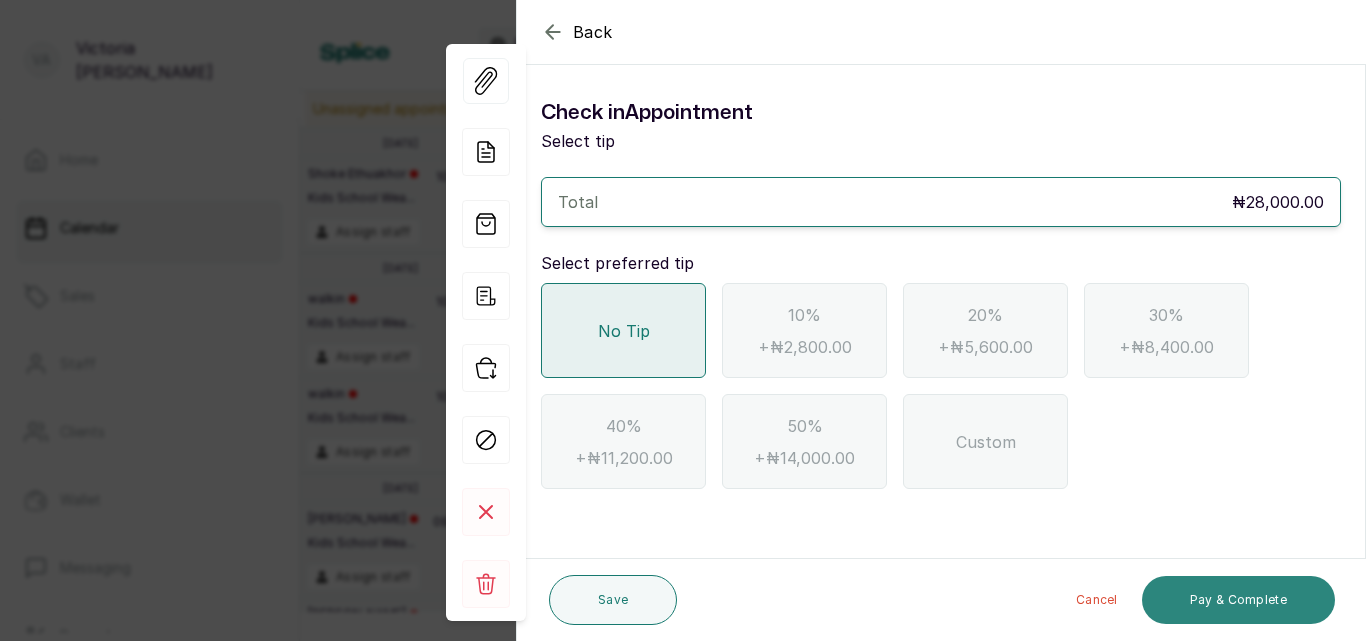 click on "Pay & Complete" at bounding box center [1238, 600] 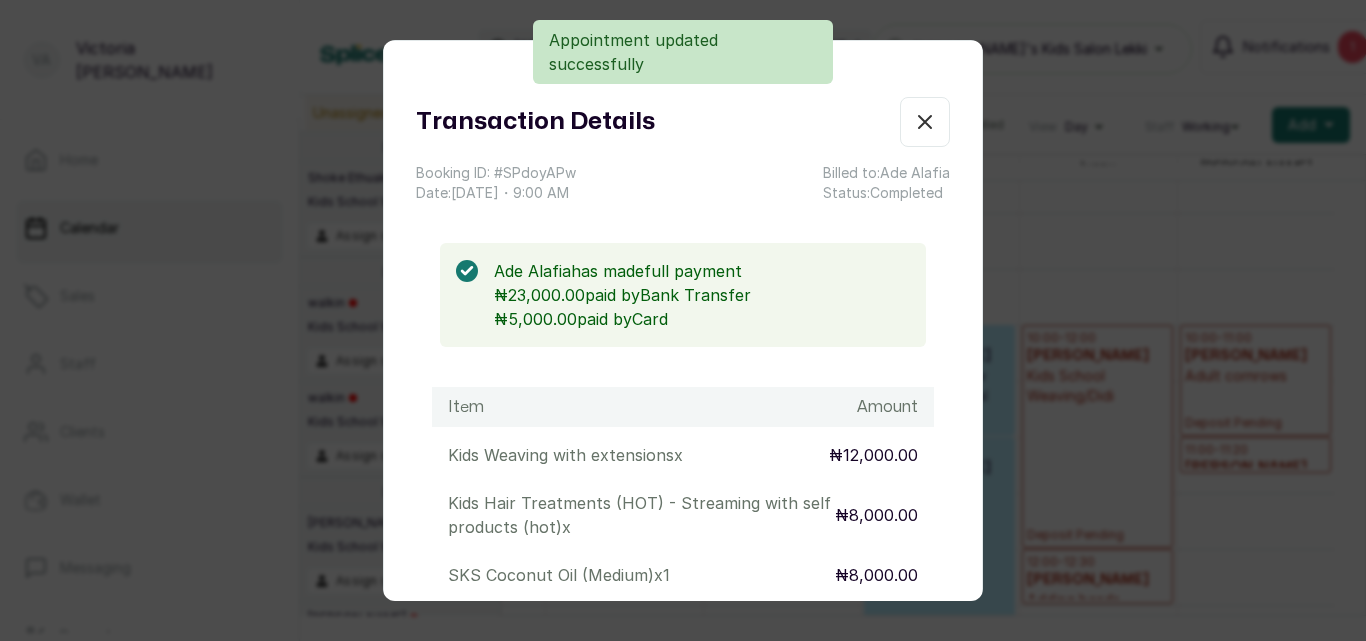 click 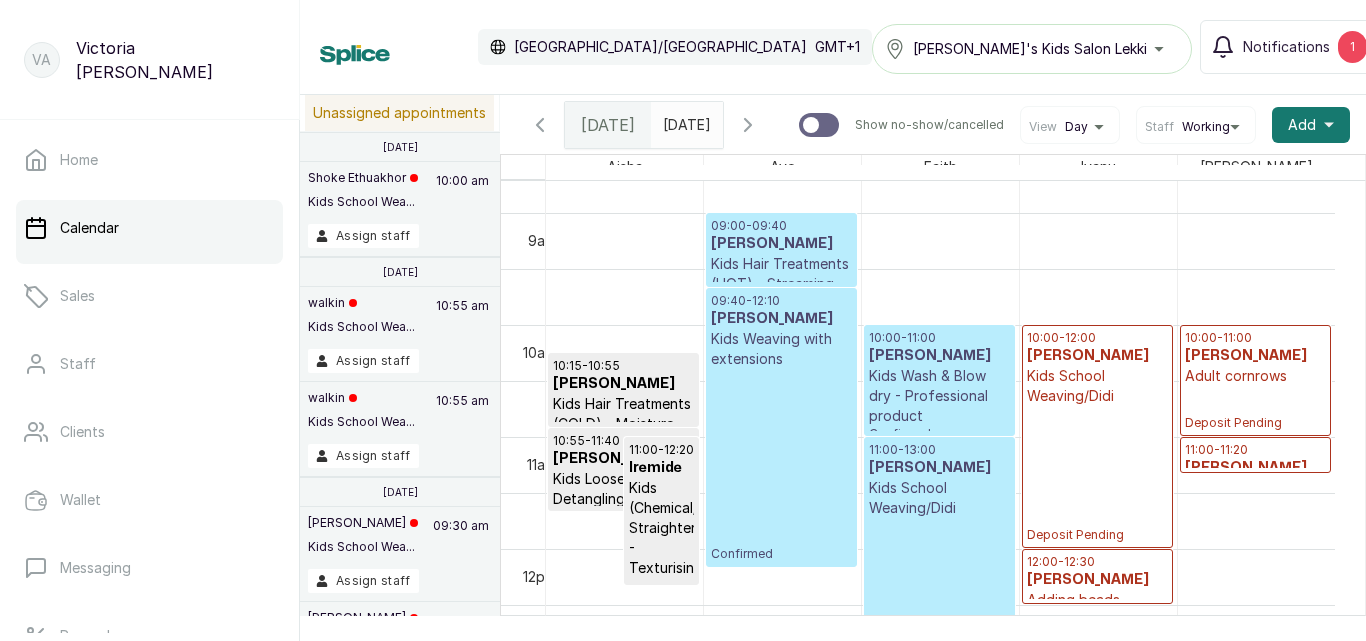 scroll, scrollTop: 1692, scrollLeft: 0, axis: vertical 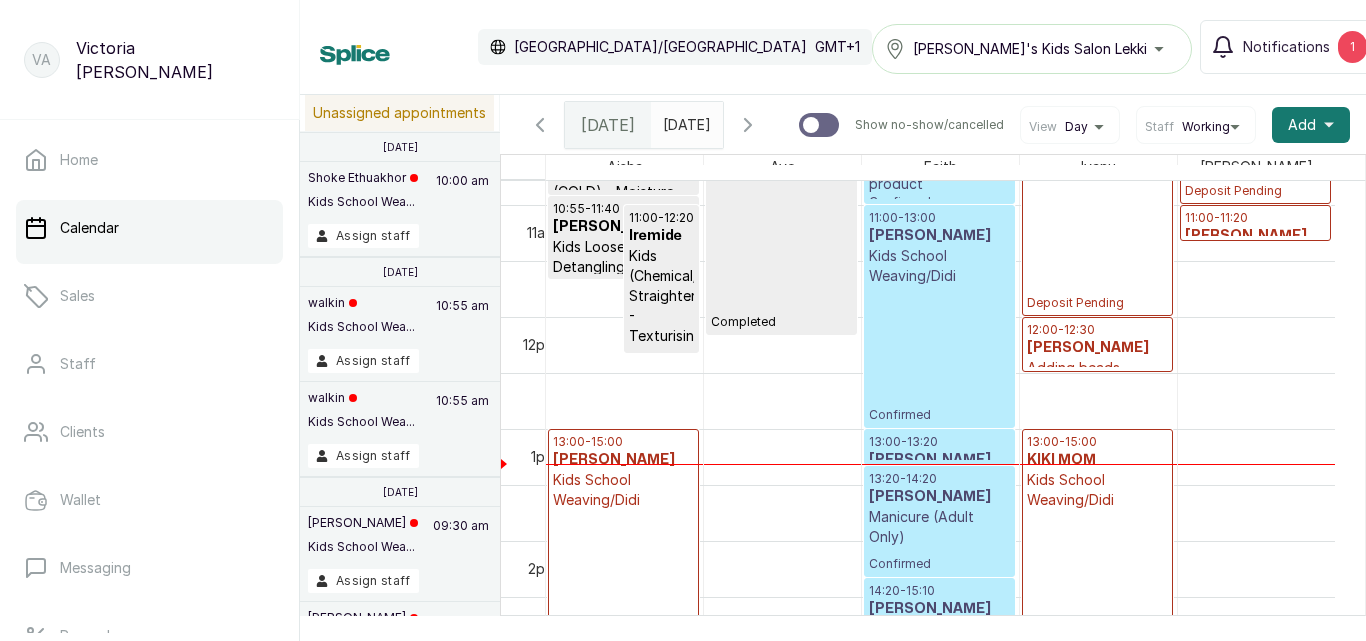 click on "13:00  -  15:00 [PERSON_NAME] Kids School Weaving/Didi Deposit Pending" at bounding box center (623, 540) 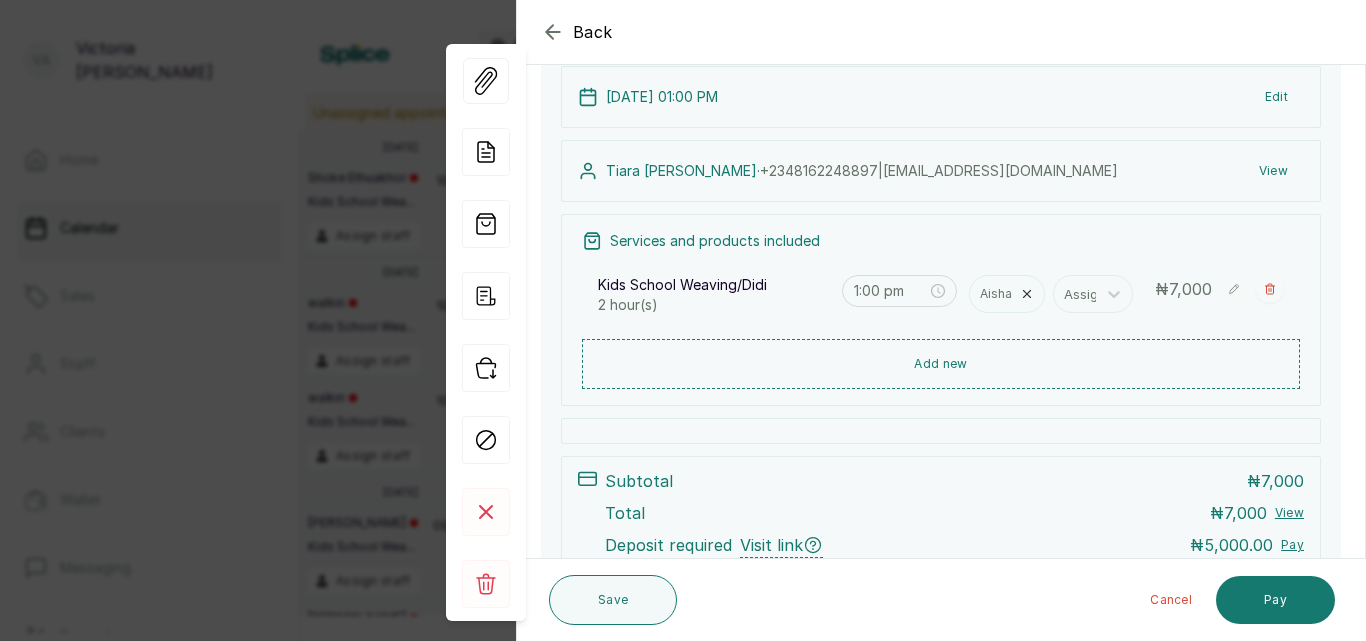 scroll, scrollTop: 162, scrollLeft: 0, axis: vertical 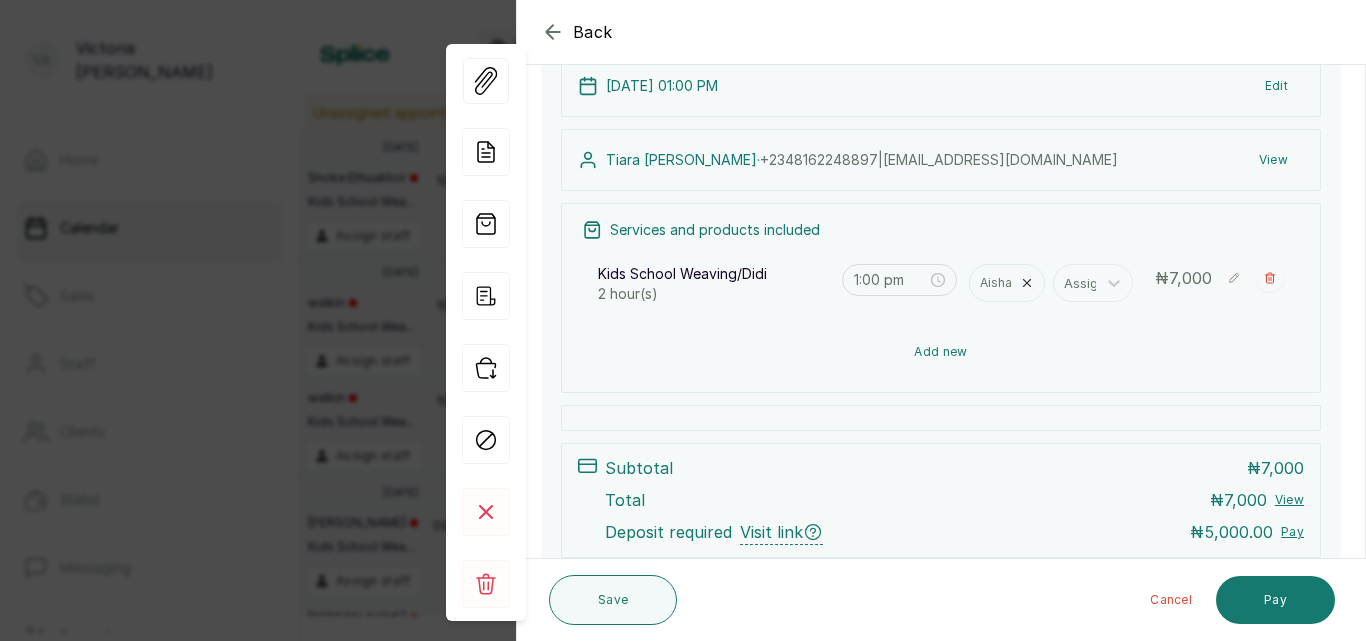 click on "Add new" at bounding box center [941, 352] 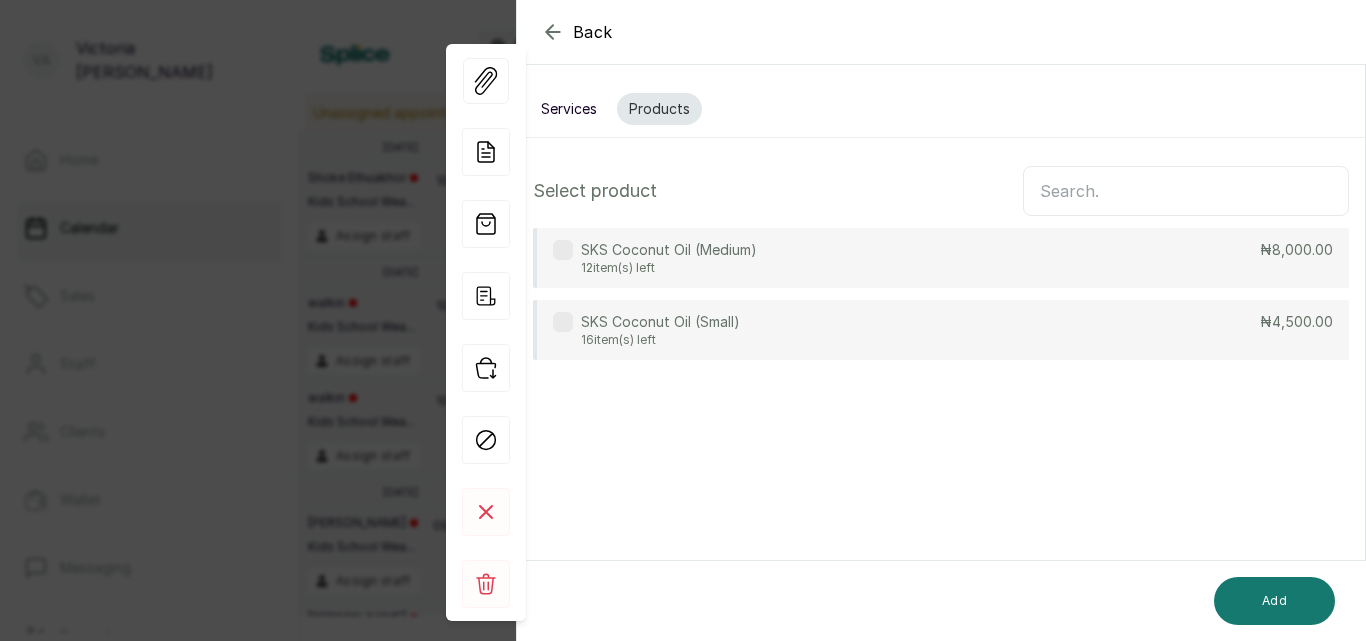 scroll, scrollTop: 0, scrollLeft: 0, axis: both 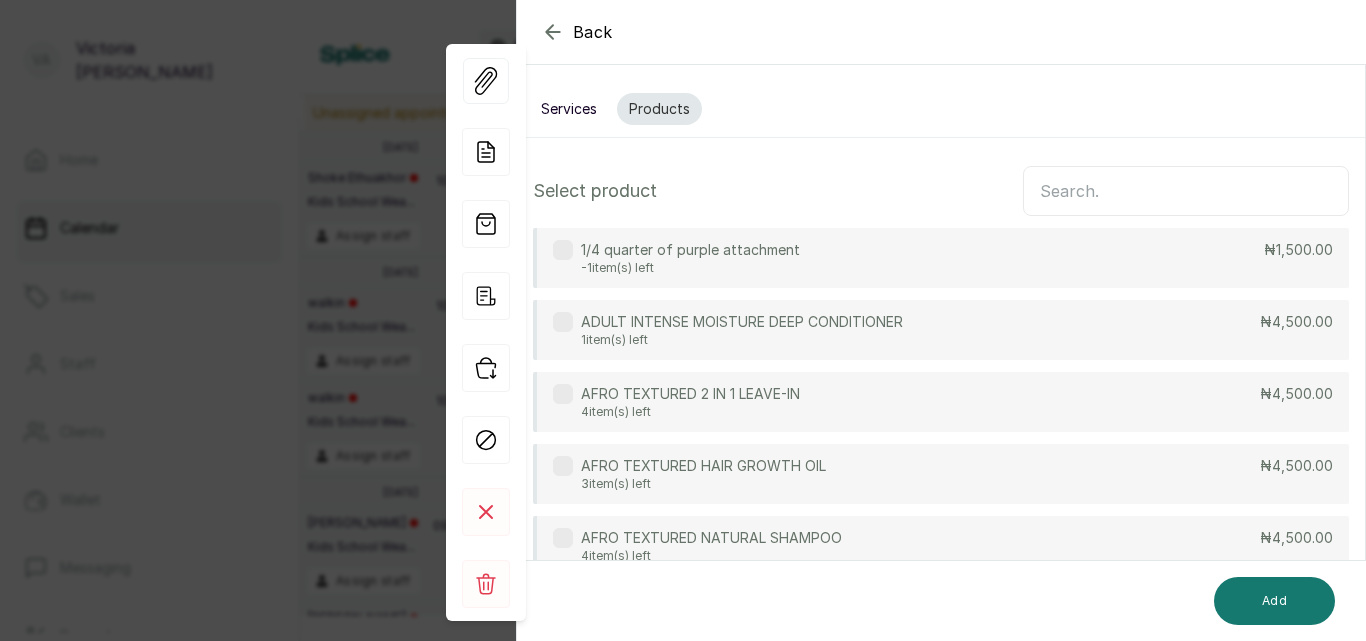 click on "Services" at bounding box center (569, 109) 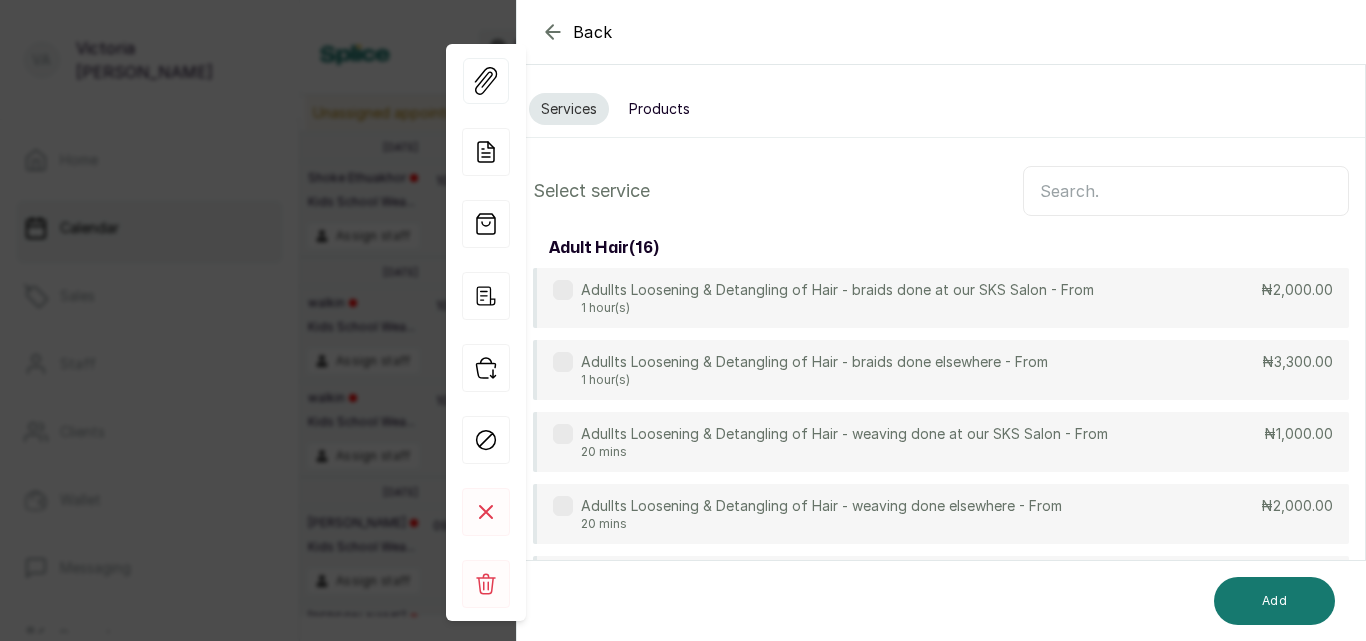 scroll, scrollTop: 149, scrollLeft: 0, axis: vertical 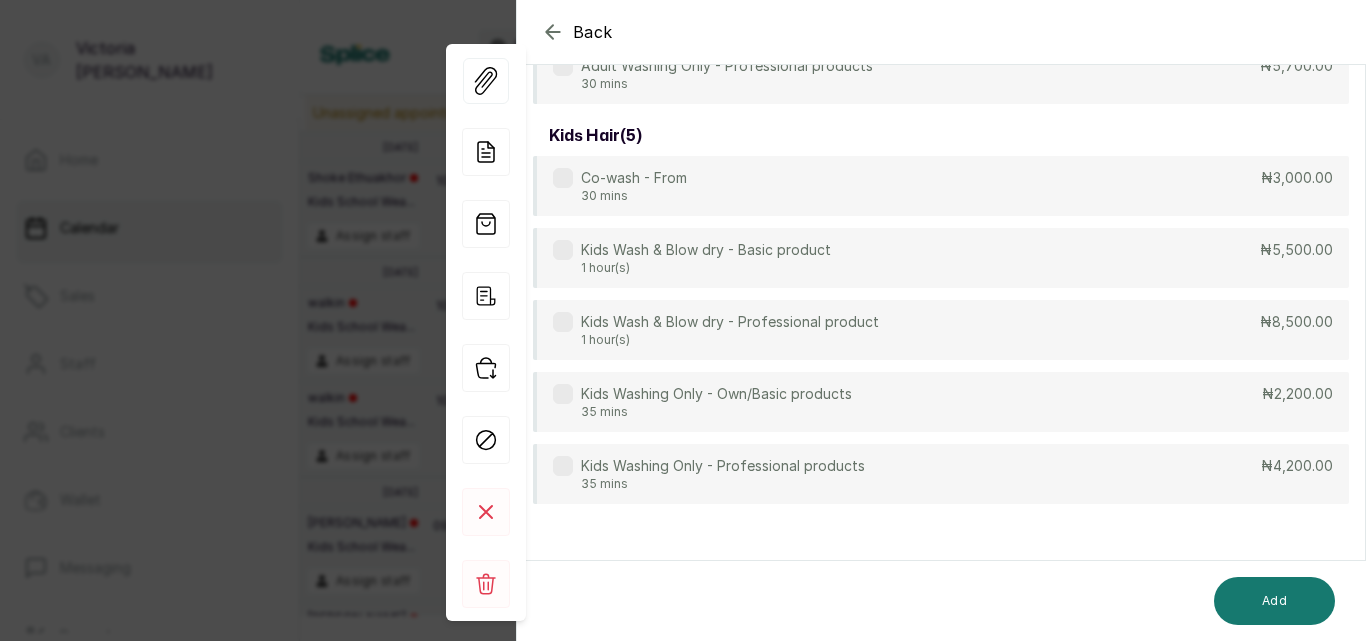 click at bounding box center (563, 466) 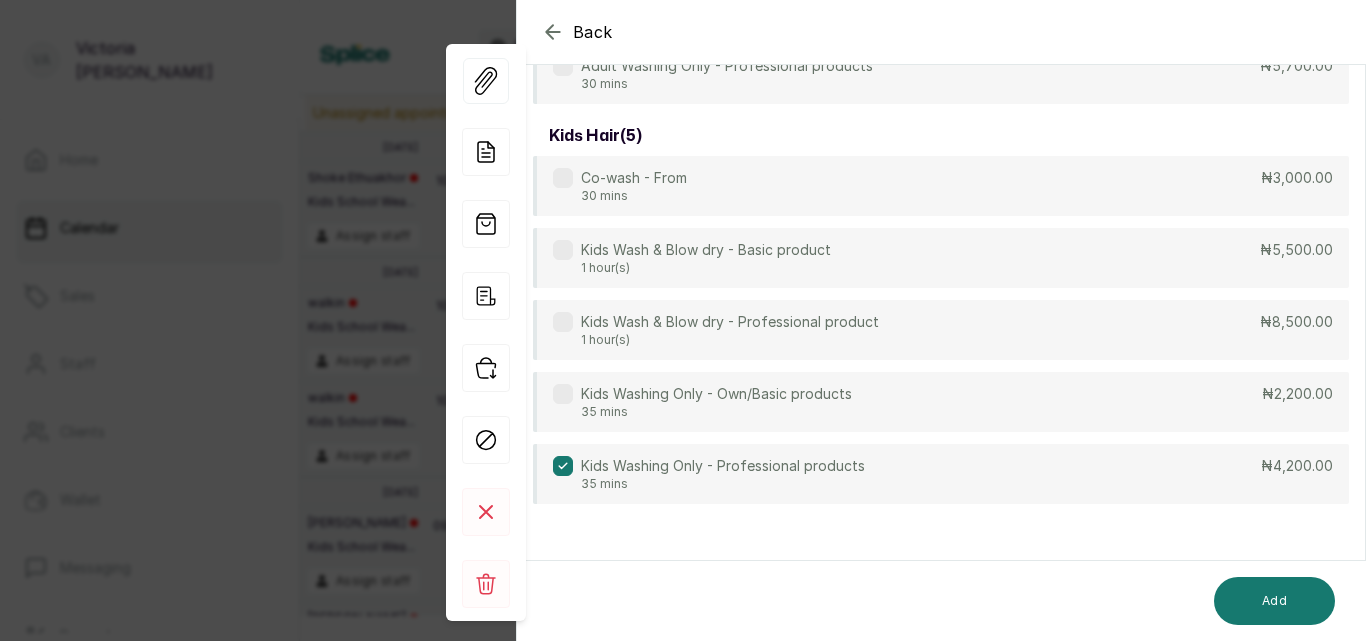 scroll, scrollTop: 81, scrollLeft: 0, axis: vertical 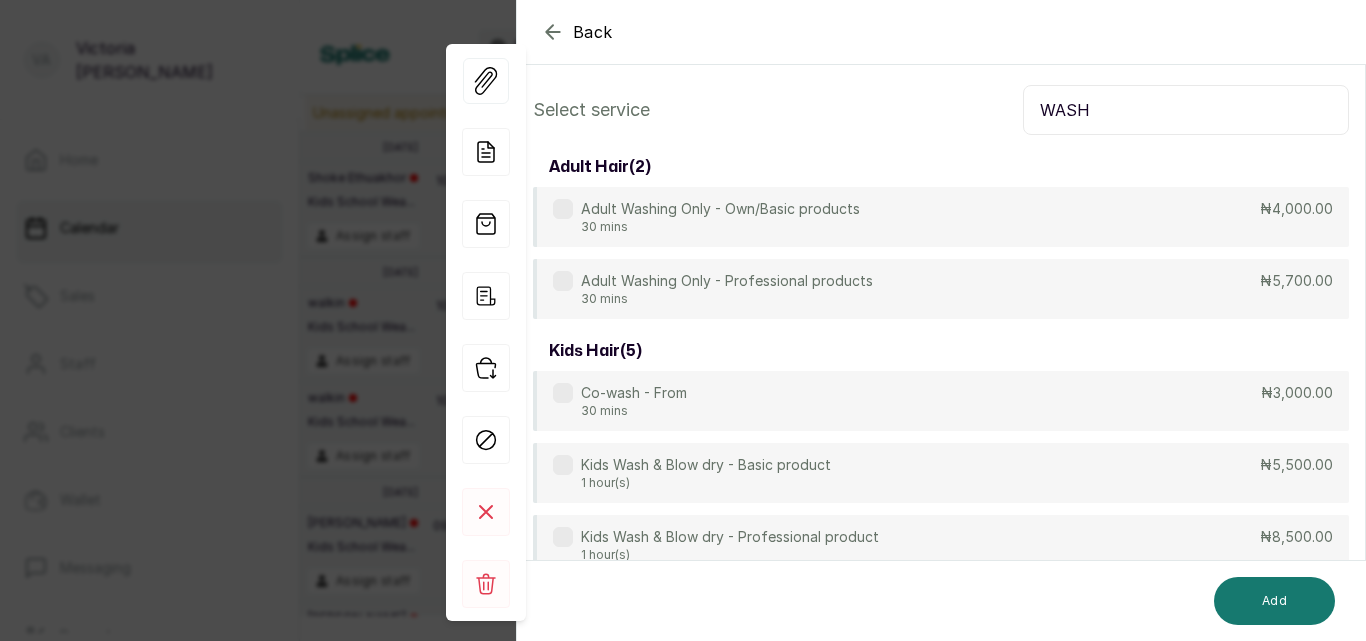 click on "WASH" at bounding box center [1186, 110] 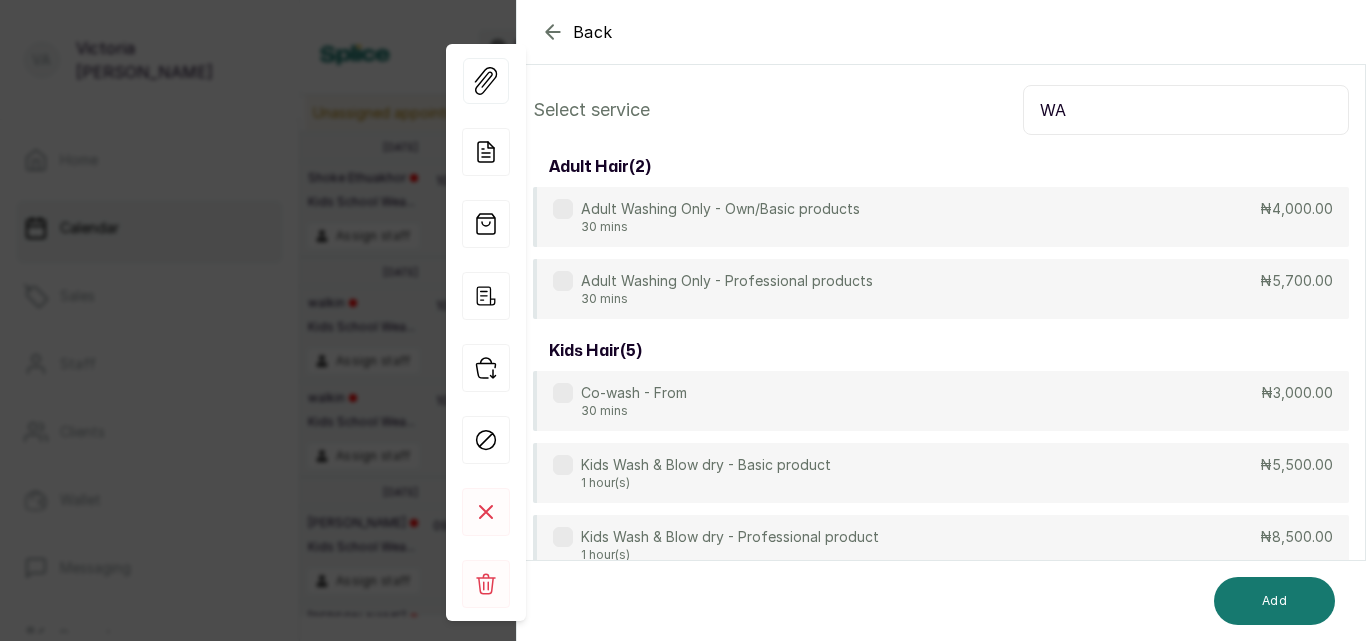 type on "W" 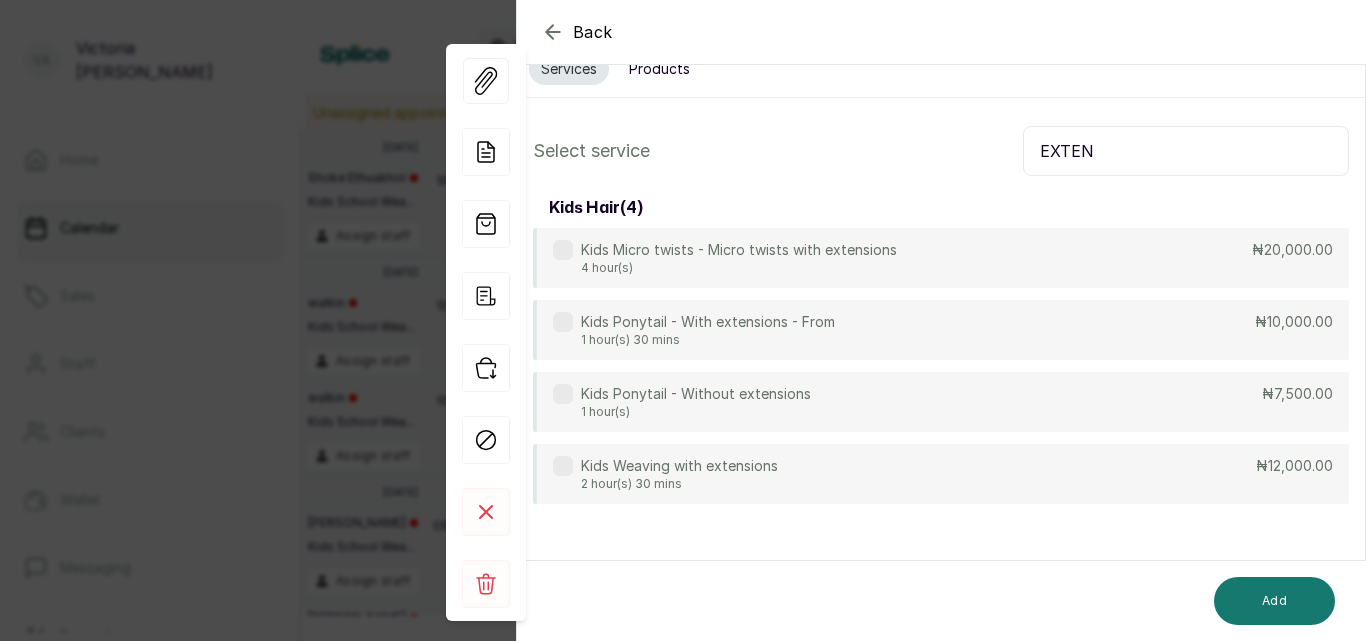 scroll, scrollTop: 40, scrollLeft: 0, axis: vertical 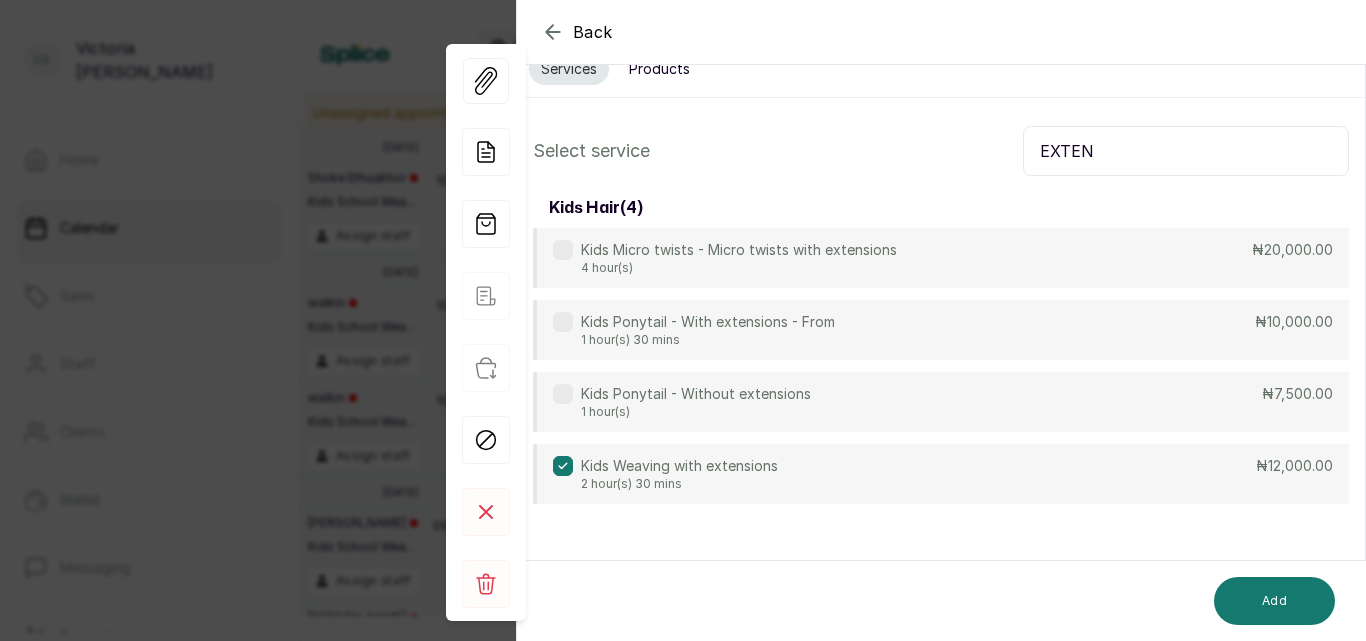 click on "Add" at bounding box center [942, 601] 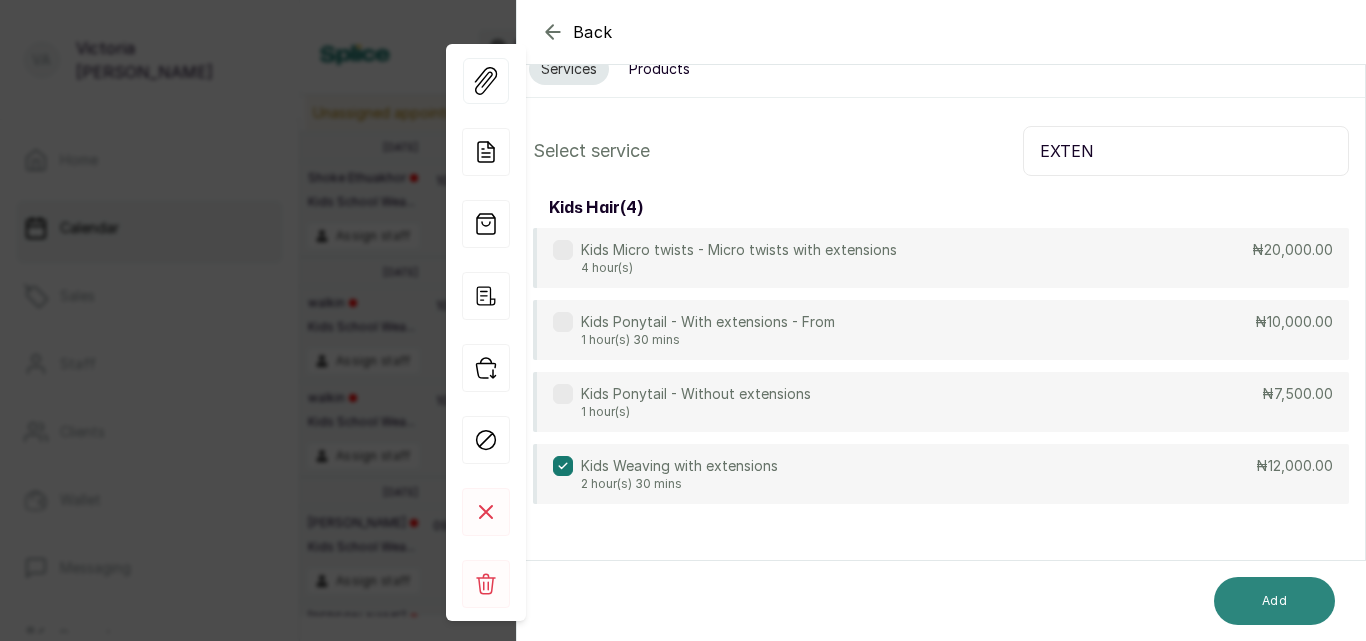 click on "Add" at bounding box center (1274, 601) 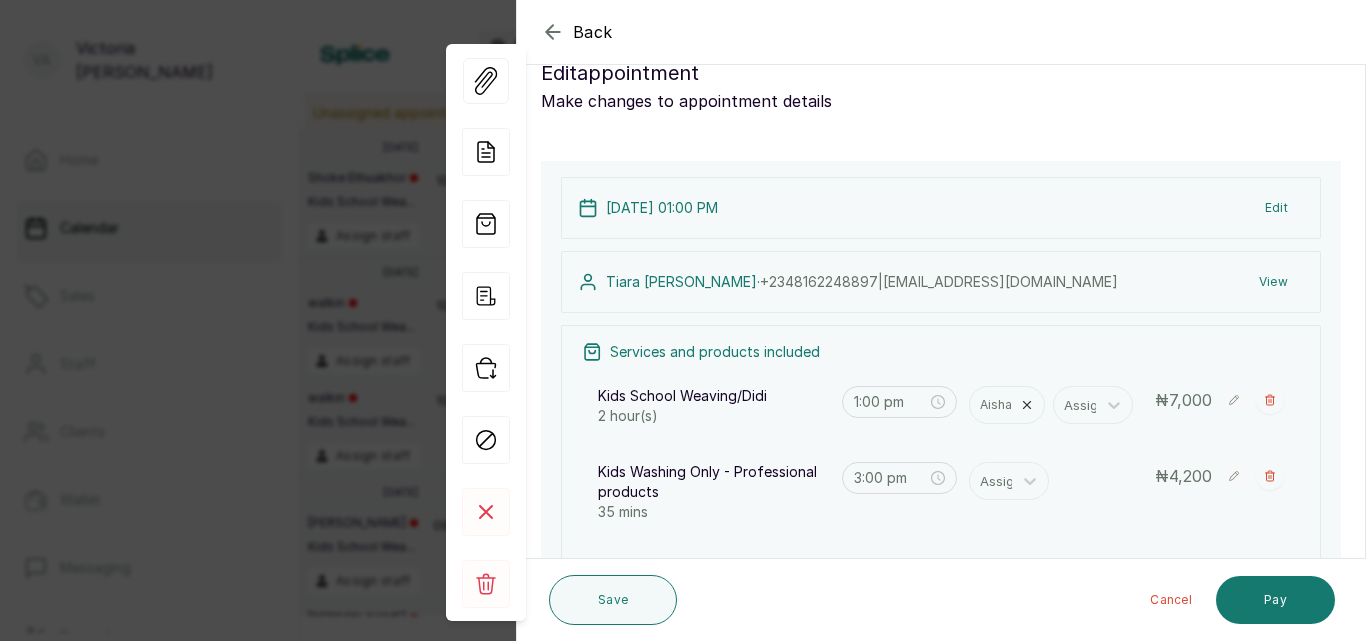 click 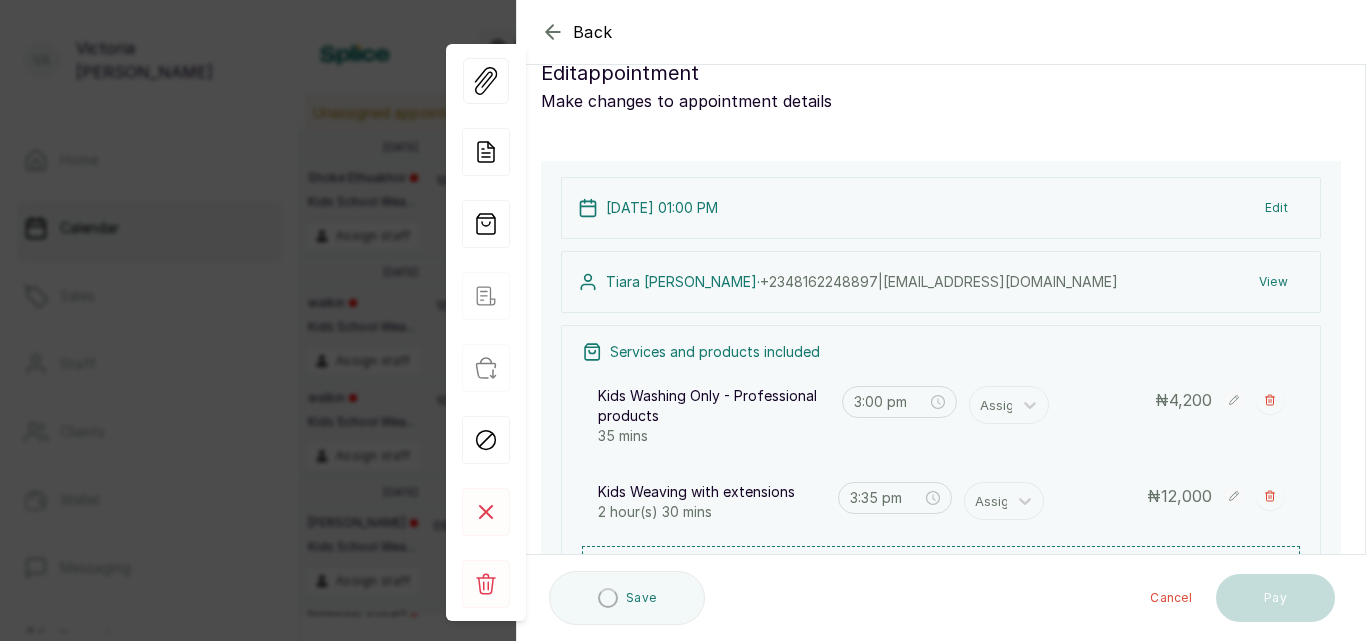 type on "3:00 pm" 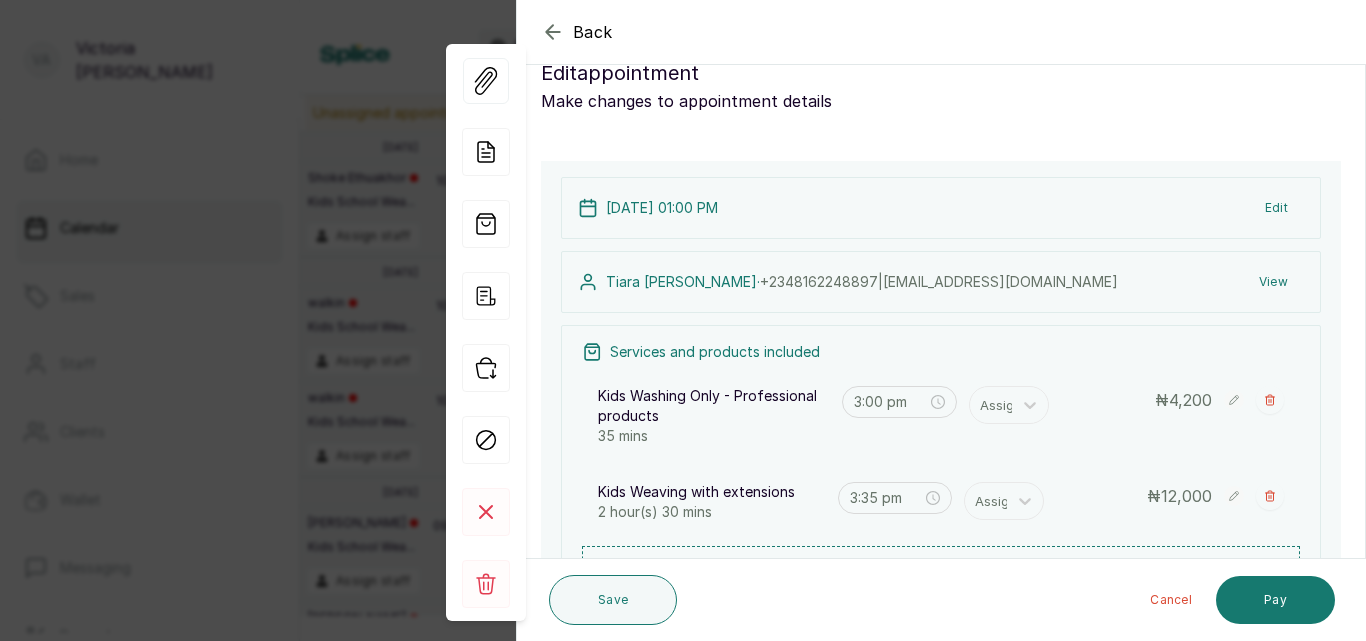 click 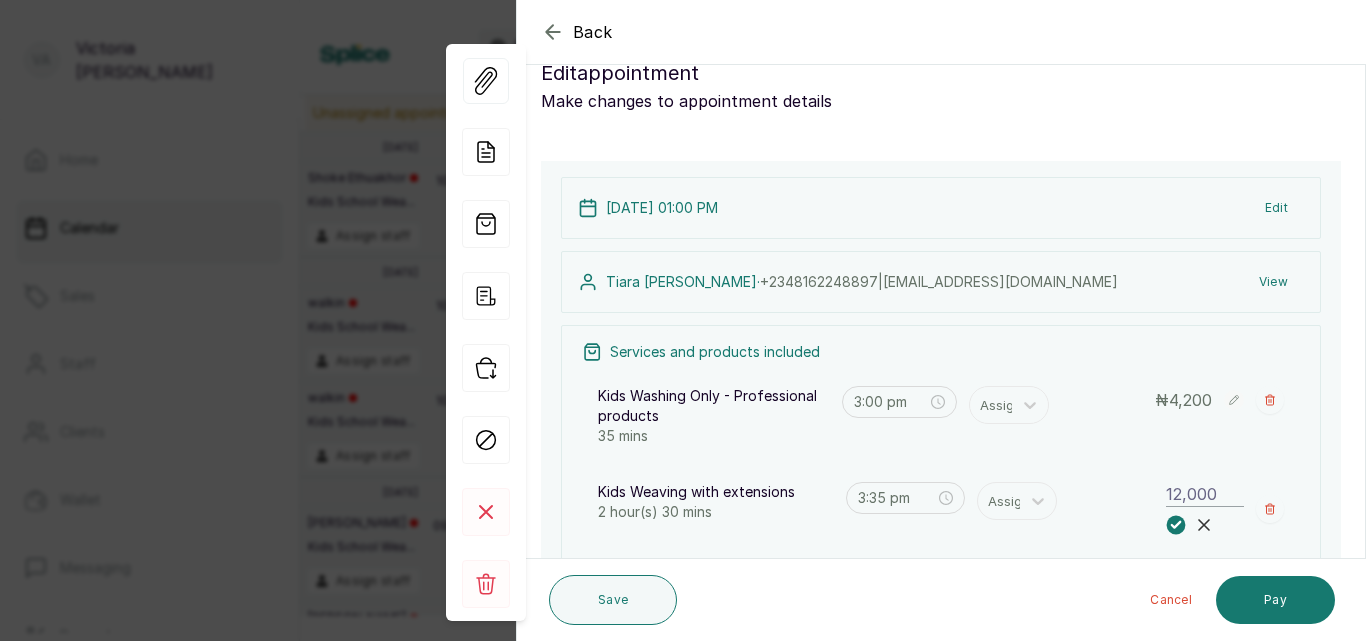click on "12,000" at bounding box center [1205, 494] 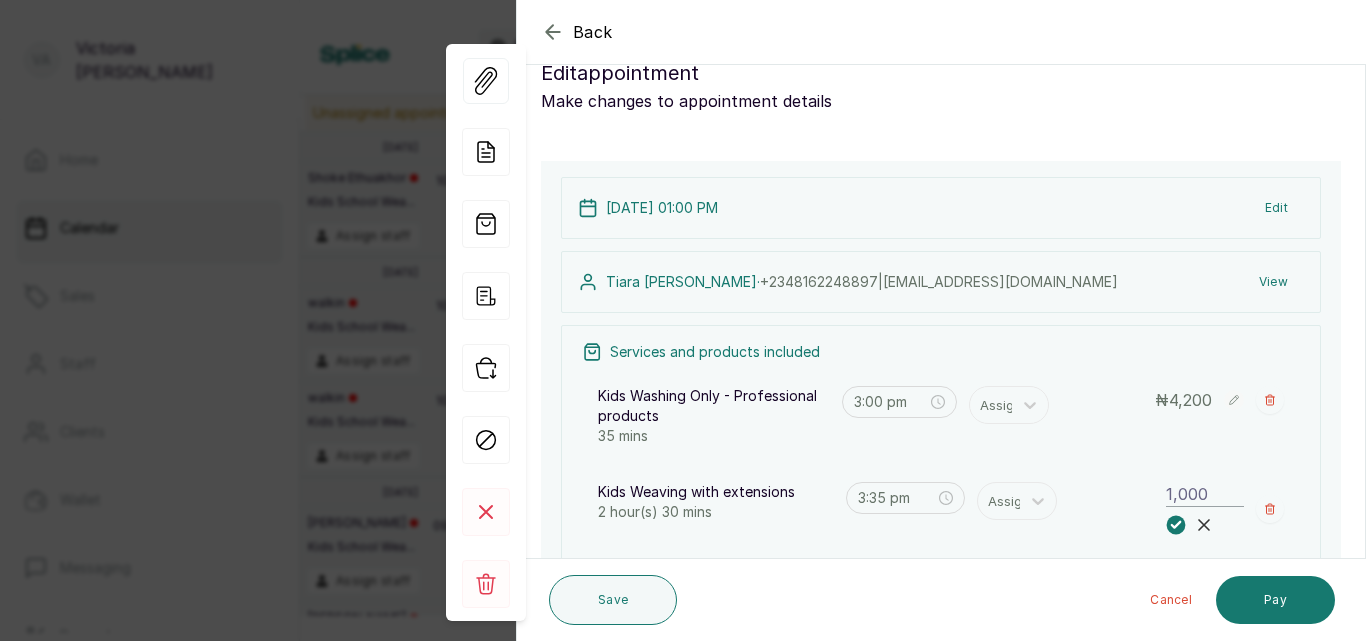 type on "10,000" 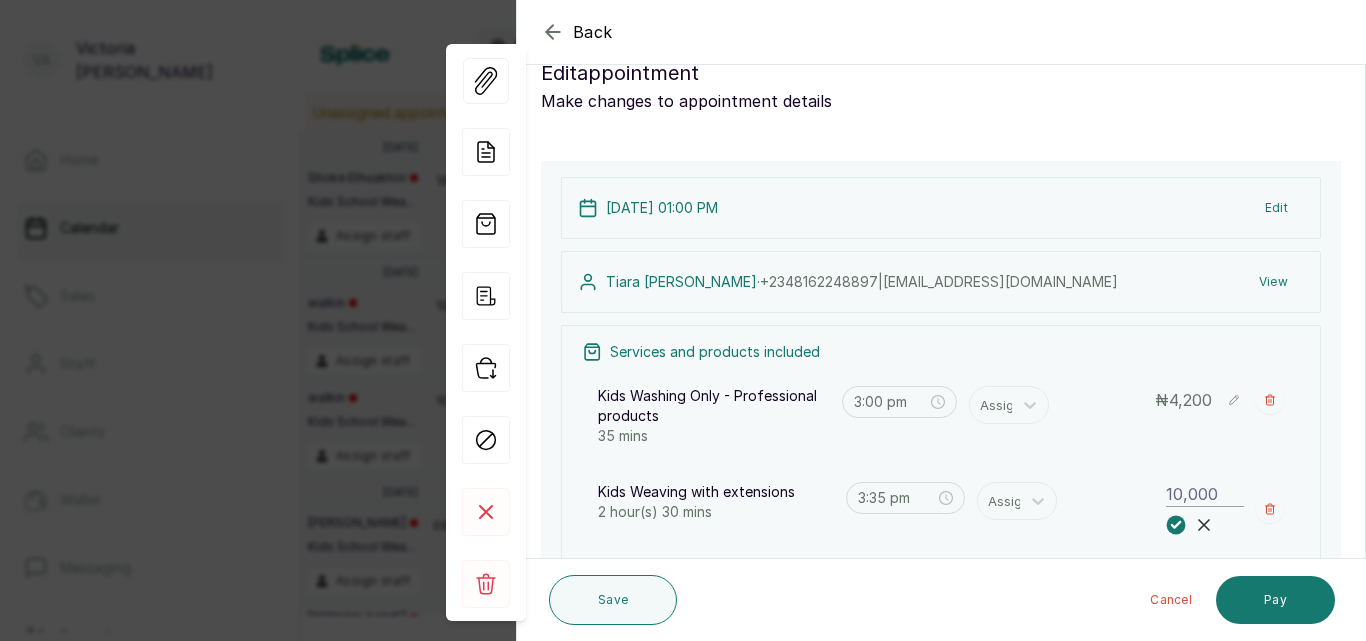 click 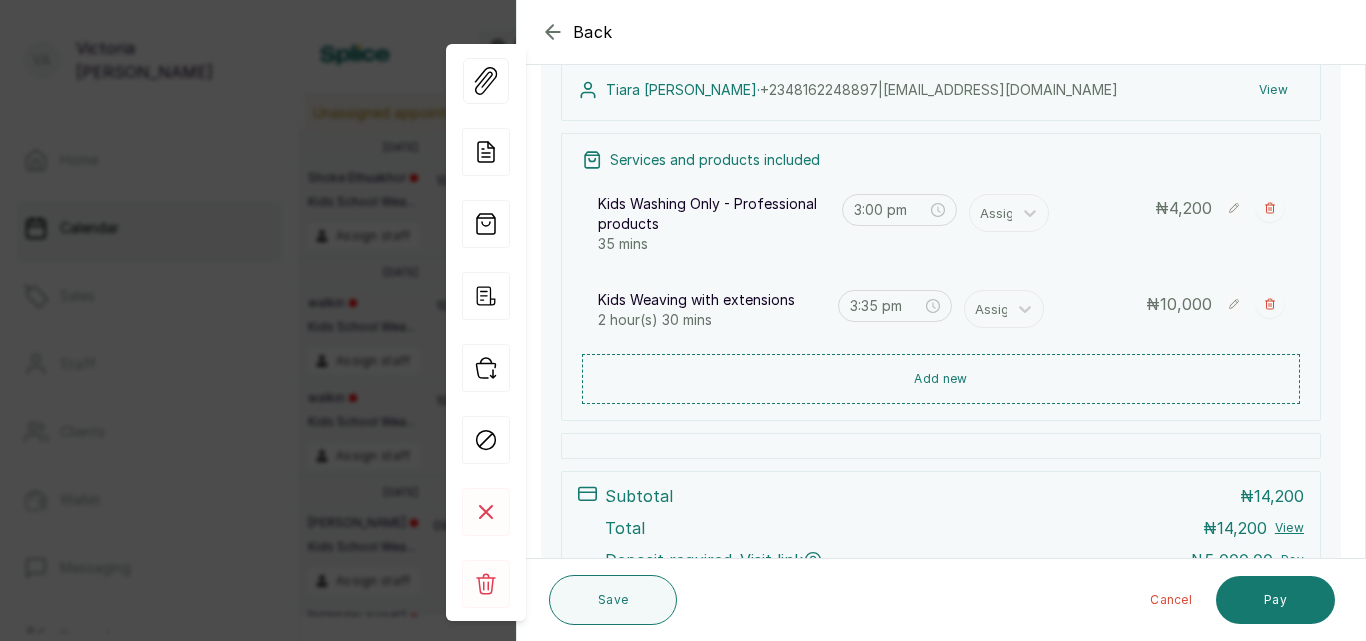 scroll, scrollTop: 303, scrollLeft: 0, axis: vertical 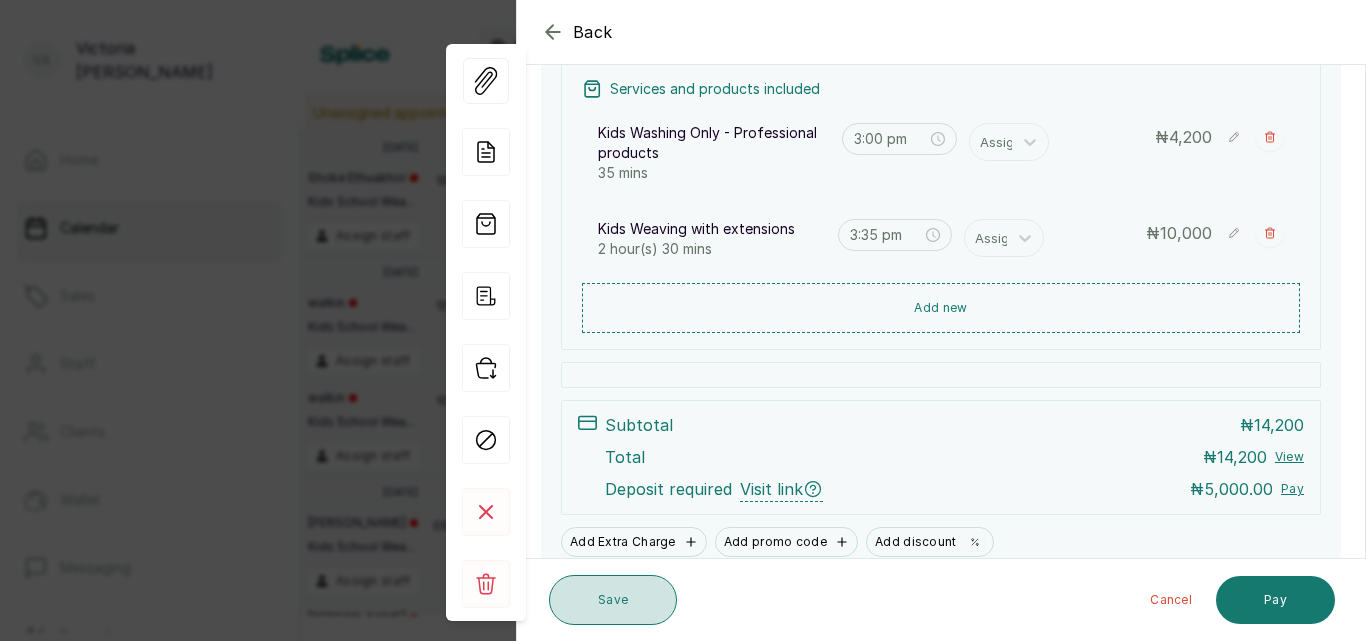 click on "Save" at bounding box center [613, 600] 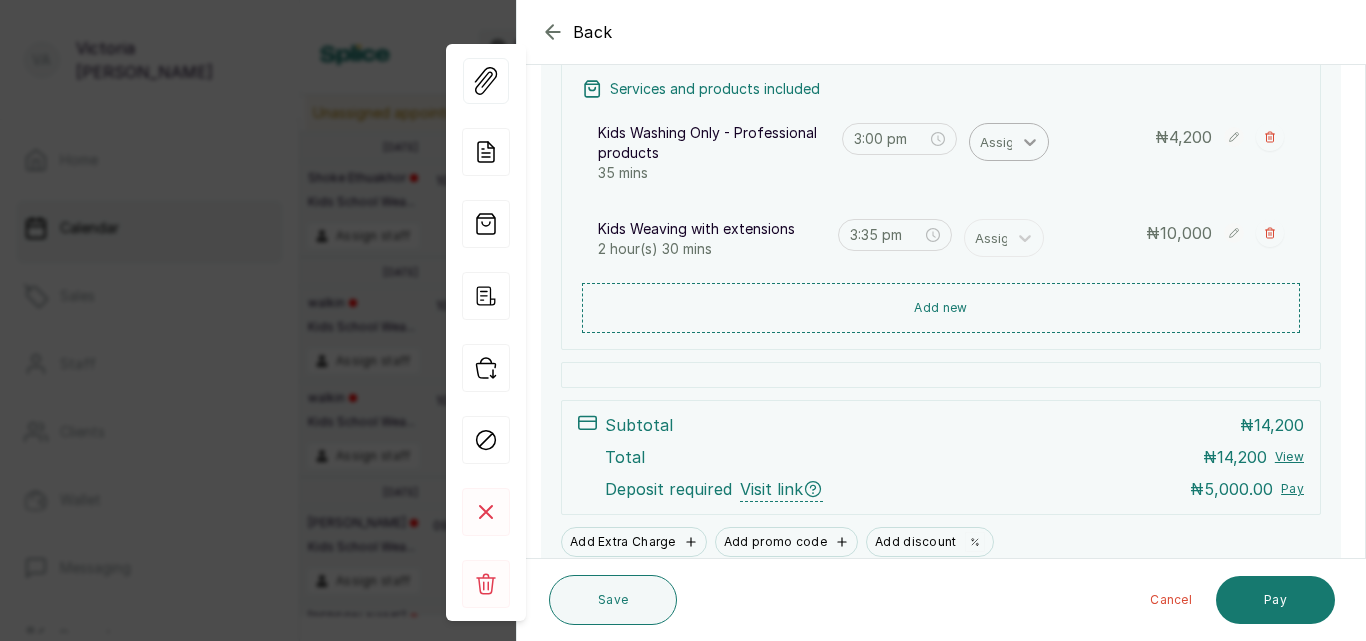 click 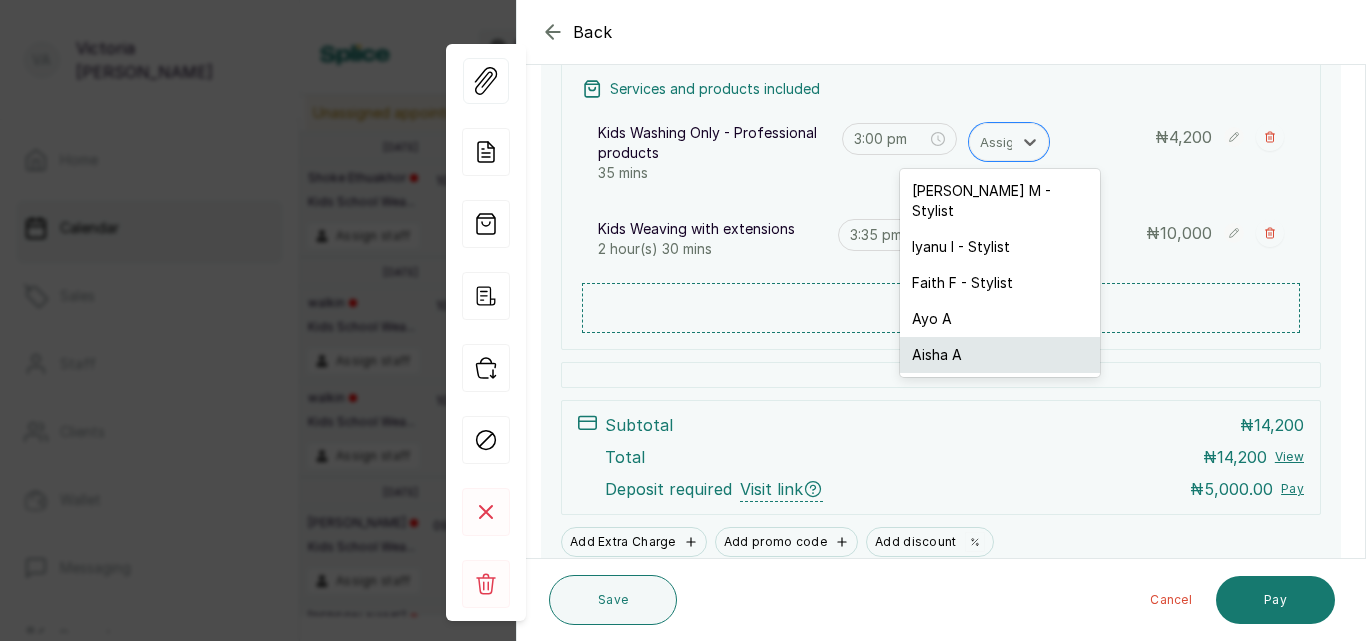 click on "Aisha A" at bounding box center (1000, 355) 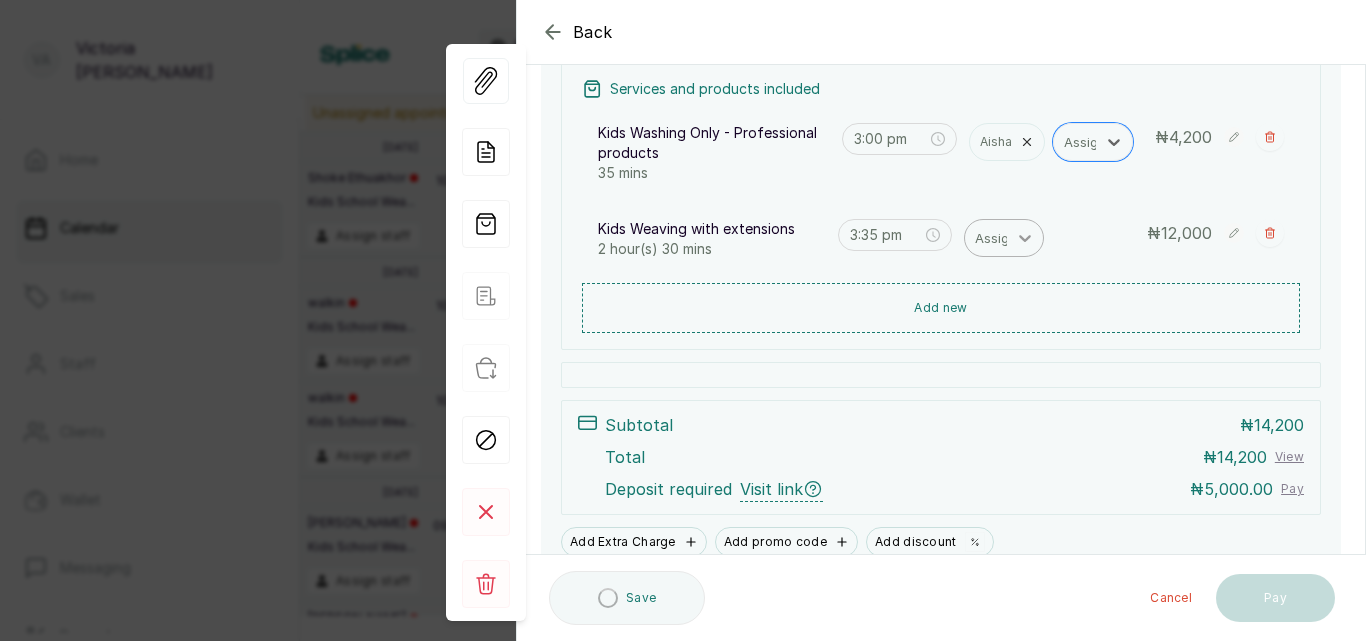 click 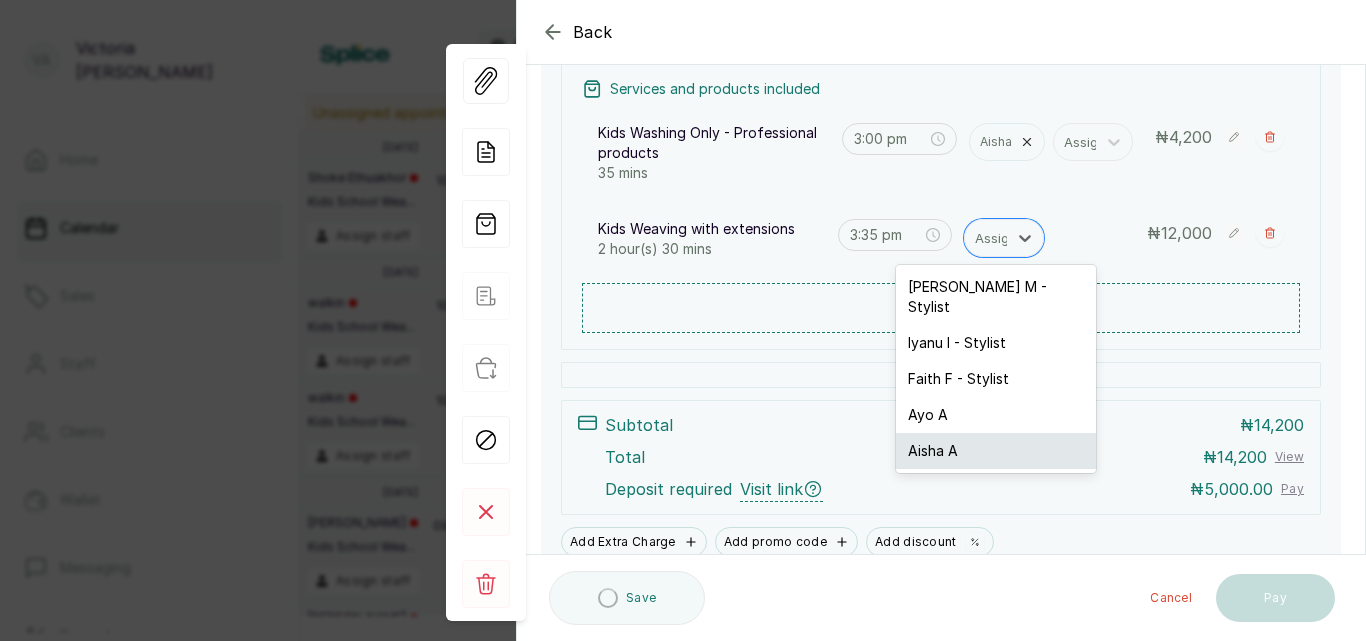 click on "Aisha A" at bounding box center (996, 451) 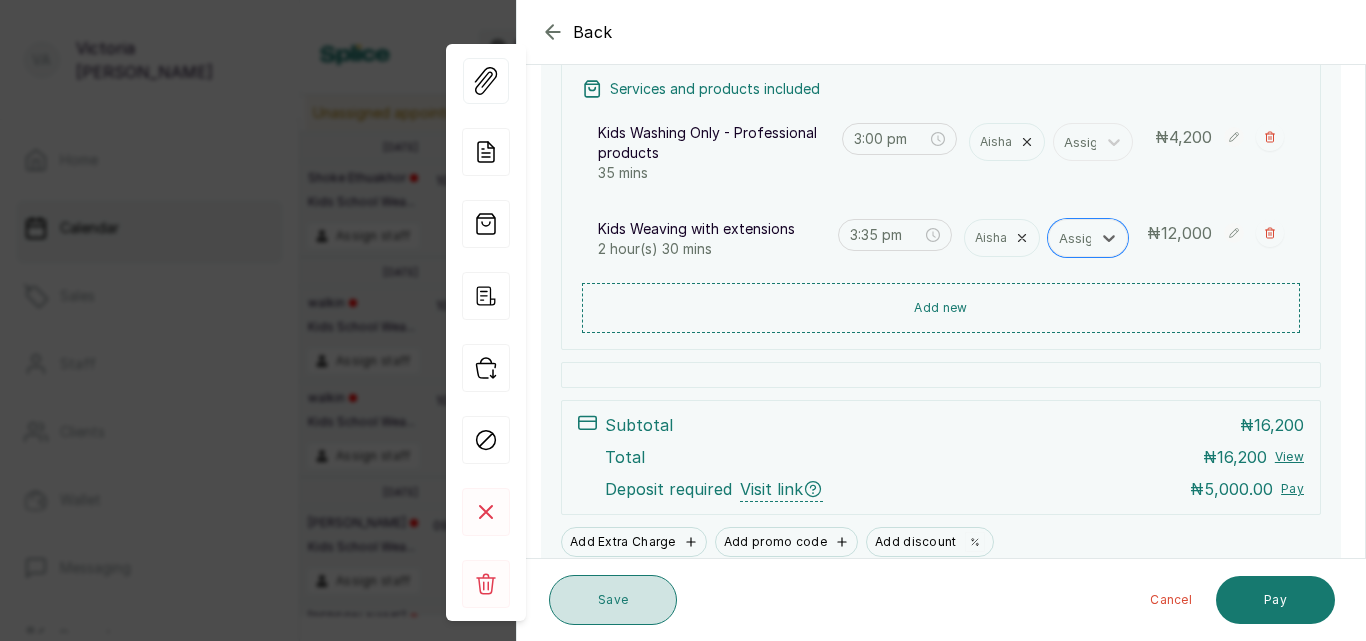 click on "Save" at bounding box center [613, 600] 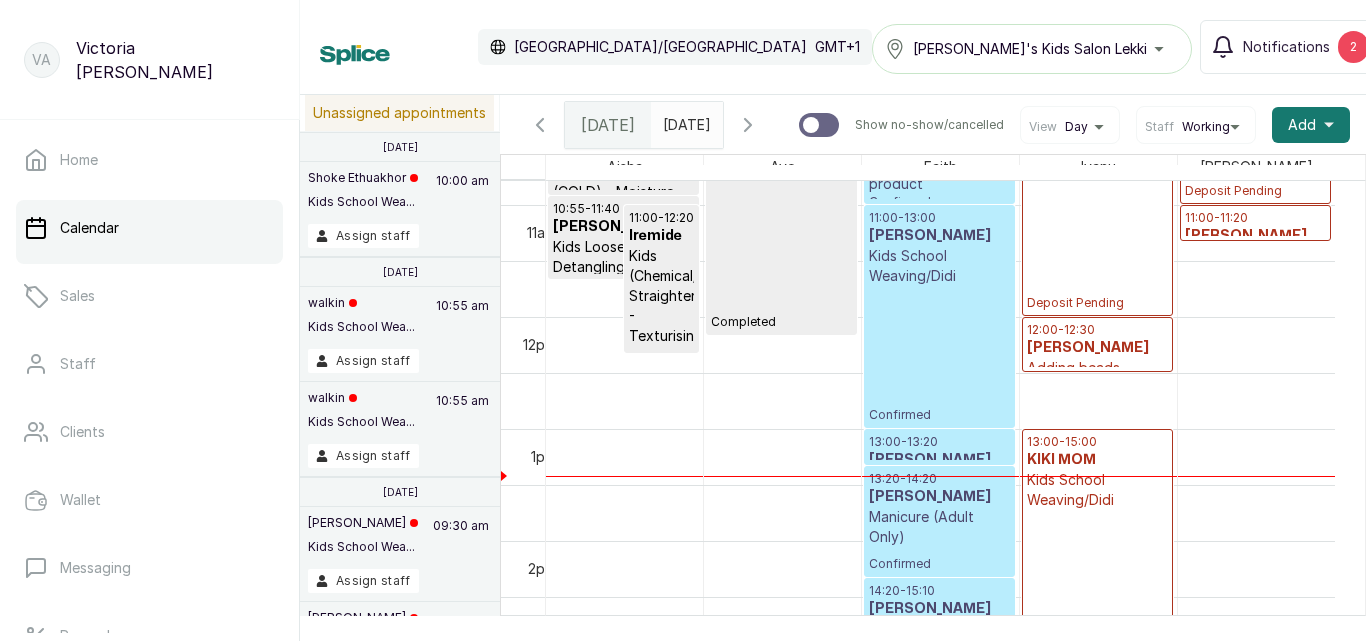 scroll, scrollTop: 1494, scrollLeft: 0, axis: vertical 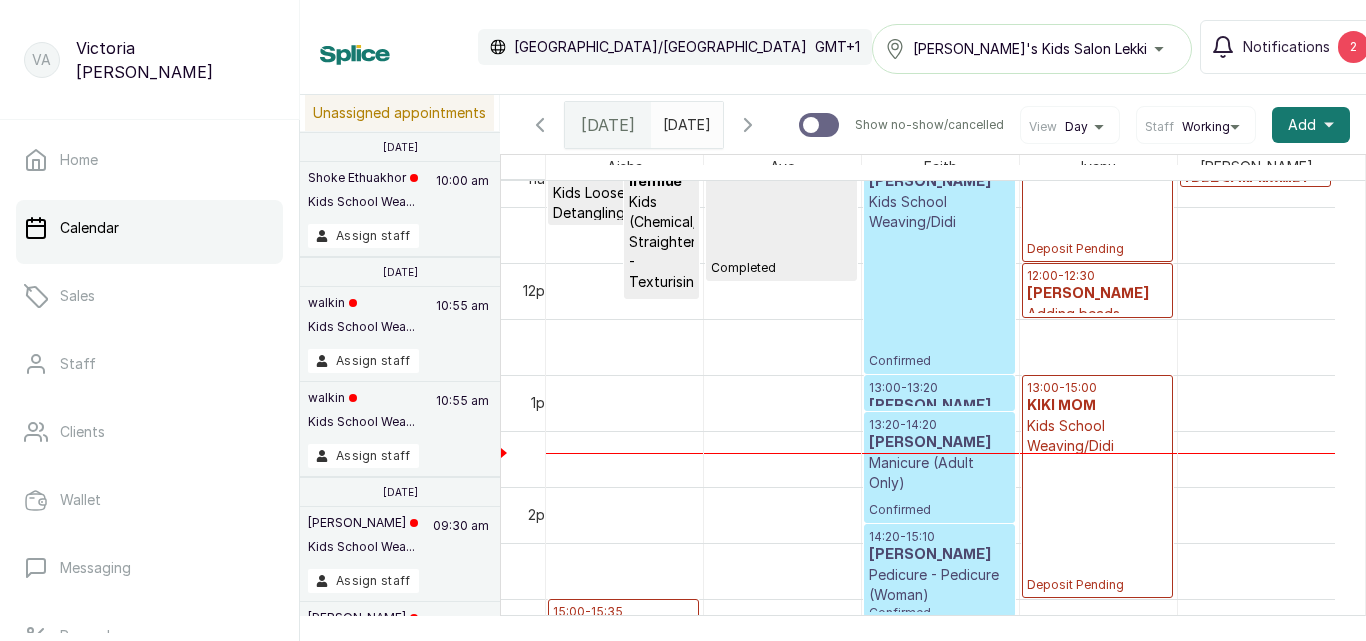 click on "11:00  -  13:00 [PERSON_NAME] Kids School Weaving/Didi Confirmed" at bounding box center (939, 262) 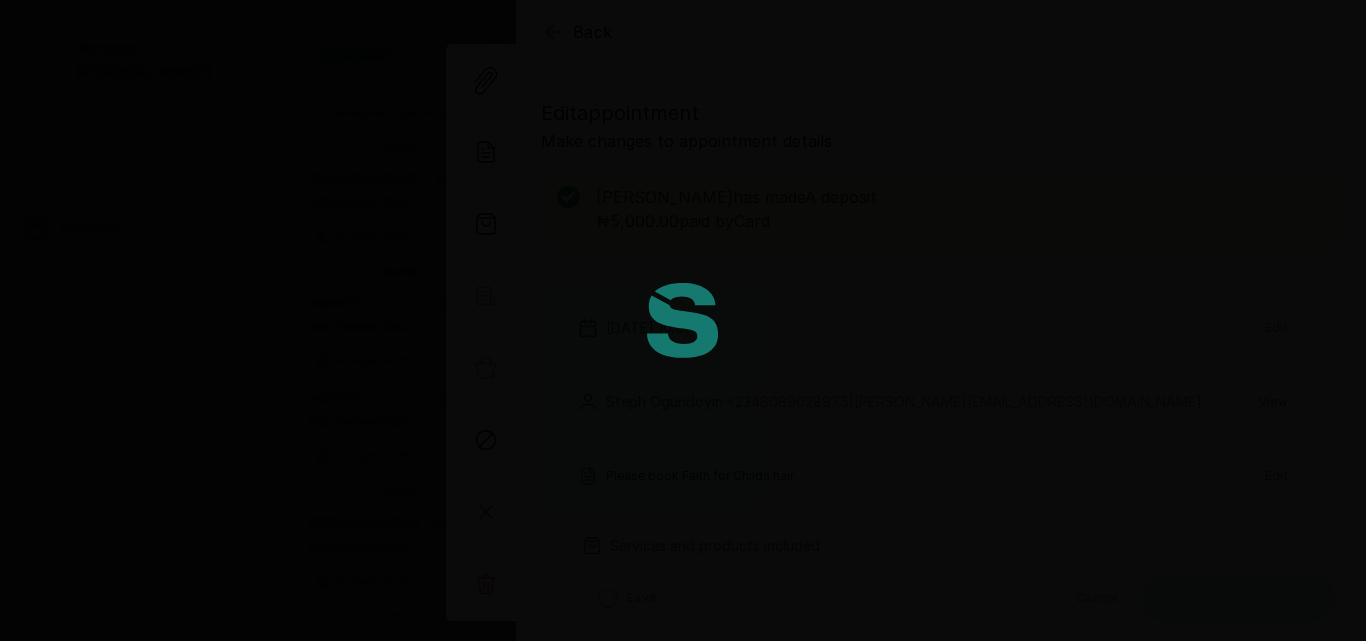 click at bounding box center [683, 320] 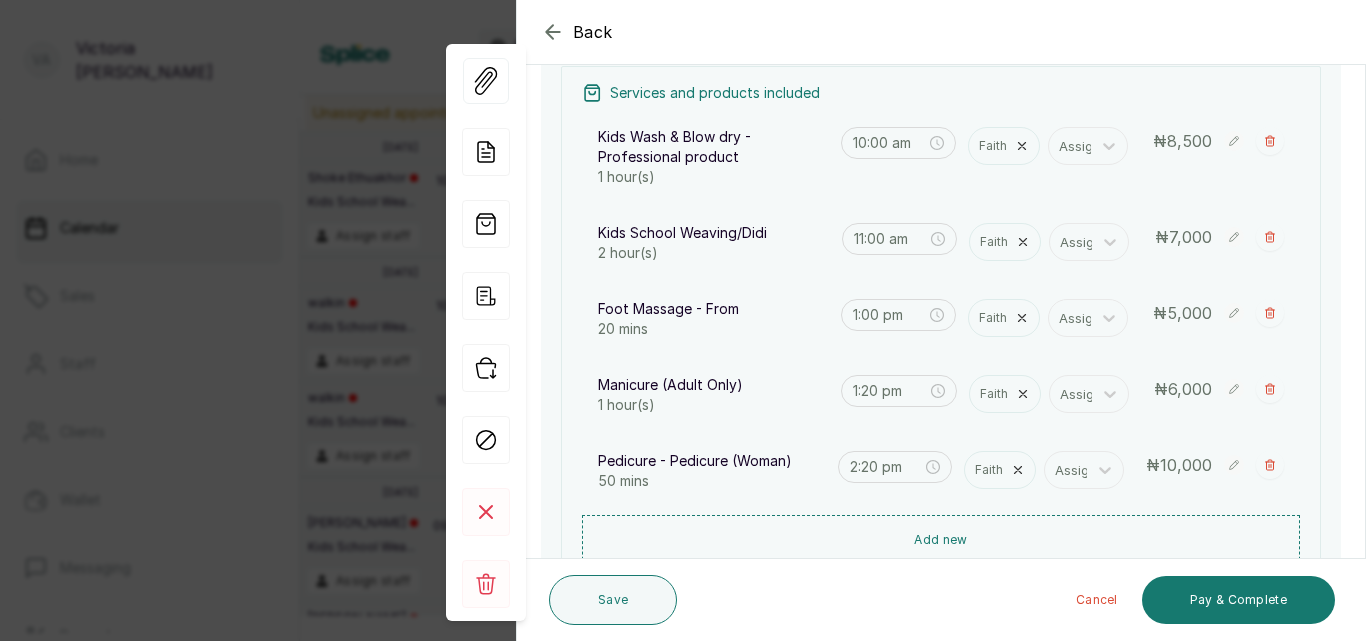 click 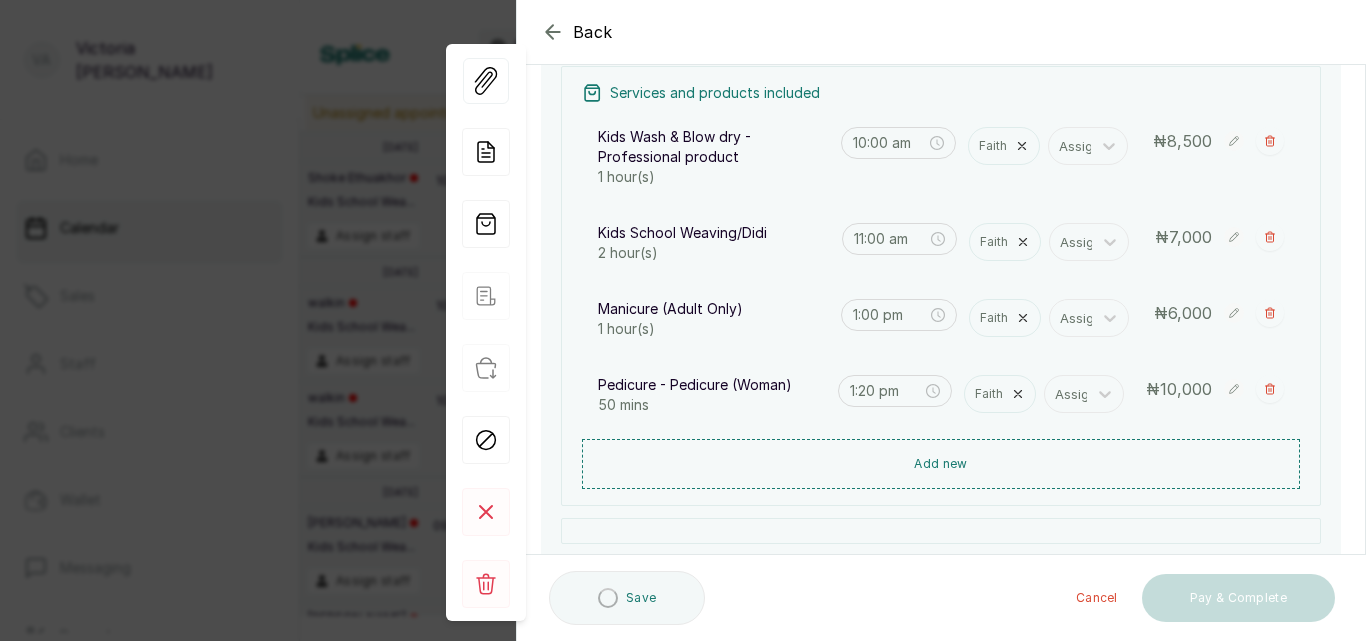 type on "1:20 pm" 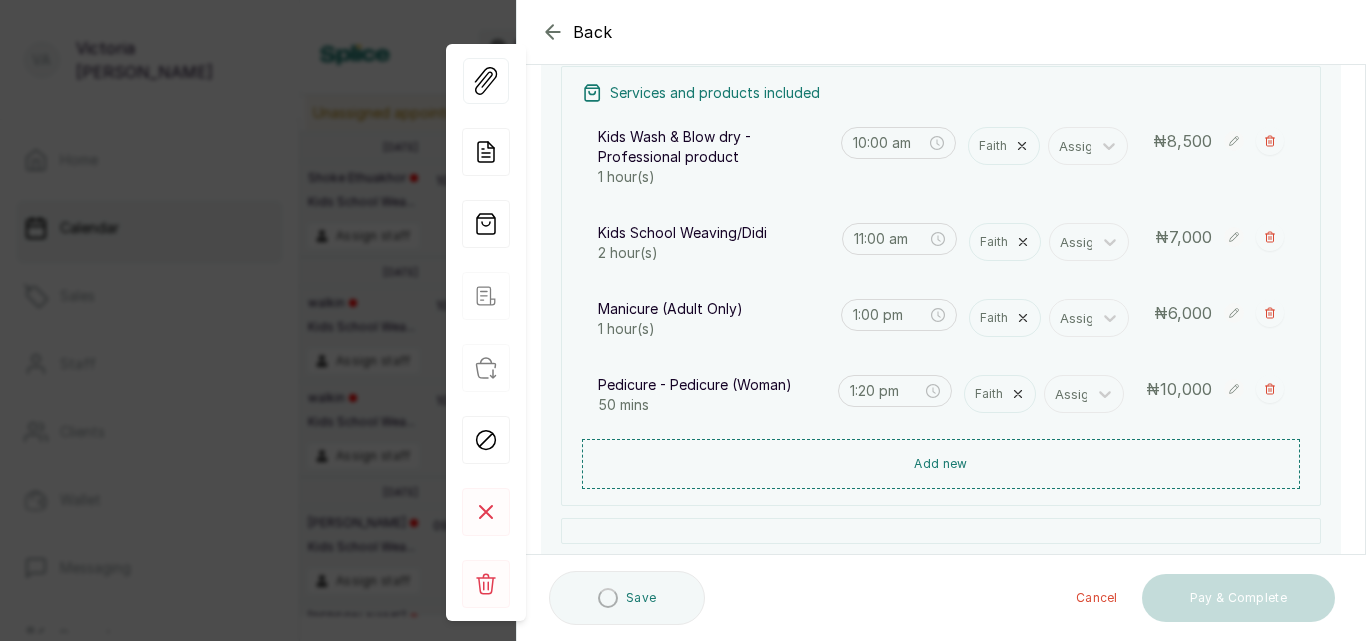 type on "2:20 pm" 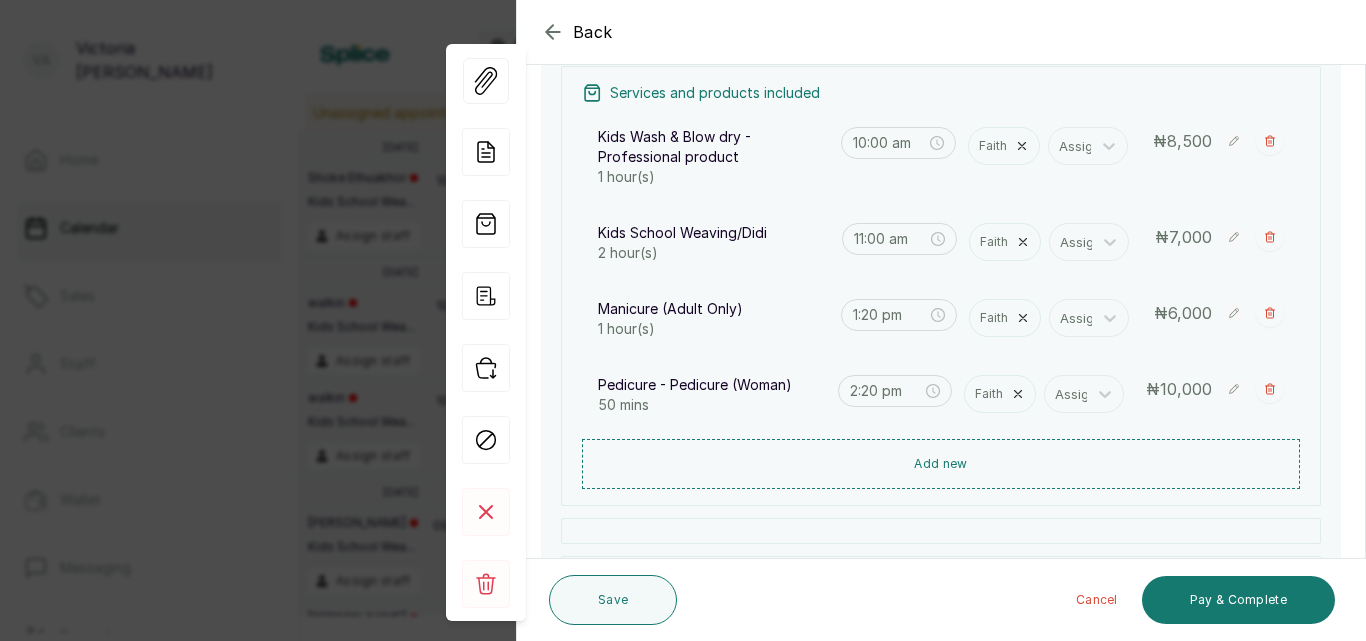 click 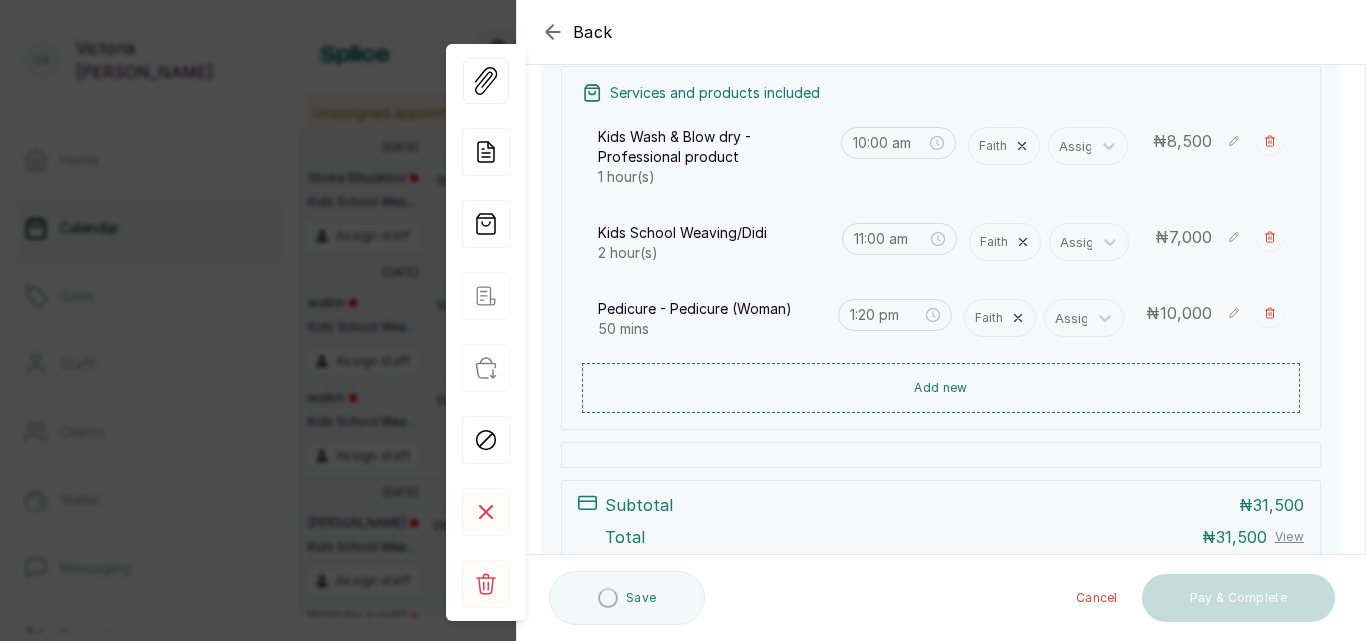 type on "2:20 pm" 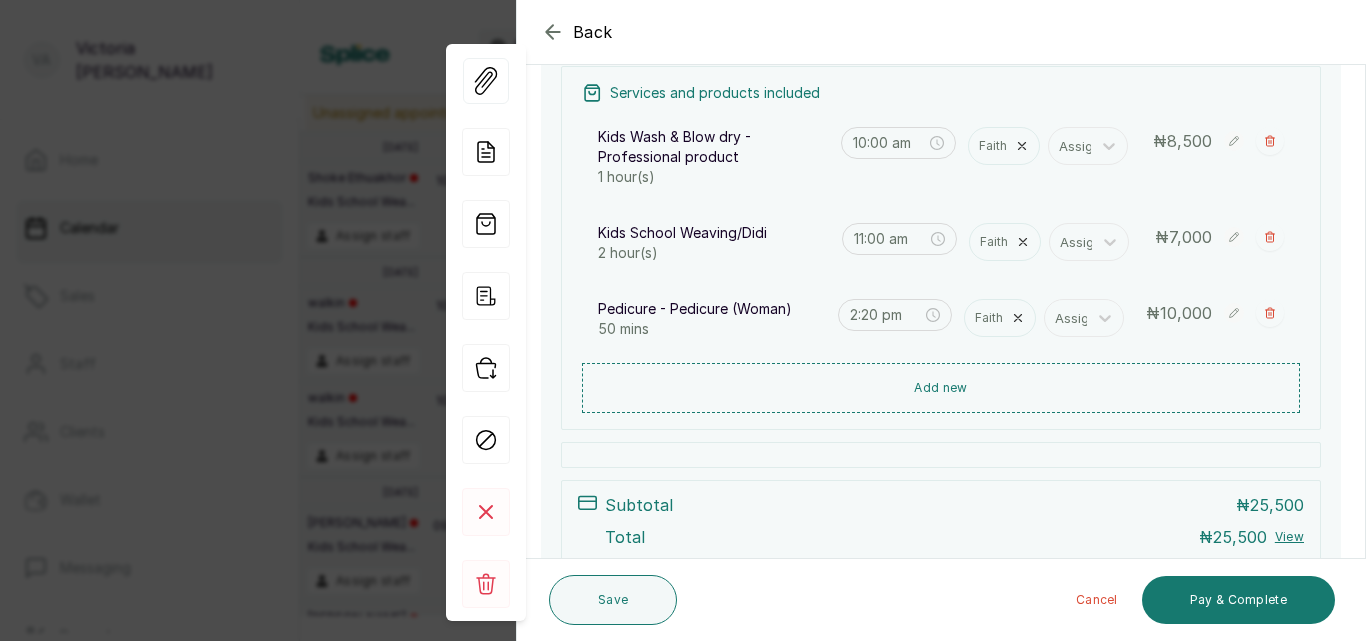 click 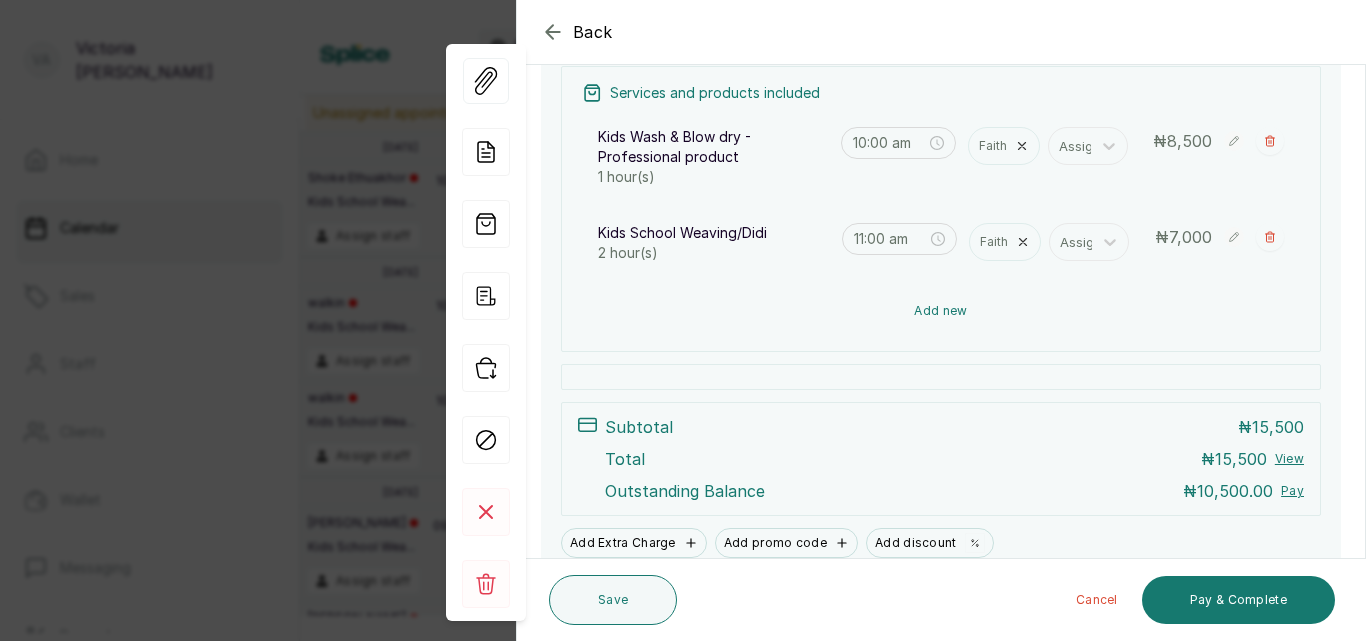 click on "Add new" at bounding box center (941, 311) 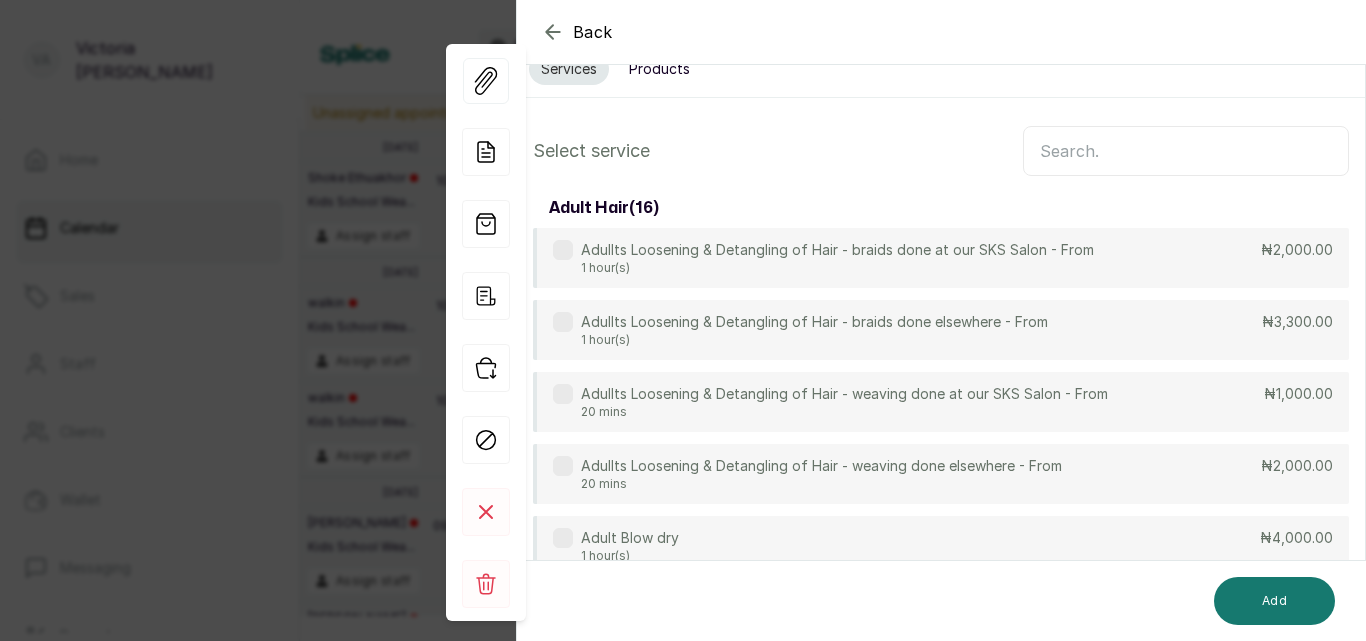 scroll, scrollTop: 285, scrollLeft: 0, axis: vertical 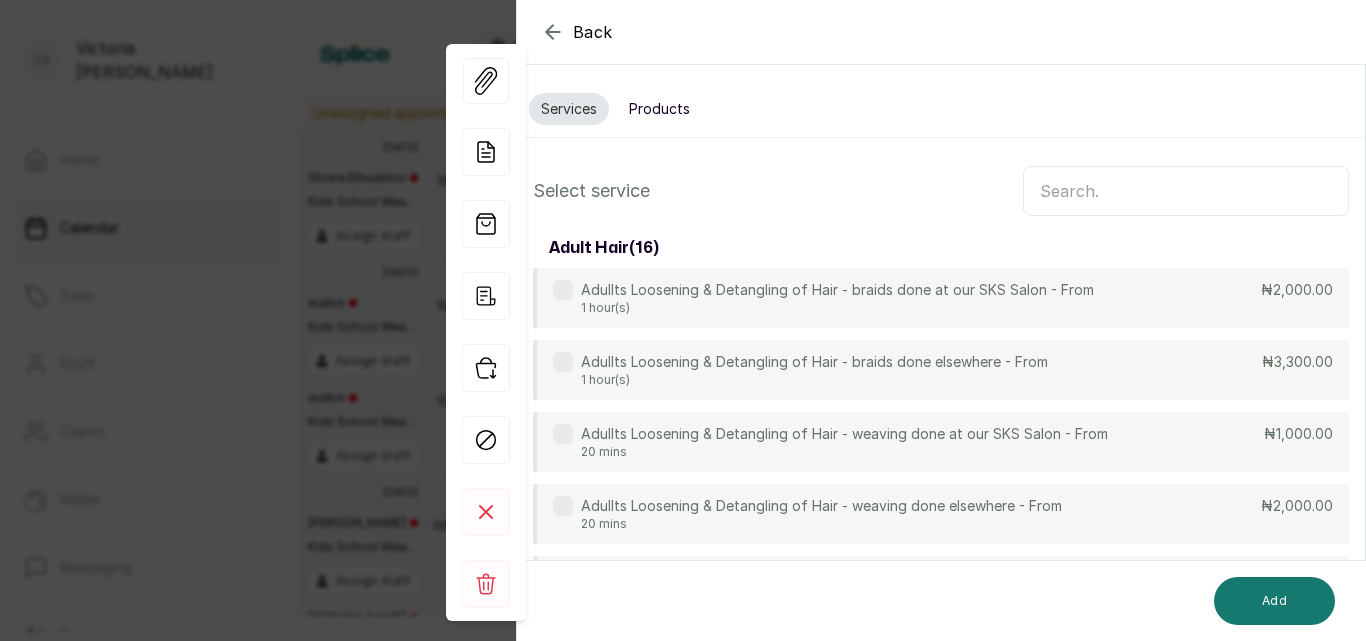 click at bounding box center [1186, 191] 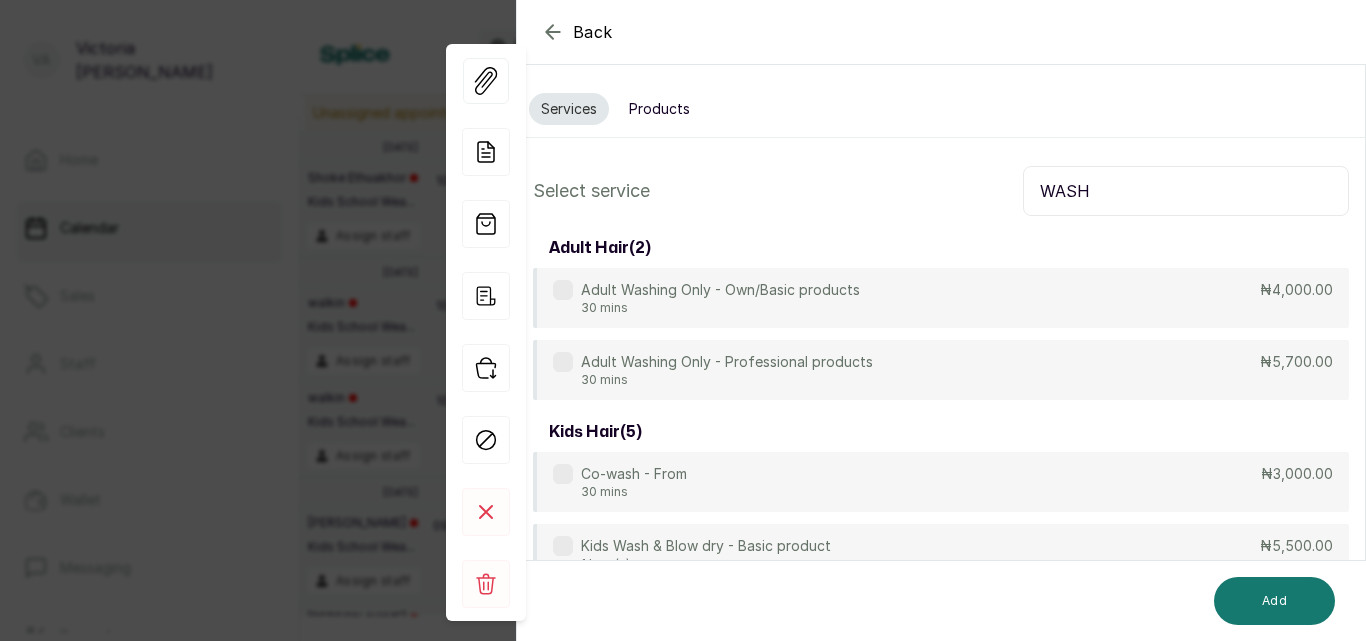 type on "WASH" 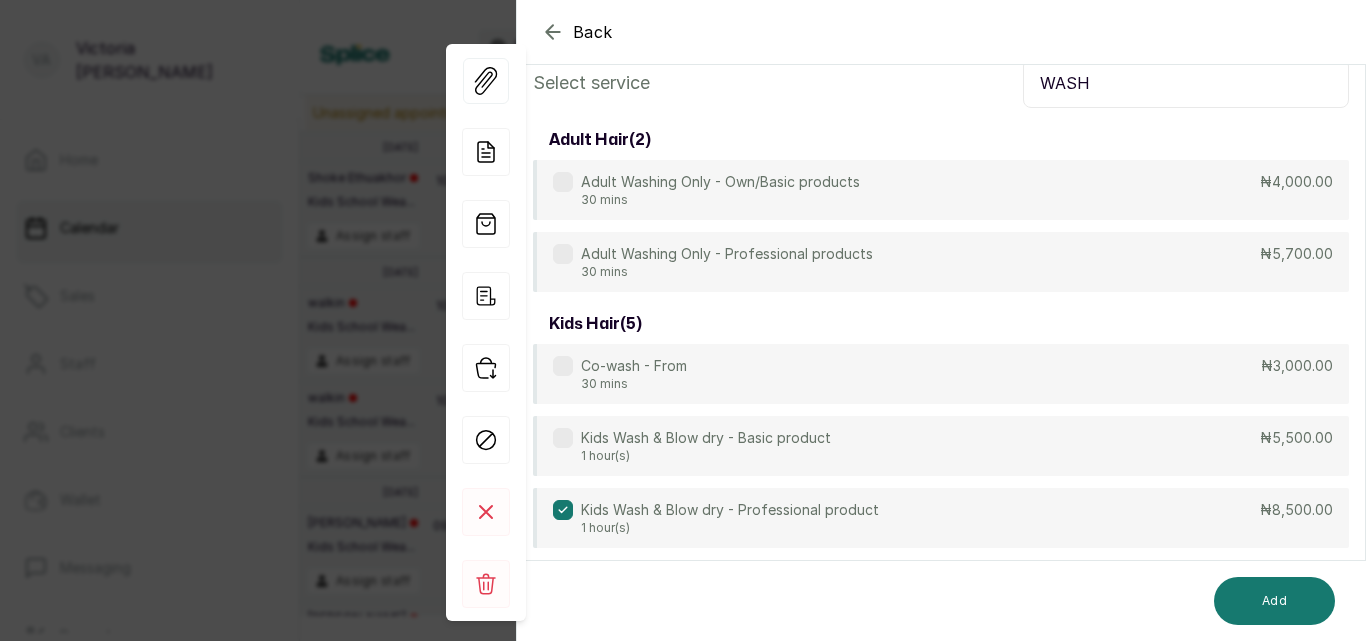 scroll, scrollTop: 296, scrollLeft: 0, axis: vertical 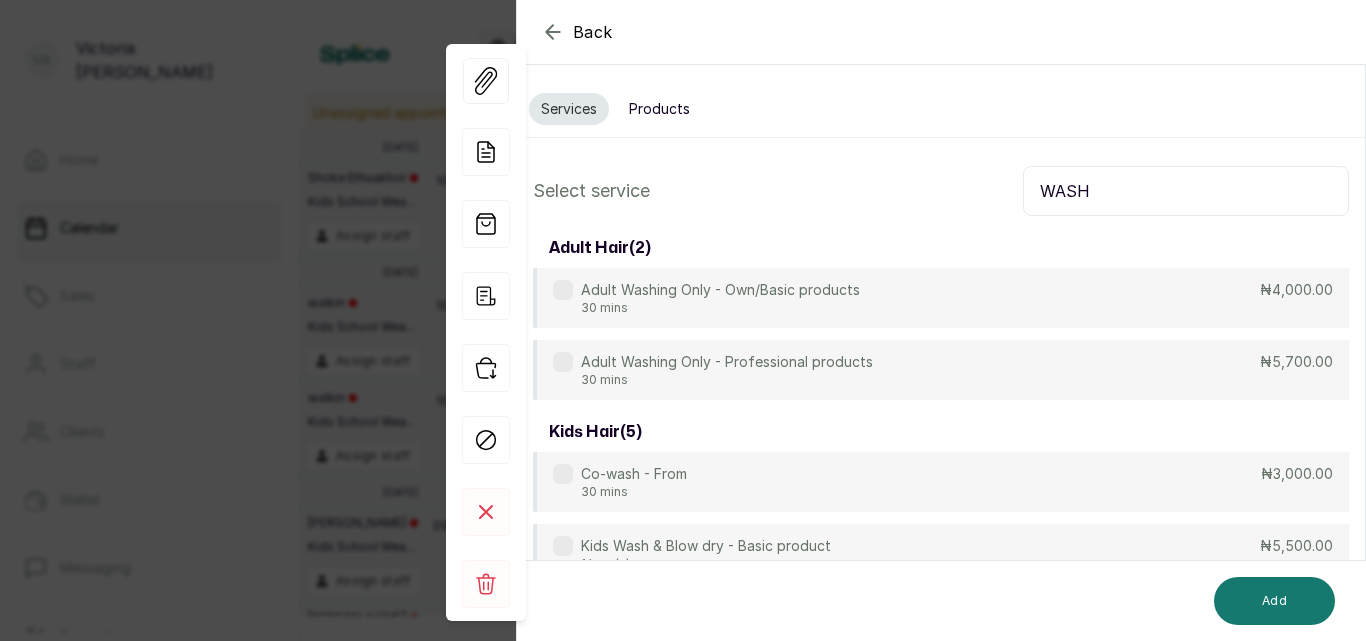 click on "Products" at bounding box center (659, 109) 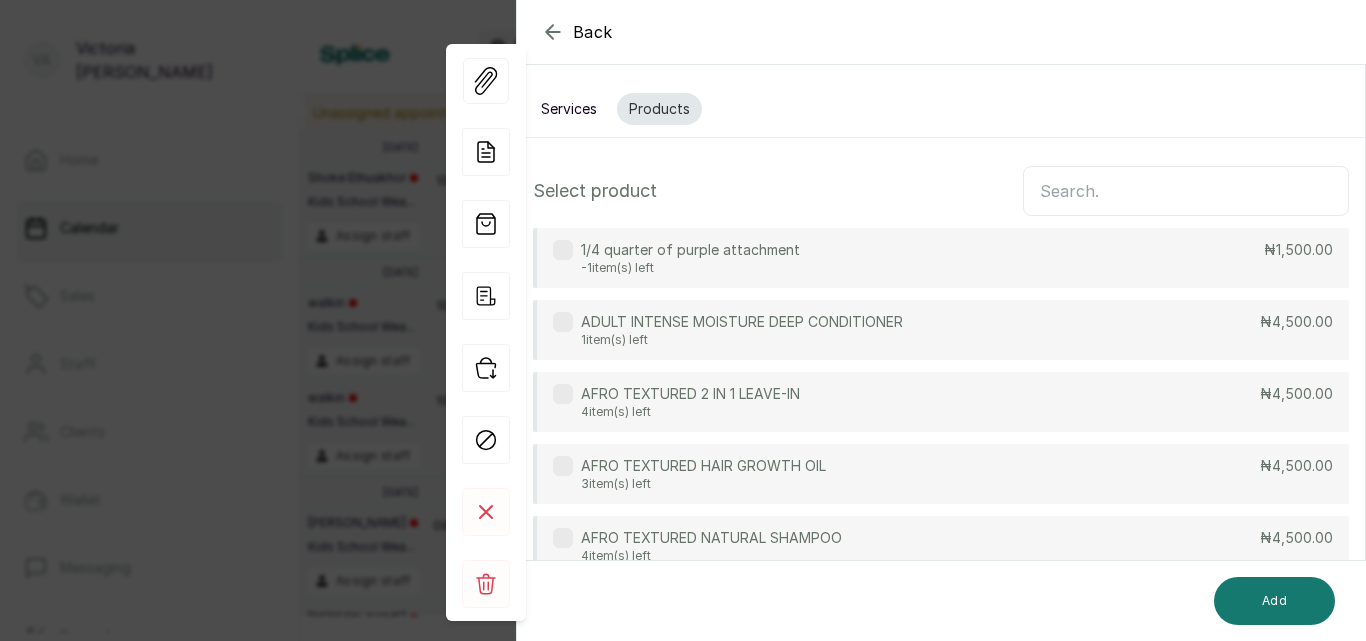 click at bounding box center [1186, 191] 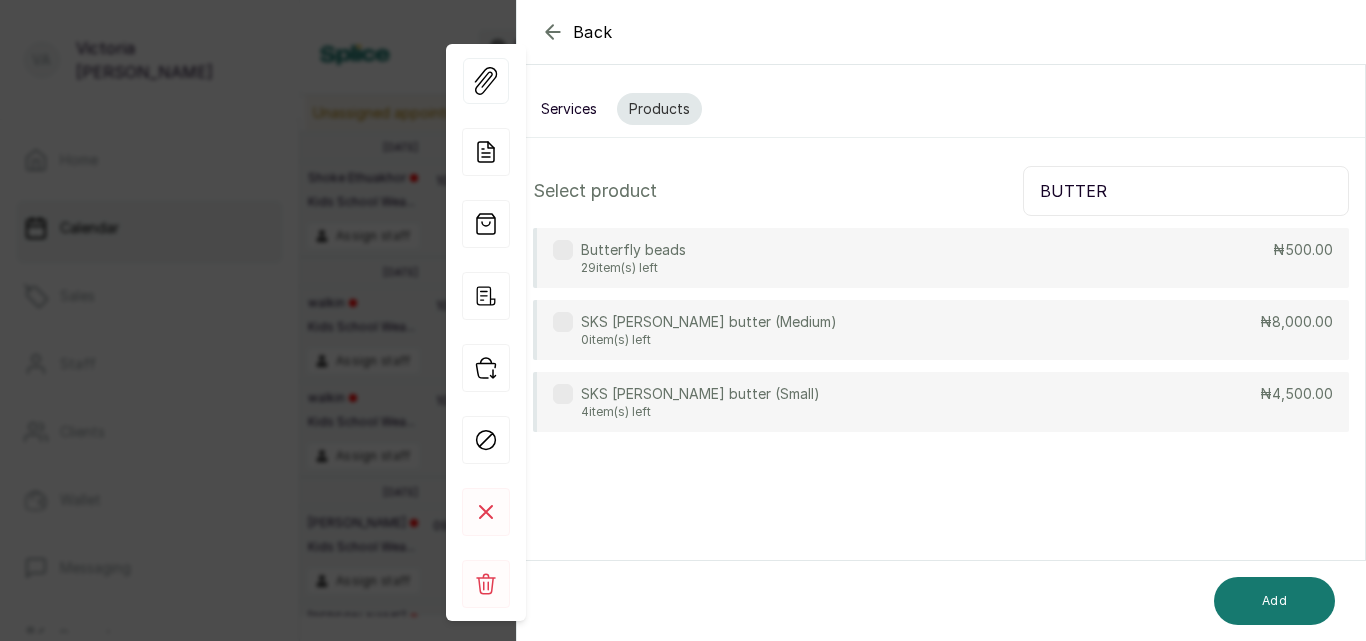 type on "BUTTER" 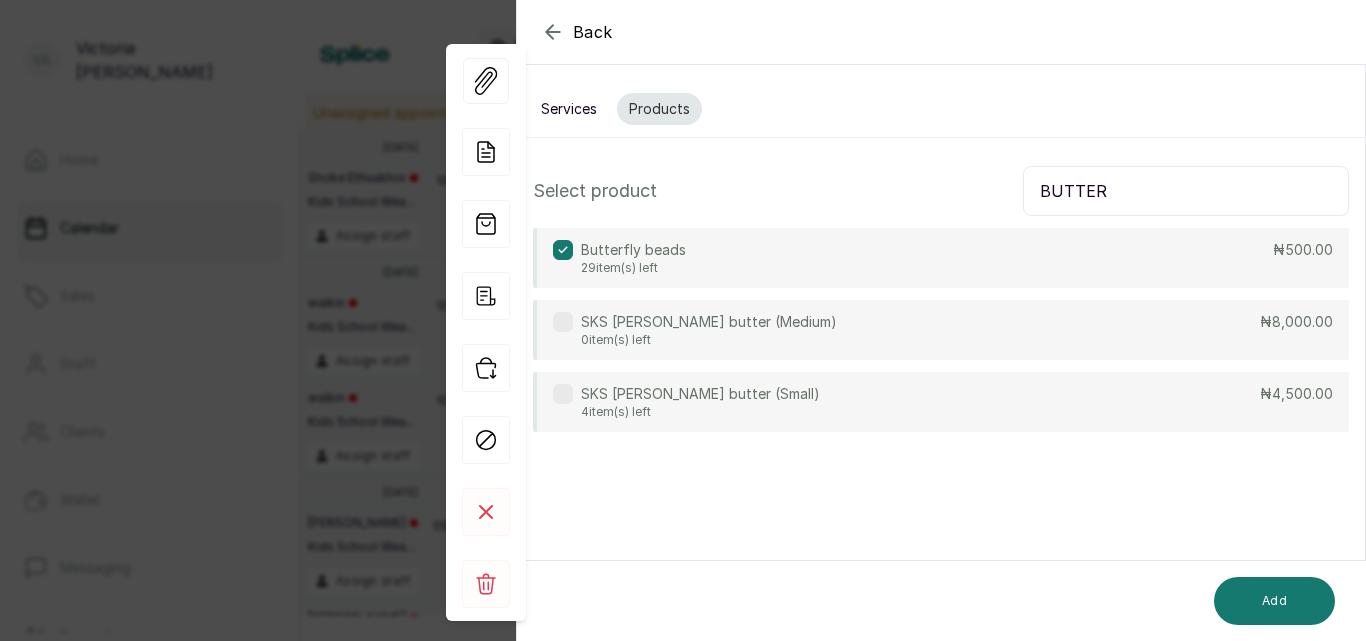 click on "Services" at bounding box center (569, 109) 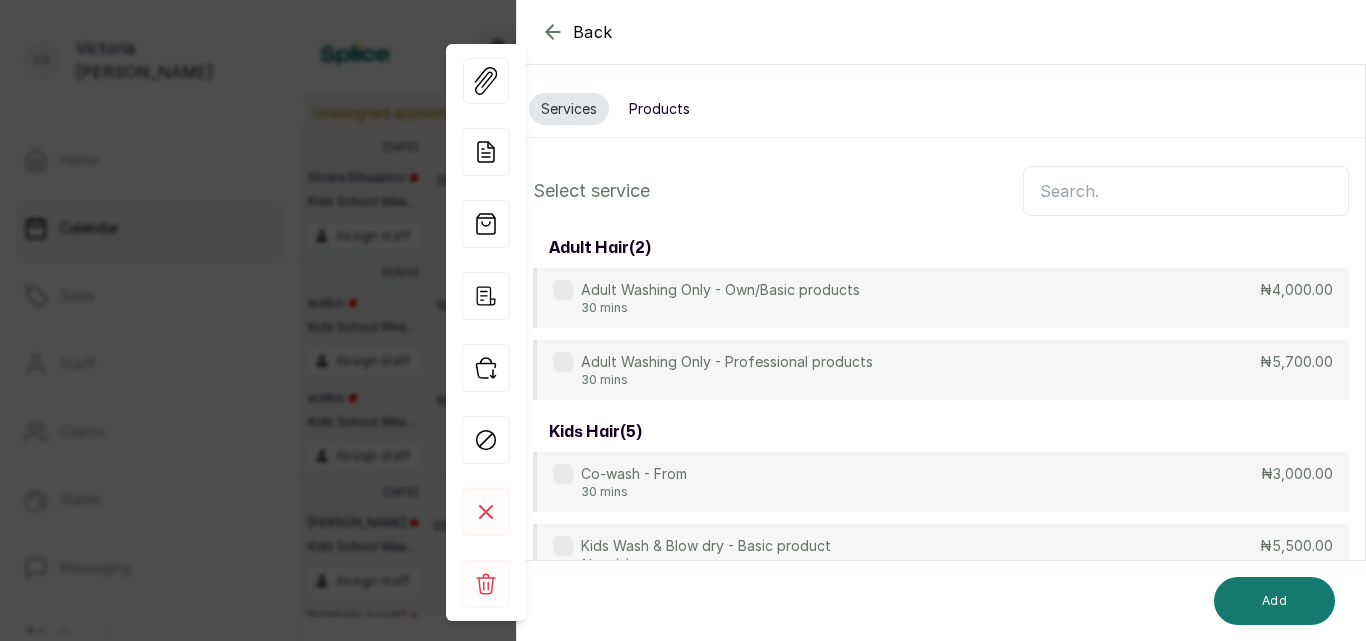 scroll, scrollTop: 149, scrollLeft: 0, axis: vertical 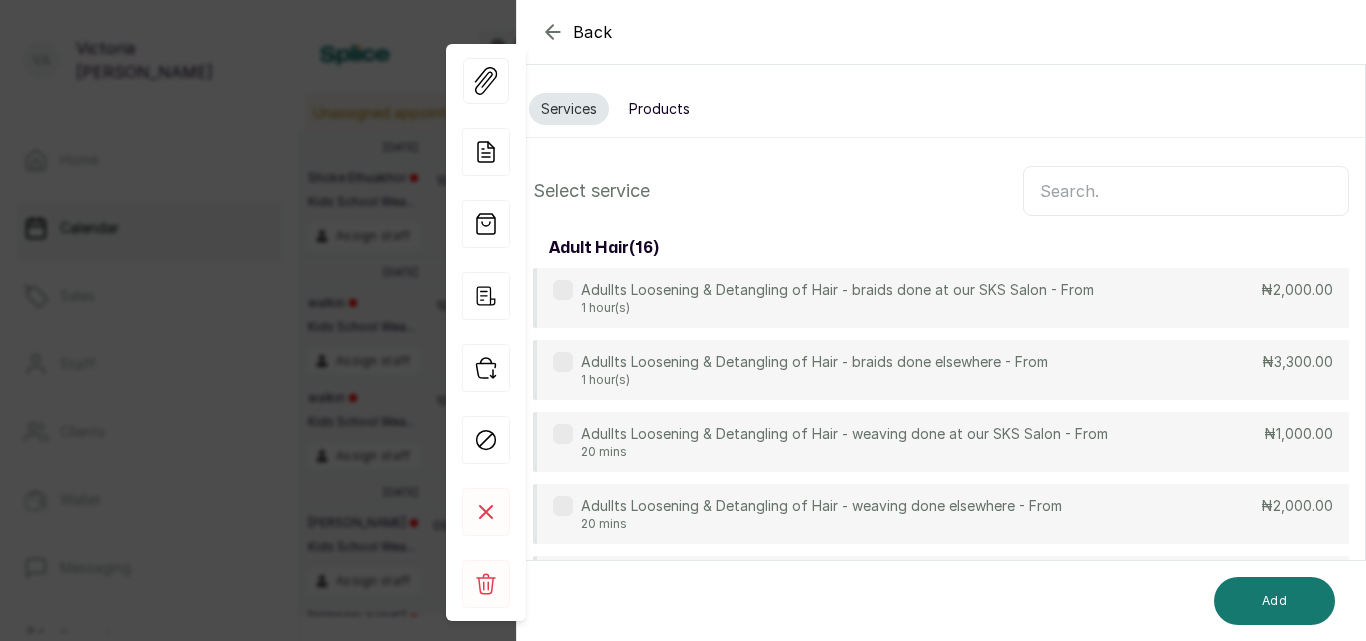 click at bounding box center (1186, 191) 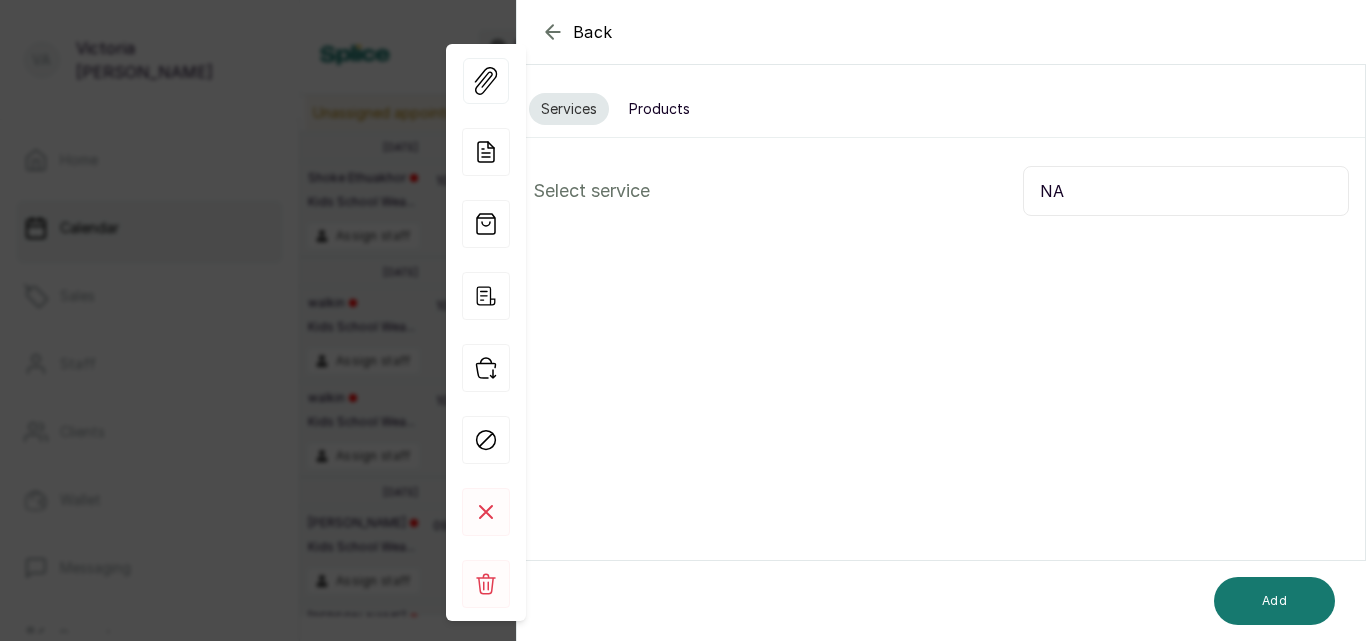 type on "N" 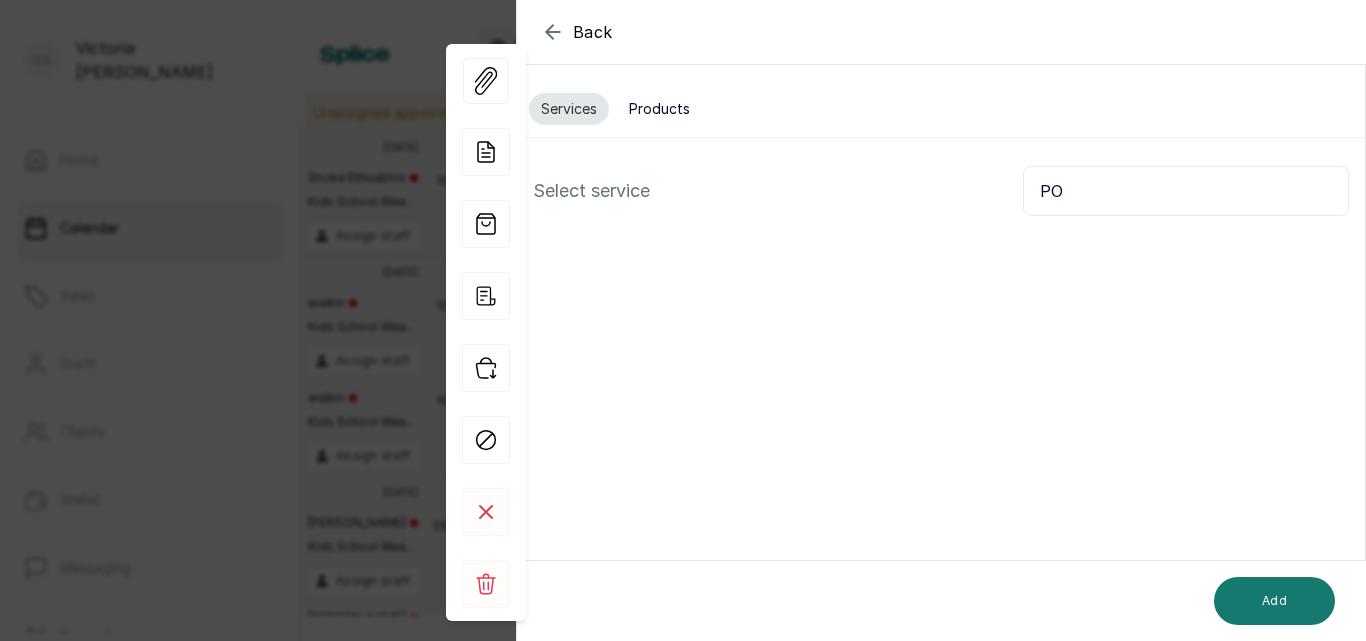 type on "P" 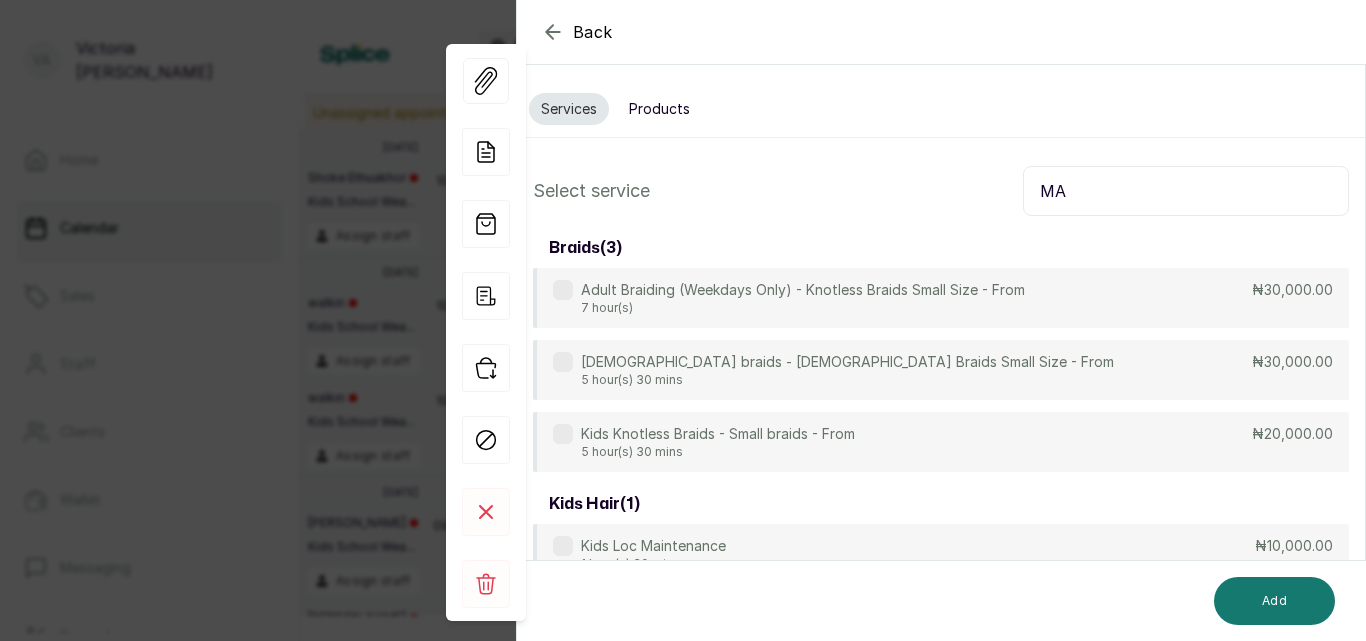 type on "M" 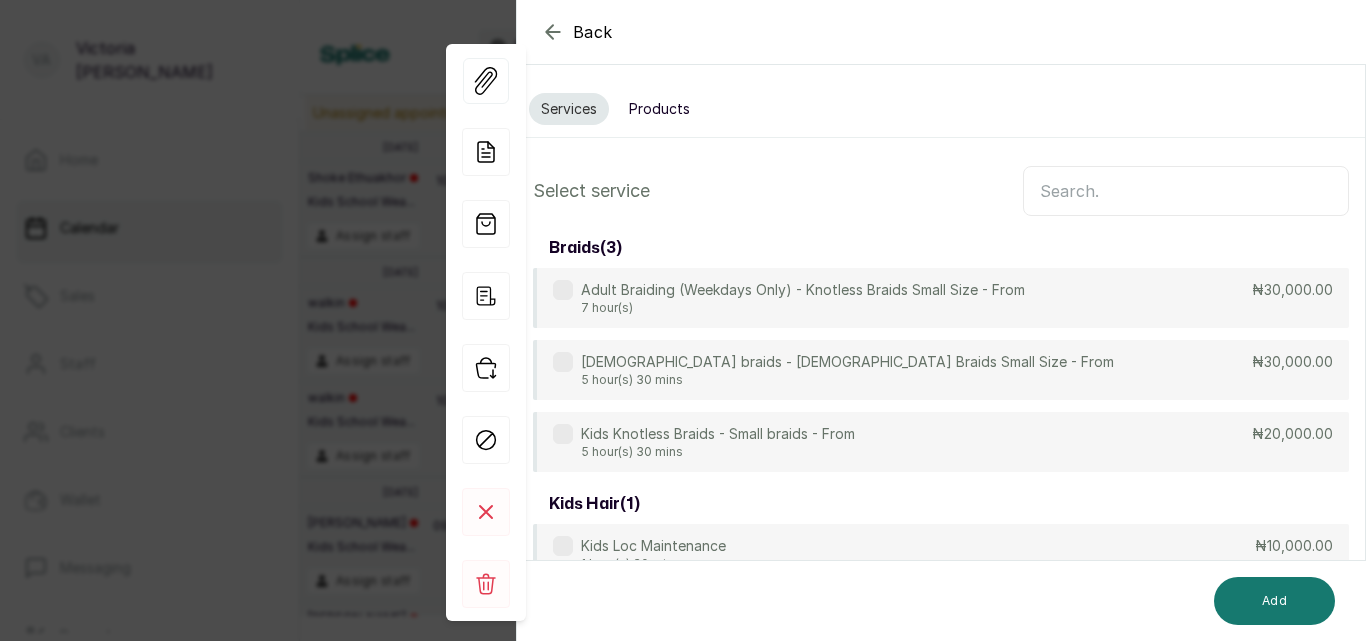 type on "O" 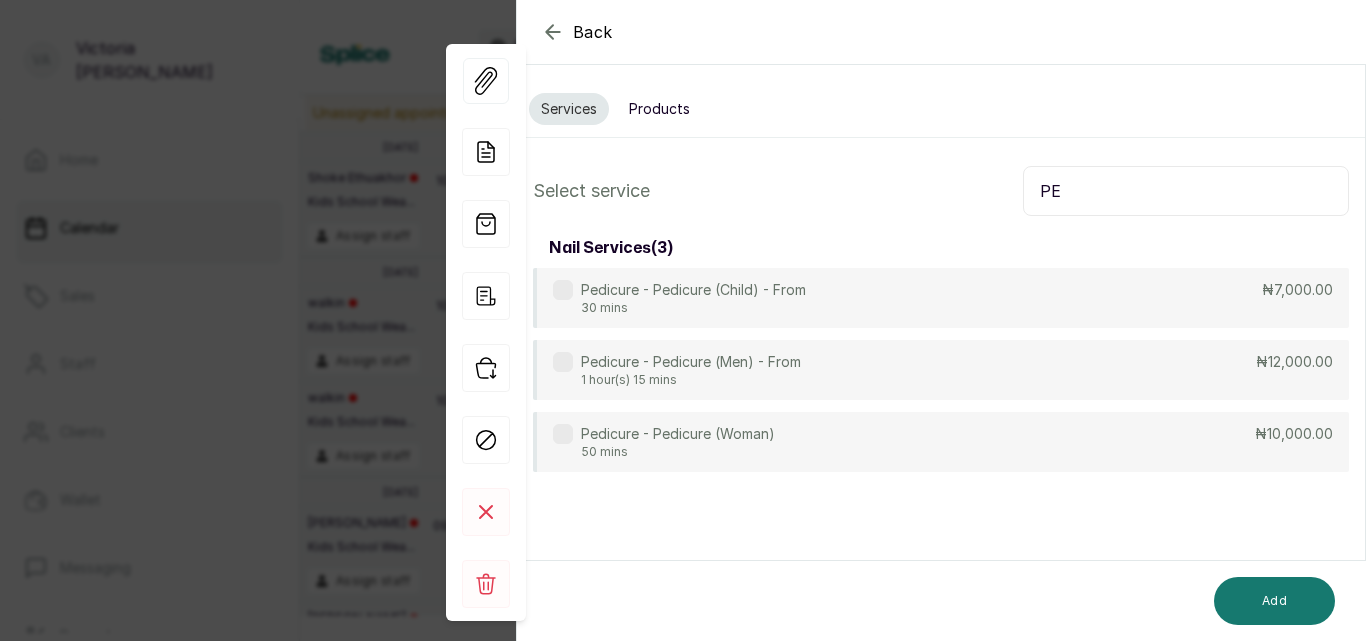 type on "P" 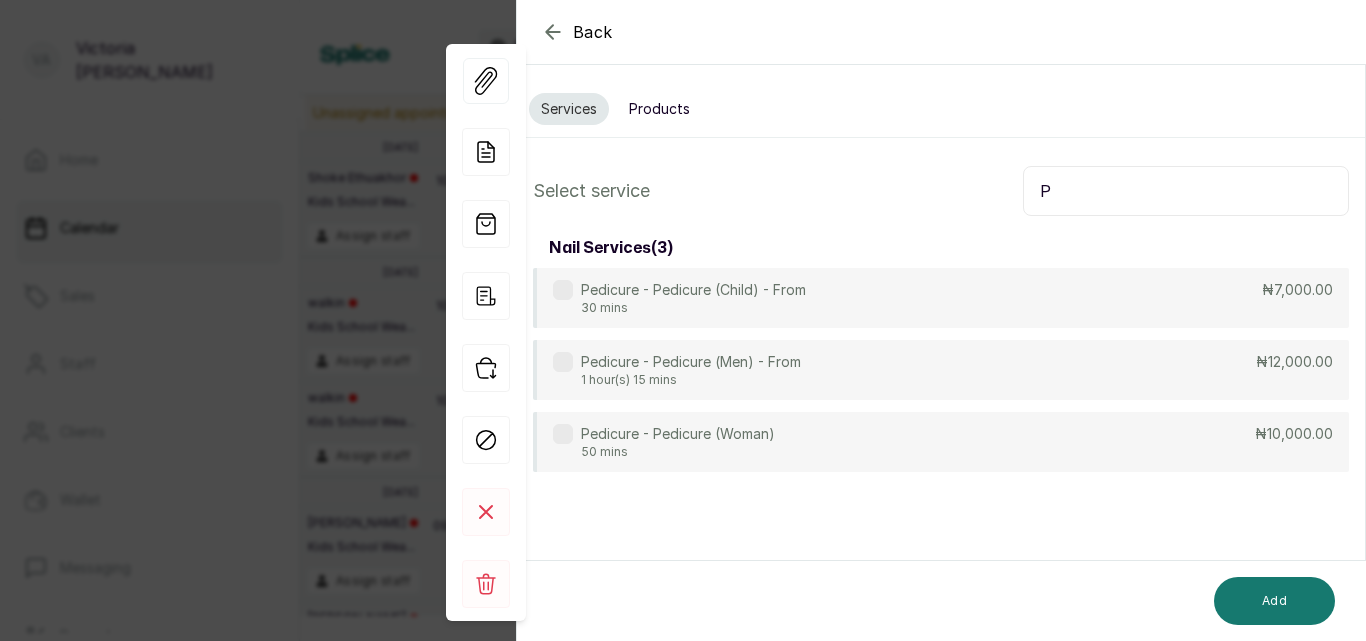 type 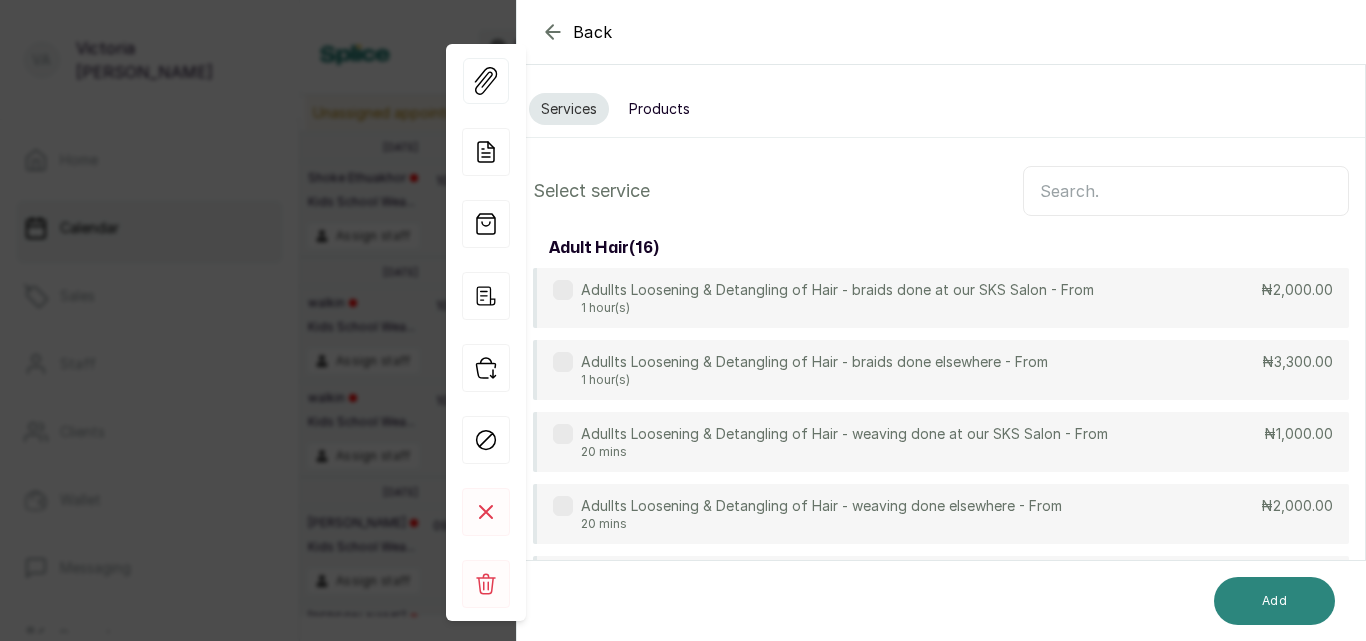 click on "Add" at bounding box center [1274, 601] 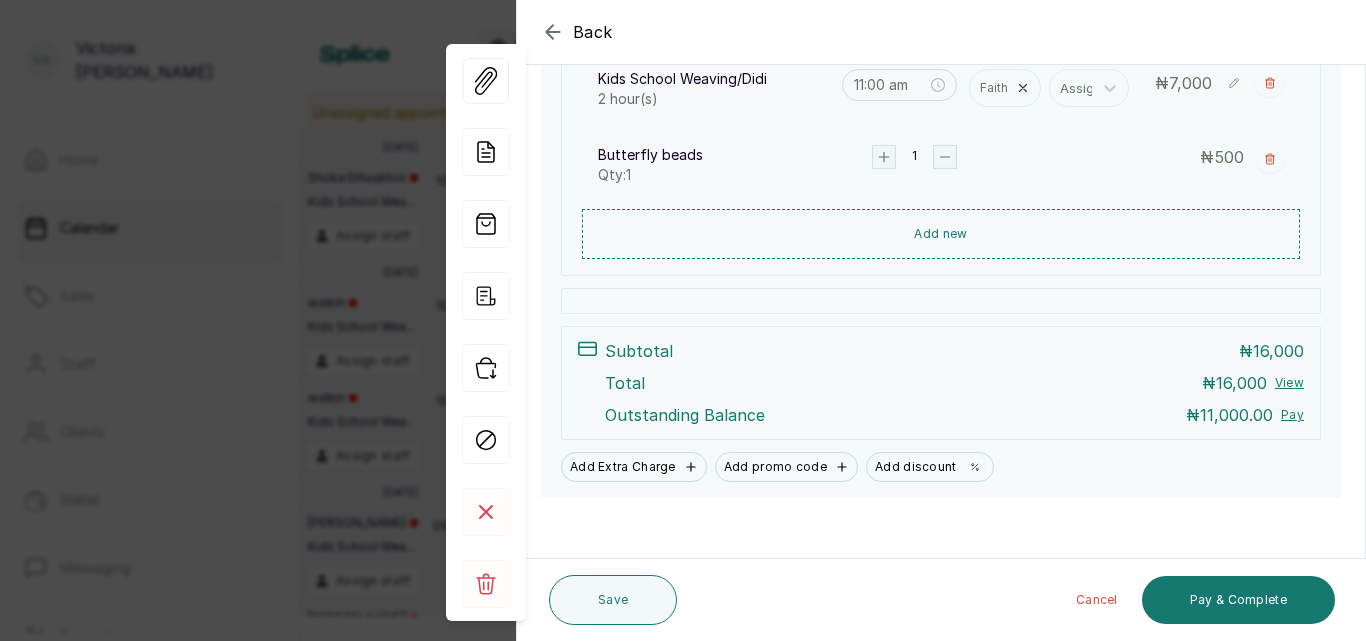 scroll, scrollTop: 617, scrollLeft: 0, axis: vertical 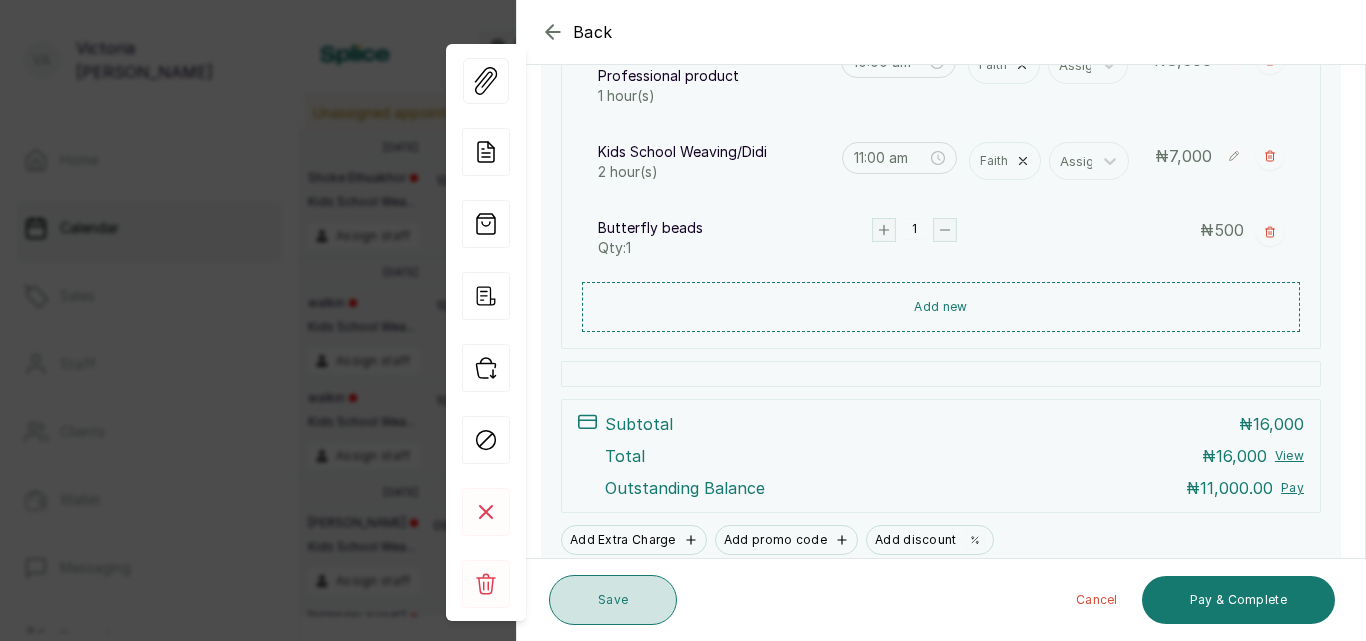 click on "Save" at bounding box center (613, 600) 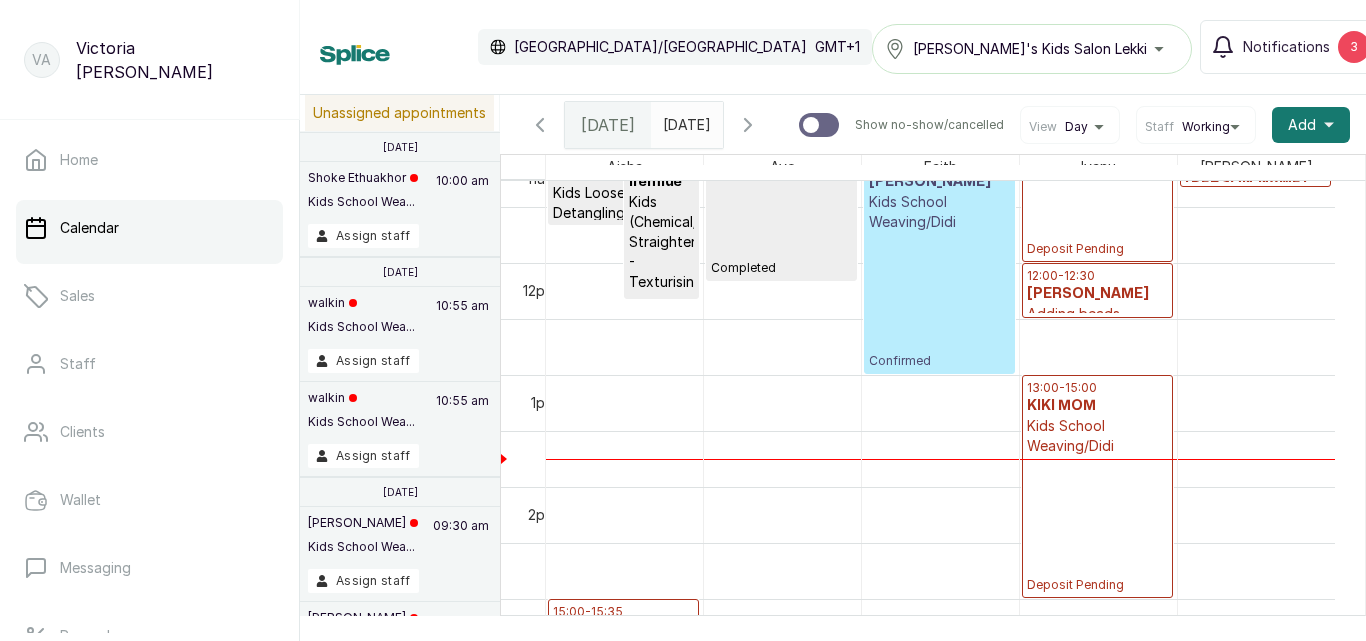 scroll, scrollTop: 1603, scrollLeft: 0, axis: vertical 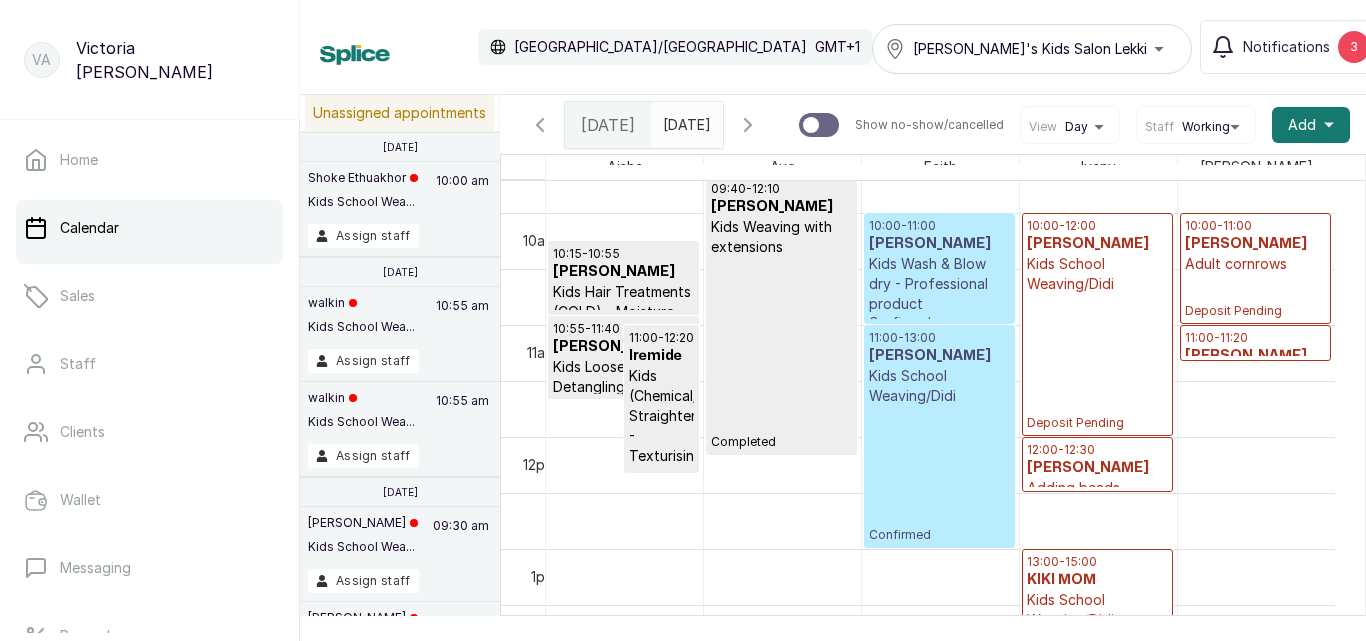 click on "10:00  -  11:00 [PERSON_NAME] Adult cornrows Deposit Pending" at bounding box center [1255, 268] 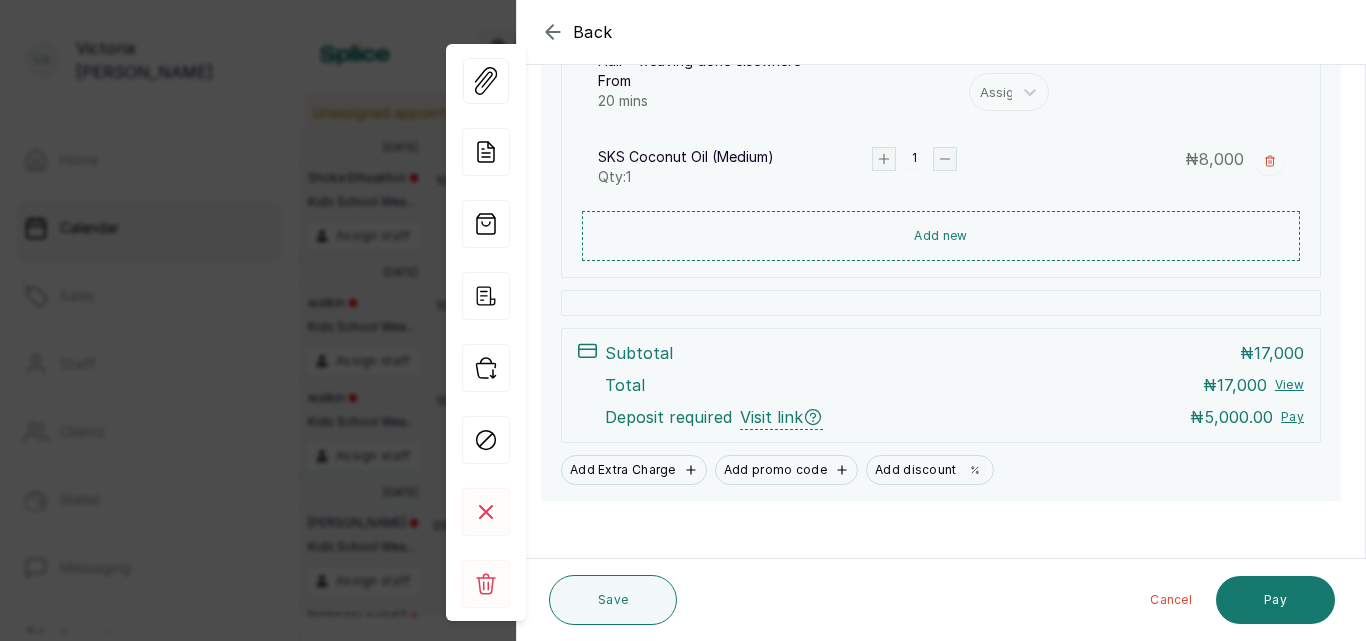 scroll, scrollTop: 333, scrollLeft: 0, axis: vertical 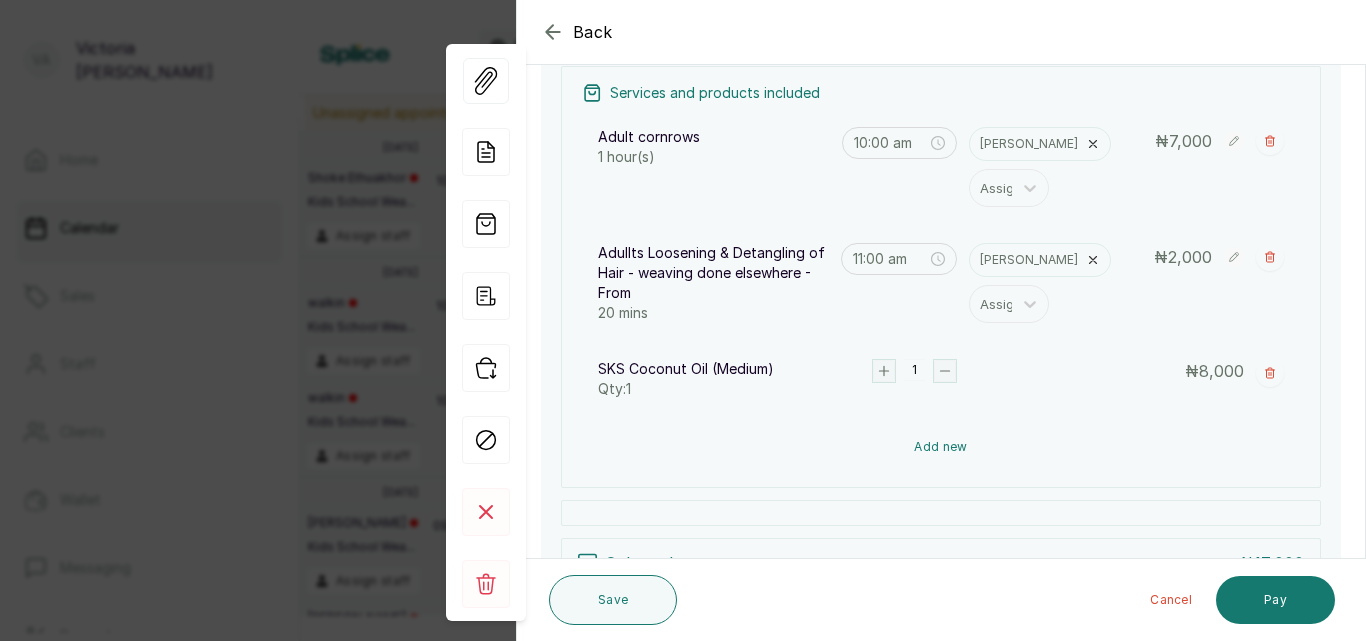 click on "Add new" at bounding box center (941, 447) 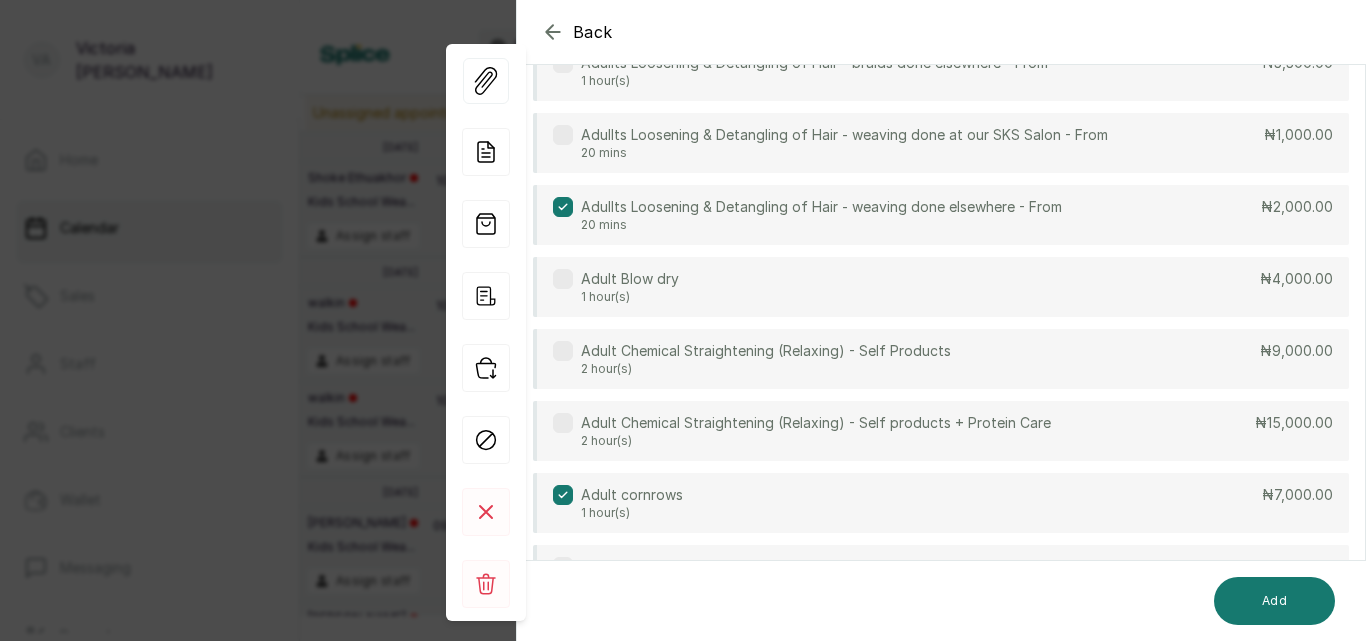 scroll, scrollTop: 149, scrollLeft: 0, axis: vertical 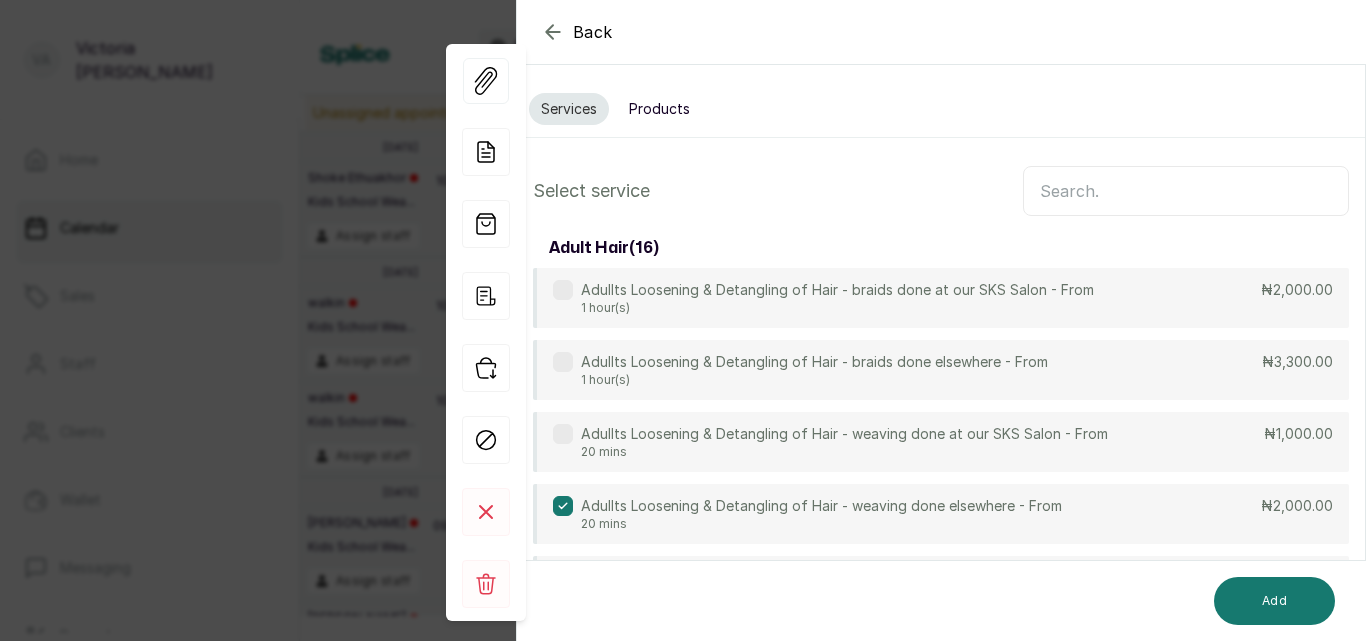 click at bounding box center (1186, 191) 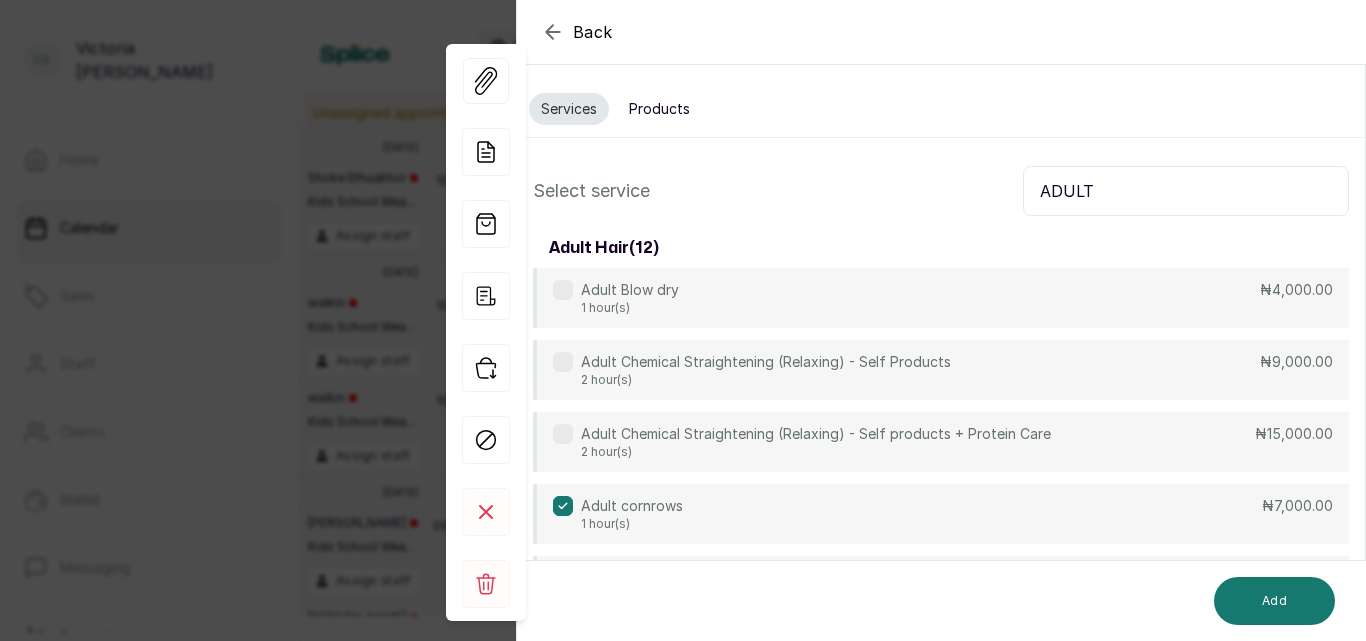 type on "ADULT" 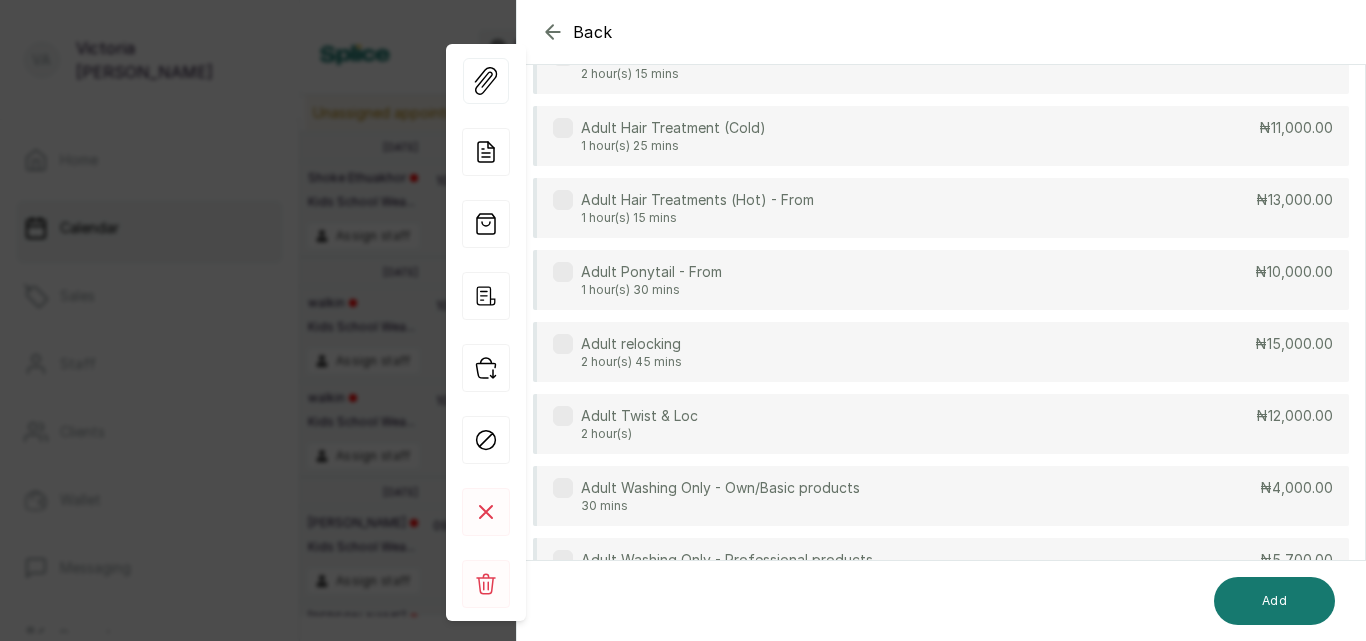 scroll, scrollTop: 598, scrollLeft: 0, axis: vertical 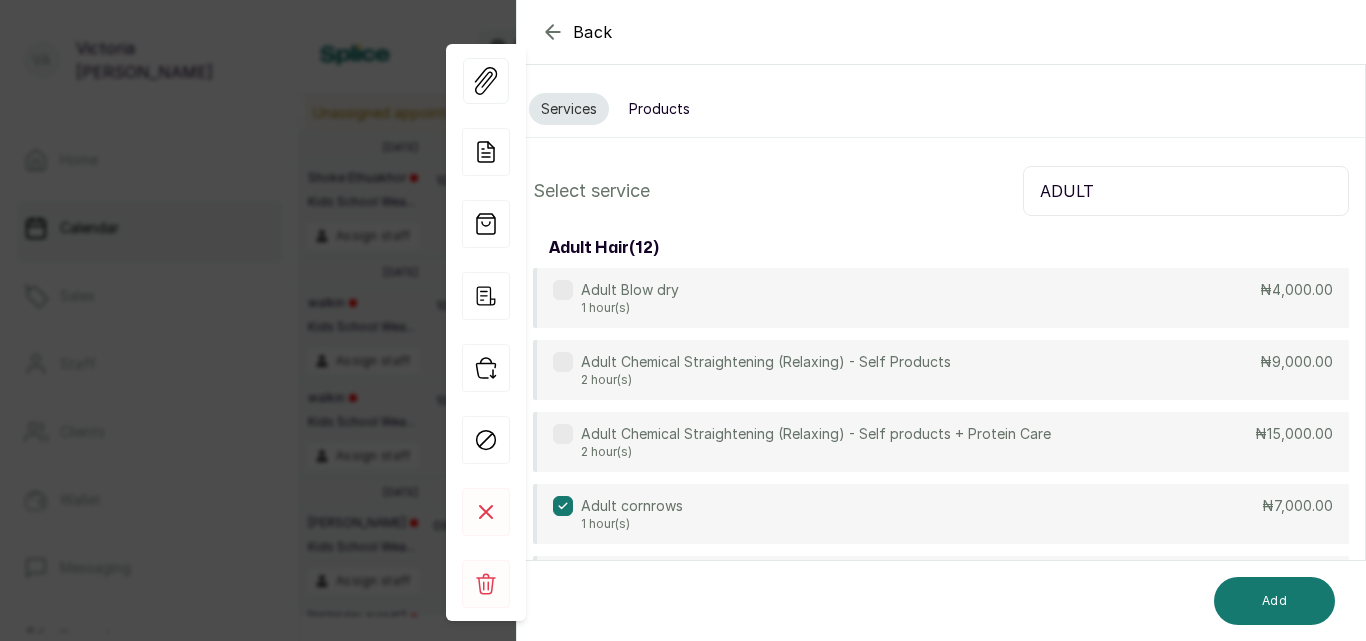 click on "Products" at bounding box center (659, 109) 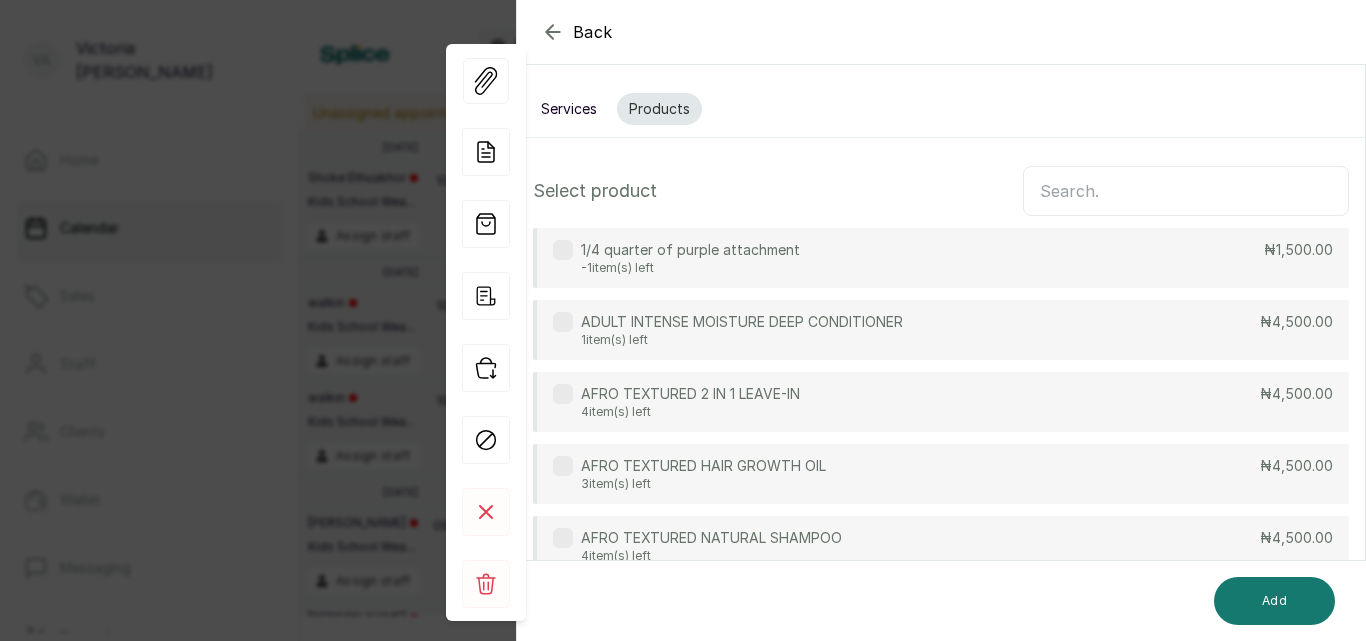 click at bounding box center (1186, 191) 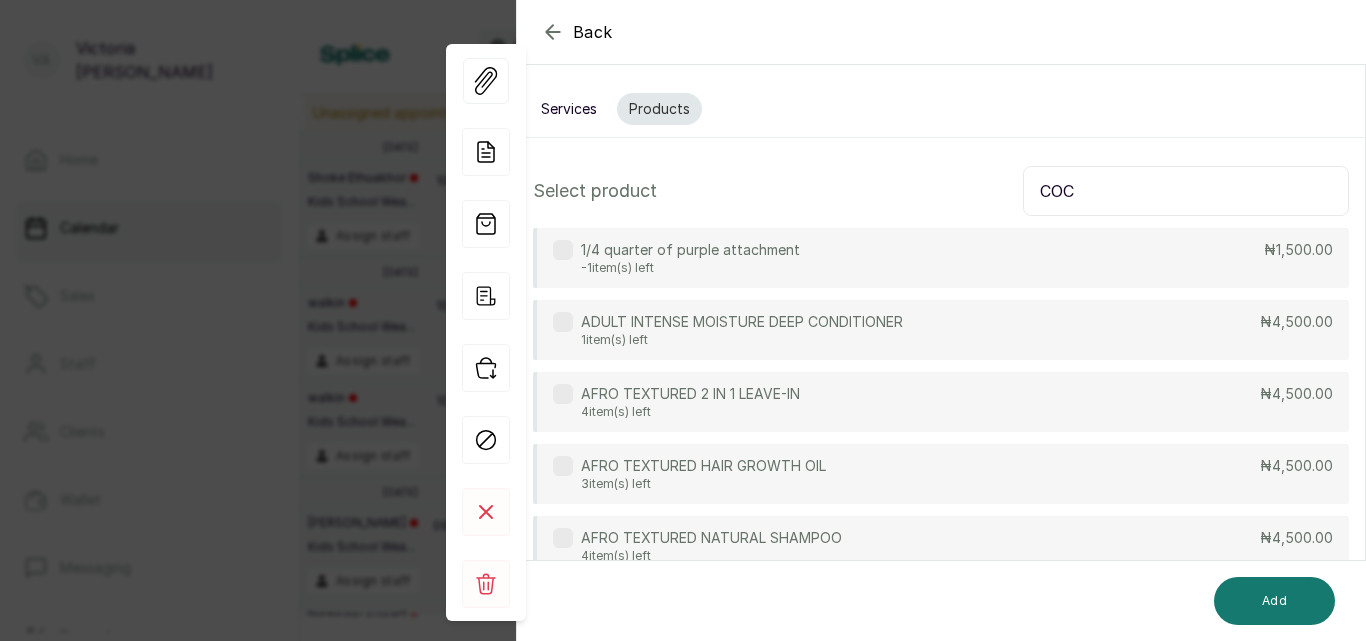 type on "COCO" 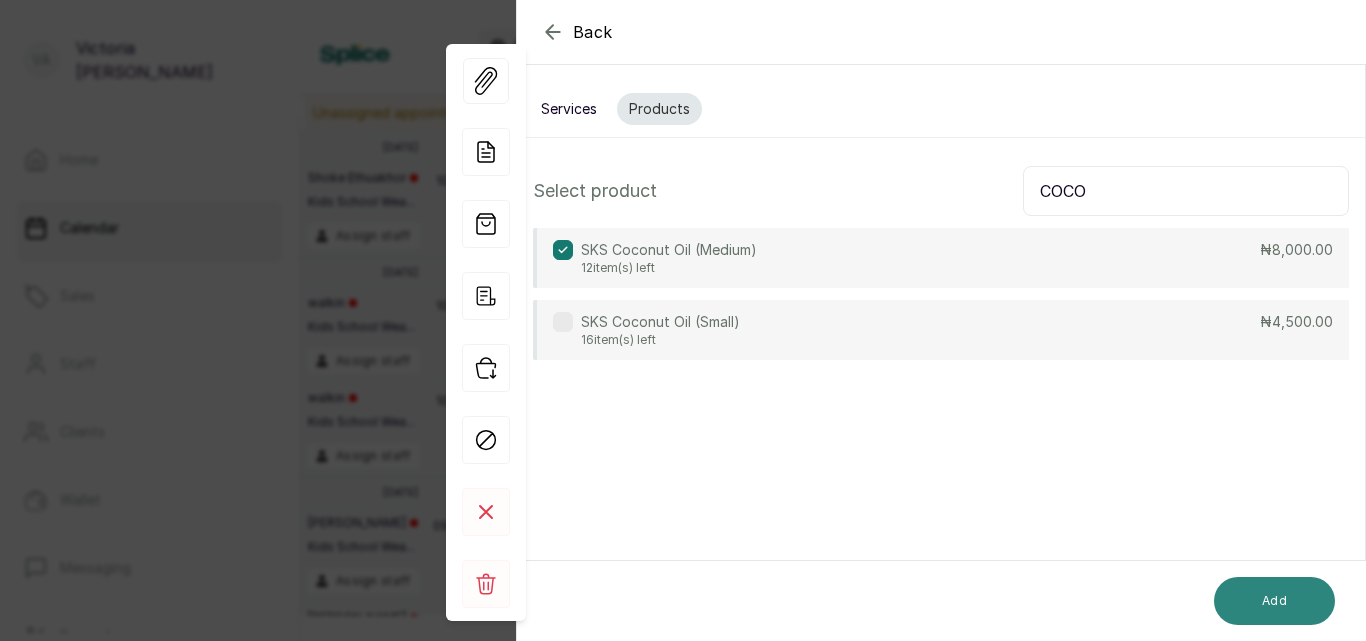 click on "Add" at bounding box center (1274, 601) 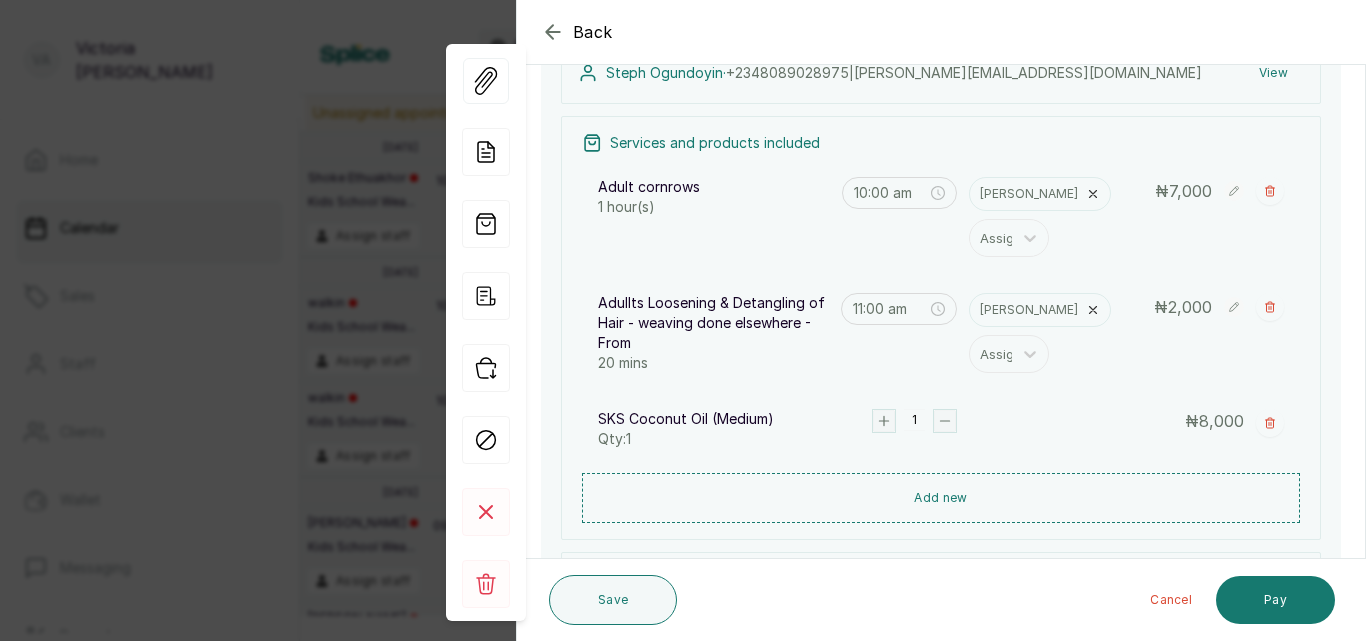 scroll, scrollTop: 216, scrollLeft: 0, axis: vertical 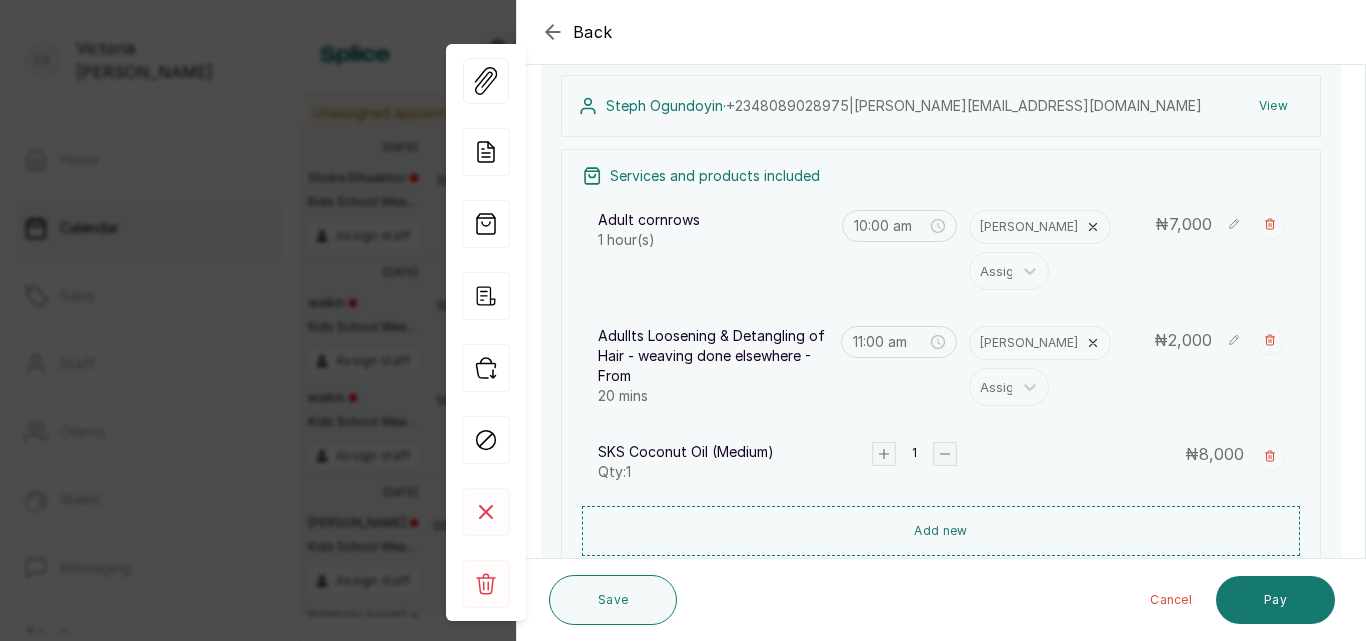 click 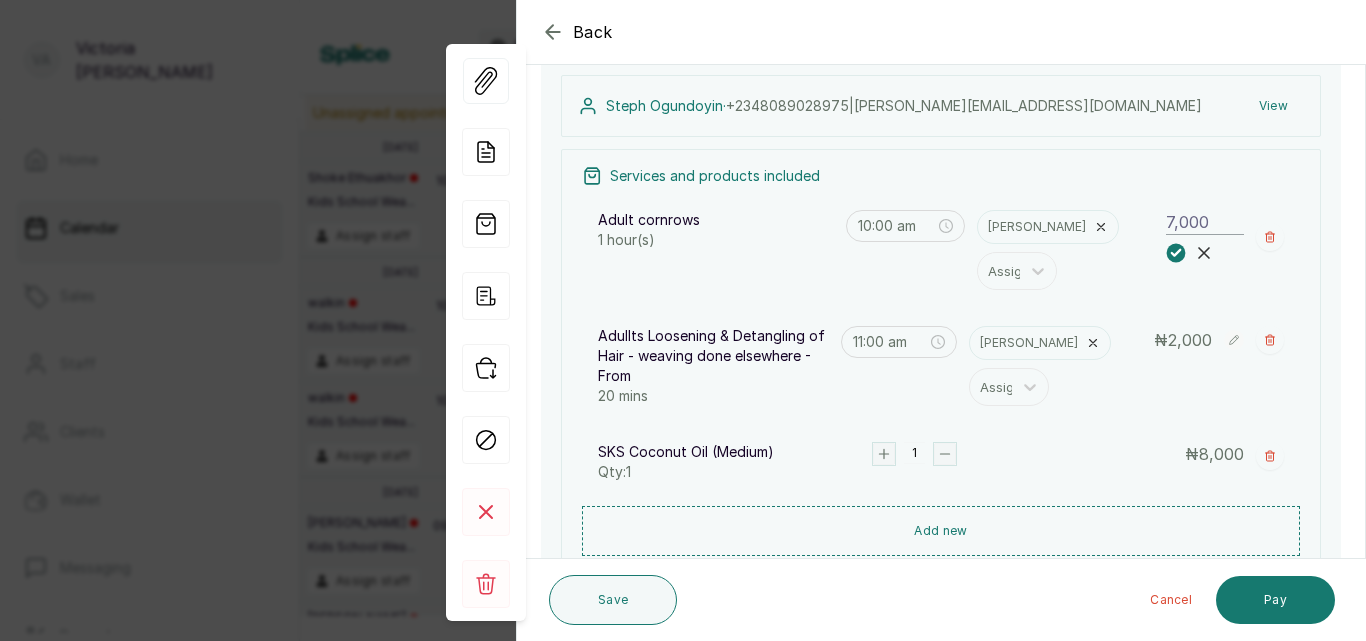 click on "7,000" at bounding box center (1205, 222) 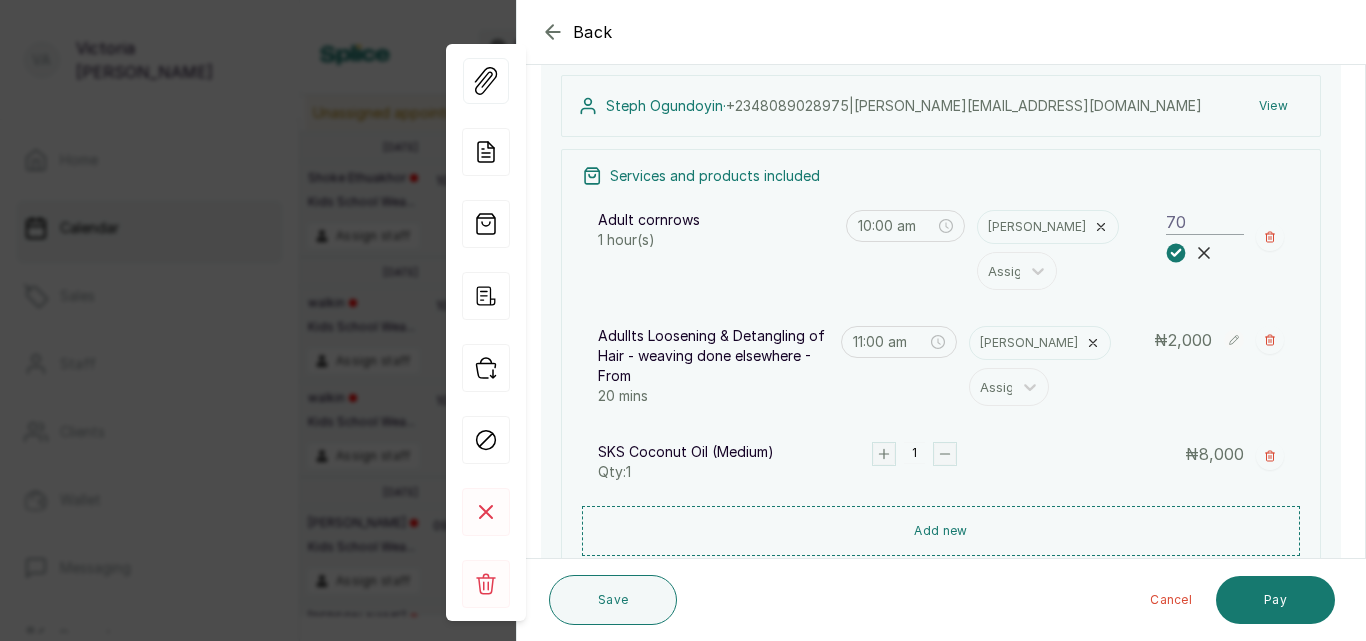 type on "7" 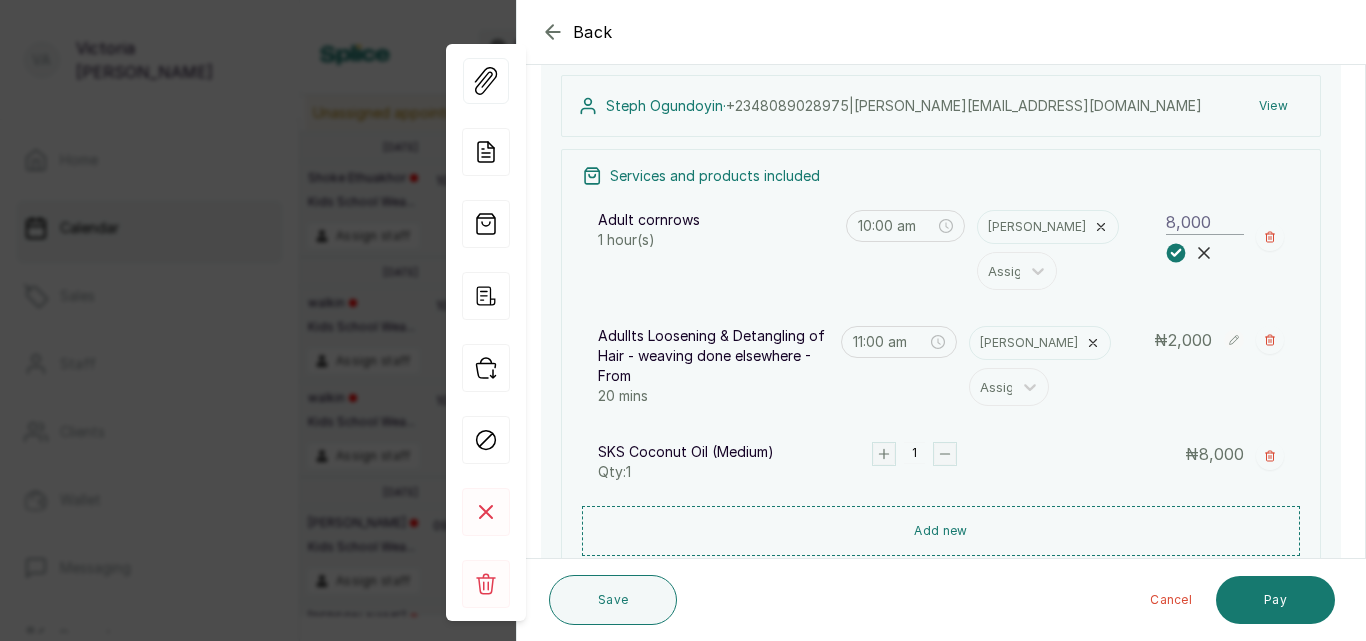 type on "8,000" 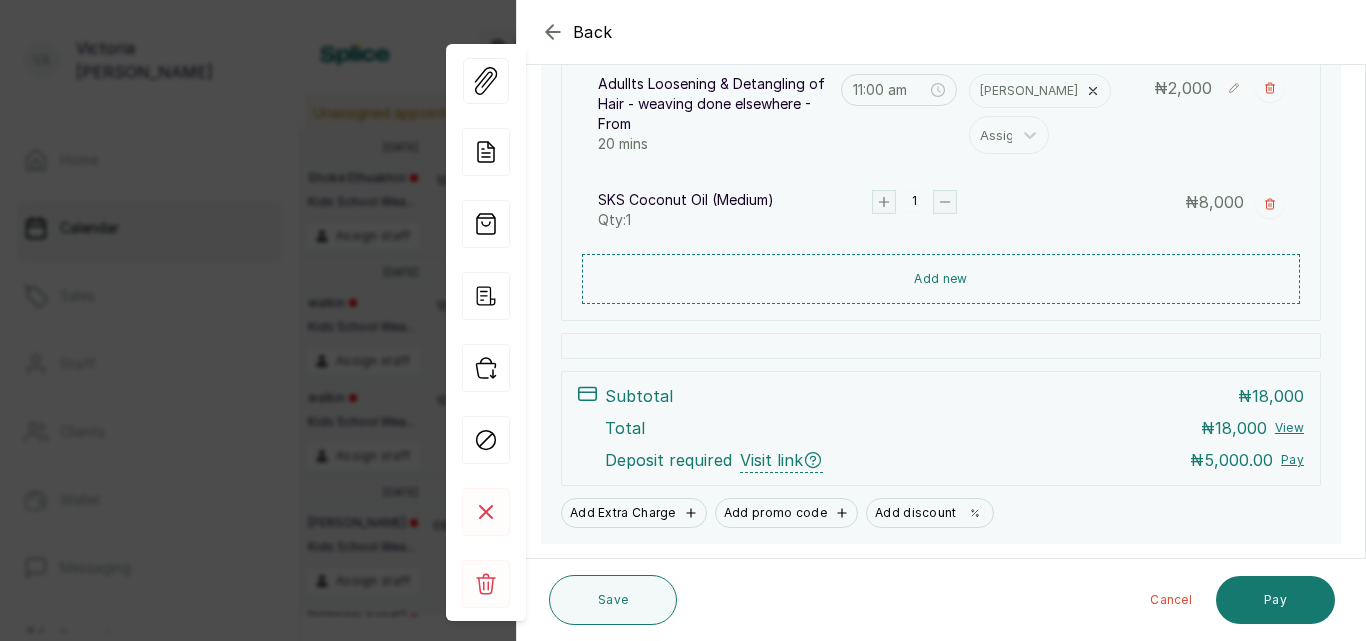 scroll, scrollTop: 524, scrollLeft: 0, axis: vertical 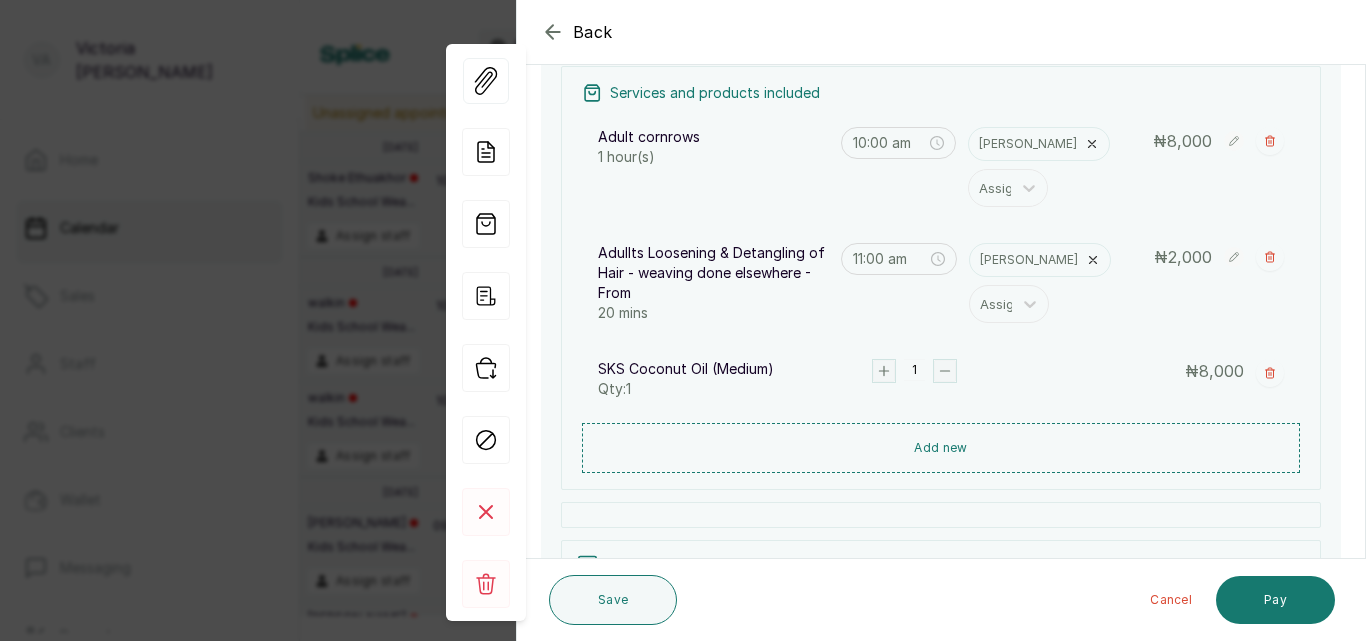 click 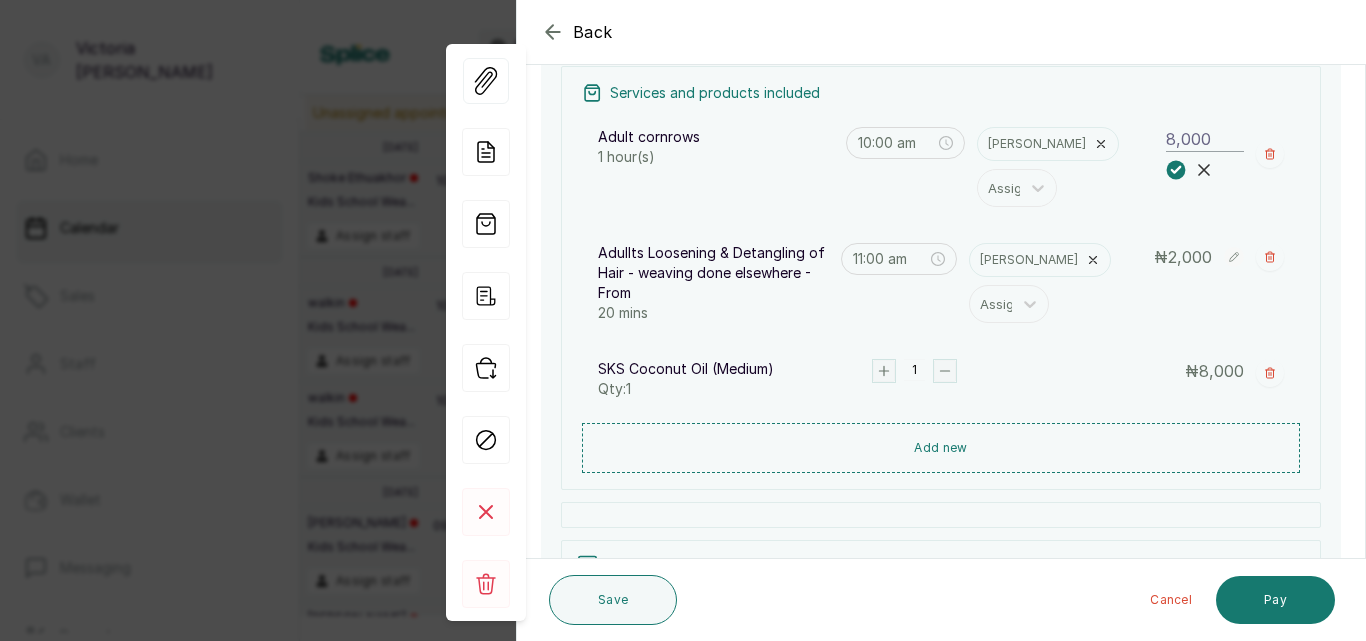 click on "8,000" at bounding box center (1205, 139) 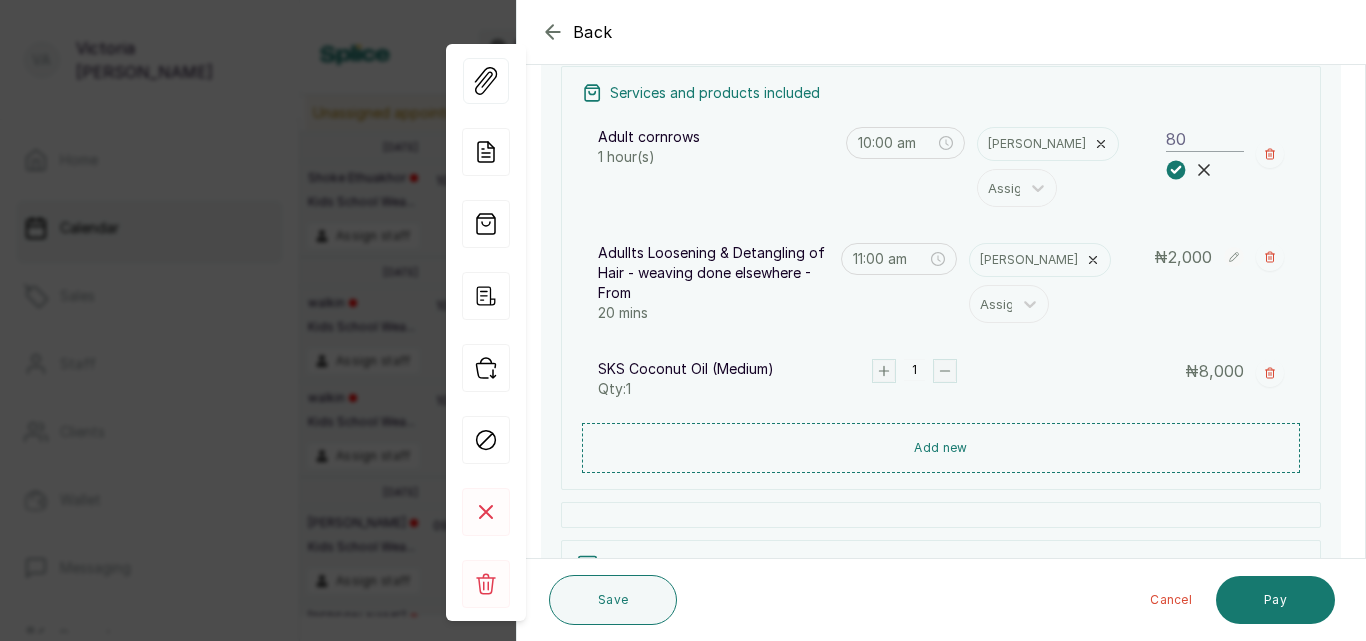 type on "8" 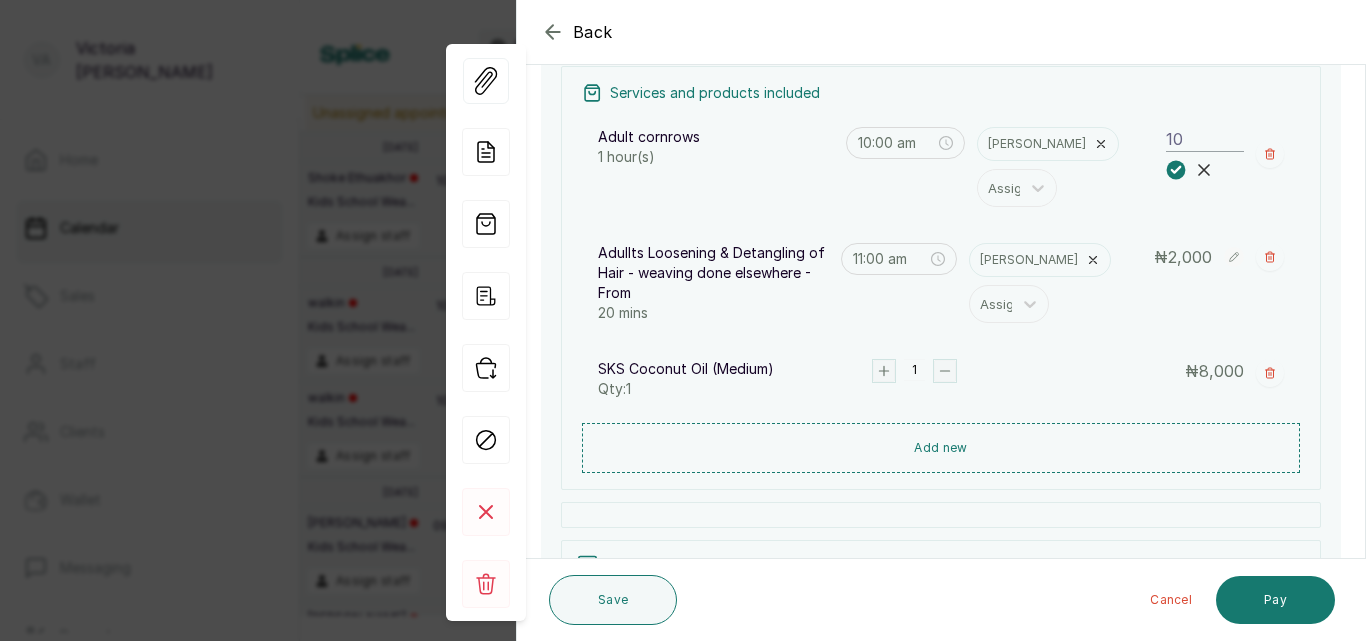 type on "1" 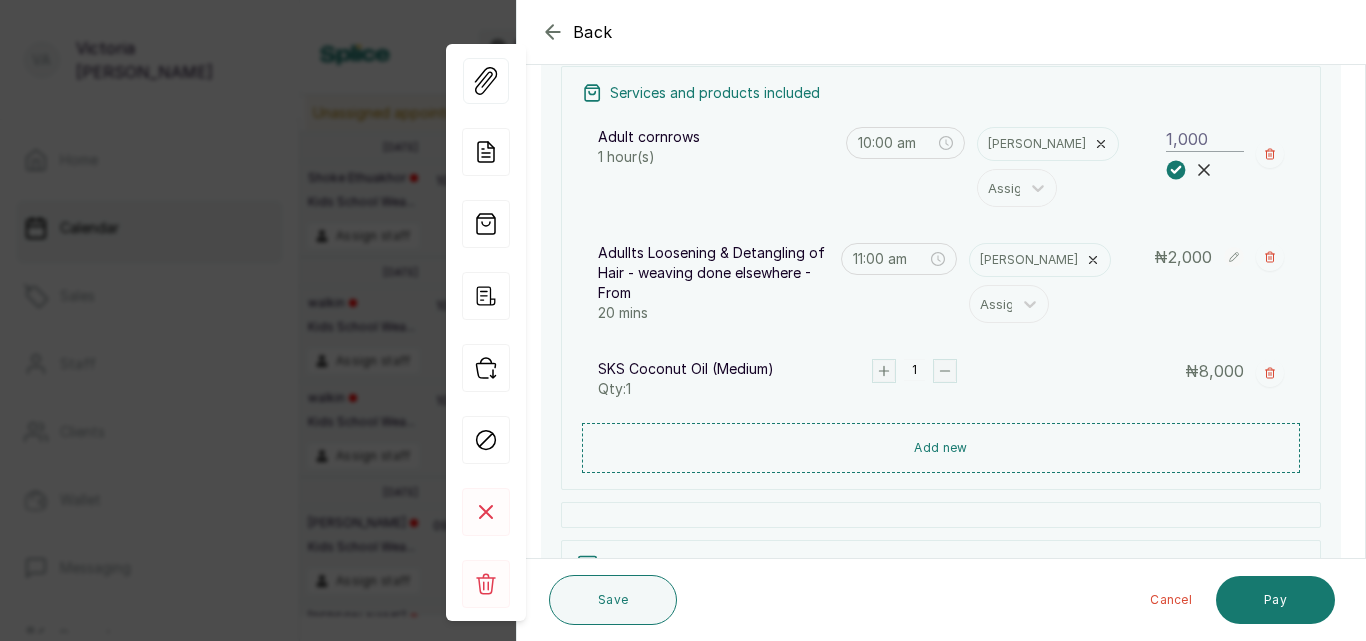 type on "10,000" 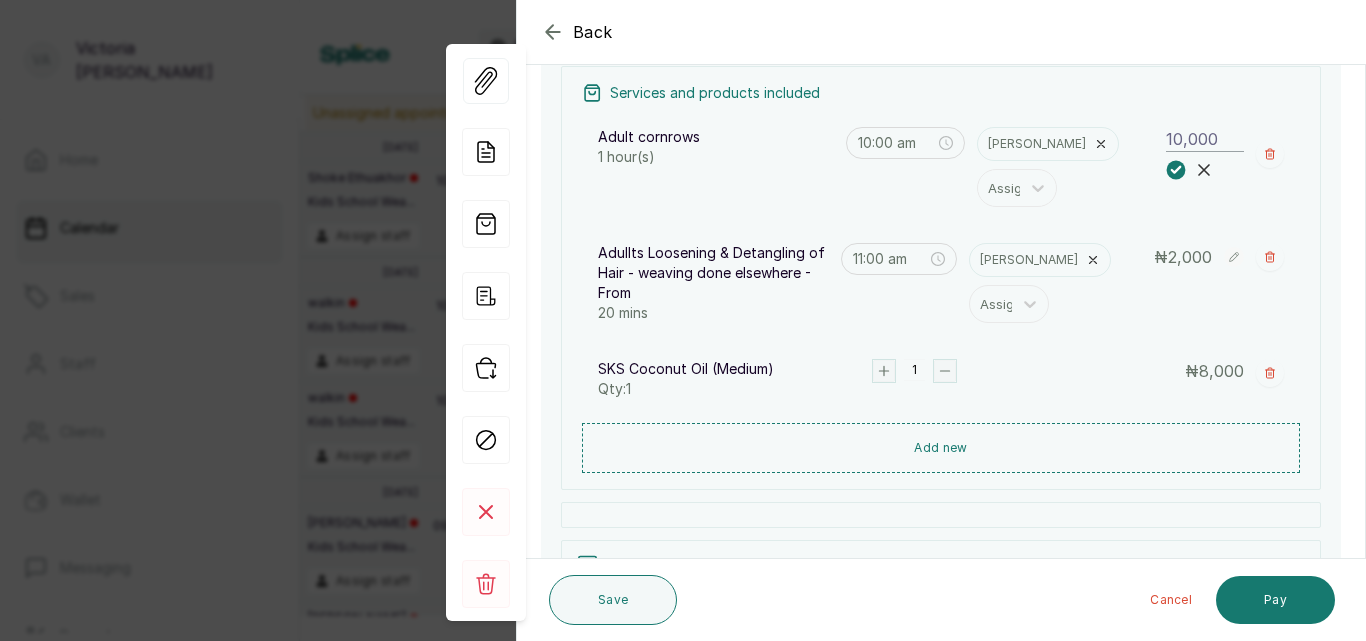 click 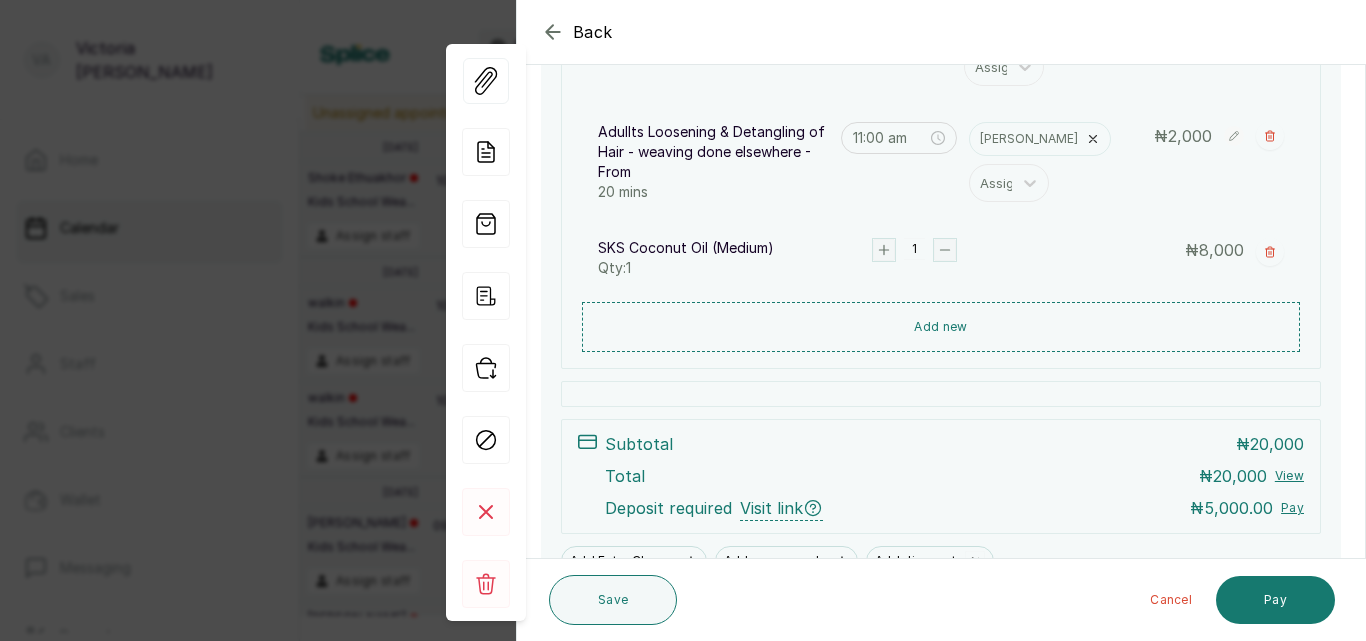 scroll, scrollTop: 445, scrollLeft: 0, axis: vertical 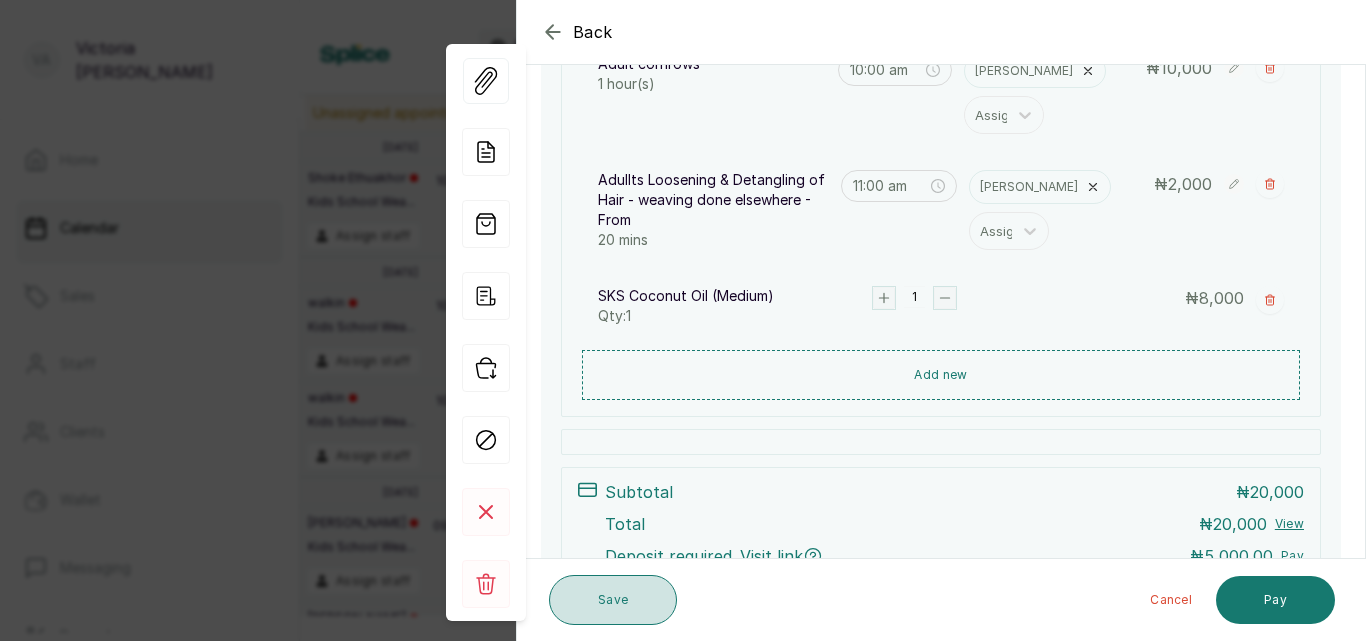 click on "Save" at bounding box center (613, 600) 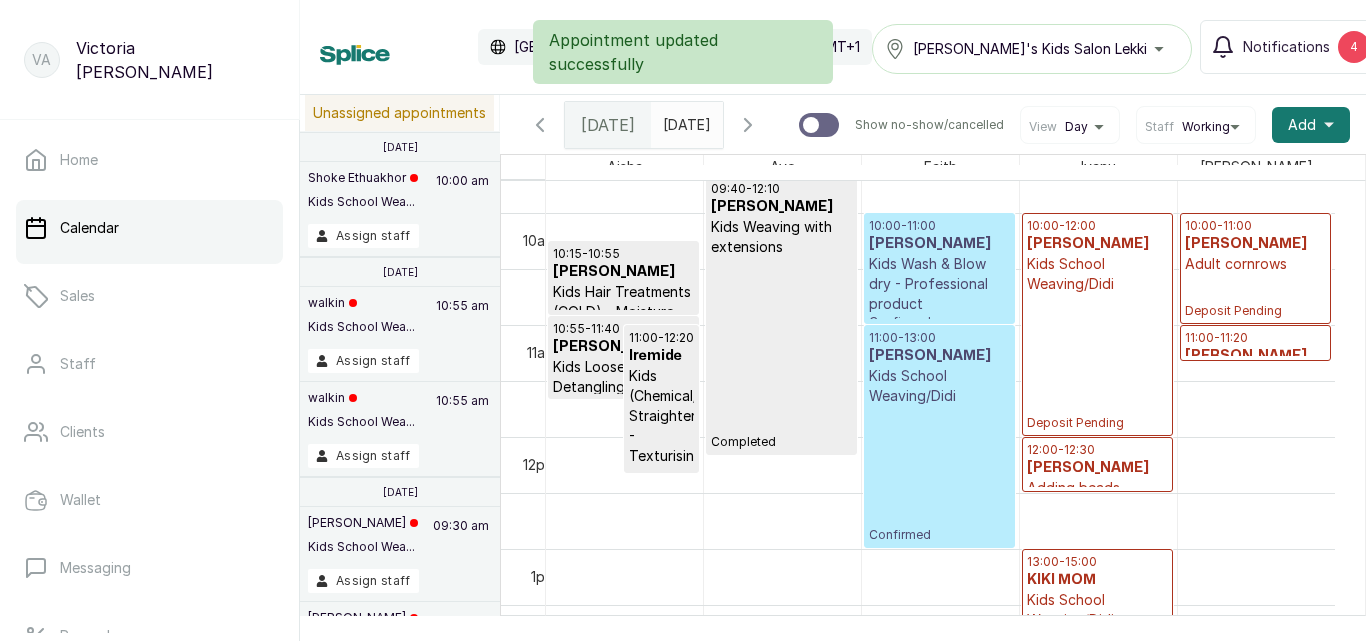 click on "[PERSON_NAME]" at bounding box center (939, 356) 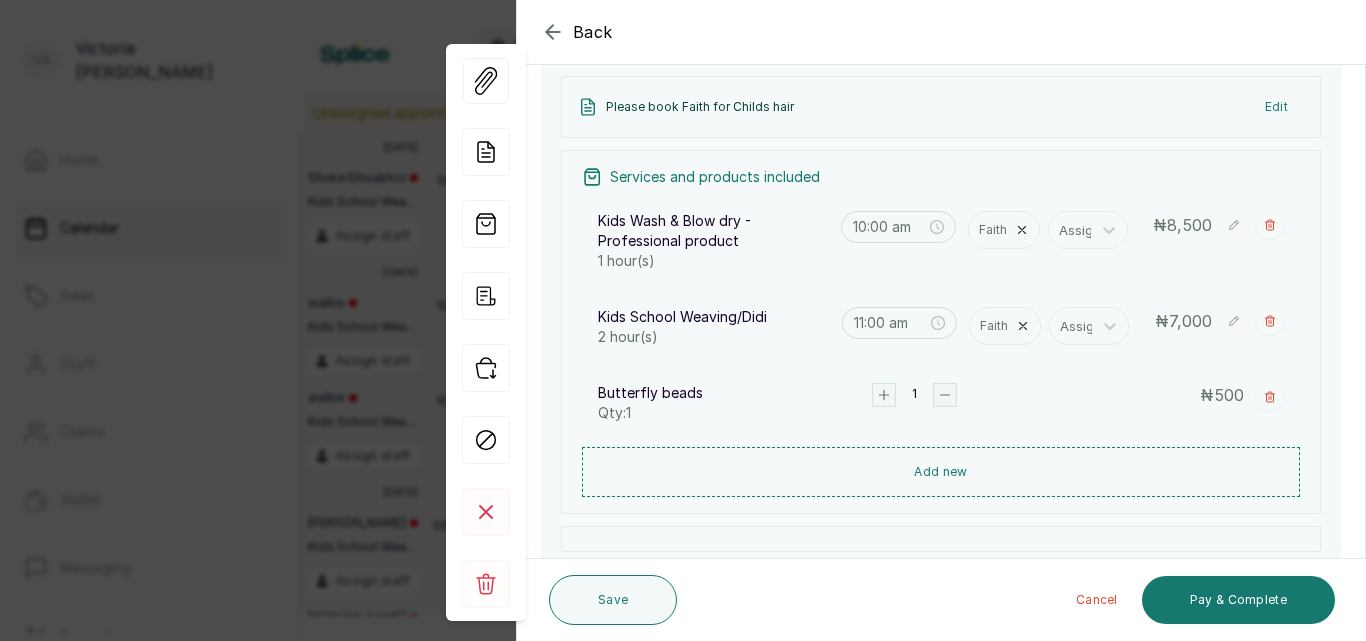scroll, scrollTop: 371, scrollLeft: 0, axis: vertical 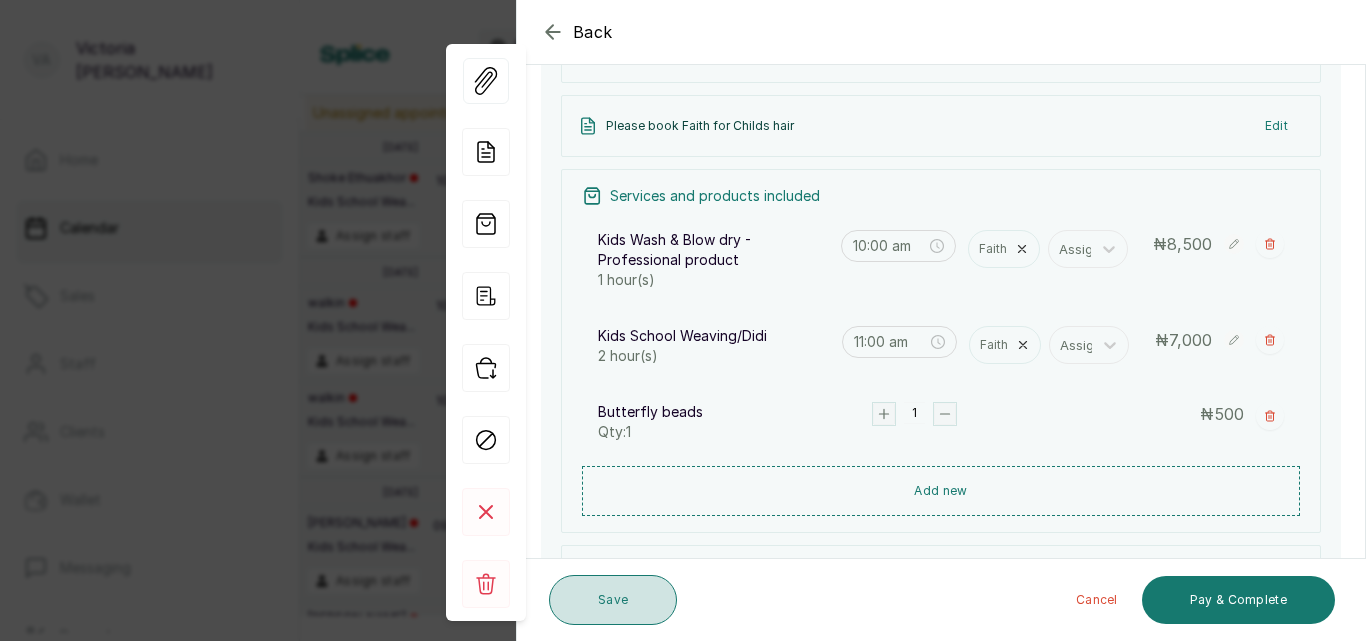 click on "Save" at bounding box center [613, 600] 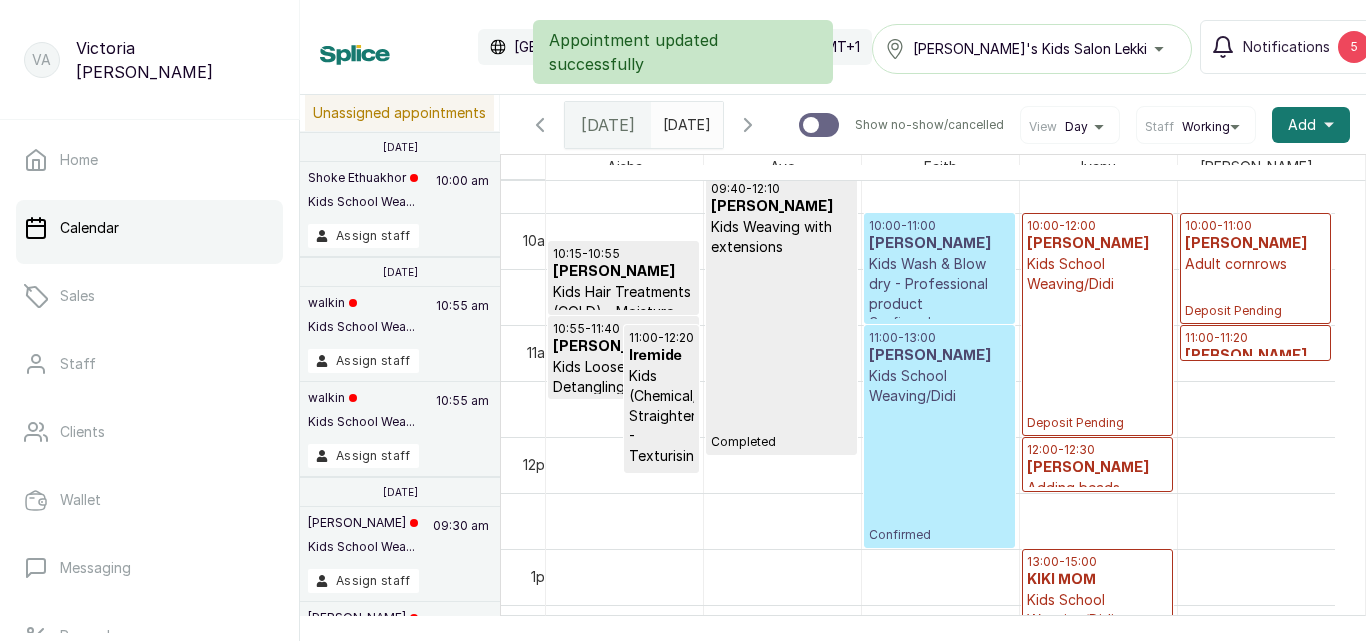 scroll, scrollTop: 1754, scrollLeft: 0, axis: vertical 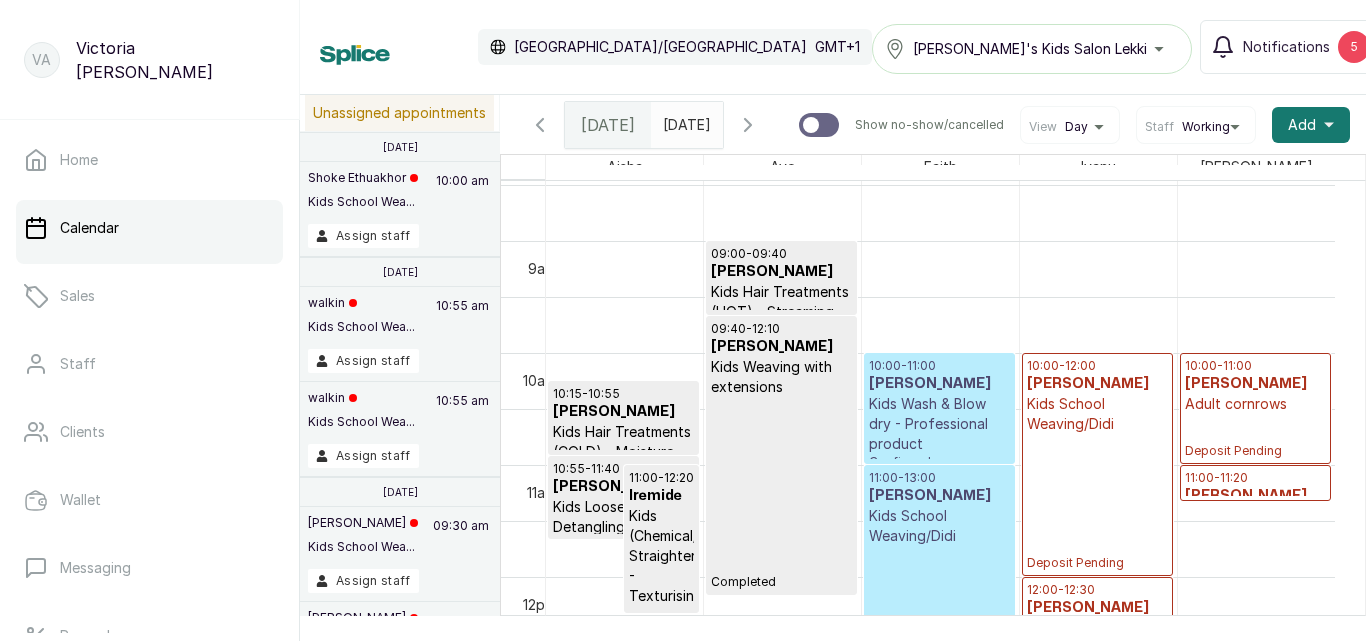 click on "10:00  -  11:00 [PERSON_NAME] Adult cornrows Deposit Pending" at bounding box center [1255, 408] 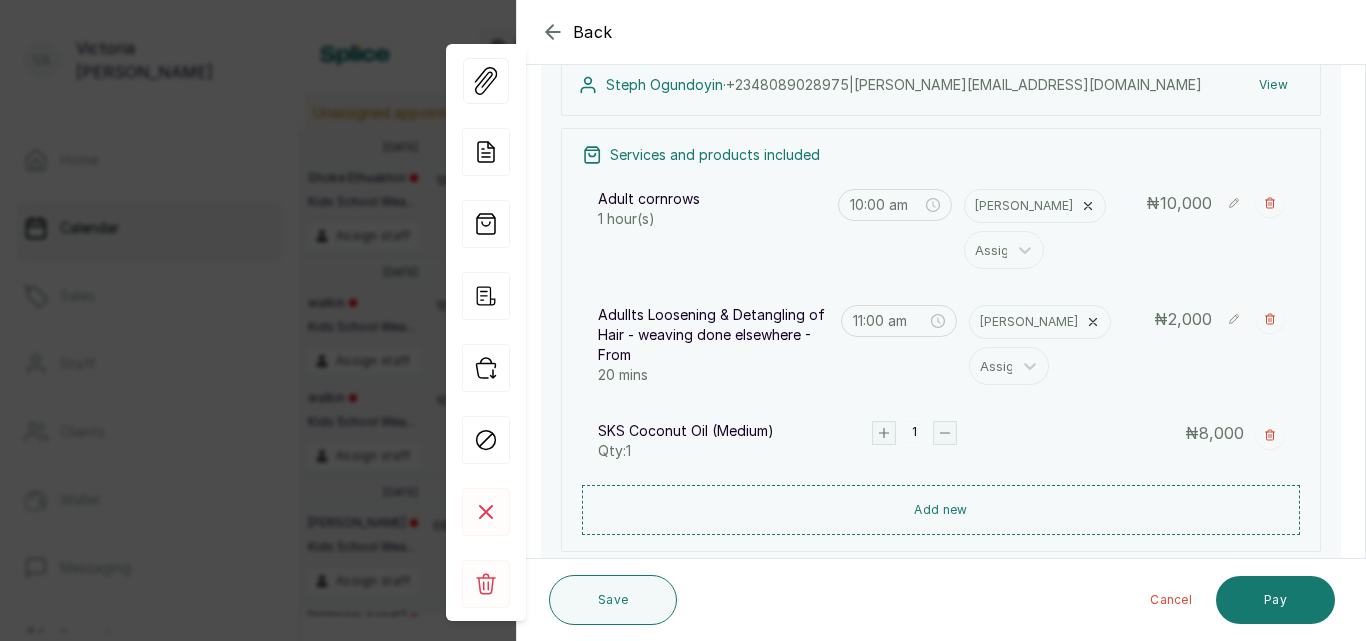 scroll, scrollTop: 225, scrollLeft: 0, axis: vertical 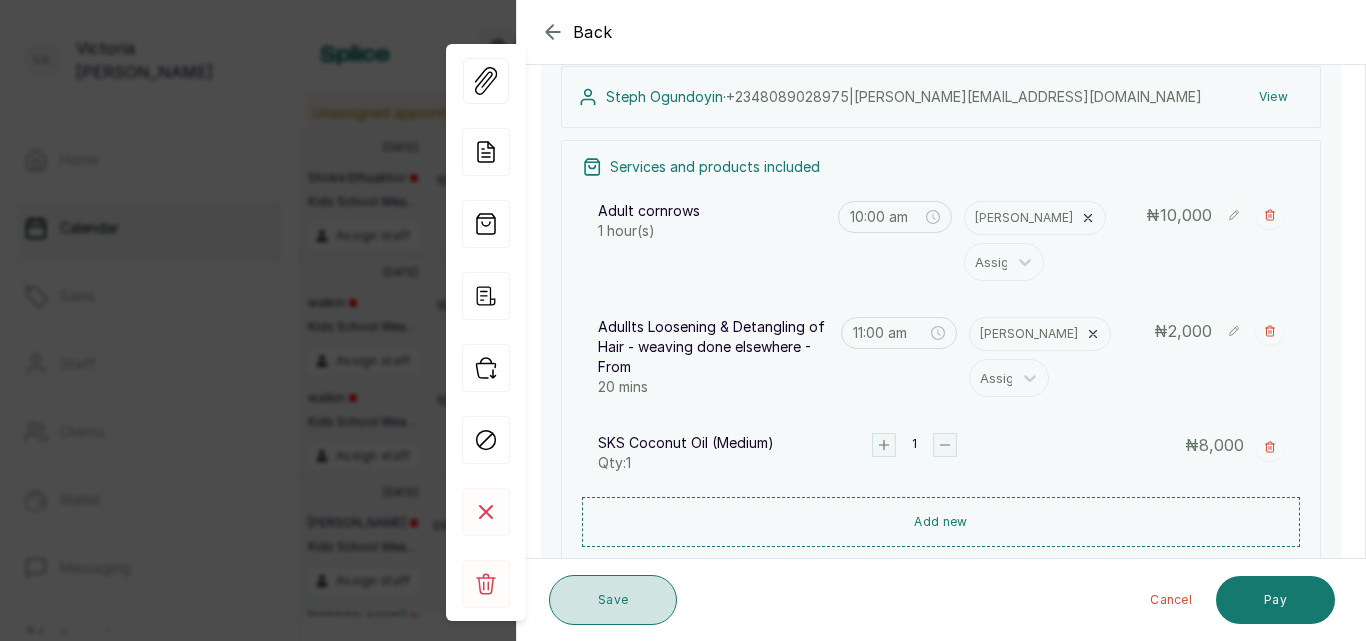 click on "Save" at bounding box center (613, 600) 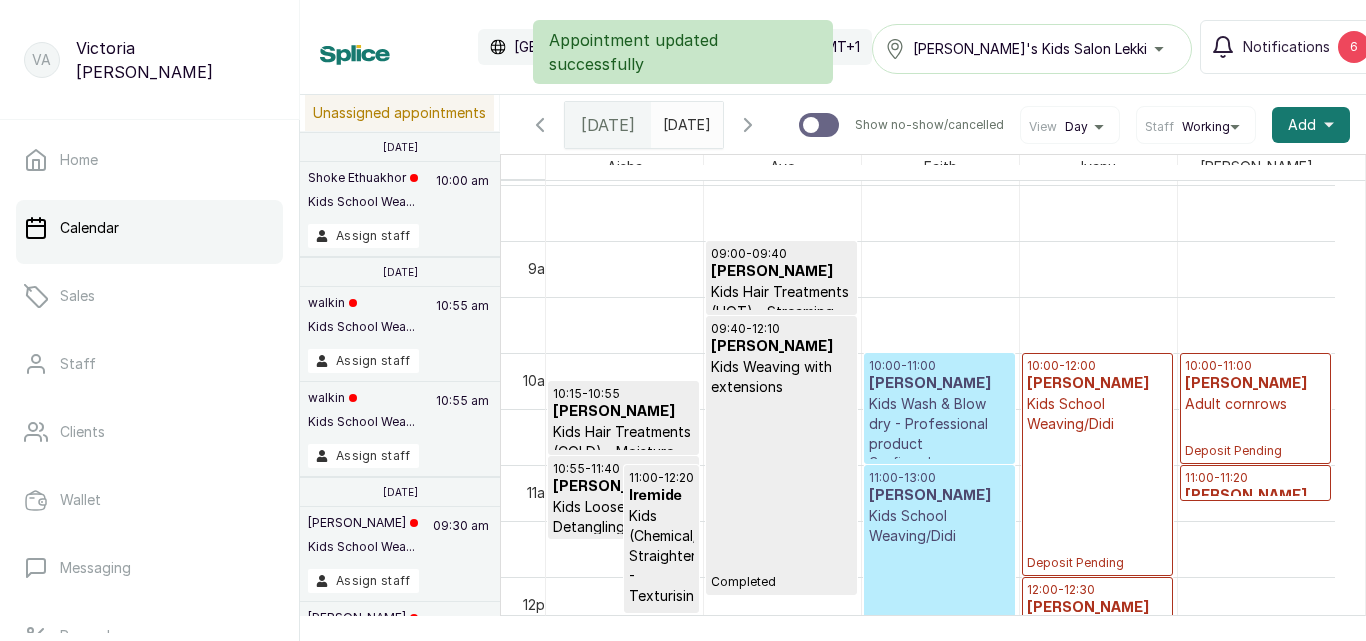 scroll, scrollTop: 1346, scrollLeft: 0, axis: vertical 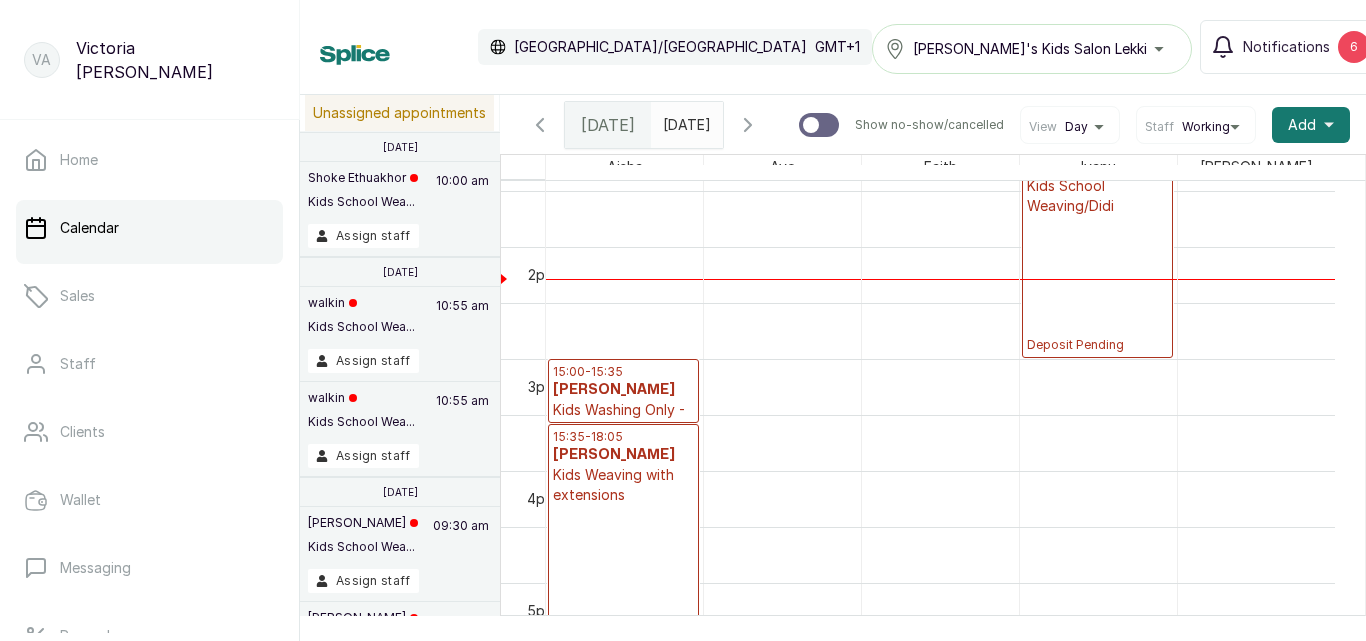 click on "Kids Washing Only  - Professional products" at bounding box center [623, 430] 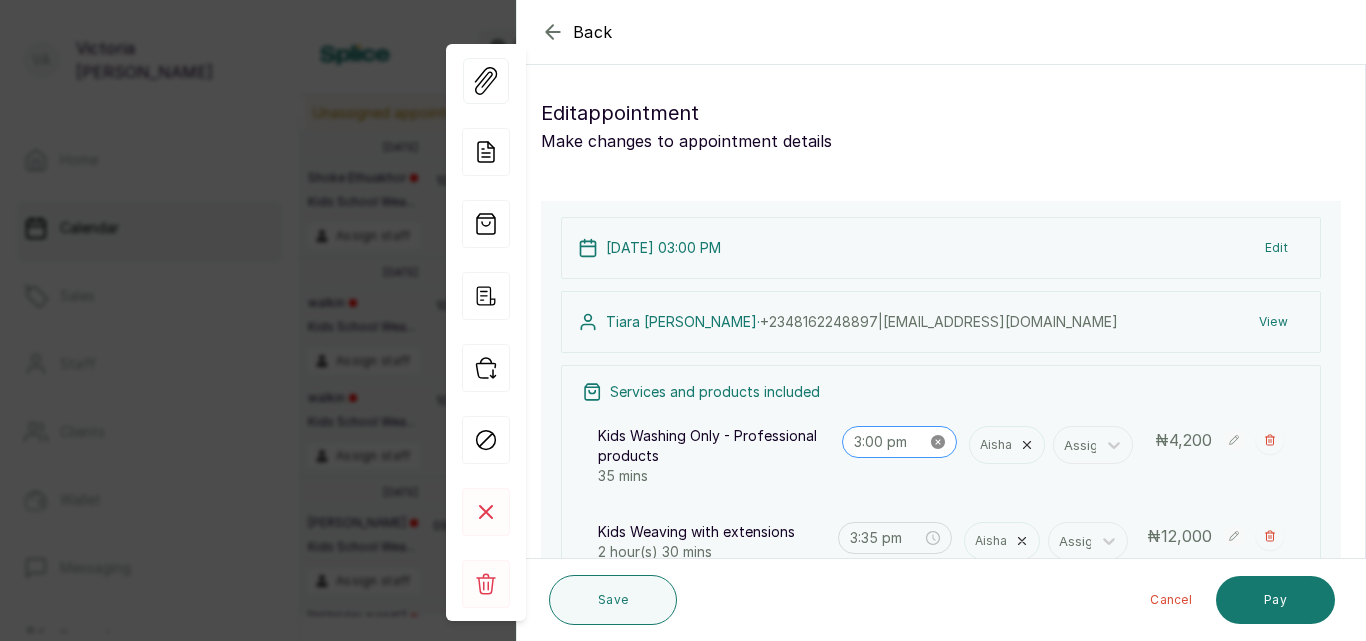 click 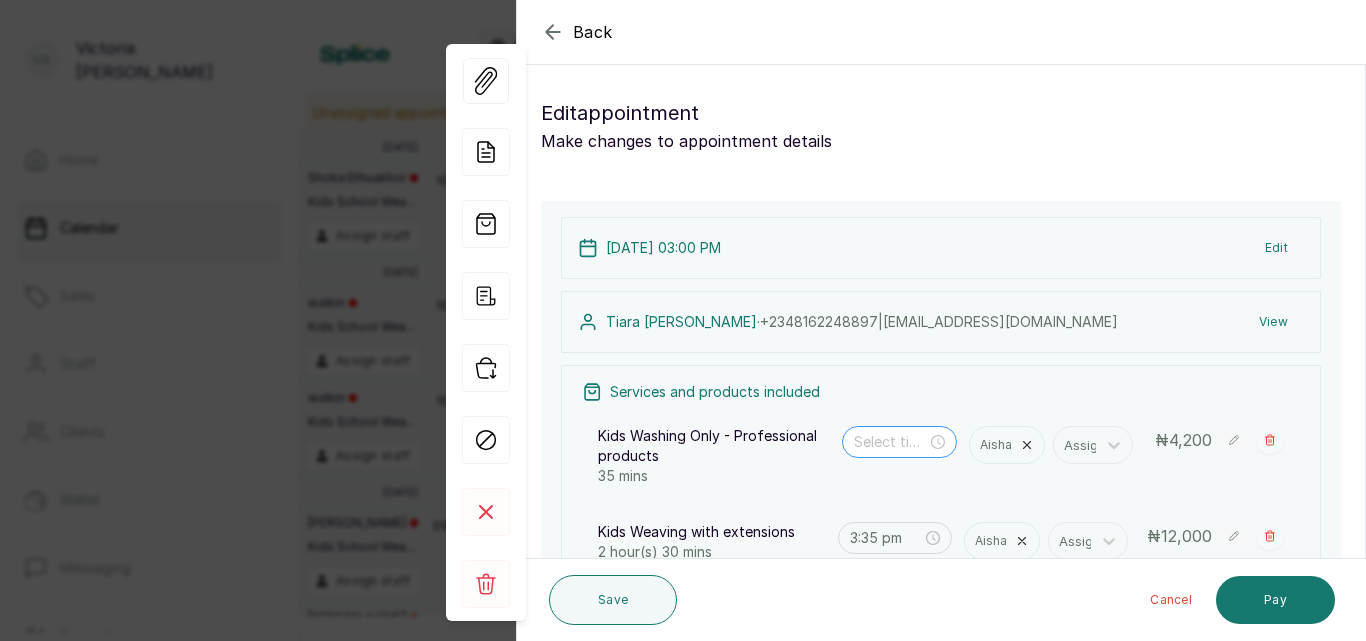 click at bounding box center (900, 442) 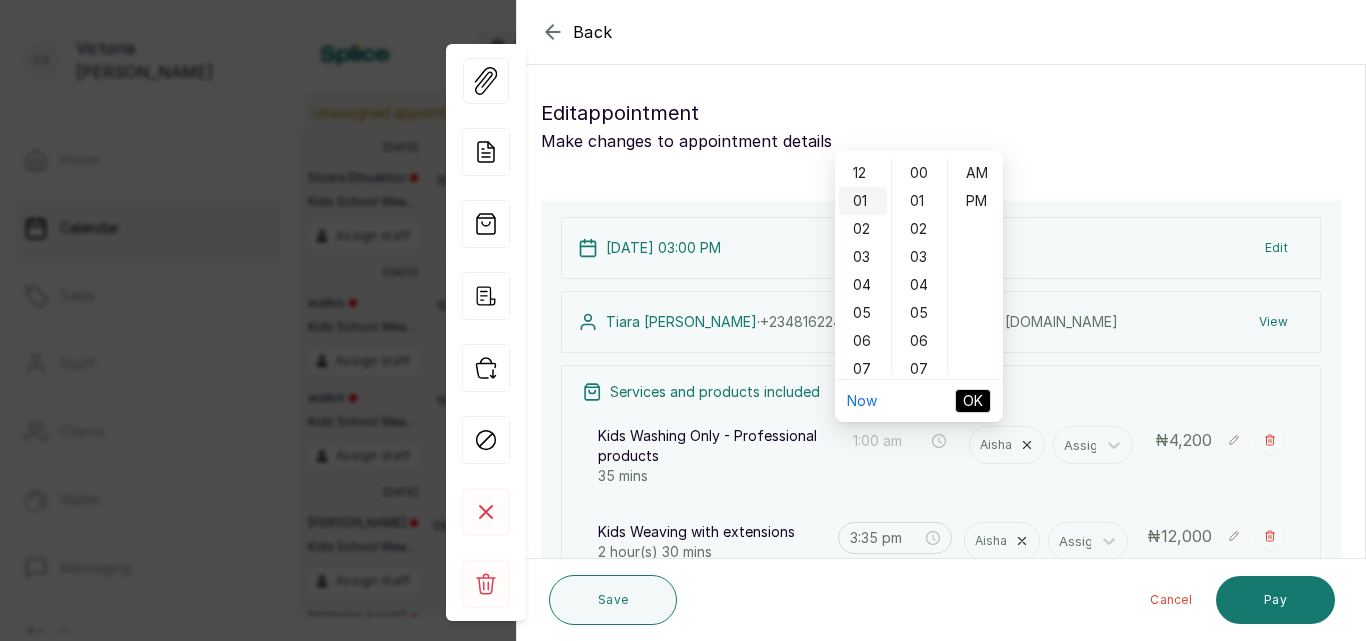 click on "01" at bounding box center (863, 201) 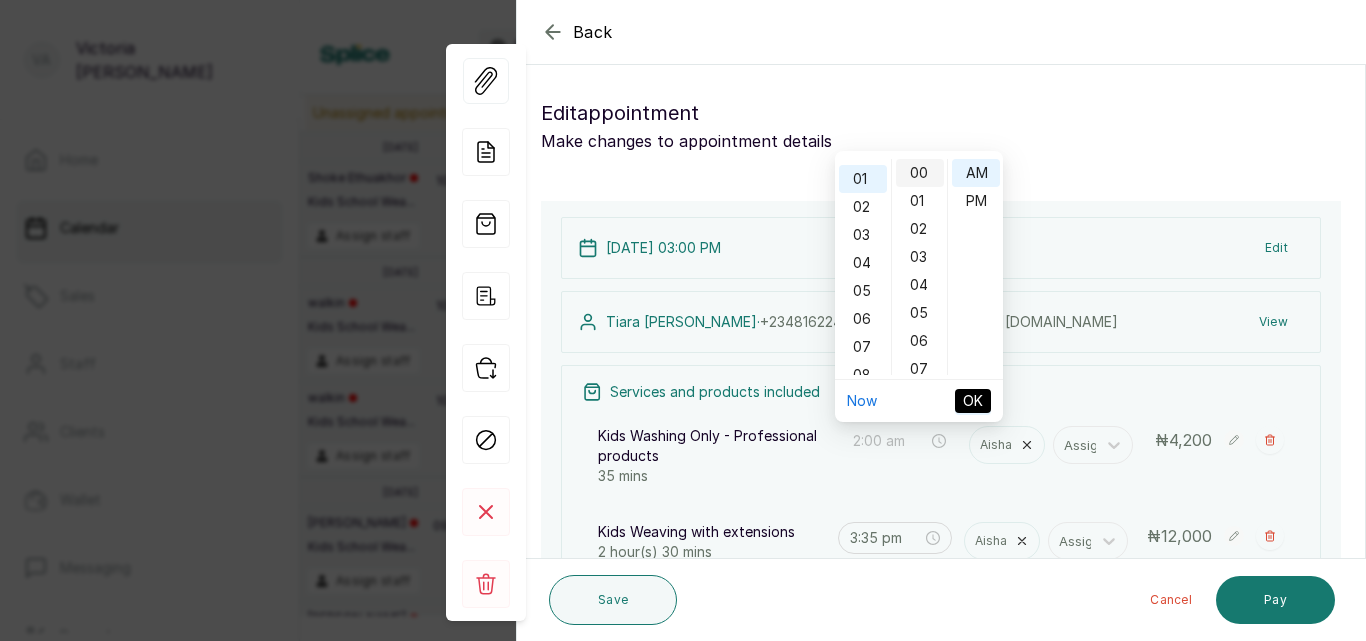 scroll, scrollTop: 28, scrollLeft: 0, axis: vertical 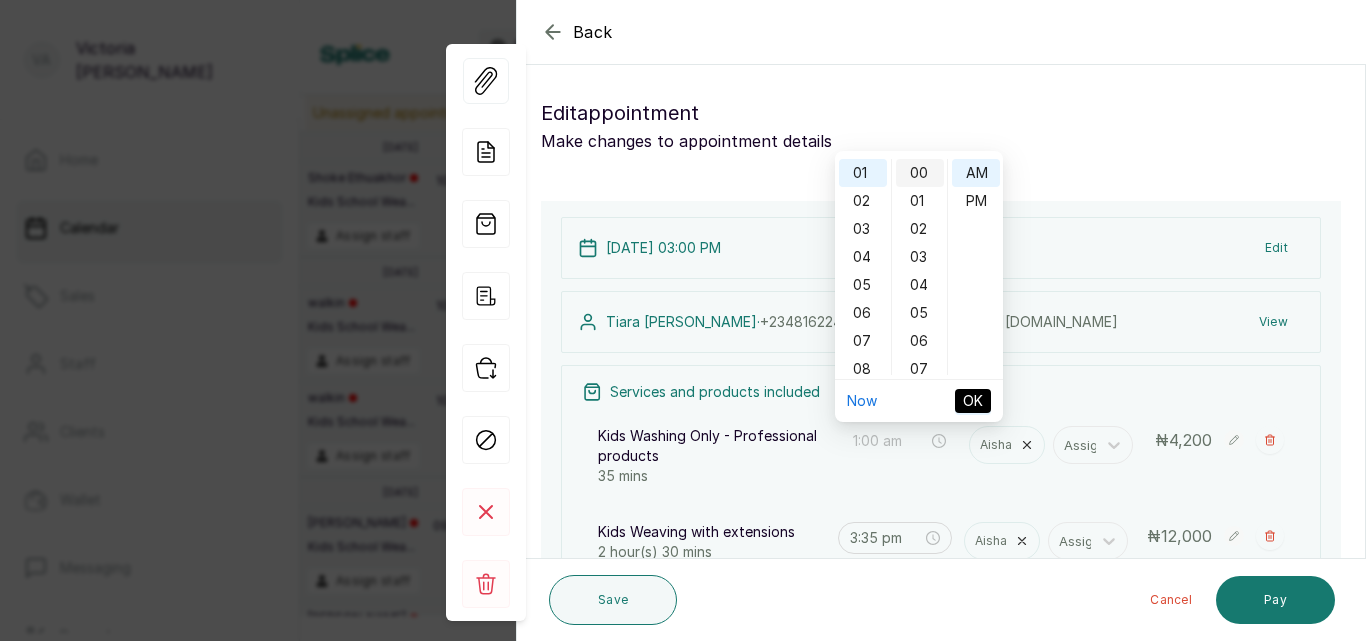 click on "00" at bounding box center [920, 173] 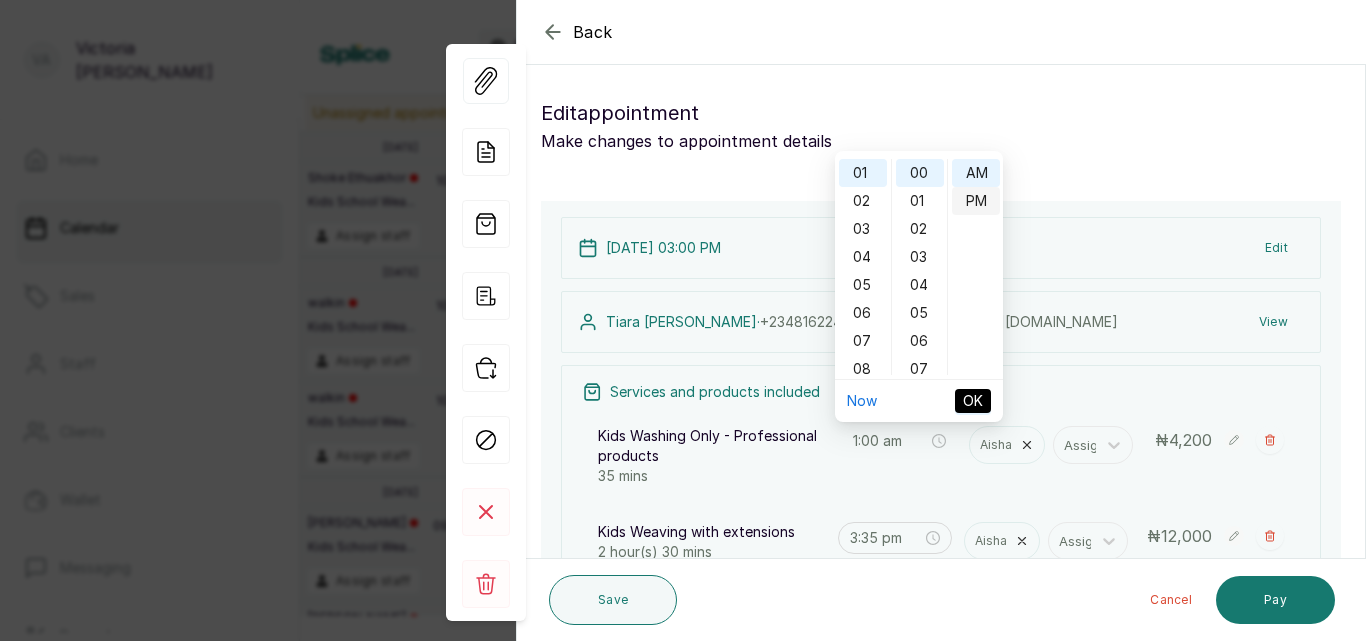 type on "1:00 pm" 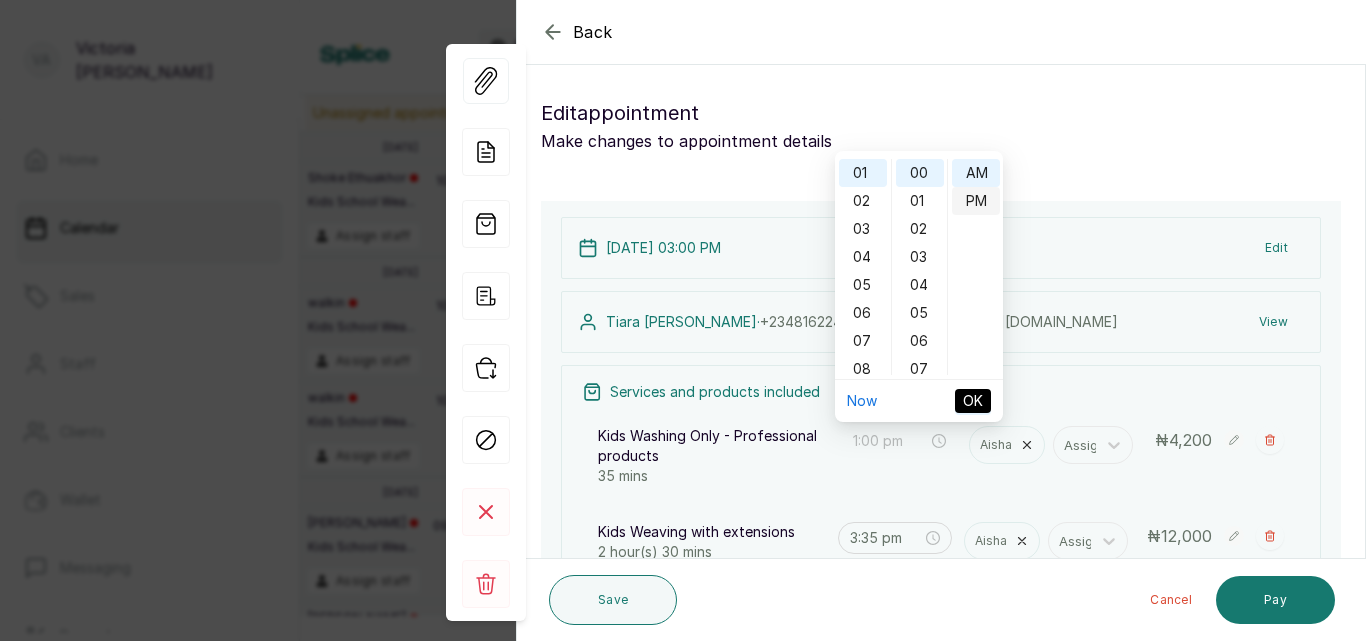 click on "PM" at bounding box center (976, 201) 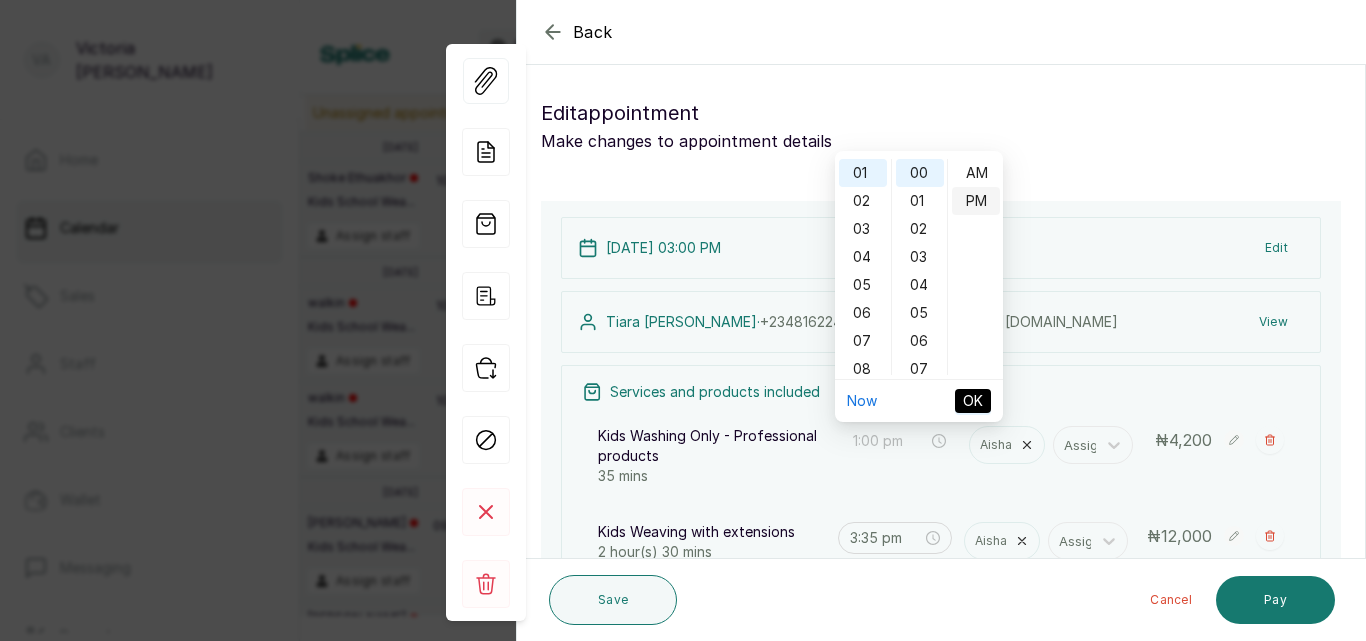 click on "PM" at bounding box center [976, 201] 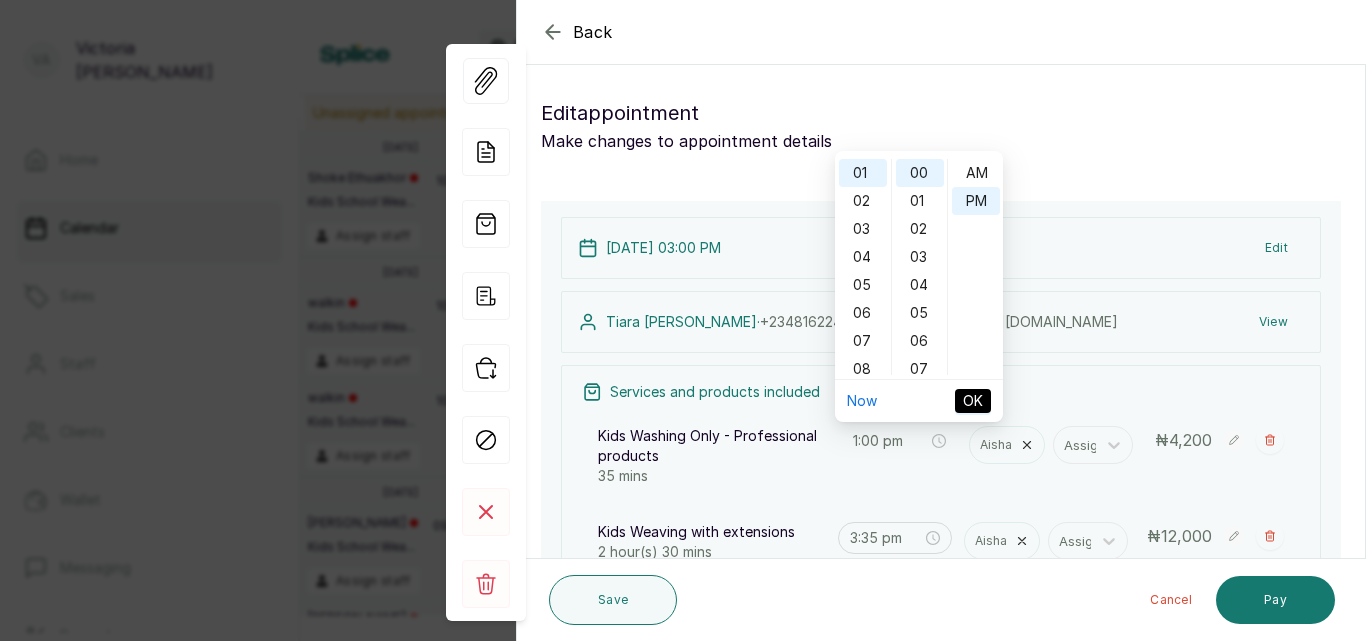 click on "OK" at bounding box center [973, 401] 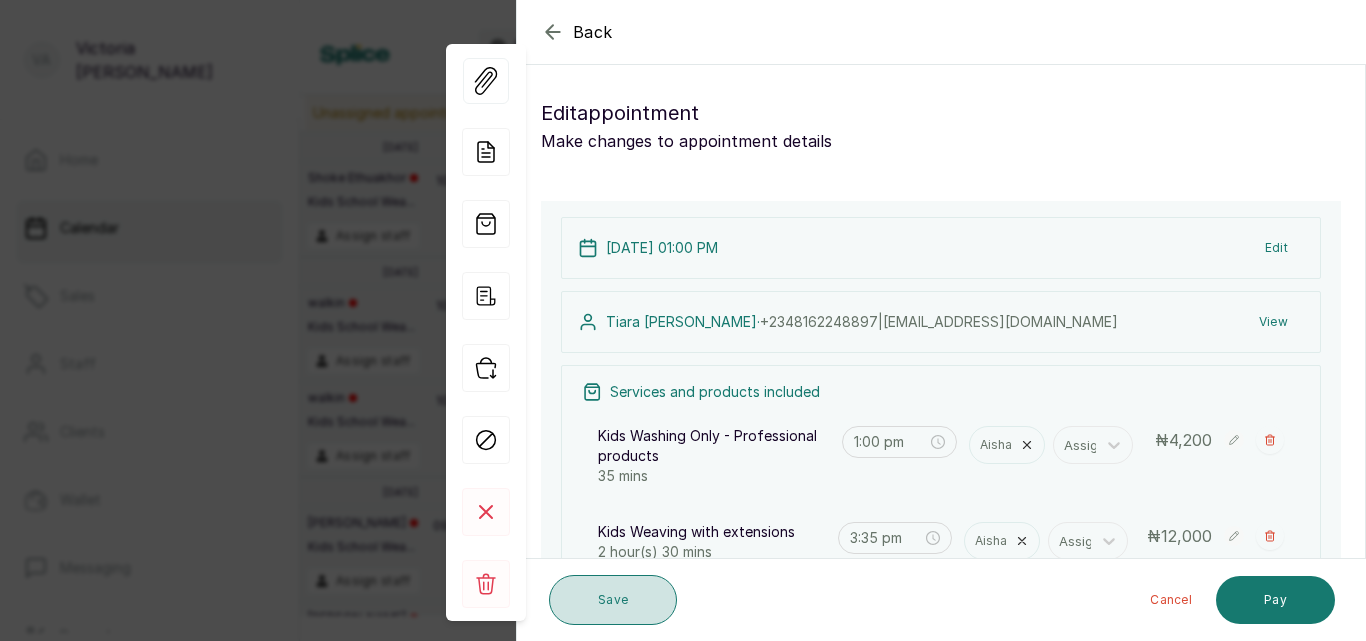 click on "Save" at bounding box center (613, 600) 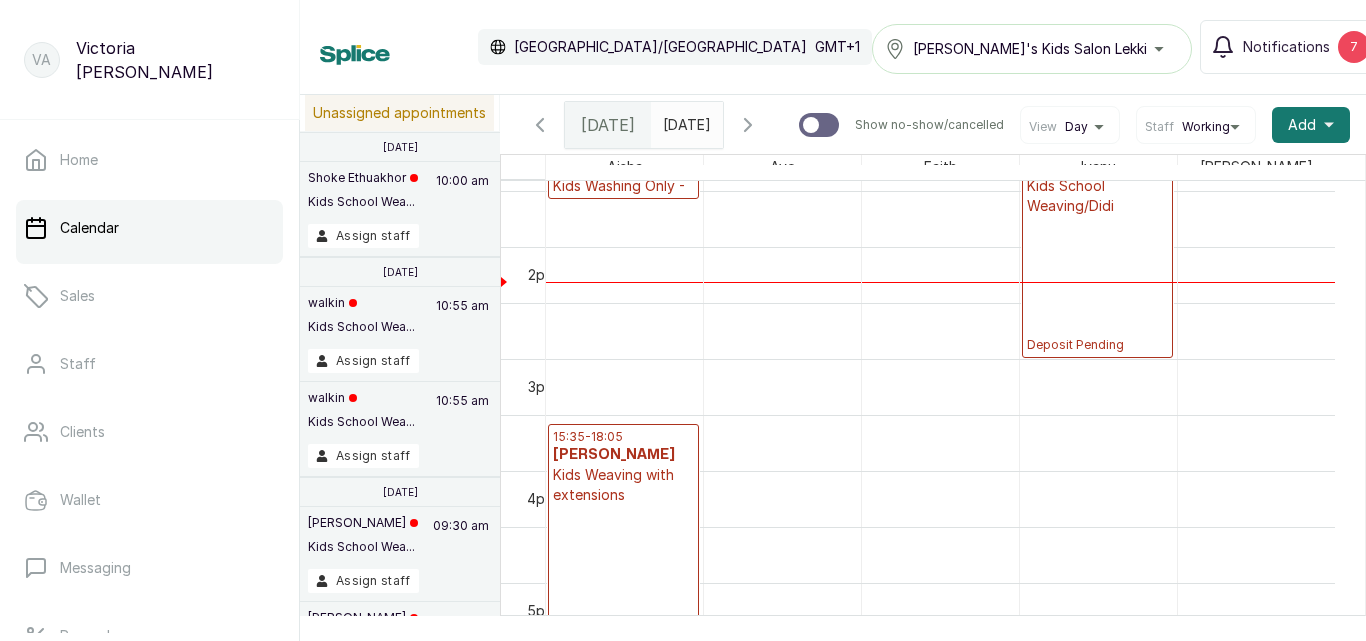 scroll, scrollTop: 1273, scrollLeft: 0, axis: vertical 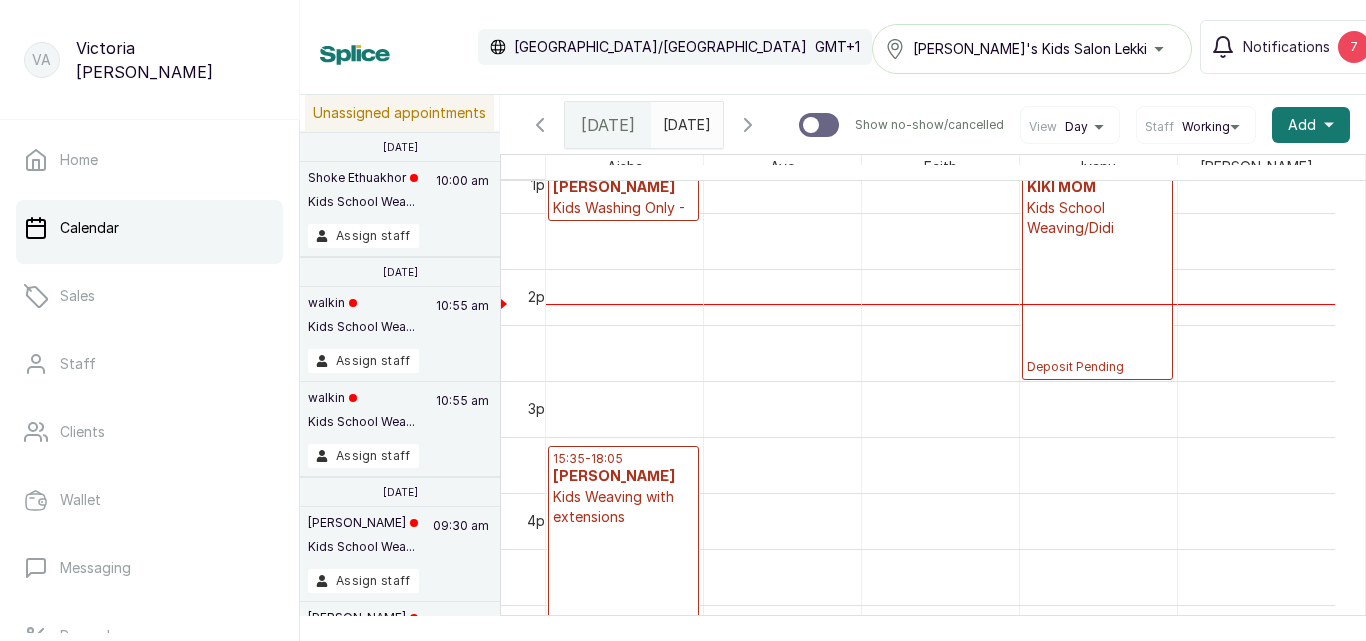 click on "Kids Washing Only  - Professional products" at bounding box center [623, 228] 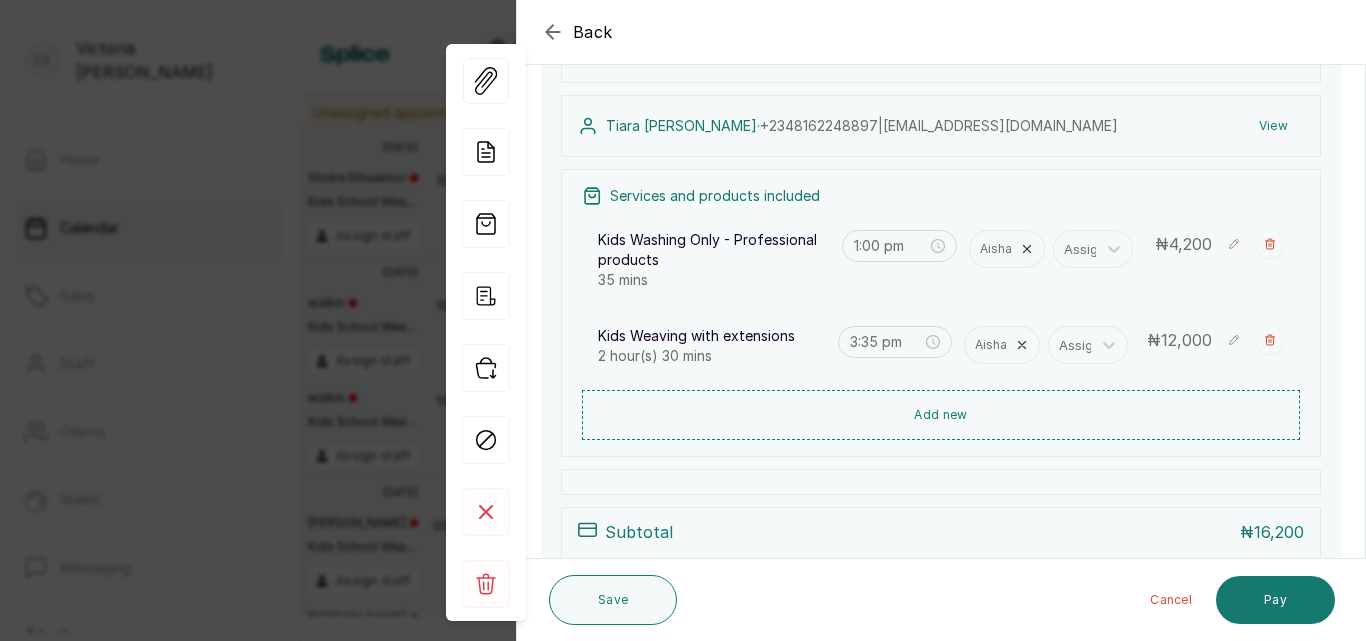 scroll, scrollTop: 226, scrollLeft: 0, axis: vertical 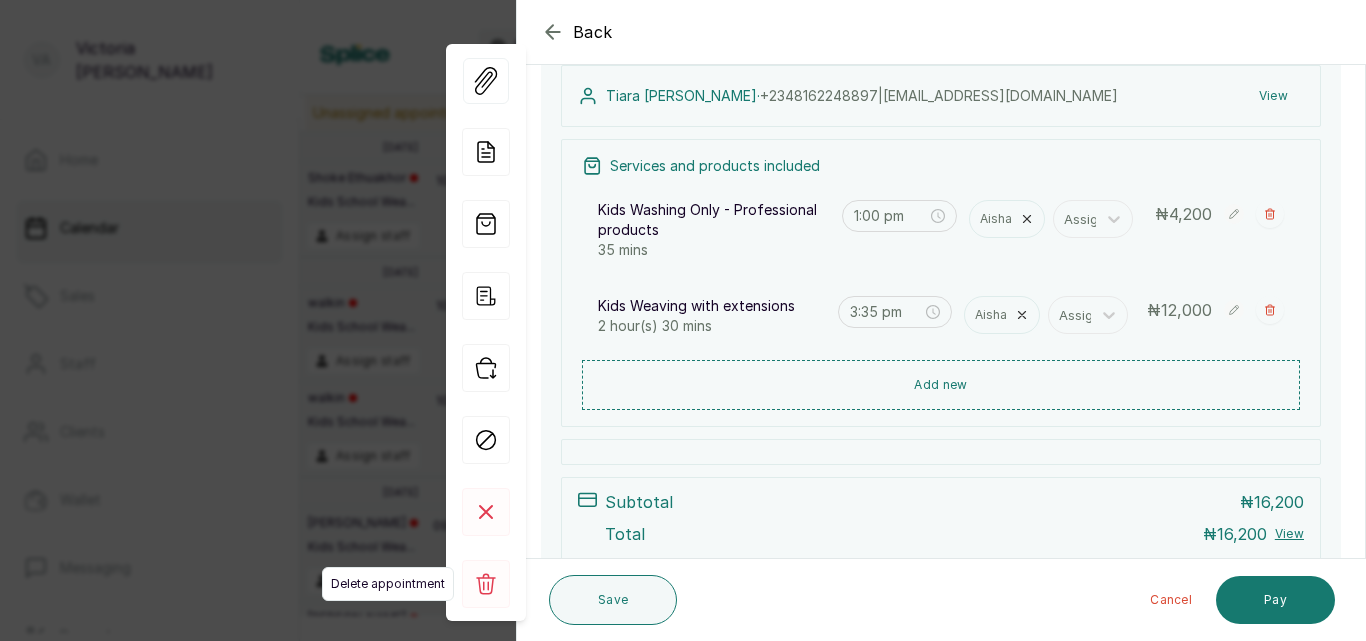 click 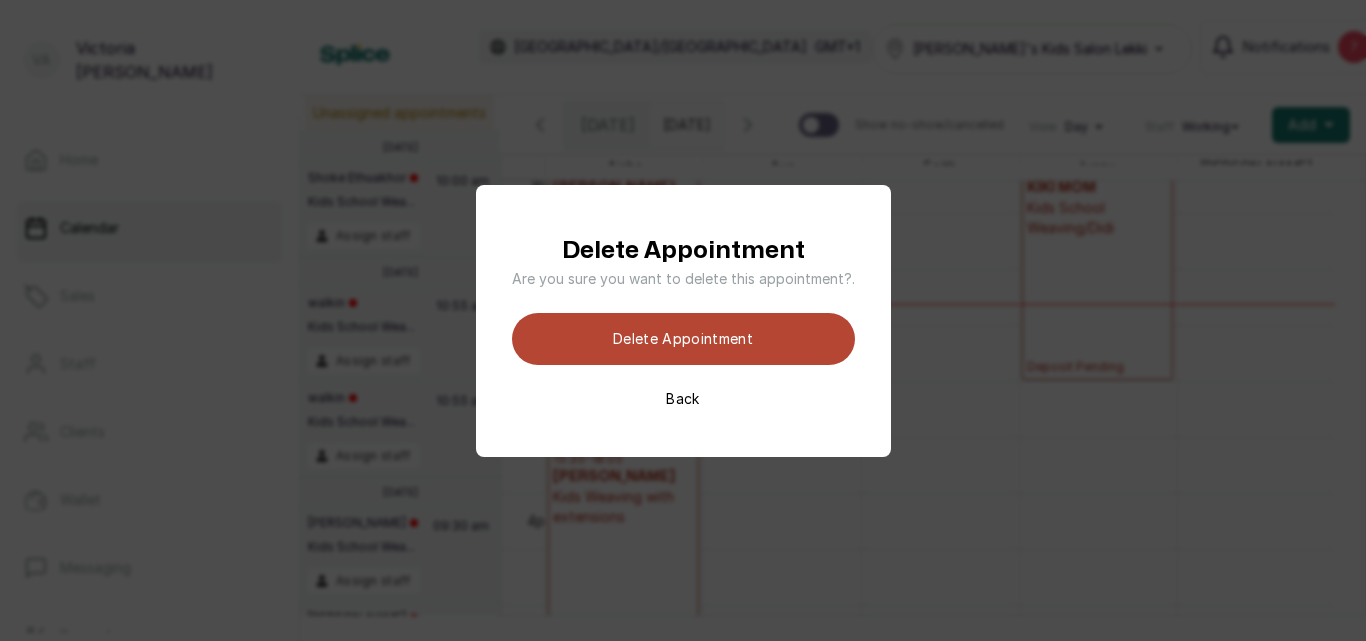 click on "Delete appointment" at bounding box center [683, 339] 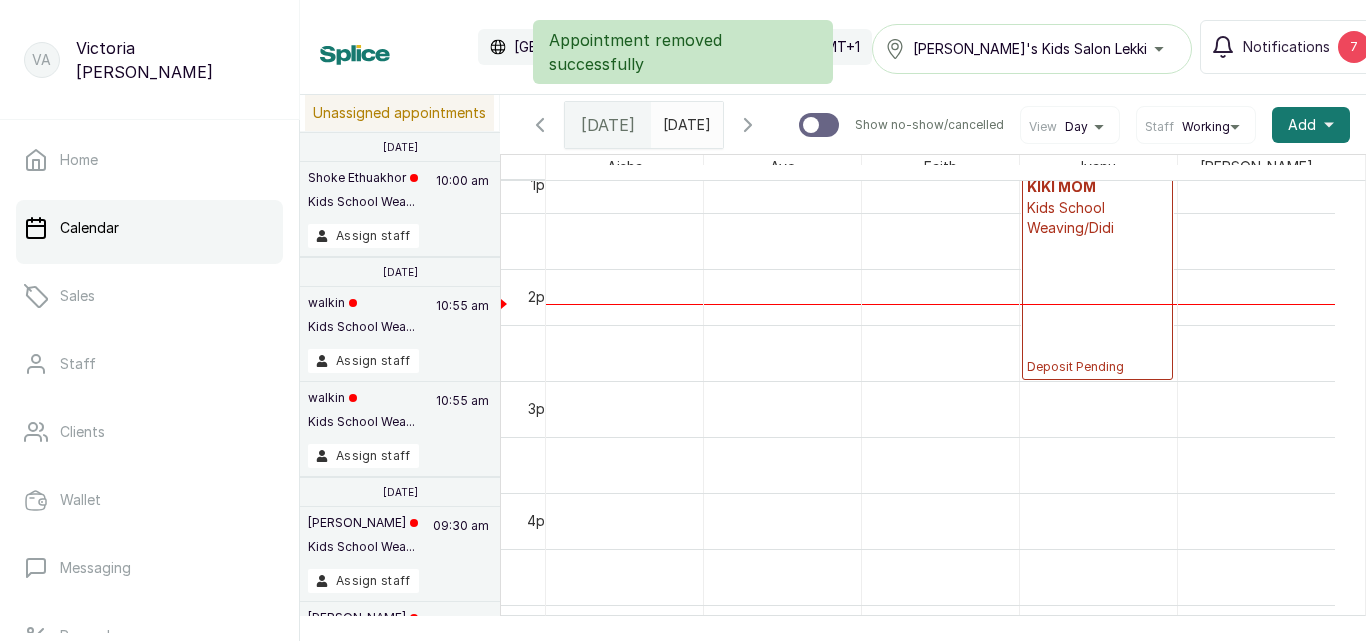 scroll, scrollTop: 673, scrollLeft: 0, axis: vertical 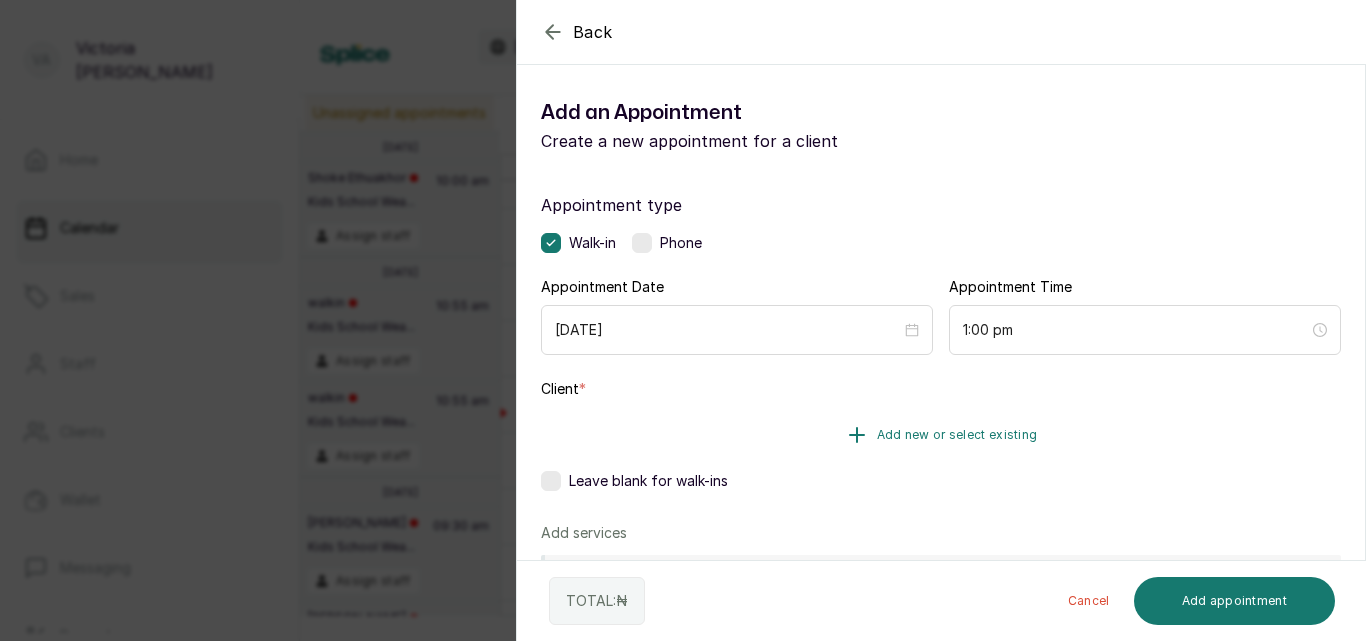 click on "Add new or select existing" at bounding box center (957, 435) 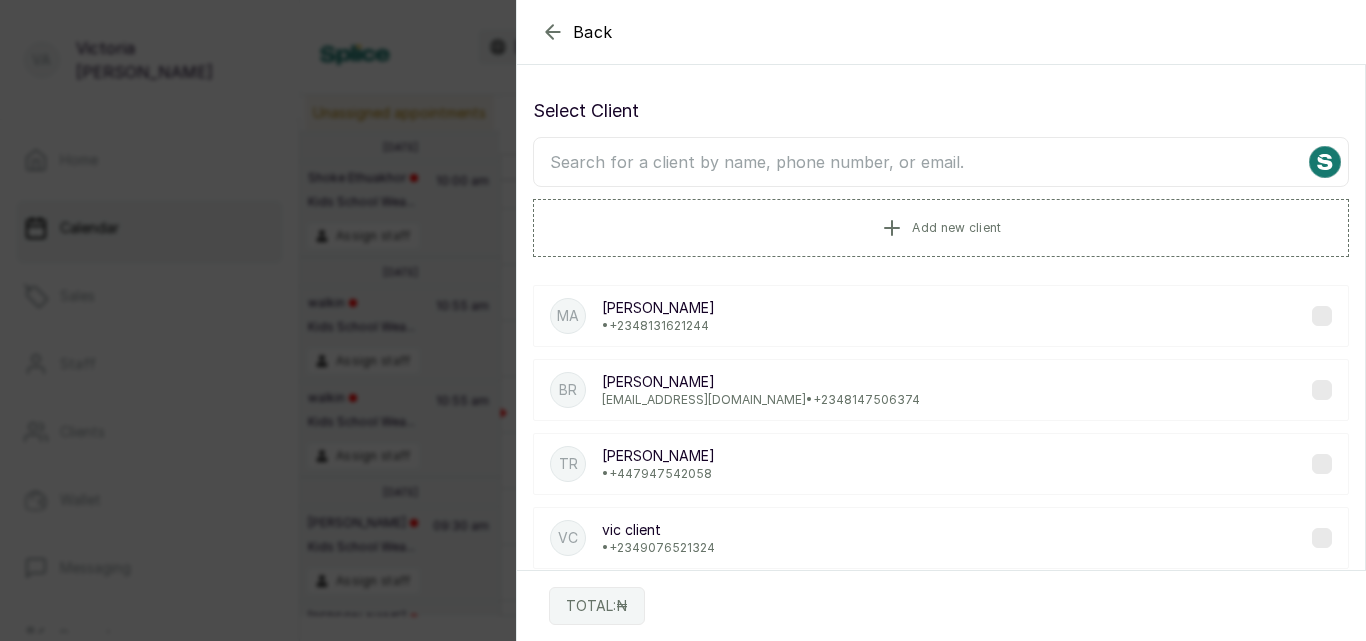 click at bounding box center (941, 162) 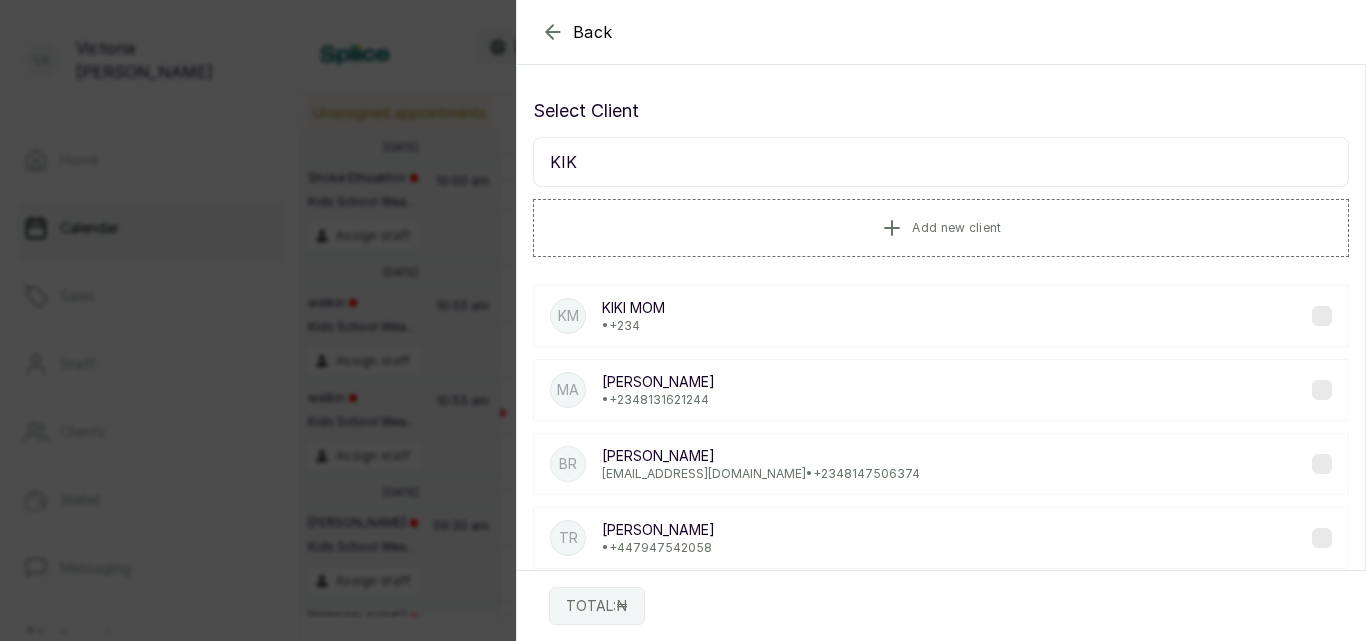 type on "KIKI" 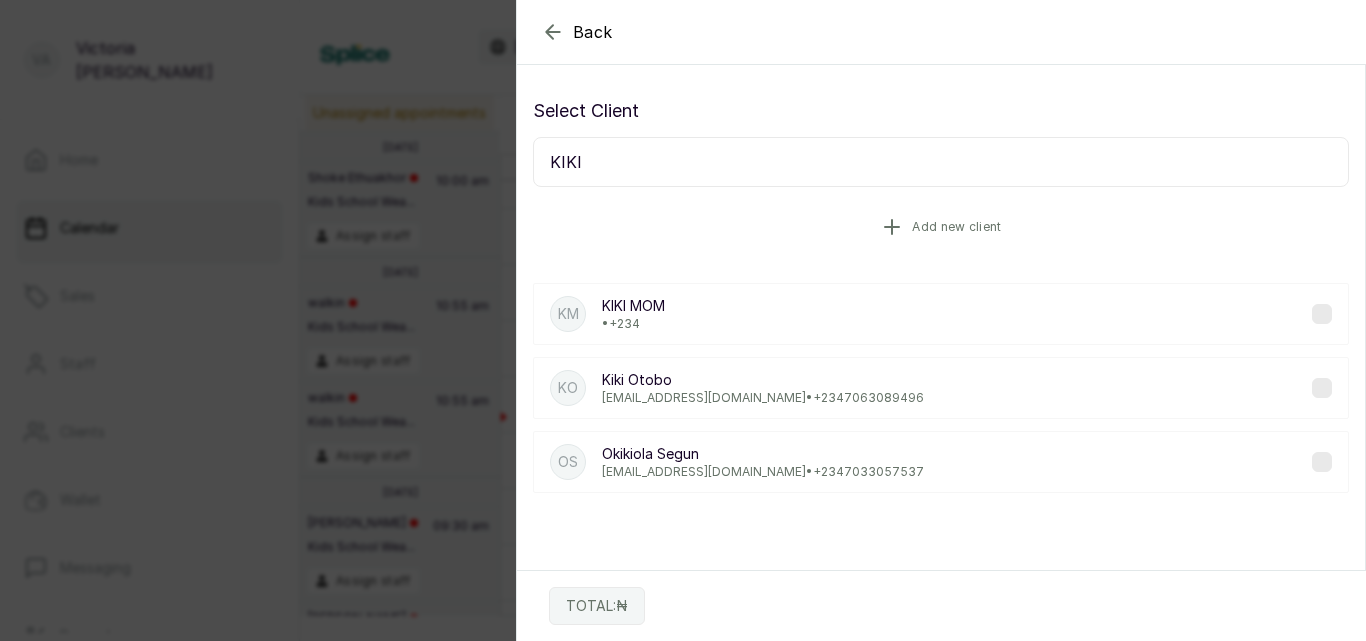 click on "Add new client" at bounding box center [956, 227] 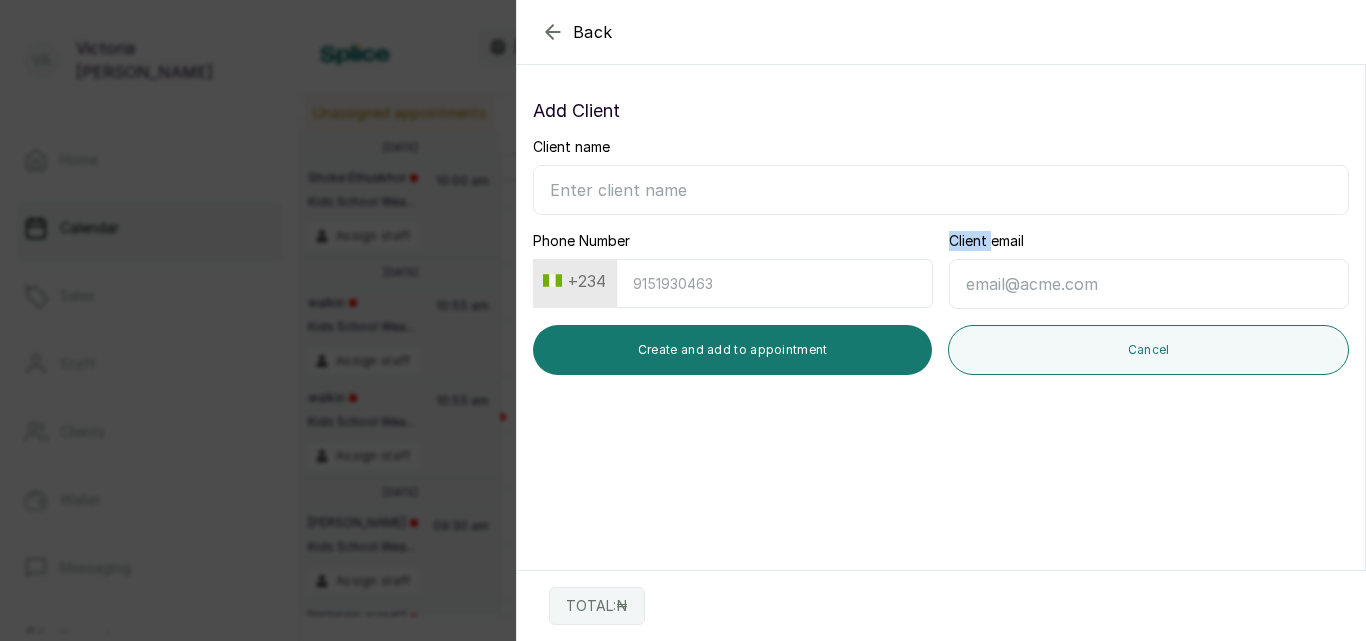 click on "Client name" at bounding box center [941, 190] 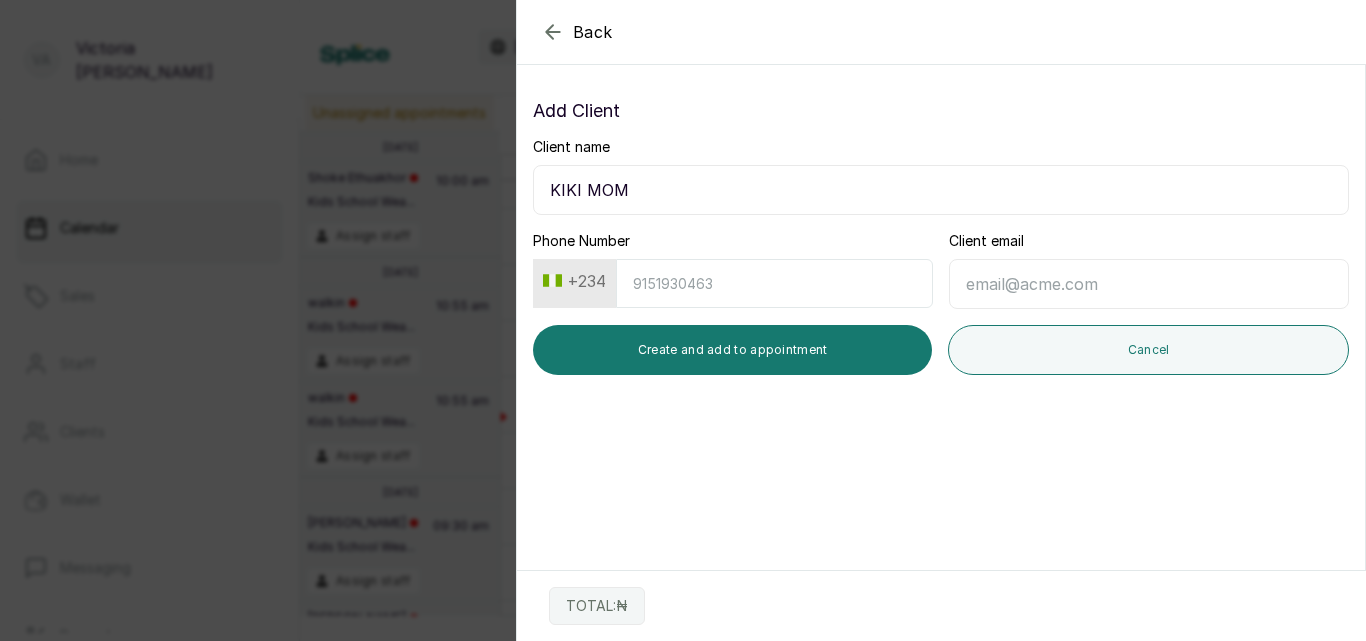 type on "KIKI MOM" 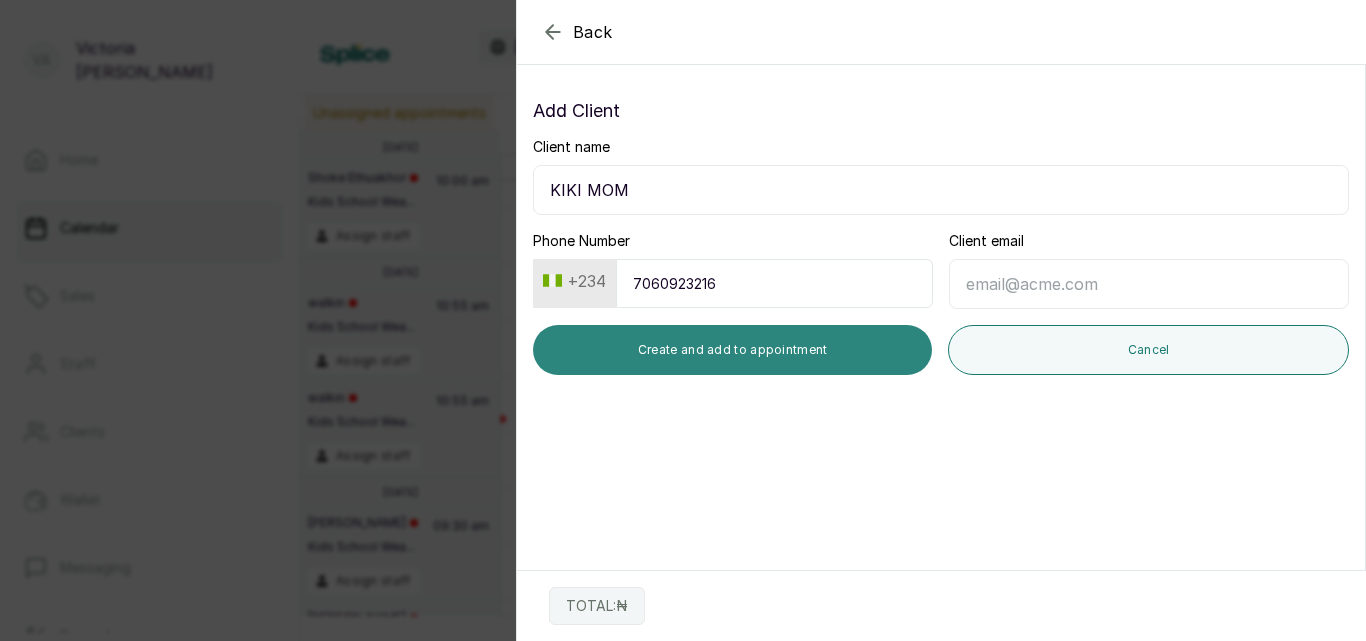 type on "7060923216" 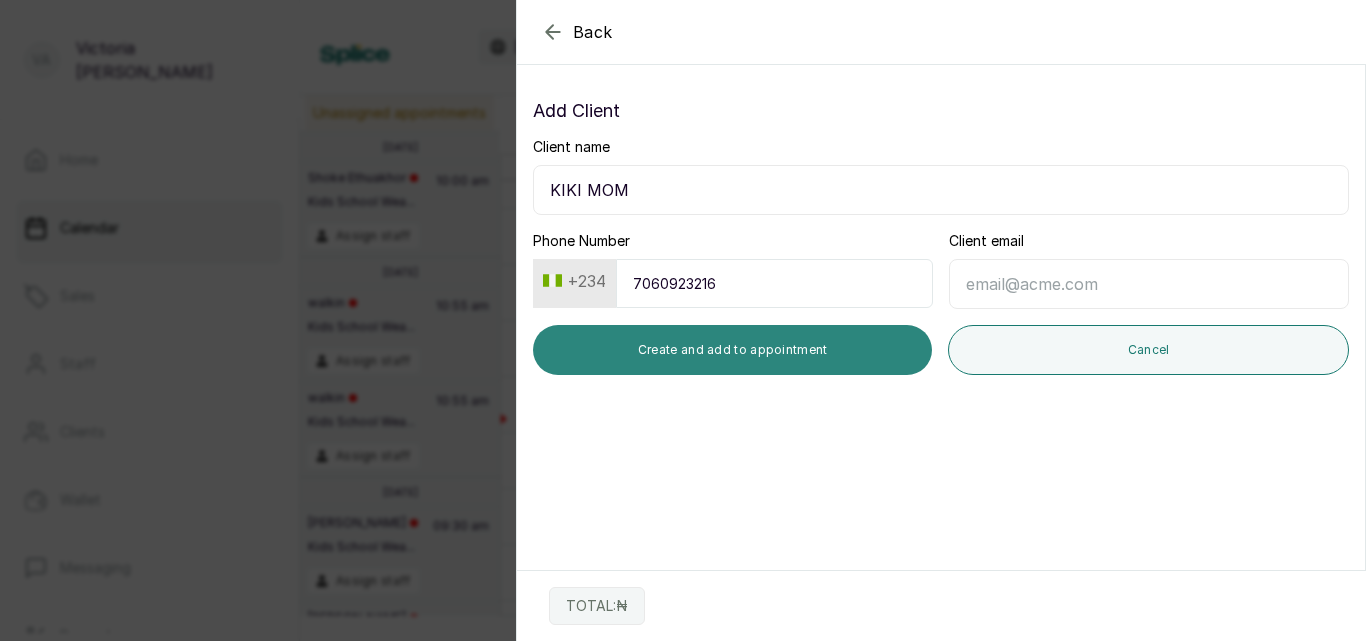 click on "Create and add to appointment" at bounding box center (732, 350) 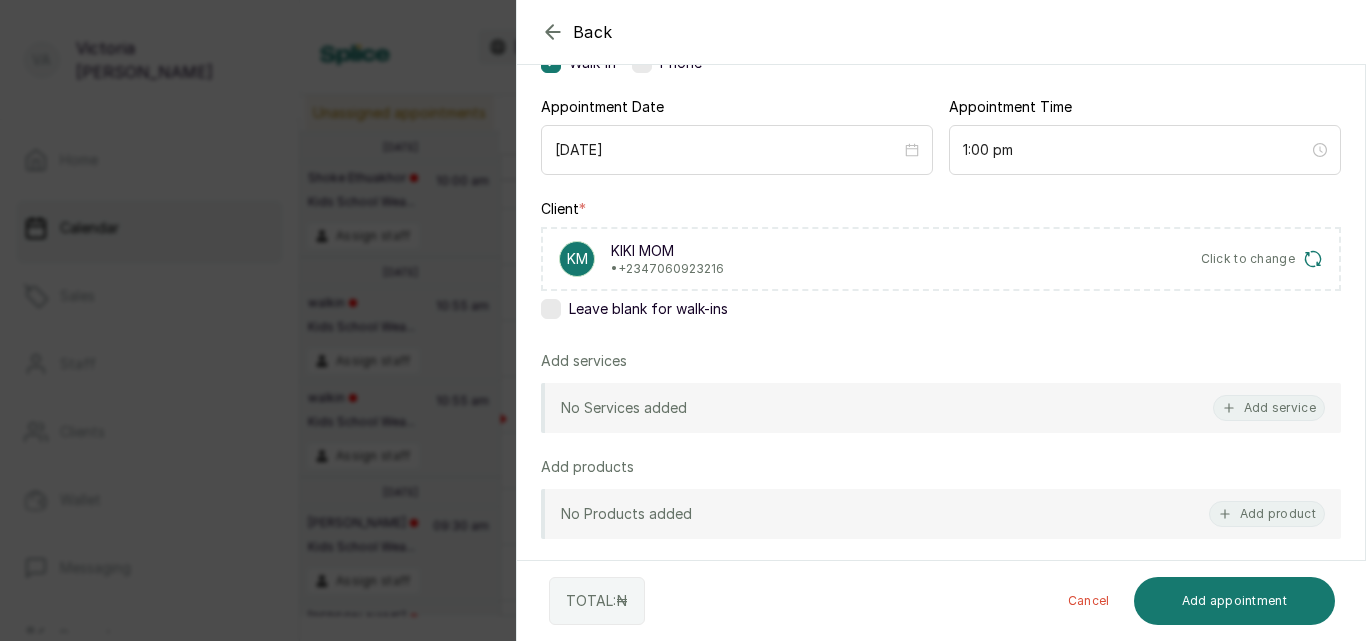 scroll, scrollTop: 210, scrollLeft: 0, axis: vertical 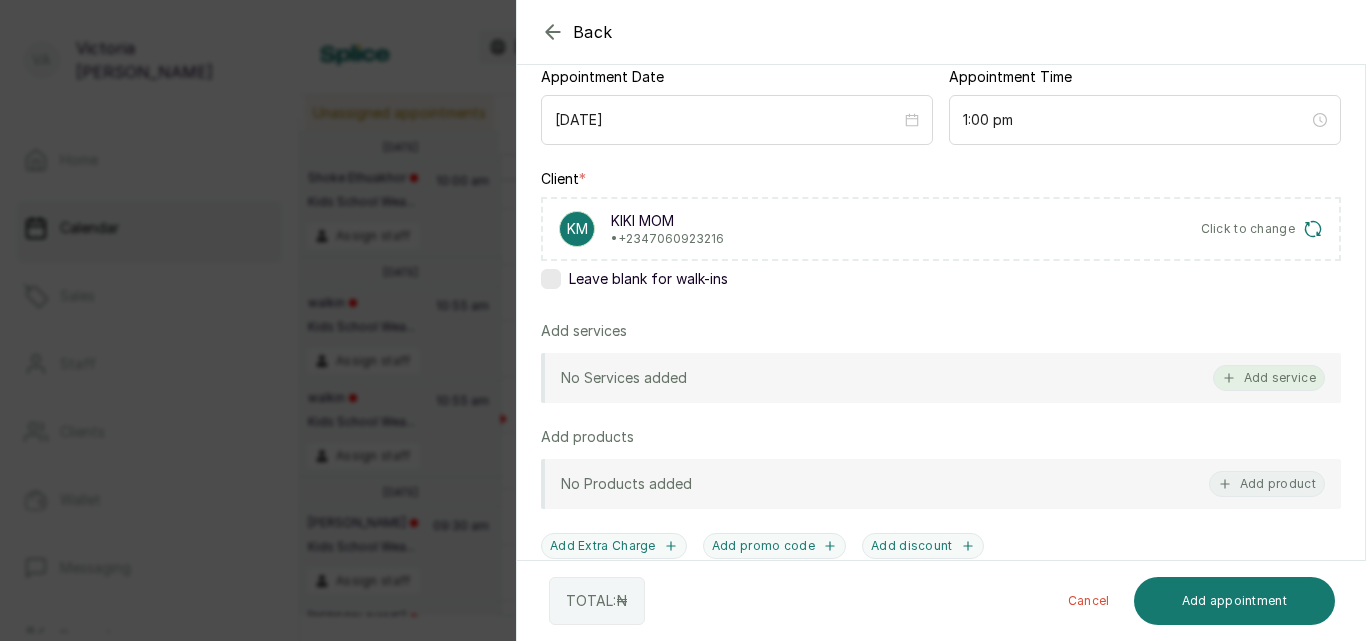 click on "Add service" at bounding box center [1269, 378] 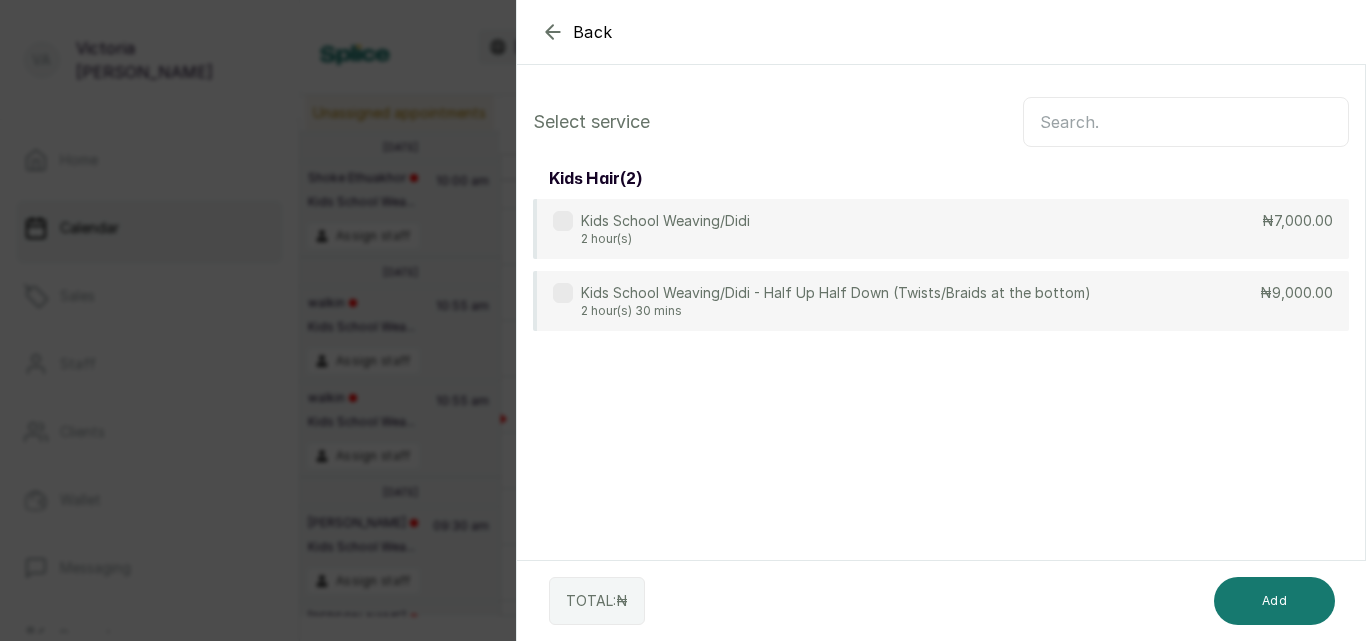 scroll, scrollTop: 0, scrollLeft: 0, axis: both 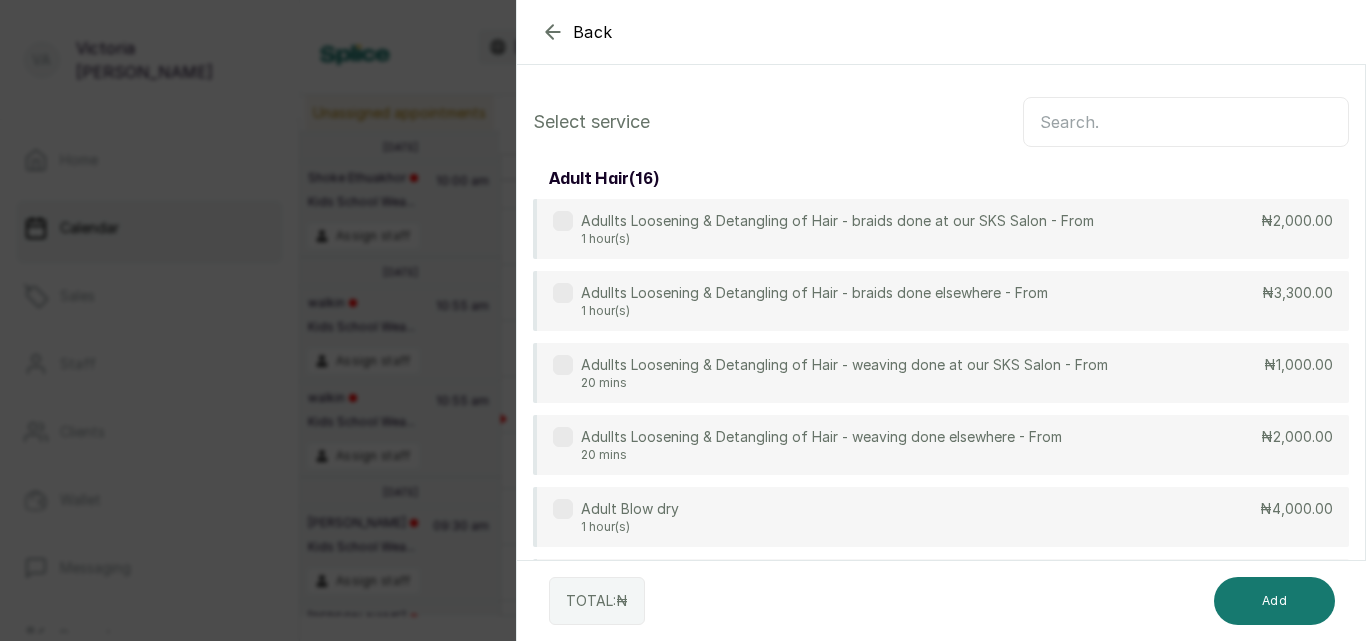 click at bounding box center [1186, 122] 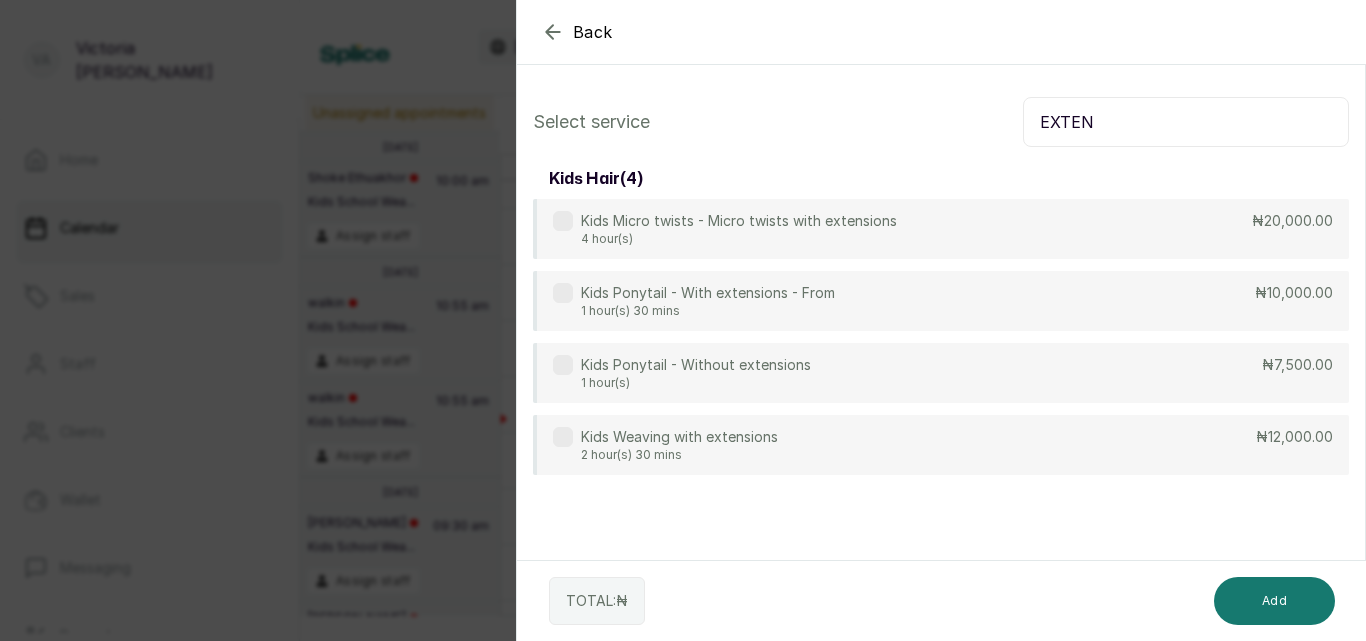 click on "Kids Weaving with extensions 2 hour(s) 30 mins" at bounding box center (665, 445) 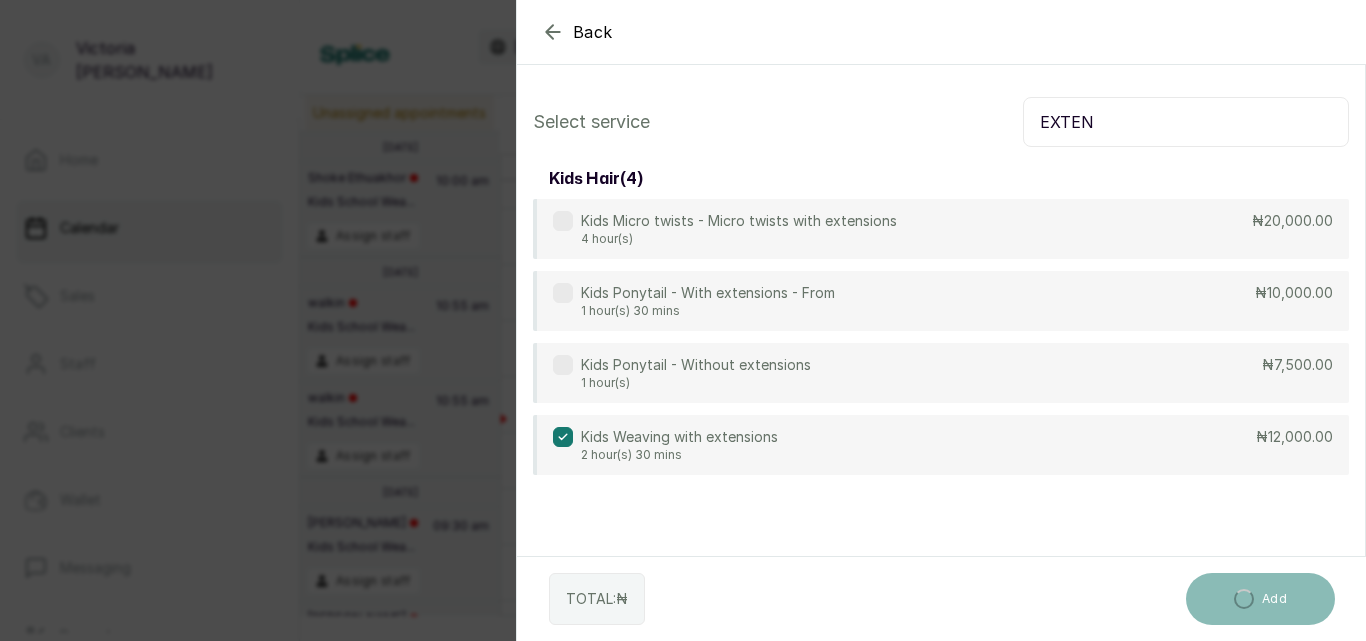 click on "EXTEN" at bounding box center (1186, 122) 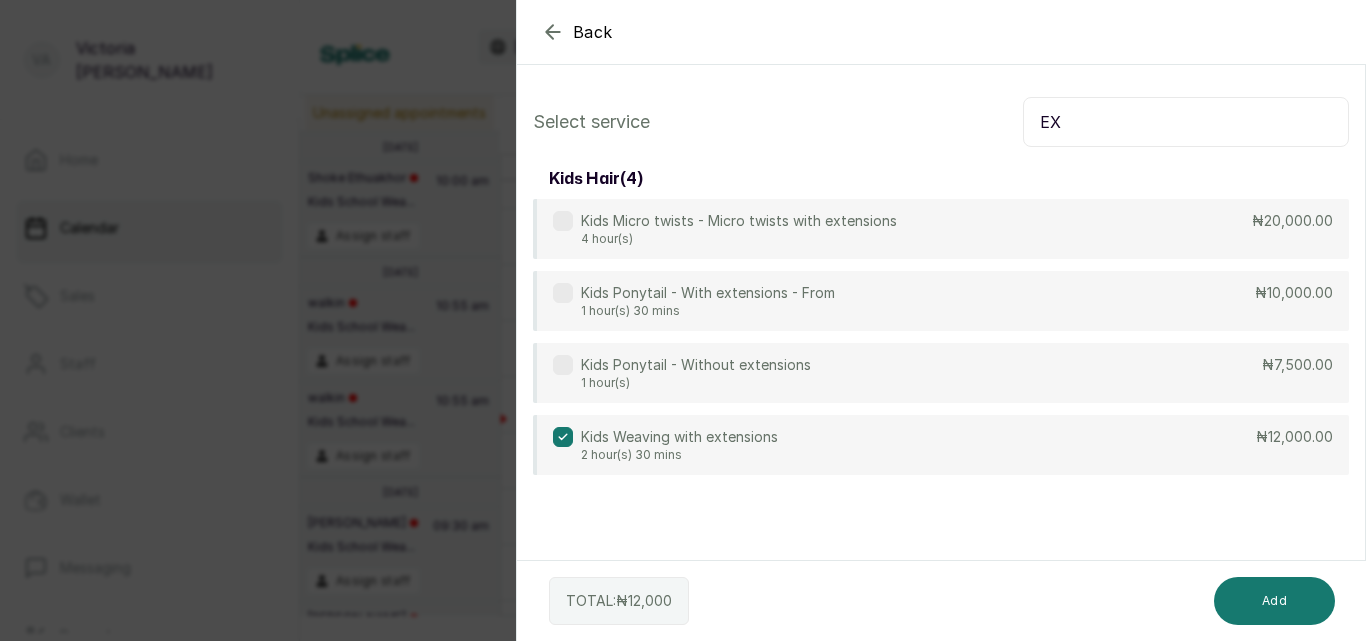 type on "E" 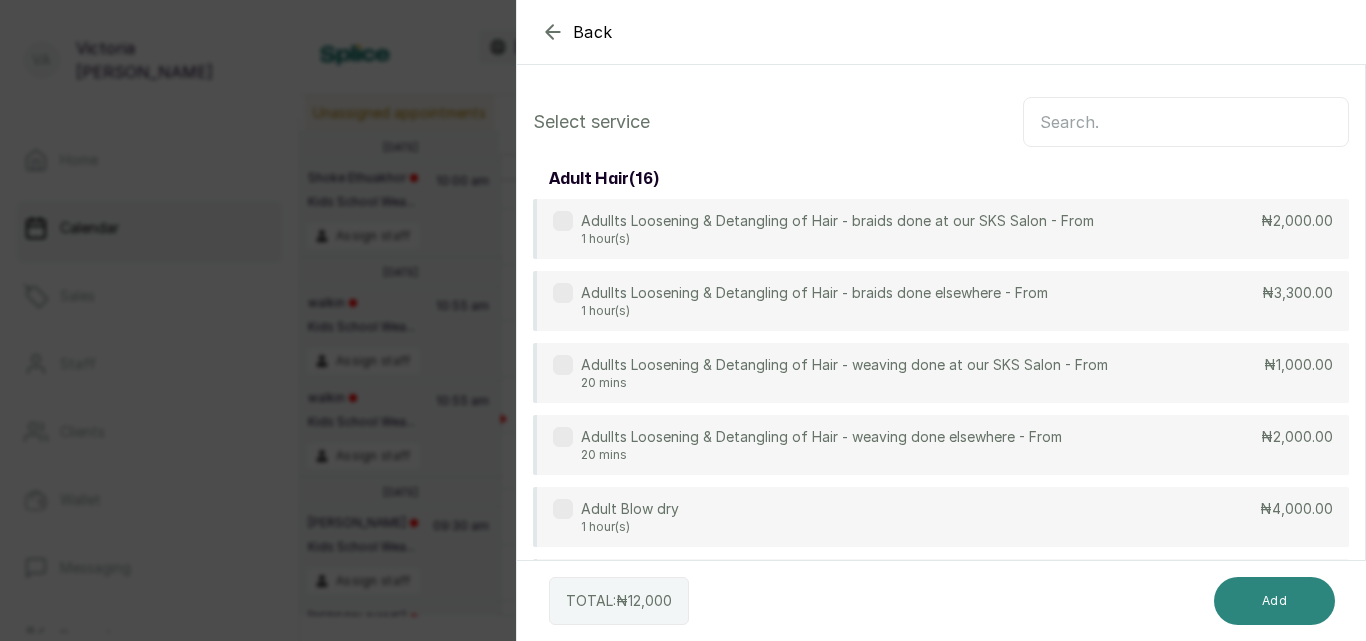 type 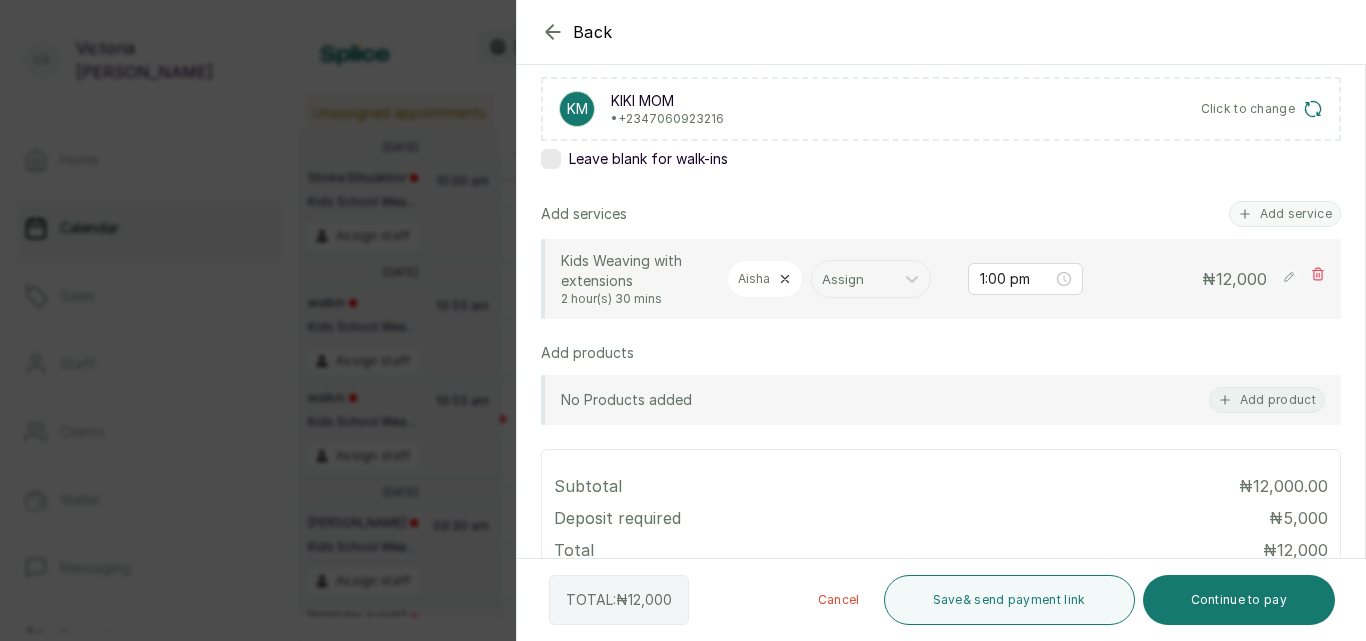 scroll, scrollTop: 339, scrollLeft: 0, axis: vertical 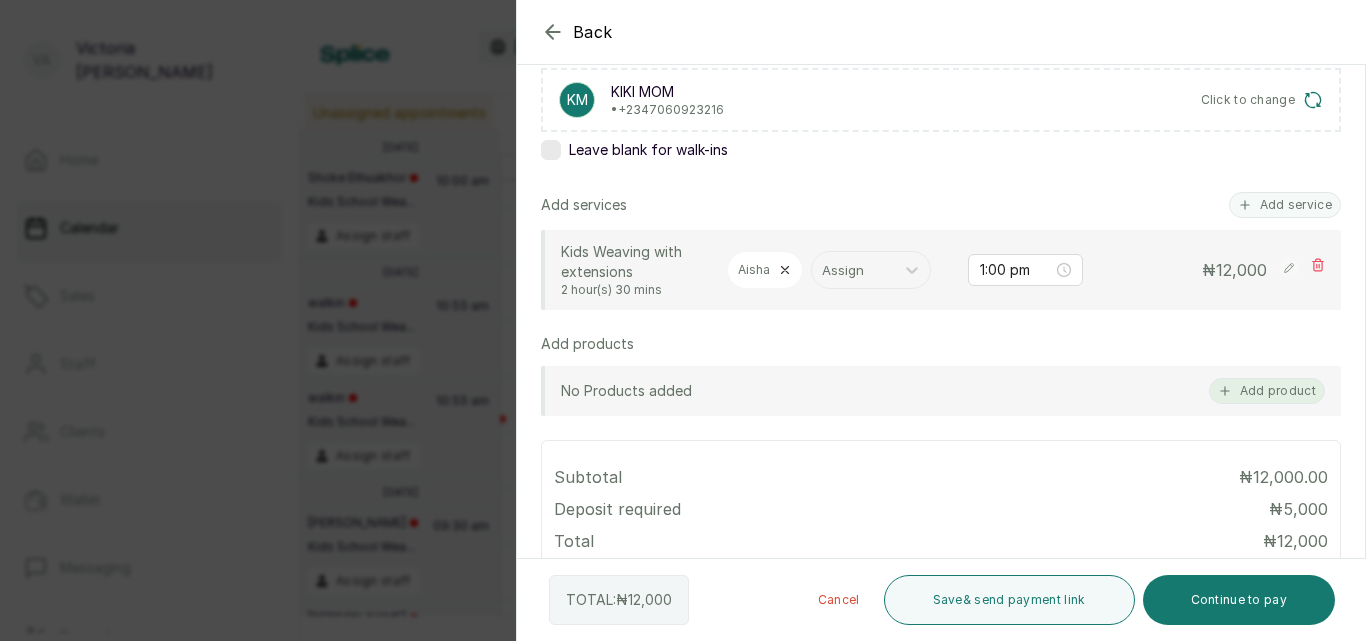 click on "Add product" at bounding box center [1267, 391] 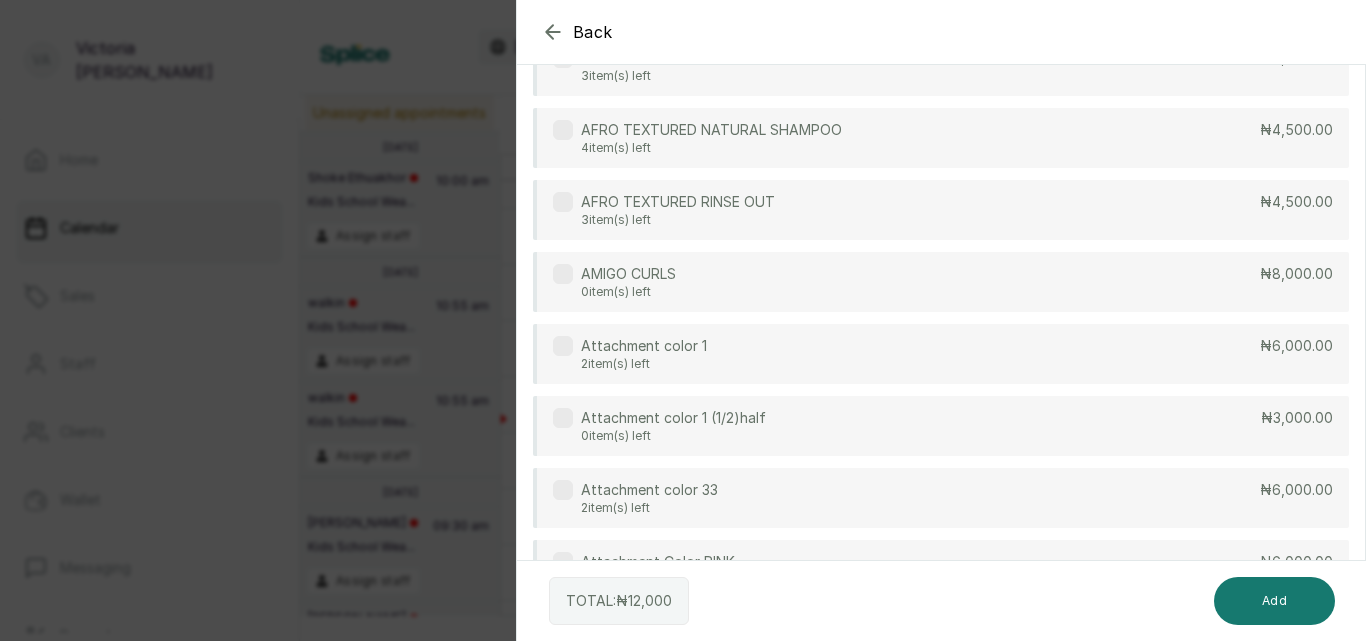 scroll, scrollTop: 251, scrollLeft: 0, axis: vertical 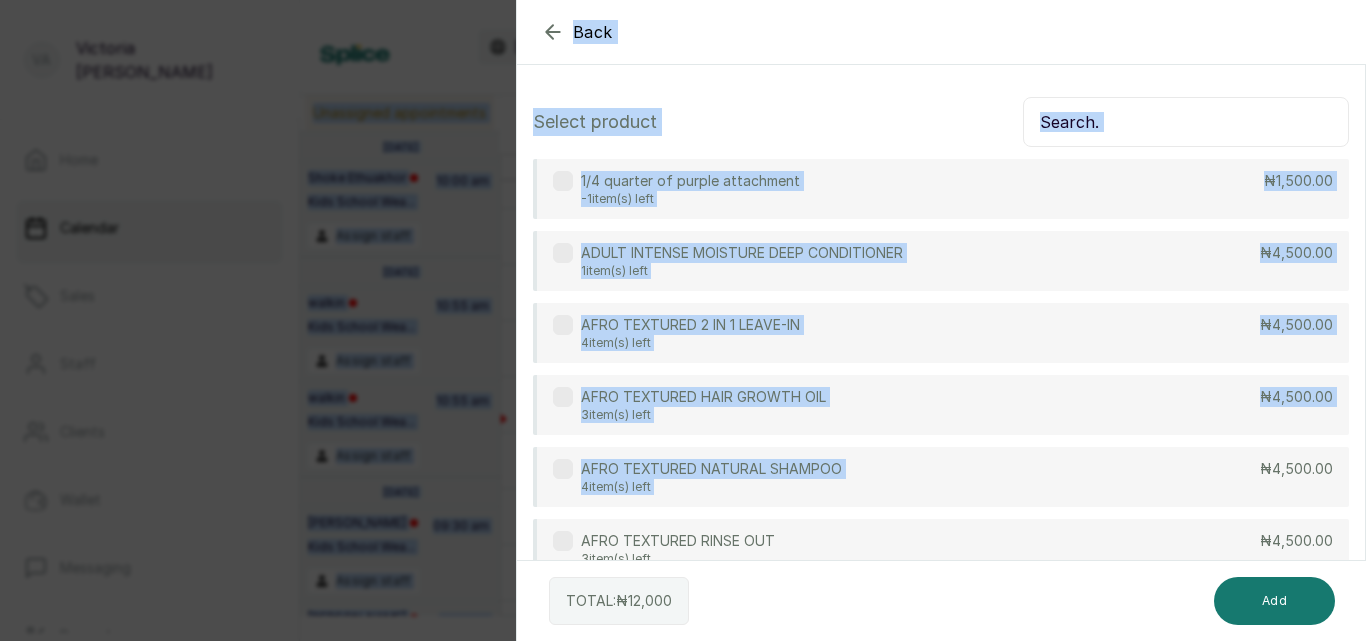 drag, startPoint x: 1136, startPoint y: 212, endPoint x: 1137, endPoint y: -87, distance: 299.00168 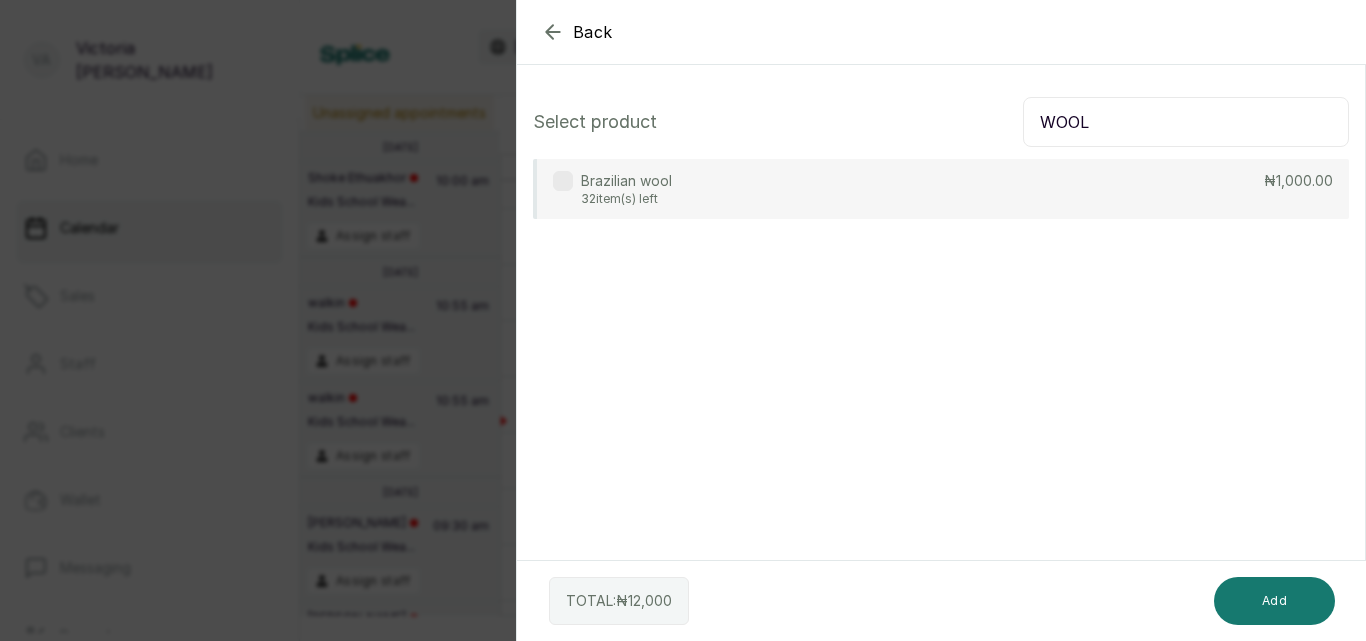 type on "WOOL" 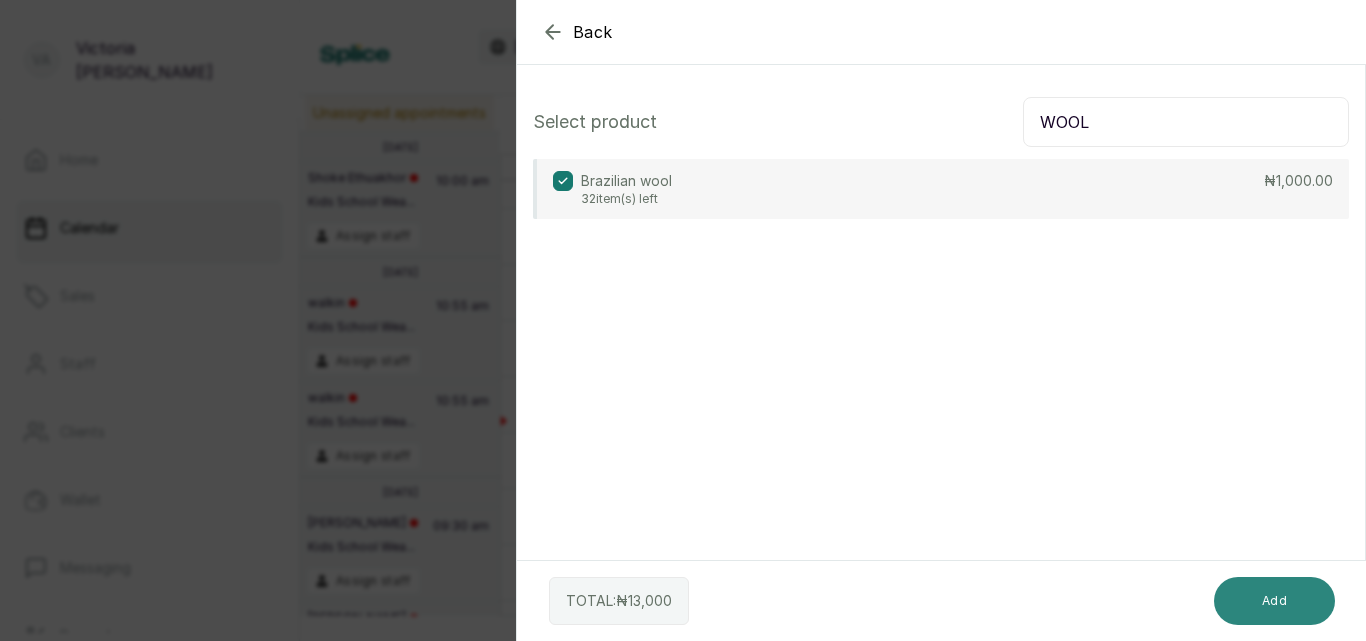 click on "Add" at bounding box center [1274, 601] 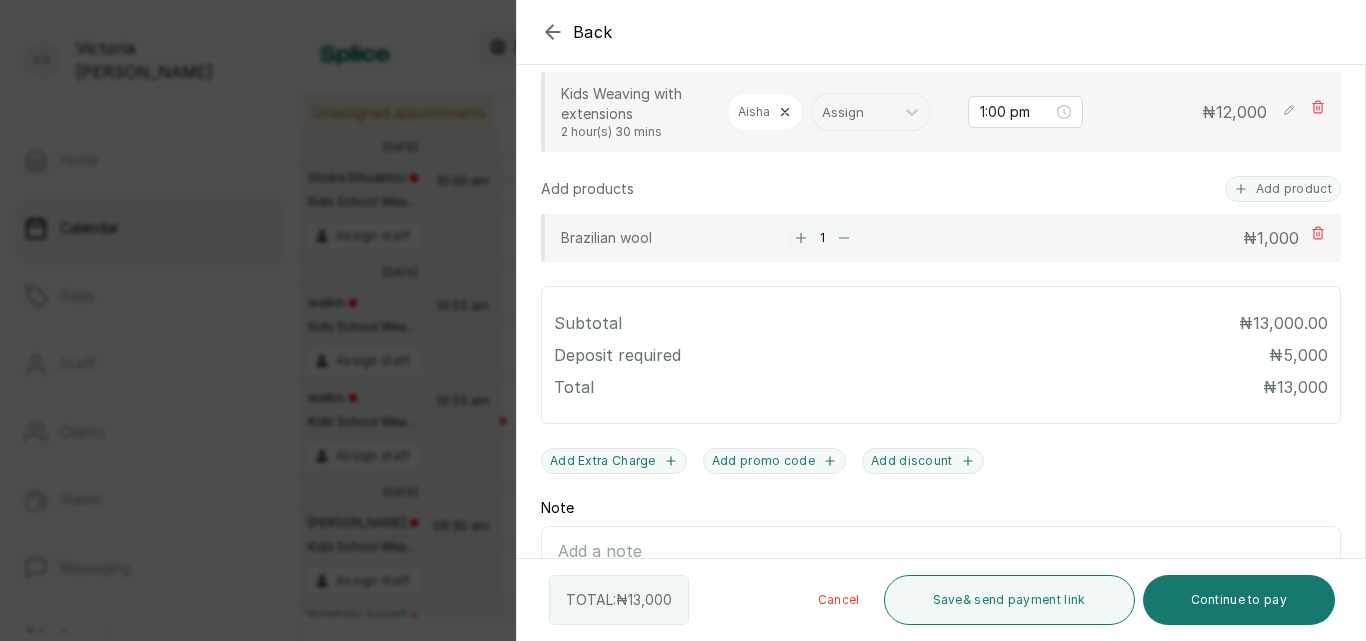 scroll, scrollTop: 505, scrollLeft: 0, axis: vertical 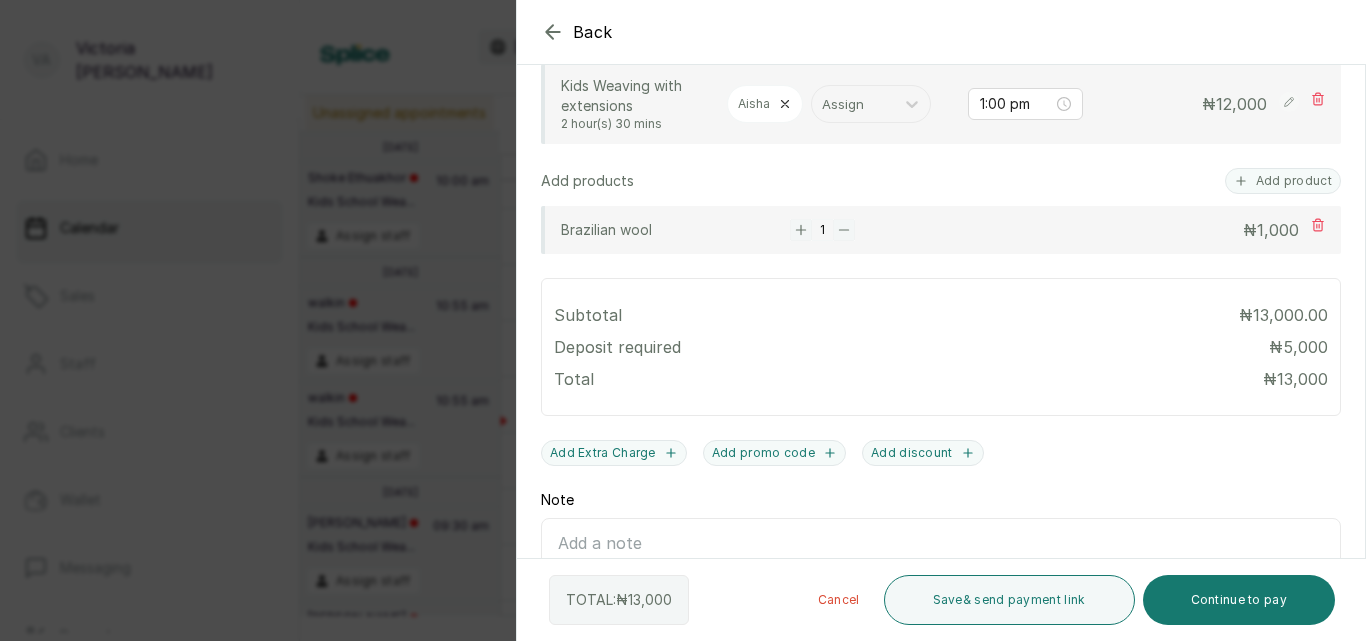 click at bounding box center (1166, 82) 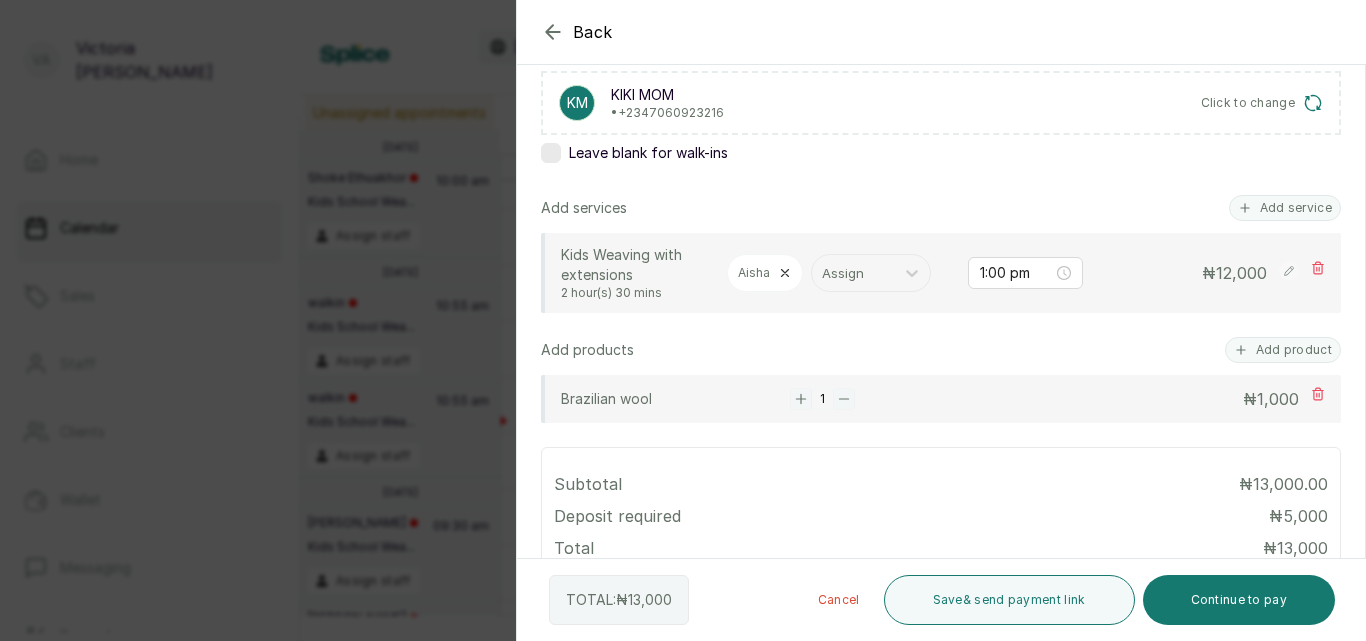 click 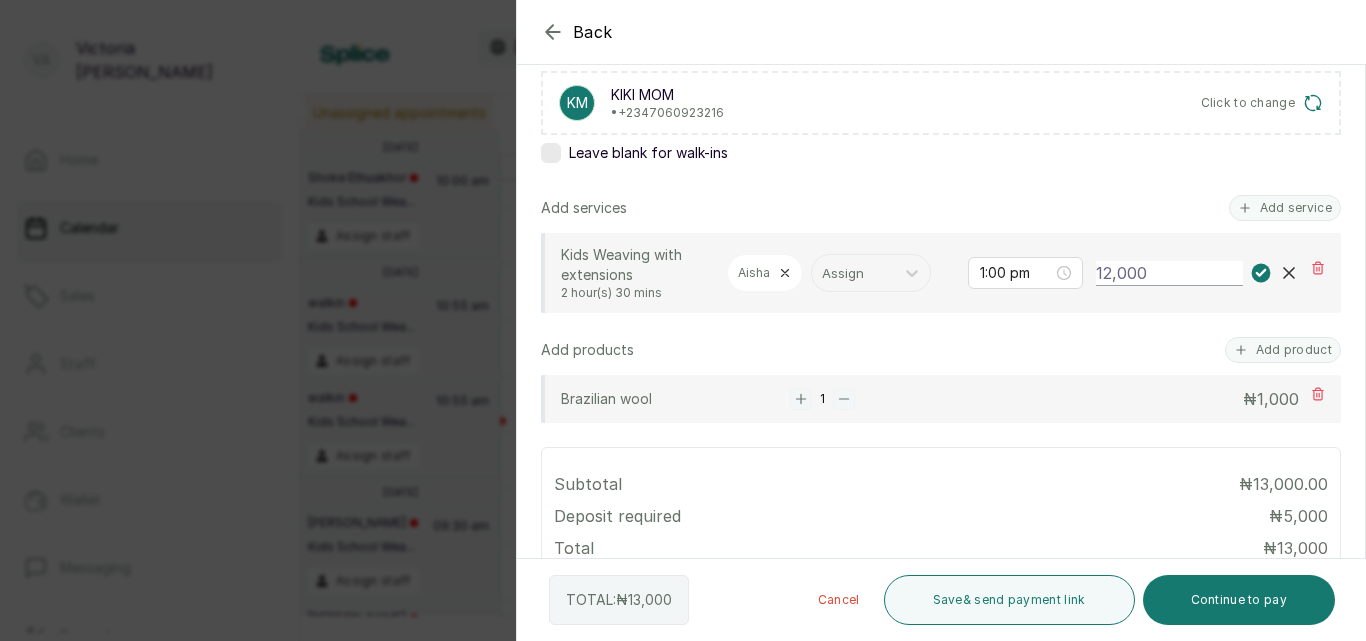 click on "12,000" at bounding box center [1169, 273] 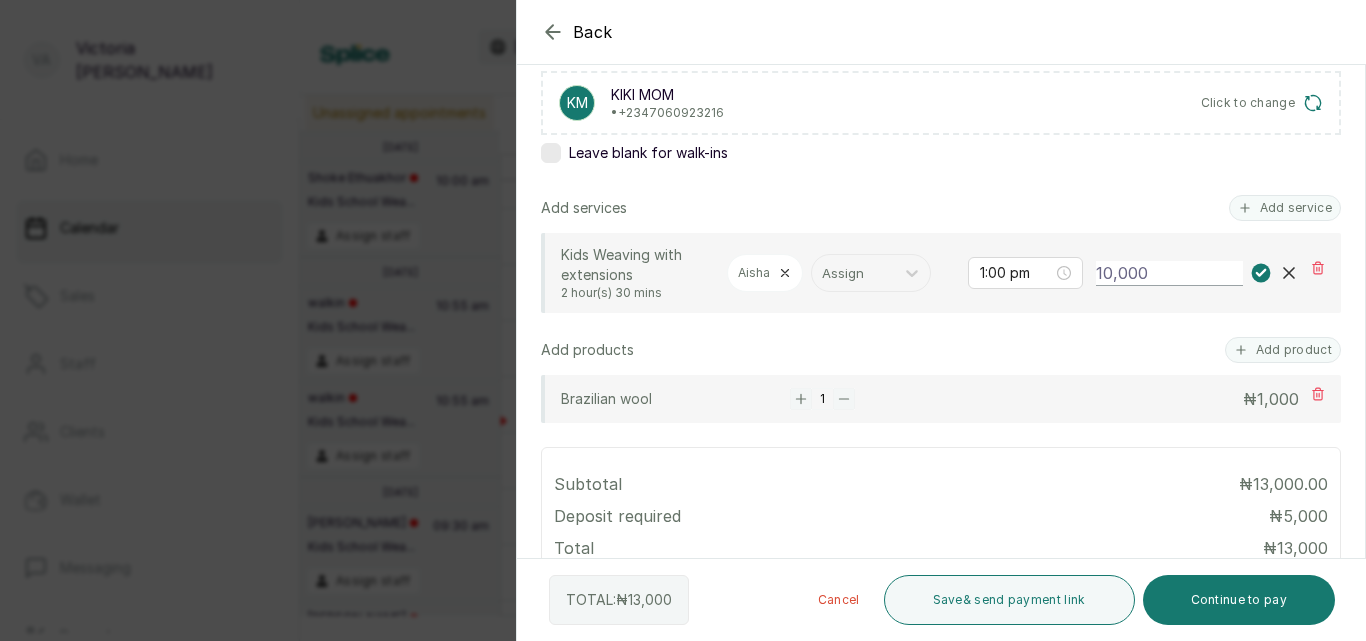 type on "10,000" 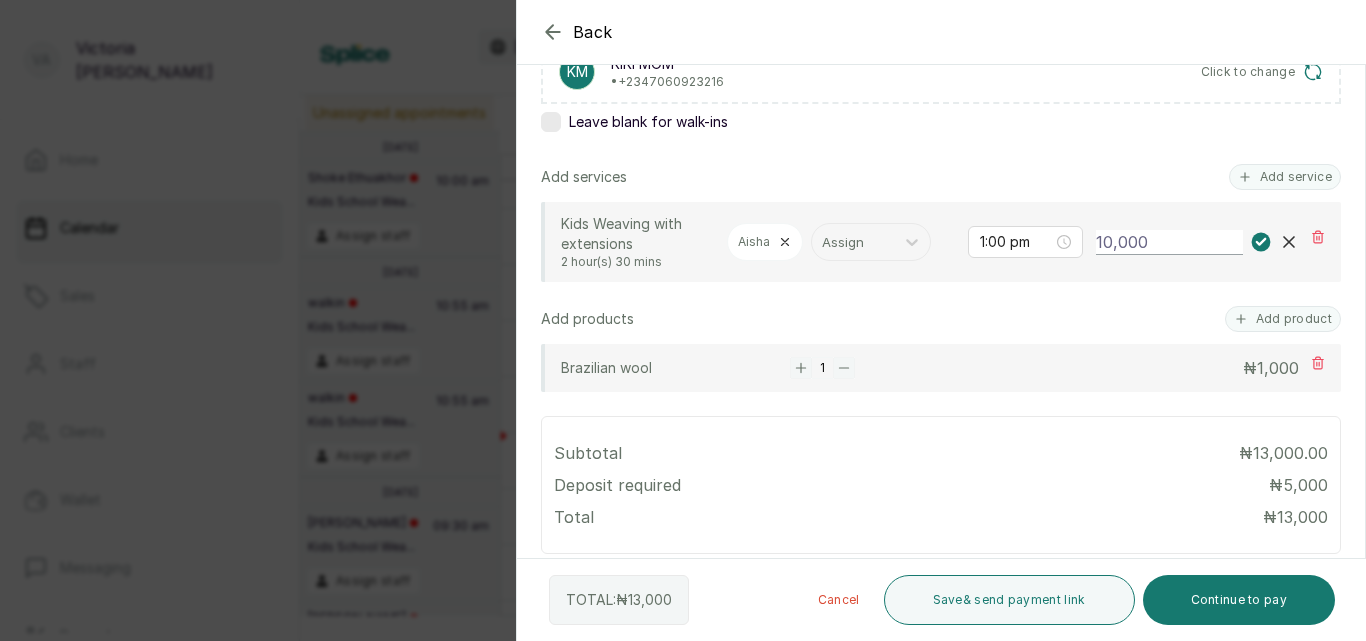 scroll, scrollTop: 325, scrollLeft: 0, axis: vertical 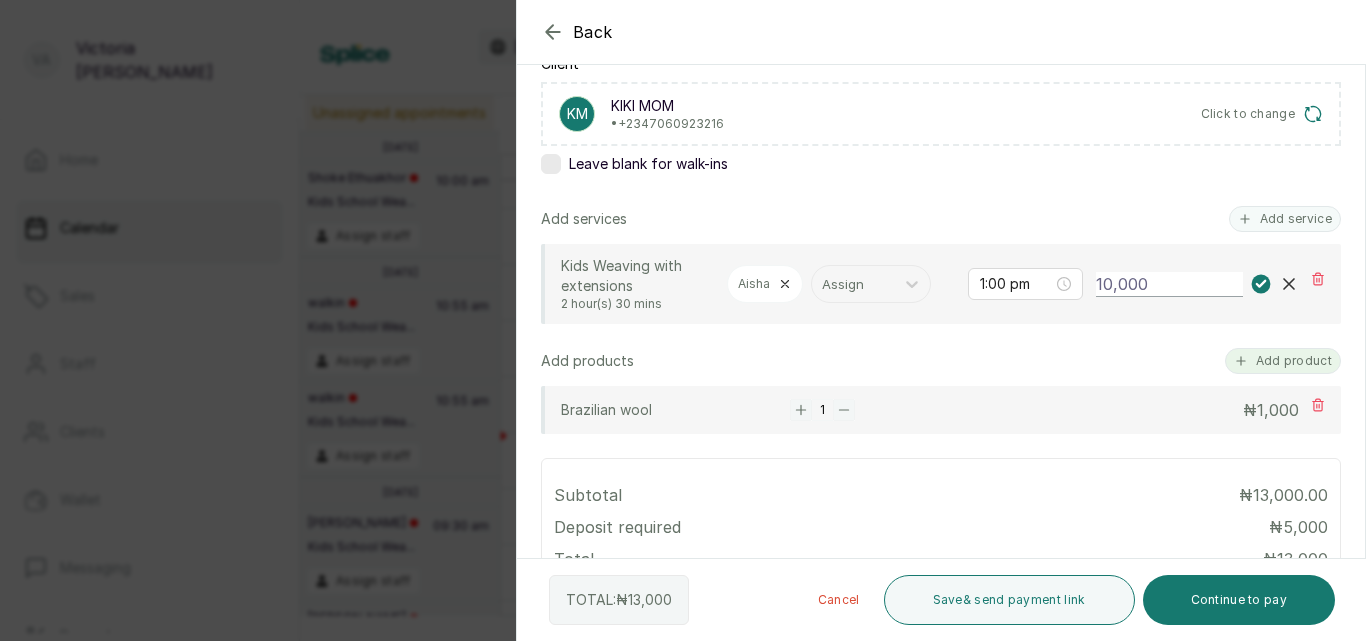 click on "Add product" at bounding box center [1283, 361] 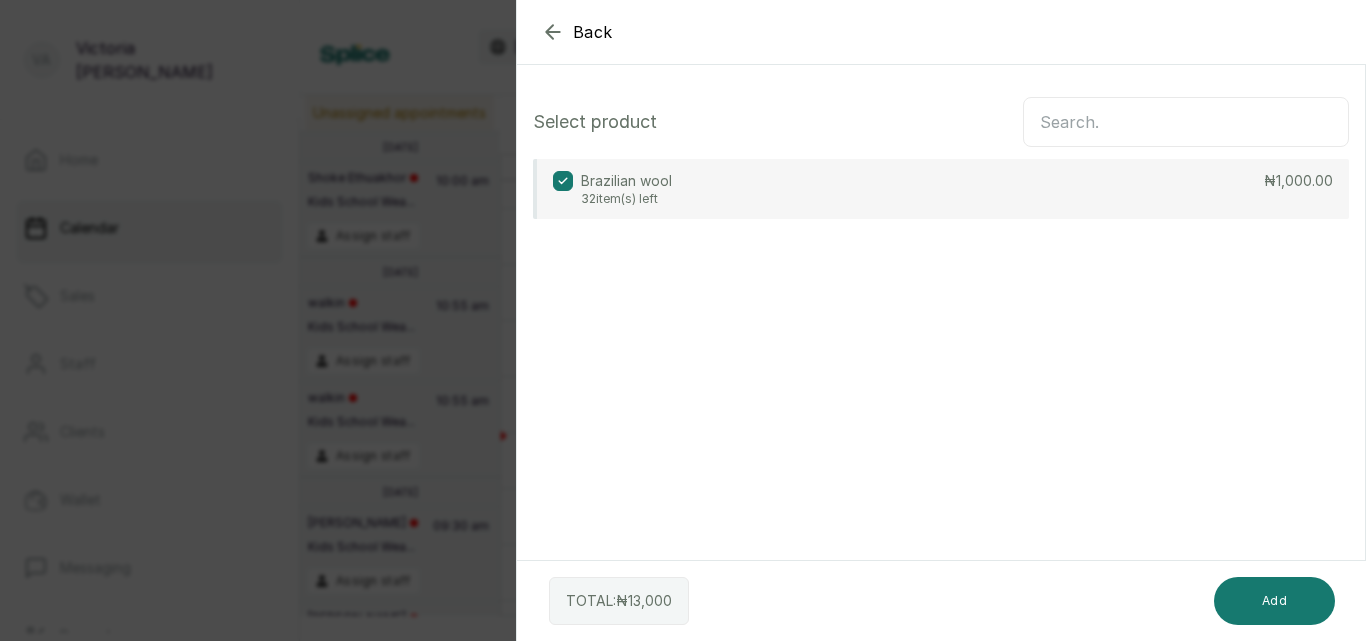 scroll, scrollTop: 0, scrollLeft: 0, axis: both 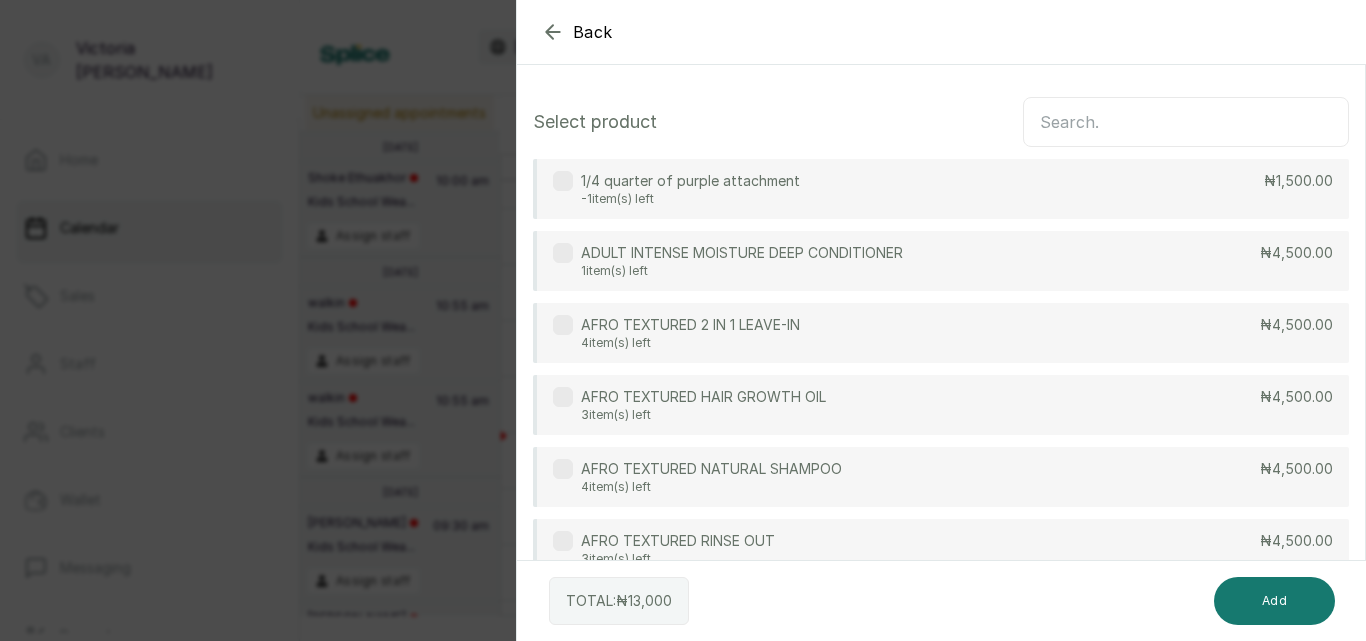 click at bounding box center [1186, 122] 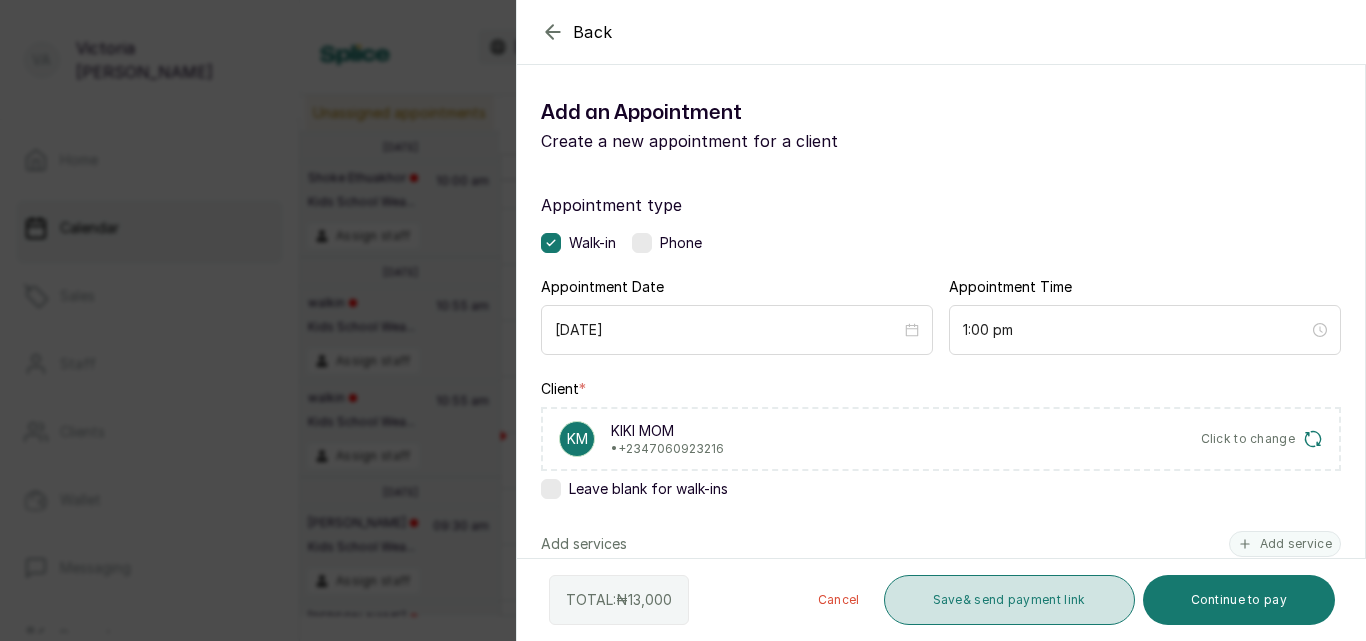 click on "Save  & send payment link" at bounding box center (1009, 600) 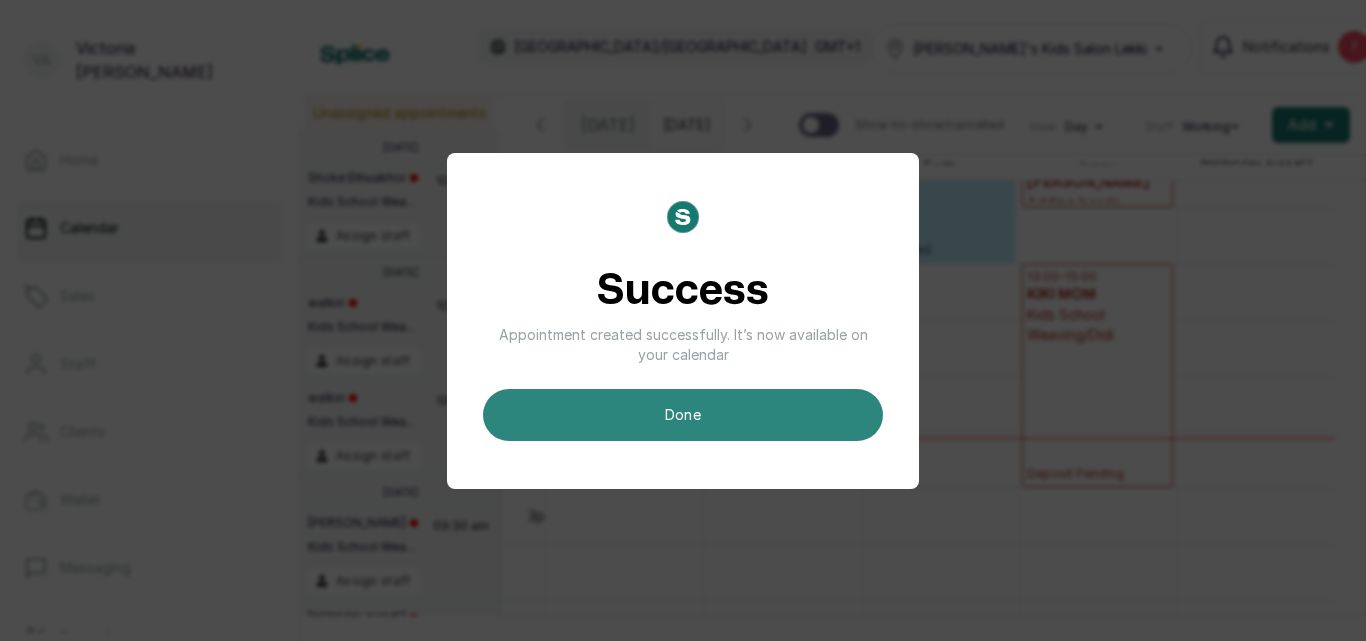 click on "done" at bounding box center (683, 415) 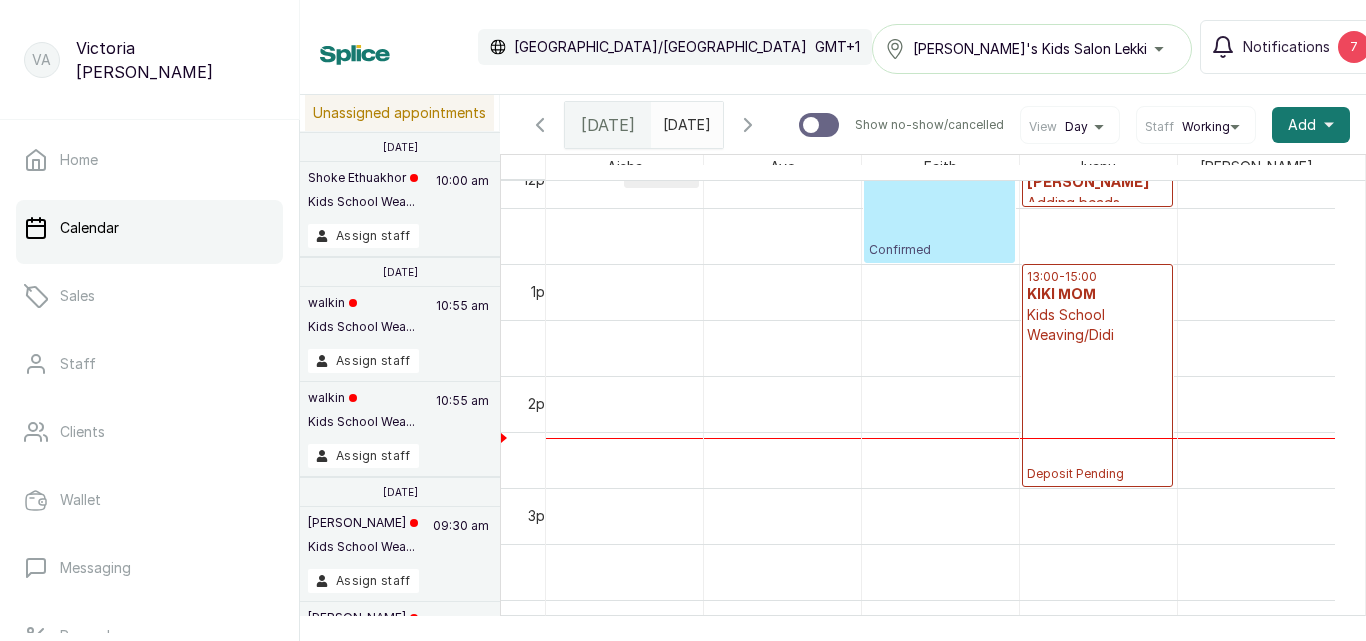 scroll, scrollTop: 992, scrollLeft: 0, axis: vertical 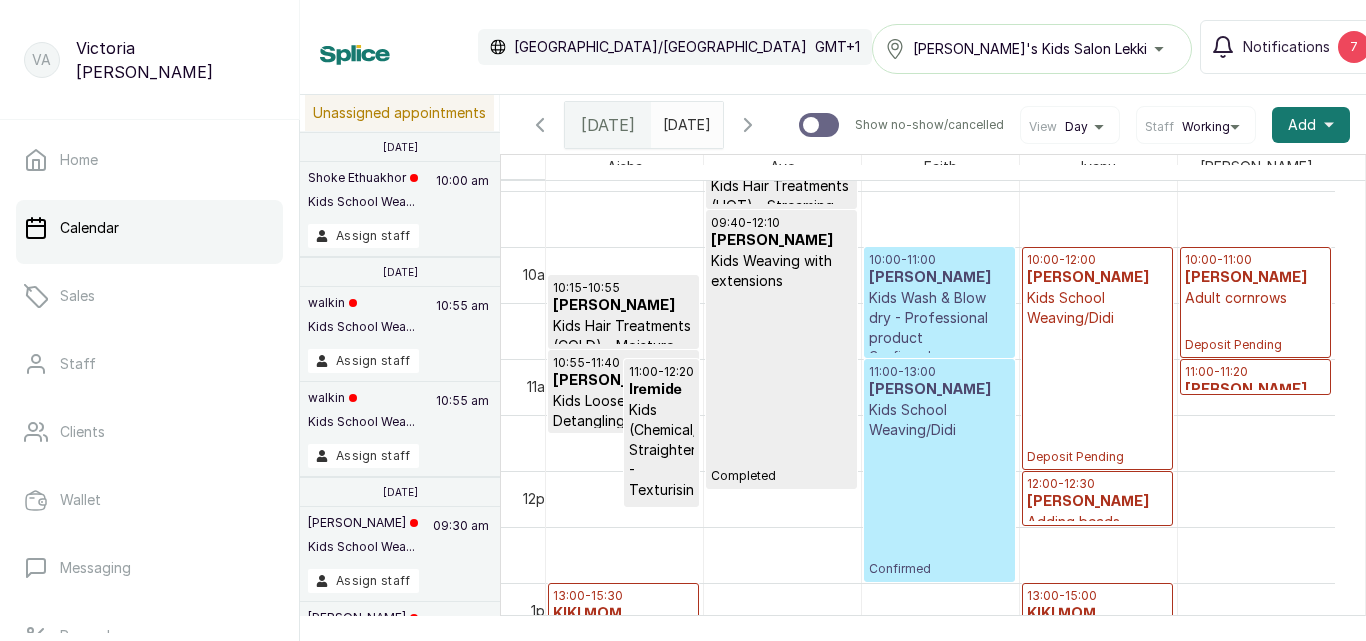 click on "10:00  -  11:00 [PERSON_NAME] Adult cornrows Deposit Pending" at bounding box center [1255, 302] 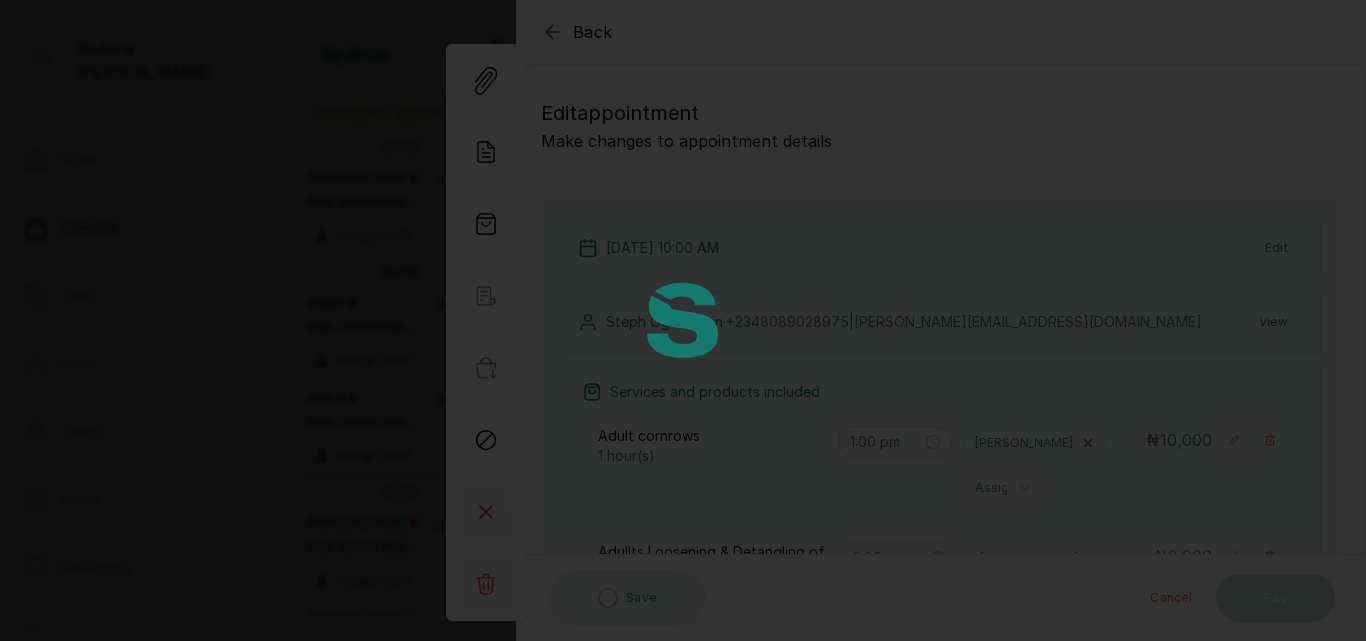 type on "10:00 am" 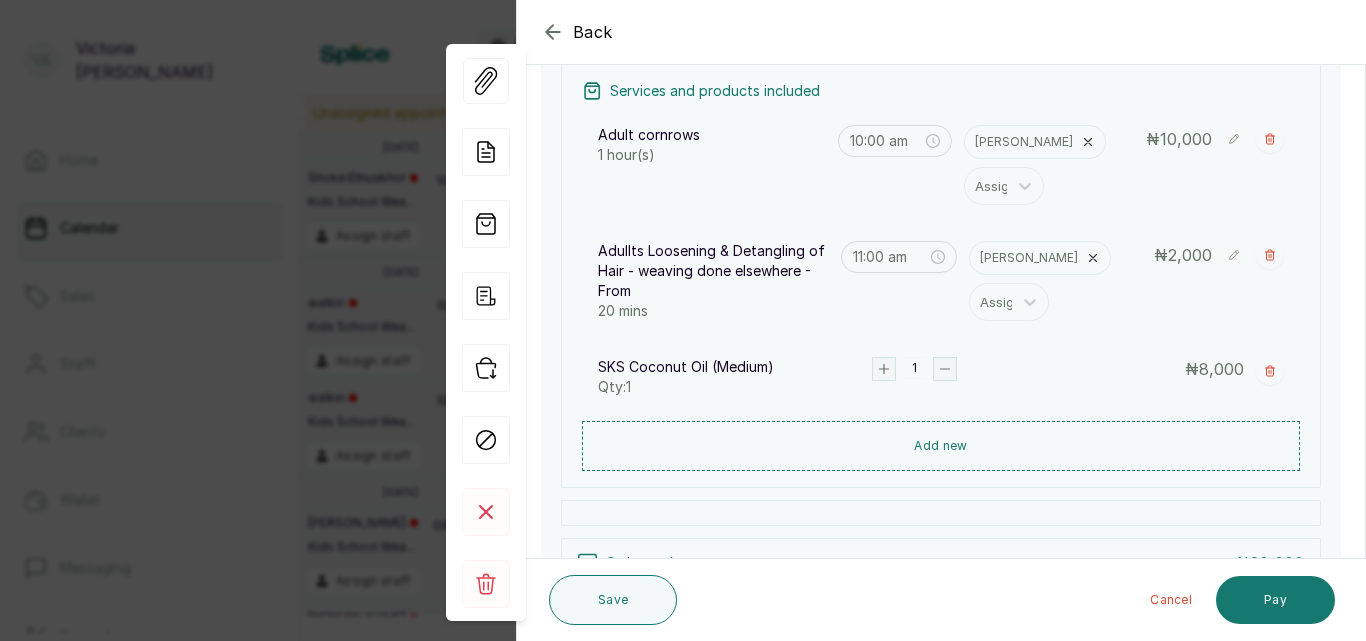 scroll, scrollTop: 283, scrollLeft: 0, axis: vertical 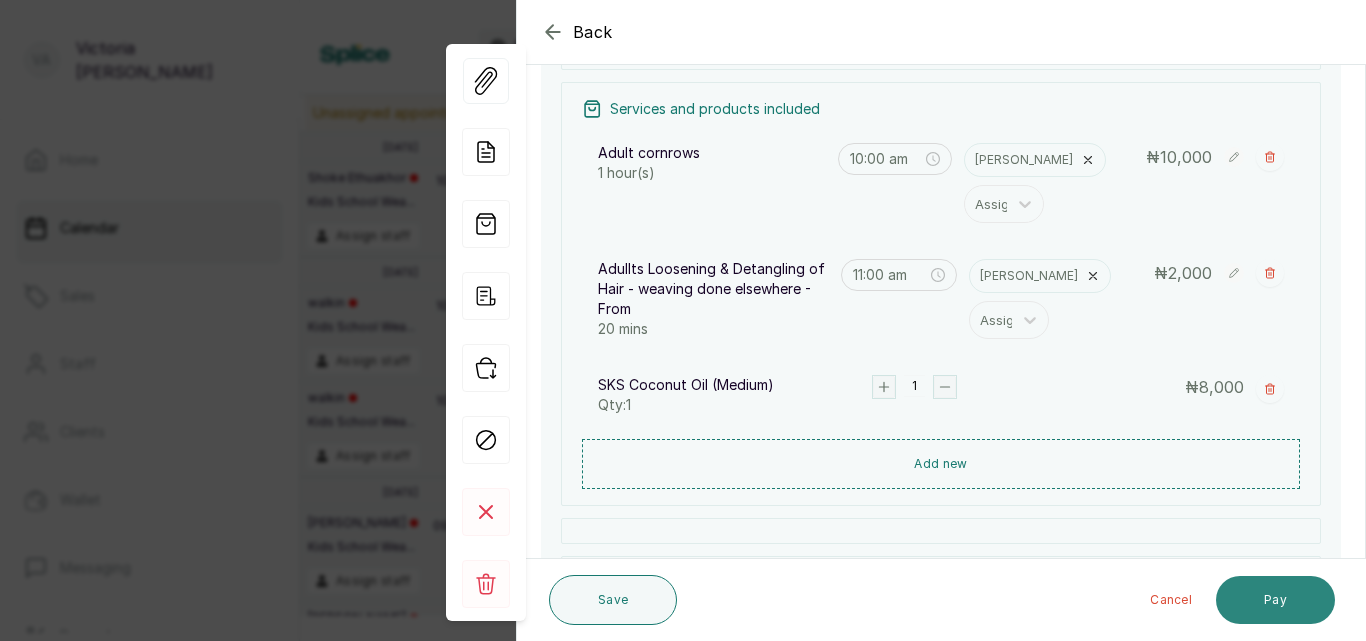 click on "Pay" at bounding box center (1275, 600) 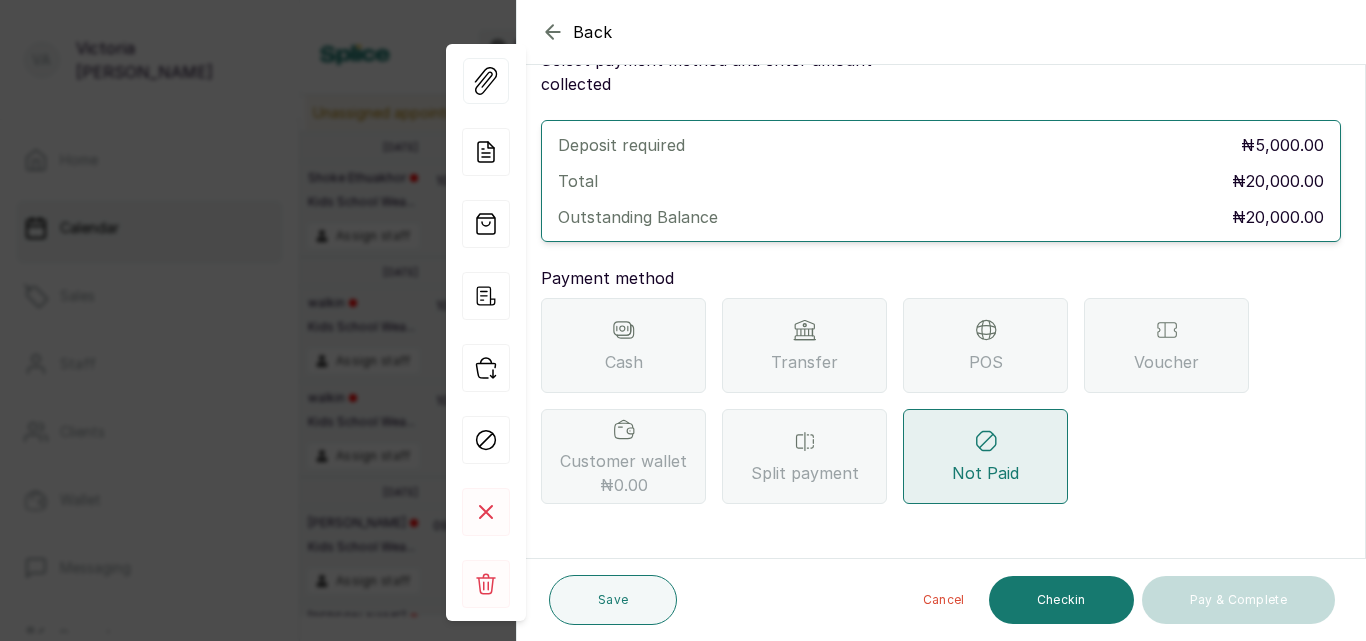 scroll, scrollTop: 57, scrollLeft: 0, axis: vertical 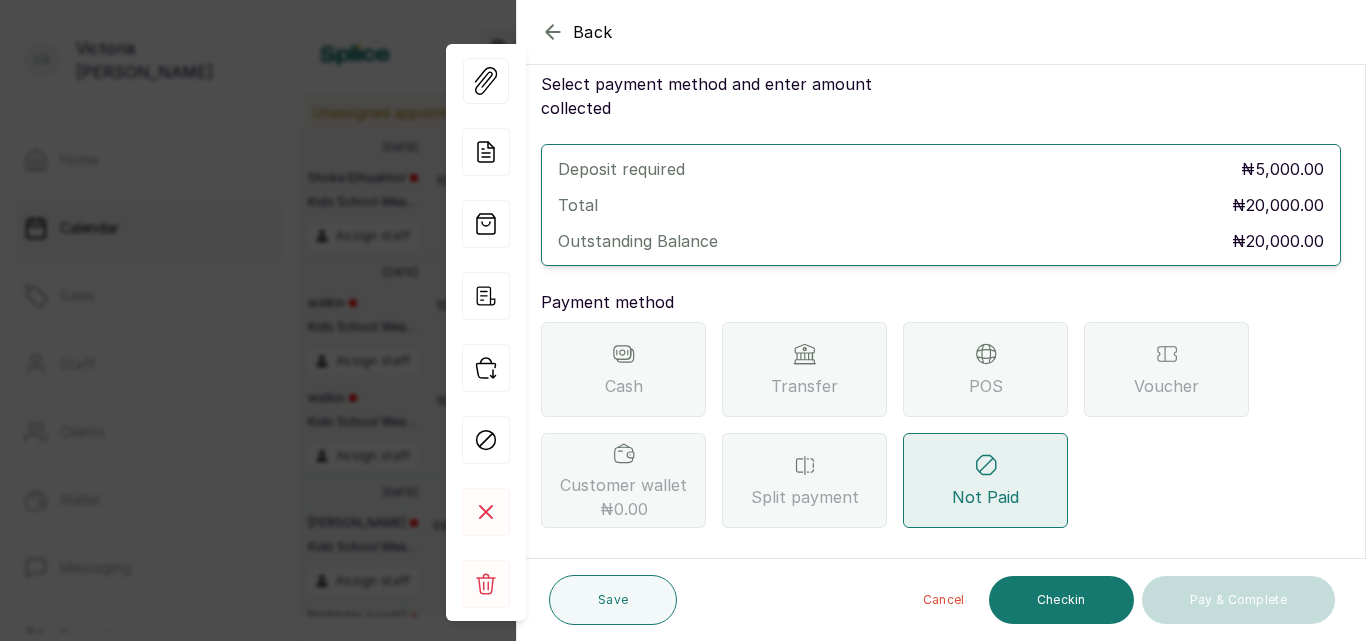 click on "Transfer" at bounding box center [804, 369] 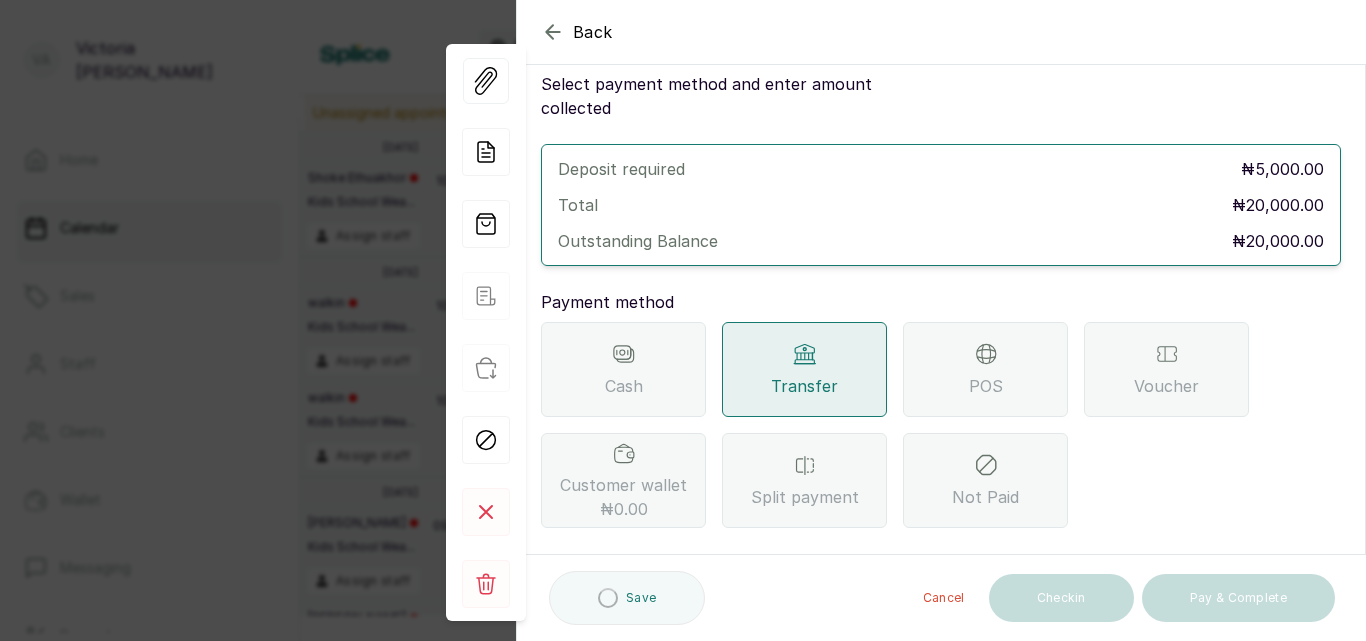 scroll, scrollTop: 283, scrollLeft: 0, axis: vertical 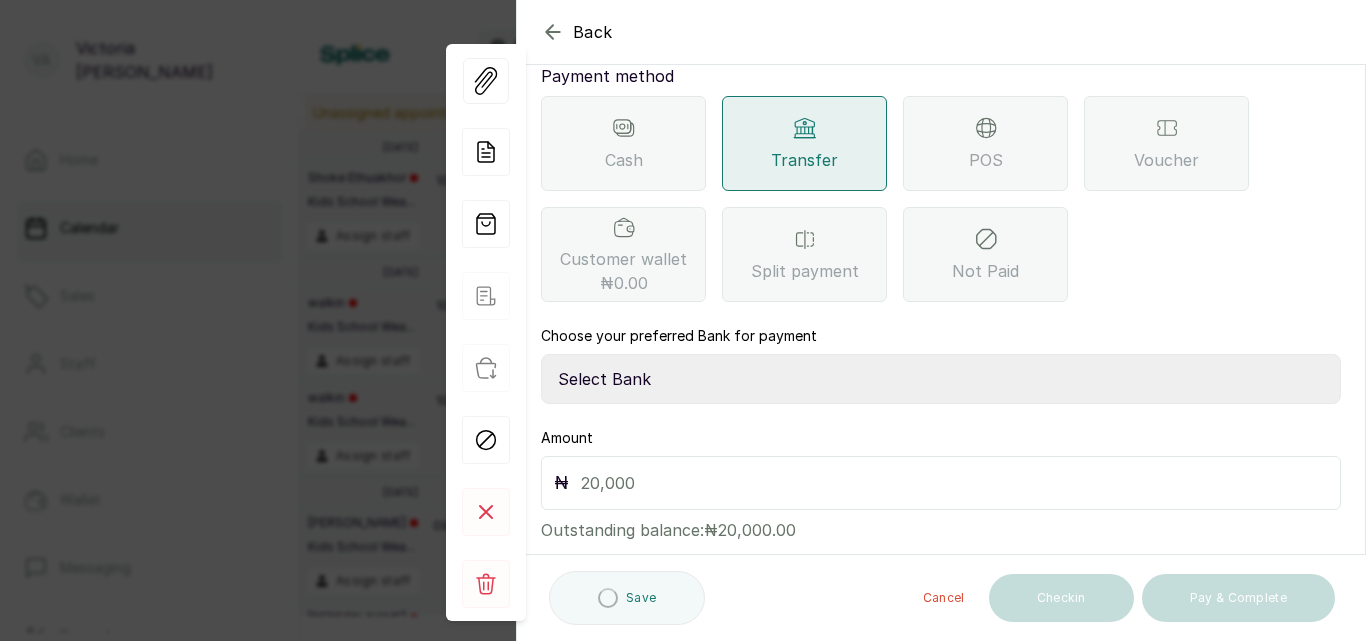 click on "Select Bank CANARY YELLOW Moniepoint MFB CANARY YELLOW Sparkle Microfinance Bank" at bounding box center (941, 379) 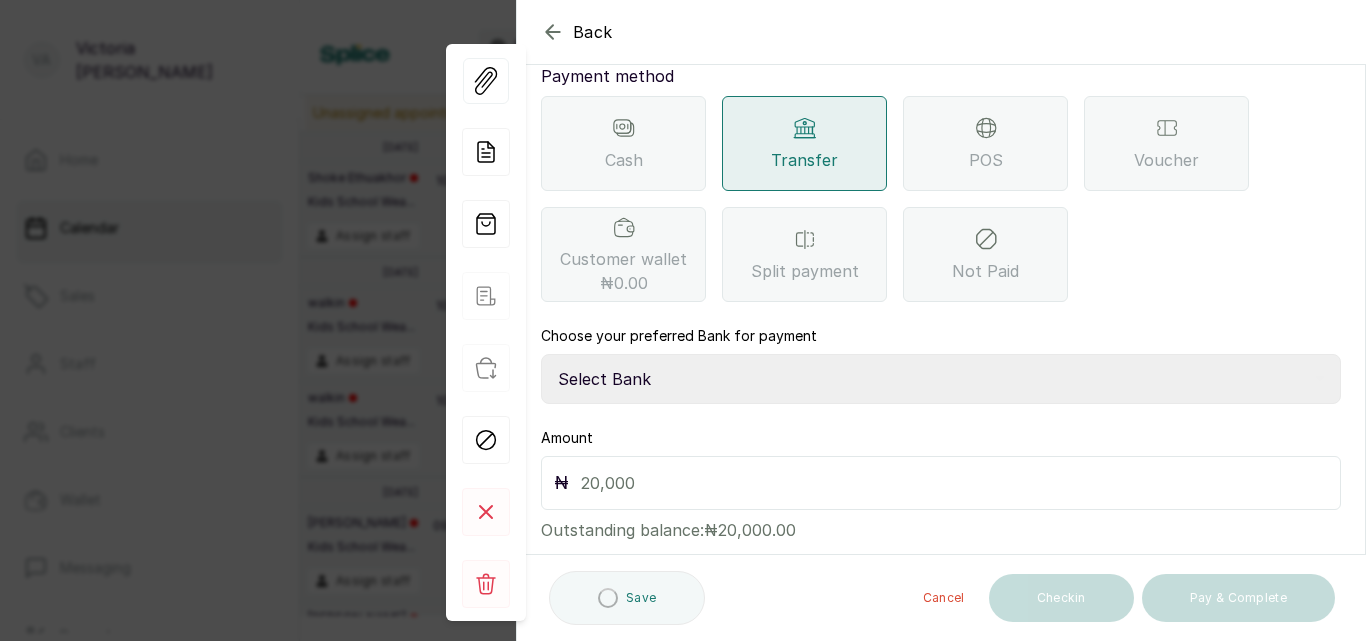 select on "a0df1ee2-db04-4e2a-8640-932656be21d6" 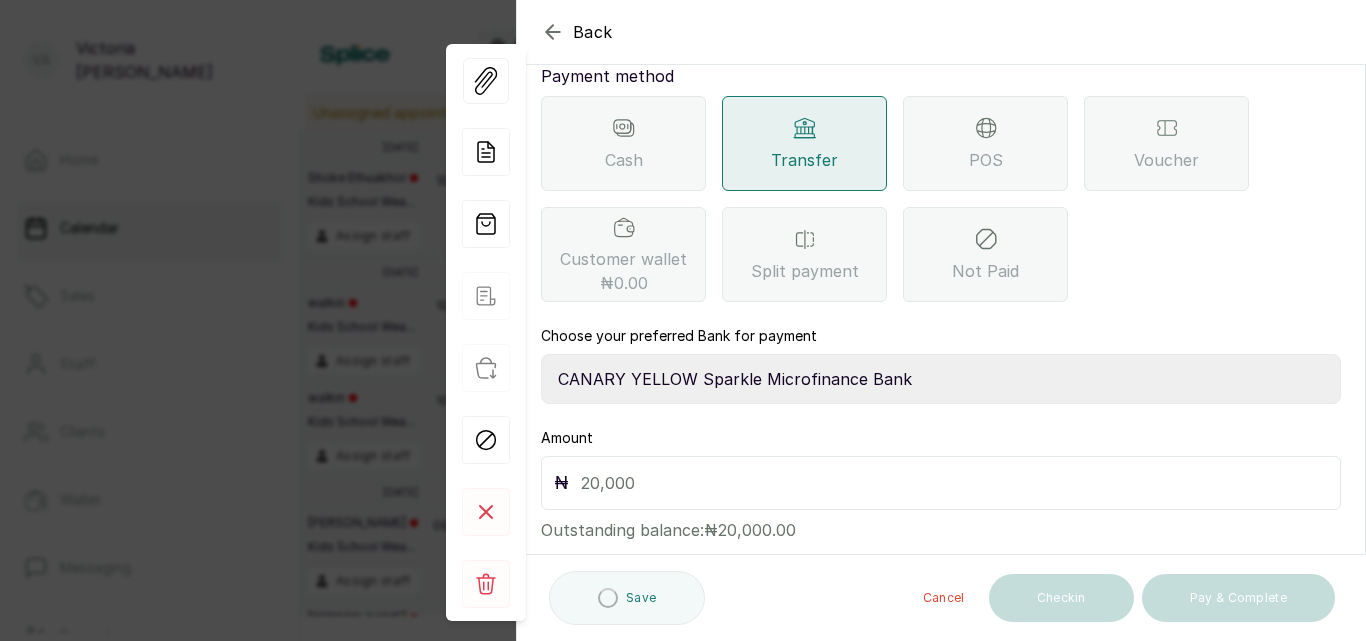 click on "Select Bank CANARY YELLOW Moniepoint MFB CANARY YELLOW Sparkle Microfinance Bank" at bounding box center (941, 379) 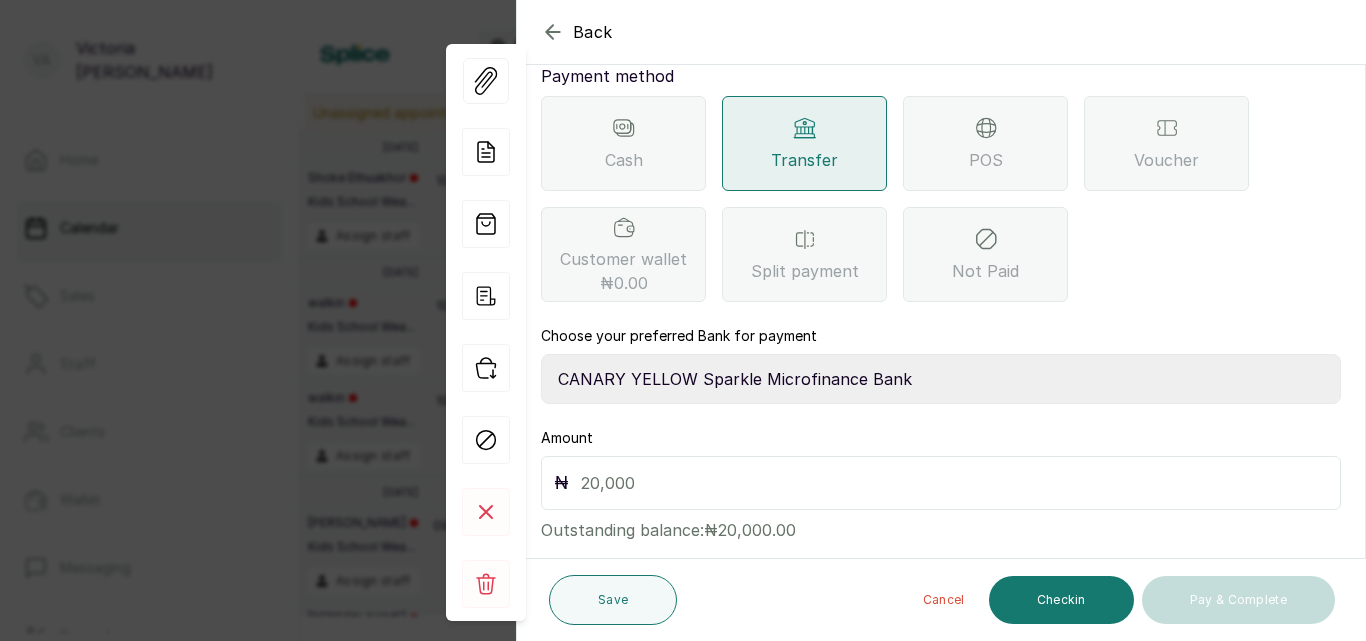 click at bounding box center (954, 483) 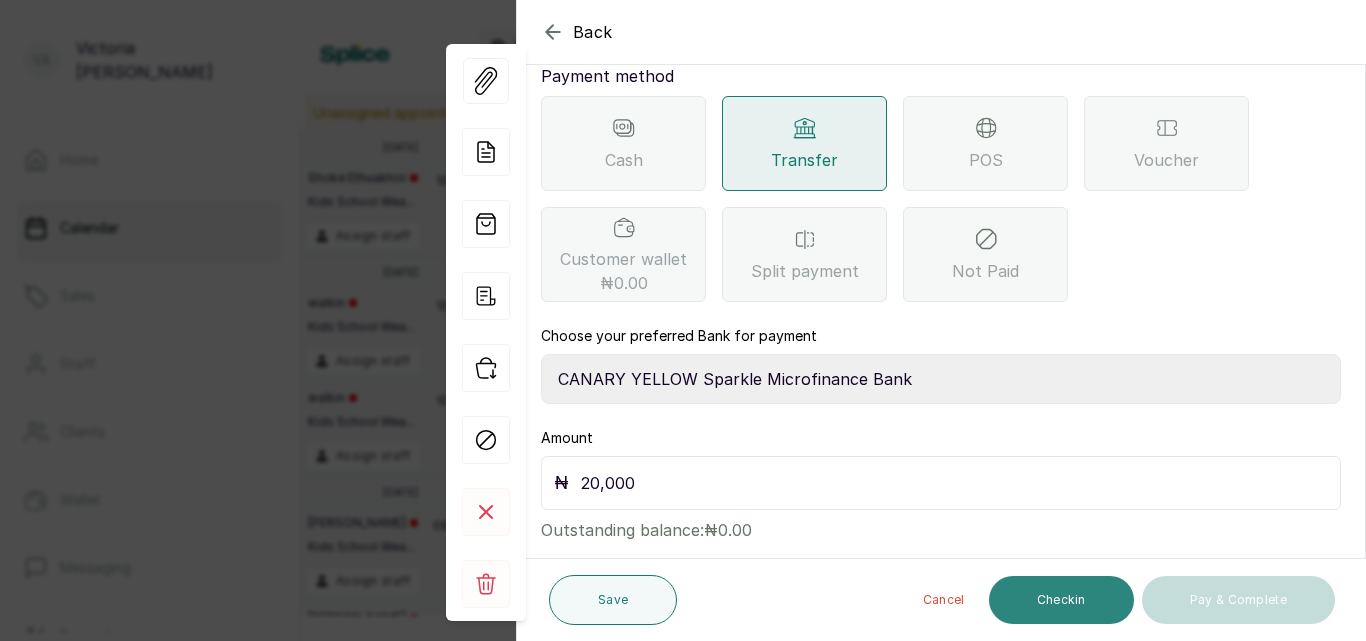 type on "20,000" 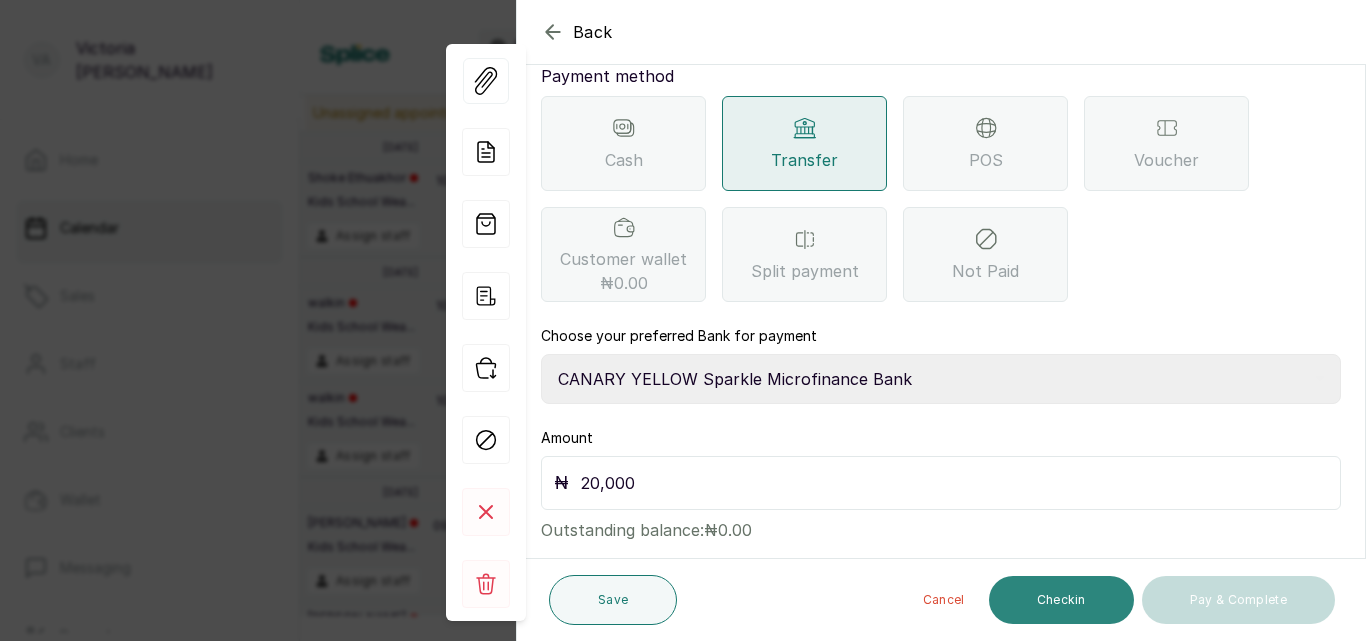 click on "Checkin" at bounding box center (1061, 600) 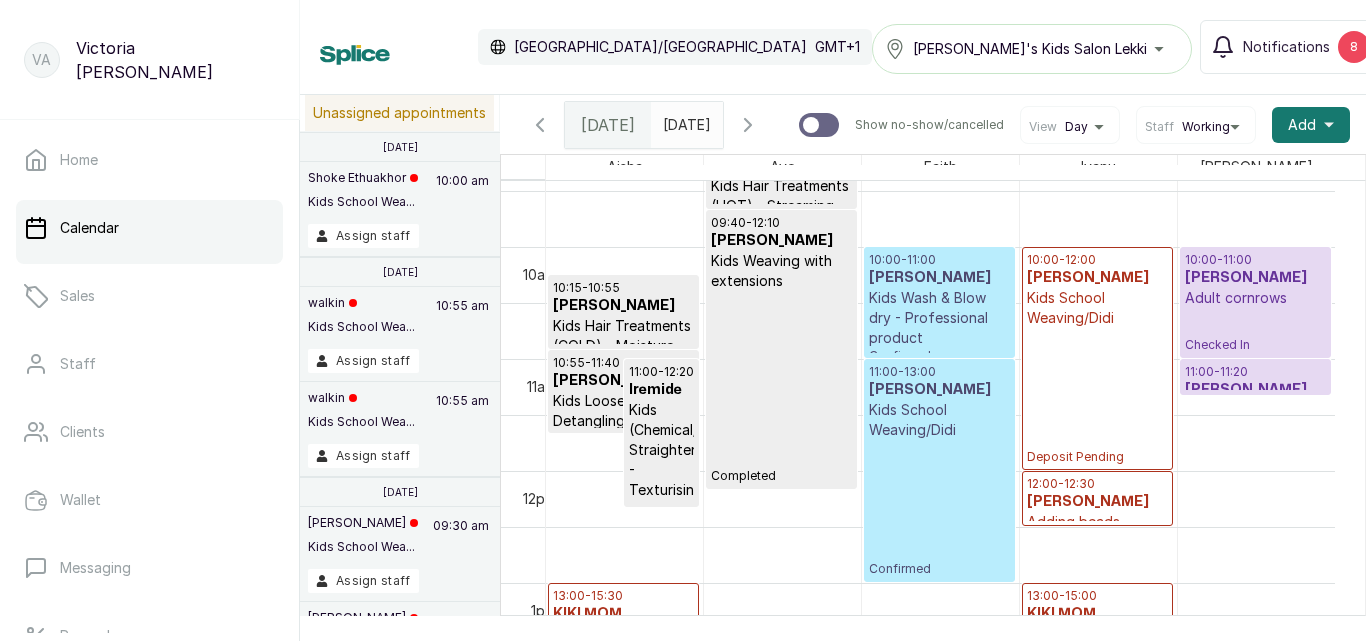 click on "[PERSON_NAME]" at bounding box center [939, 390] 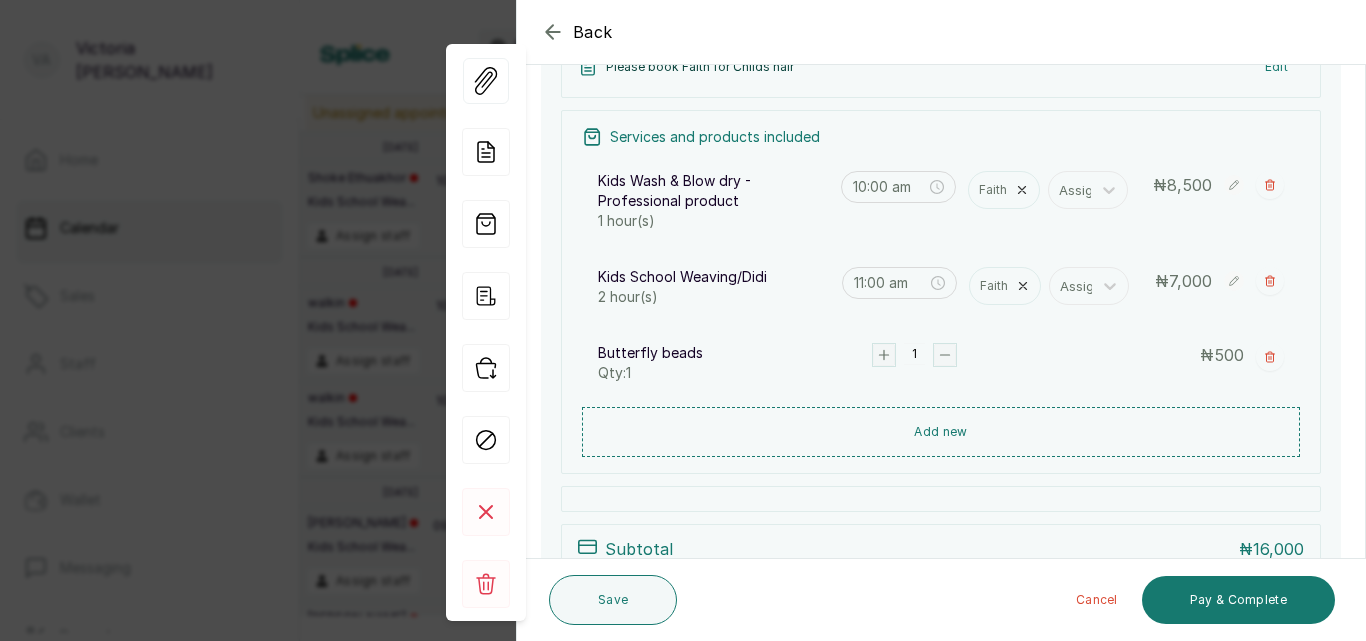 scroll, scrollTop: 411, scrollLeft: 0, axis: vertical 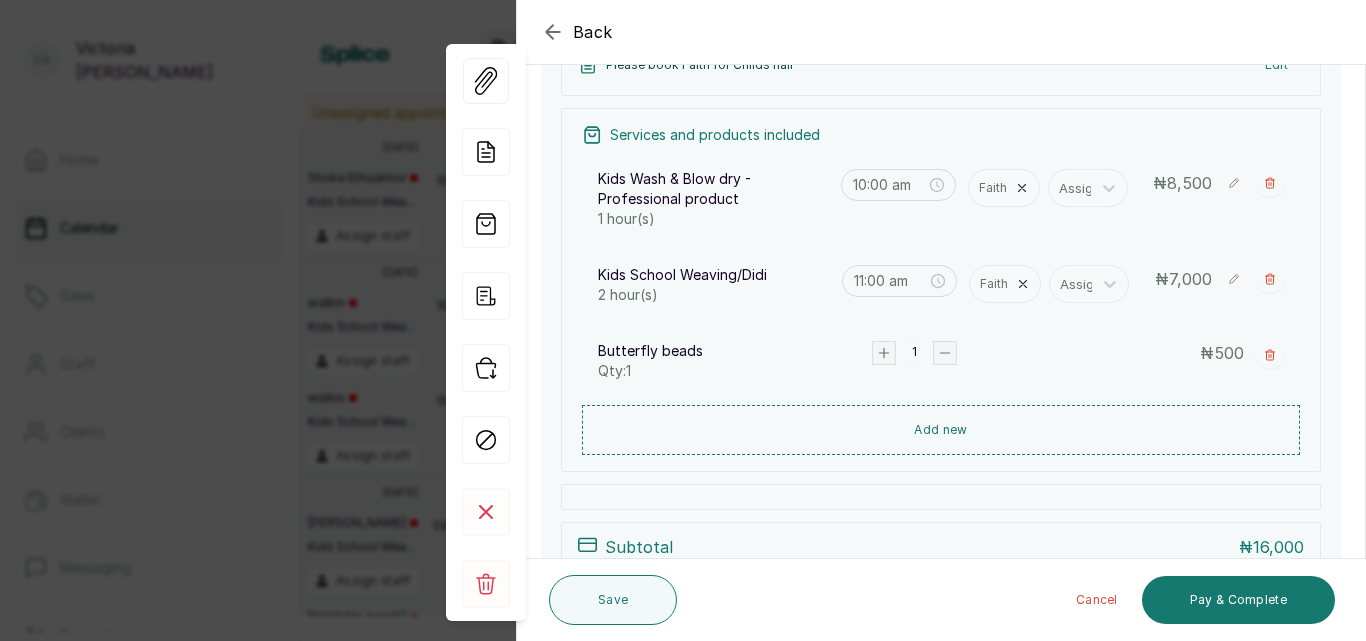 click 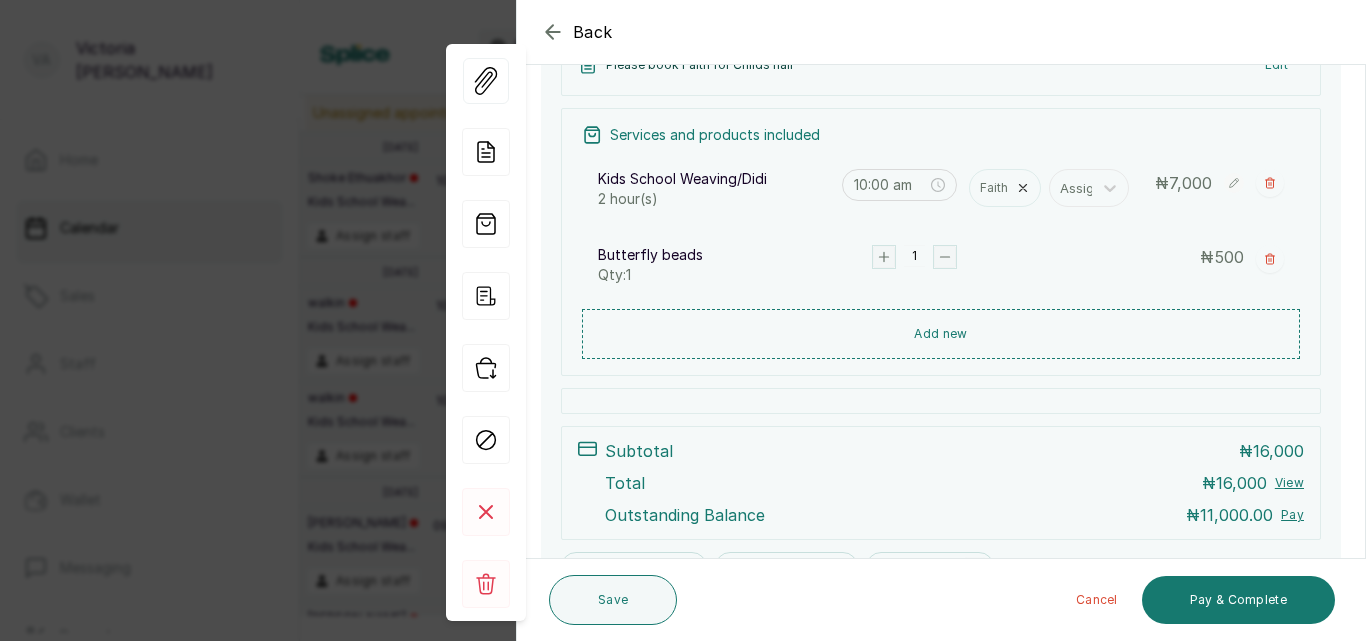 type on "11:00 am" 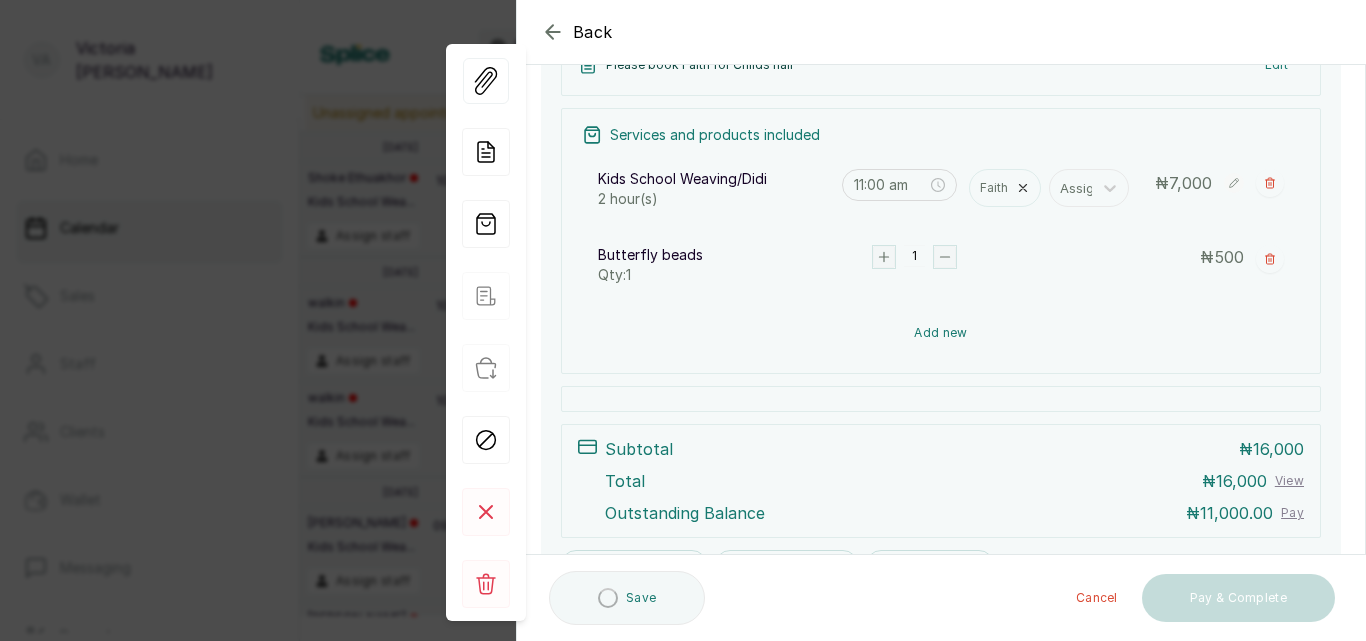 click on "Add new" at bounding box center (941, 333) 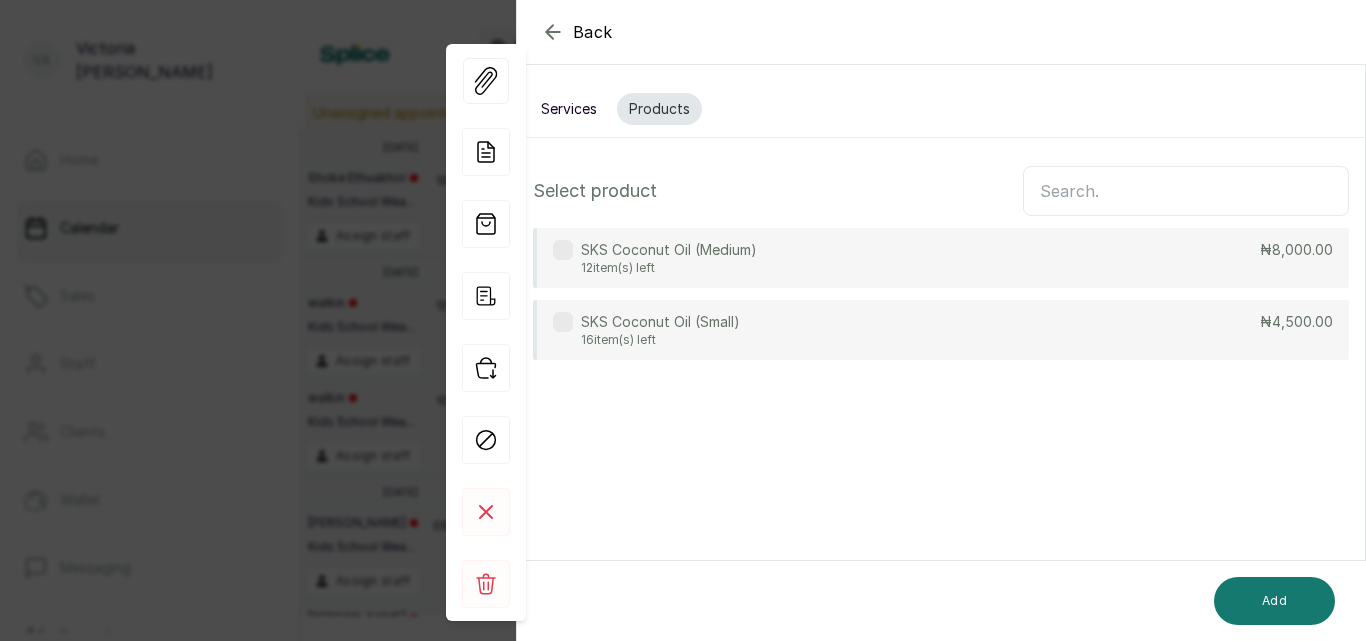 scroll, scrollTop: 0, scrollLeft: 0, axis: both 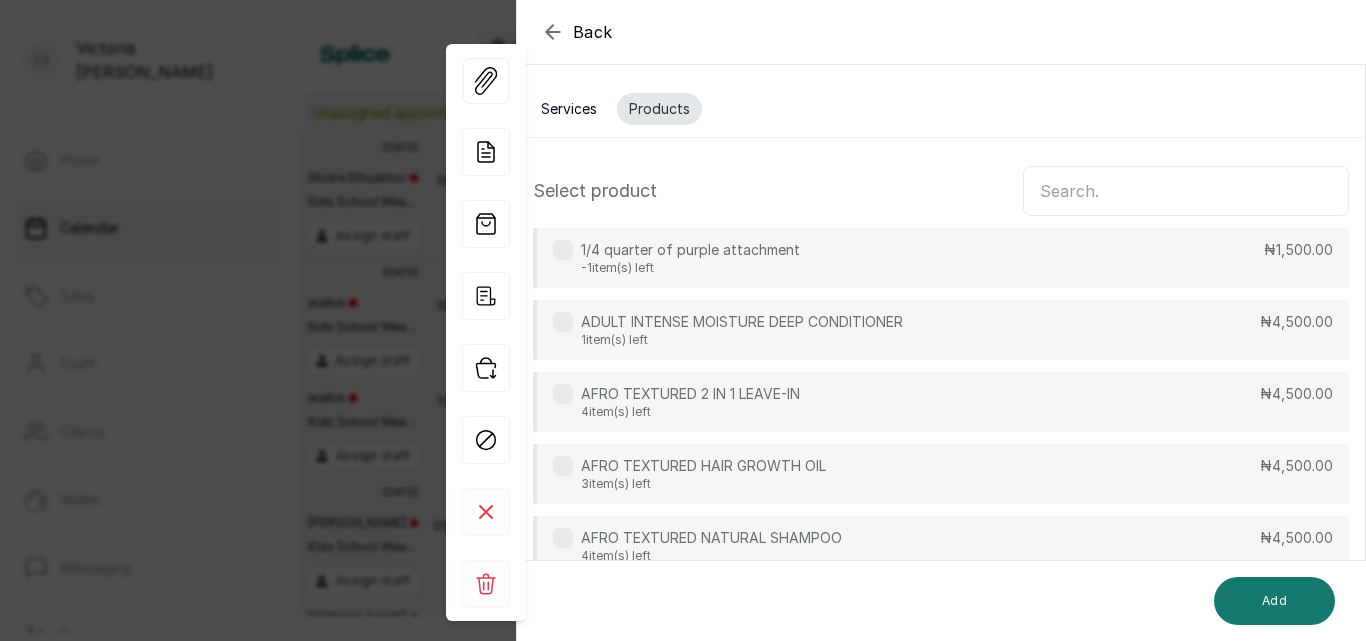 click on "Services" at bounding box center [569, 109] 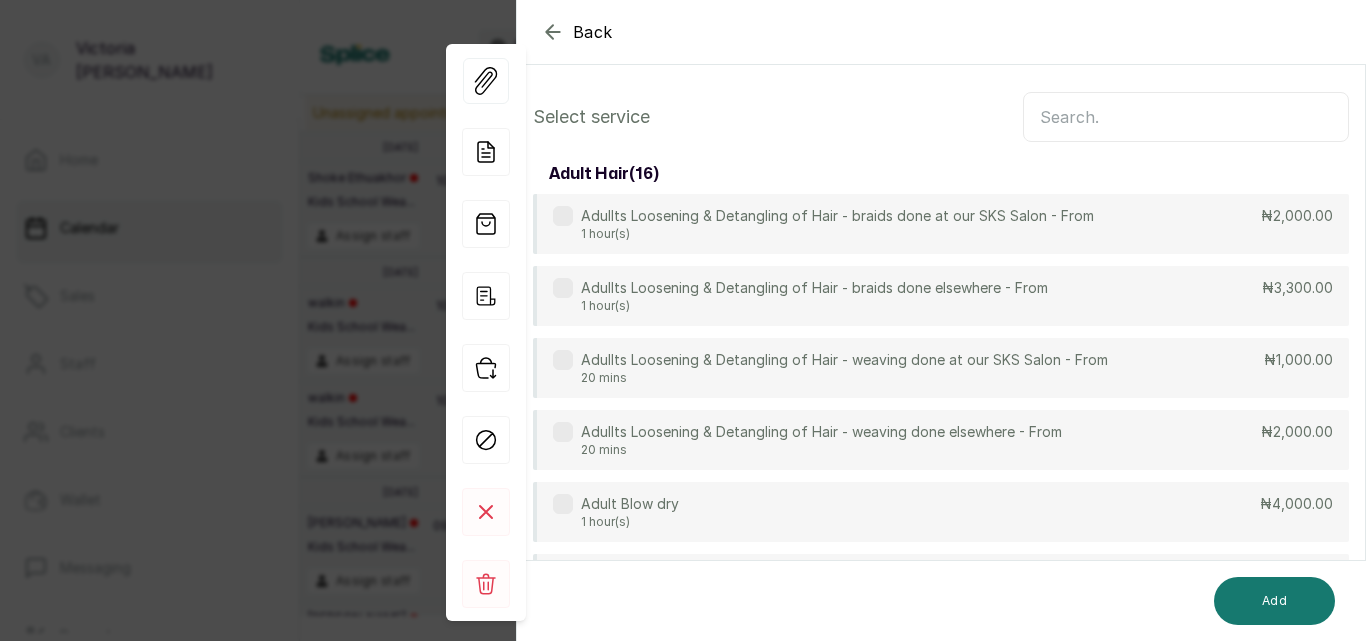 scroll, scrollTop: 149, scrollLeft: 0, axis: vertical 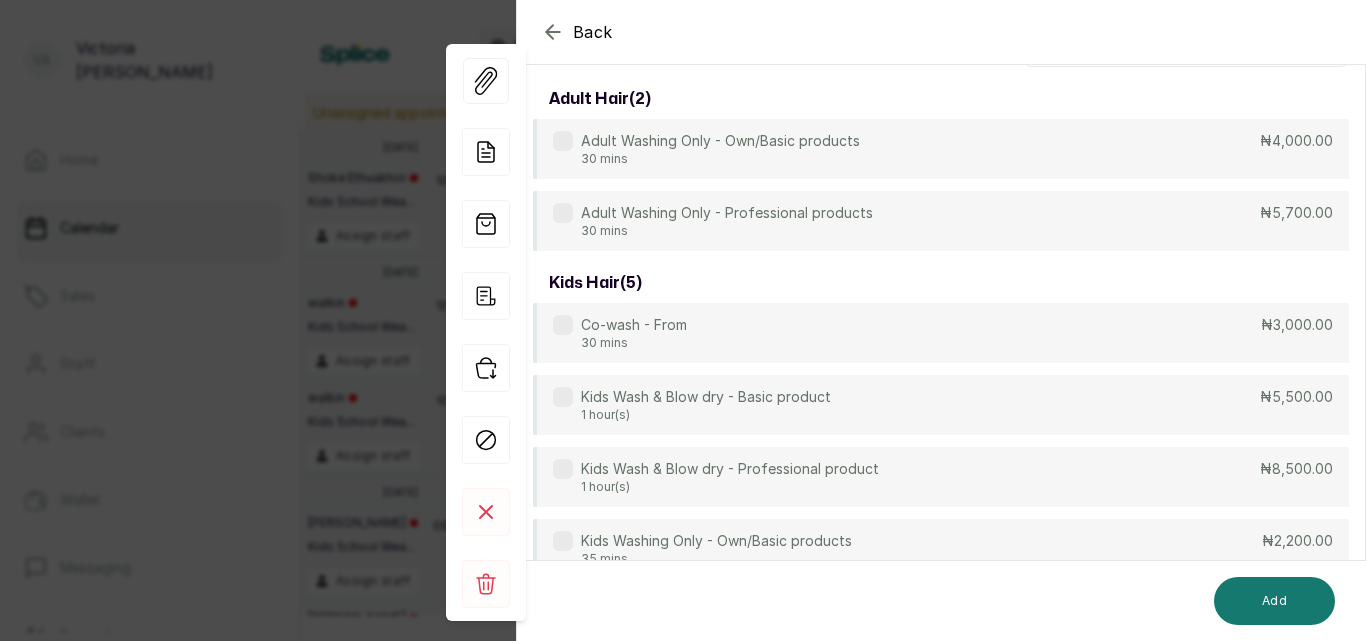 type on "WASH" 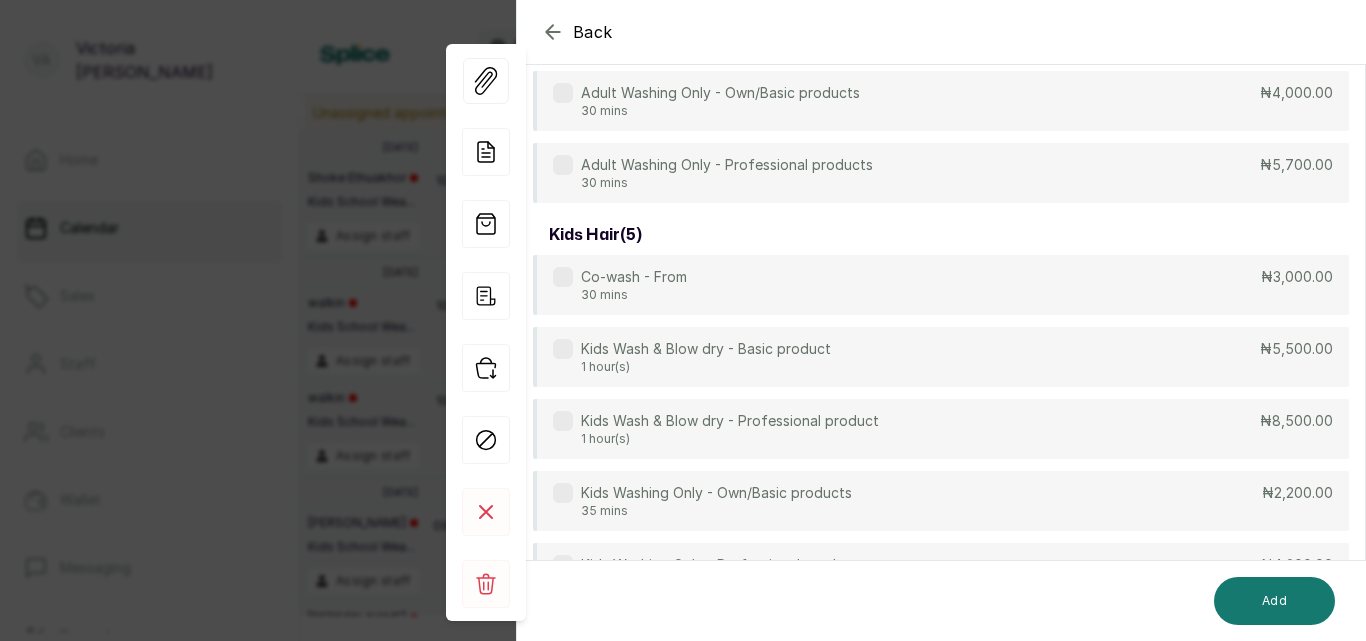 scroll, scrollTop: 296, scrollLeft: 0, axis: vertical 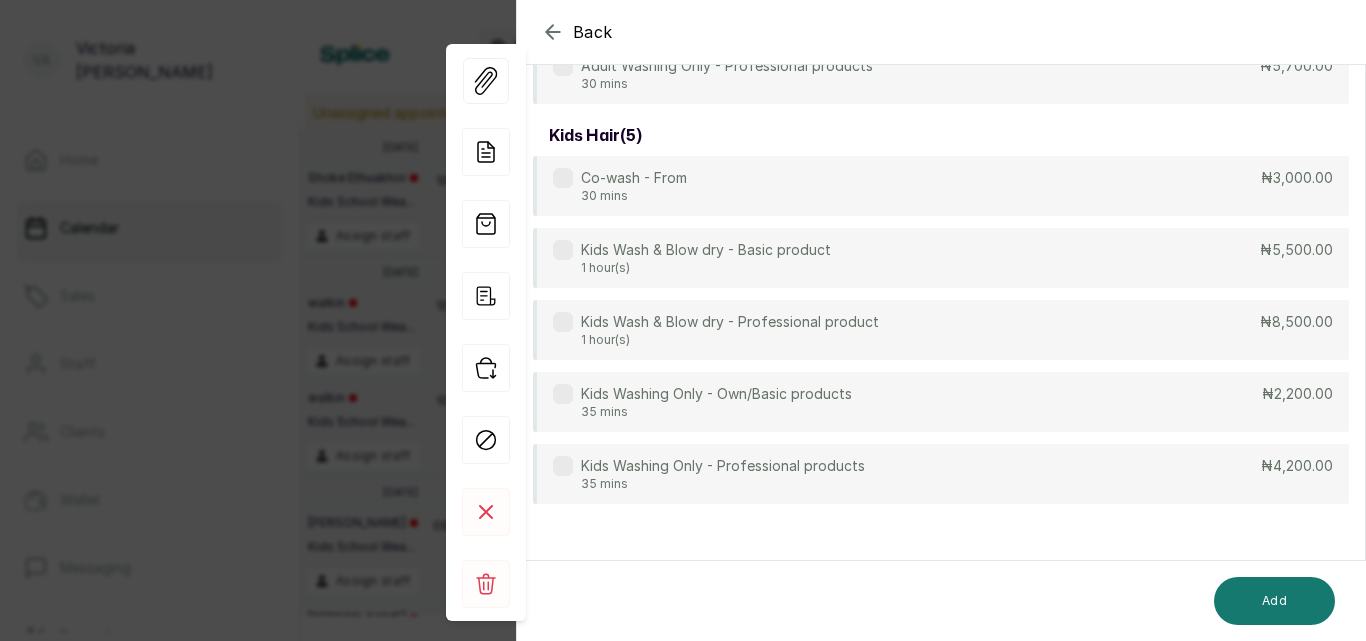 click at bounding box center (563, 466) 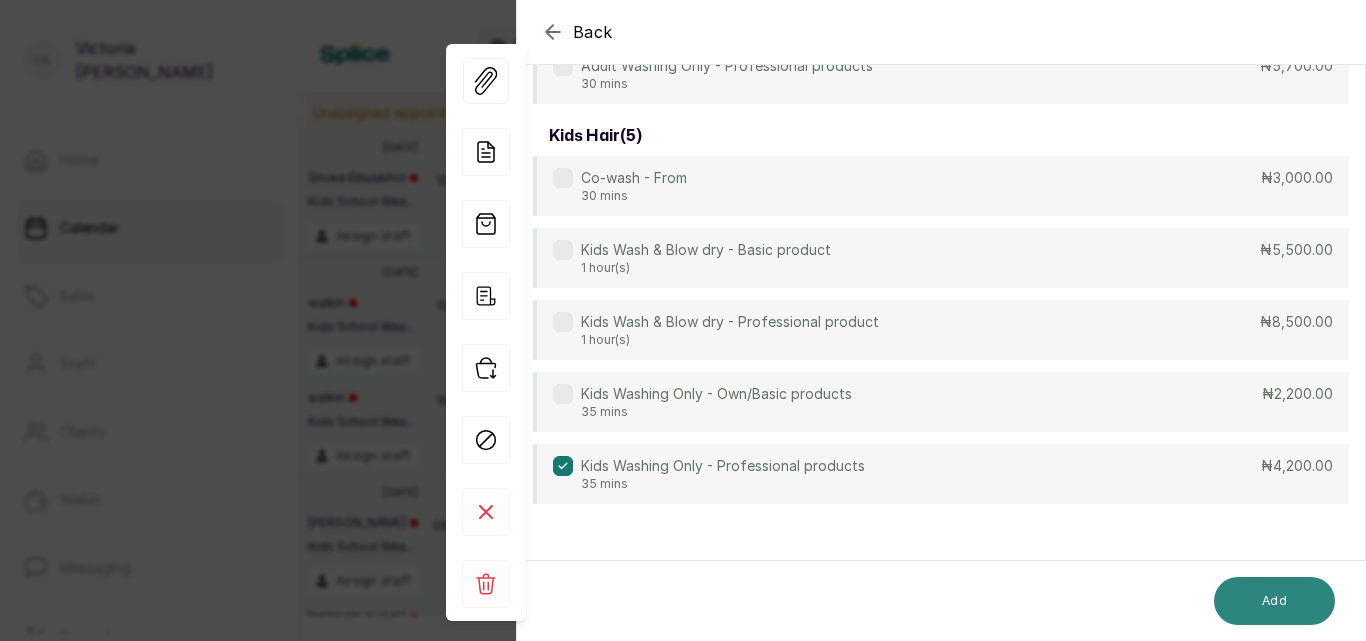 click on "Add" at bounding box center (1274, 601) 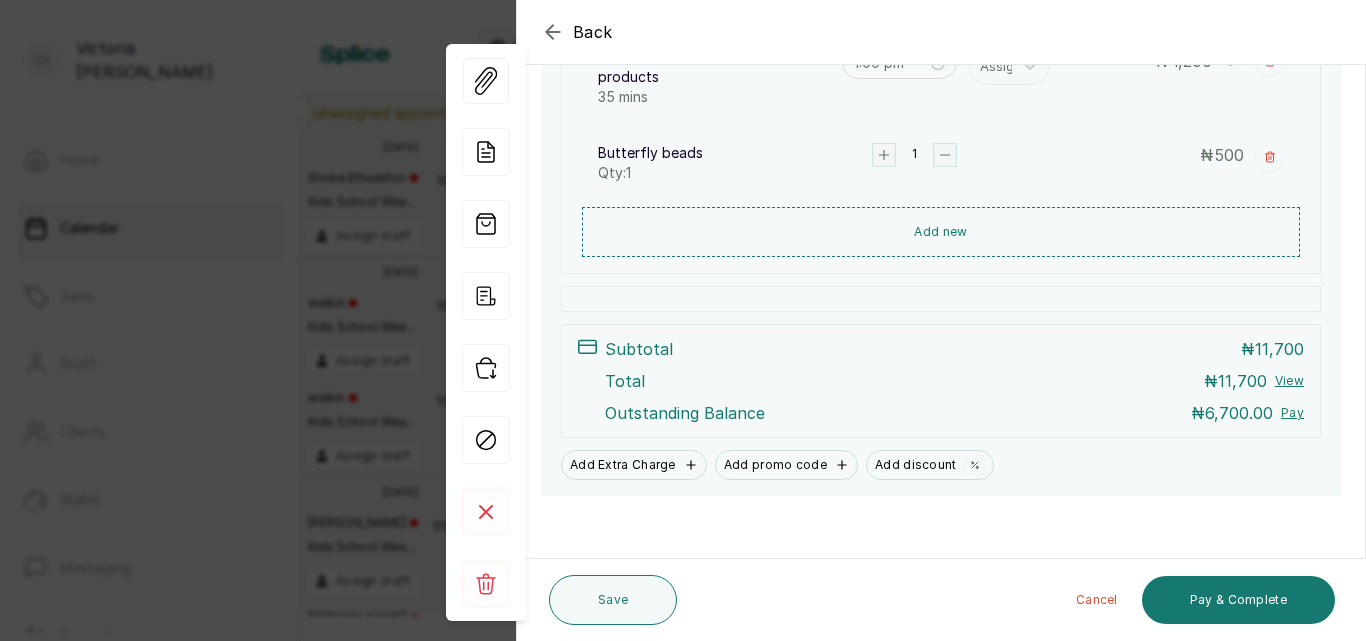 scroll, scrollTop: 434, scrollLeft: 0, axis: vertical 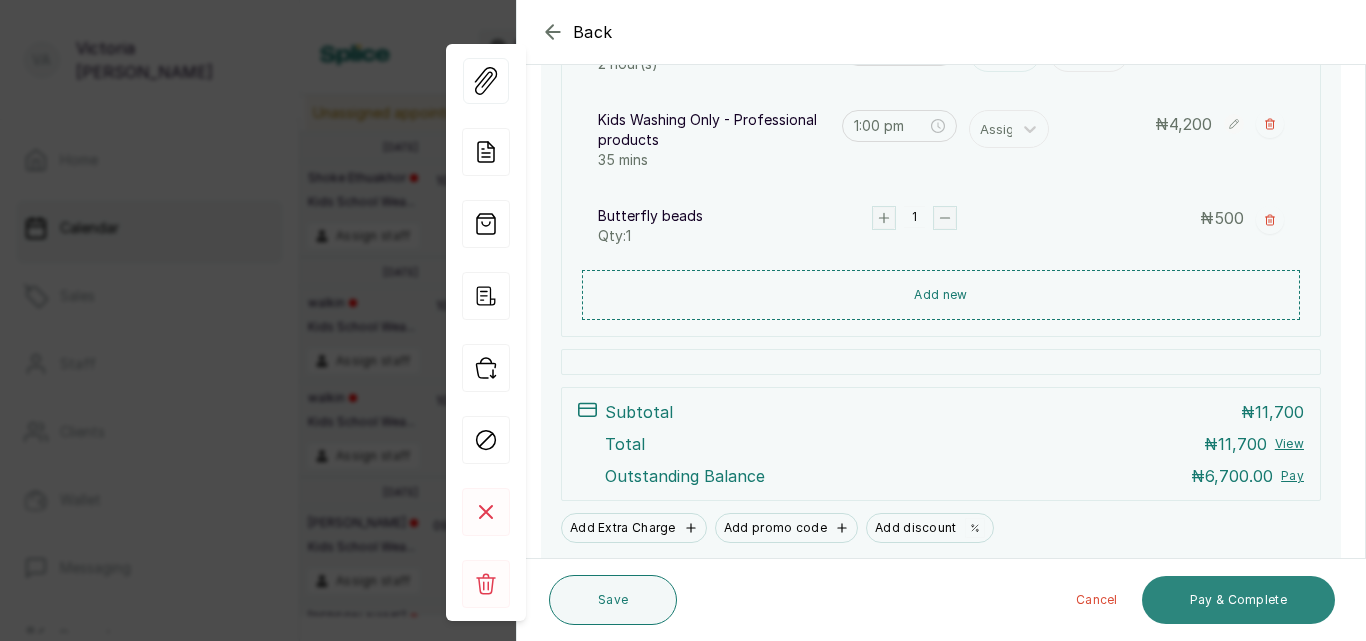 click on "Pay & Complete" at bounding box center [1238, 600] 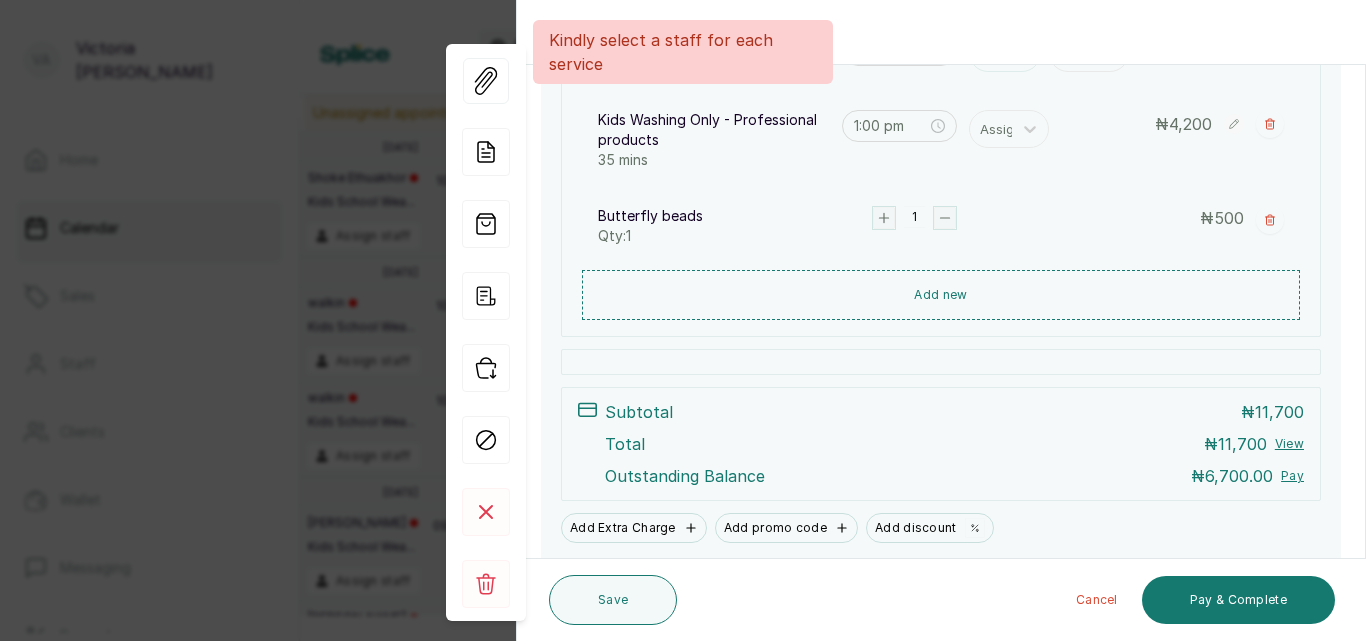 click at bounding box center (1166, 82) 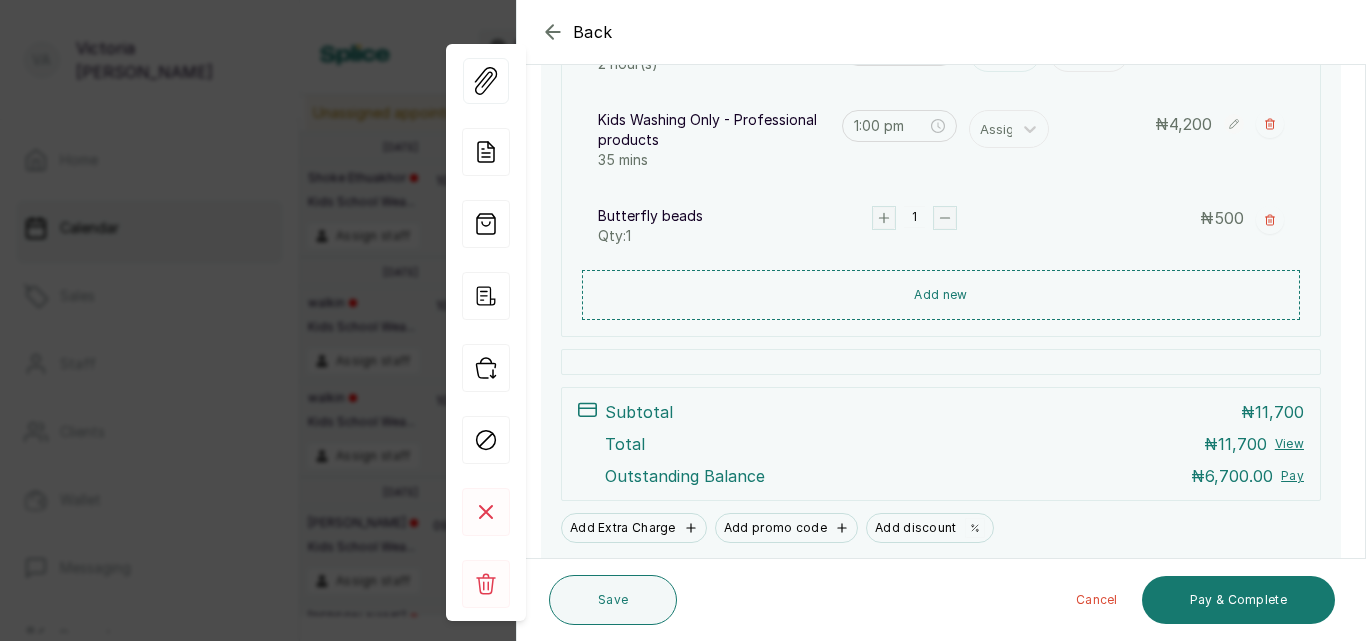 click at bounding box center (1166, 82) 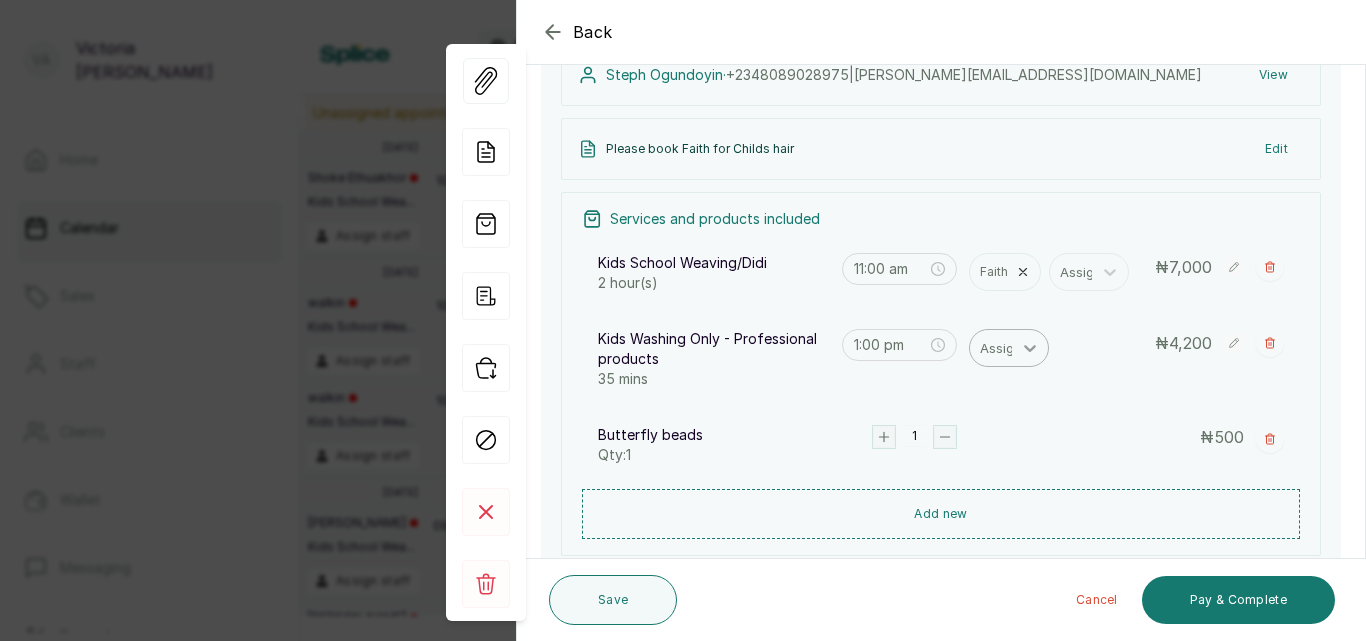 click 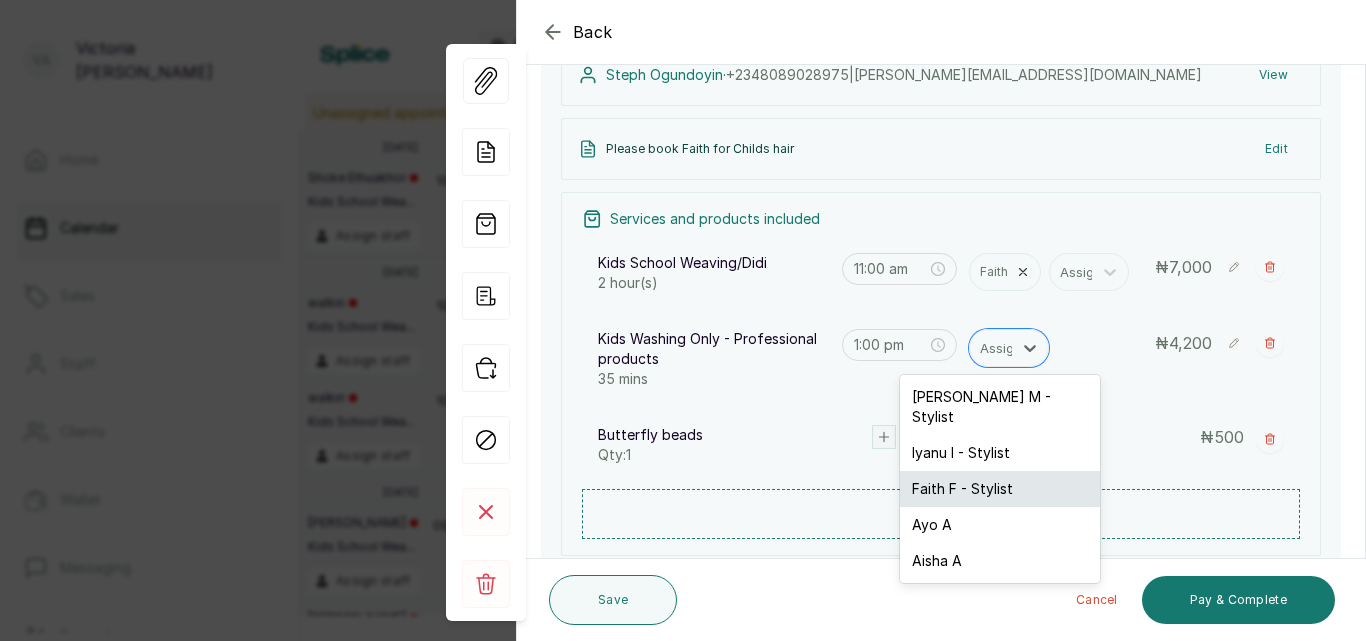 click on "Faith F - Stylist" at bounding box center [1000, 489] 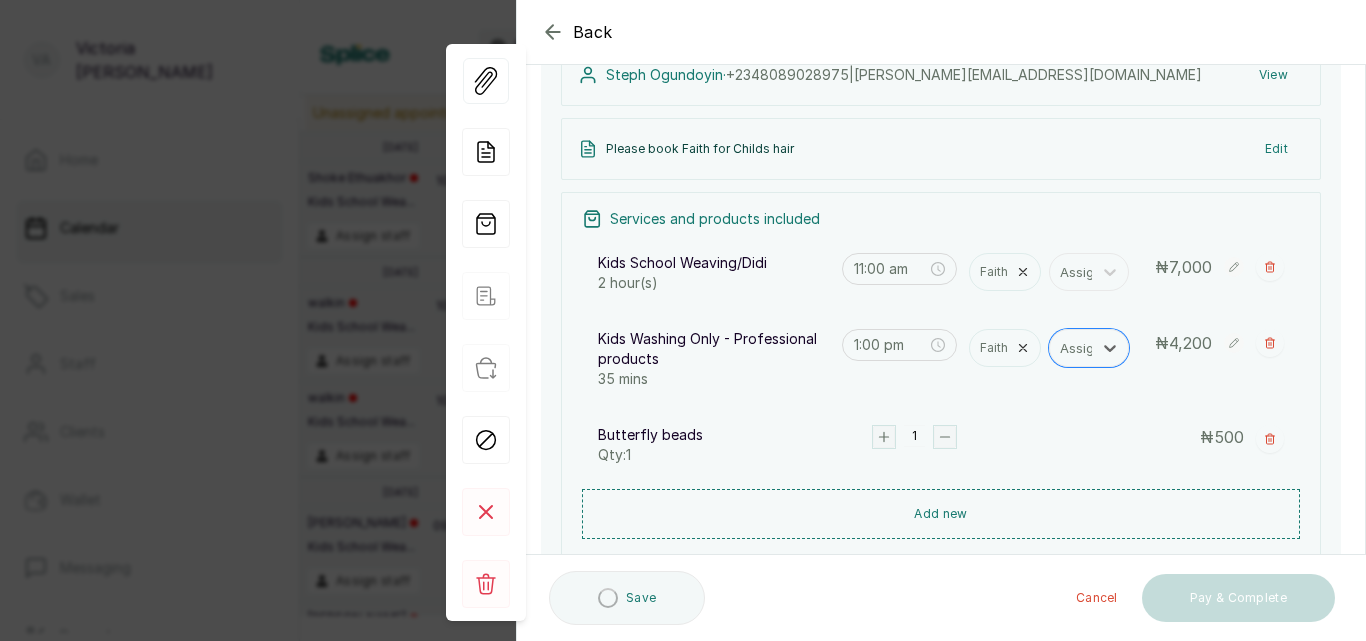 click on "Butterfly beads Qty:  1 1 ₦ 500" at bounding box center [941, 445] 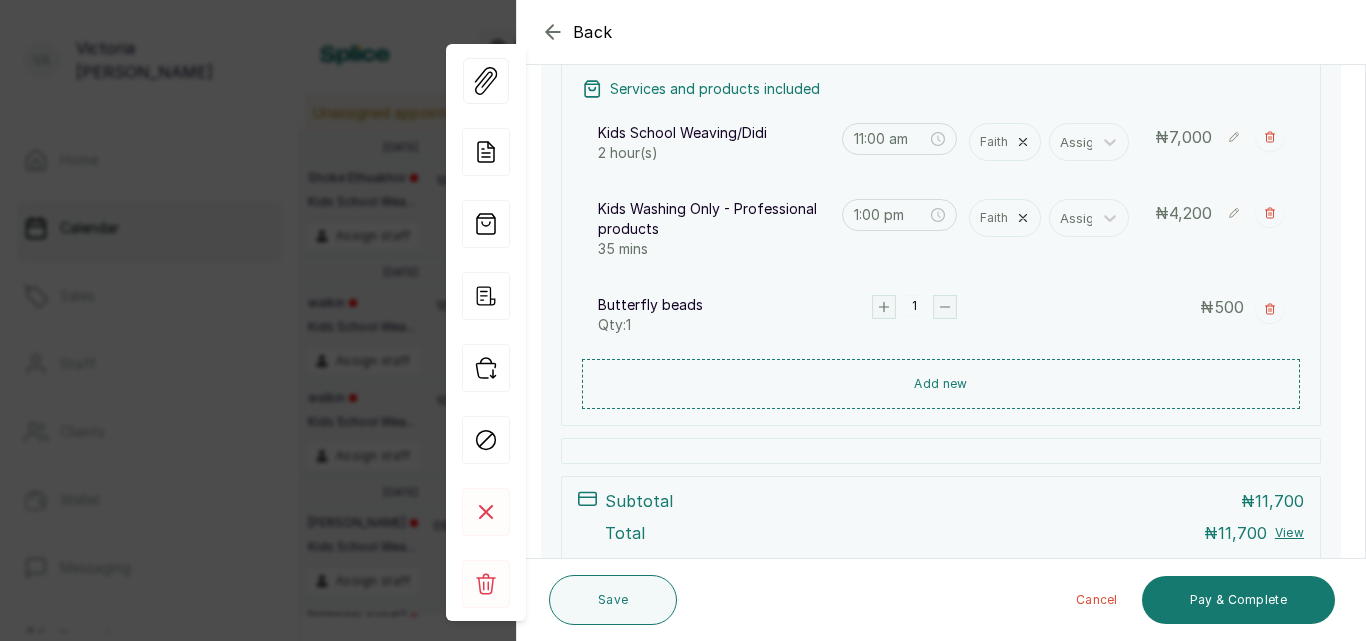 scroll, scrollTop: 617, scrollLeft: 0, axis: vertical 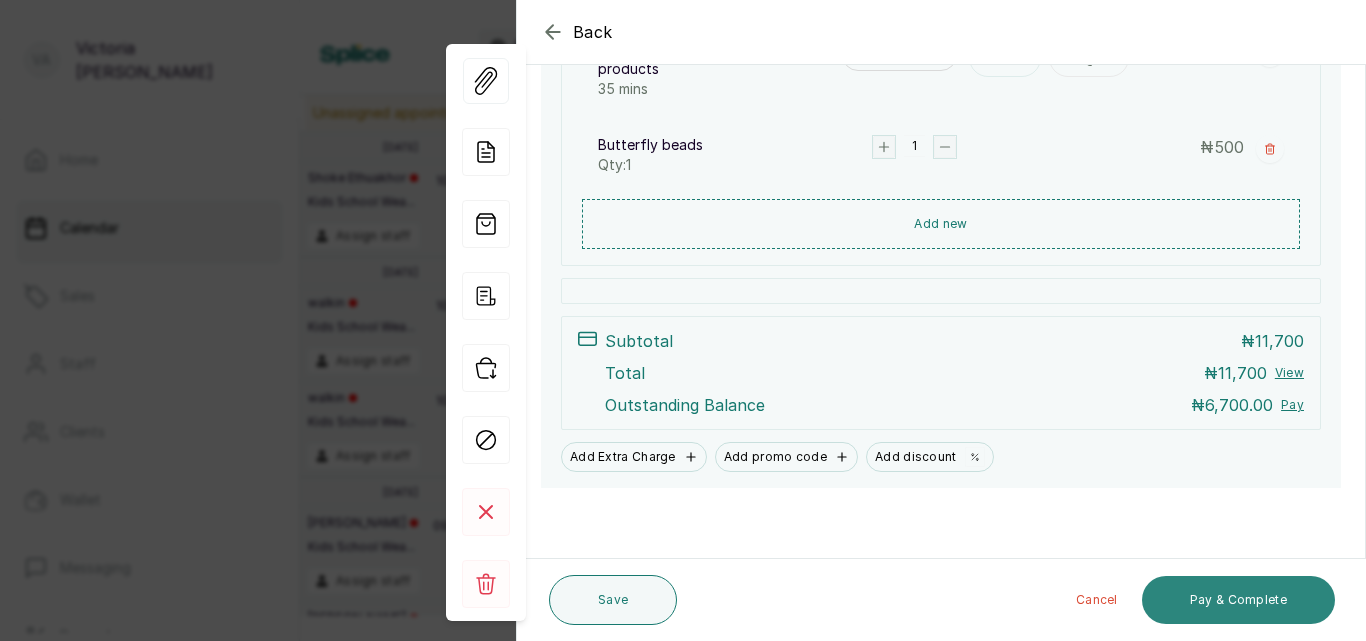 click on "Pay & Complete" at bounding box center [1238, 600] 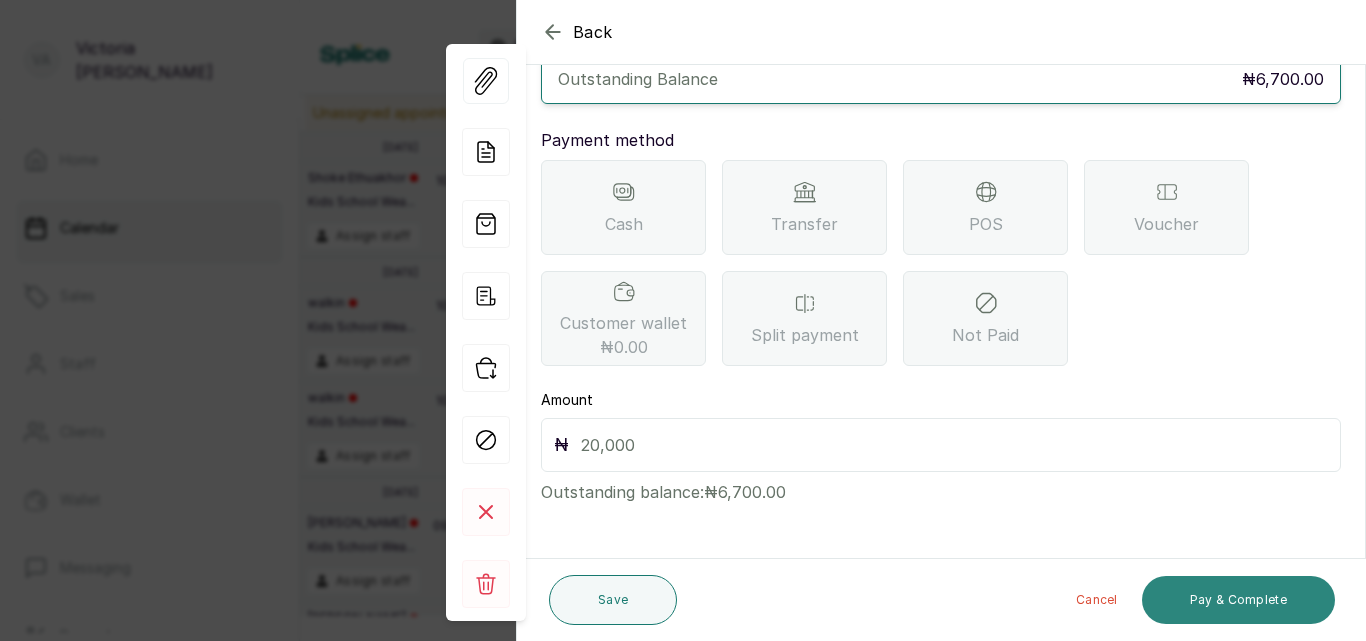 scroll, scrollTop: 159, scrollLeft: 0, axis: vertical 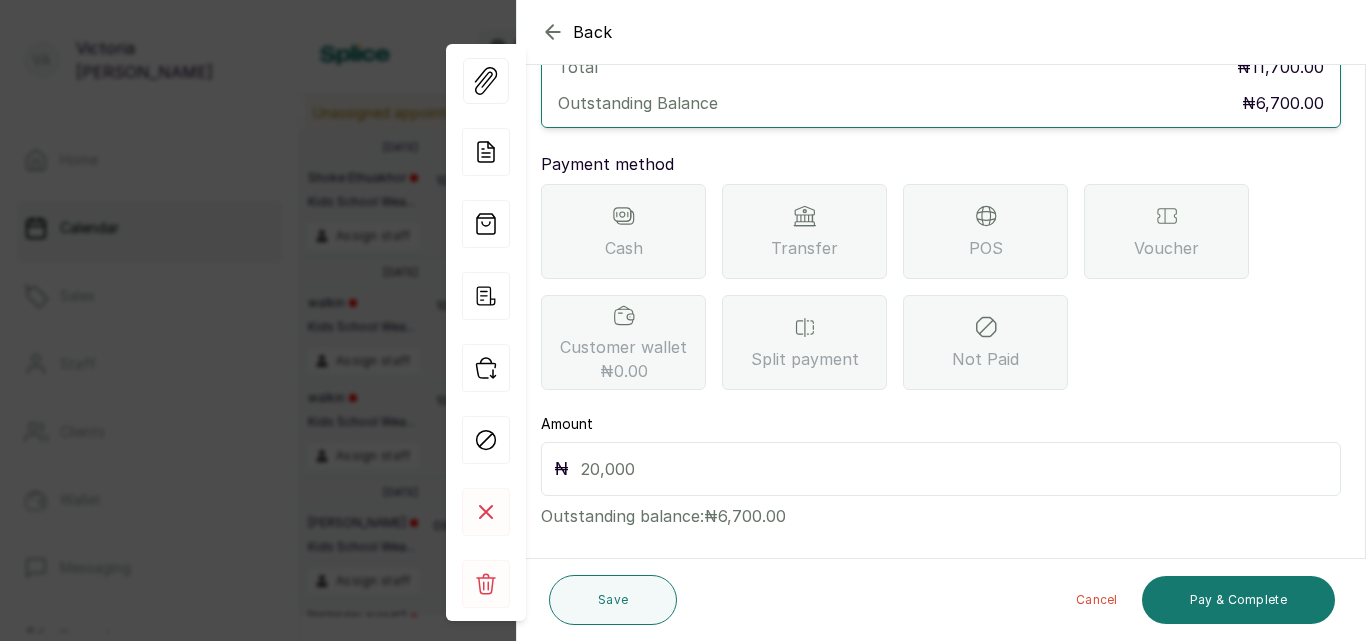 click 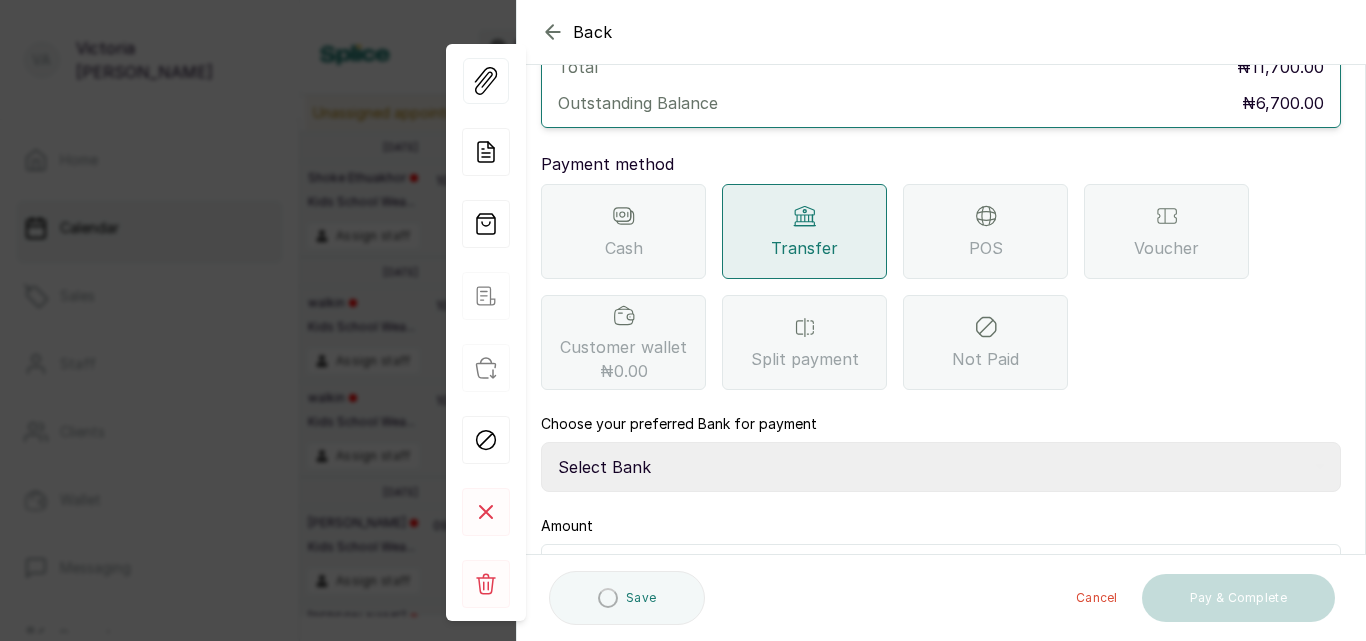 click on "Select Bank CANARY YELLOW Moniepoint MFB CANARY YELLOW Sparkle Microfinance Bank" at bounding box center (941, 467) 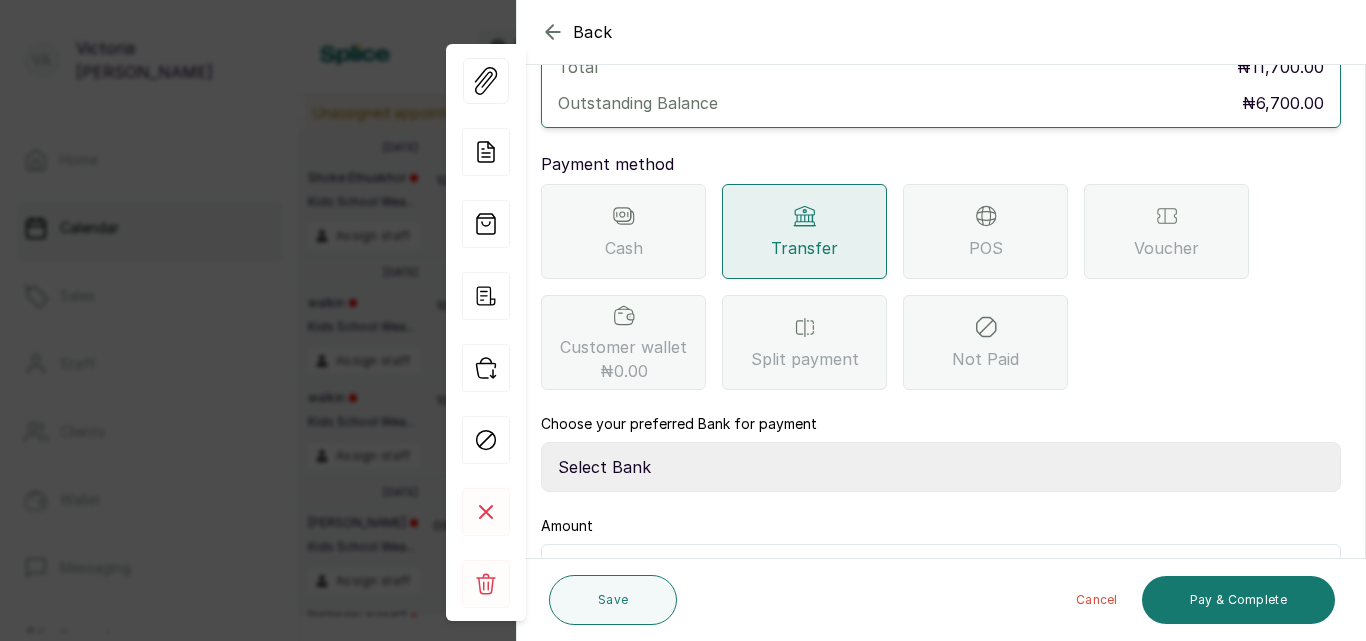 scroll, scrollTop: 246, scrollLeft: 0, axis: vertical 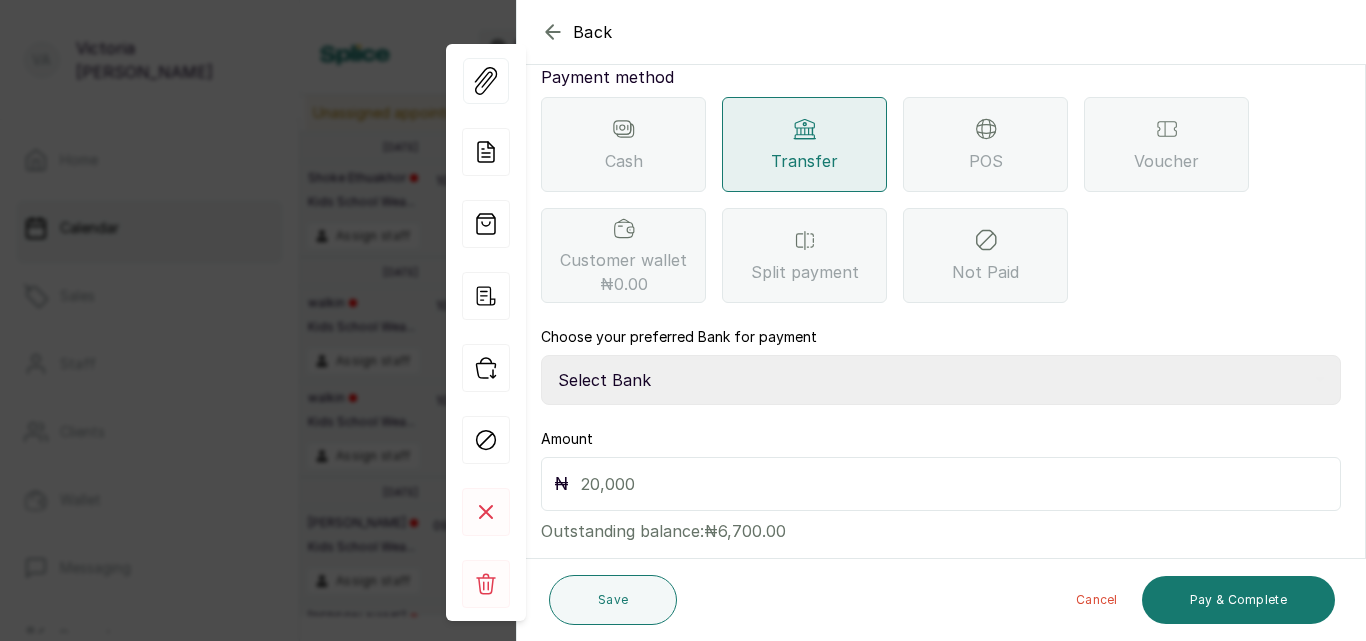 click on "Select Bank CANARY YELLOW Moniepoint MFB CANARY YELLOW Sparkle Microfinance Bank" at bounding box center [941, 380] 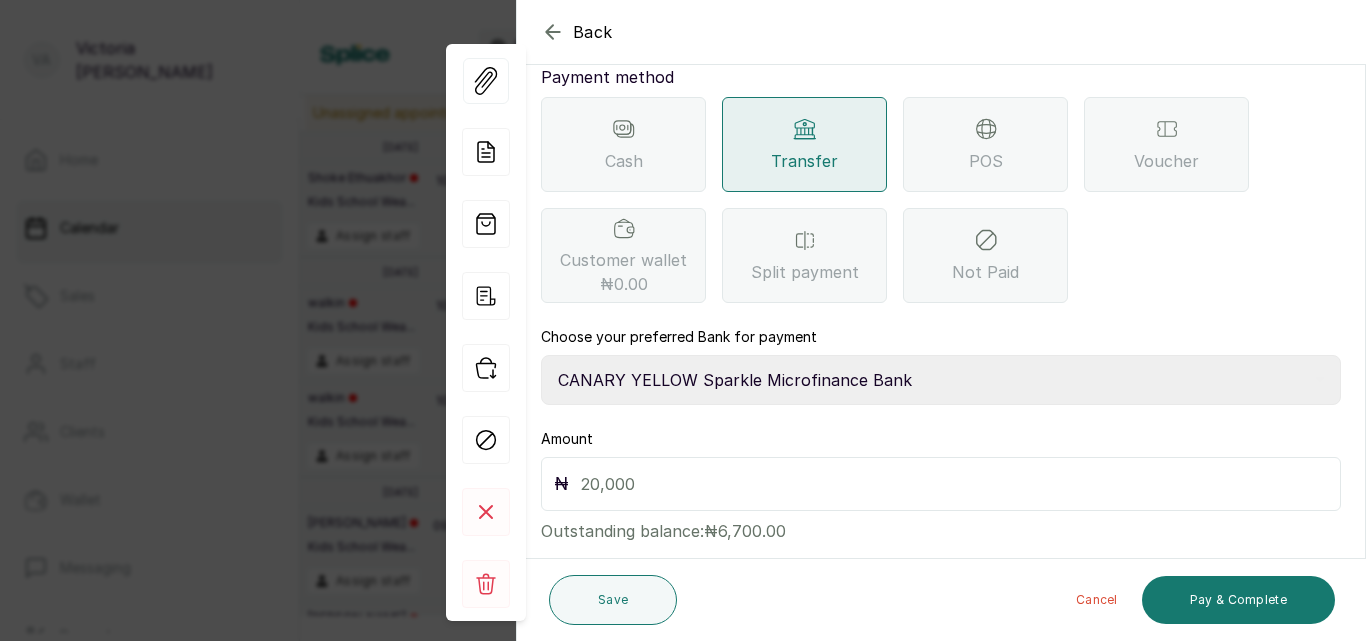 click on "Select Bank CANARY YELLOW Moniepoint MFB CANARY YELLOW Sparkle Microfinance Bank" at bounding box center [941, 380] 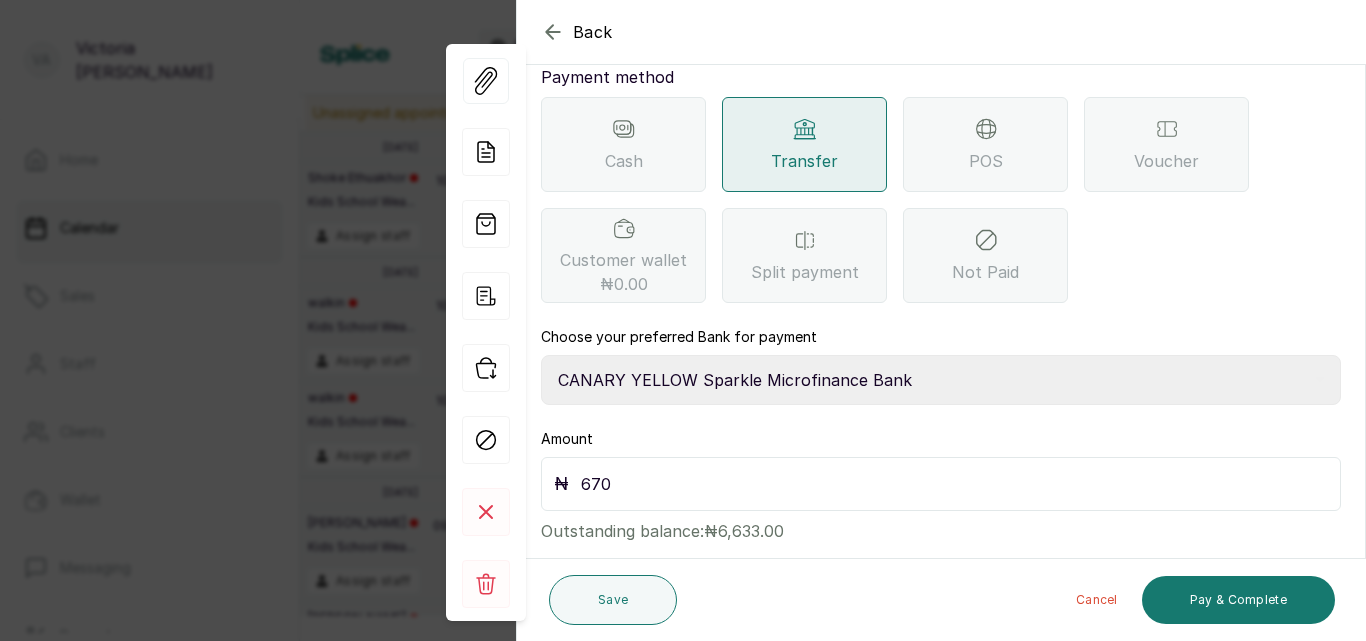 type on "6,700" 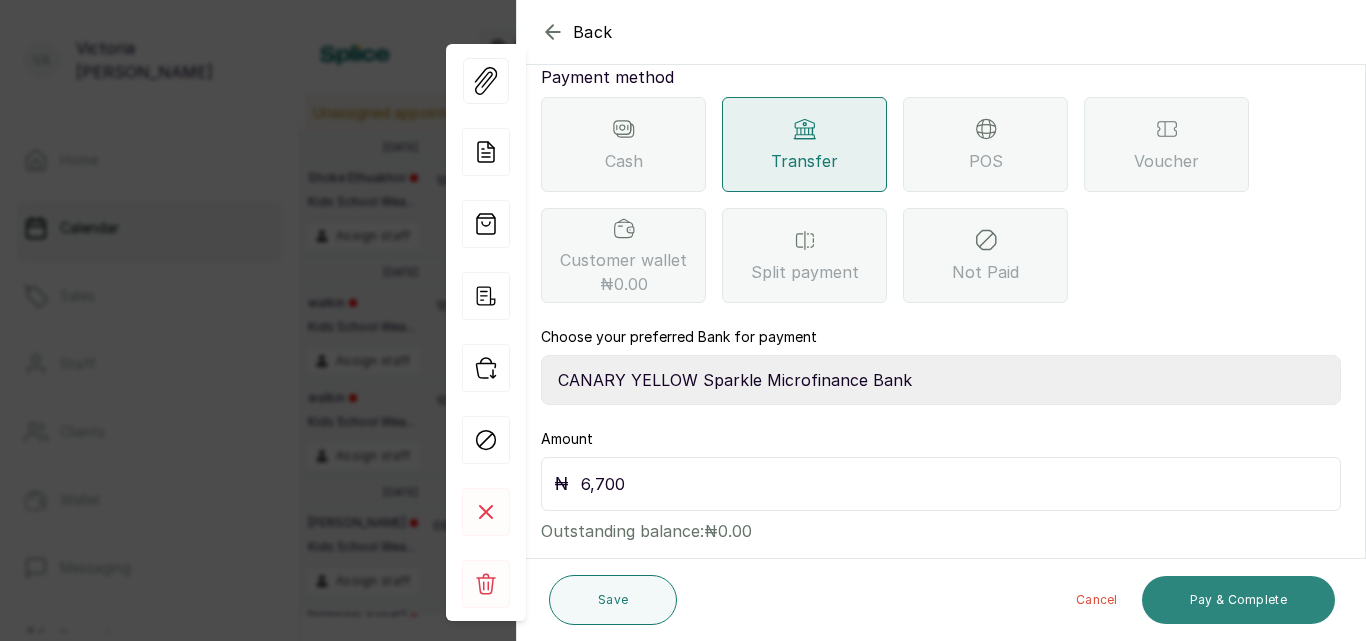 click on "Pay & Complete" at bounding box center [1238, 600] 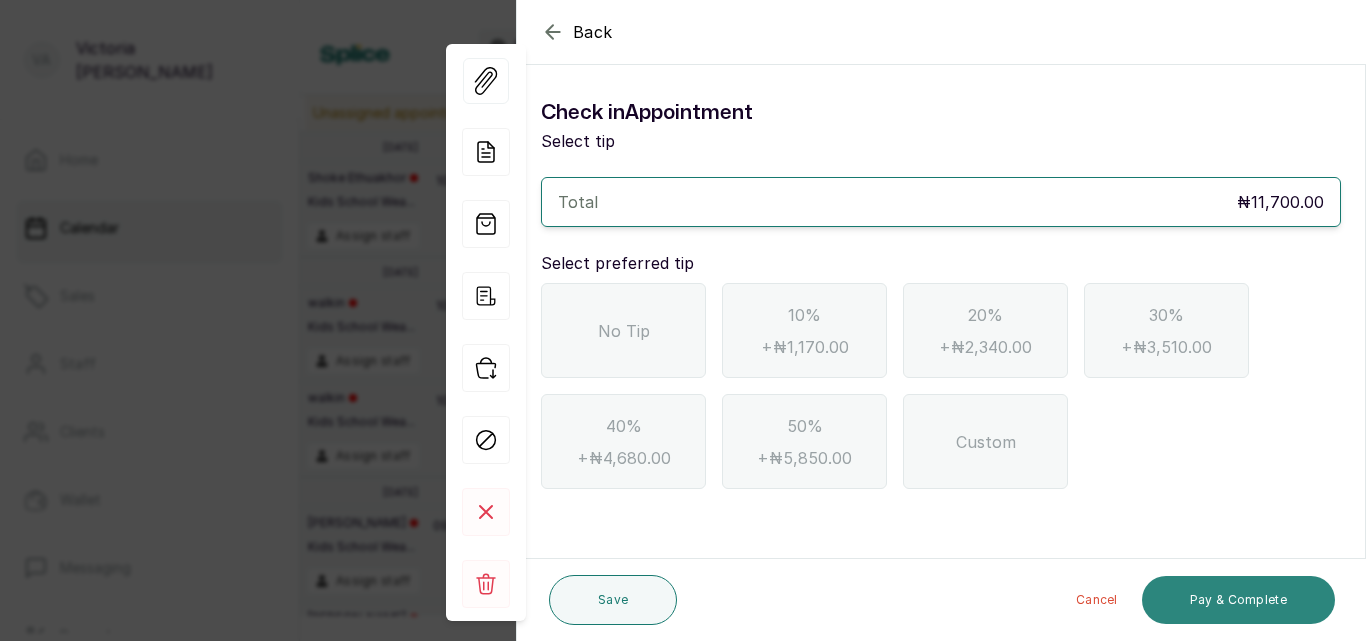 scroll, scrollTop: 0, scrollLeft: 0, axis: both 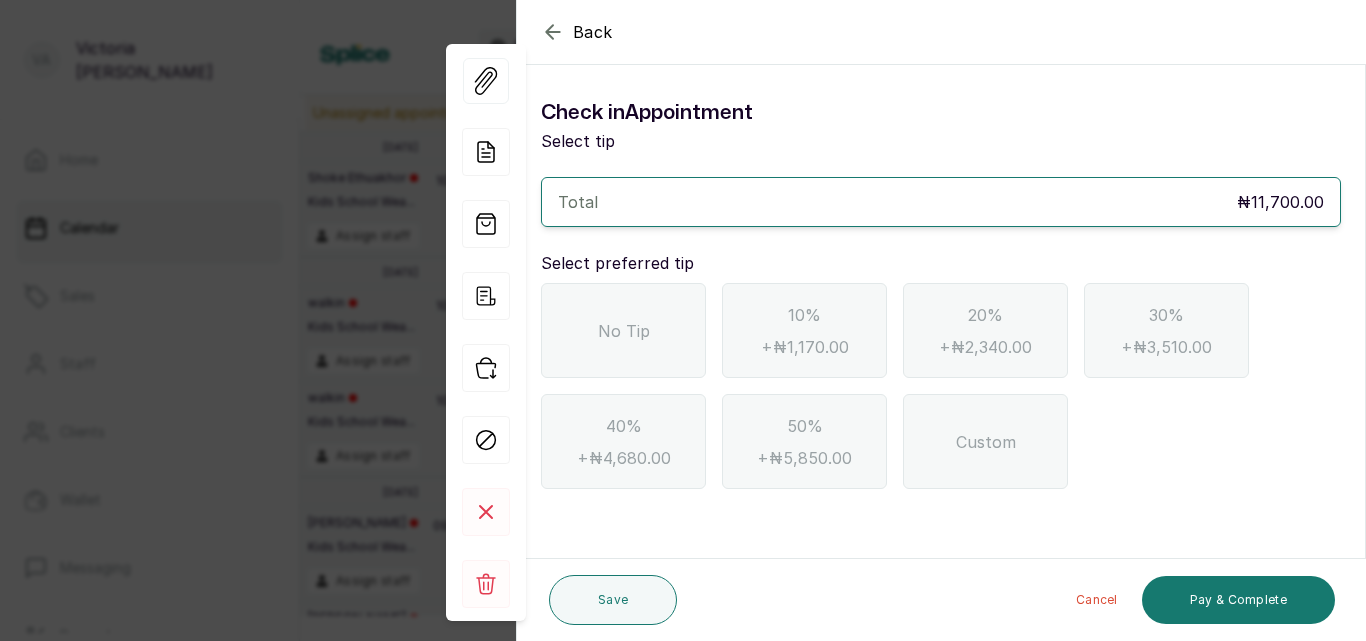 click on "Custom" at bounding box center (986, 442) 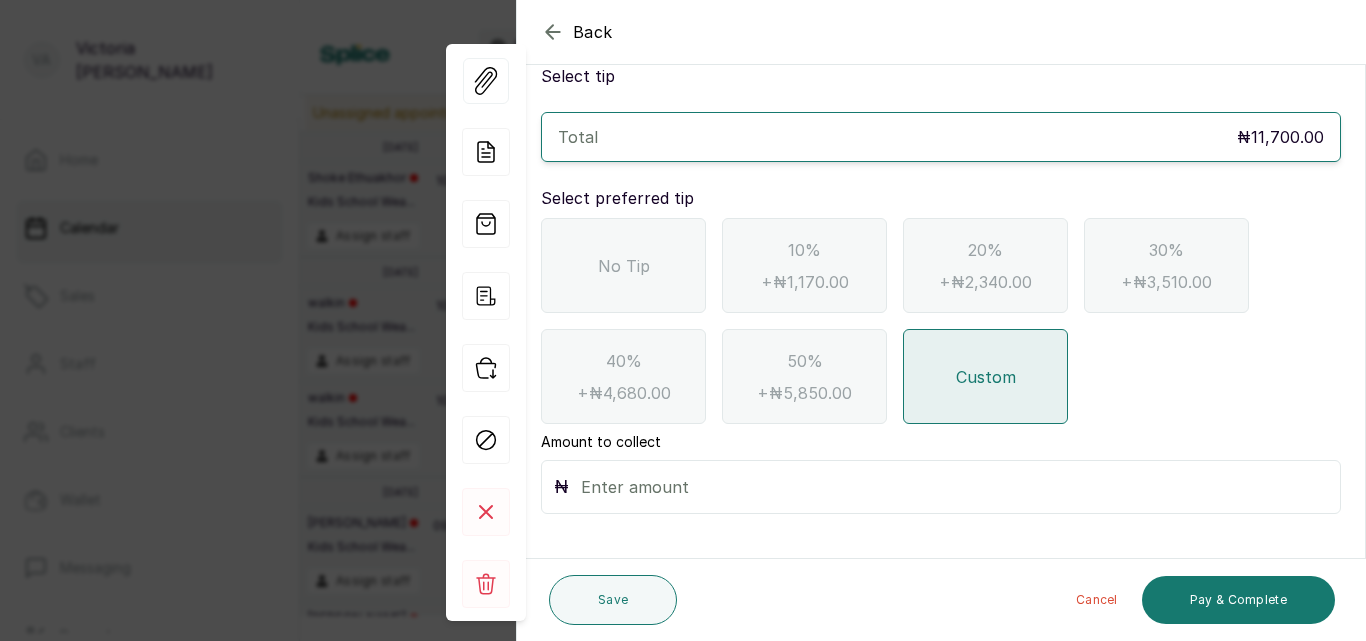 scroll, scrollTop: 75, scrollLeft: 0, axis: vertical 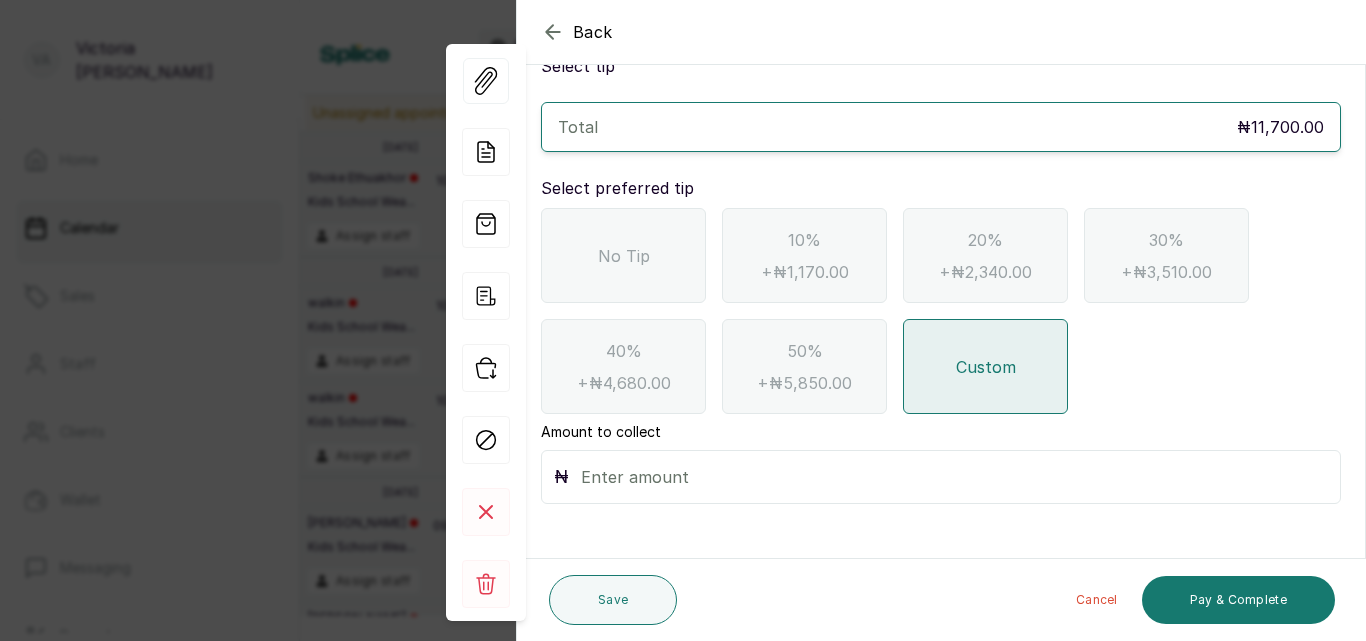 click at bounding box center [954, 477] 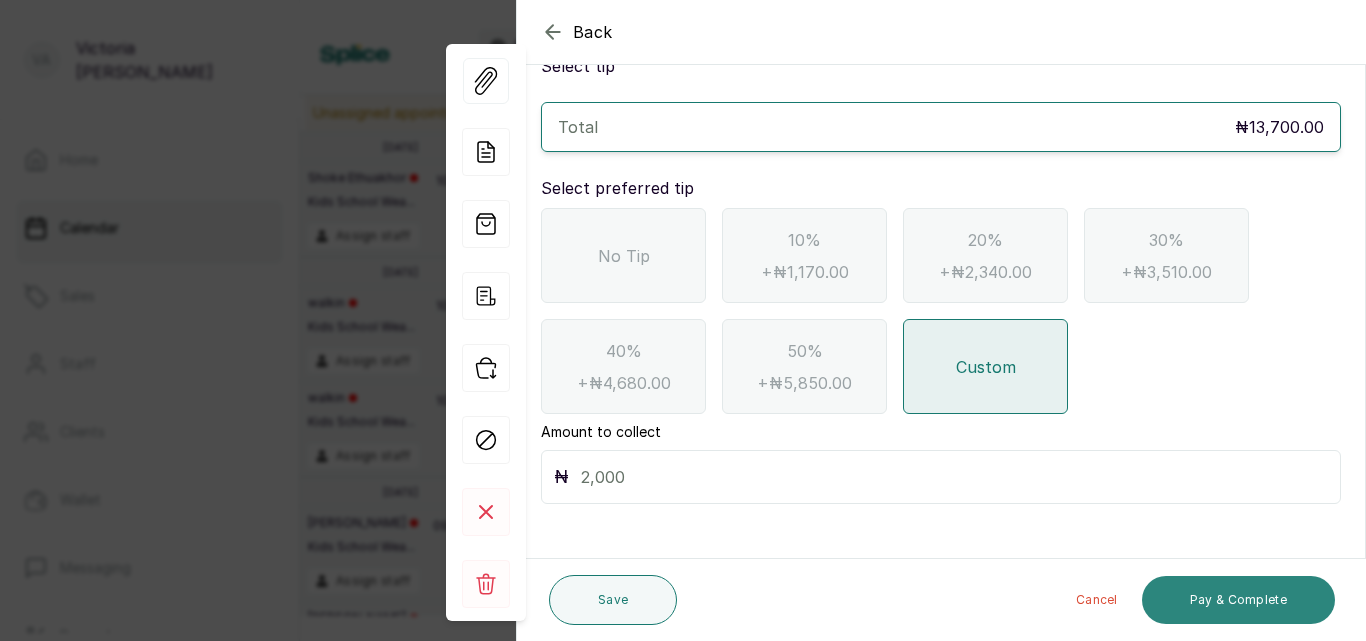 type on "2,000" 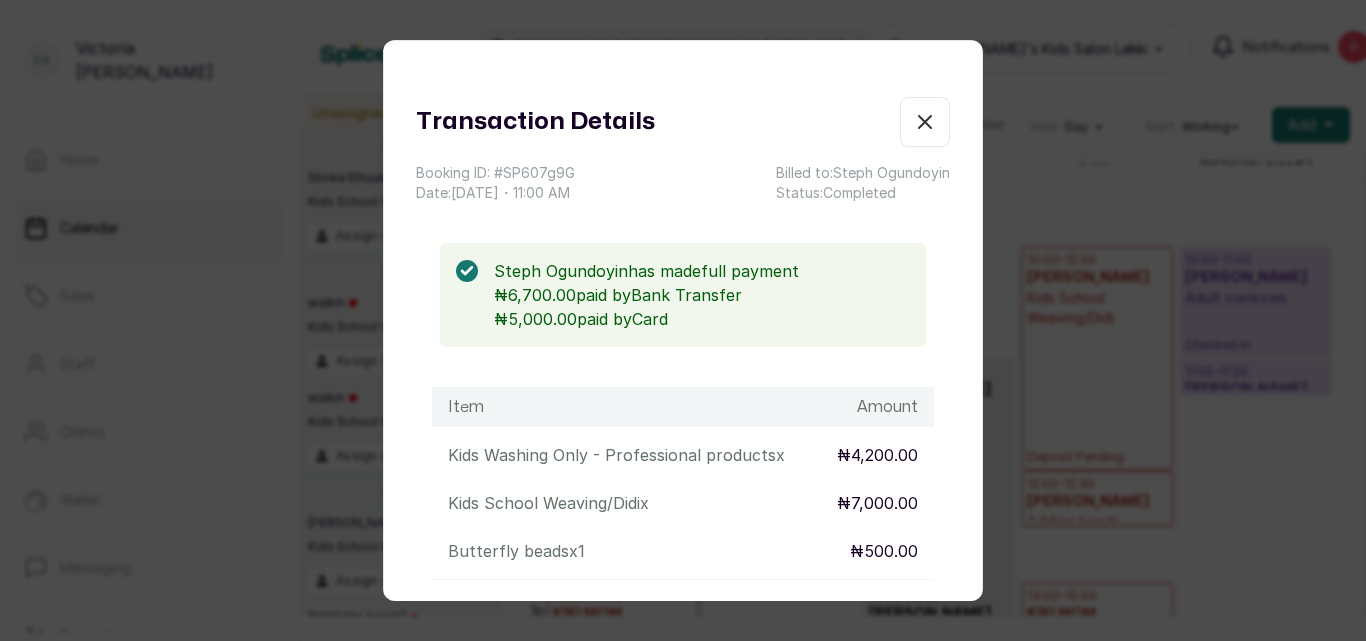 click 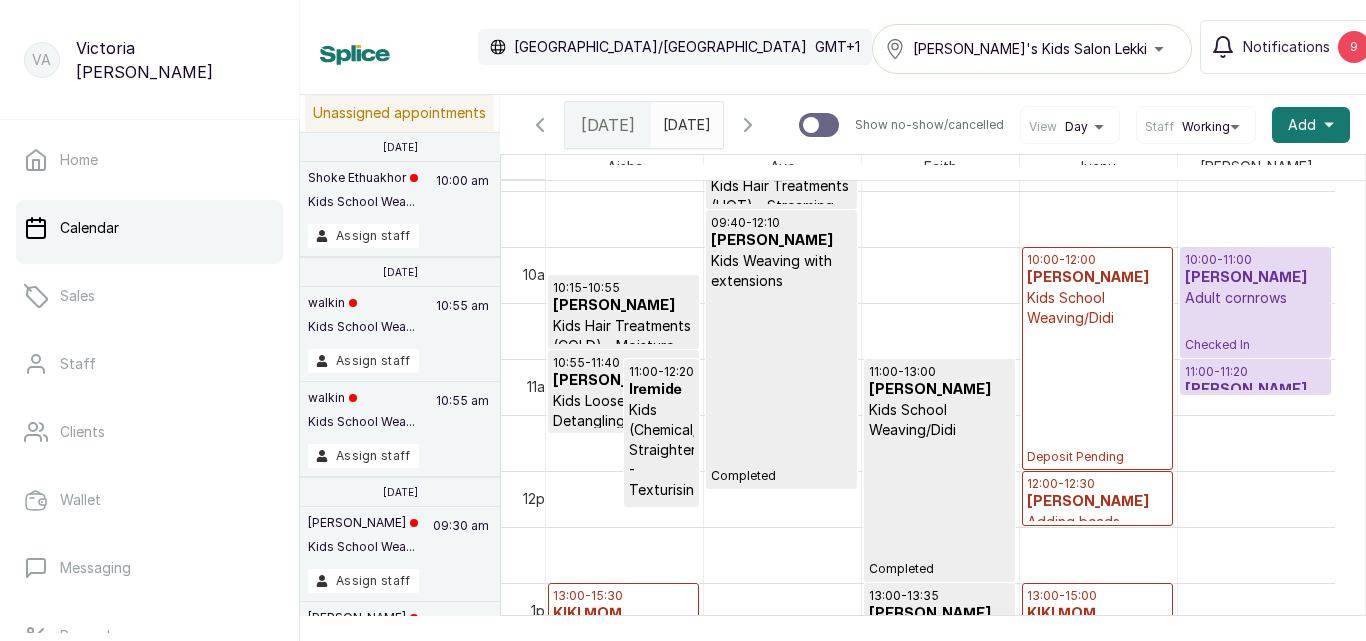 scroll, scrollTop: 1244, scrollLeft: 0, axis: vertical 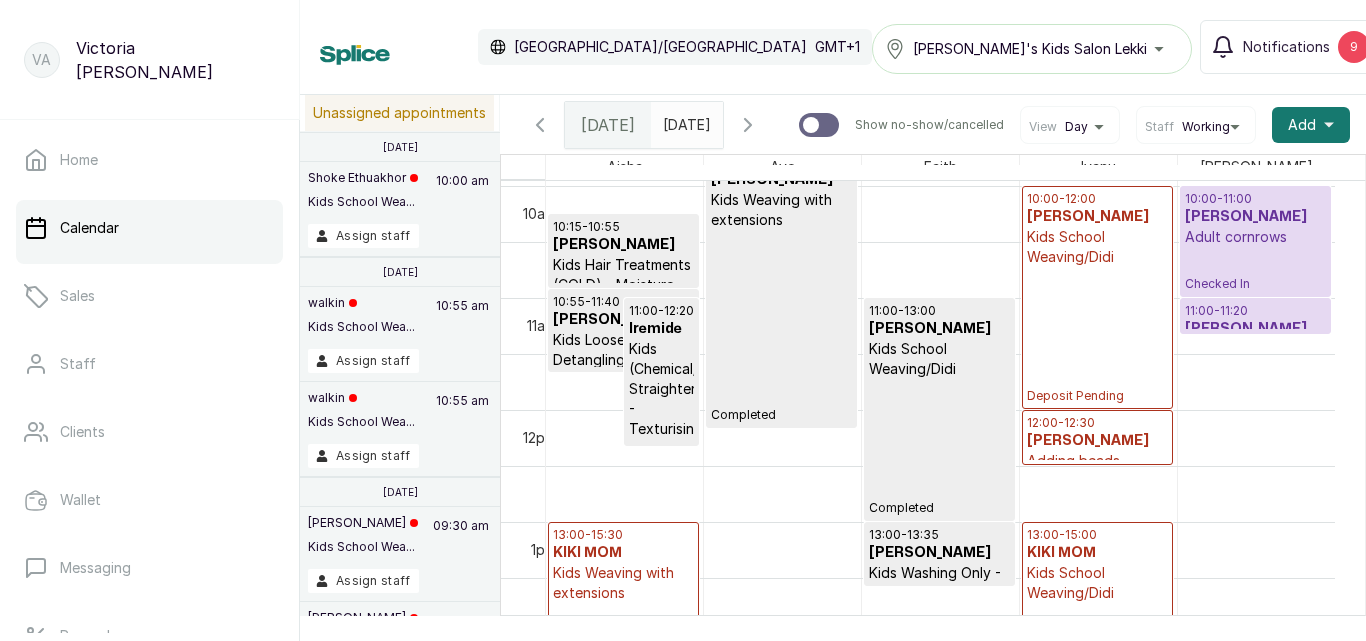 click on "10:00  -  12:00 [PERSON_NAME]   Kids School Weaving/[PERSON_NAME] Pending" at bounding box center [1097, 297] 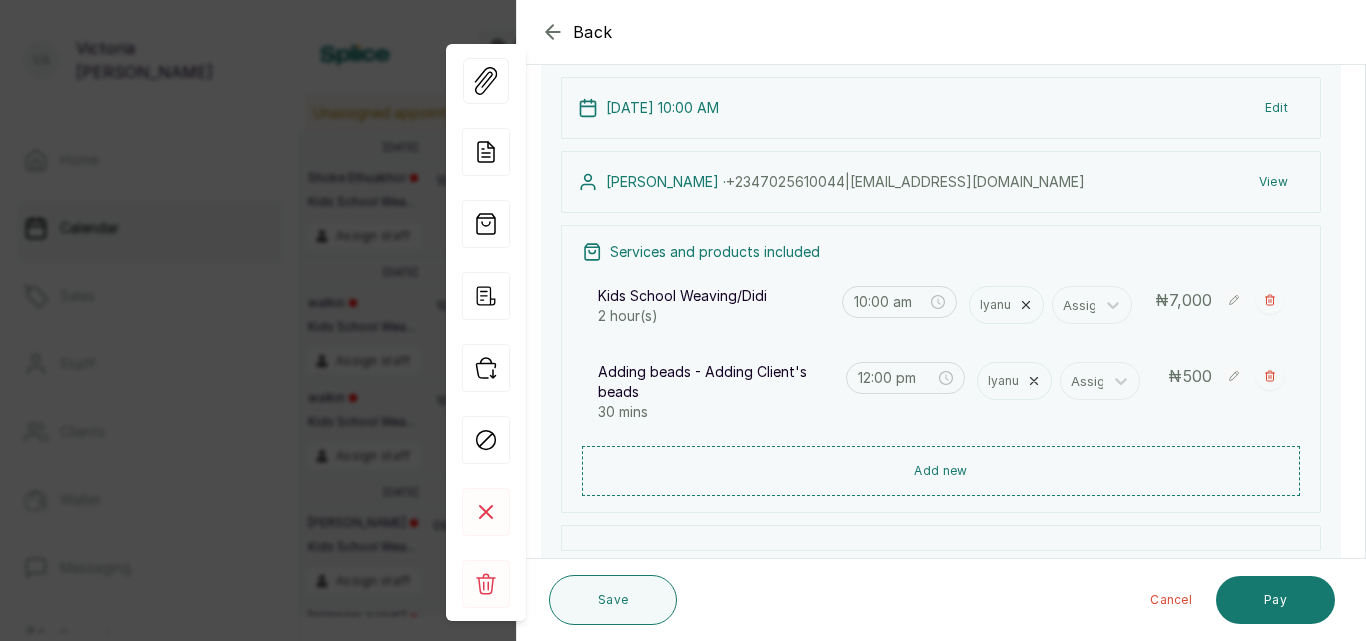 scroll, scrollTop: 150, scrollLeft: 0, axis: vertical 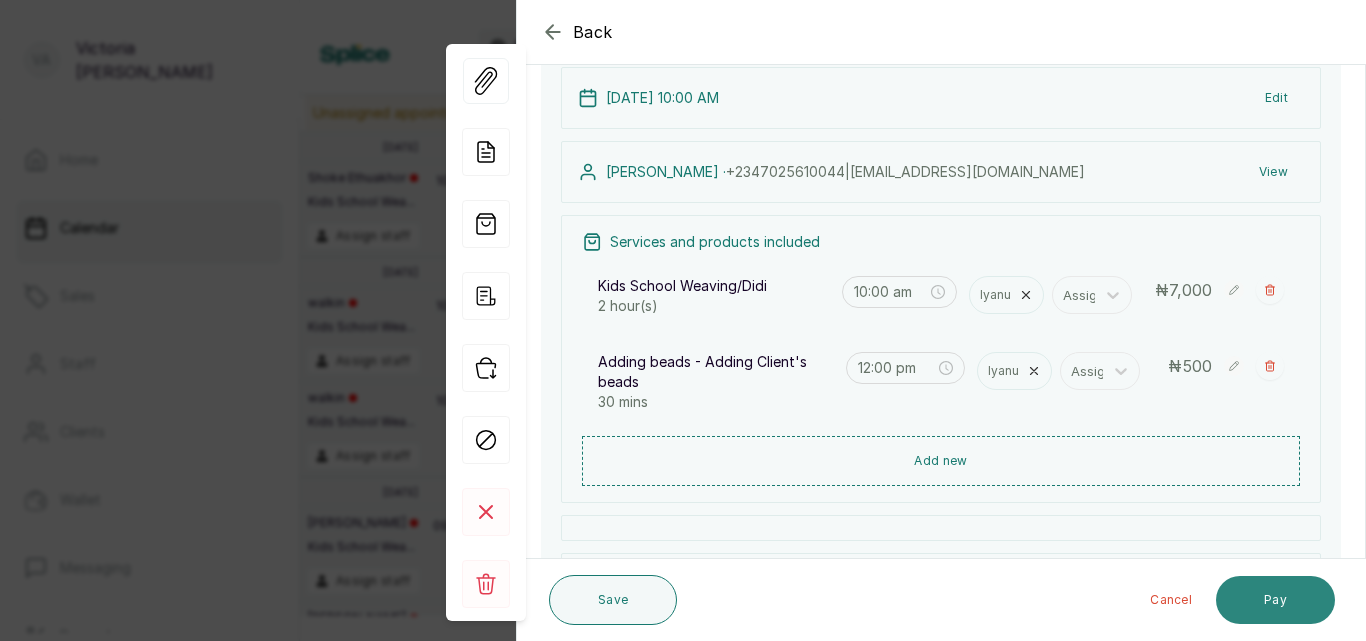 click on "Pay" at bounding box center [1275, 600] 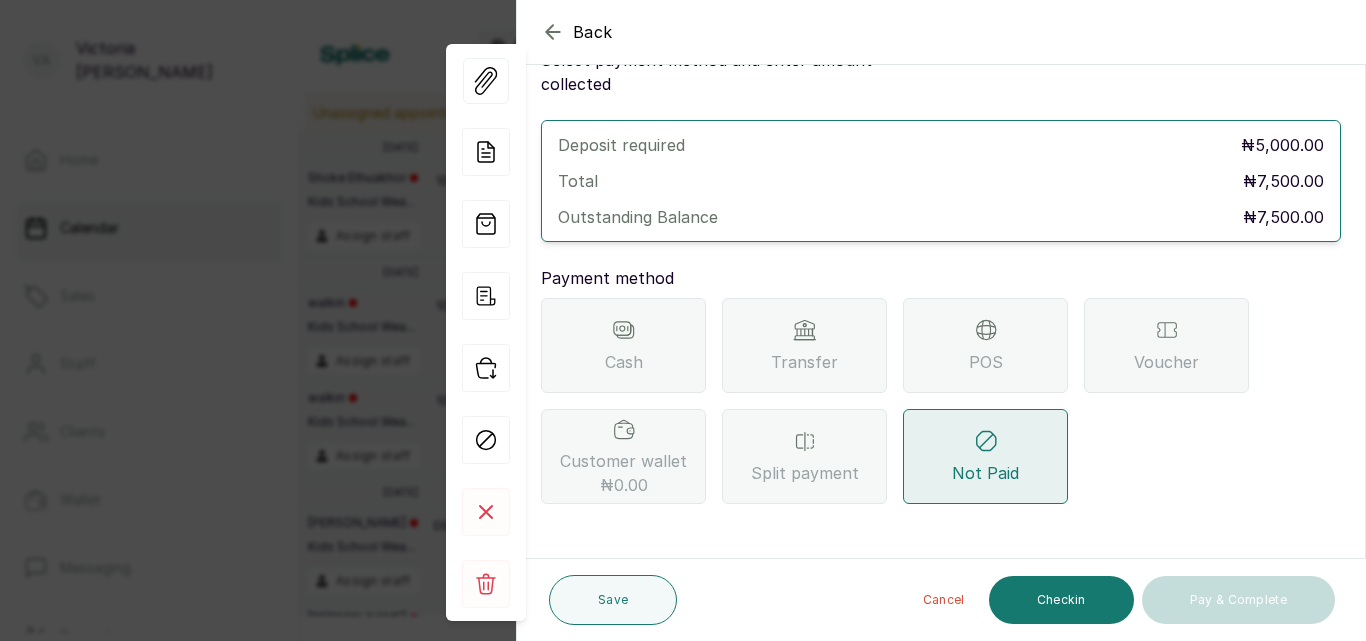 scroll, scrollTop: 57, scrollLeft: 0, axis: vertical 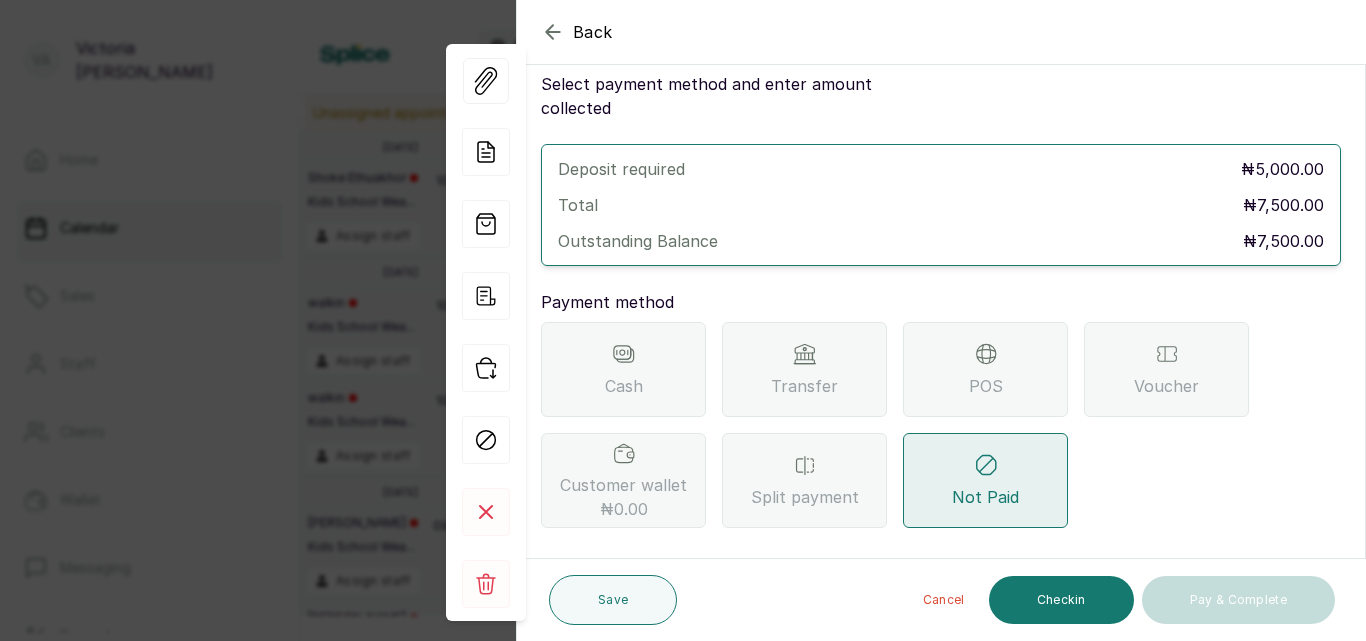 click on "Transfer" at bounding box center (804, 386) 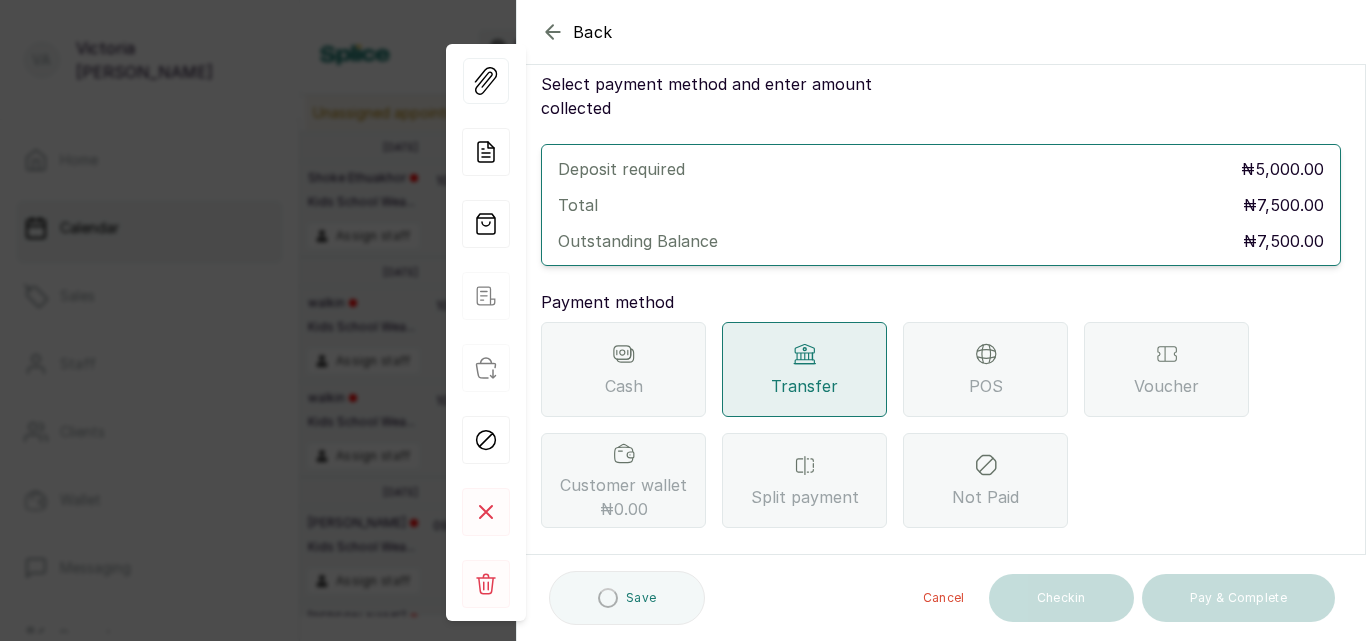scroll, scrollTop: 150, scrollLeft: 0, axis: vertical 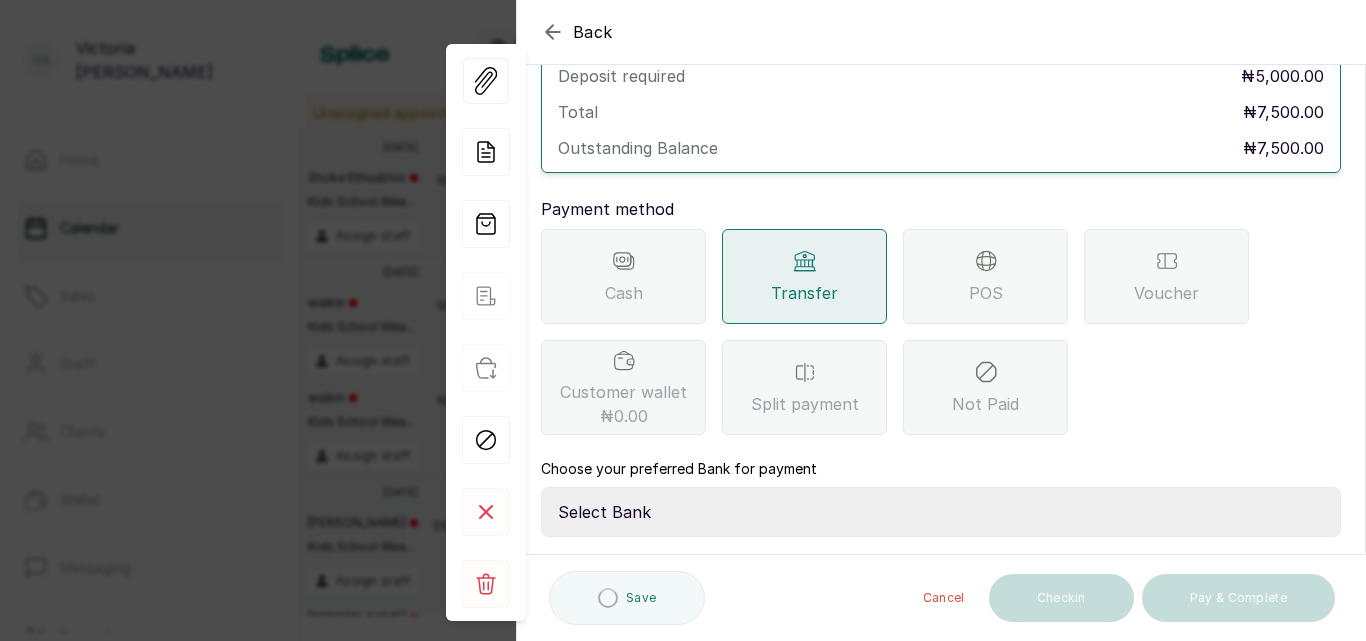 click on "Customer wallet ₦0.00" at bounding box center [623, 404] 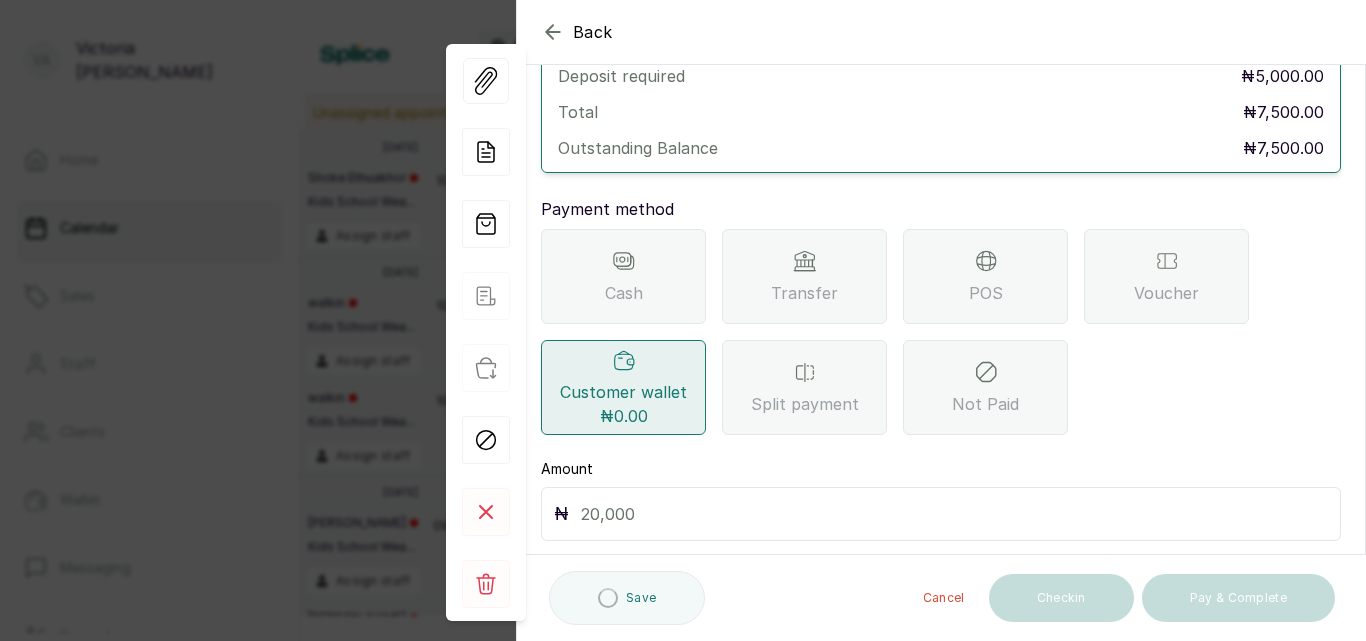 click on "Deposit required ₦5,000.00 Total ₦7,500.00 Outstanding Balance ₦7,500.00 Payment method Cash Transfer POS Voucher Customer wallet ₦0.00 Split payment Not Paid Amount ₦ Outstanding balance:  ₦7,500.00" at bounding box center [941, 312] 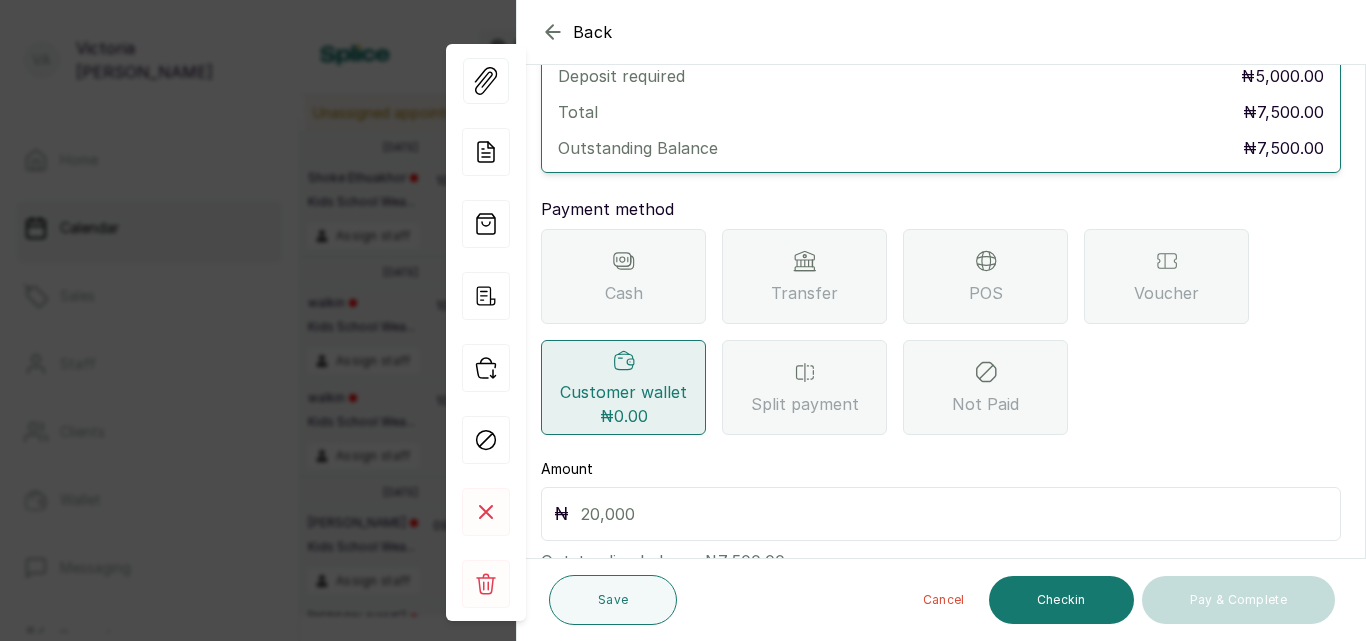 scroll, scrollTop: 195, scrollLeft: 0, axis: vertical 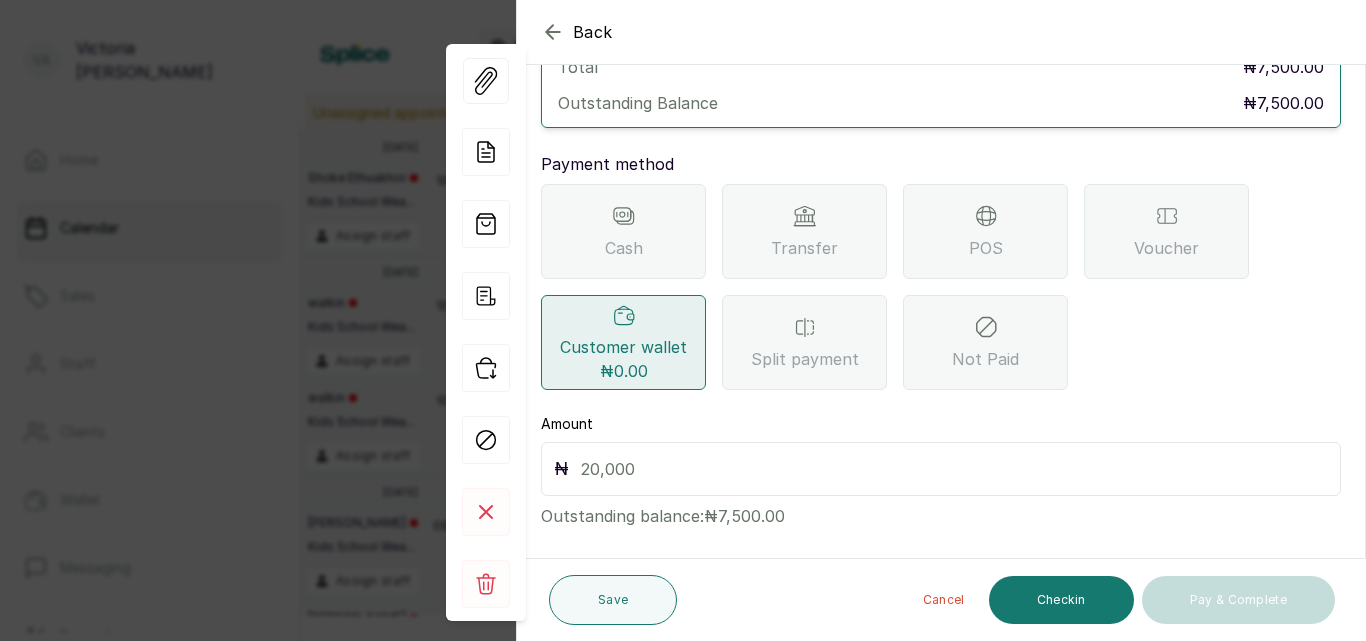 click at bounding box center [954, 469] 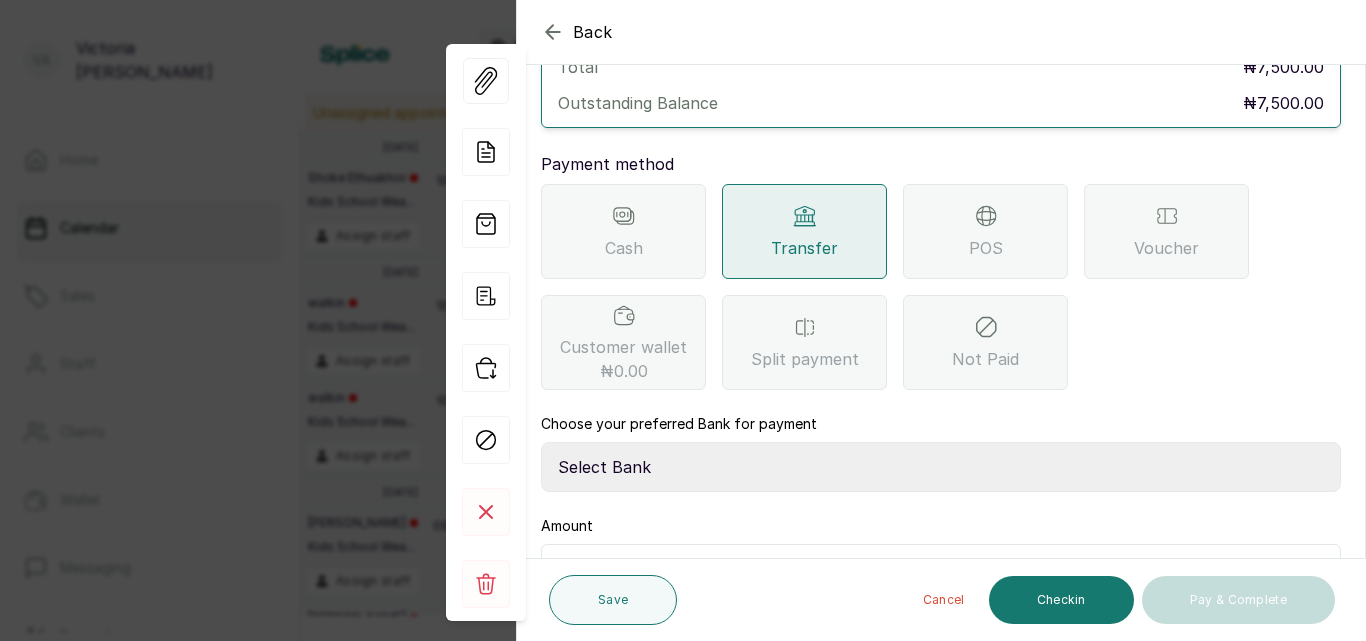 click on "Select Bank CANARY YELLOW Moniepoint MFB CANARY YELLOW Sparkle Microfinance Bank" at bounding box center [941, 467] 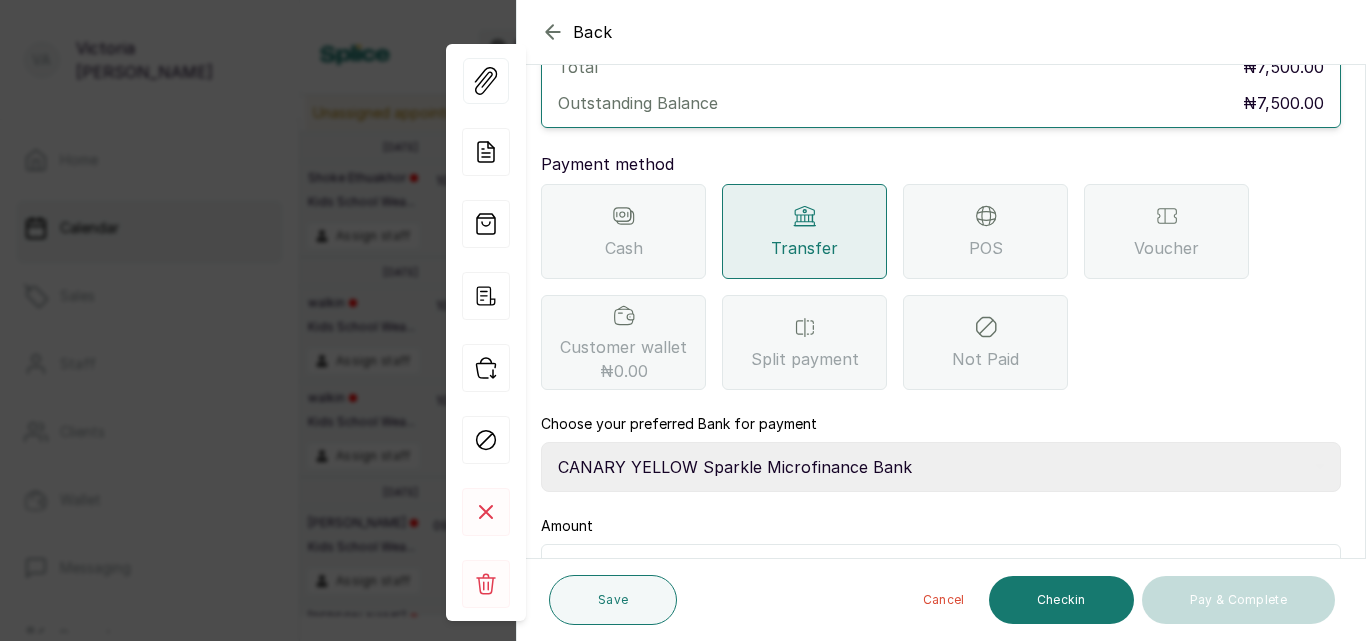 click on "Select Bank CANARY YELLOW Moniepoint MFB CANARY YELLOW Sparkle Microfinance Bank" at bounding box center [941, 467] 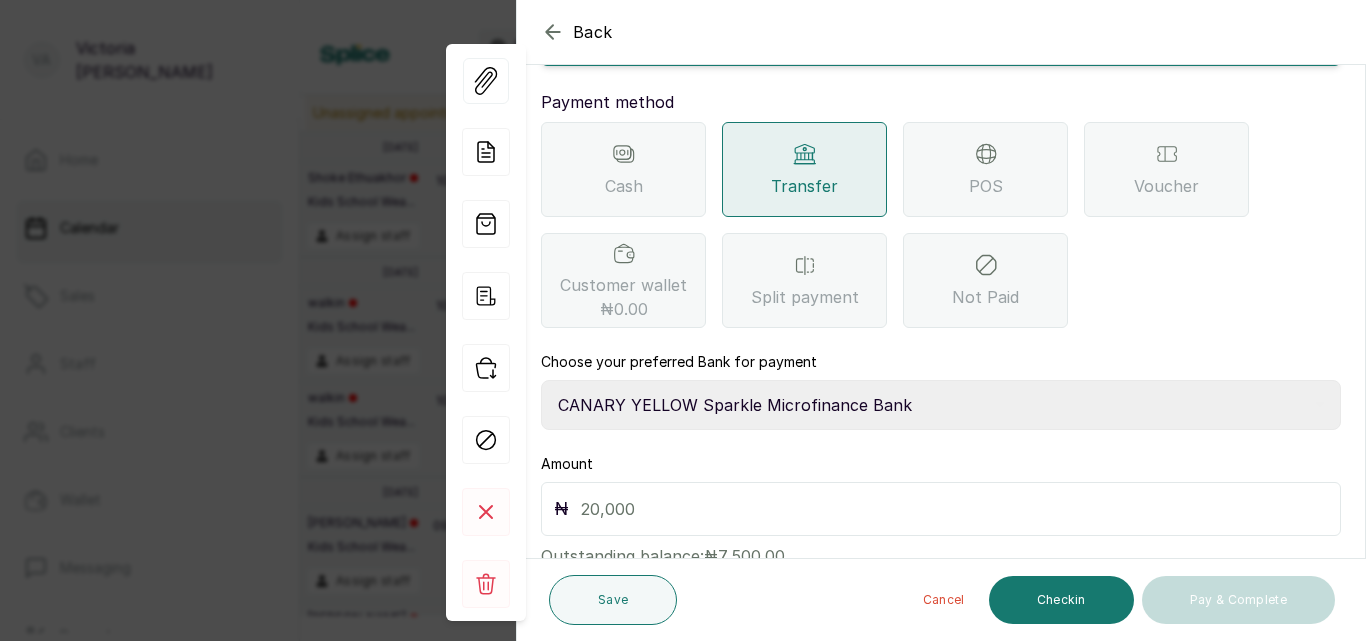 scroll, scrollTop: 297, scrollLeft: 0, axis: vertical 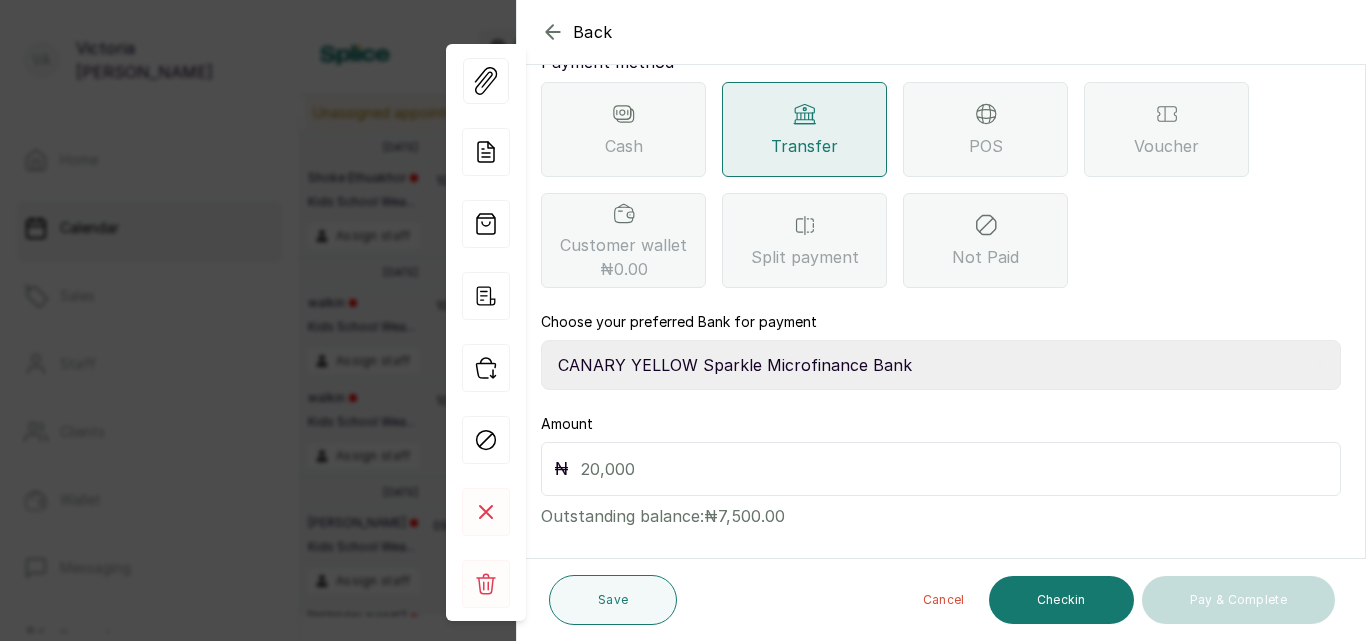 click on "Deposit required ₦5,000.00 Total ₦7,500.00 Outstanding Balance ₦7,500.00 Payment method Cash Transfer POS Voucher Customer wallet ₦0.00 Split payment Not Paid Choose your preferred Bank for payment Select Bank CANARY YELLOW Moniepoint MFB CANARY YELLOW Sparkle Microfinance Bank Amount ₦ Outstanding balance:  ₦7,500.00" at bounding box center (941, 216) 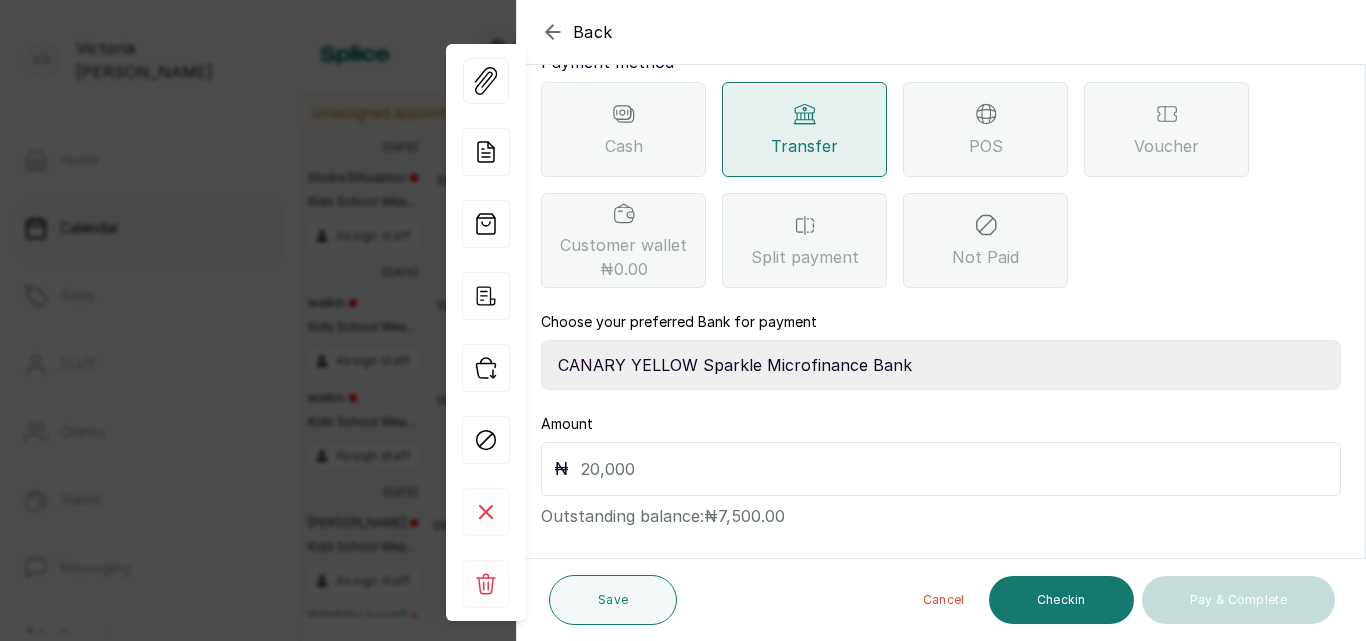 click at bounding box center [954, 469] 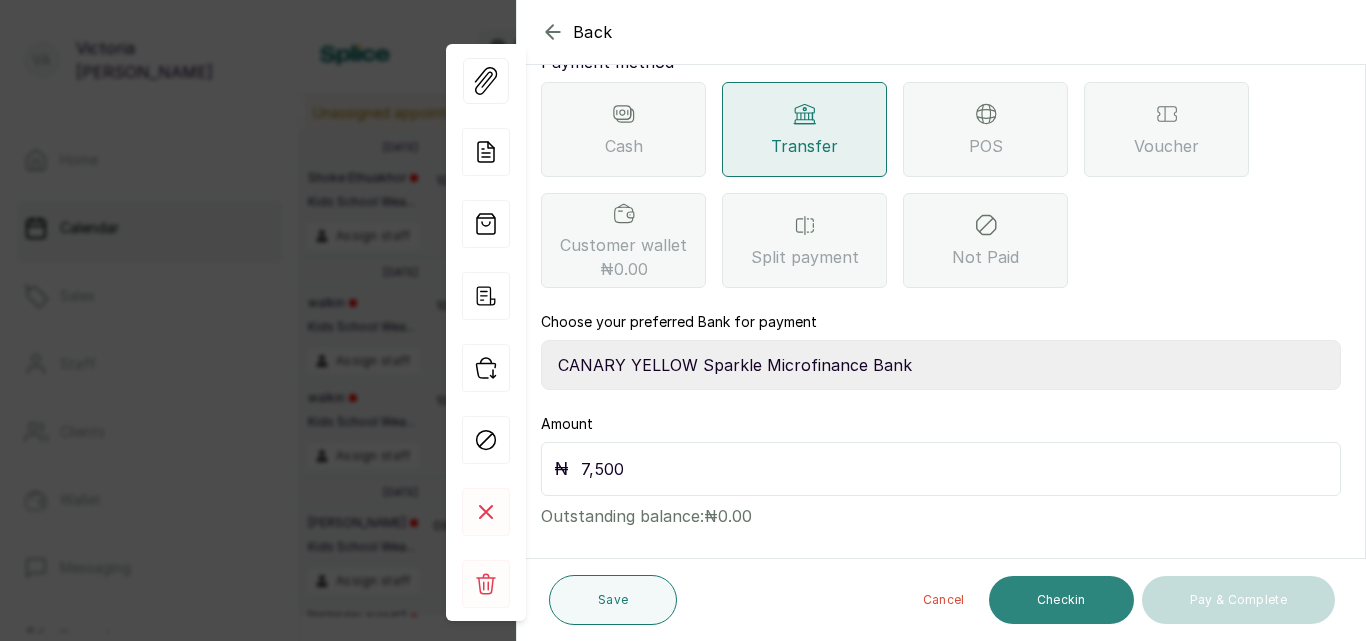 type on "7,500" 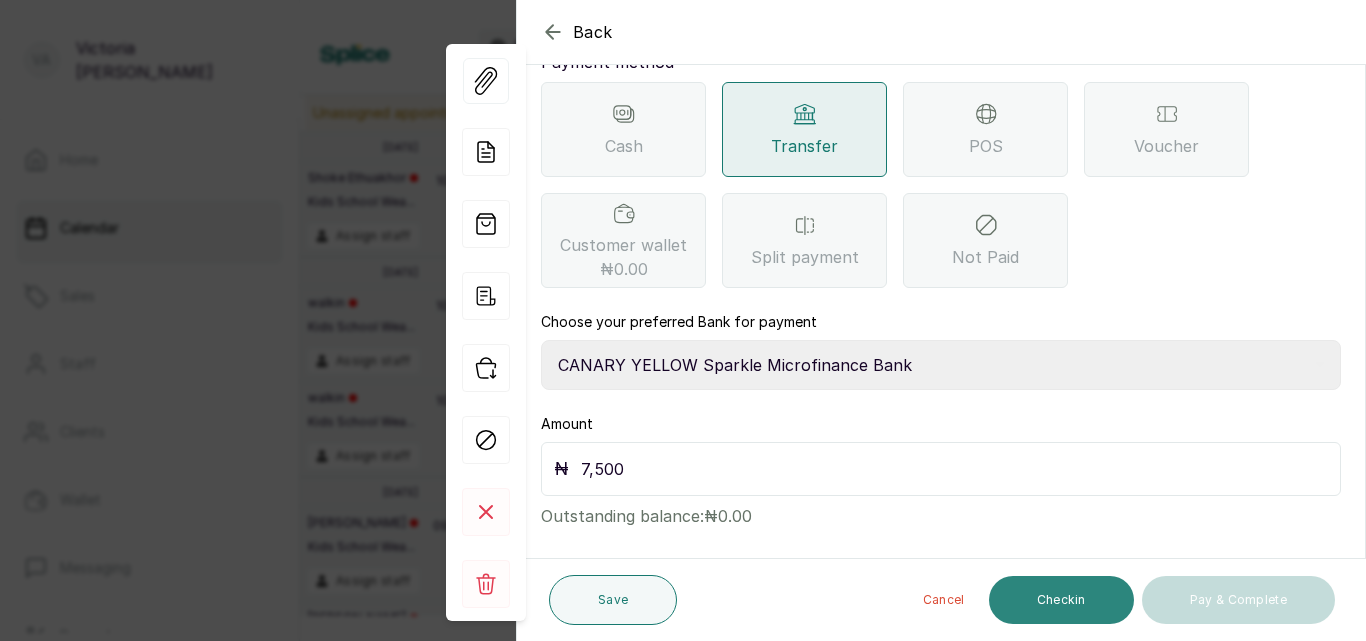 click on "Checkin" at bounding box center [1061, 600] 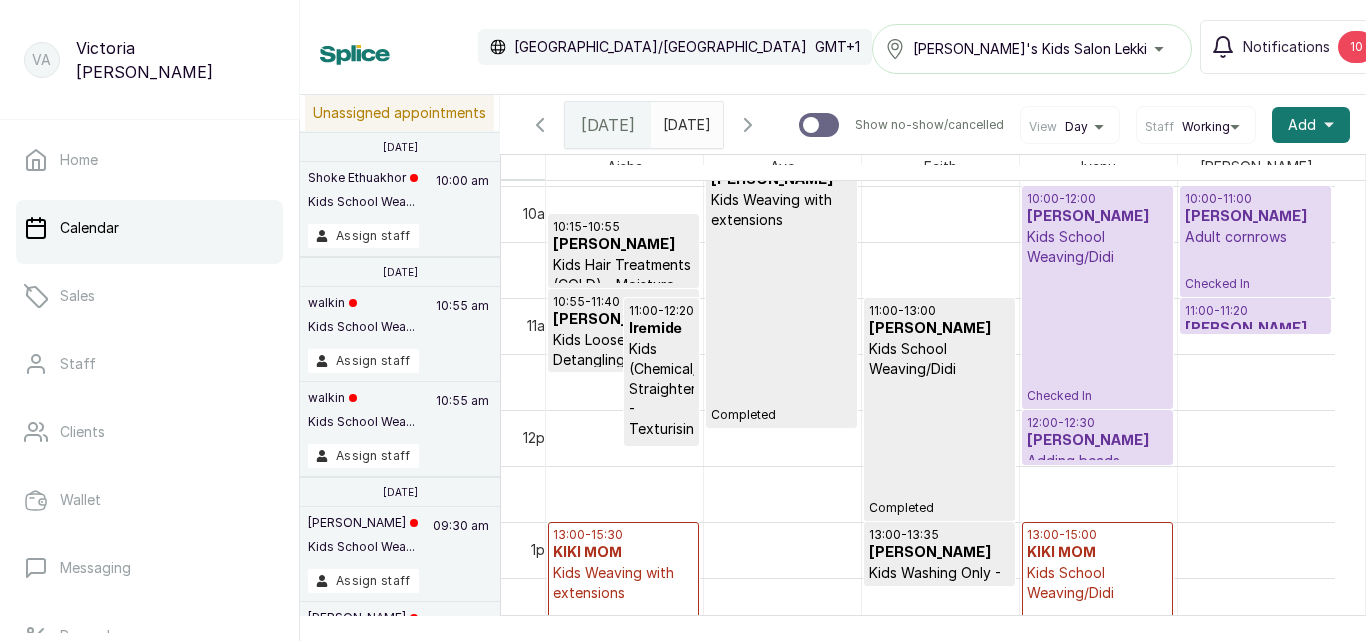 click on "Checked In" at bounding box center (1097, 396) 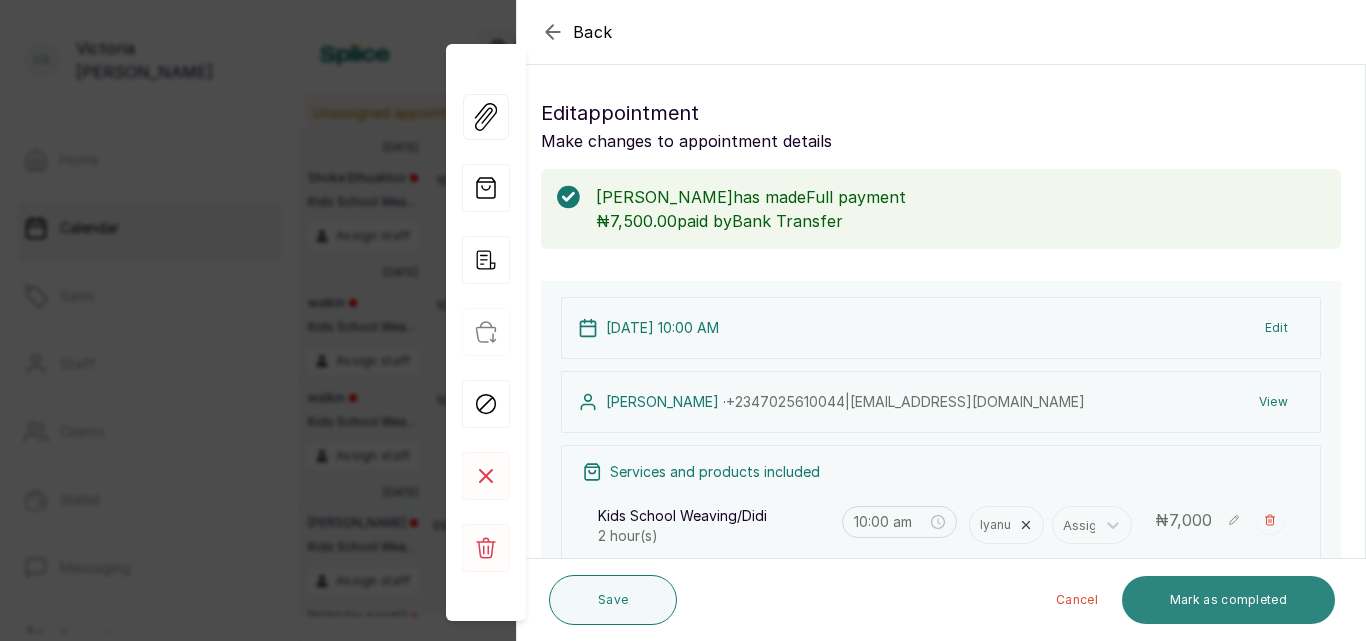 click on "Mark as completed" at bounding box center [1228, 600] 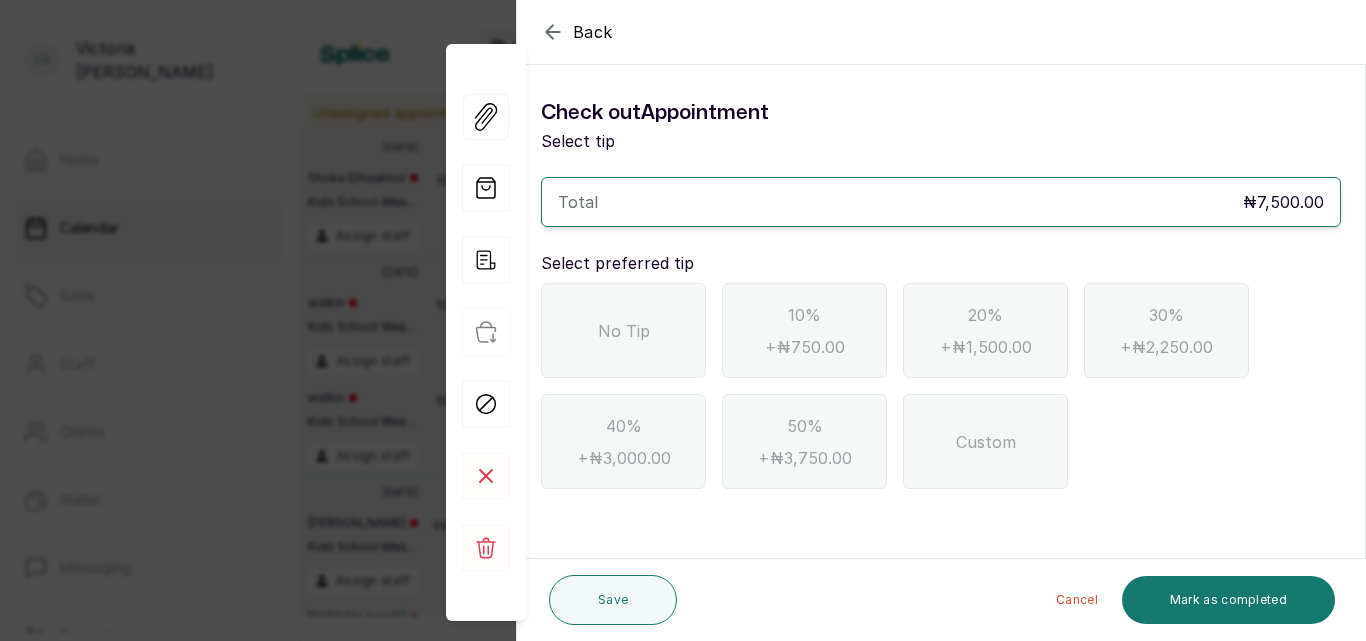 click on "No Tip" at bounding box center (623, 330) 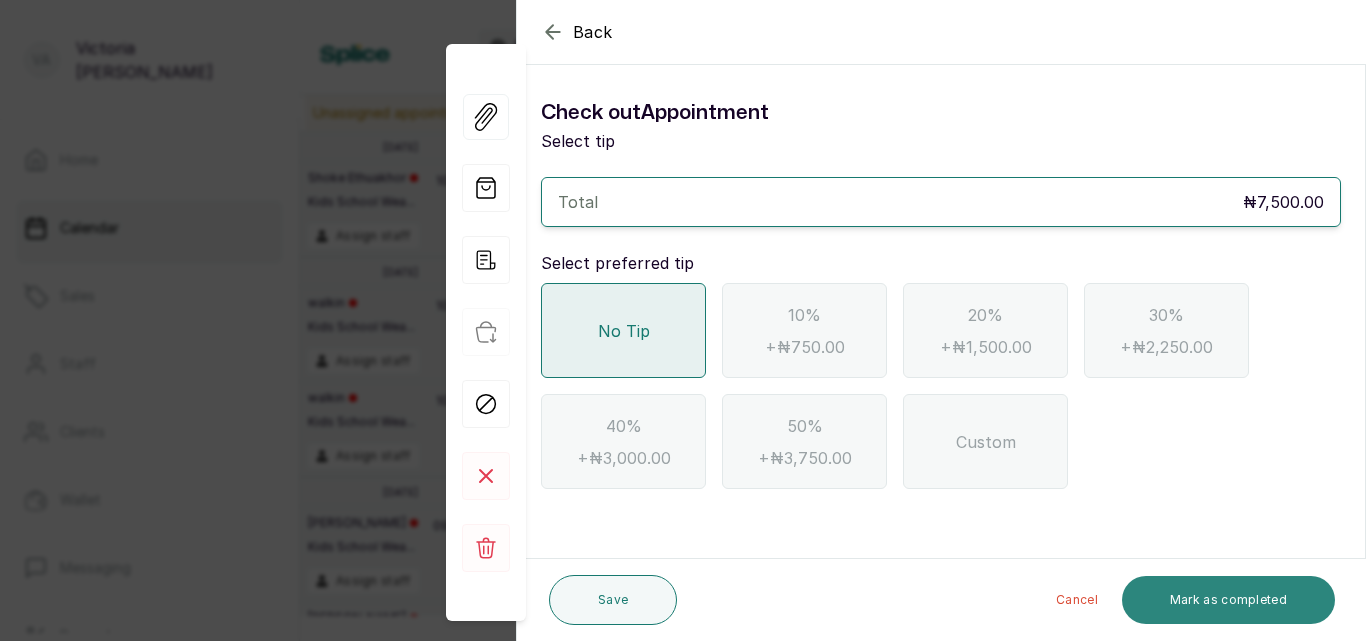 click on "Mark as completed" at bounding box center [1228, 600] 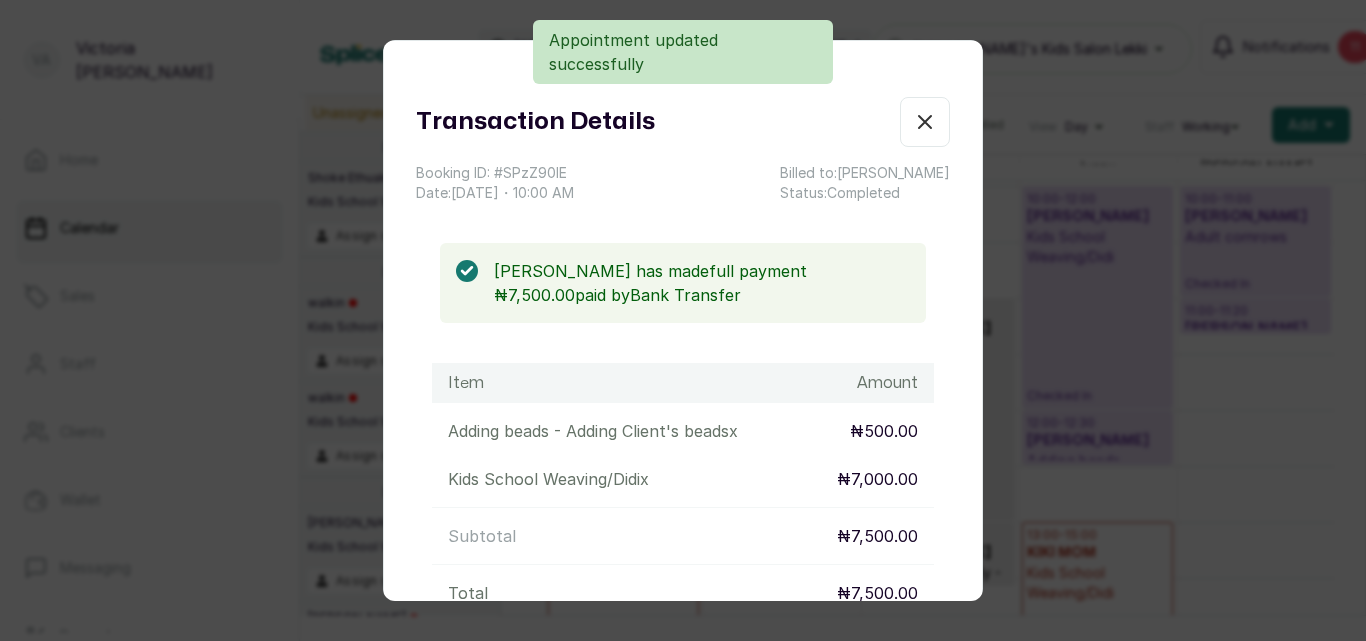 click 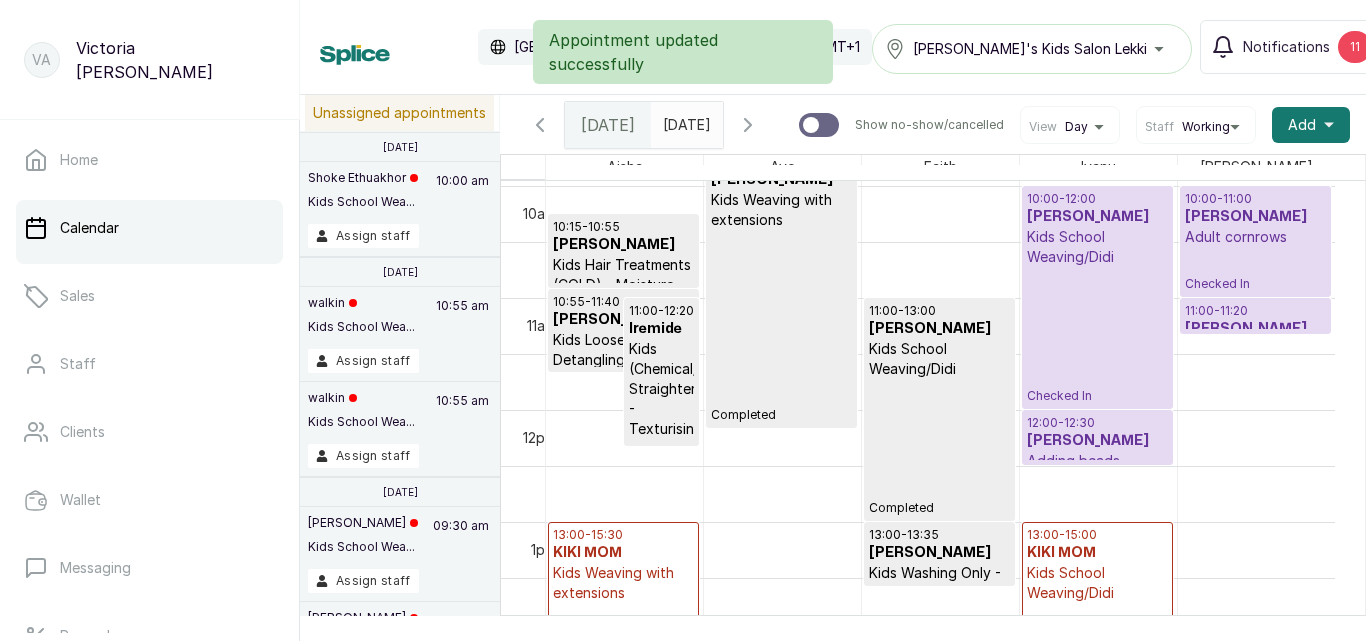 click on "10:00  -  11:00 [PERSON_NAME] Adult cornrows Checked In" at bounding box center [1255, 242] 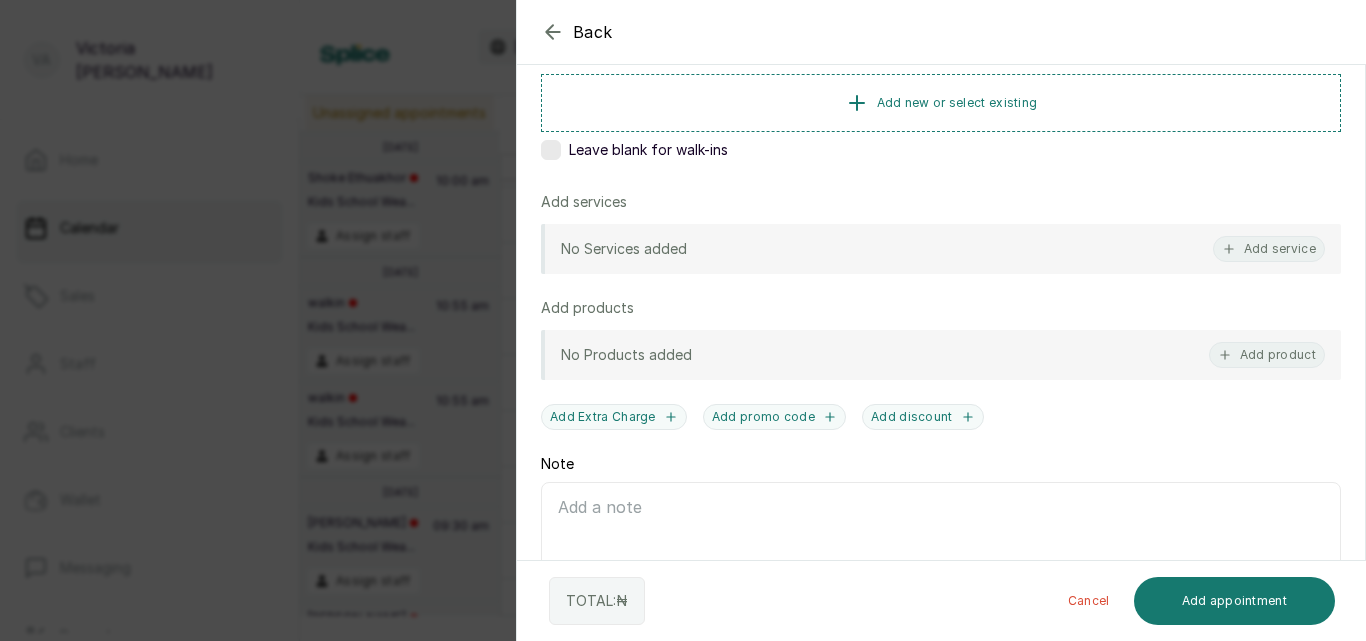 scroll, scrollTop: 393, scrollLeft: 0, axis: vertical 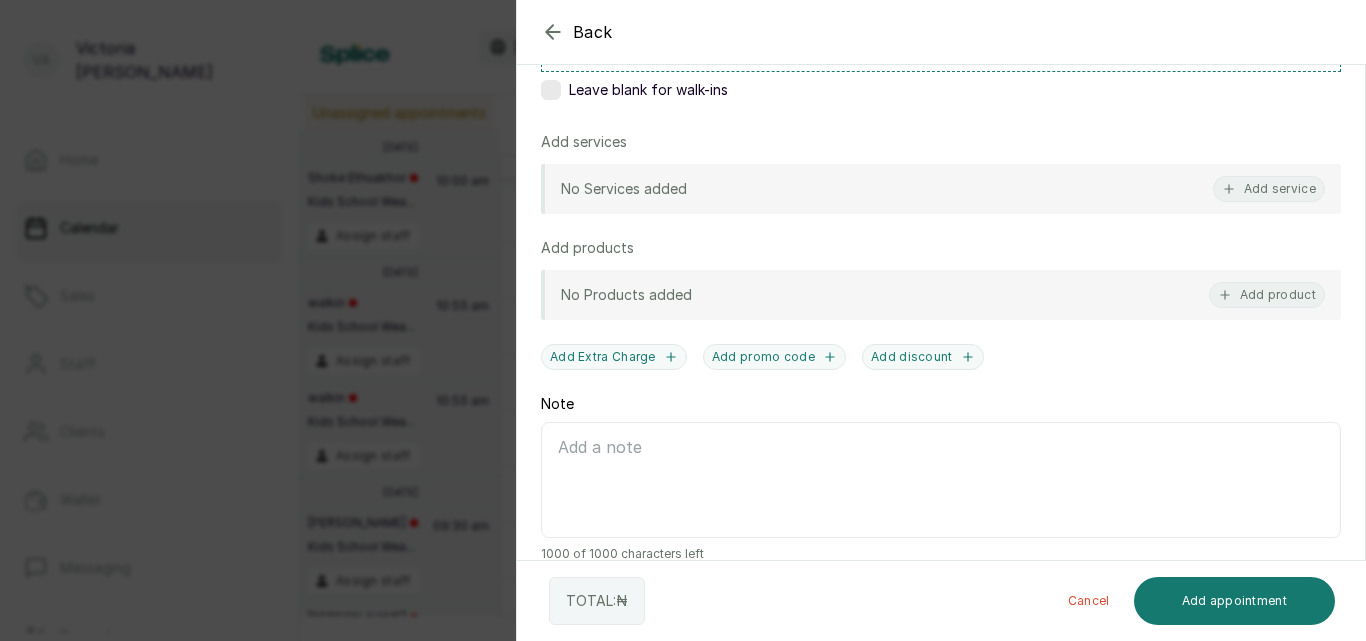 click 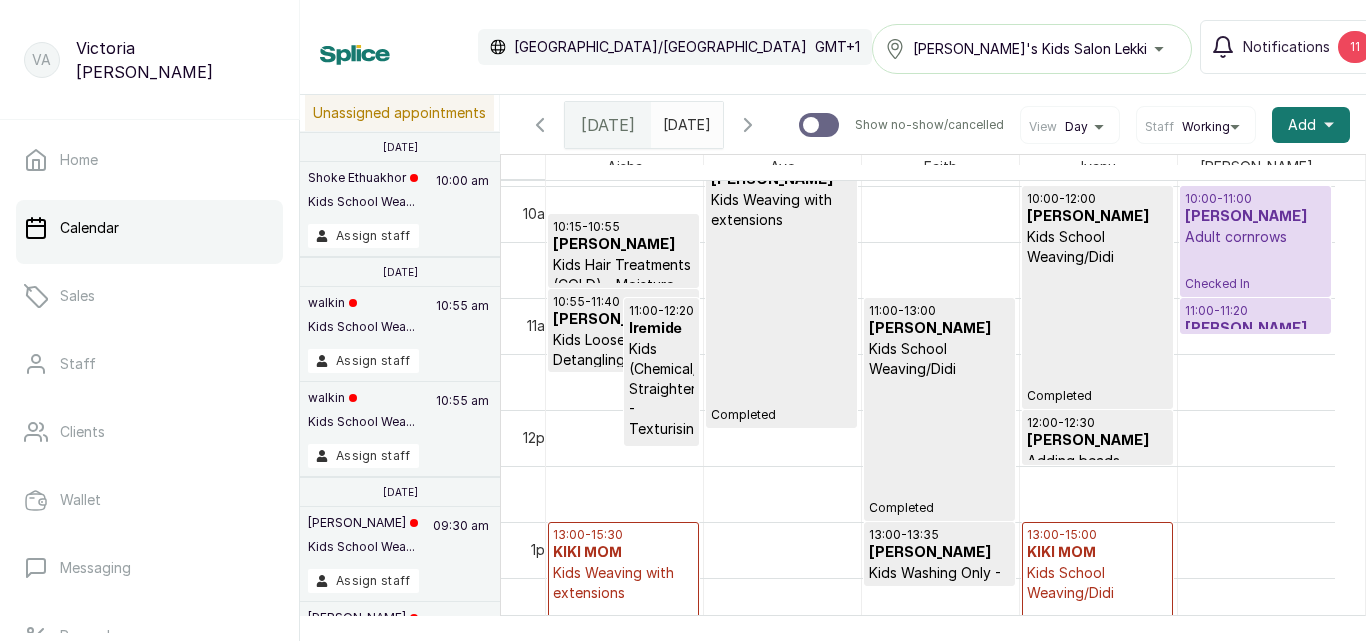 click on "10:00  -  11:00 [PERSON_NAME] Adult cornrows Checked In" at bounding box center (1255, 241) 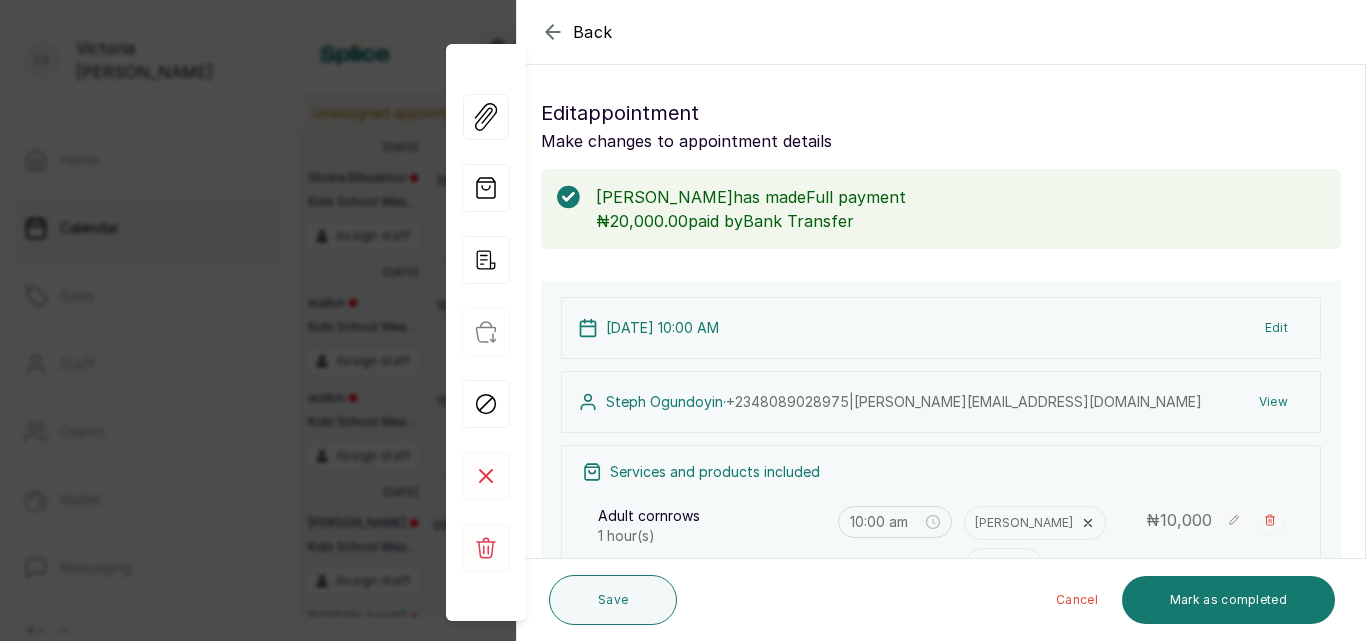 scroll, scrollTop: 571, scrollLeft: 0, axis: vertical 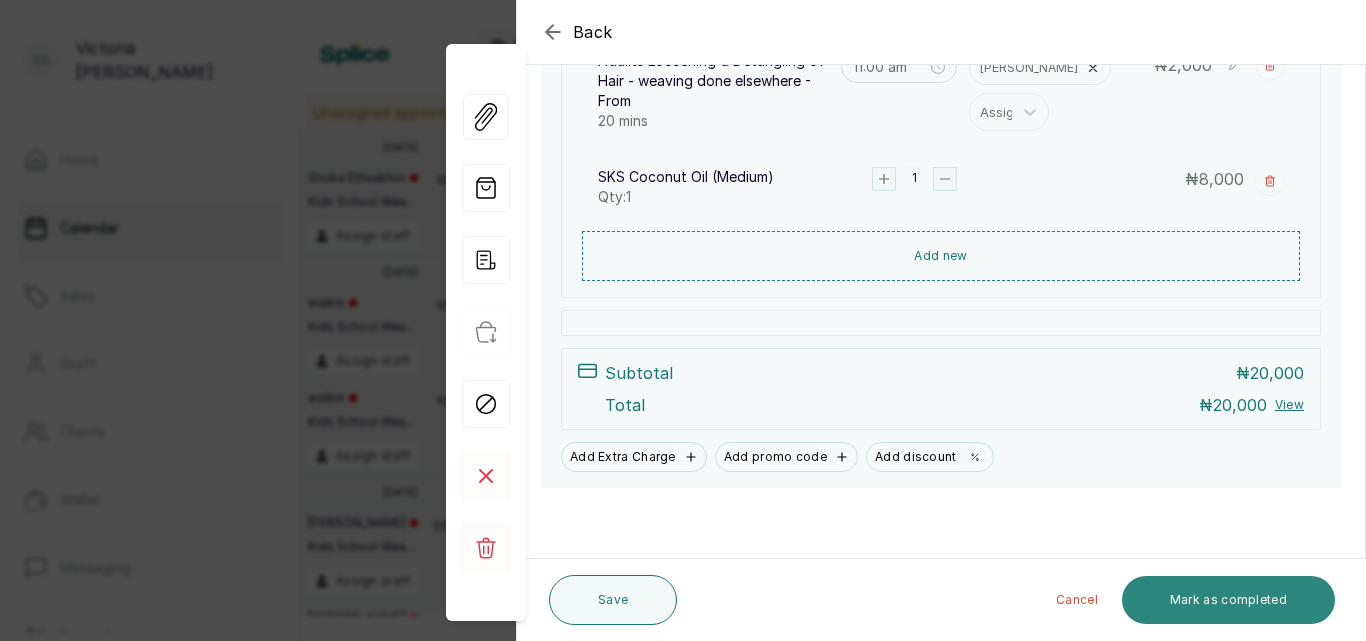 click on "Mark as completed" at bounding box center (1228, 600) 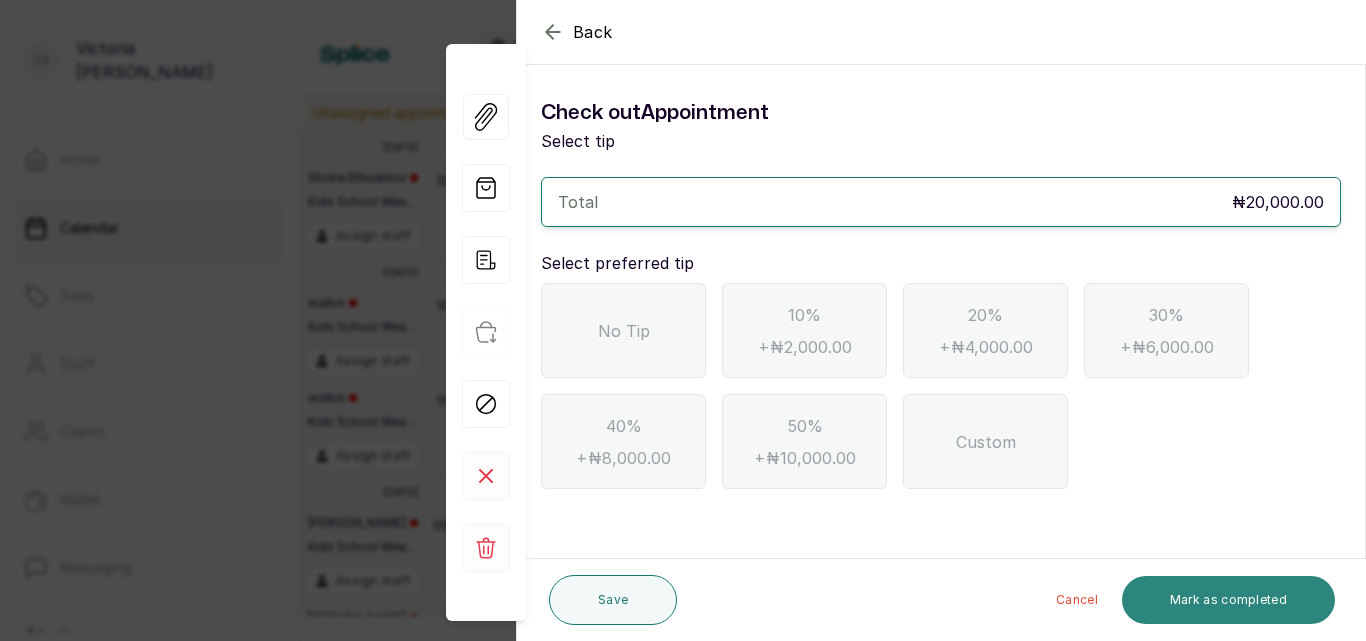 scroll, scrollTop: 0, scrollLeft: 0, axis: both 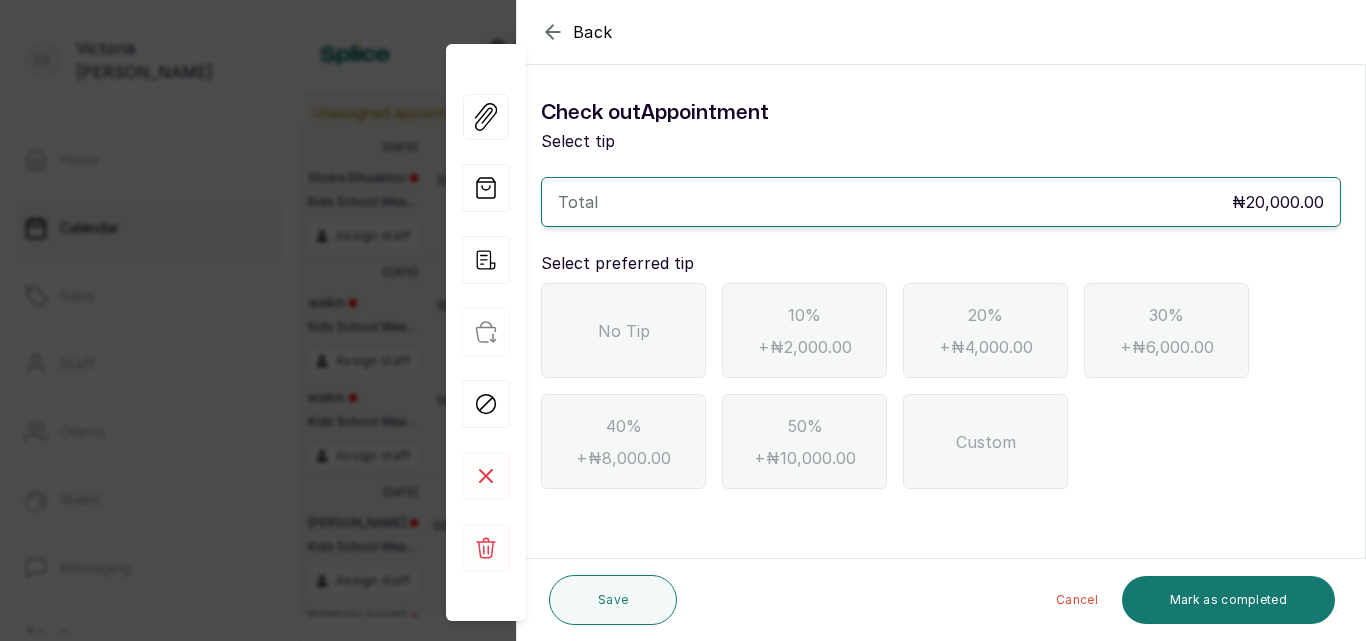 click on "No Tip" at bounding box center (624, 331) 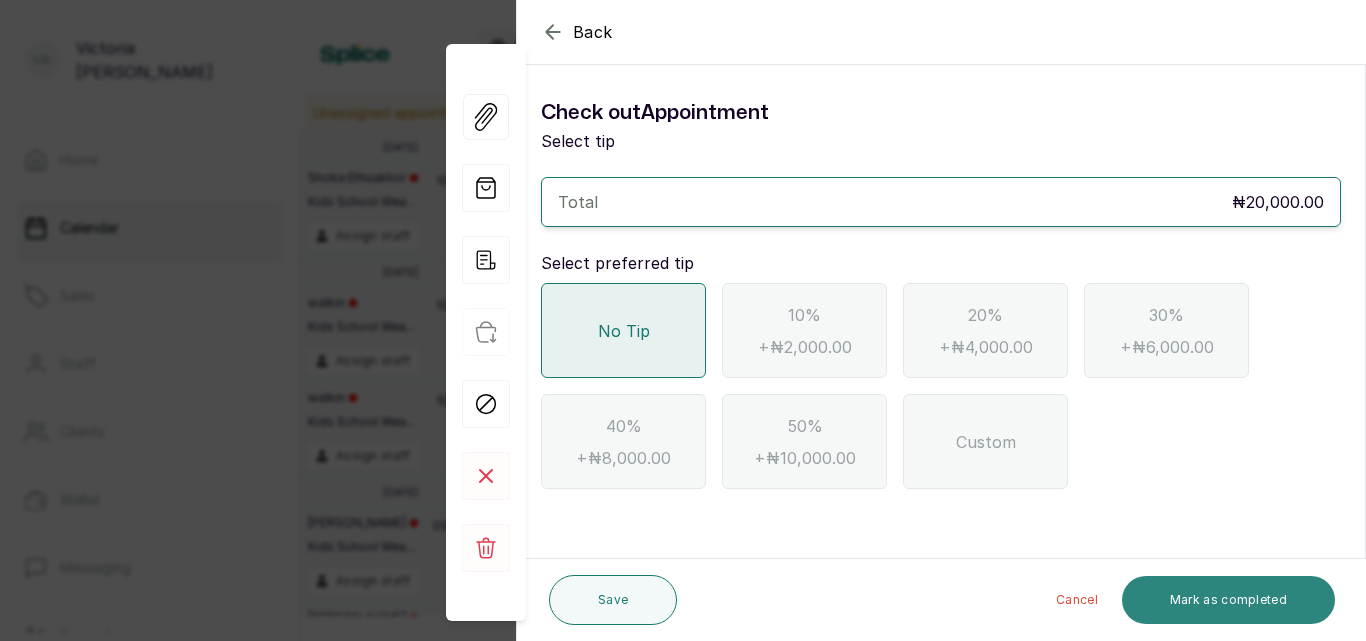 click on "Mark as completed" at bounding box center (1228, 600) 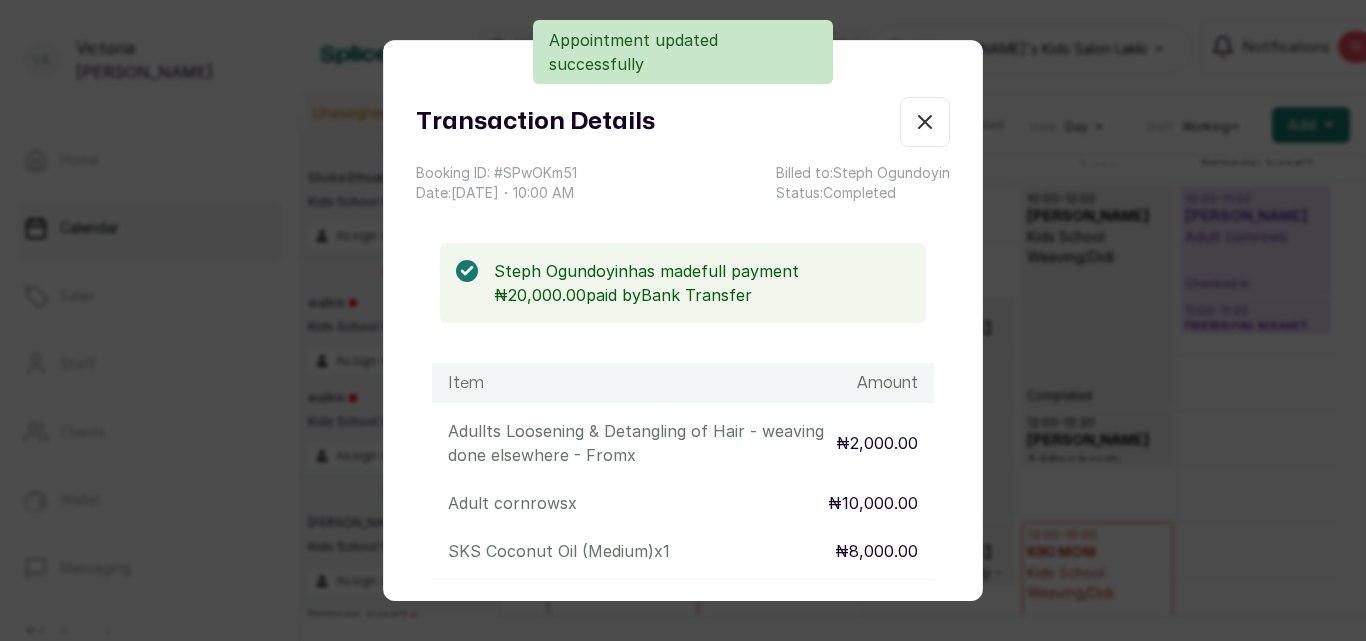 click 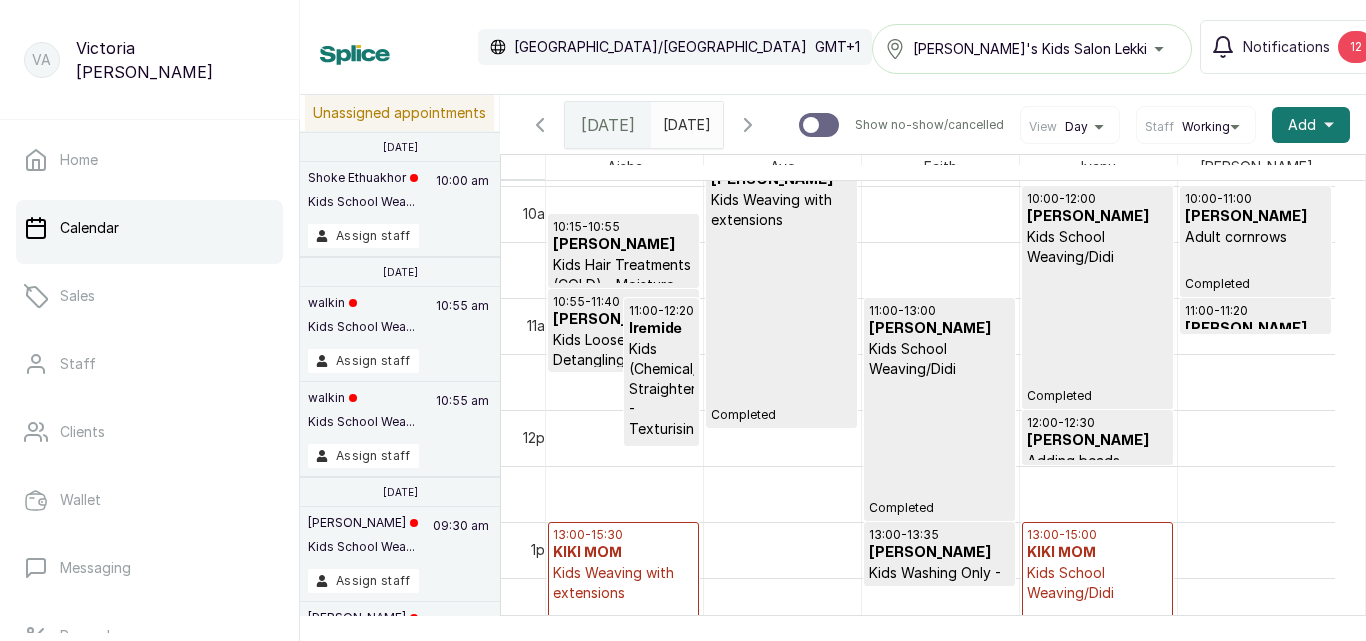 scroll, scrollTop: 1367, scrollLeft: 0, axis: vertical 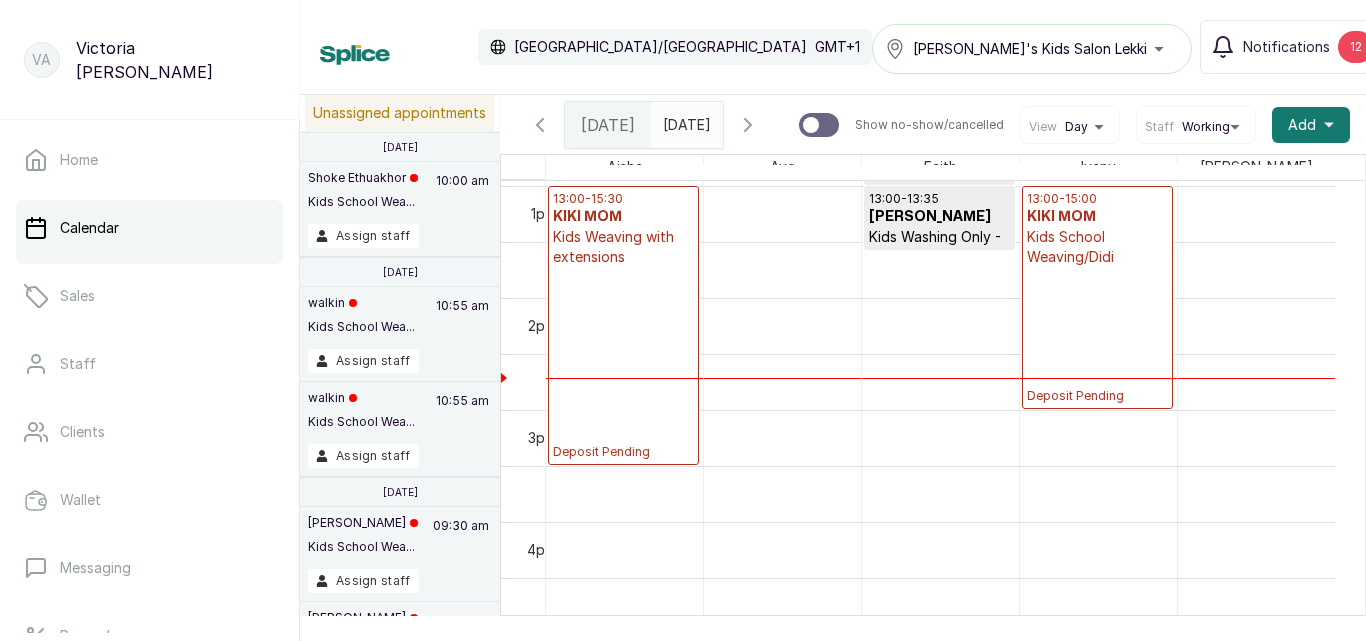 click on "13:00  -  15:00 KIKI MOM Kids School Weaving/Didi Deposit Pending" at bounding box center [1097, 297] 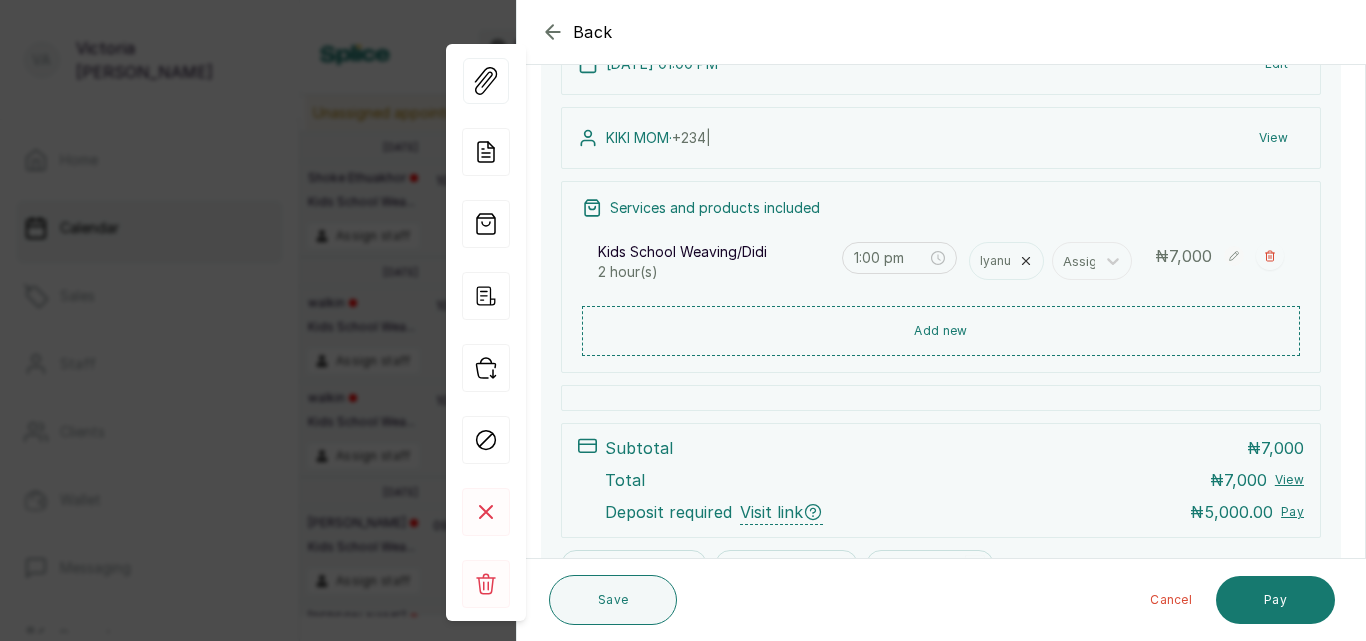 scroll, scrollTop: 193, scrollLeft: 0, axis: vertical 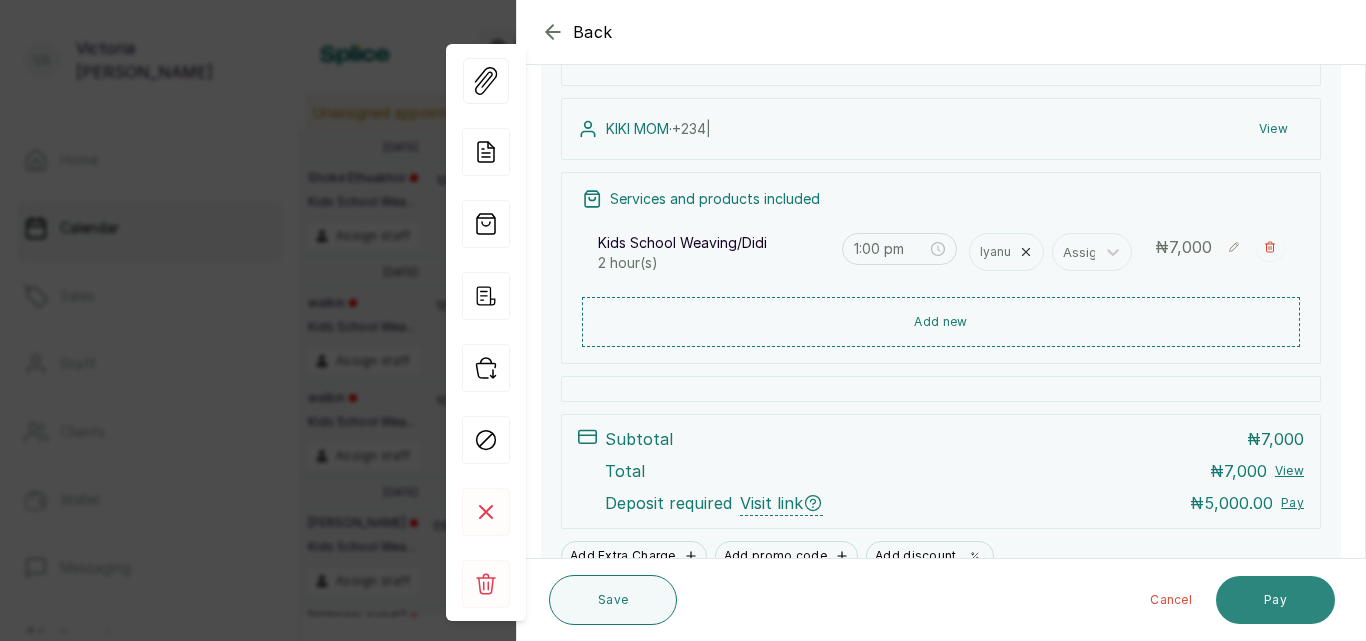 click on "Pay" at bounding box center (1275, 600) 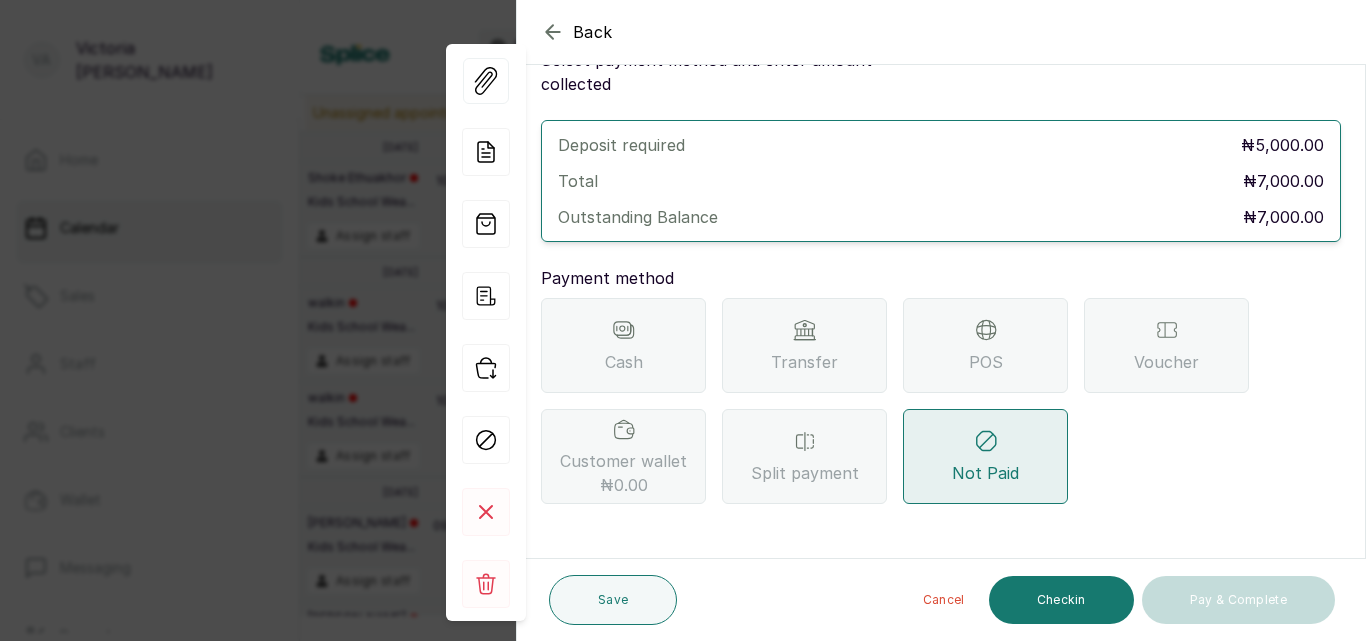 scroll, scrollTop: 57, scrollLeft: 0, axis: vertical 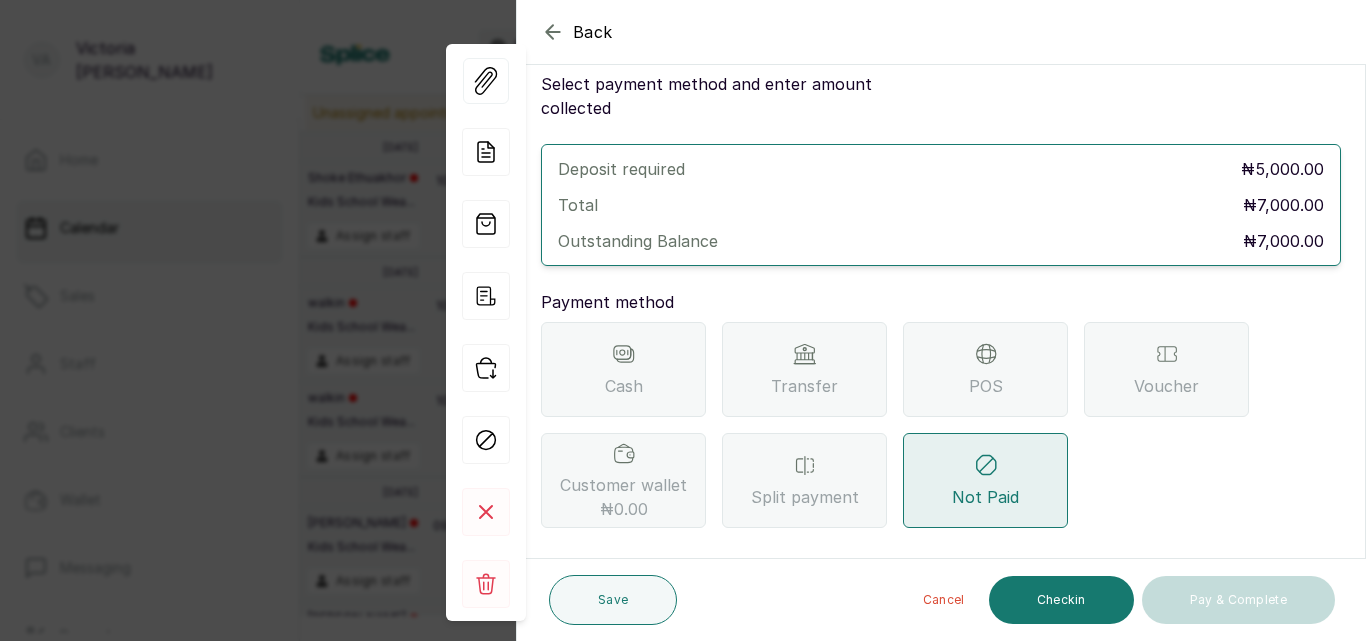 click 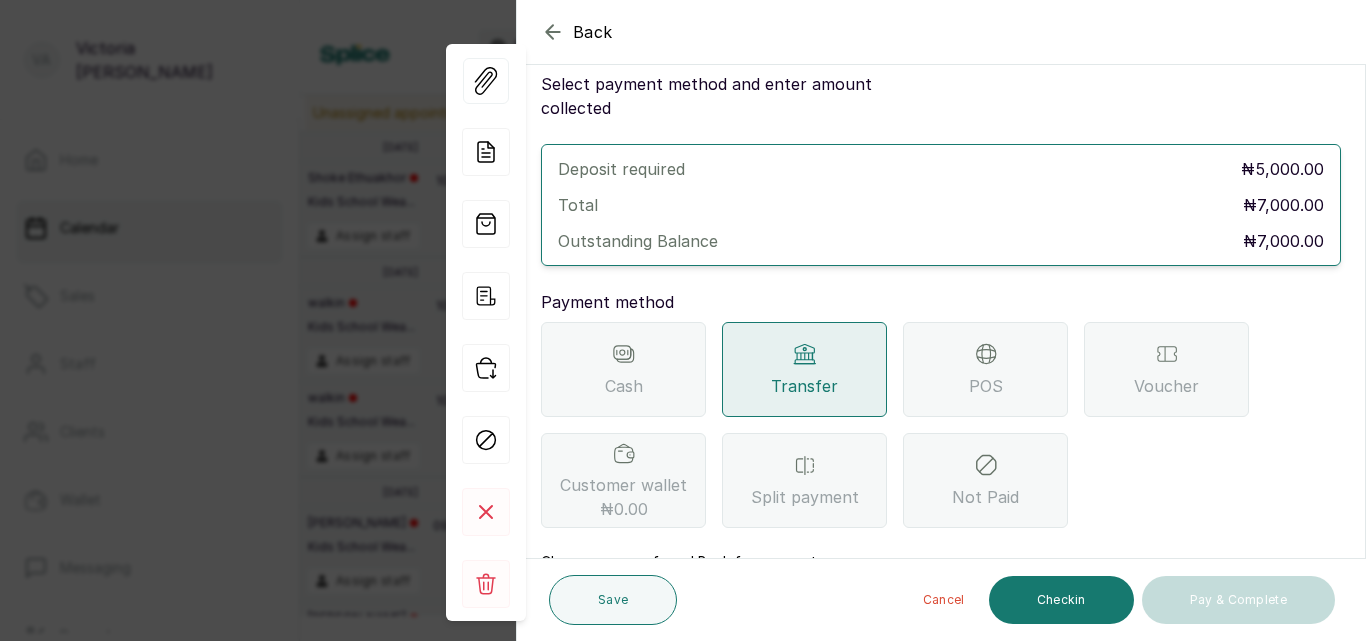 scroll, scrollTop: 193, scrollLeft: 0, axis: vertical 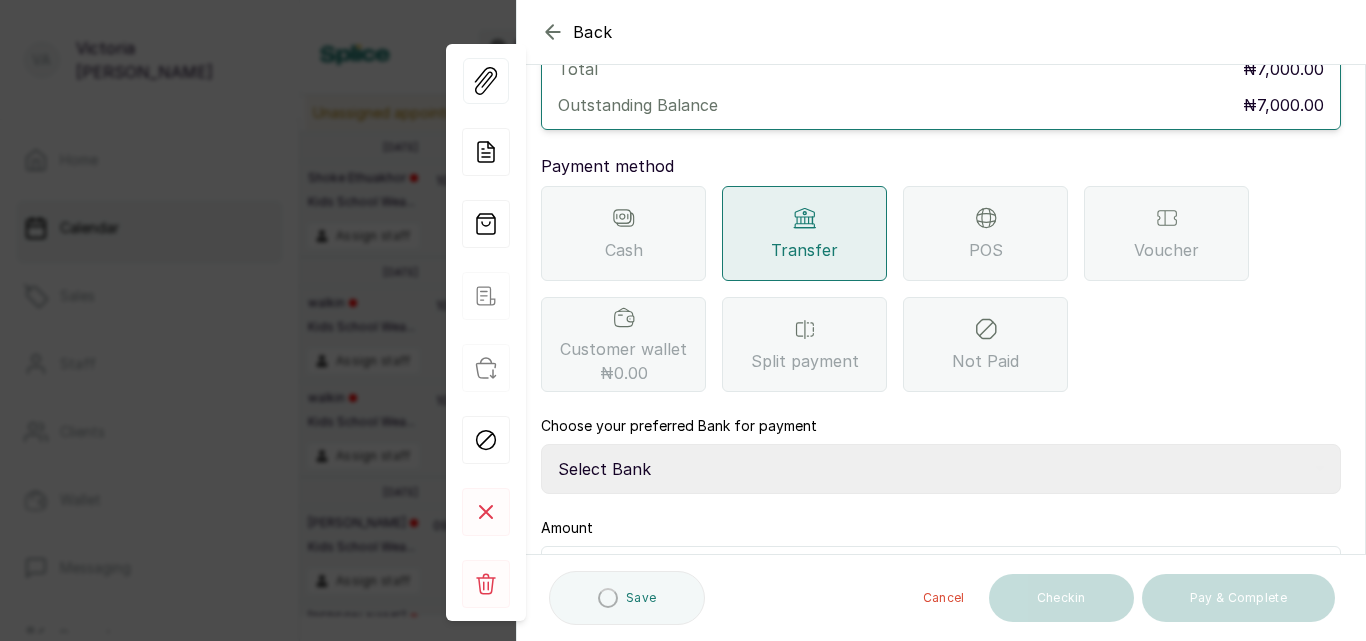 click on "Select Bank CANARY YELLOW Moniepoint MFB CANARY YELLOW Sparkle Microfinance Bank" at bounding box center [941, 469] 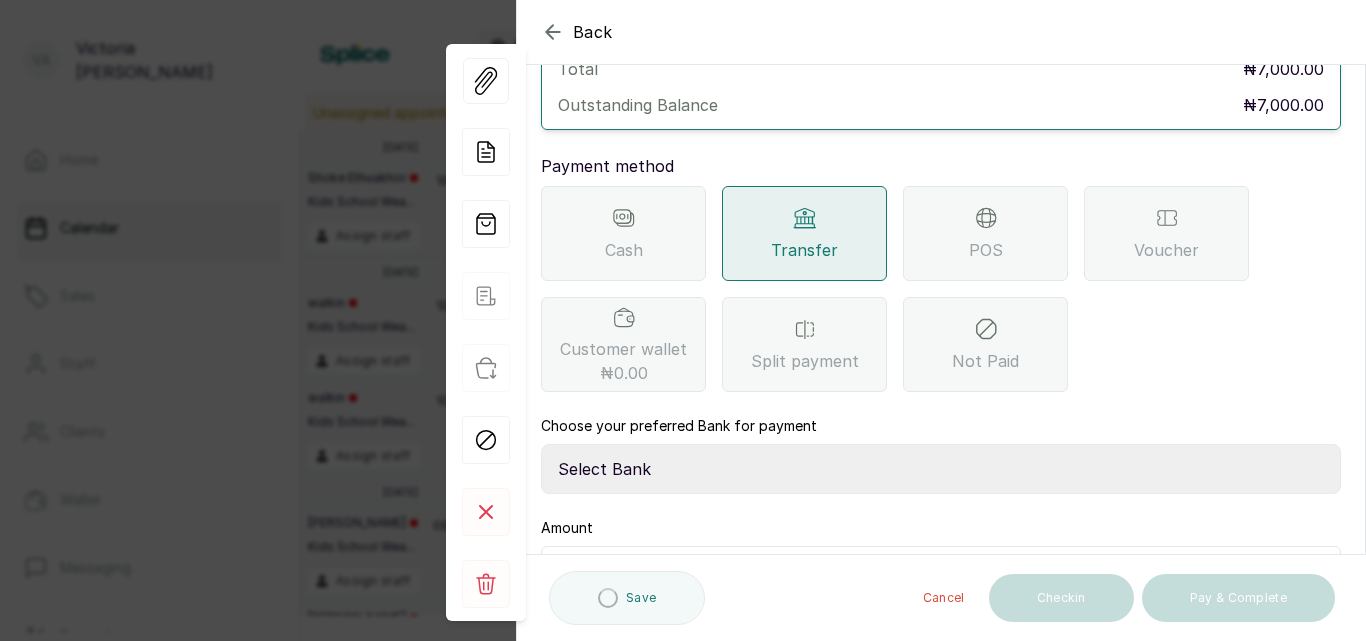 select on "a0df1ee2-db04-4e2a-8640-932656be21d6" 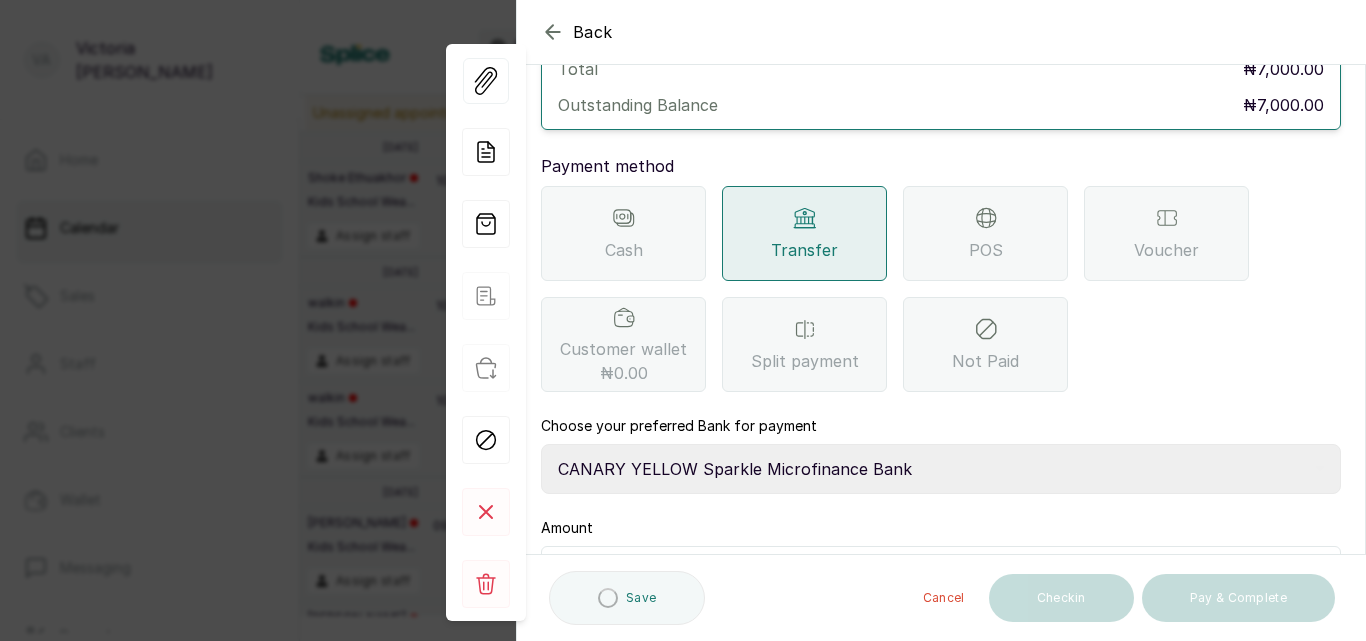 click on "Select Bank CANARY YELLOW Moniepoint MFB CANARY YELLOW Sparkle Microfinance Bank" at bounding box center (941, 469) 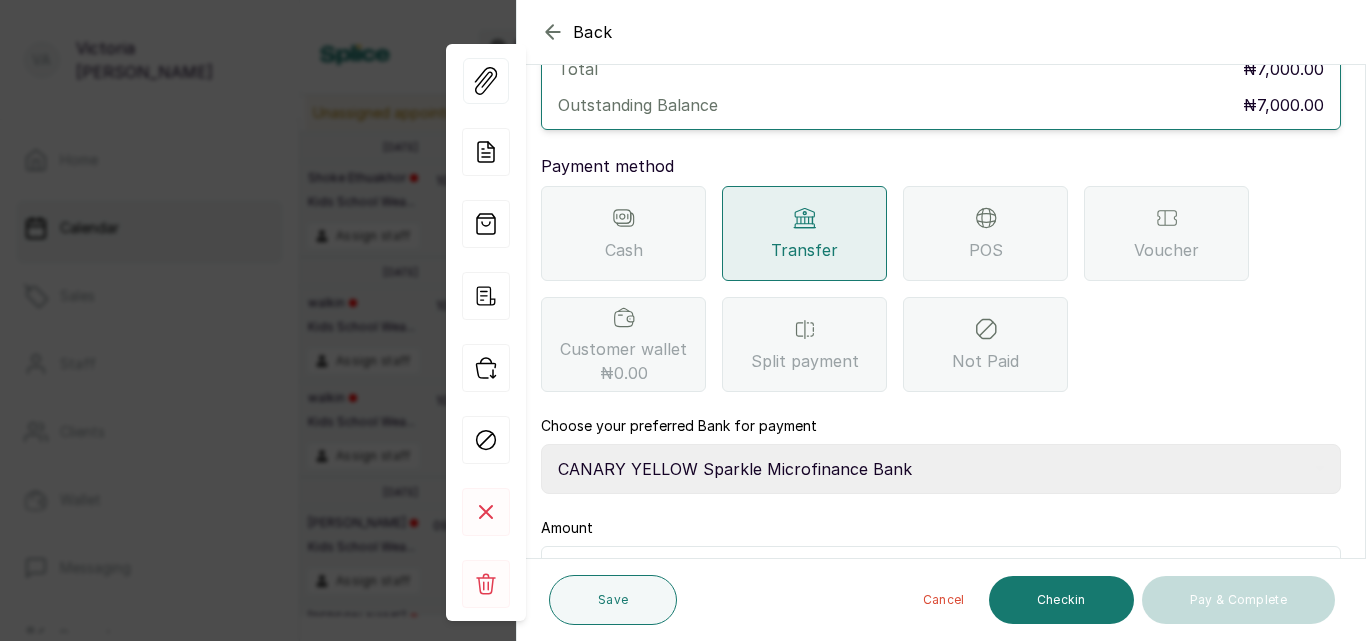 scroll, scrollTop: 297, scrollLeft: 0, axis: vertical 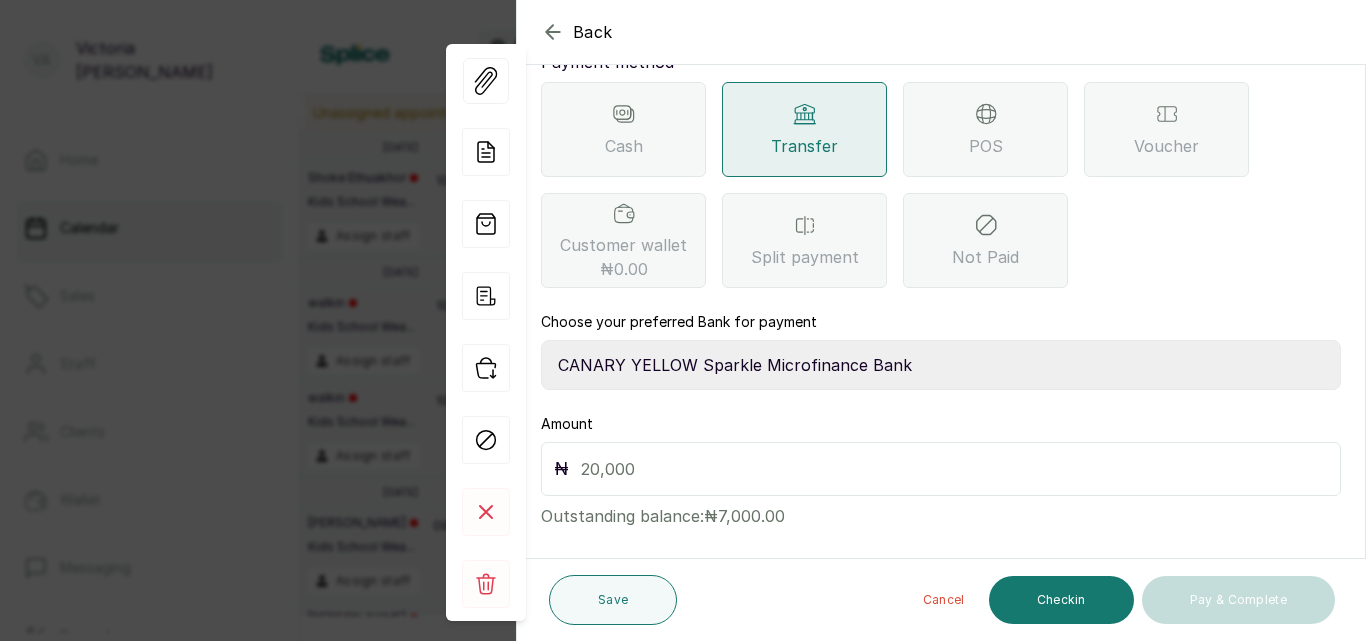 click at bounding box center (954, 469) 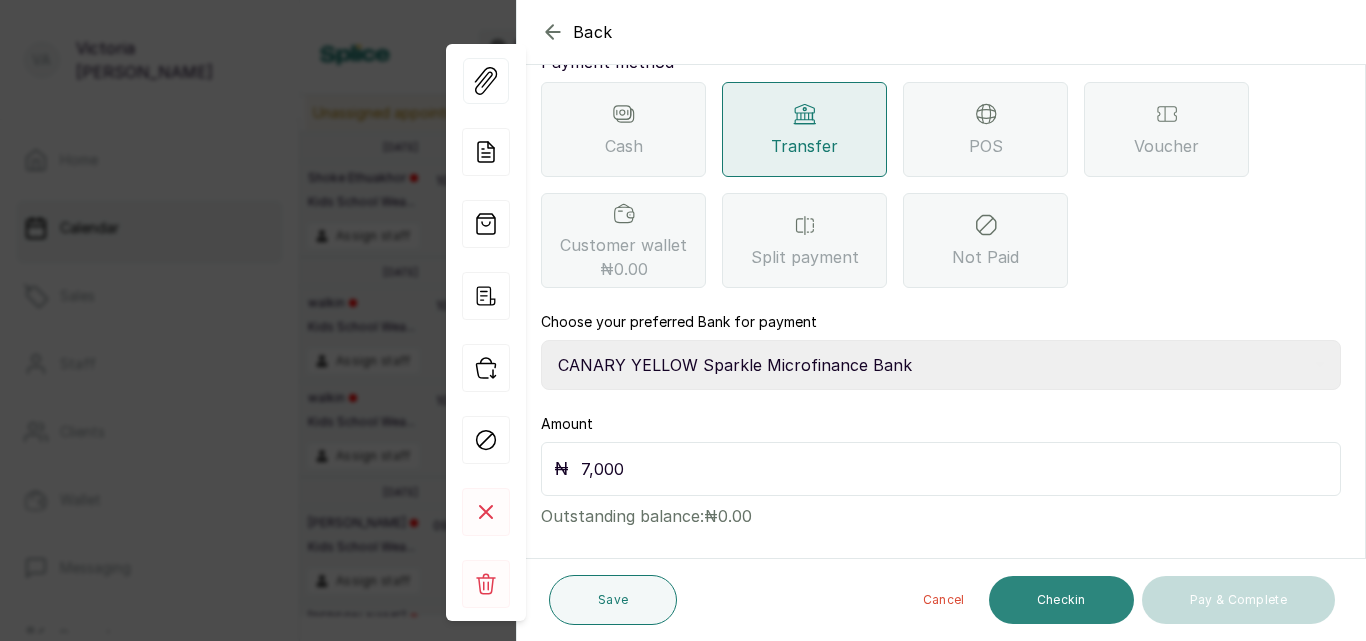 type on "7,000" 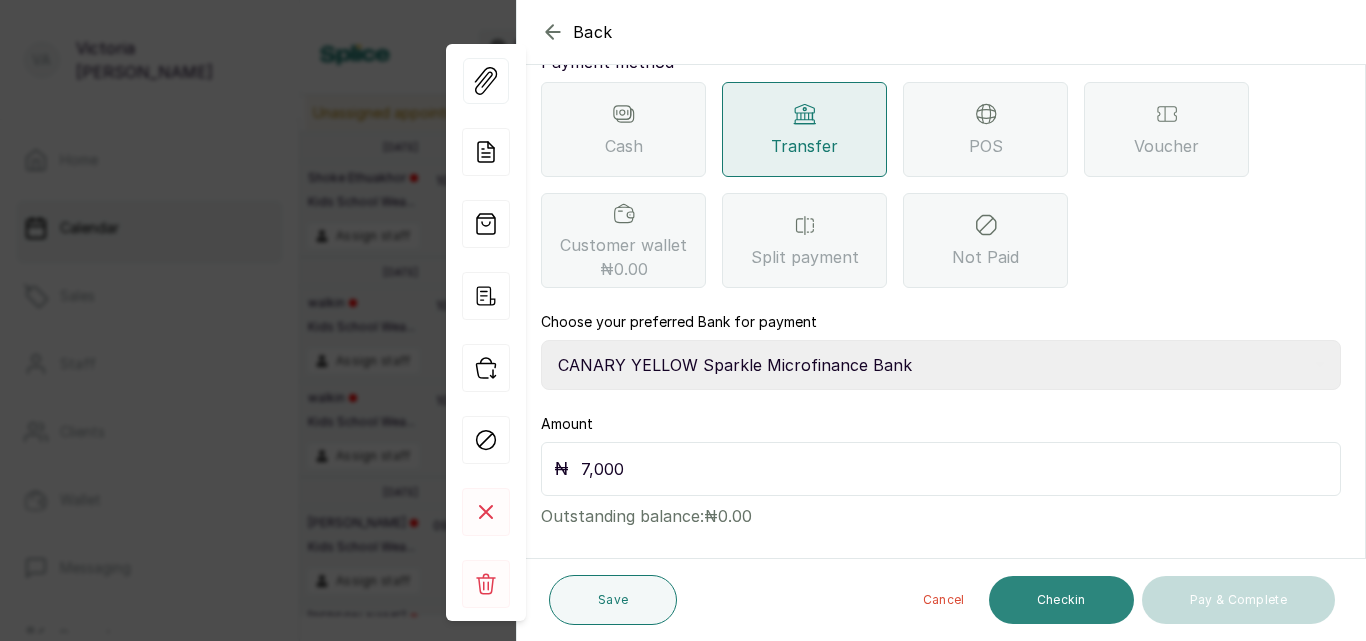 click on "Checkin" at bounding box center [1061, 600] 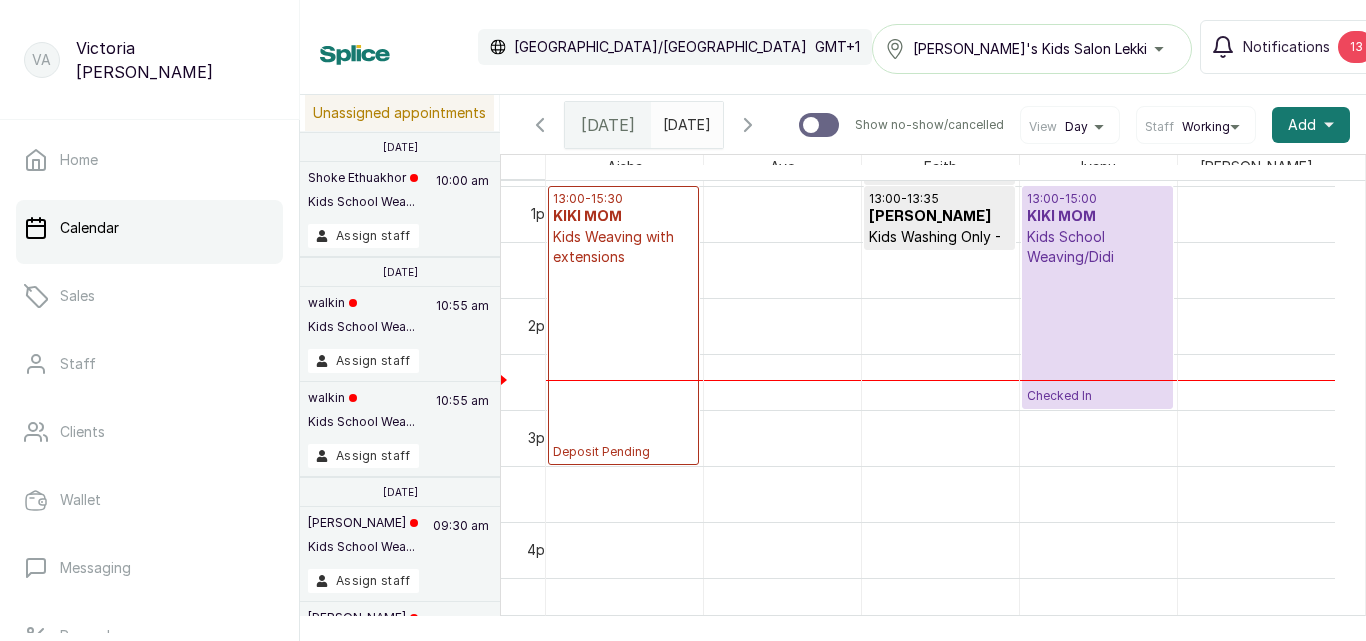 scroll, scrollTop: 1110, scrollLeft: 0, axis: vertical 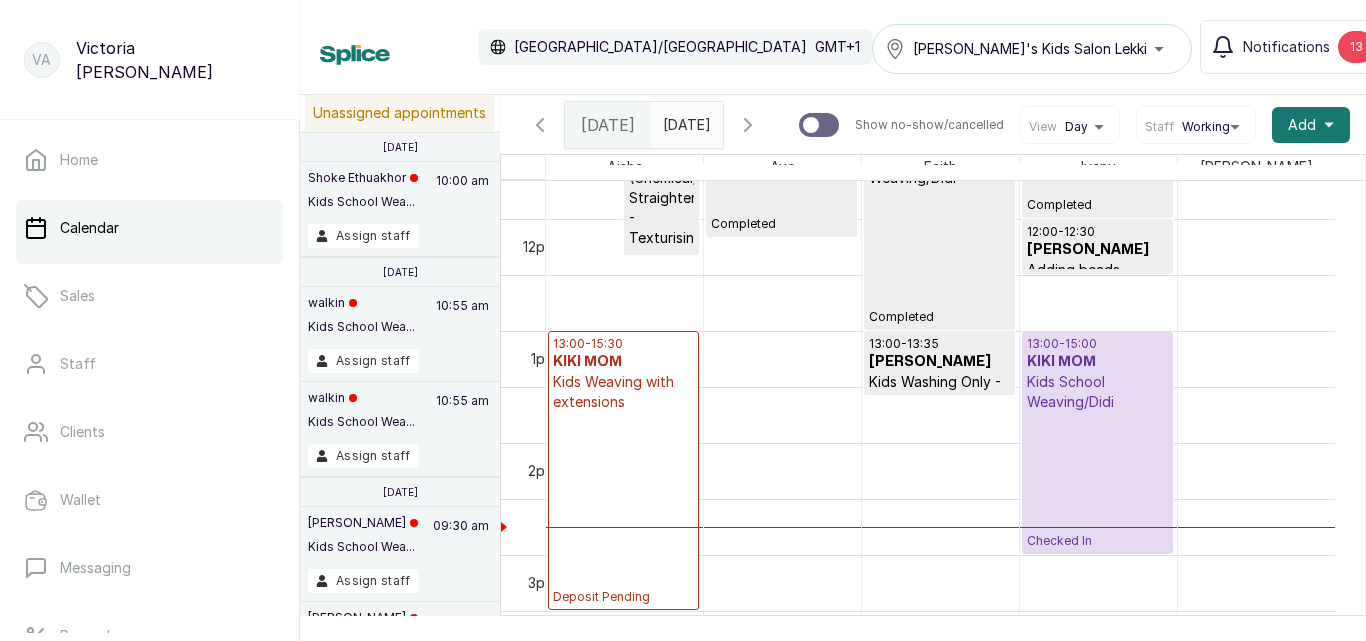 click on "Kids Weaving with extensions" at bounding box center (623, 392) 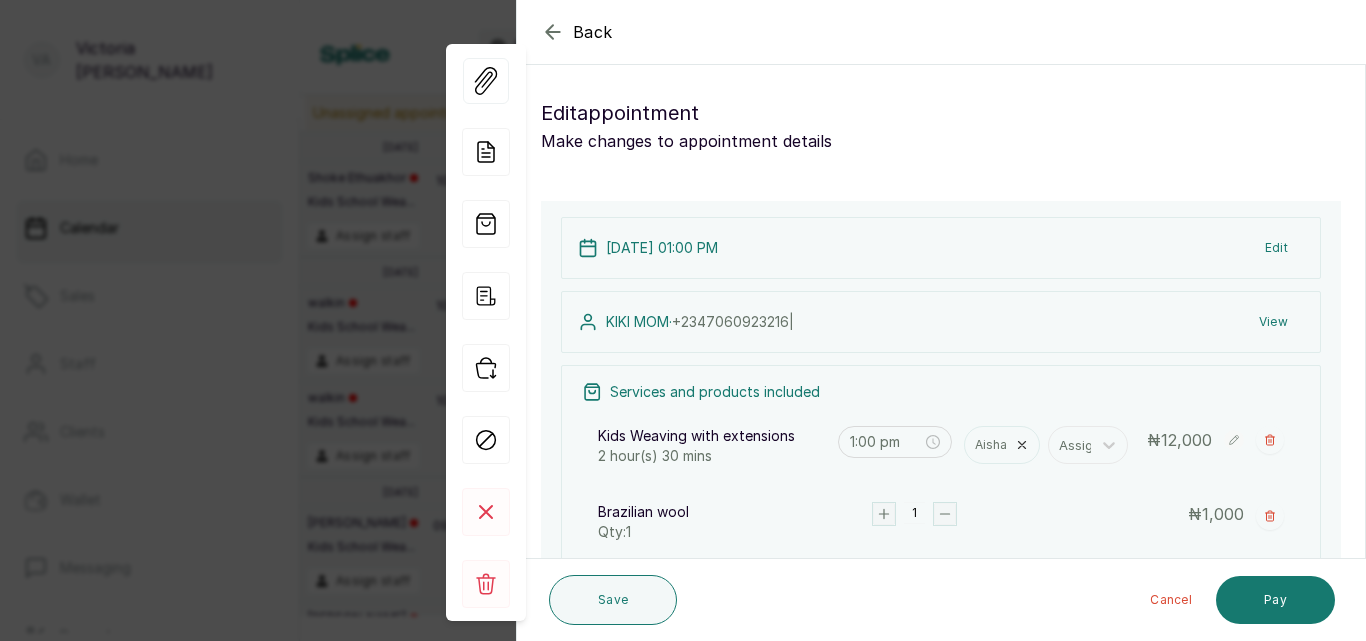 click on "Edit" at bounding box center [1276, 248] 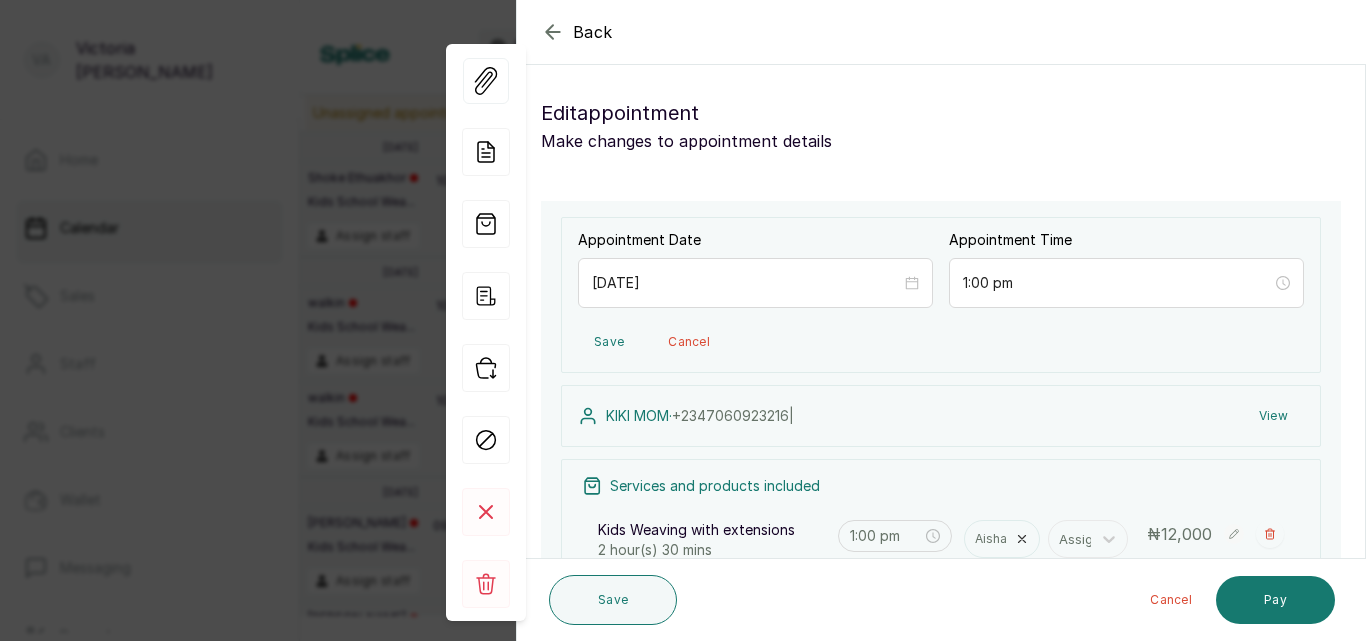 click on "View" at bounding box center (1273, 416) 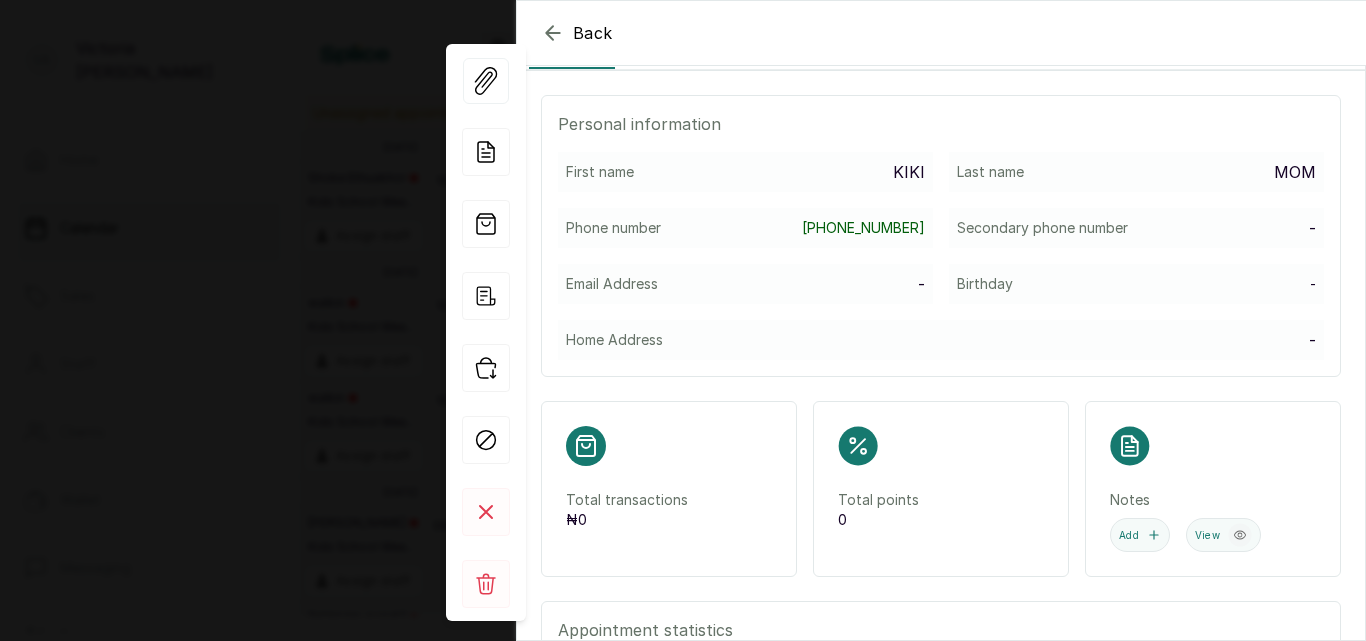 scroll, scrollTop: 183, scrollLeft: 0, axis: vertical 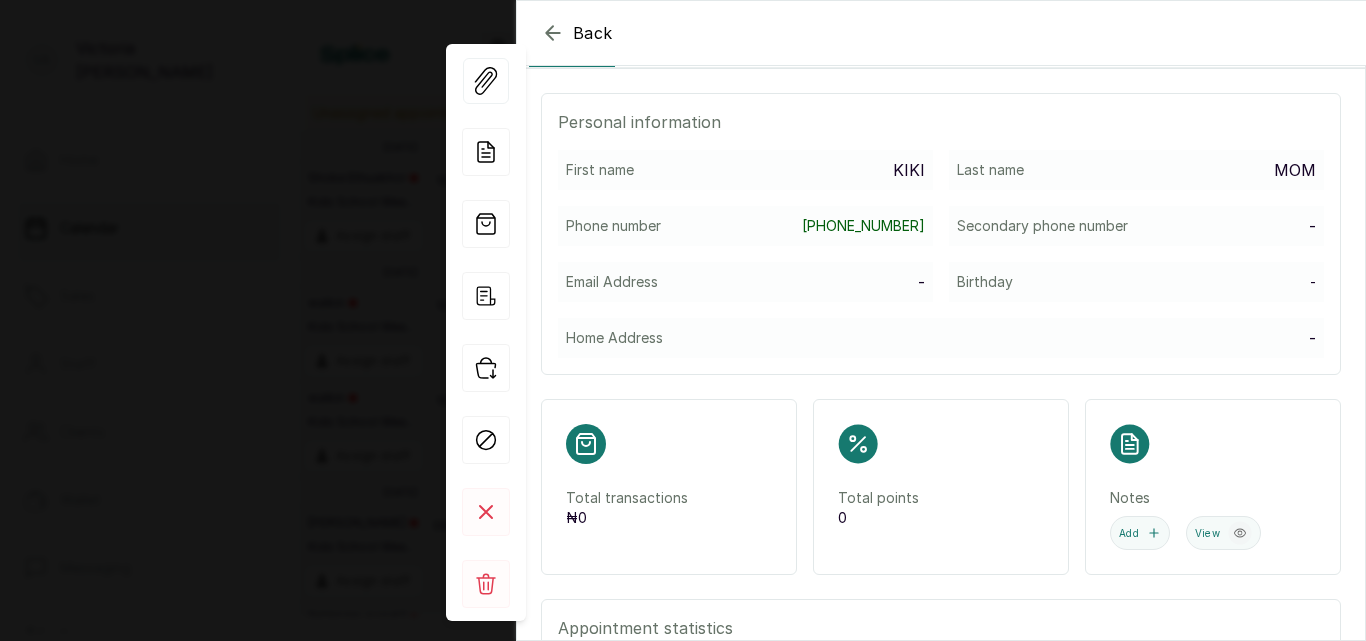 click on "Last name MOM" at bounding box center [1136, 170] 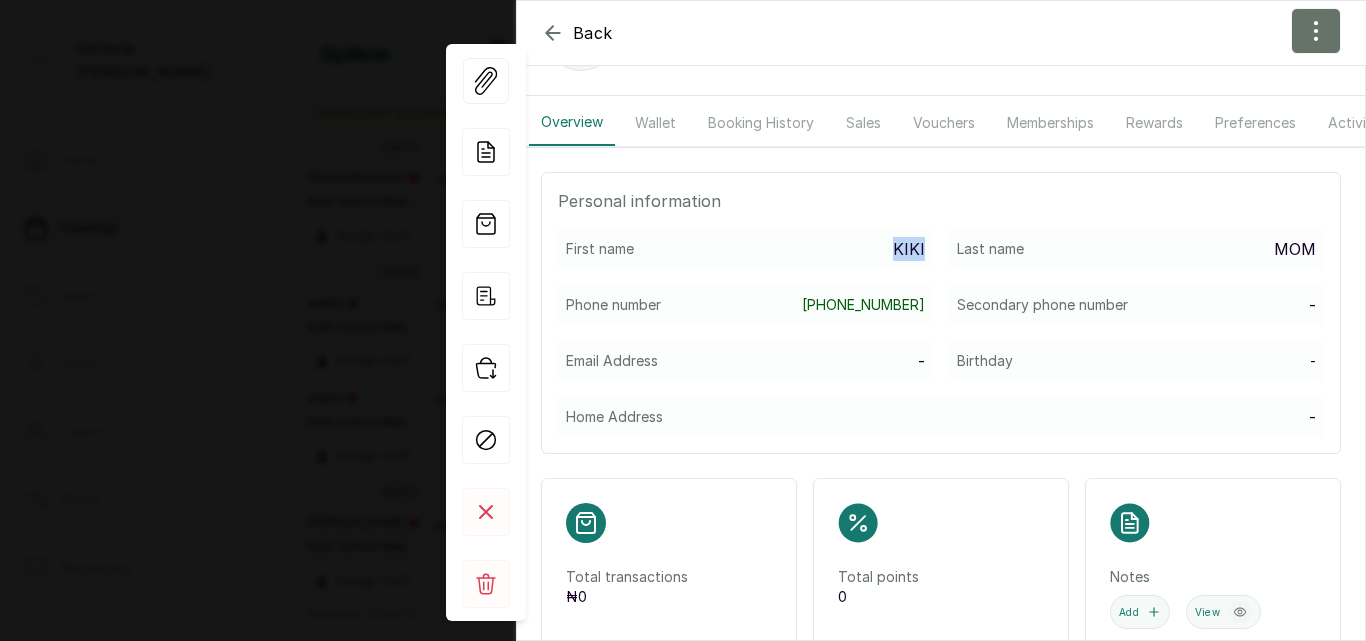 scroll, scrollTop: 280, scrollLeft: 0, axis: vertical 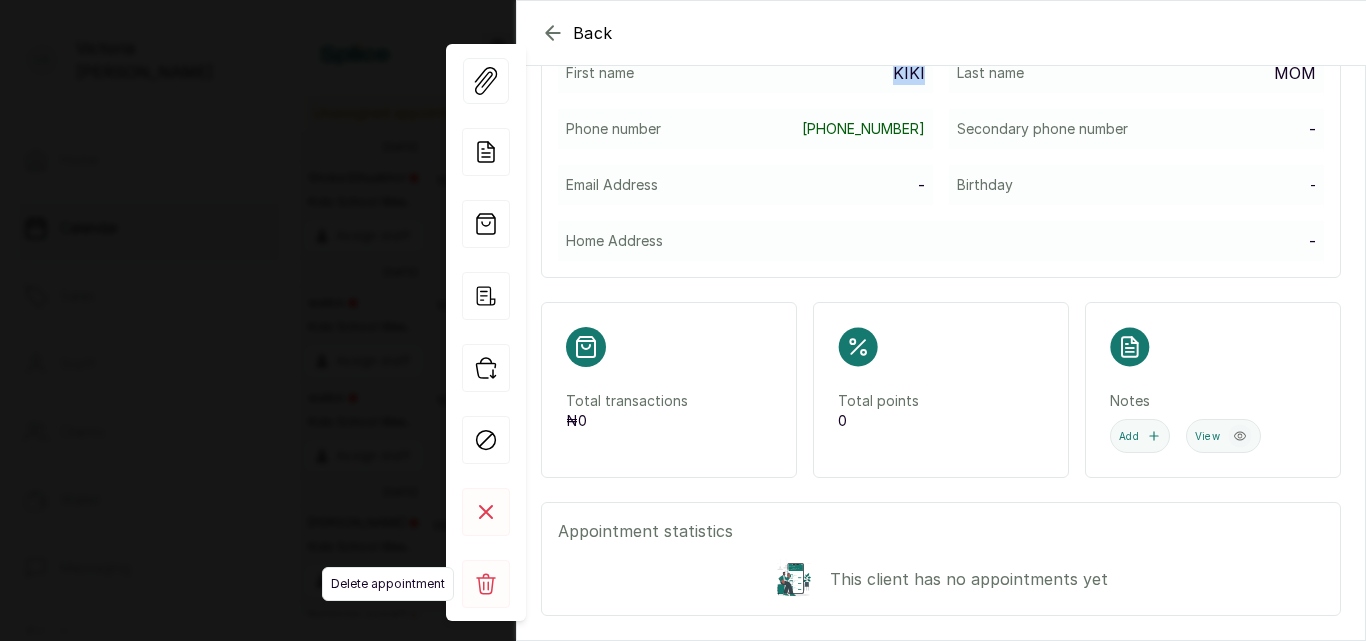 click 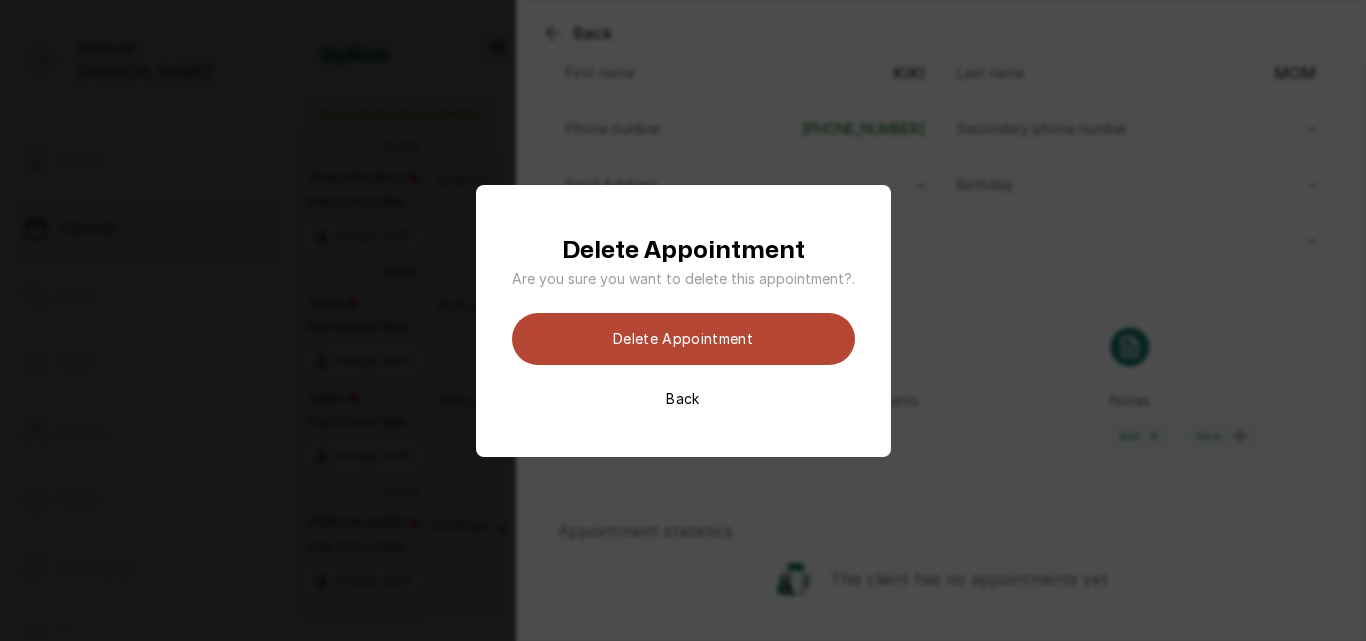 click on "Delete appointment" at bounding box center [683, 339] 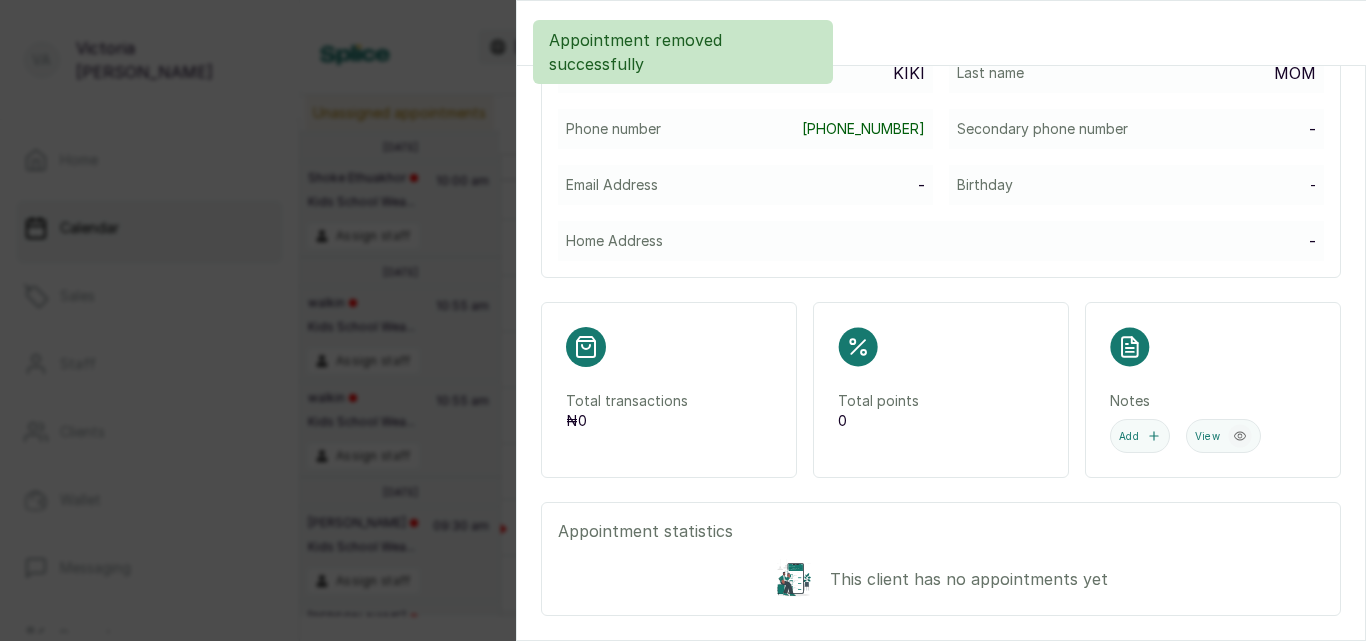 scroll, scrollTop: 673, scrollLeft: 0, axis: vertical 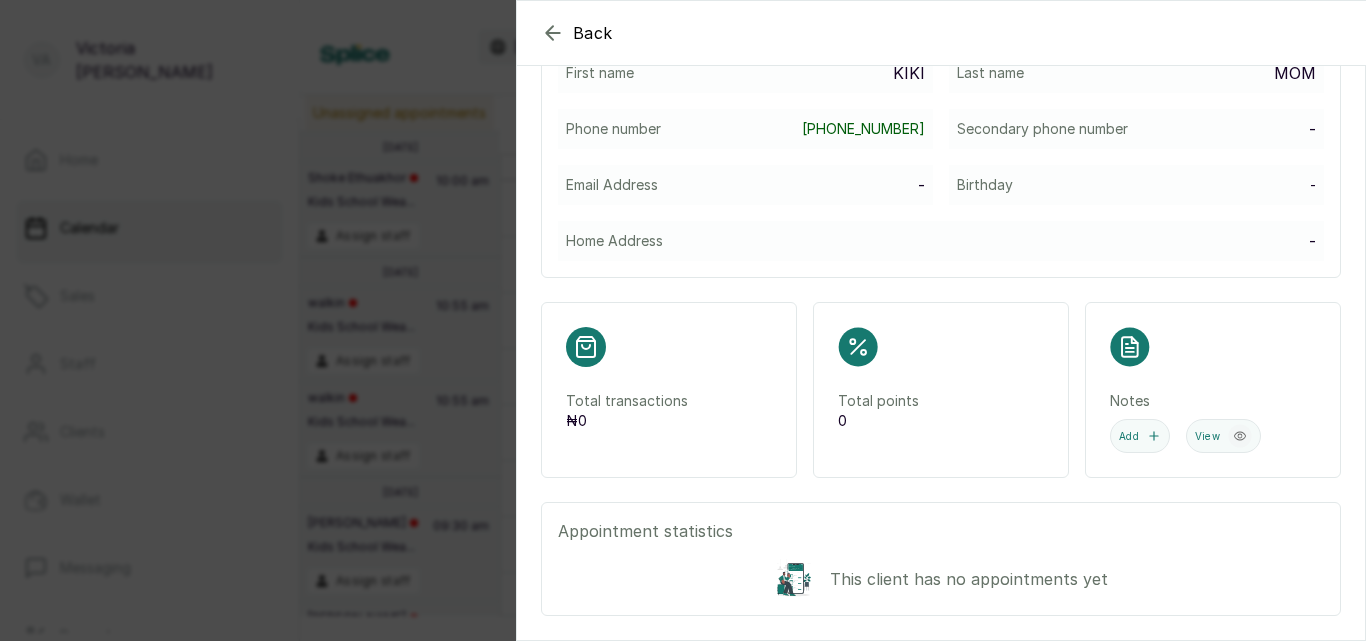 click 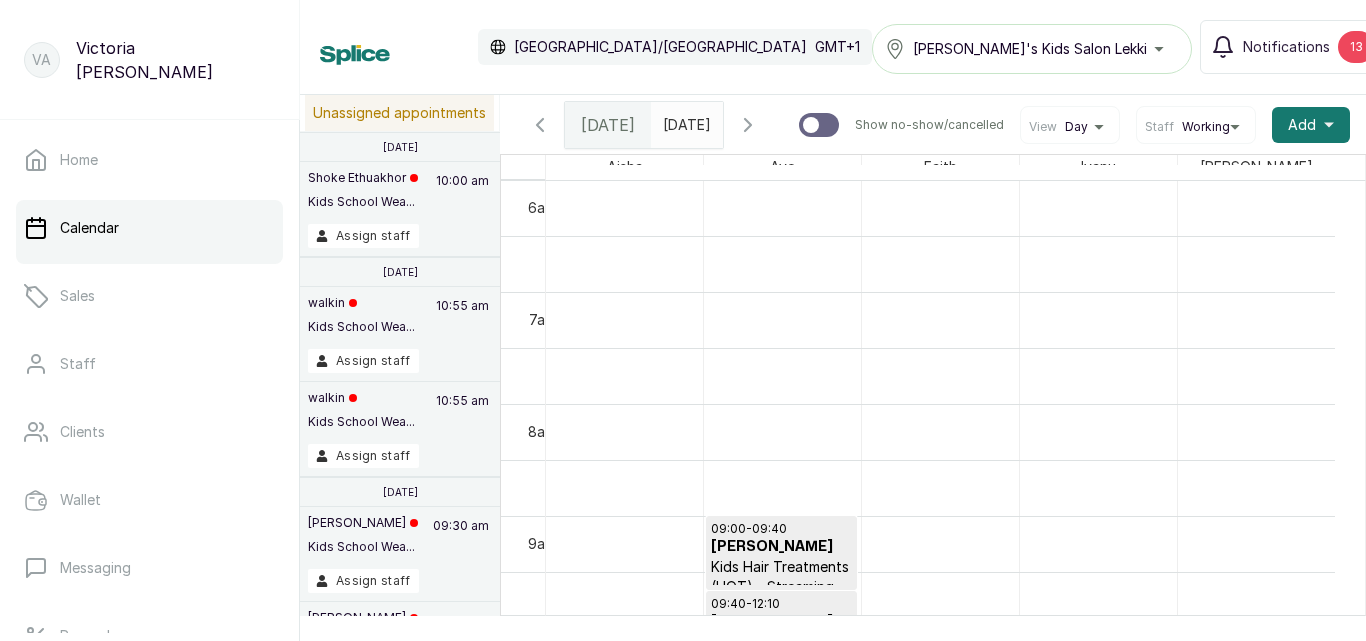 scroll, scrollTop: 773, scrollLeft: 0, axis: vertical 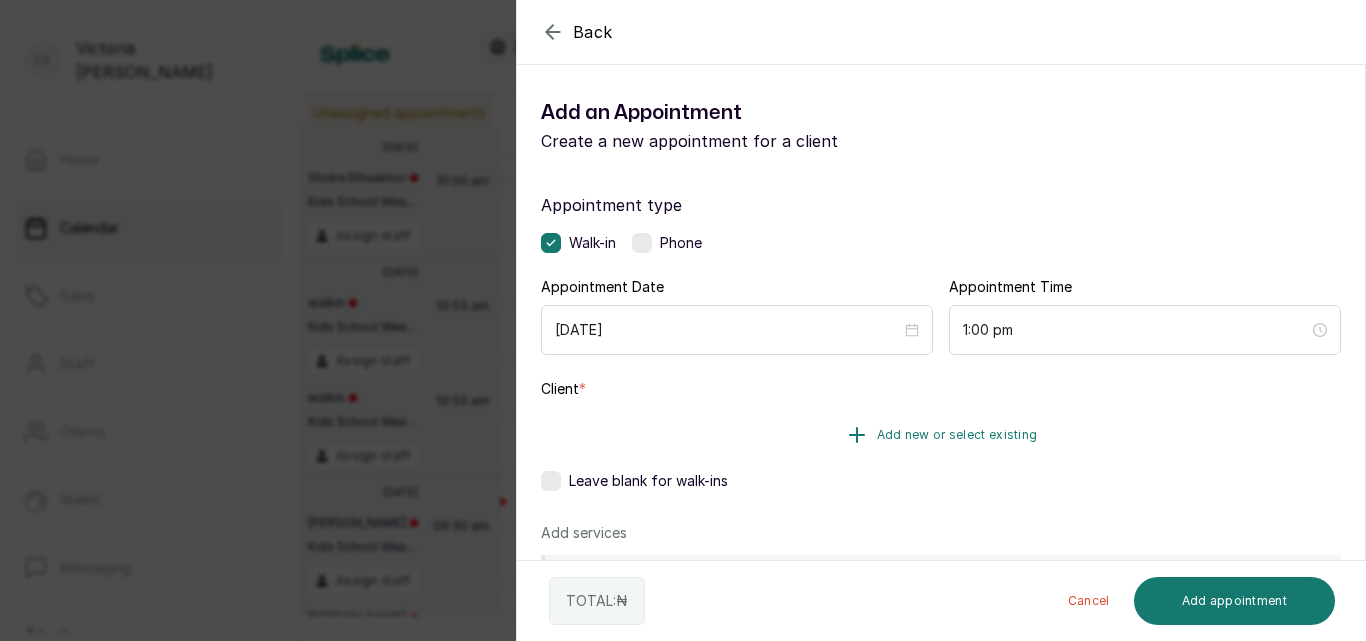 click on "Add new or select existing" at bounding box center (957, 435) 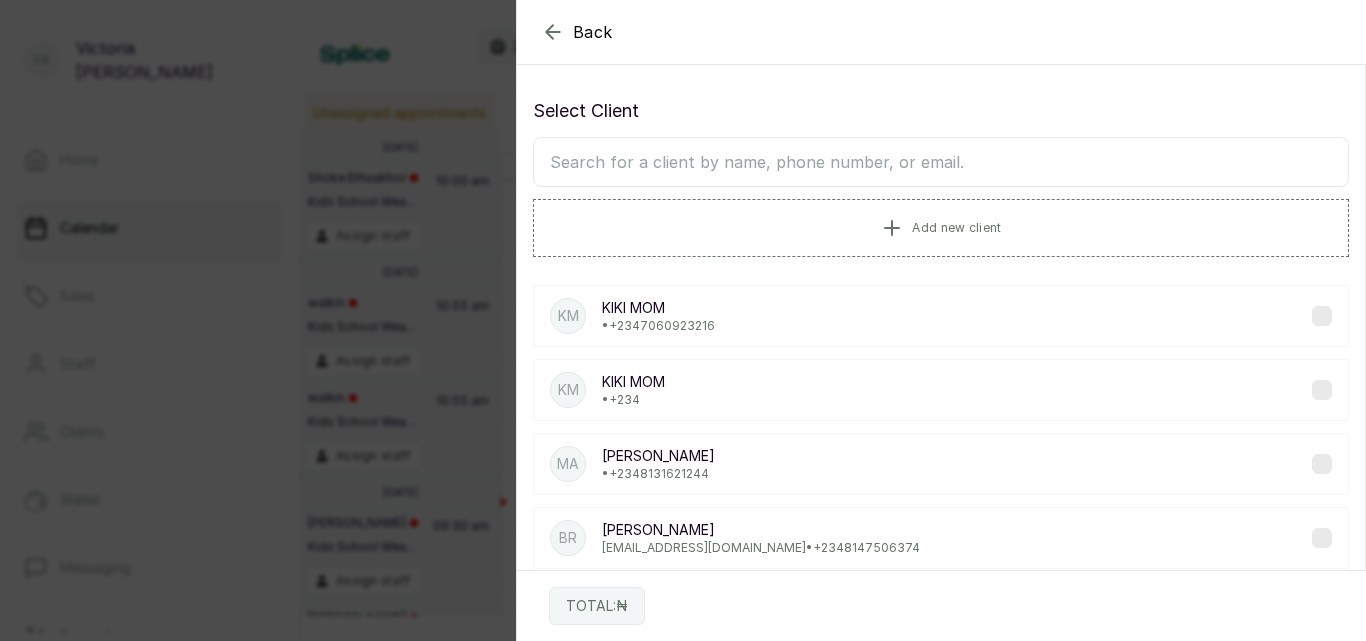 click at bounding box center (941, 162) 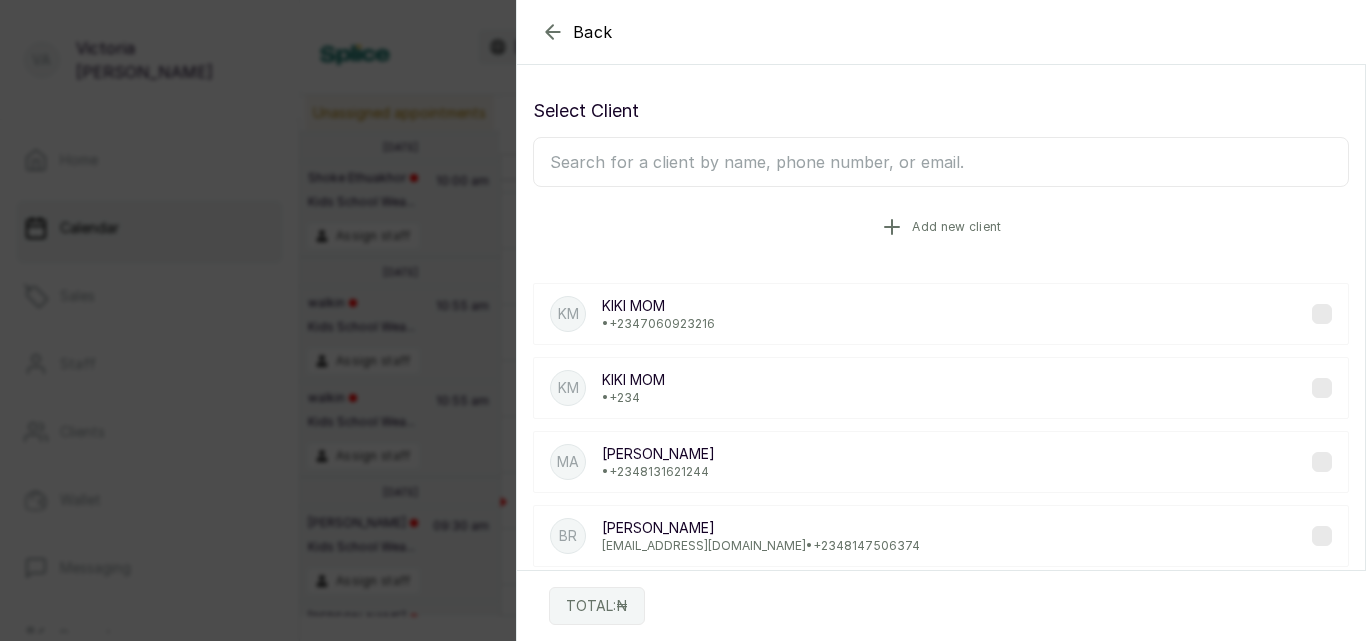 click on "Add new client" at bounding box center [956, 227] 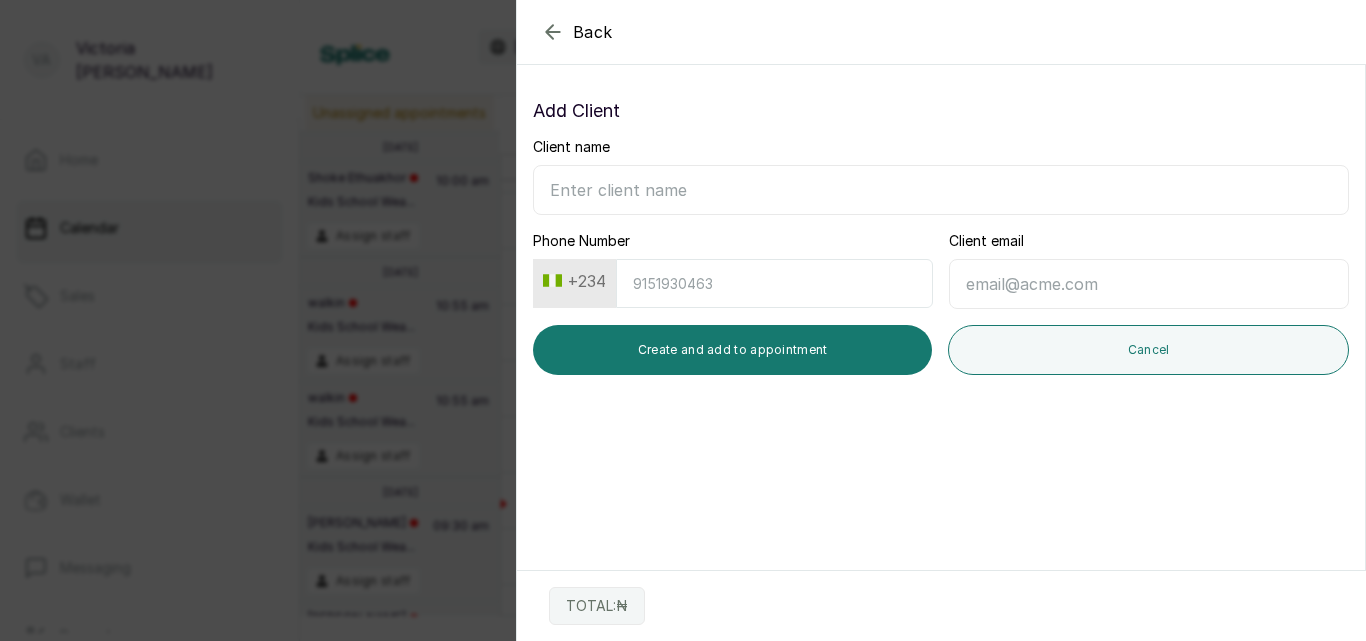 click on "Client name" at bounding box center (941, 190) 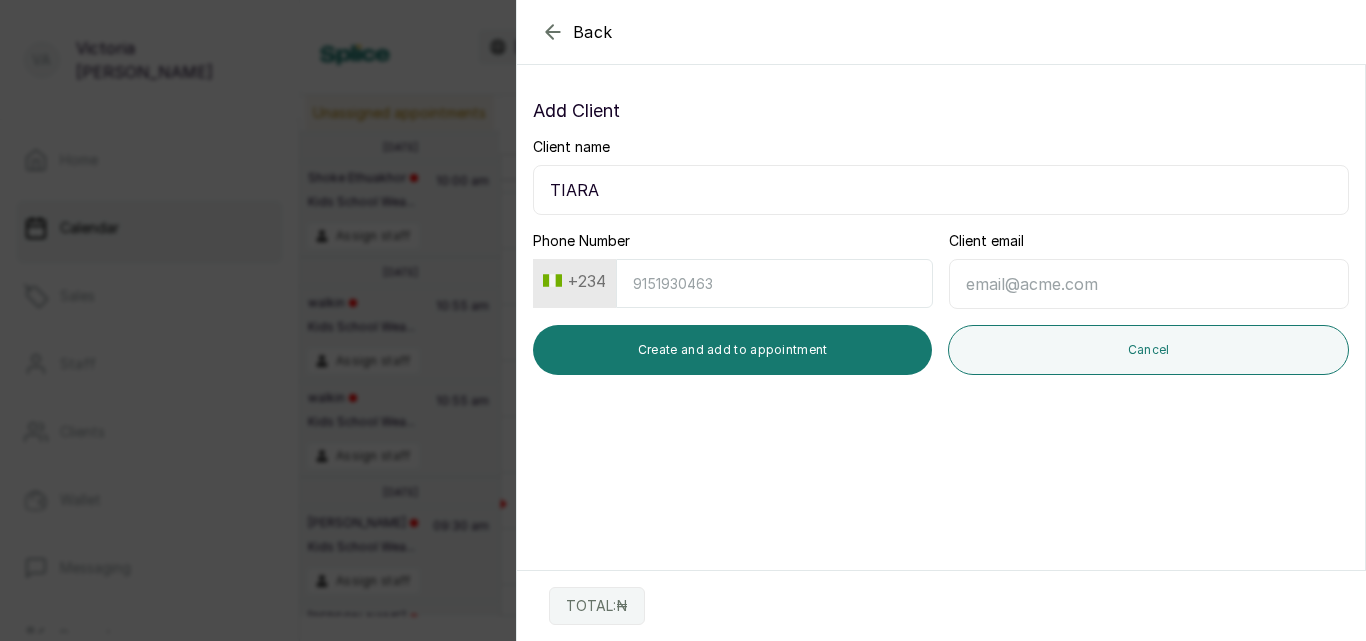 type on "TIARA" 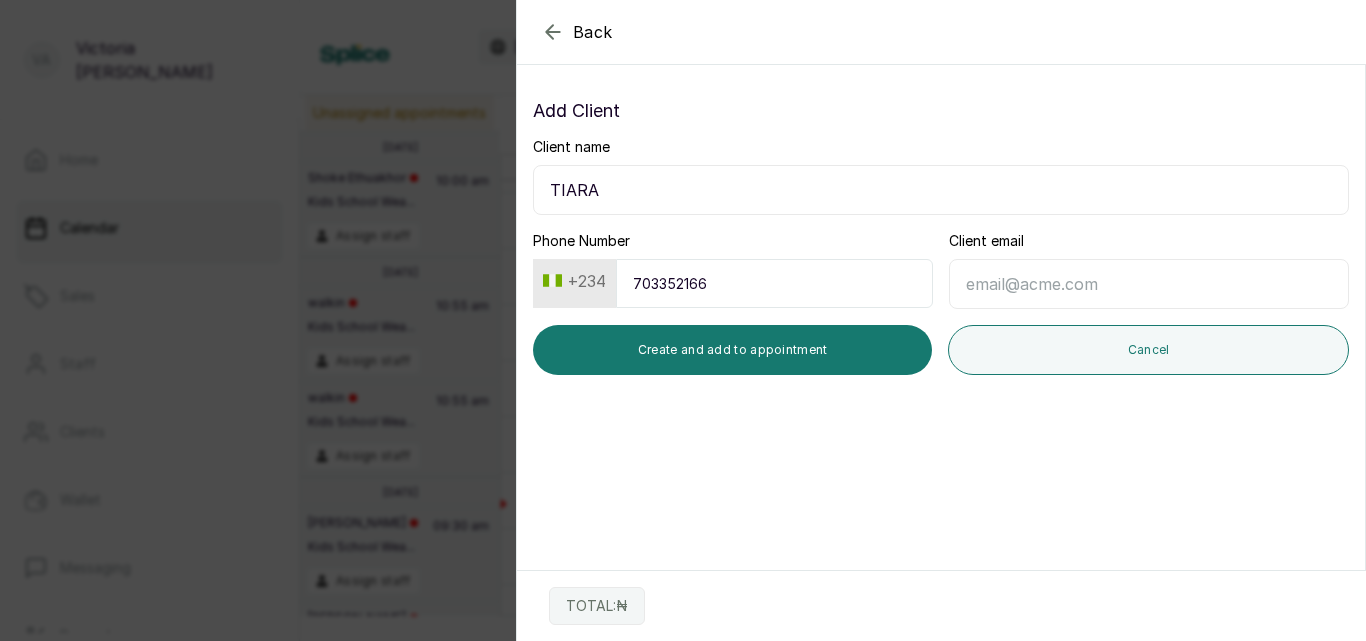 type on "7033521662" 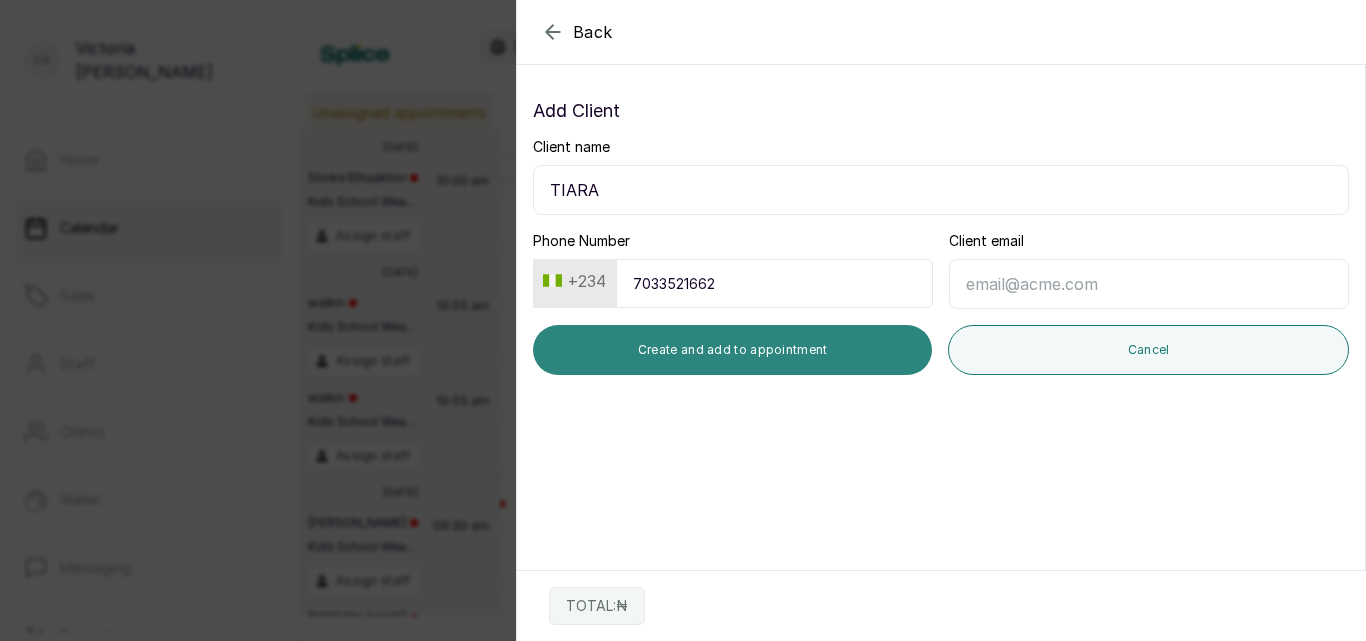 click on "Create and add to appointment" at bounding box center (732, 350) 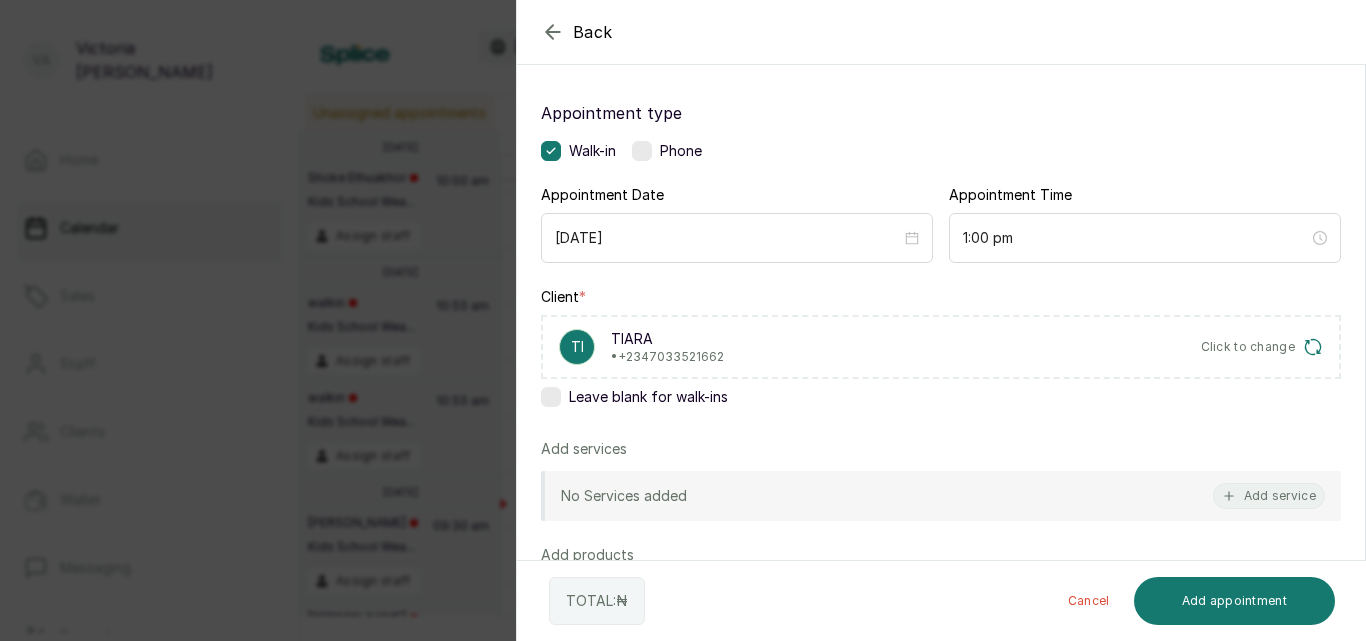 scroll, scrollTop: 95, scrollLeft: 0, axis: vertical 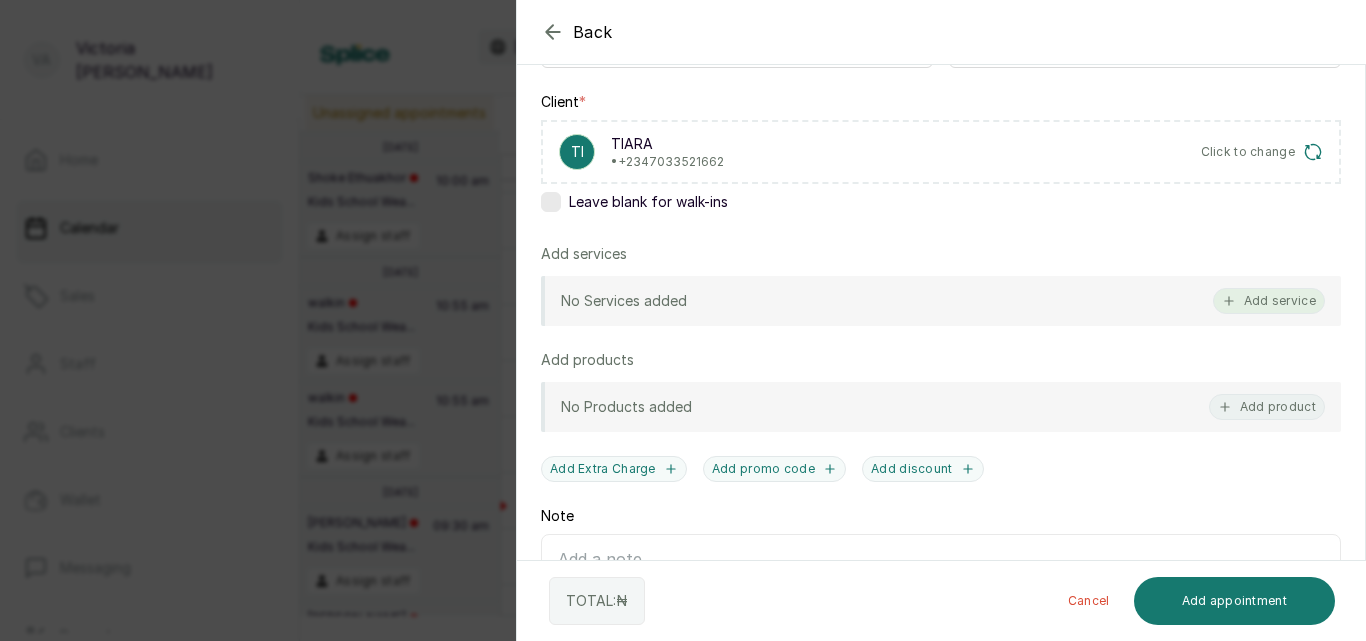 click on "Add service" at bounding box center [1269, 301] 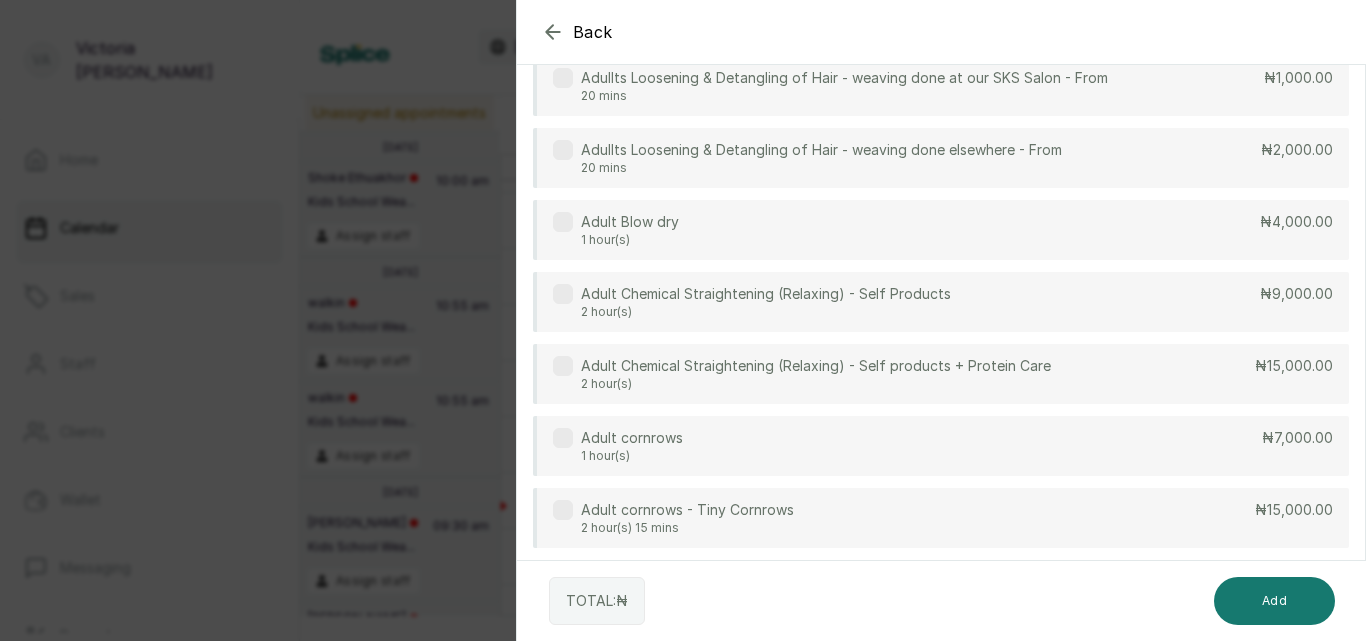 scroll, scrollTop: 80, scrollLeft: 0, axis: vertical 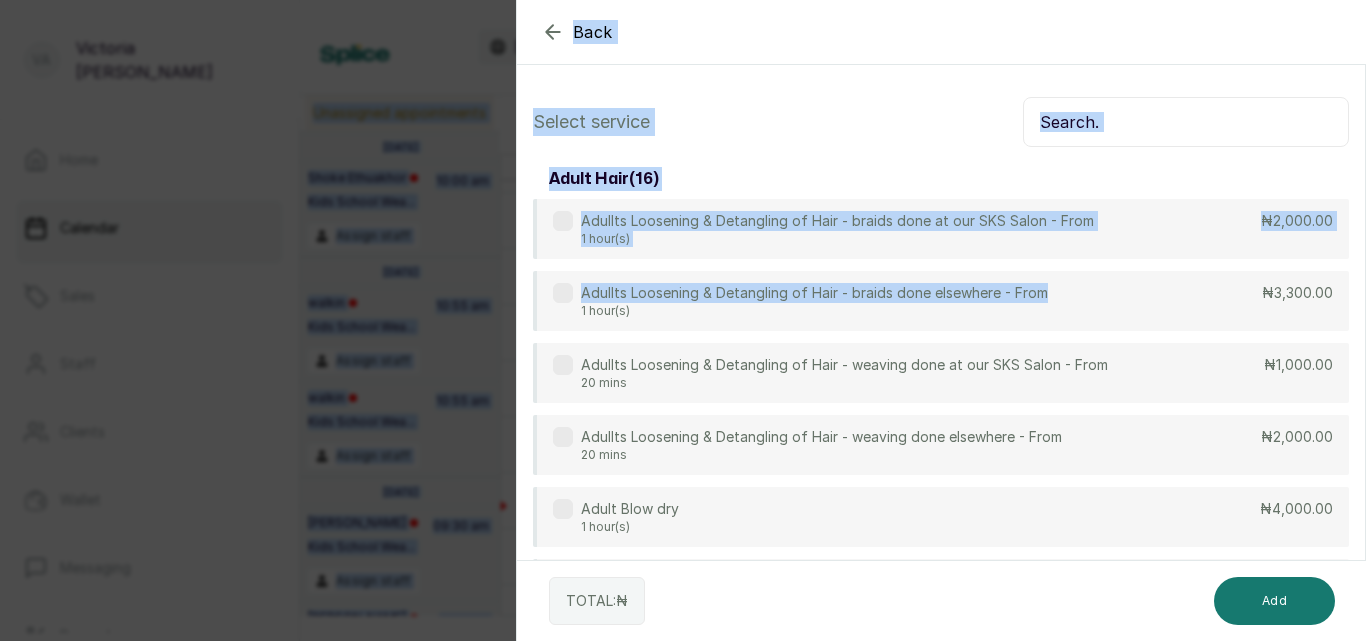 drag, startPoint x: 1056, startPoint y: 202, endPoint x: 1121, endPoint y: -87, distance: 296.2195 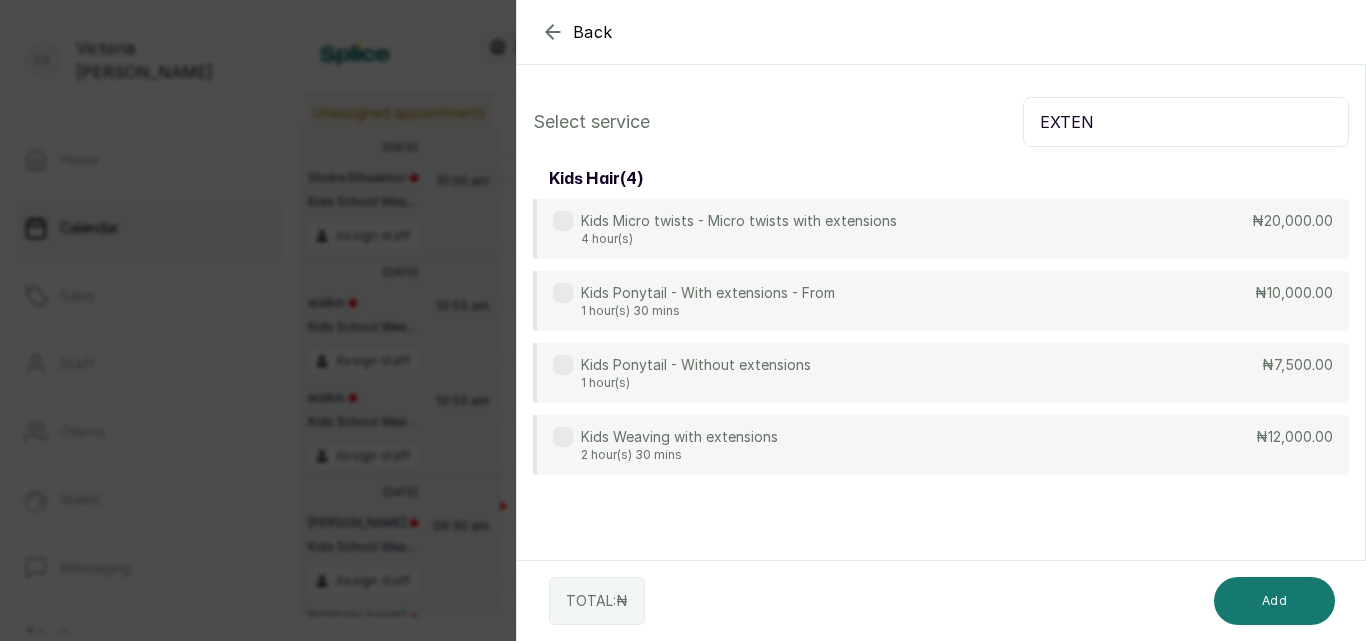 type on "EXTEN" 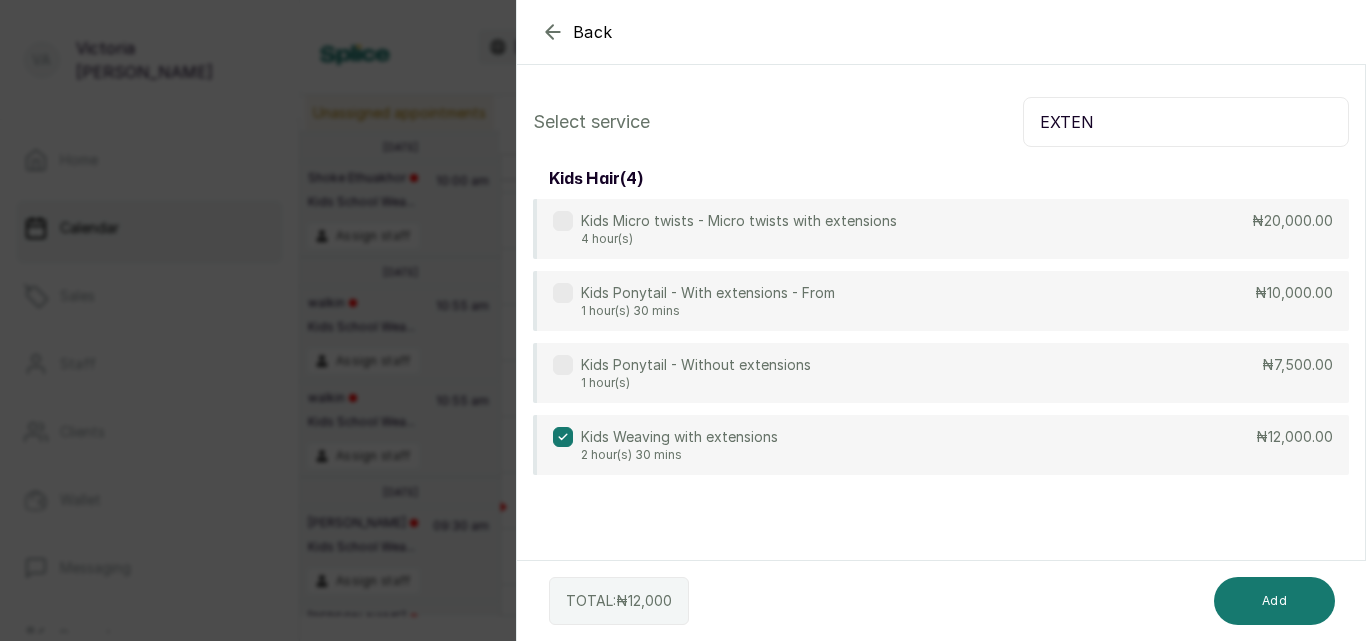 click on "Add" at bounding box center [1274, 601] 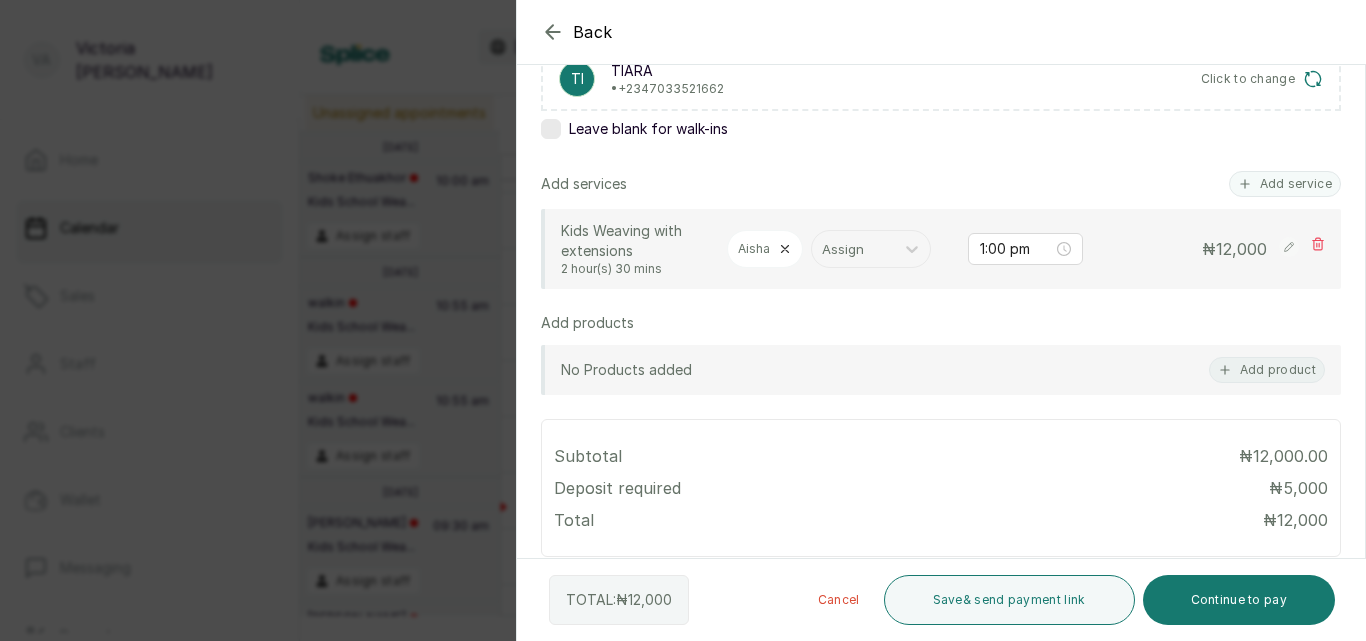 scroll, scrollTop: 378, scrollLeft: 0, axis: vertical 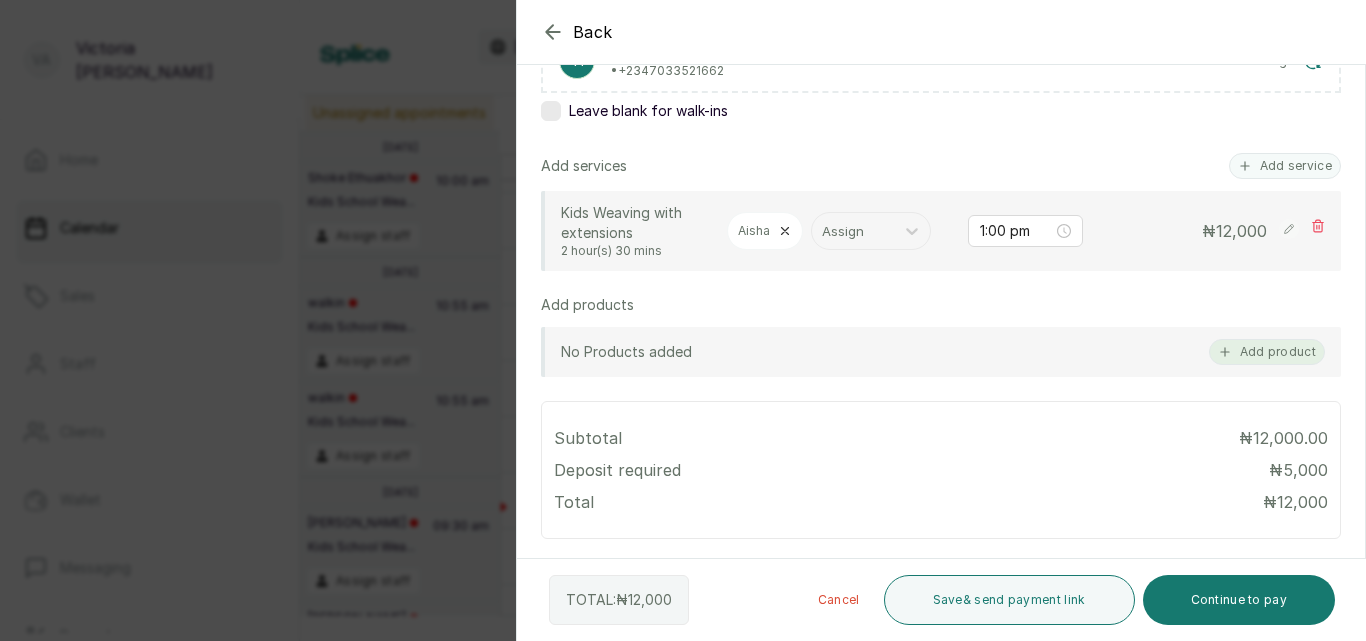 click on "Add product" at bounding box center (1267, 352) 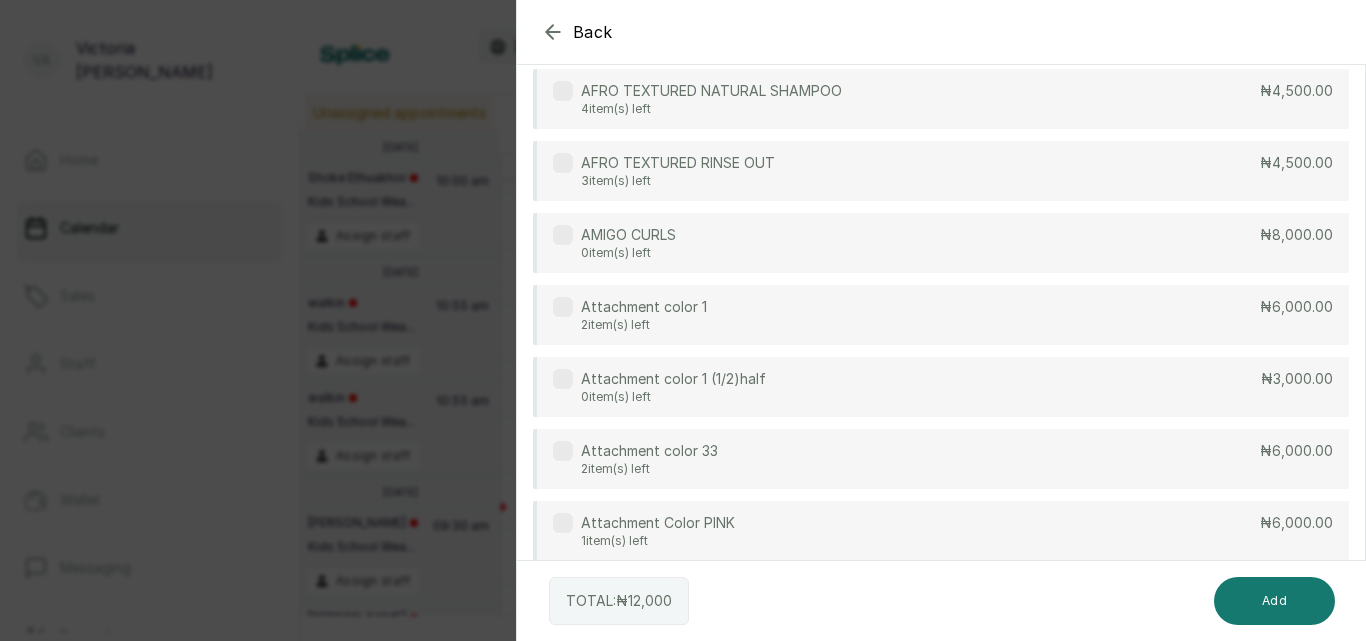 scroll, scrollTop: 290, scrollLeft: 0, axis: vertical 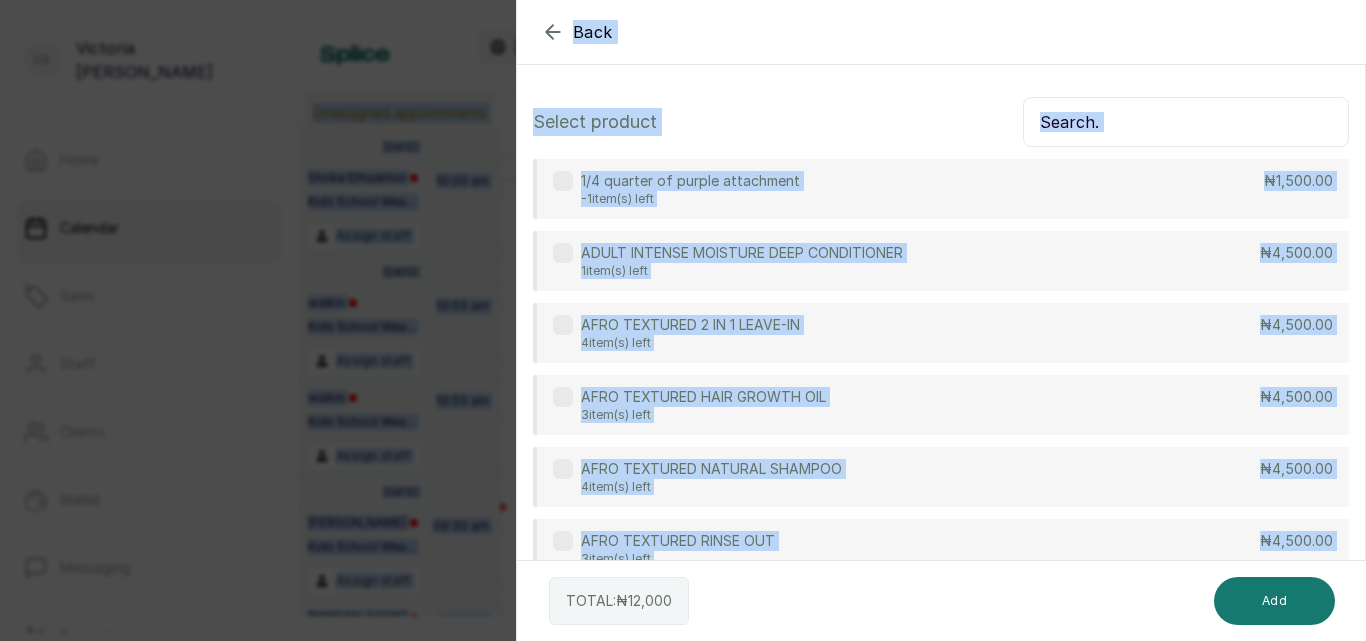 drag, startPoint x: 1247, startPoint y: 345, endPoint x: 1229, endPoint y: -4, distance: 349.46387 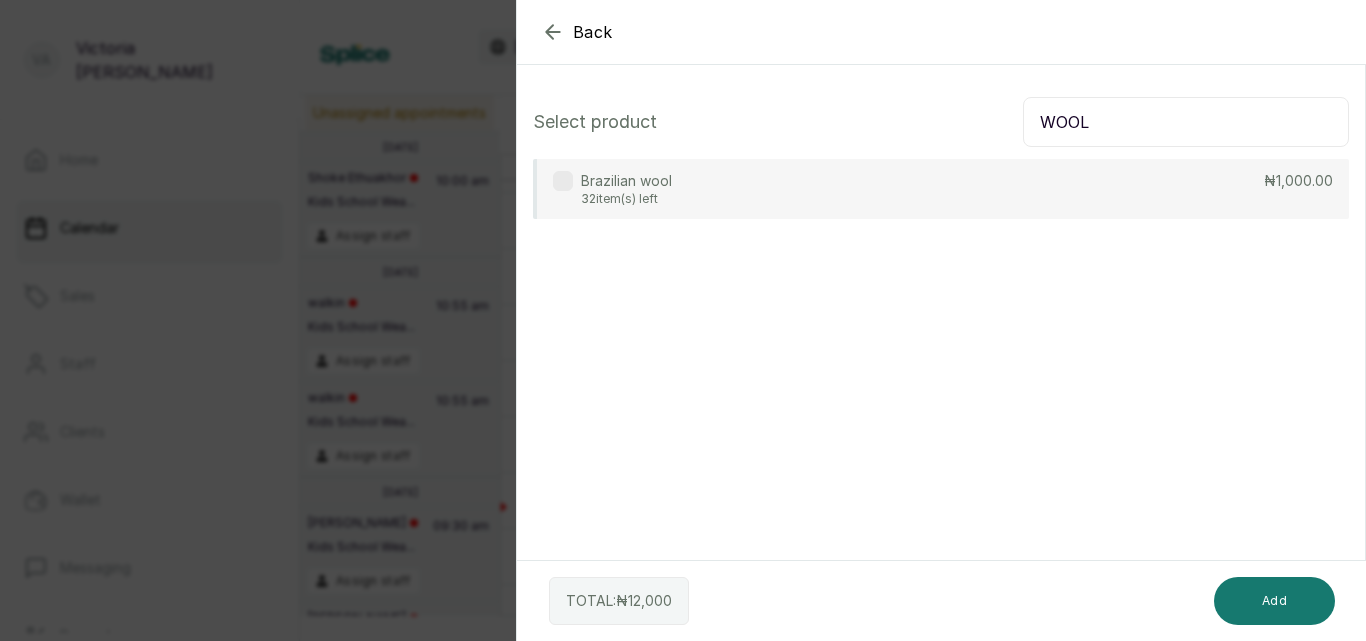 click at bounding box center (563, 181) 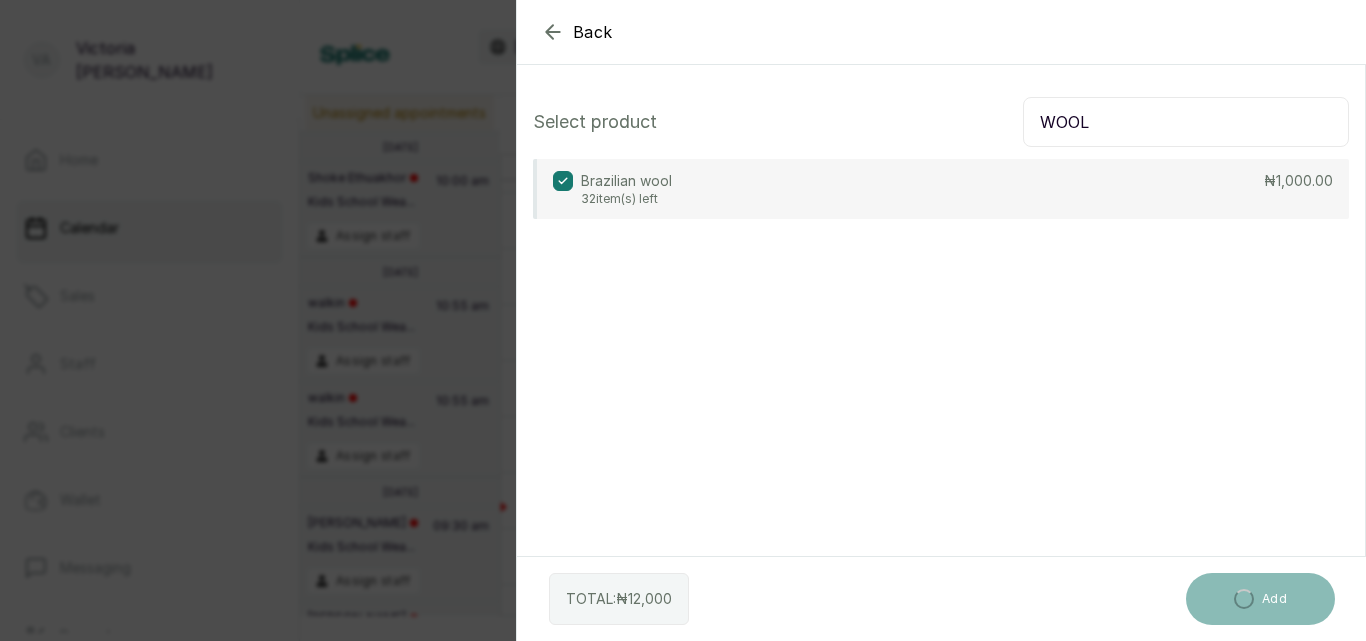 click on "WOOL" at bounding box center [1186, 122] 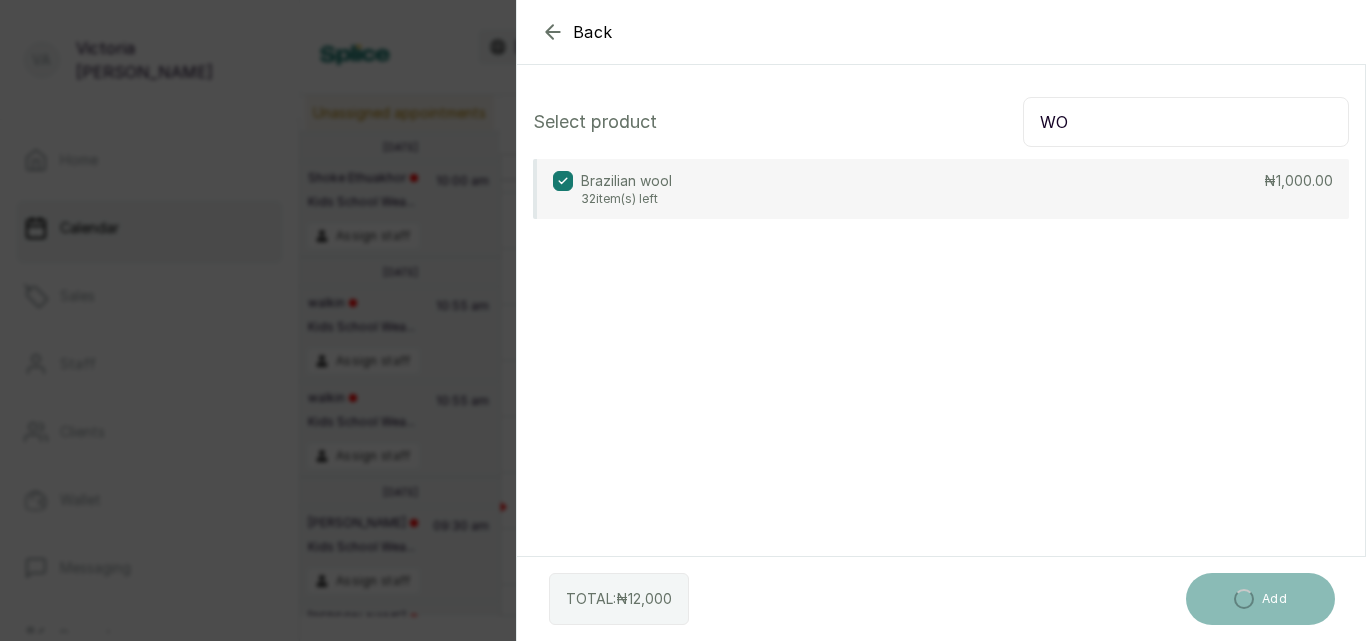 type on "W" 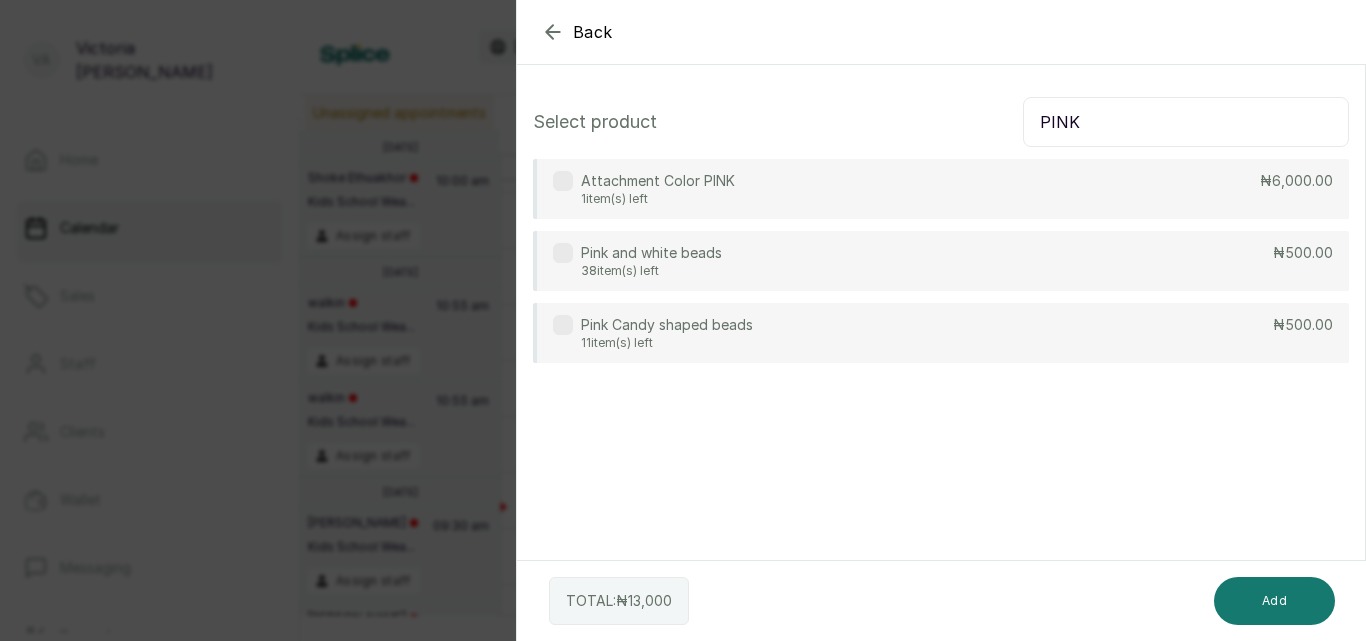 type on "PINK" 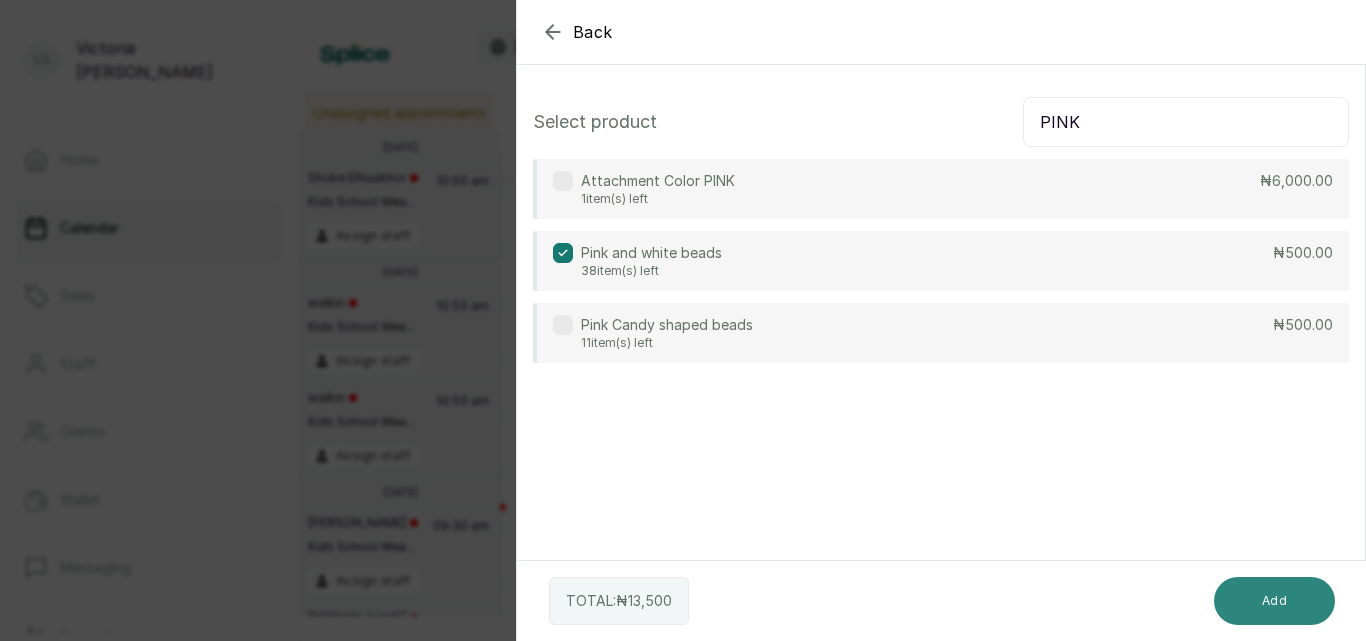 click on "Add" at bounding box center [1274, 601] 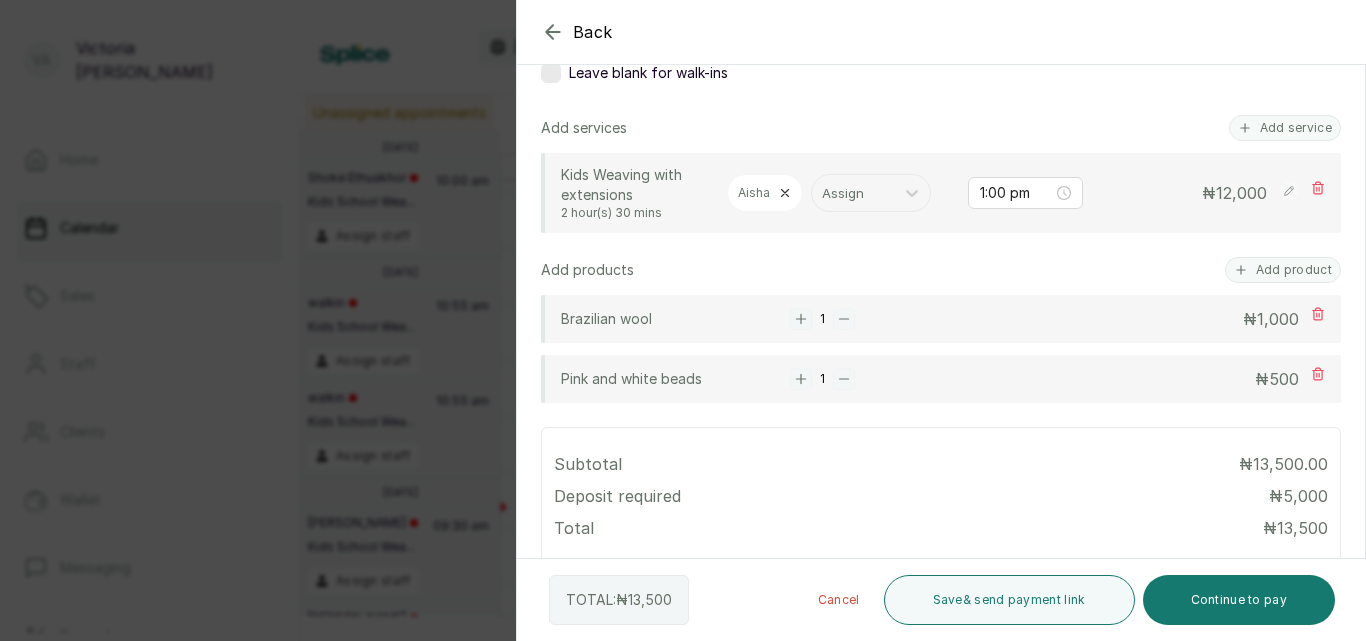 scroll, scrollTop: 414, scrollLeft: 0, axis: vertical 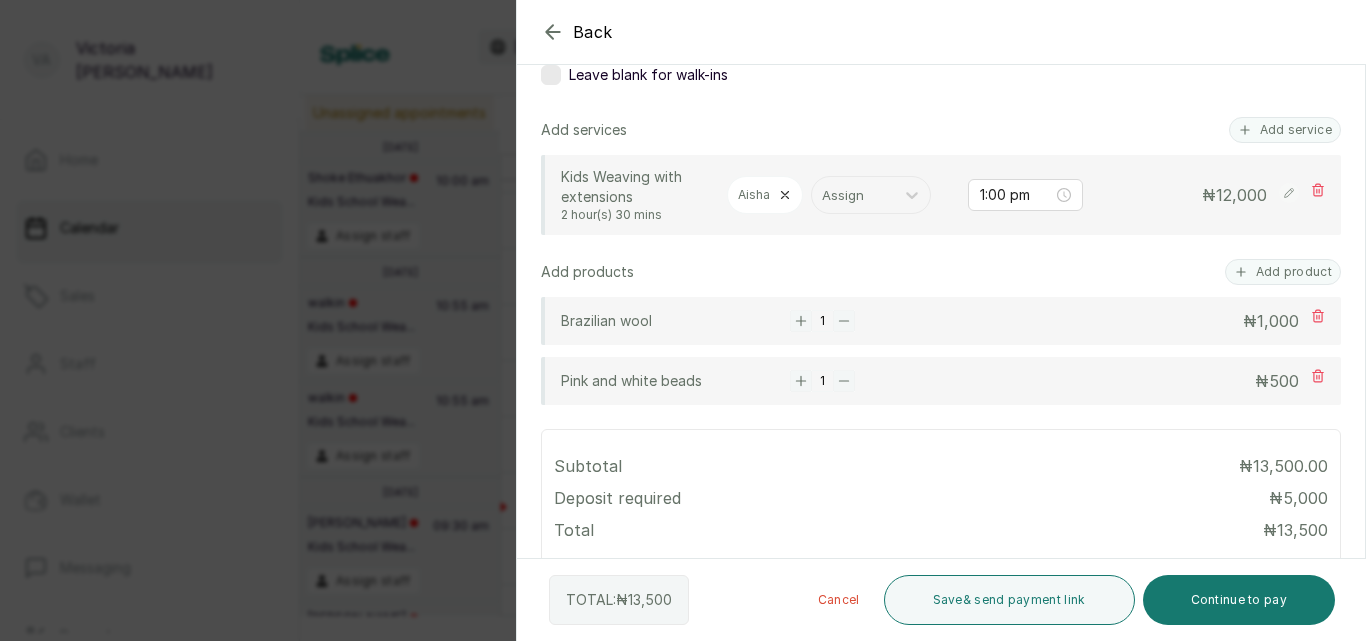 click 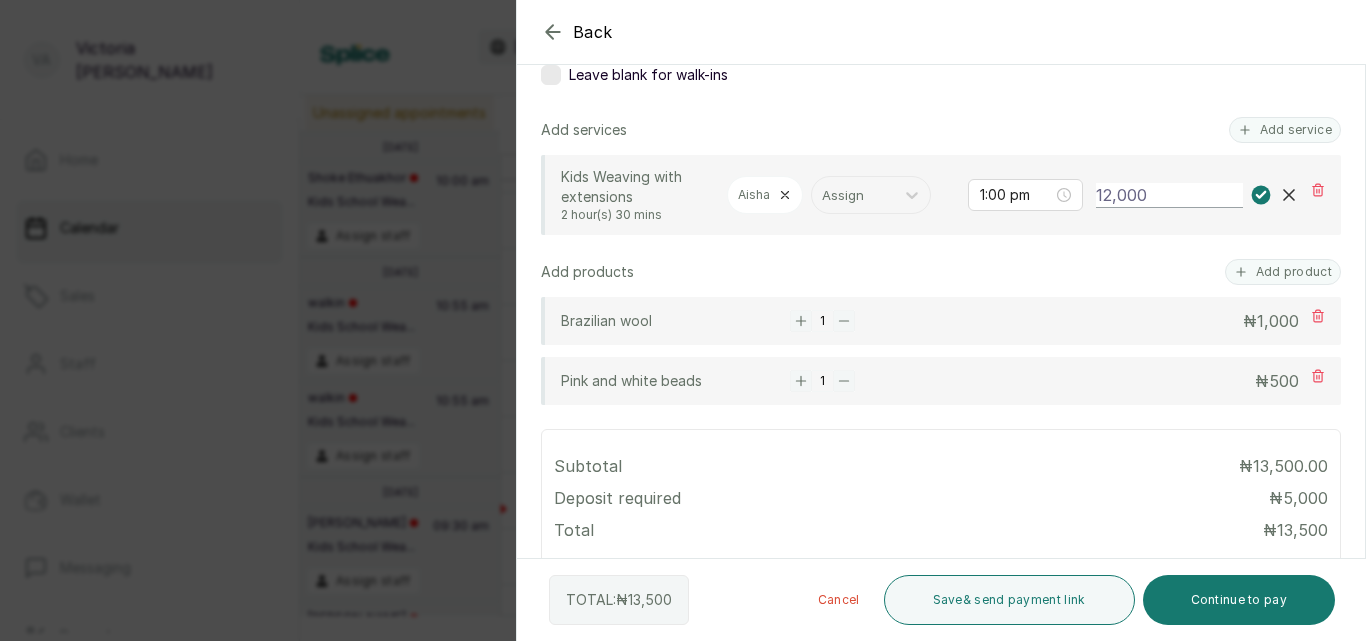 click on "12,000" at bounding box center [1169, 195] 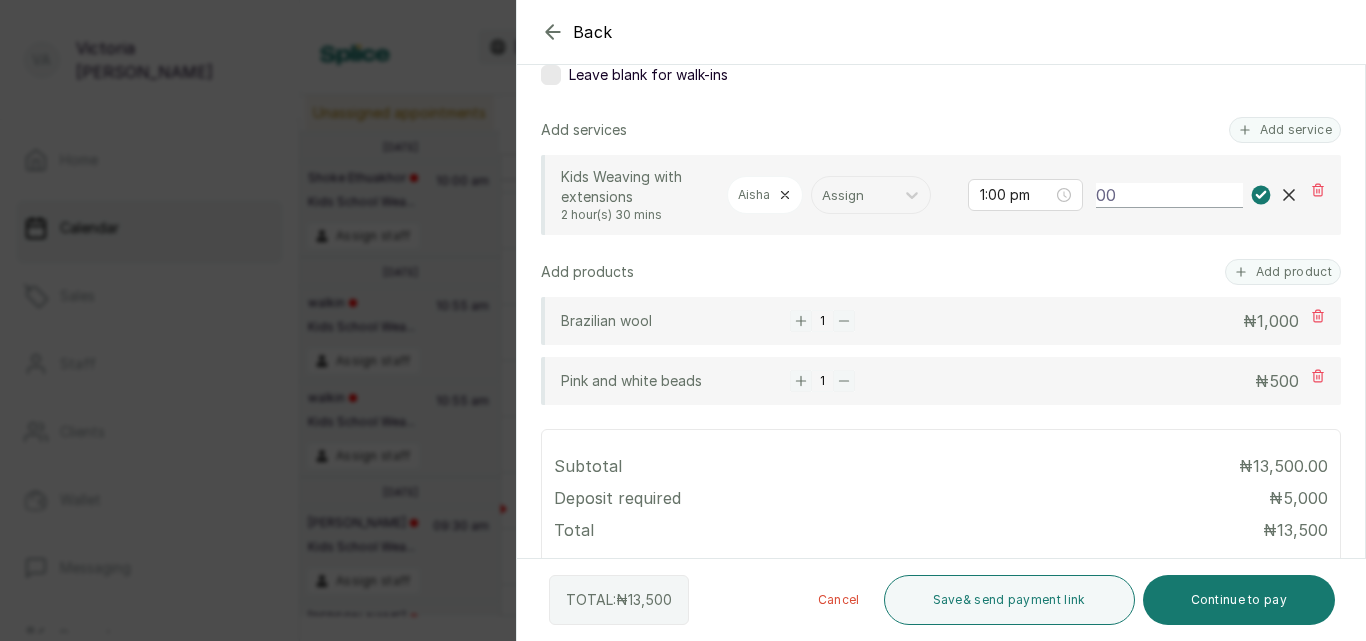 type on "0" 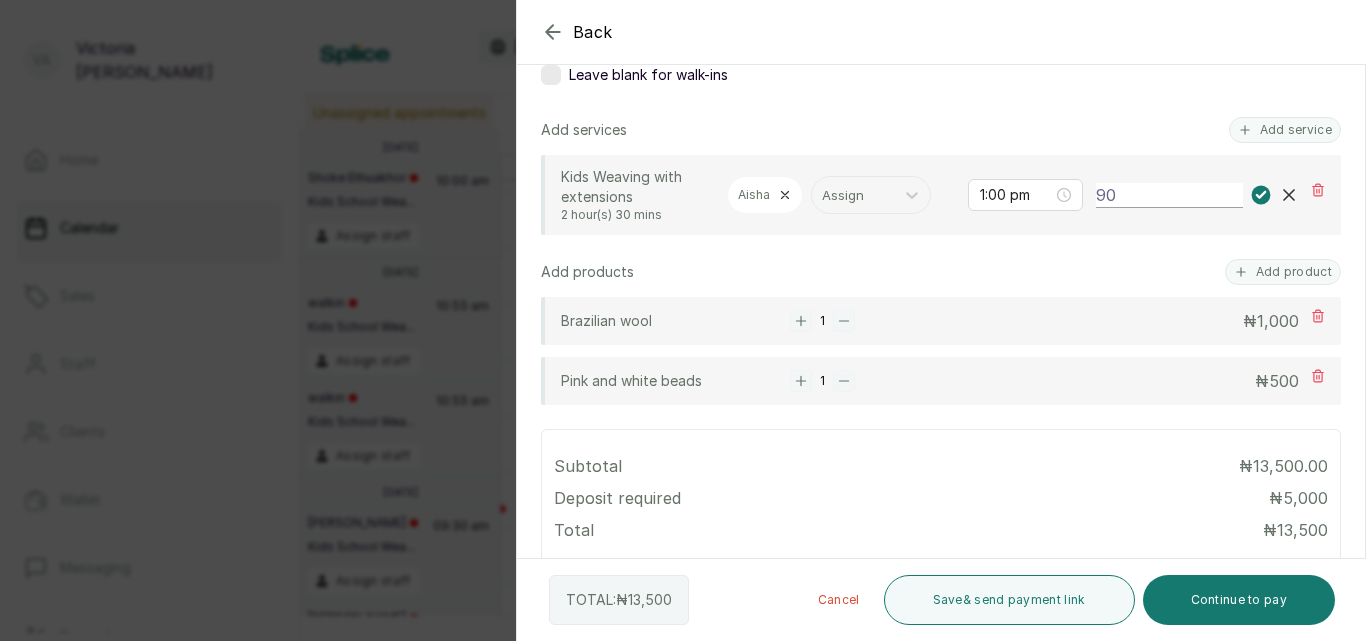 type on "9" 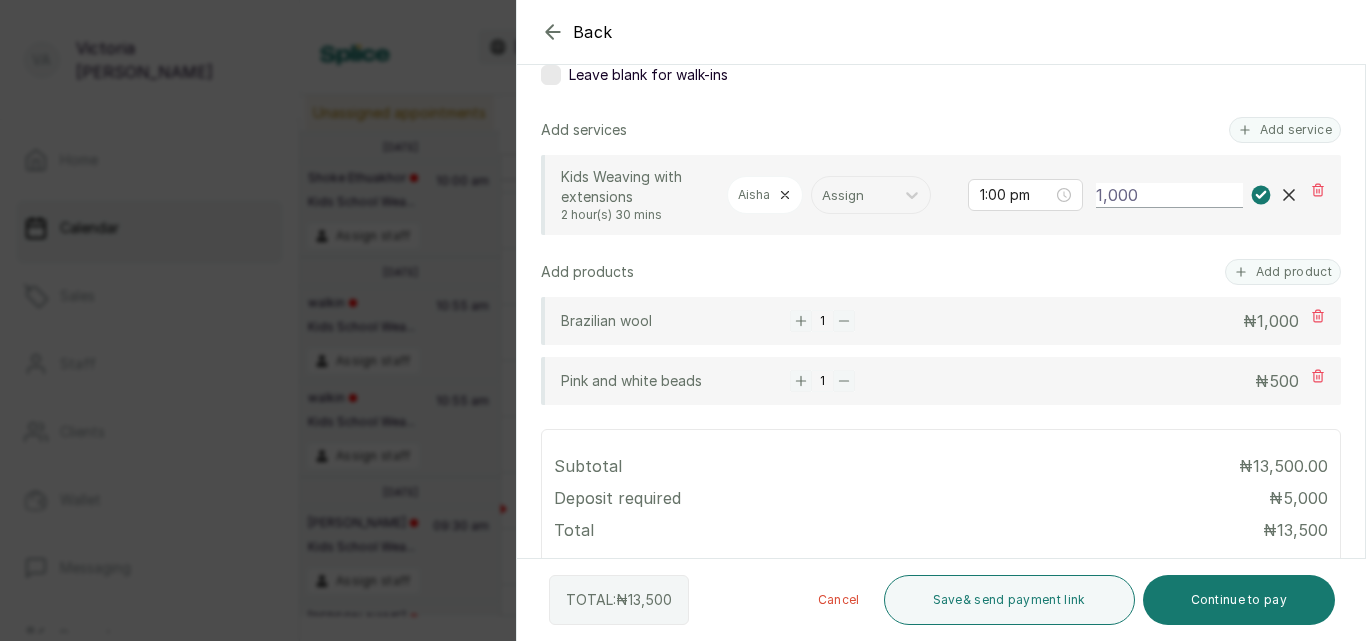 type on "10,000" 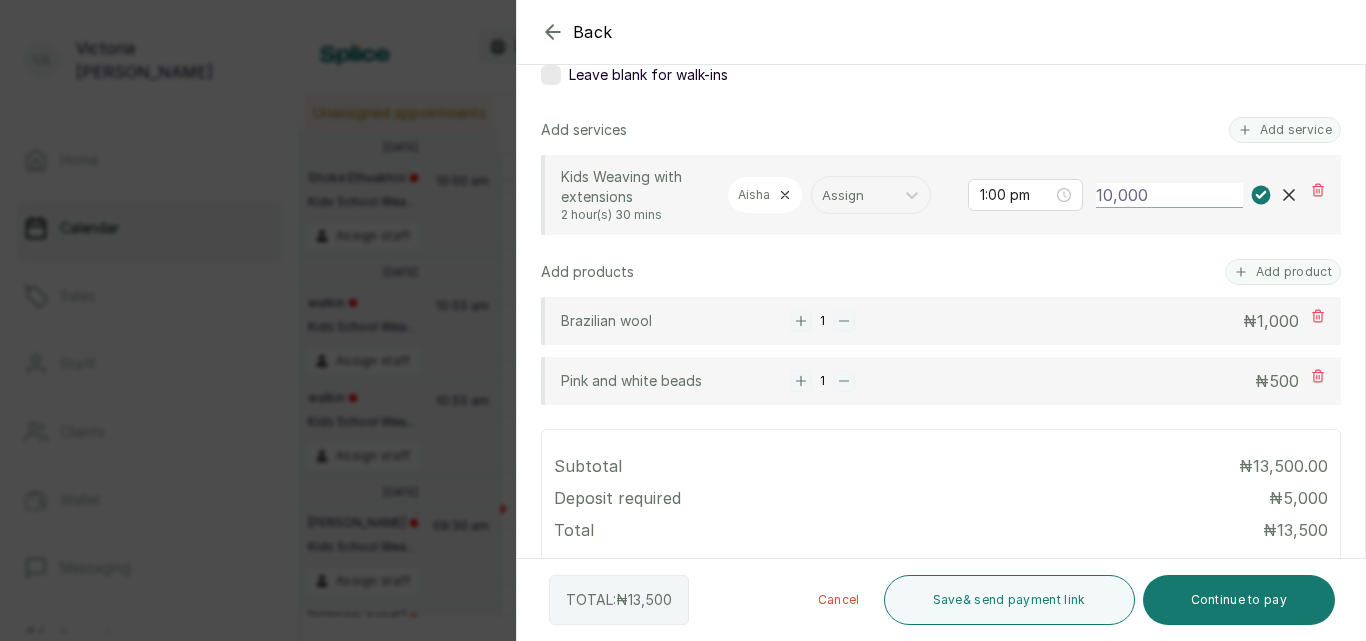 click 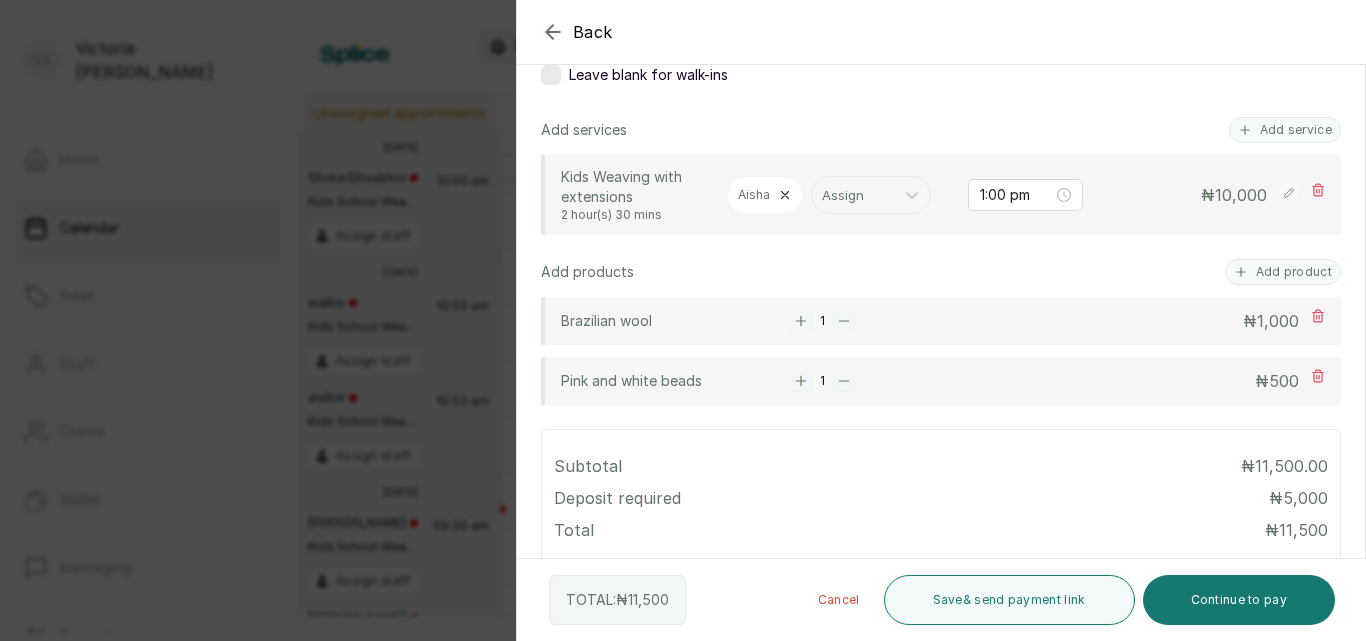 click 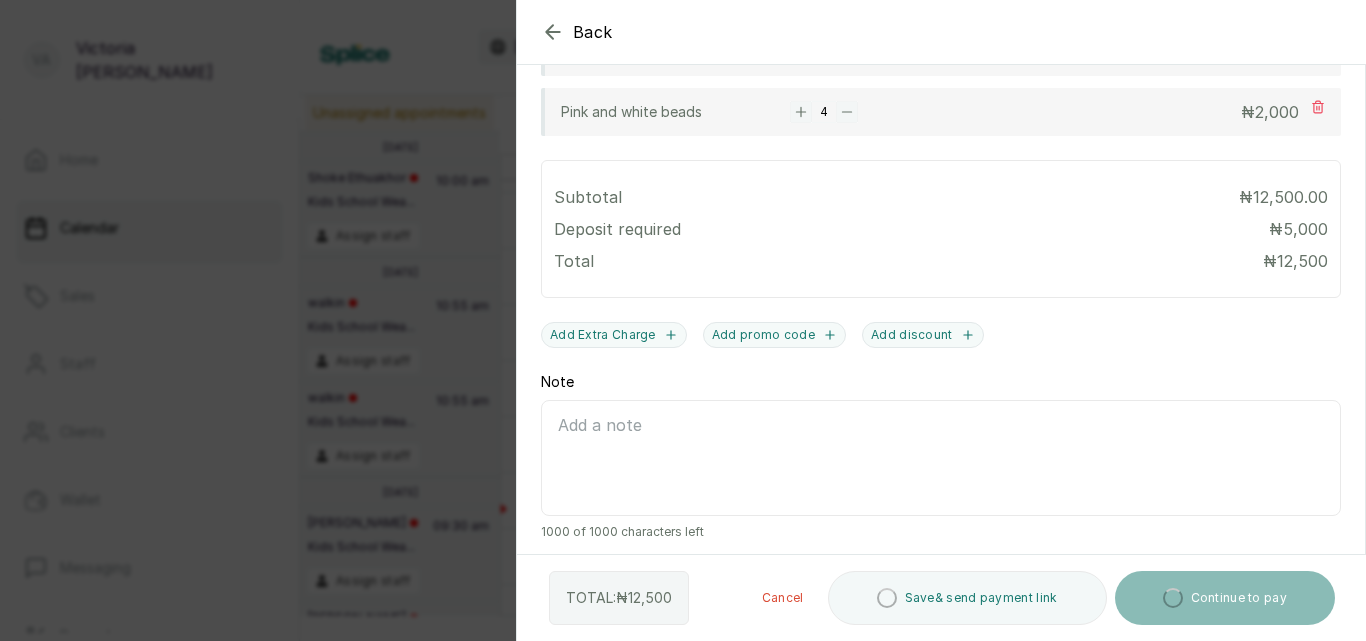 scroll, scrollTop: 687, scrollLeft: 0, axis: vertical 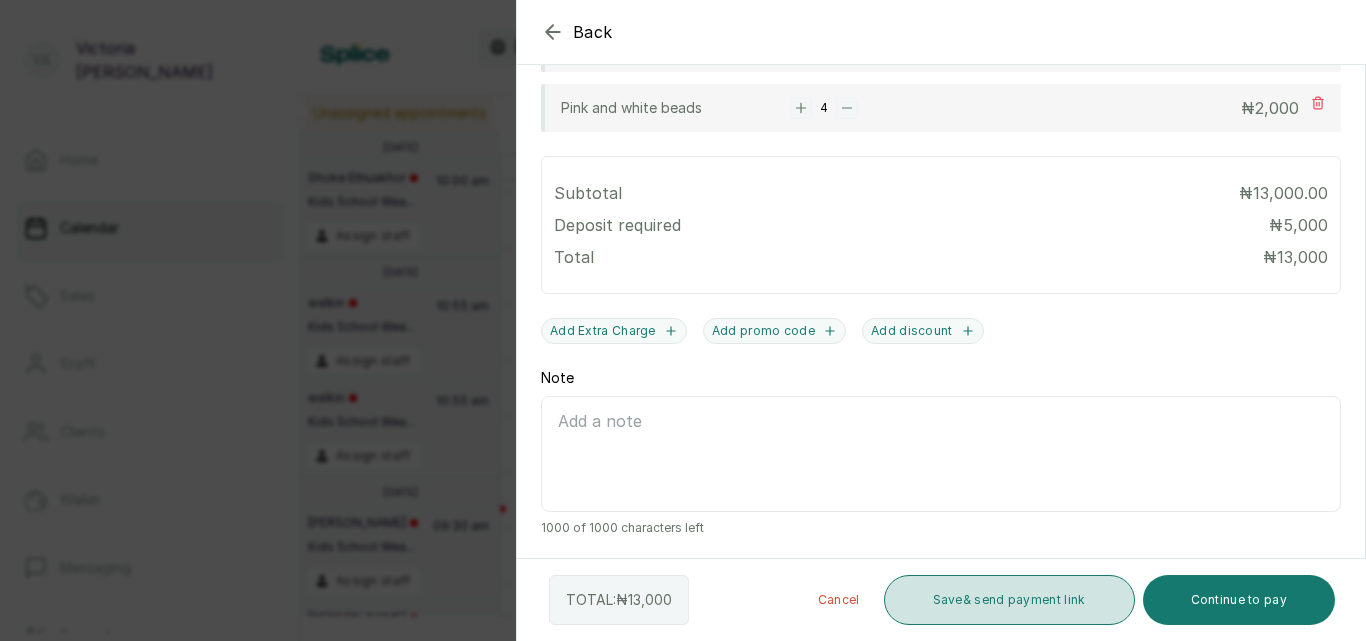 click on "Save  & send payment link" at bounding box center [1009, 600] 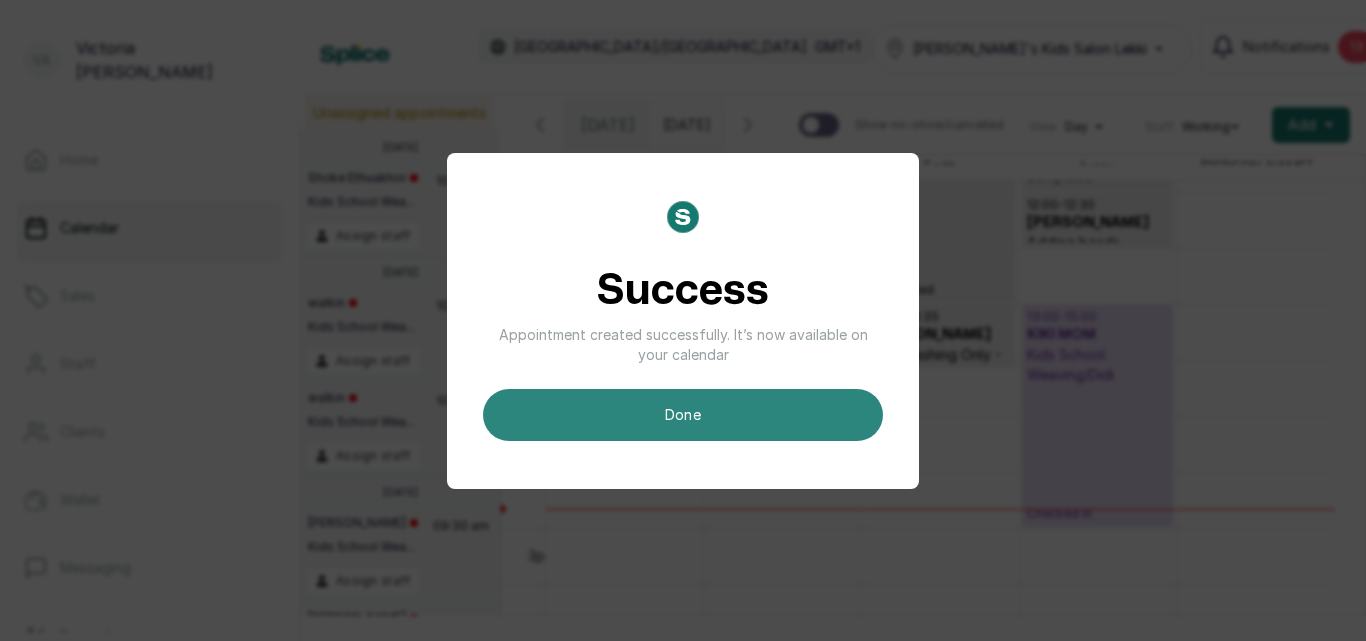 click on "done" at bounding box center [683, 415] 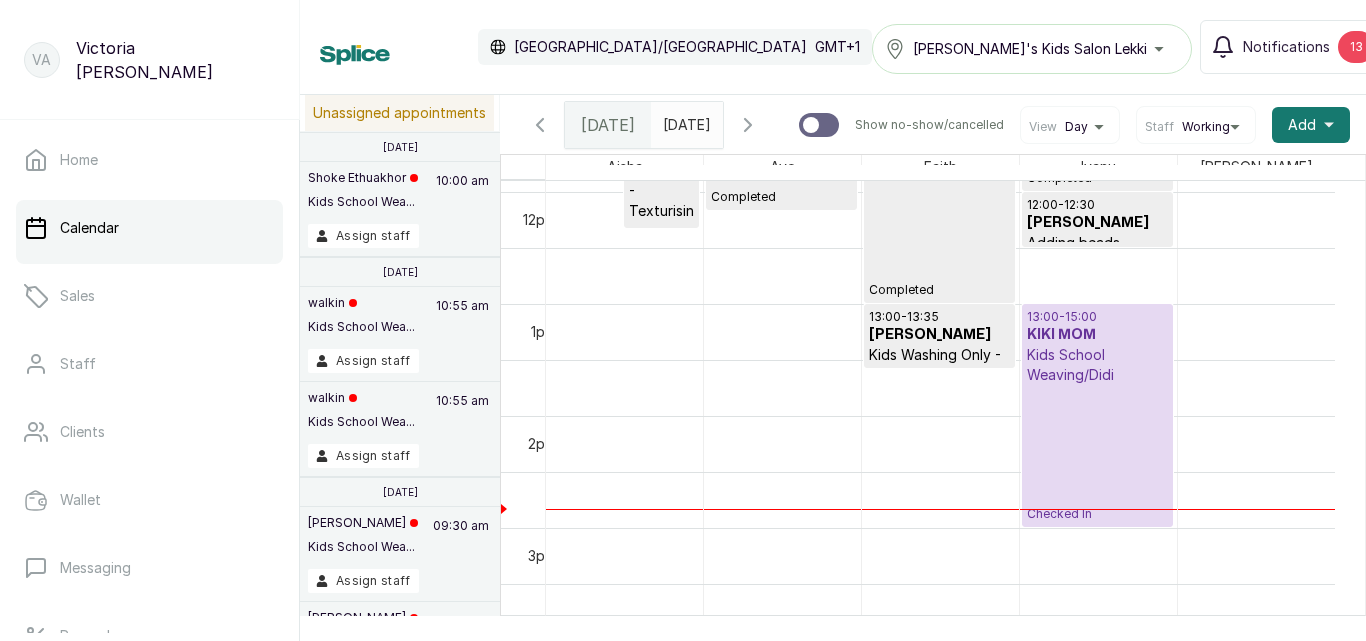 scroll, scrollTop: 1087, scrollLeft: 0, axis: vertical 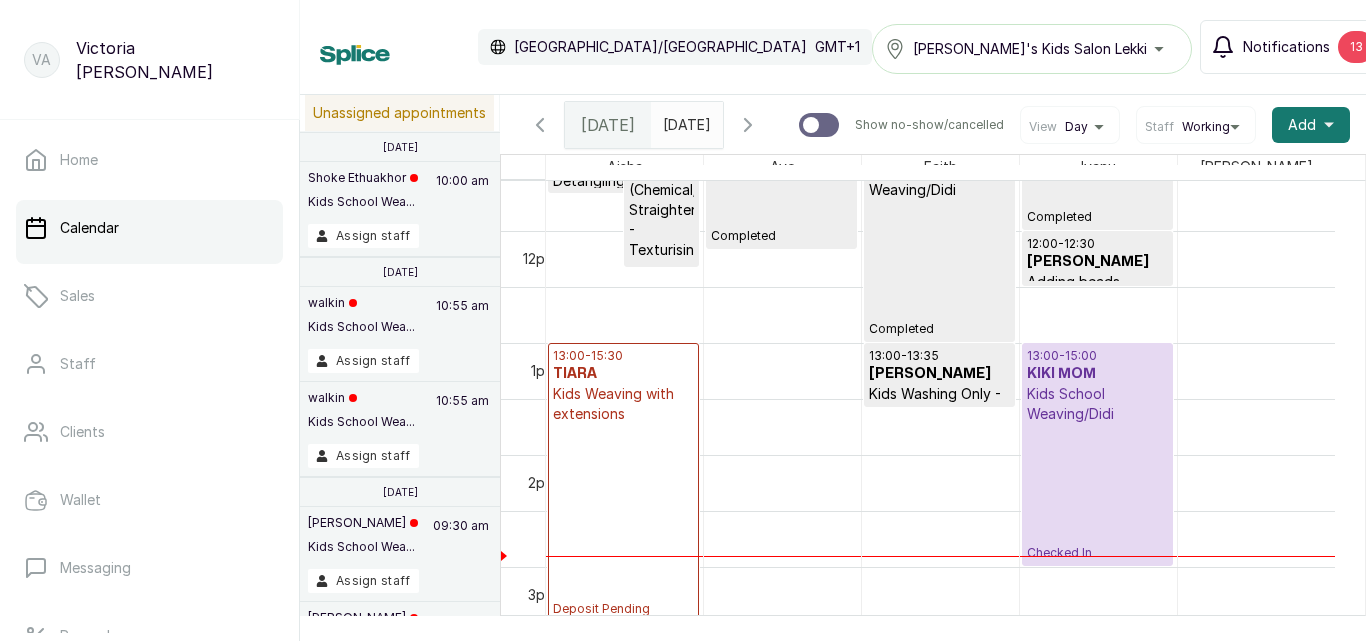 click on "Notifications 13" at bounding box center [1293, 47] 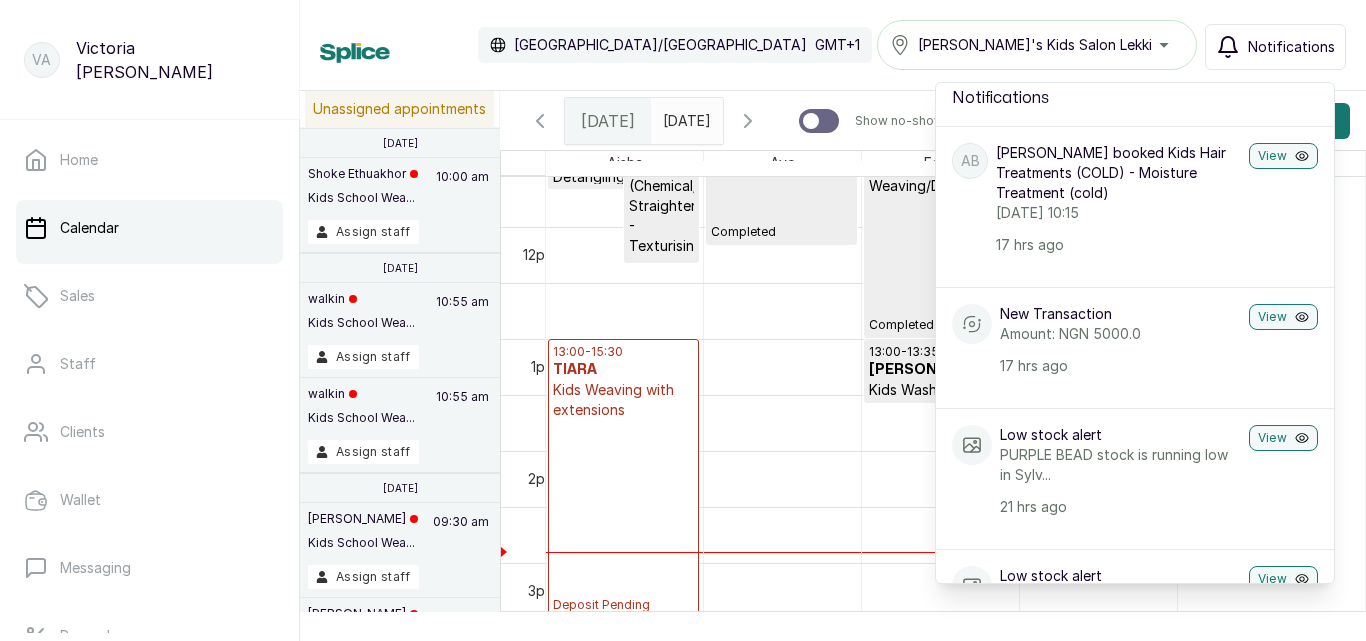 scroll, scrollTop: 0, scrollLeft: 0, axis: both 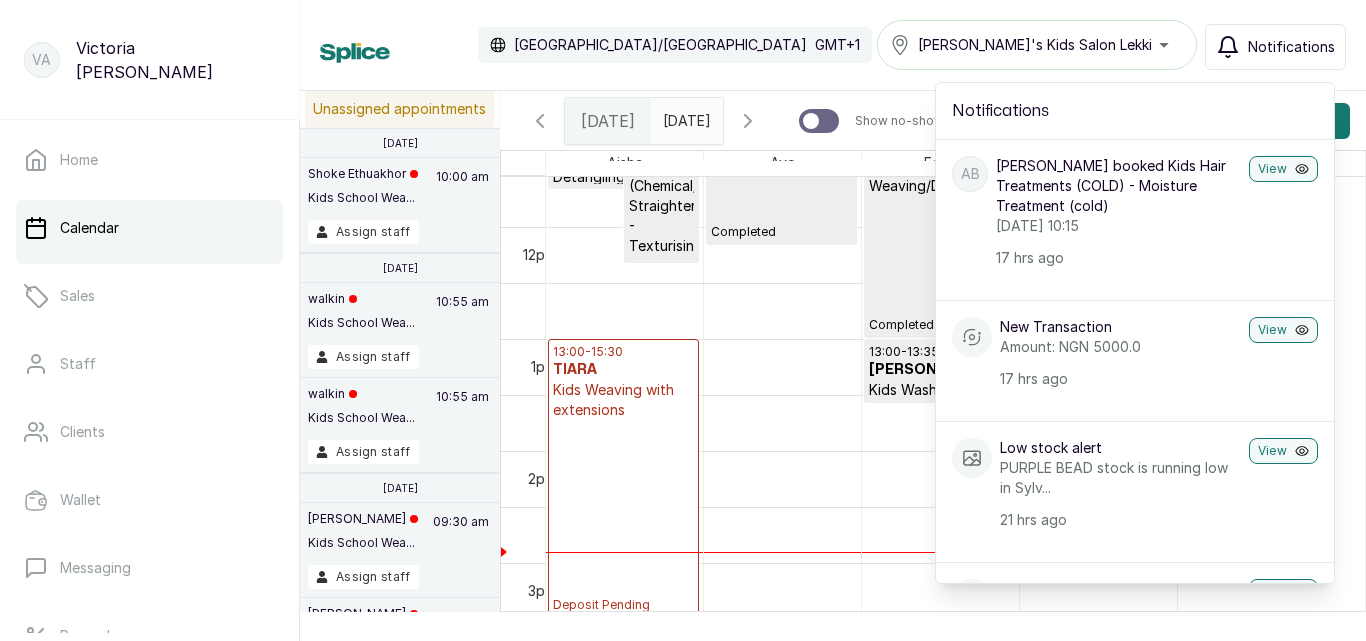 click on "Notifications" at bounding box center (1275, 47) 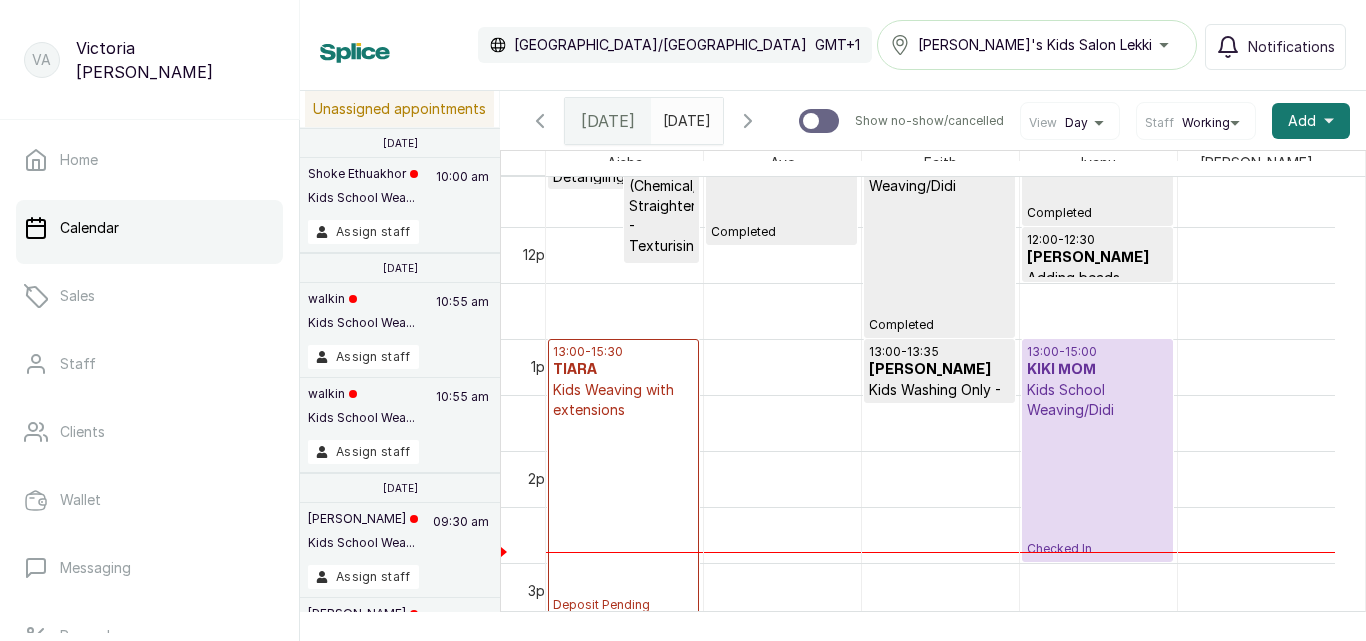 scroll, scrollTop: 1518, scrollLeft: 0, axis: vertical 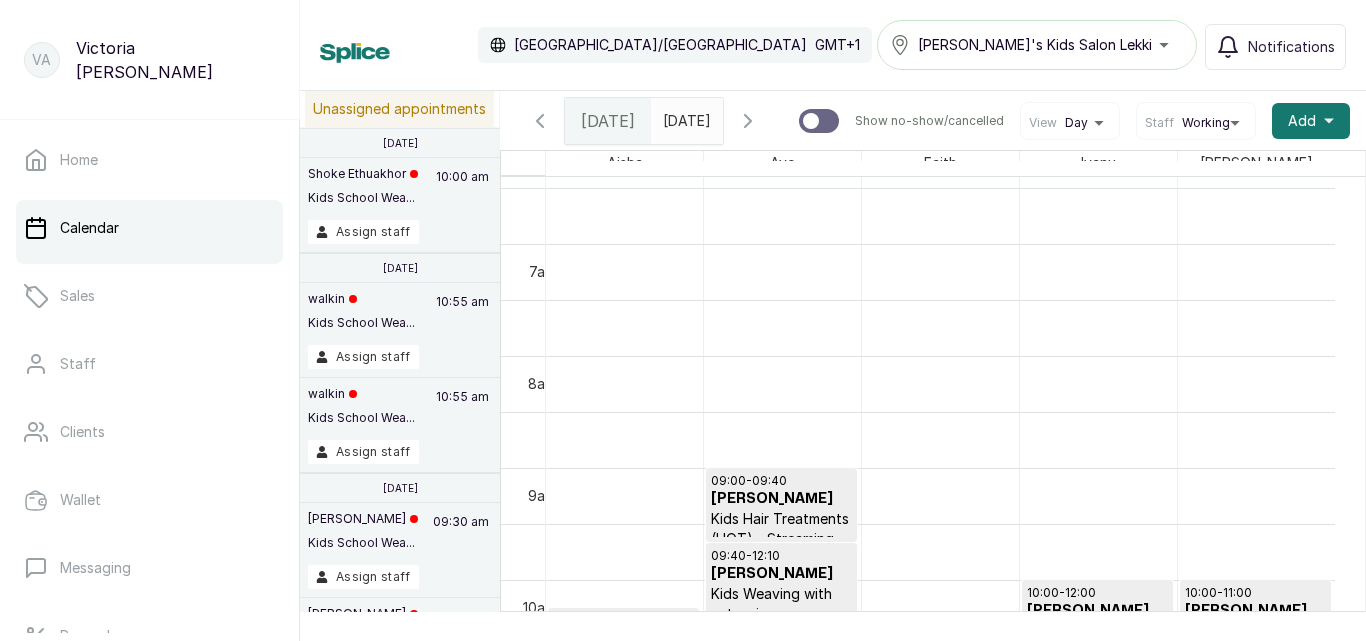 click 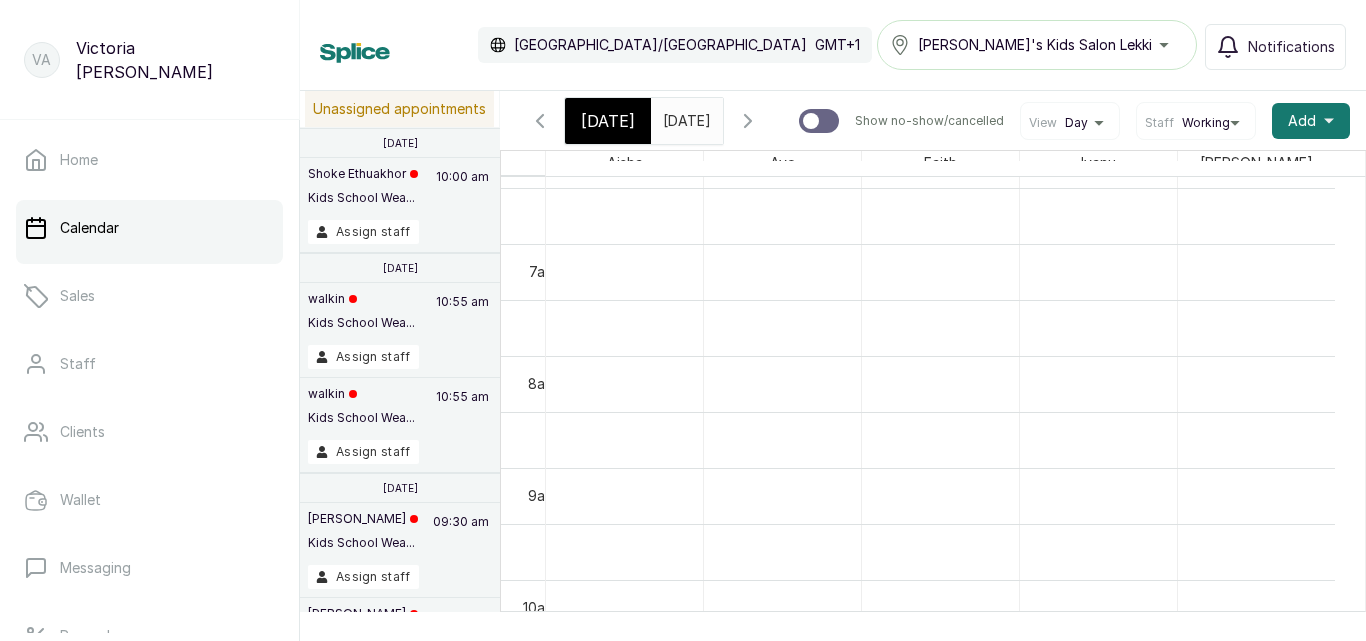 scroll, scrollTop: 673, scrollLeft: 0, axis: vertical 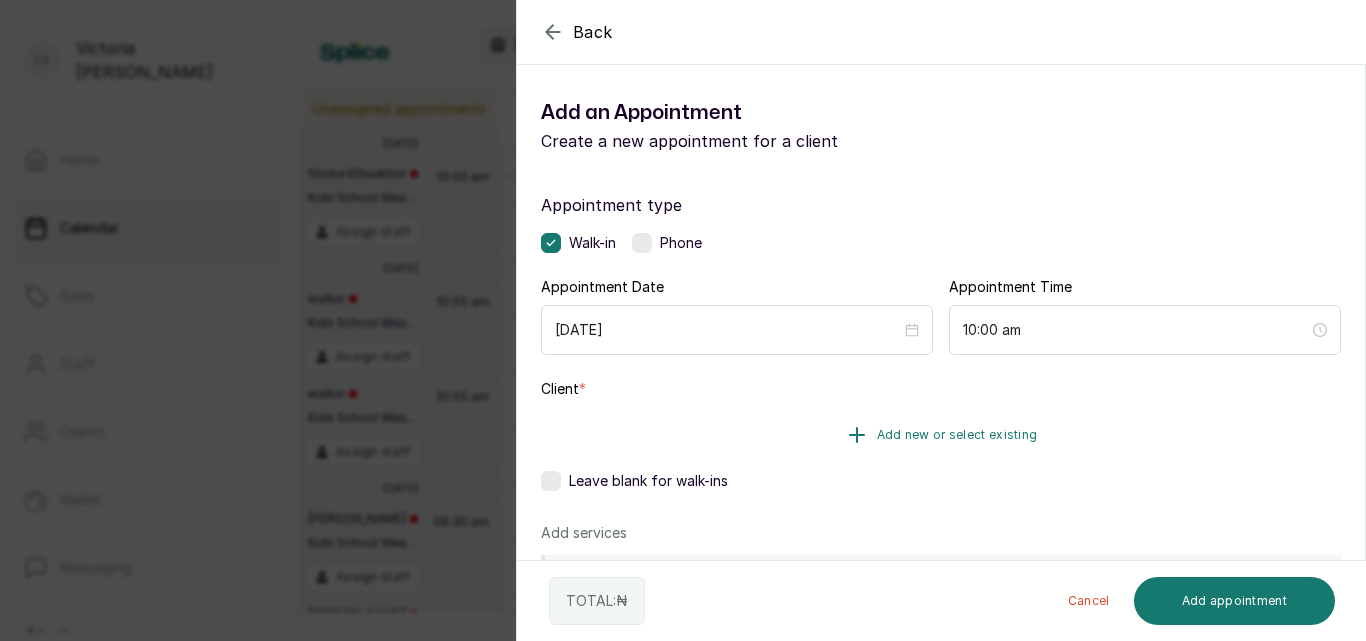 click on "Add new or select existing" at bounding box center (957, 435) 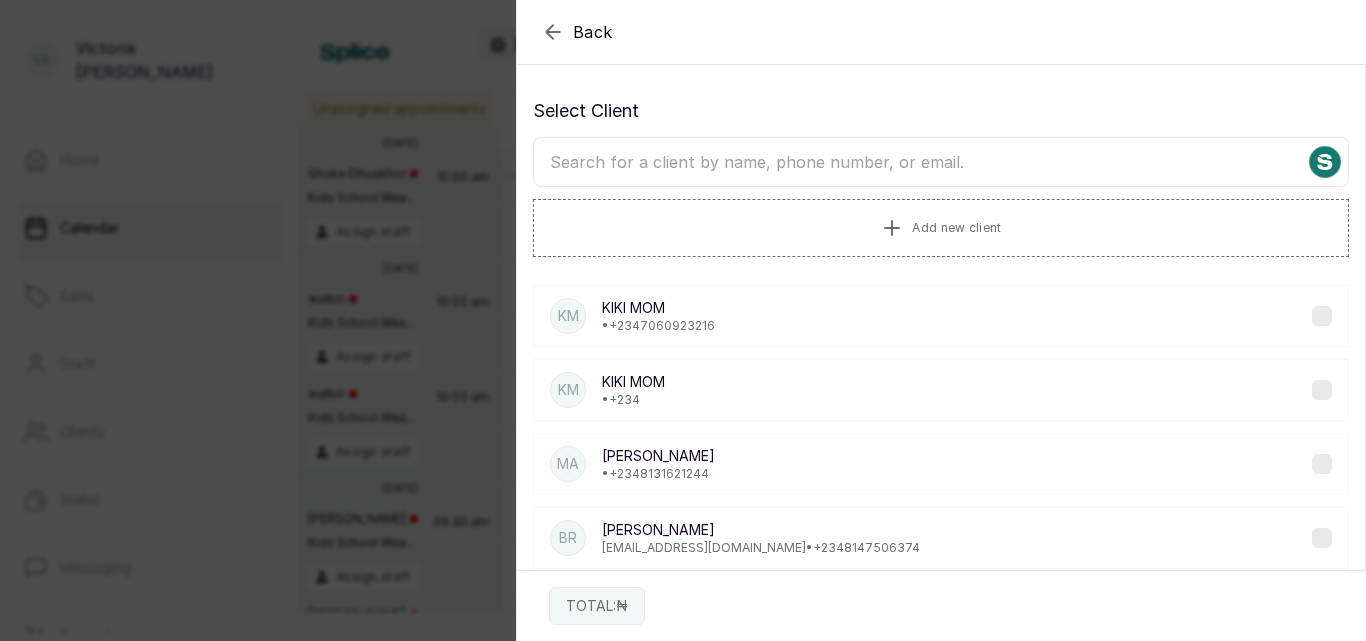 click at bounding box center [941, 162] 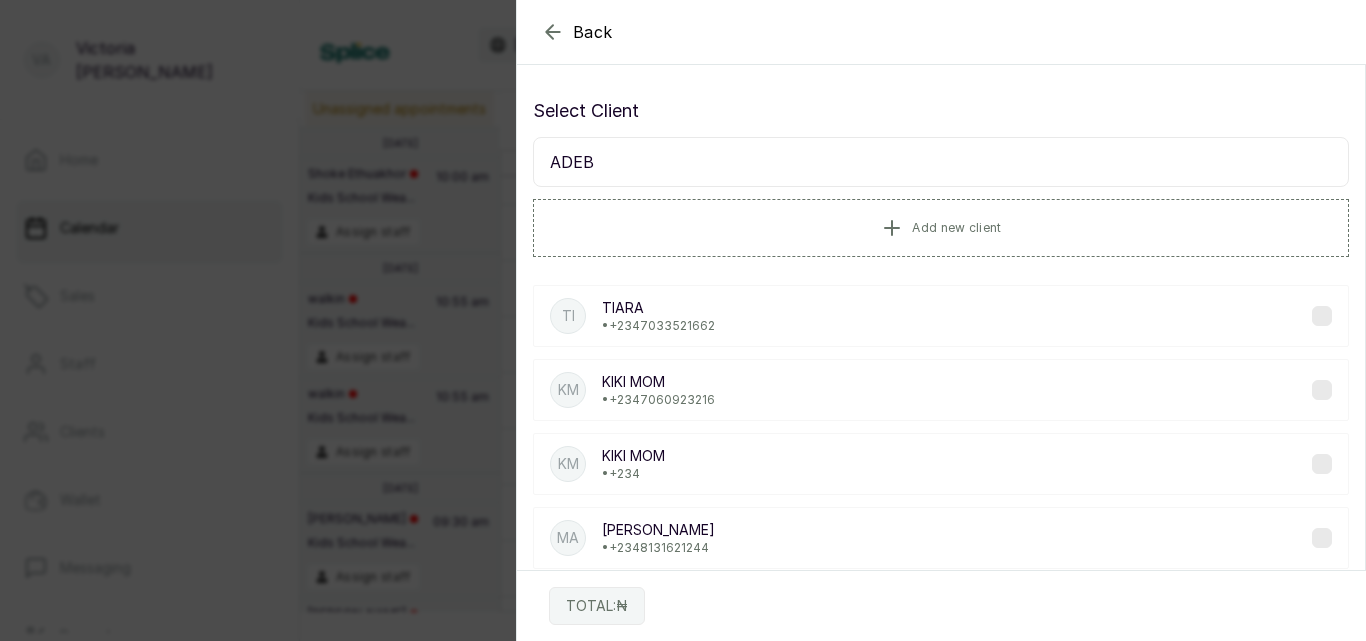 type on "ADEBA" 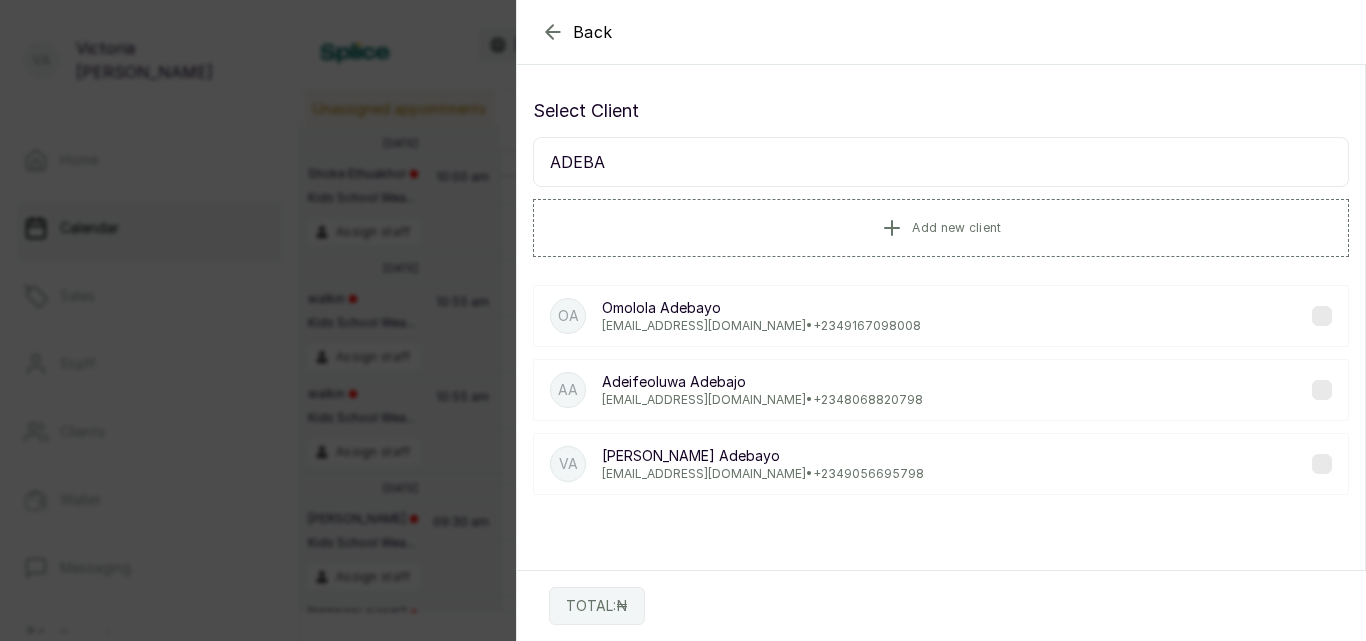 click at bounding box center [1322, 464] 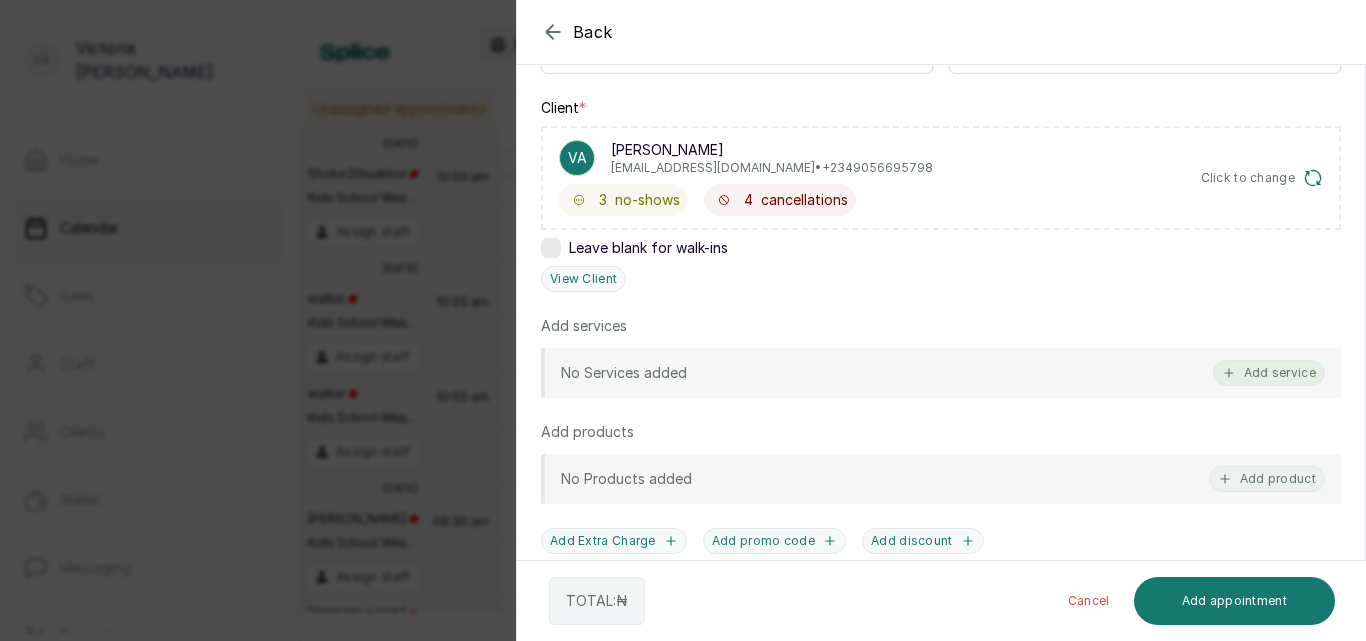 click on "Add service" at bounding box center [1269, 373] 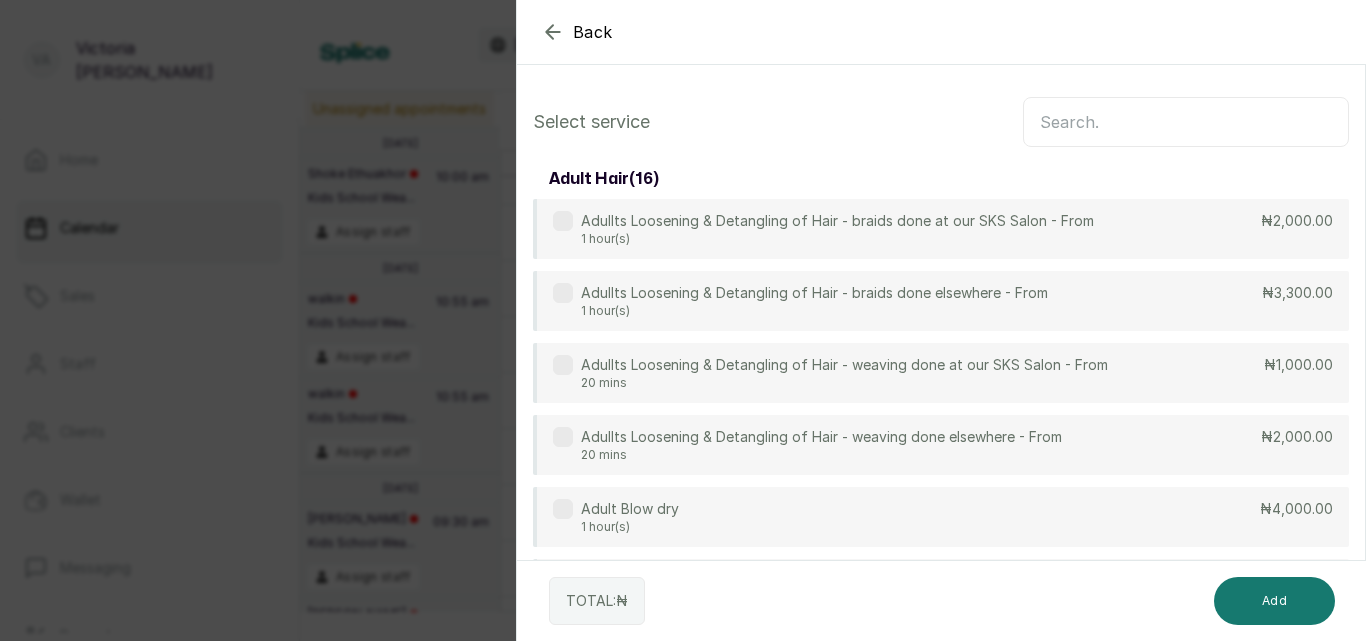 click at bounding box center (1186, 122) 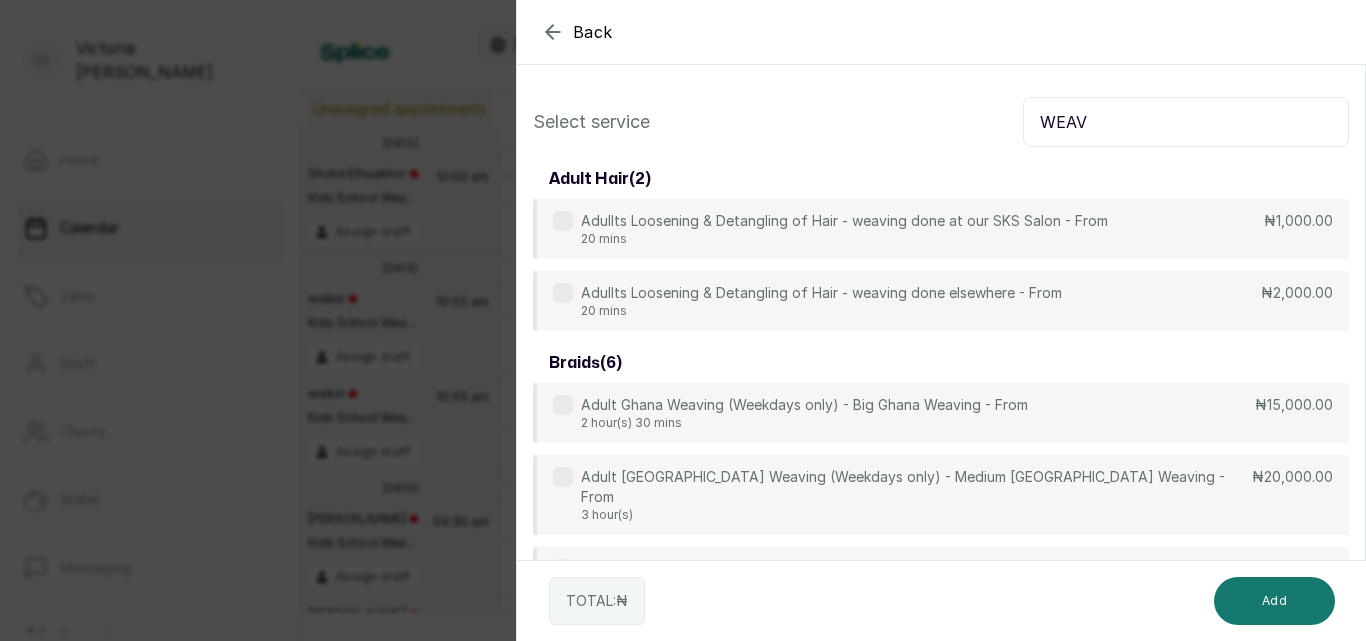 type on "WEAV" 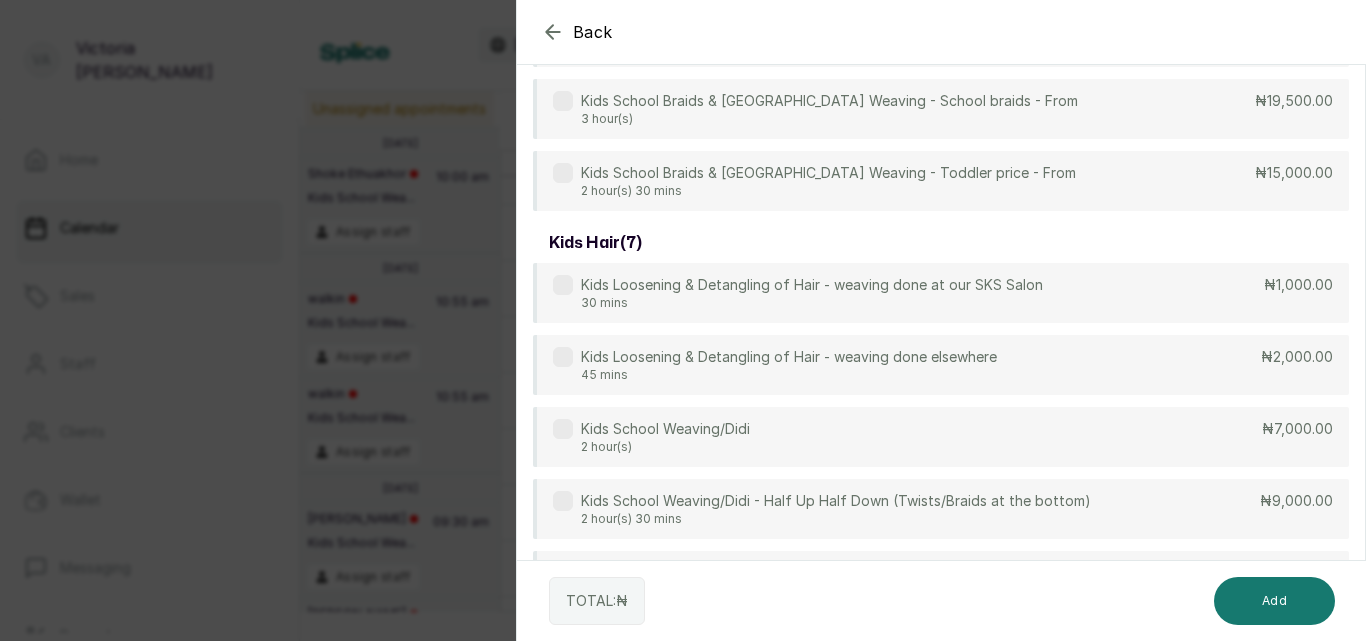 click at bounding box center [563, 429] 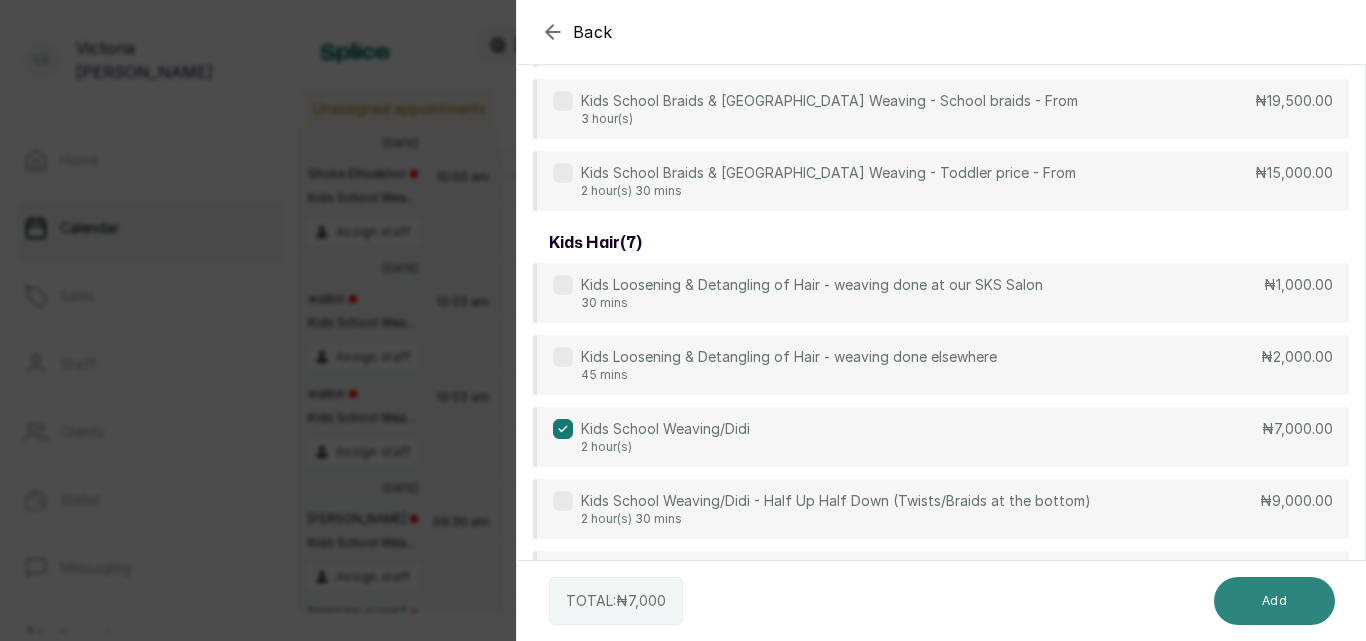 click on "Add" at bounding box center (1274, 601) 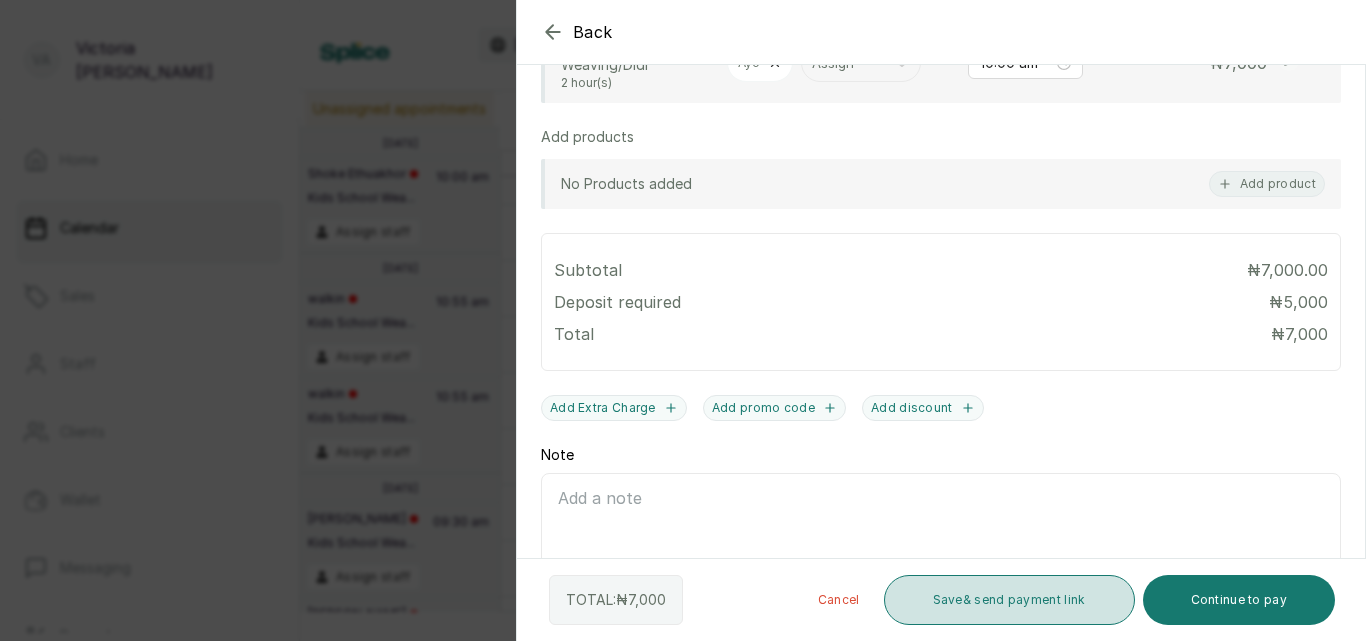 click on "Save  & send payment link" at bounding box center [1009, 600] 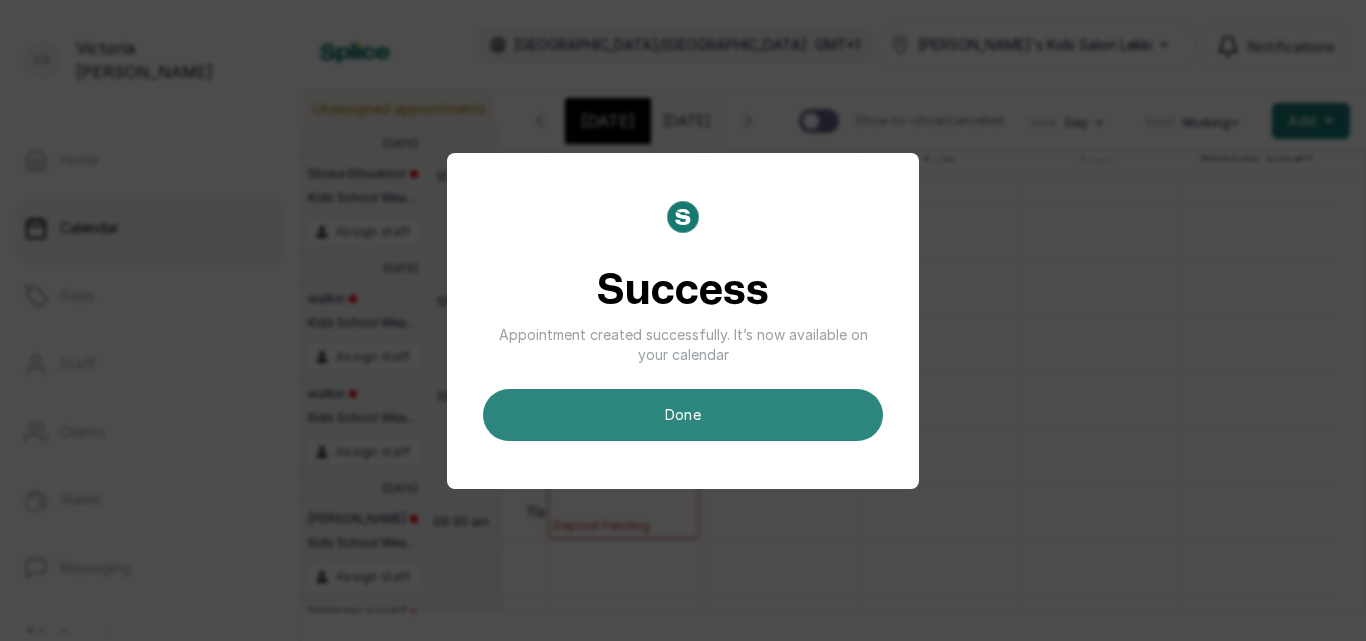 click on "done" at bounding box center [683, 415] 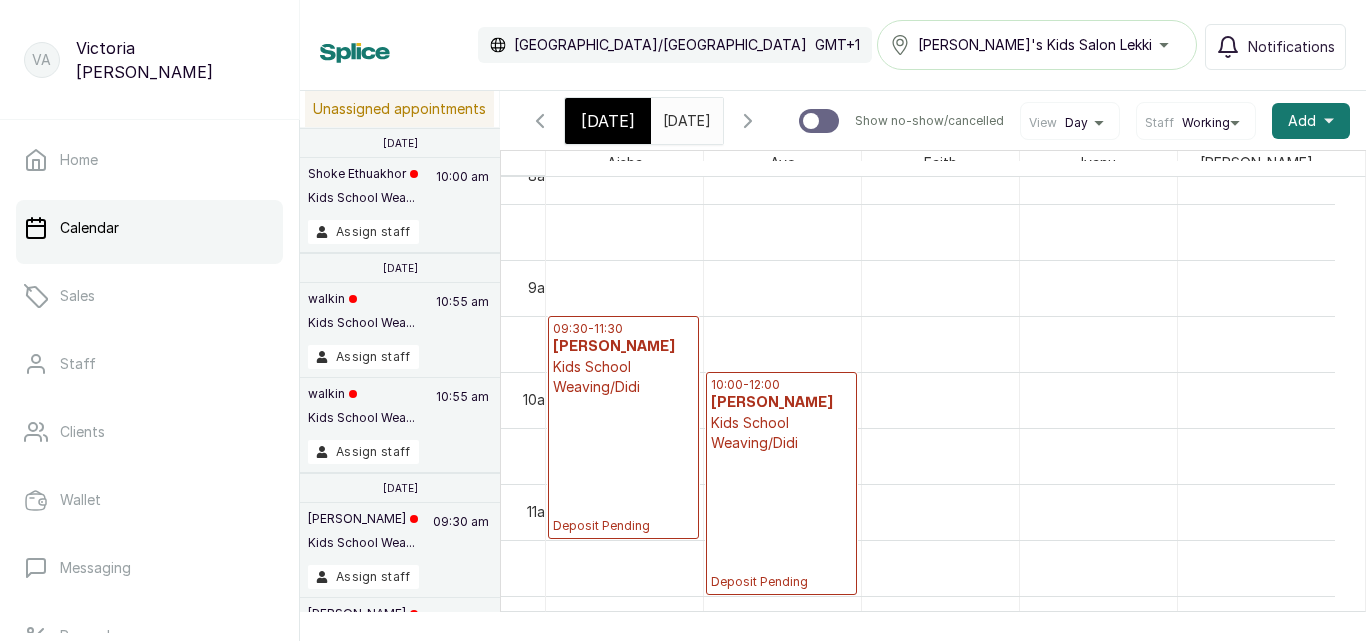 scroll, scrollTop: 673, scrollLeft: 0, axis: vertical 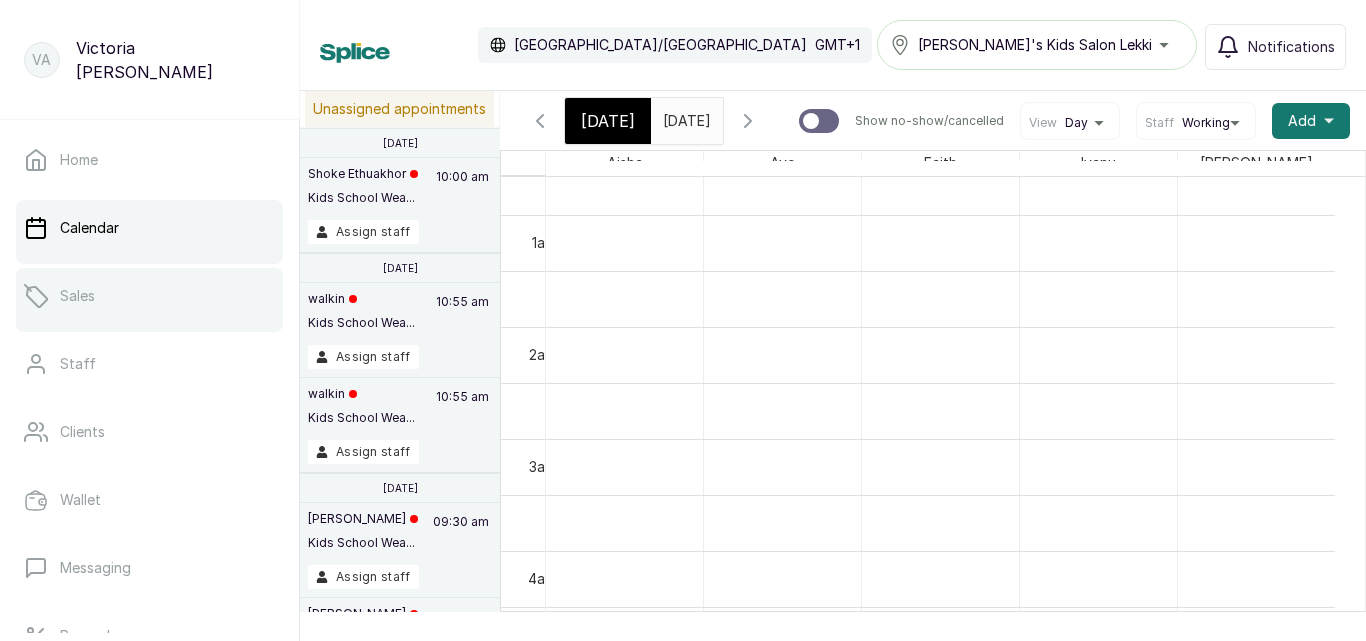 click on "Sales" at bounding box center [149, 296] 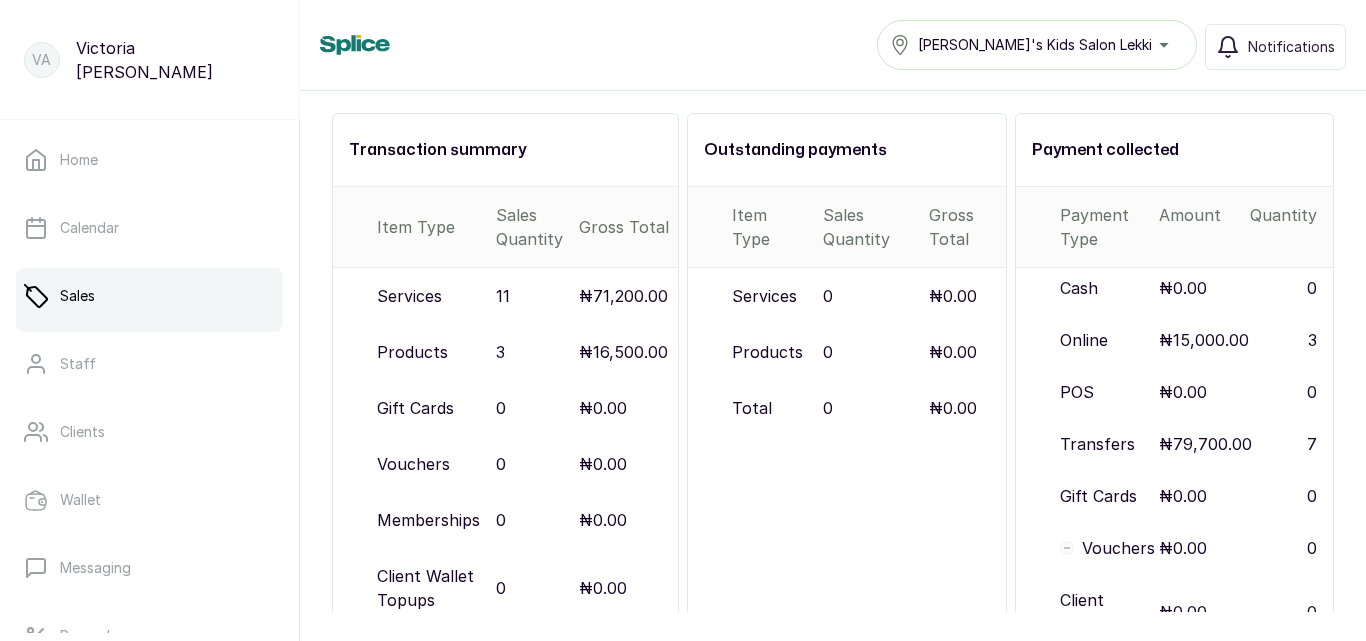 scroll, scrollTop: 98, scrollLeft: 0, axis: vertical 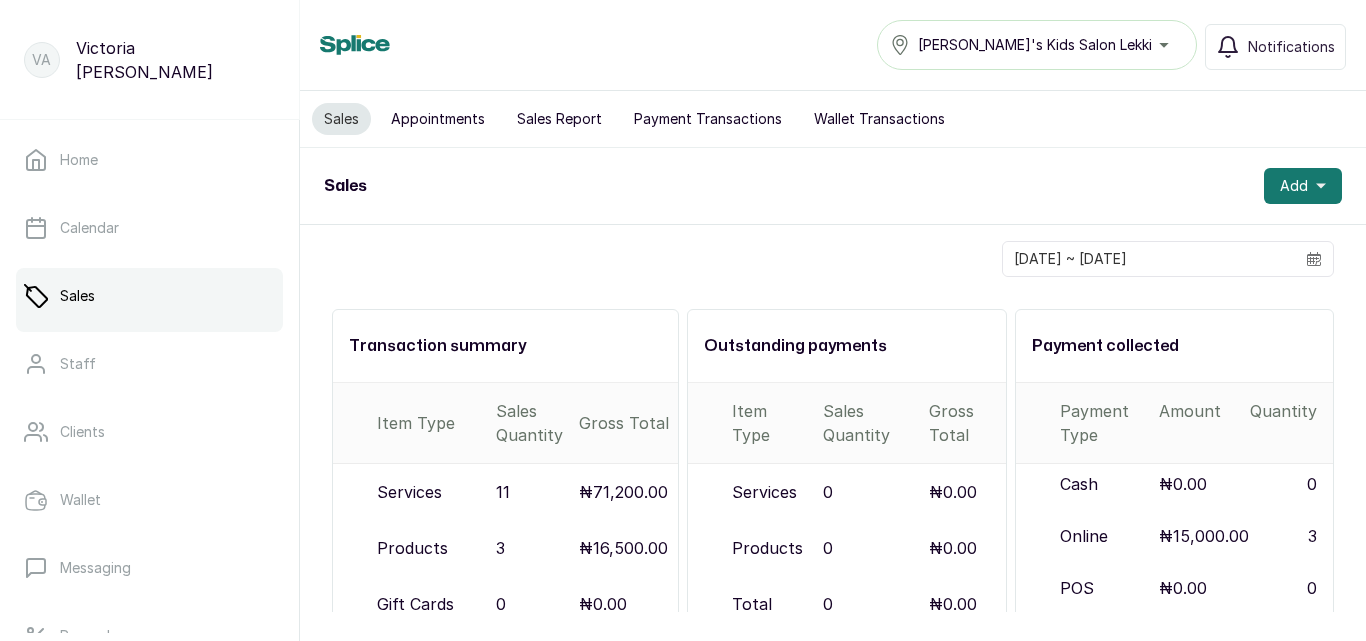 click on "Payment Transactions" at bounding box center [708, 119] 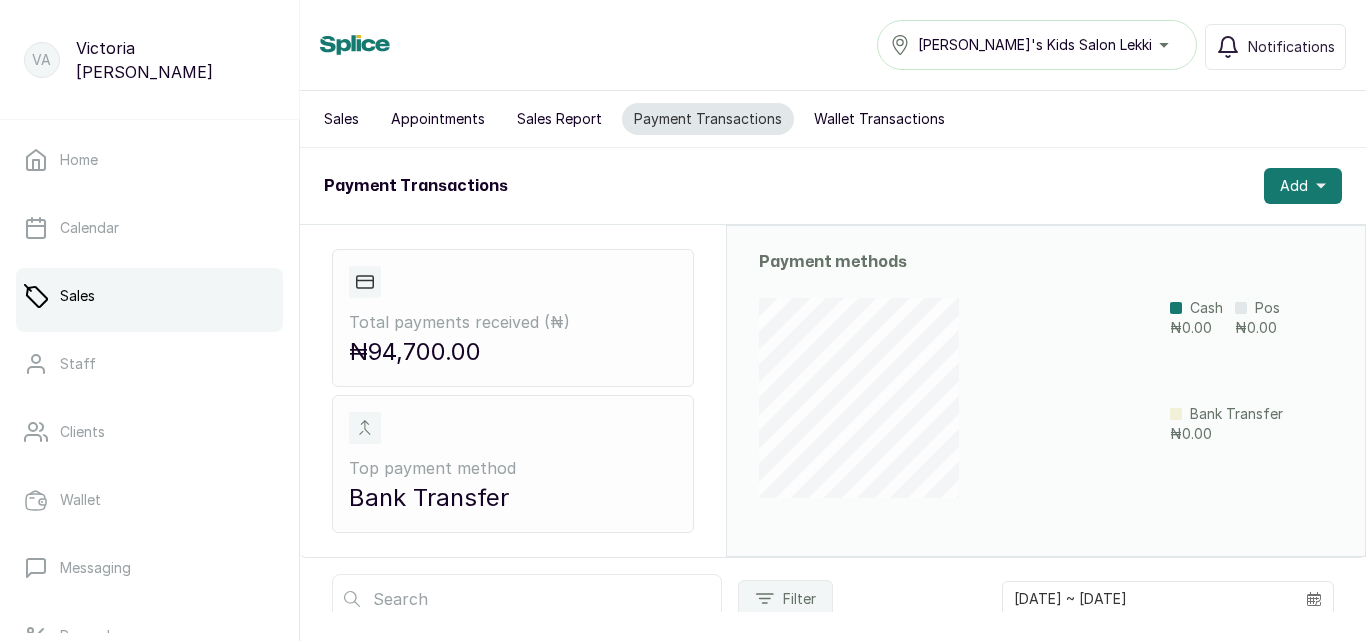 click on "Sales Report" at bounding box center (559, 119) 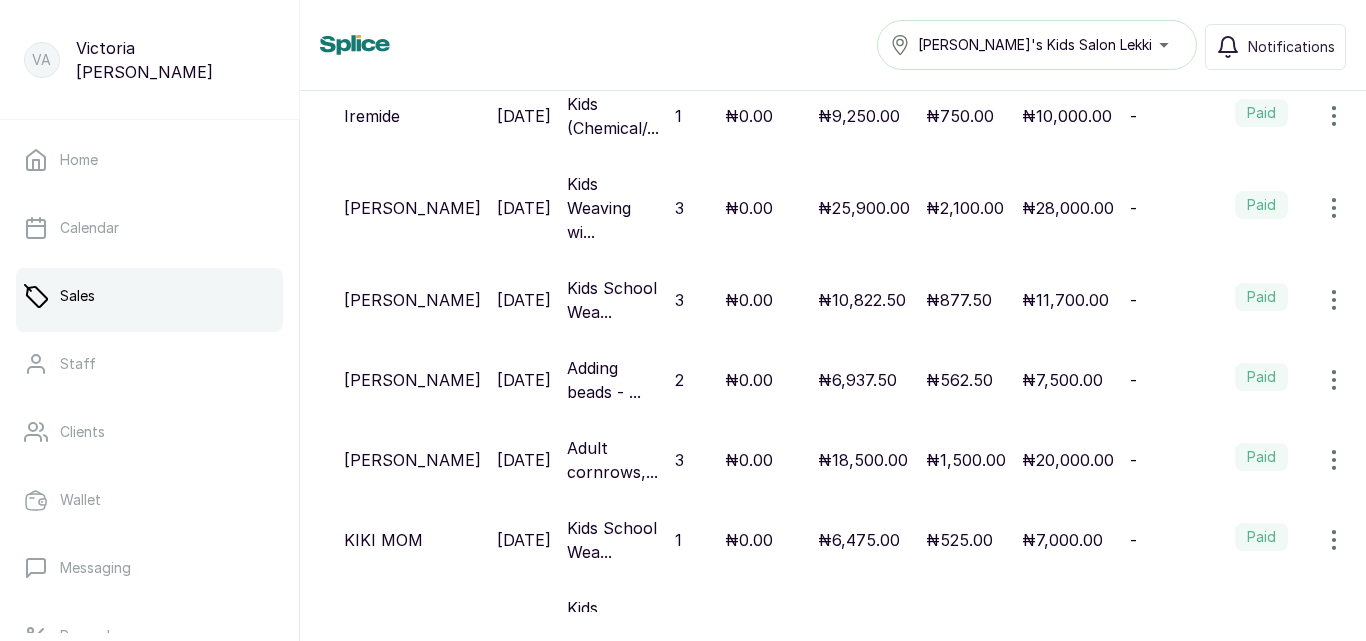 scroll, scrollTop: 394, scrollLeft: 0, axis: vertical 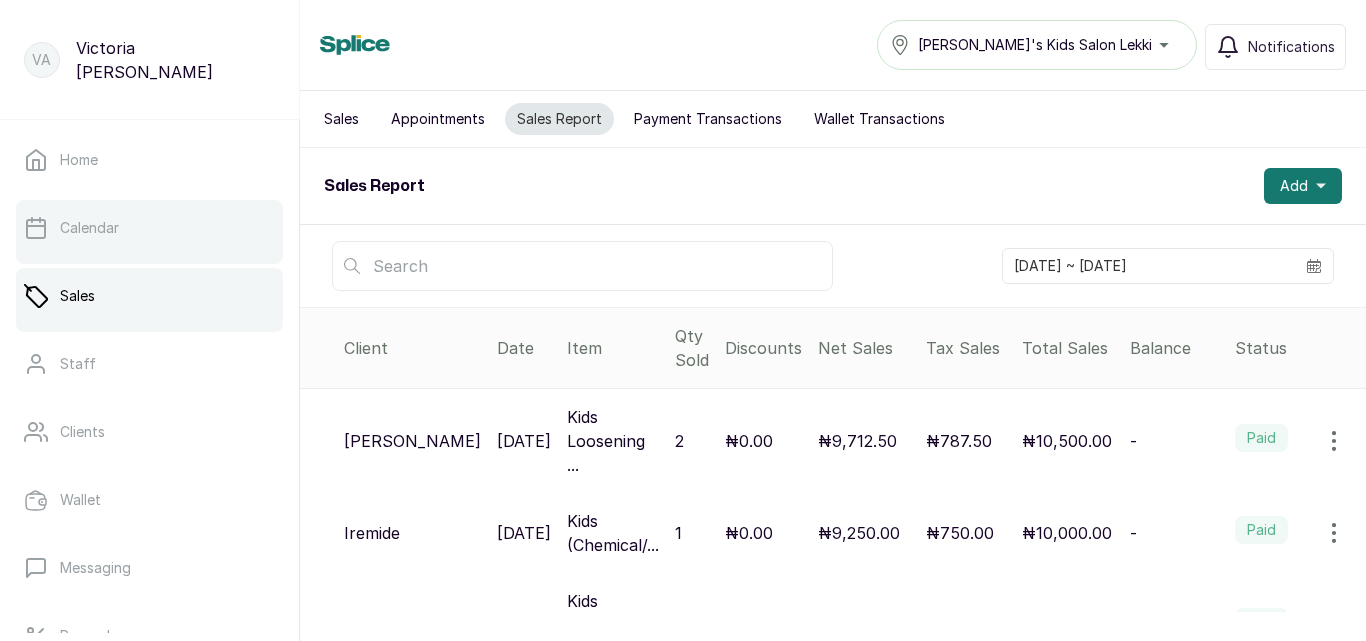 click on "Calendar" at bounding box center (149, 228) 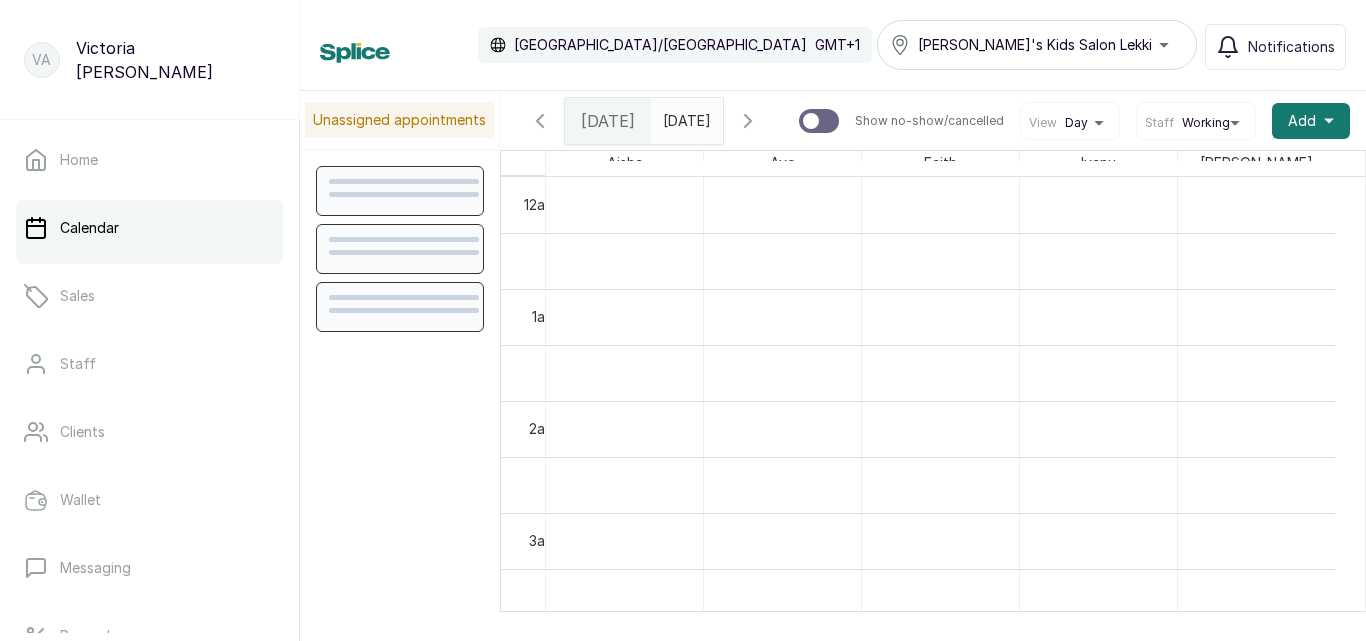 scroll, scrollTop: 673, scrollLeft: 0, axis: vertical 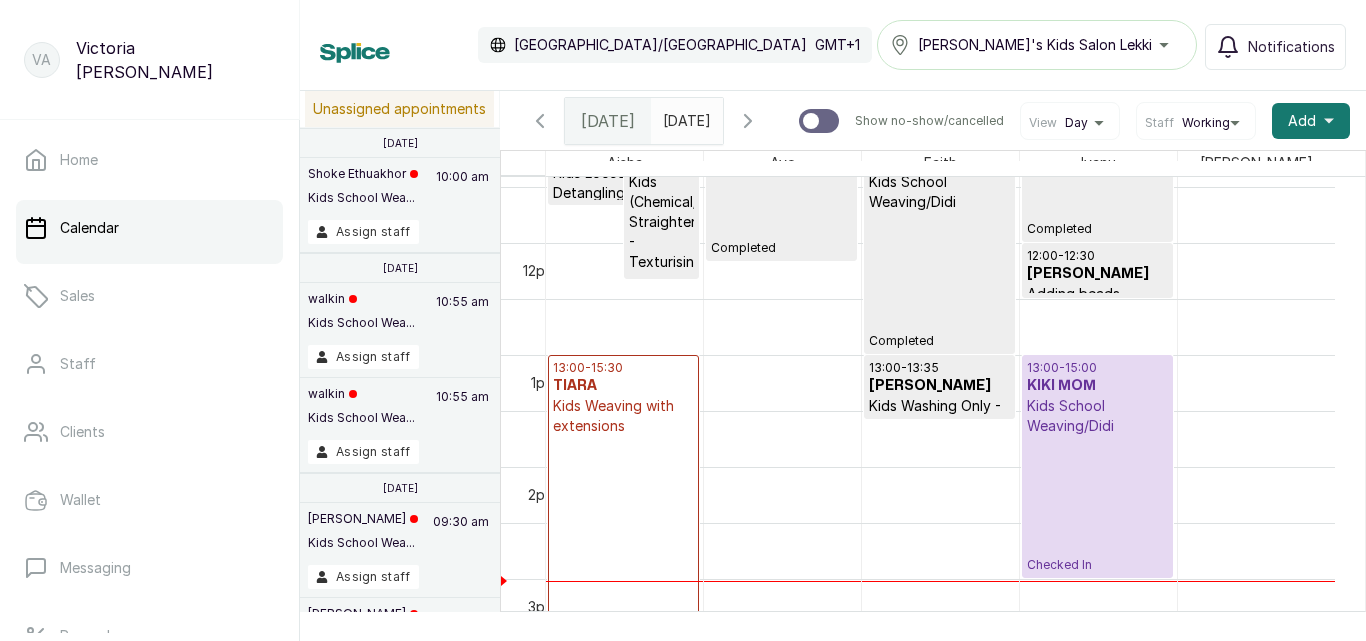 click on "Kids School Weaving/Didi" at bounding box center [1097, 416] 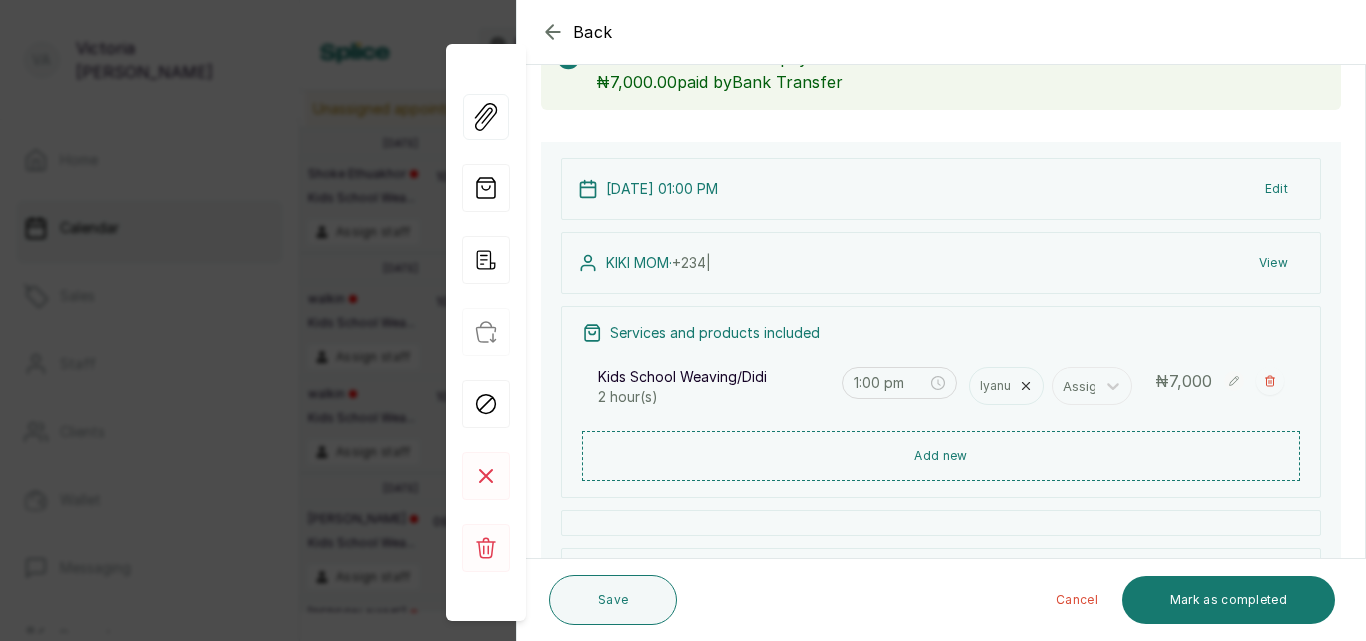 scroll, scrollTop: 138, scrollLeft: 0, axis: vertical 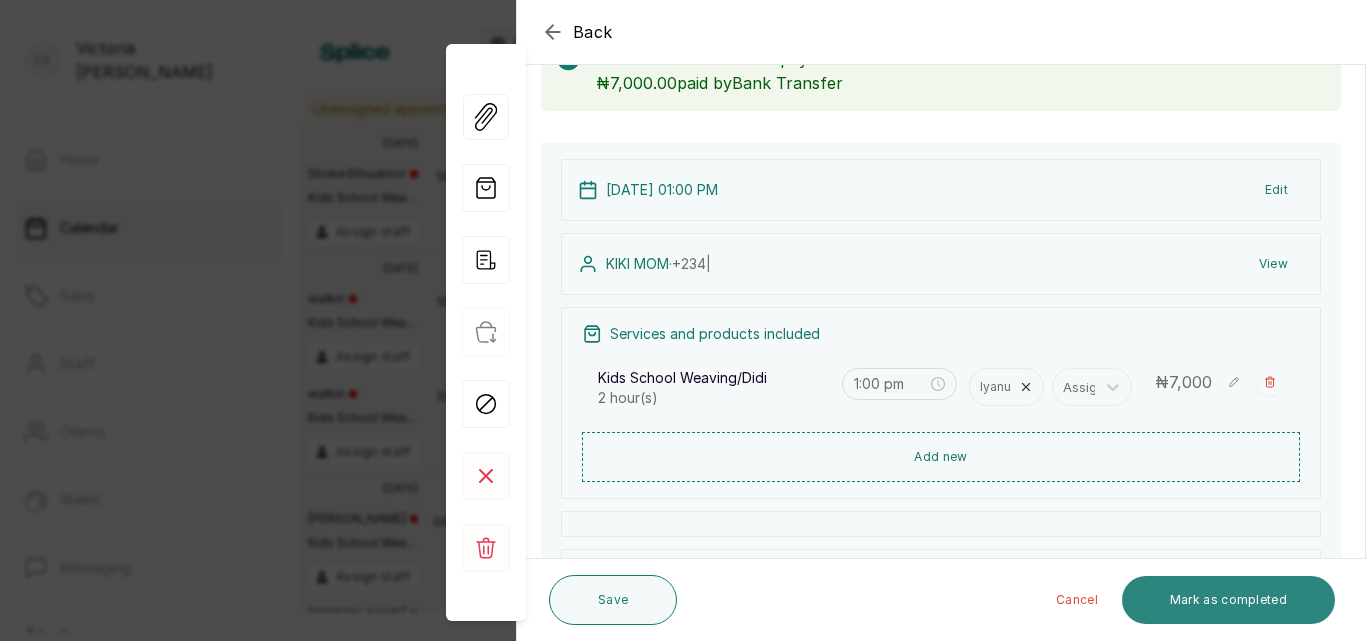 click on "Mark as completed" at bounding box center [1228, 600] 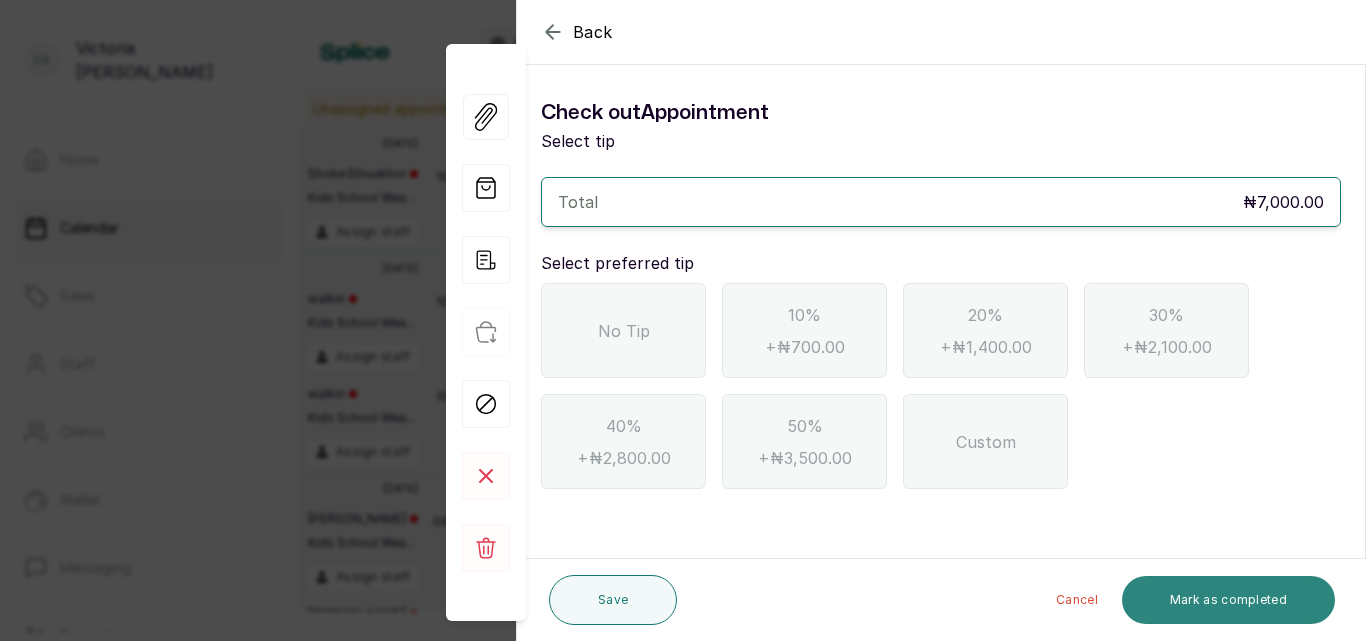 scroll, scrollTop: 0, scrollLeft: 0, axis: both 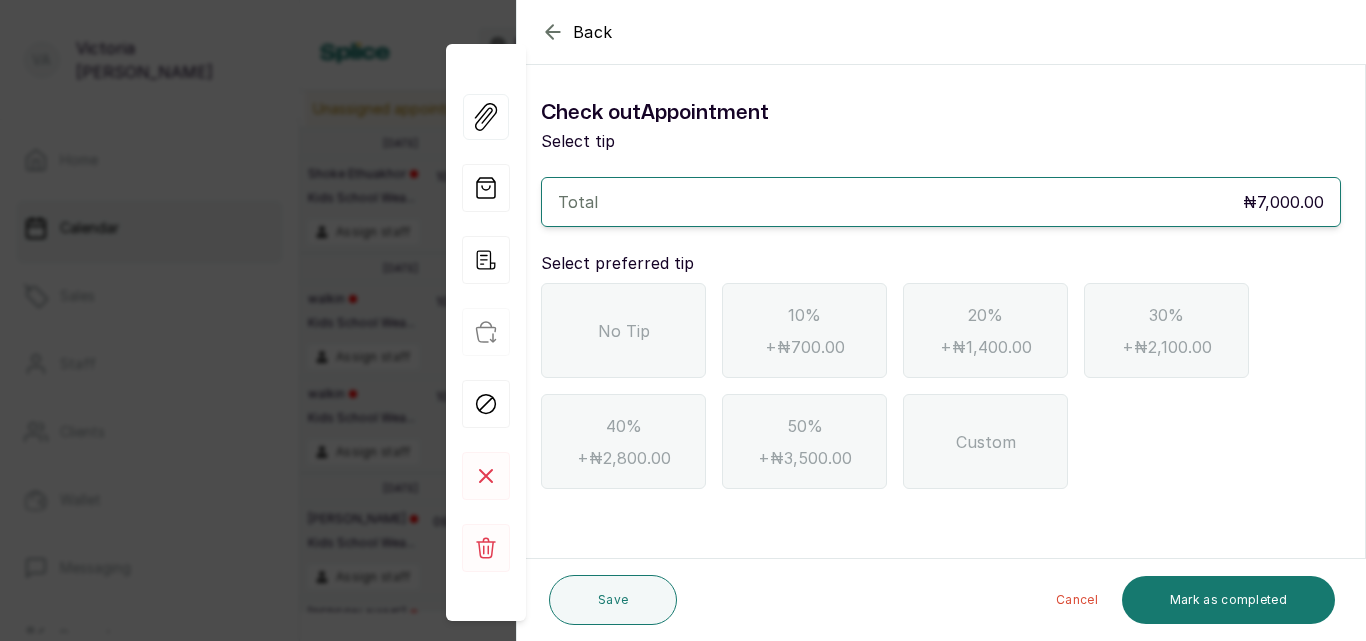click on "No Tip" at bounding box center (623, 330) 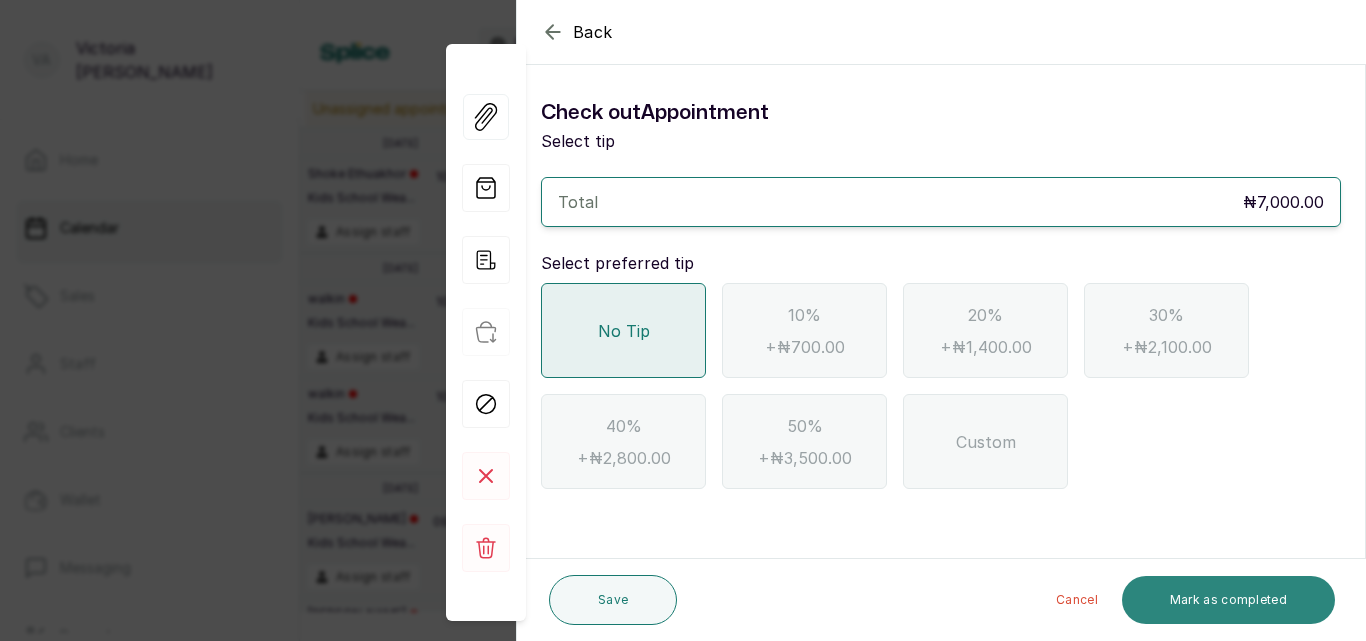 click on "Mark as completed" at bounding box center [1228, 600] 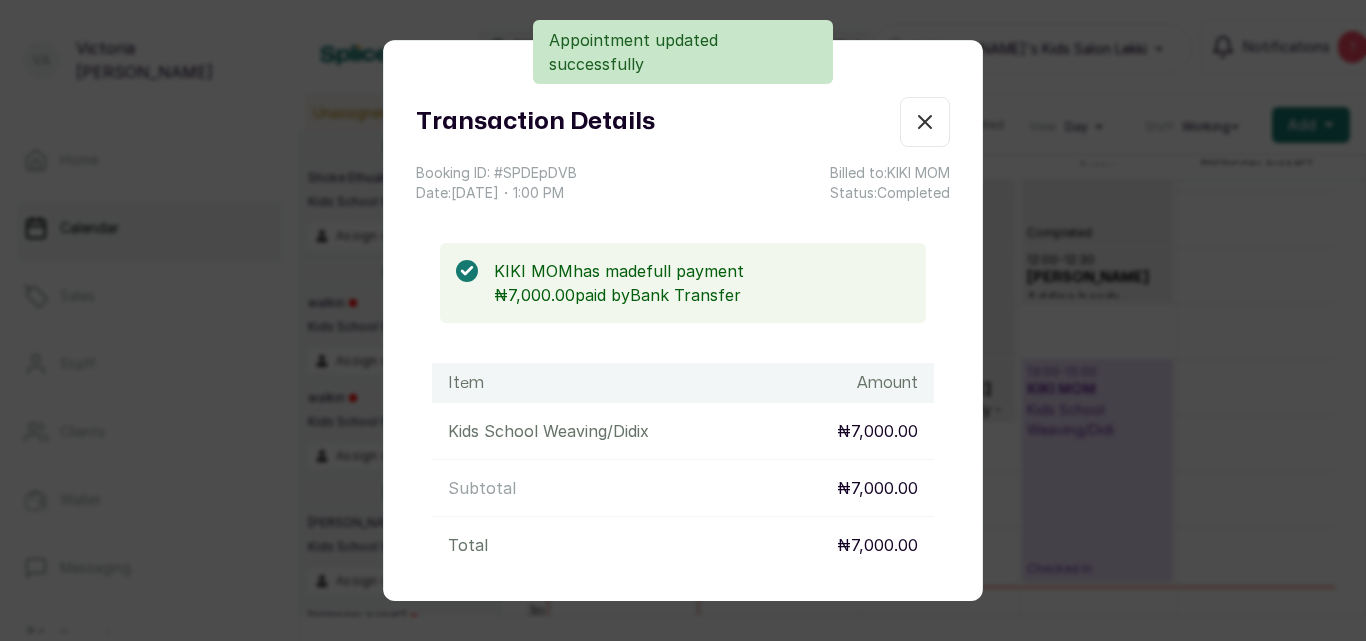 click 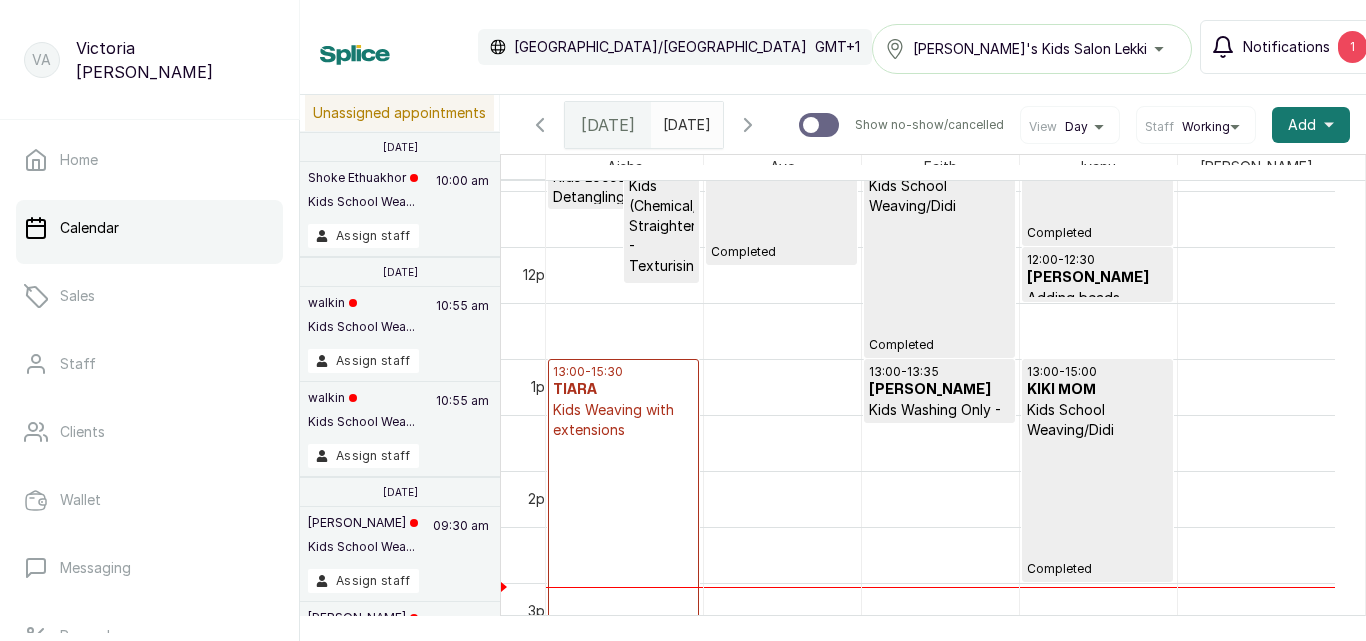 click on "1" at bounding box center (1352, 47) 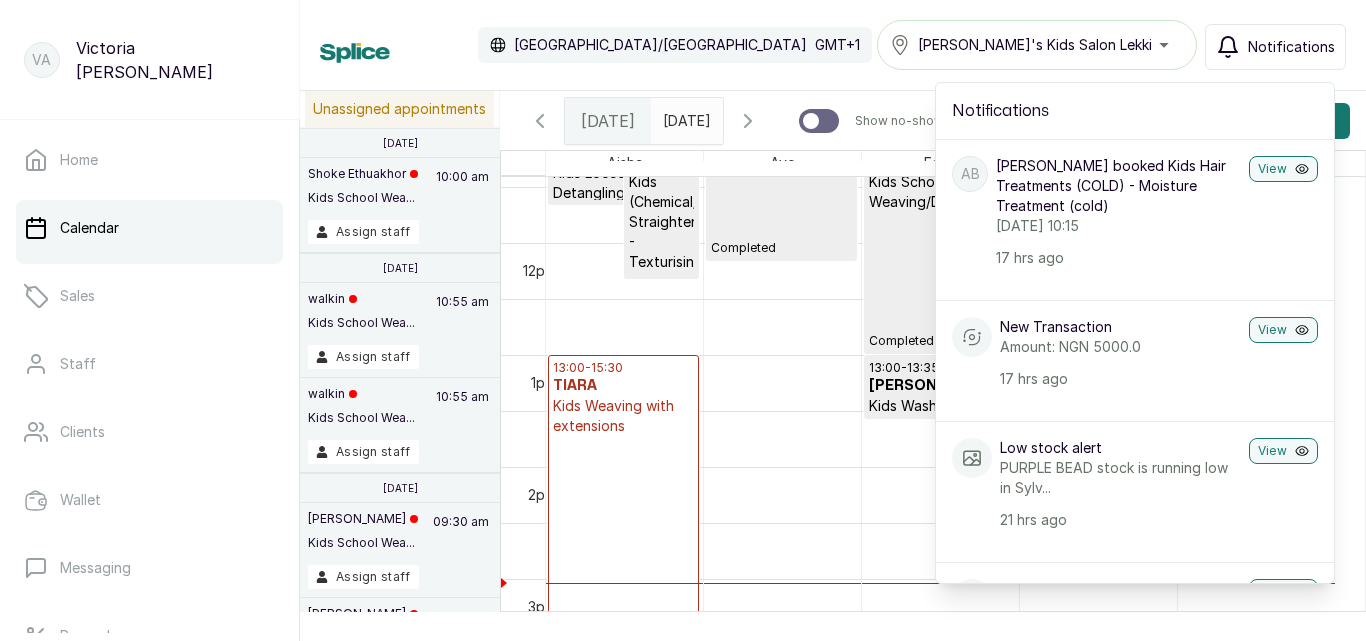 click on "Notifications" at bounding box center (1291, 47) 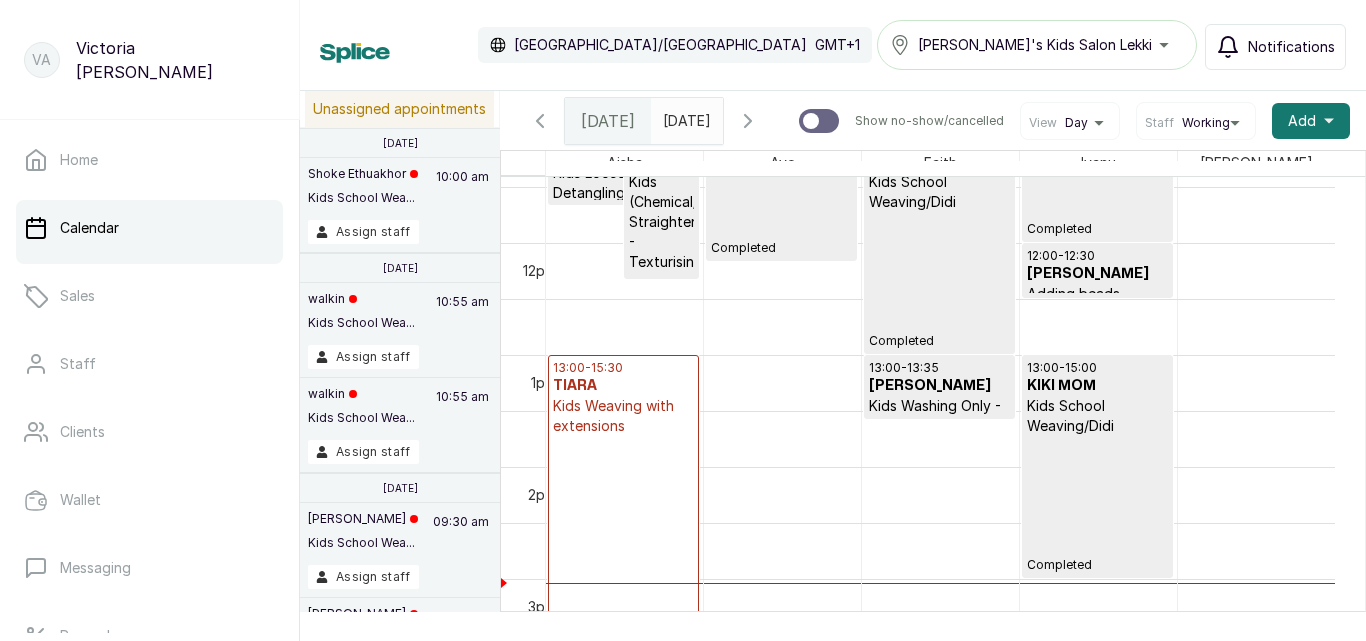 click on "Kids Weaving with extensions" at bounding box center [623, 416] 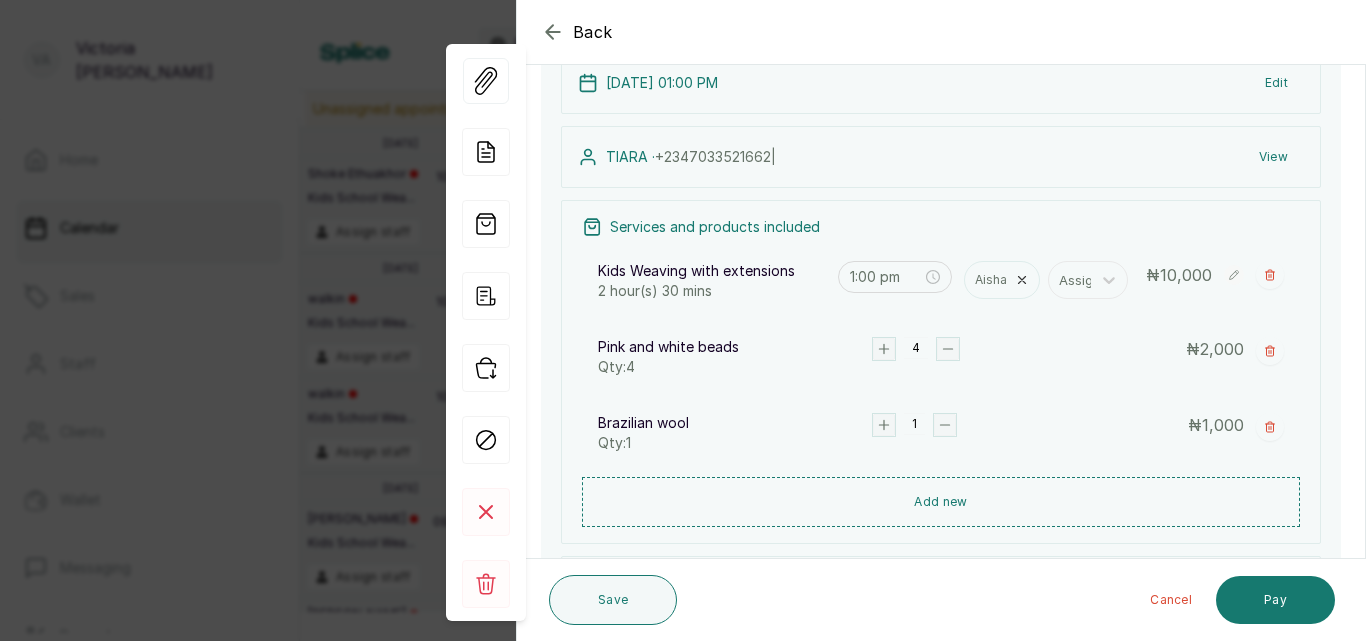 scroll, scrollTop: 183, scrollLeft: 0, axis: vertical 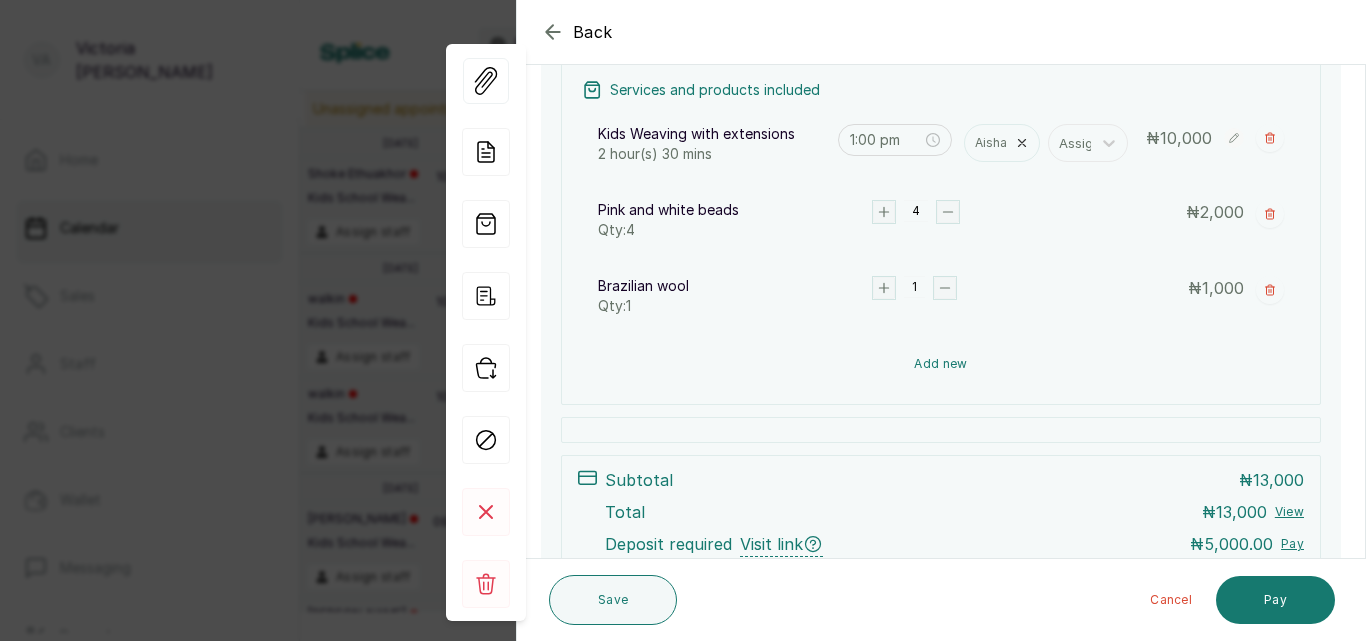 click on "Add new" at bounding box center [941, 364] 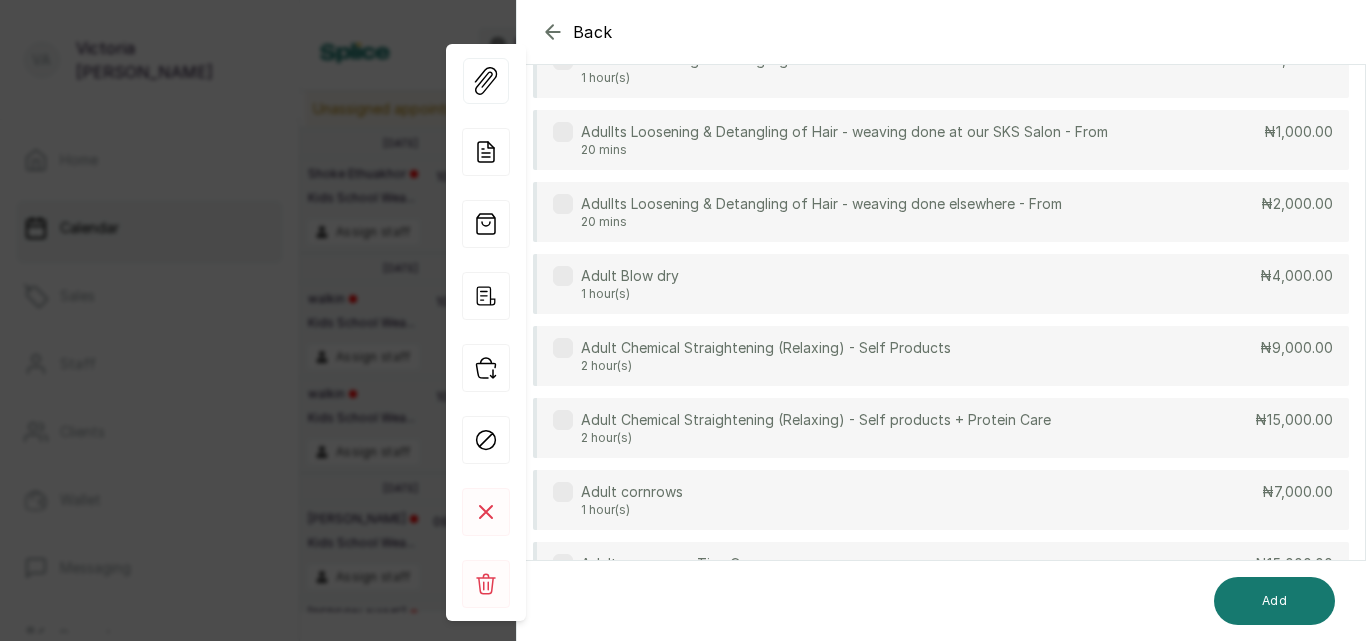 scroll, scrollTop: 149, scrollLeft: 0, axis: vertical 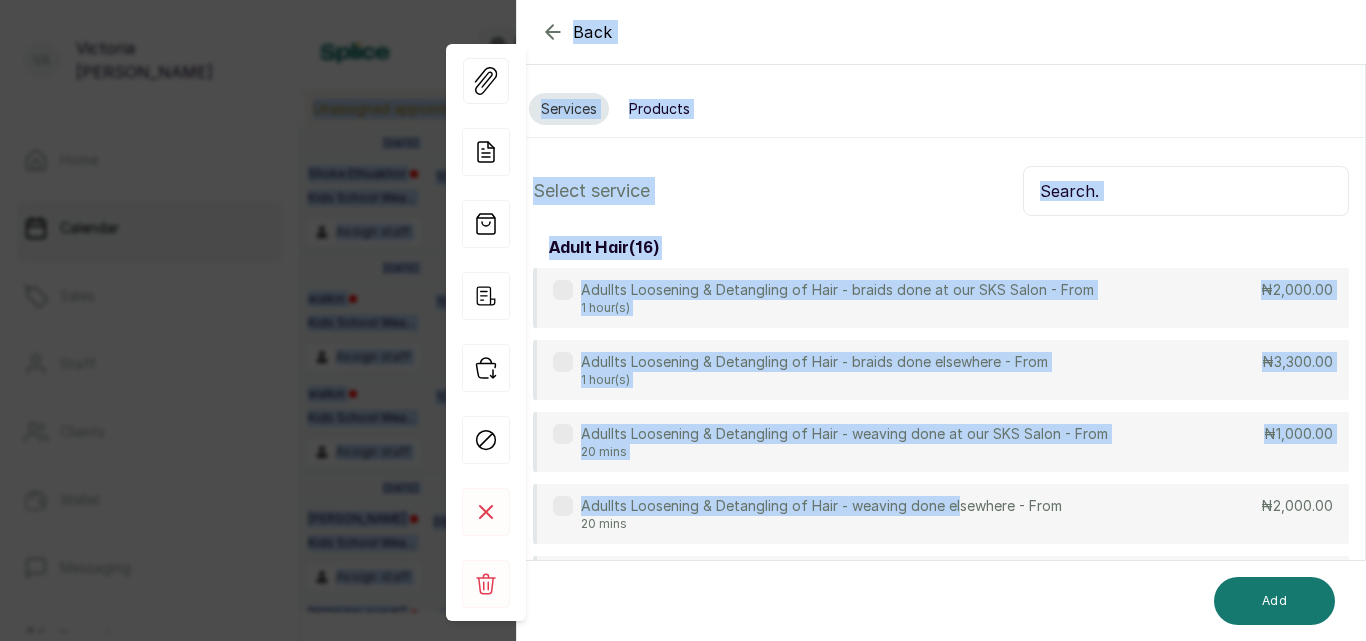 drag, startPoint x: 958, startPoint y: 351, endPoint x: 1046, endPoint y: -49, distance: 409.5656 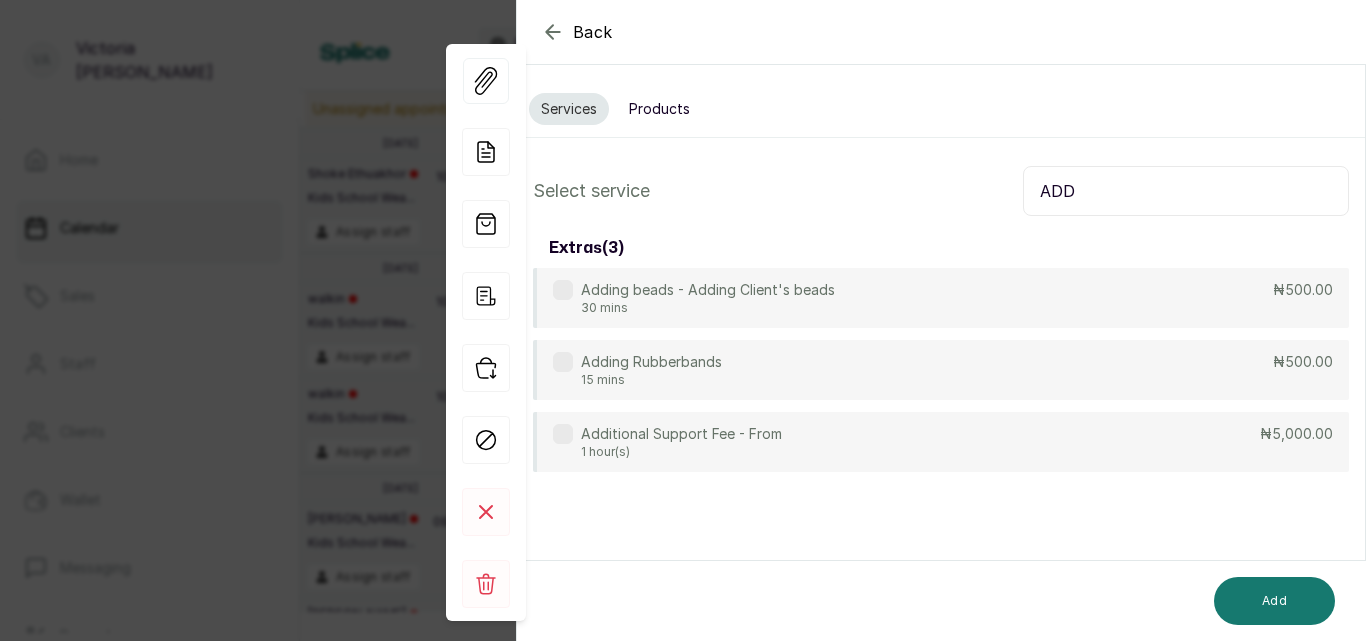 type on "ADD" 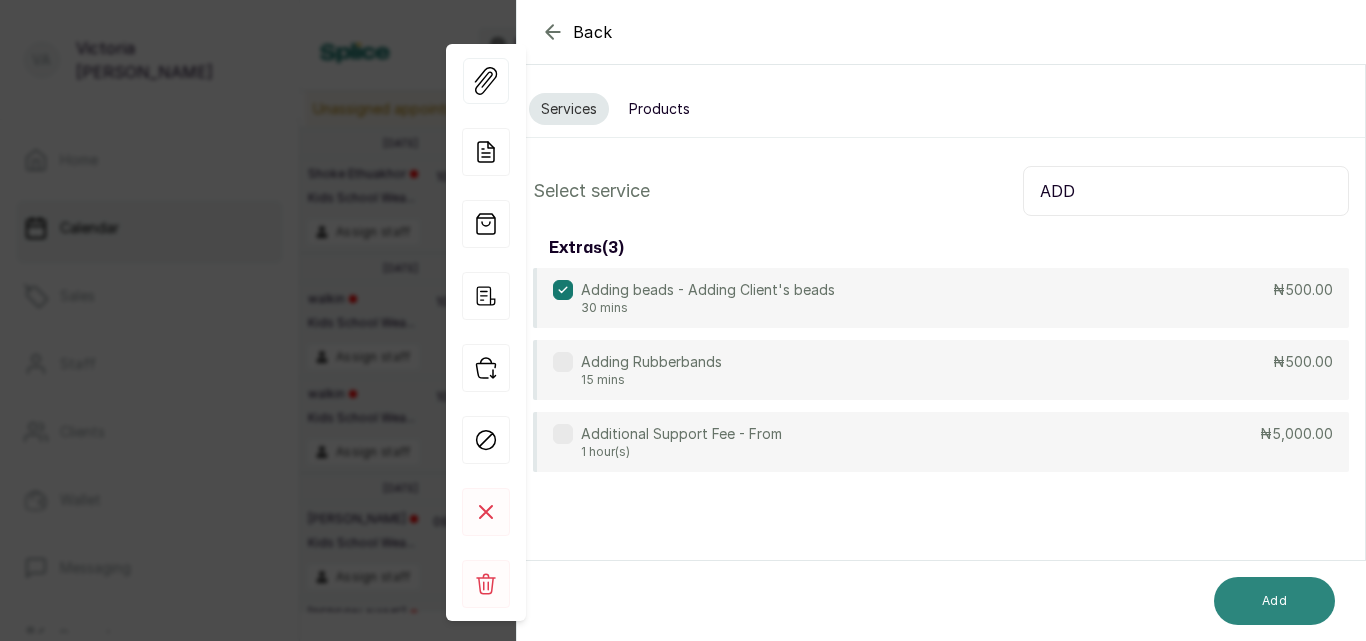 click on "Add" at bounding box center [1274, 601] 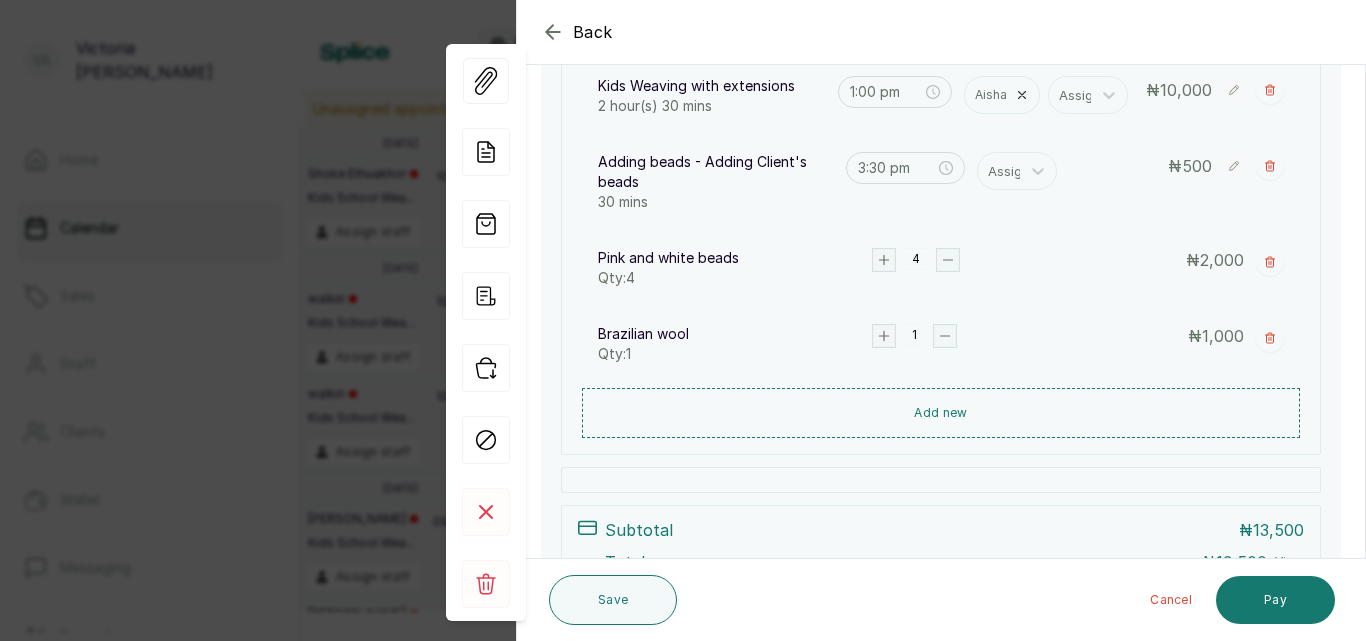 scroll, scrollTop: 340, scrollLeft: 0, axis: vertical 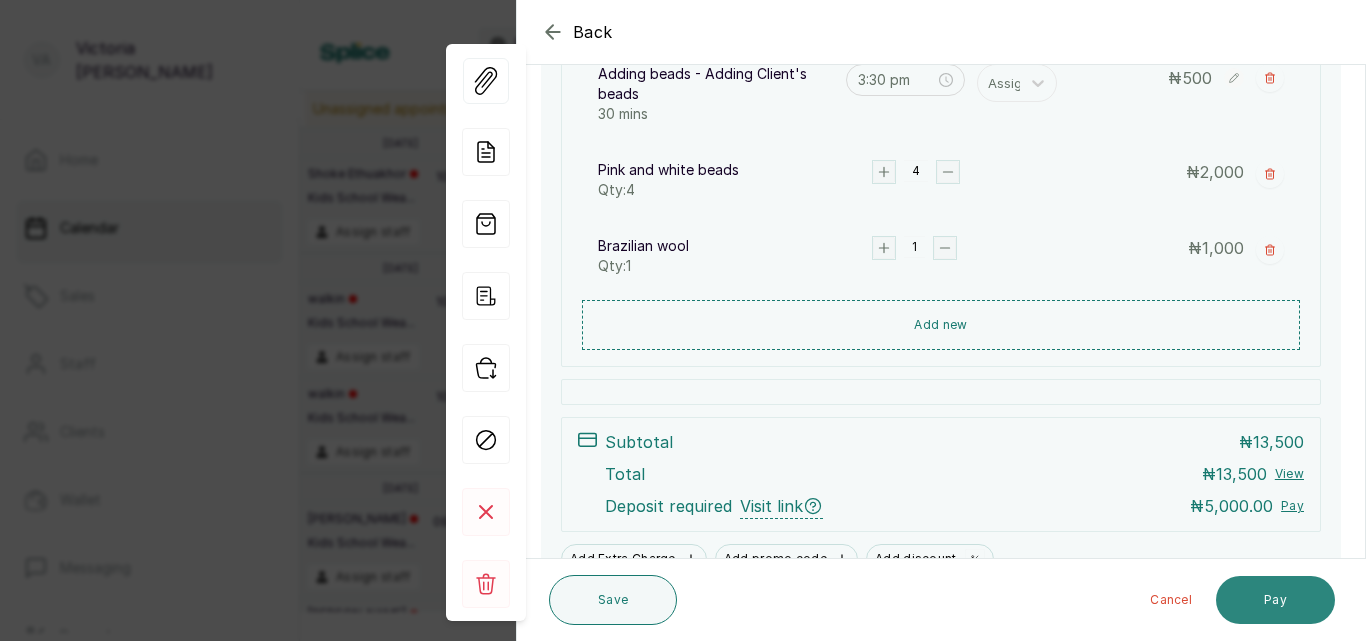 click on "Pay" at bounding box center (1275, 600) 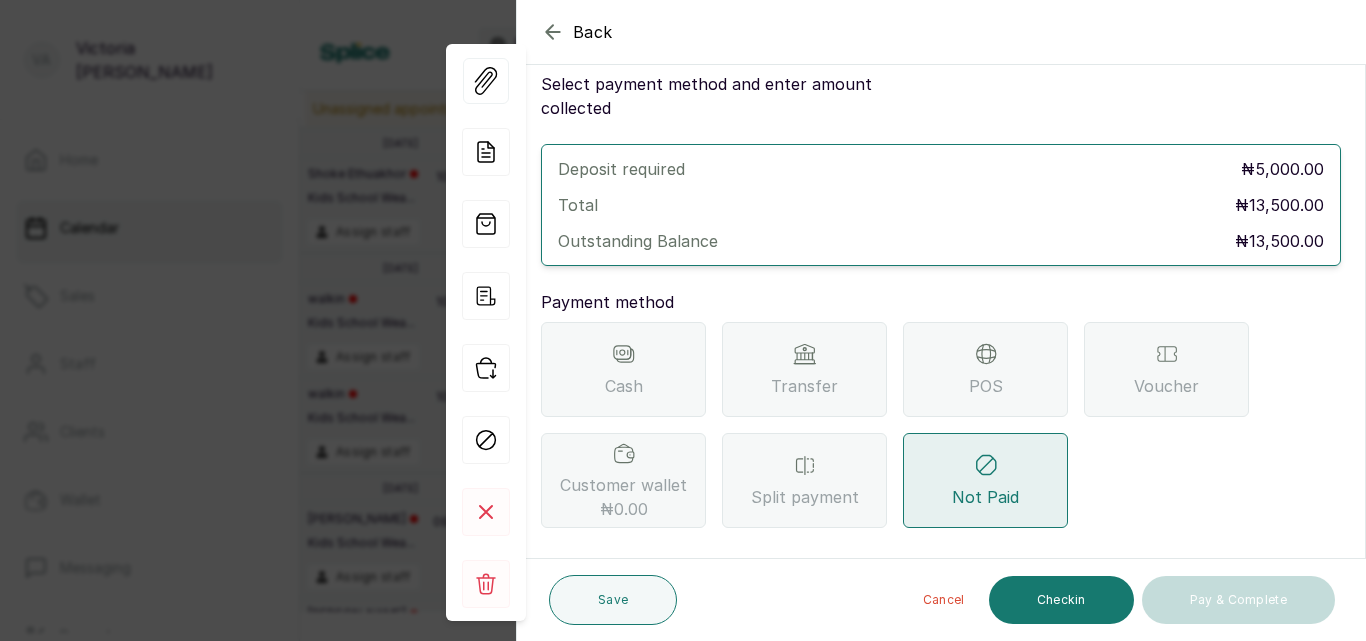 click on "Transfer" at bounding box center [804, 386] 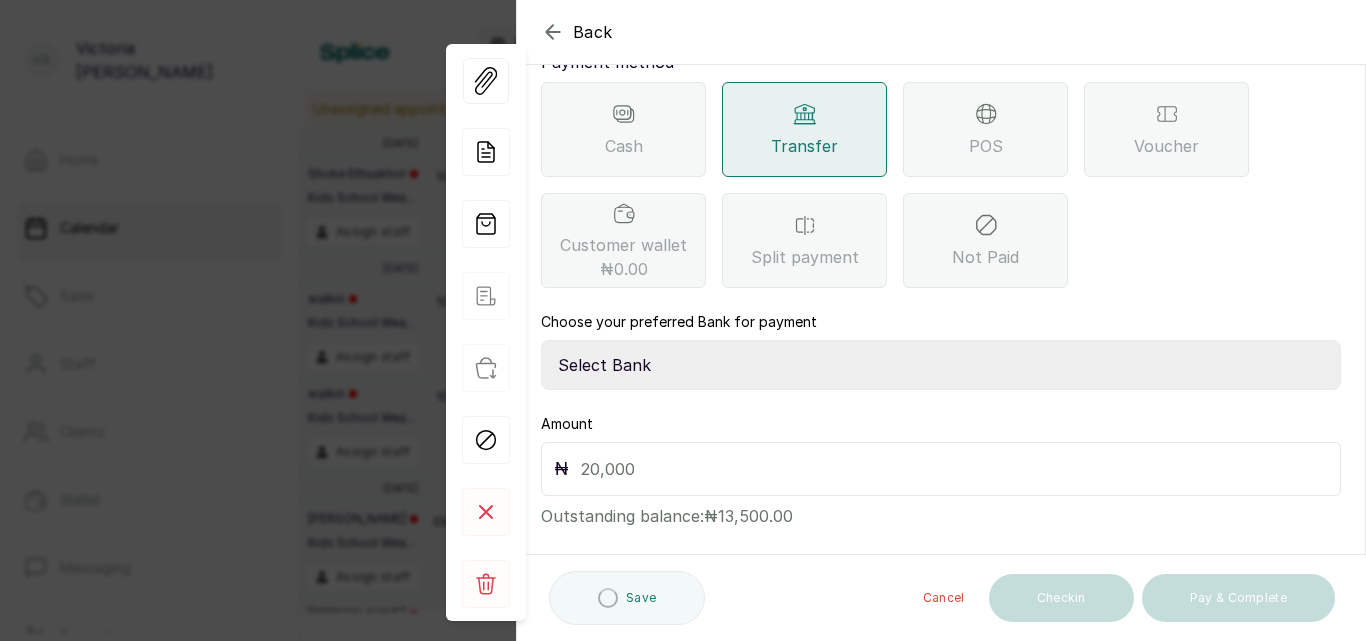 click on "Select Bank CANARY YELLOW Moniepoint MFB CANARY YELLOW Sparkle Microfinance Bank" at bounding box center (941, 365) 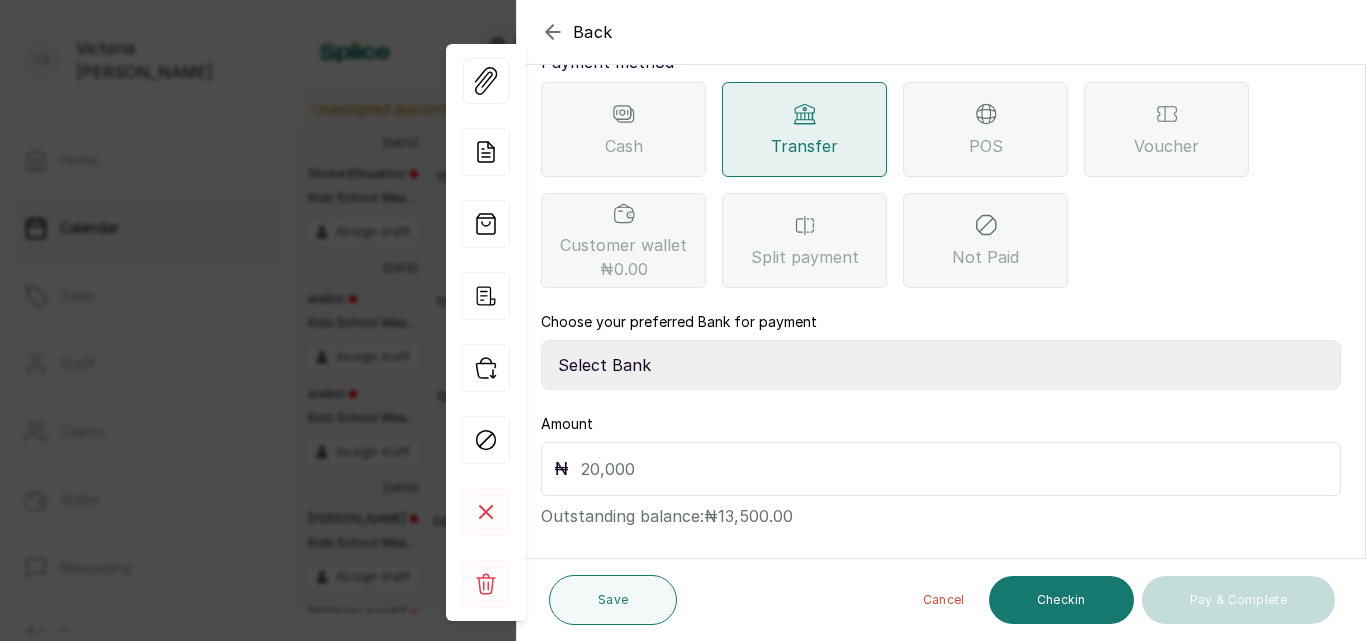 select on "a0df1ee2-db04-4e2a-8640-932656be21d6" 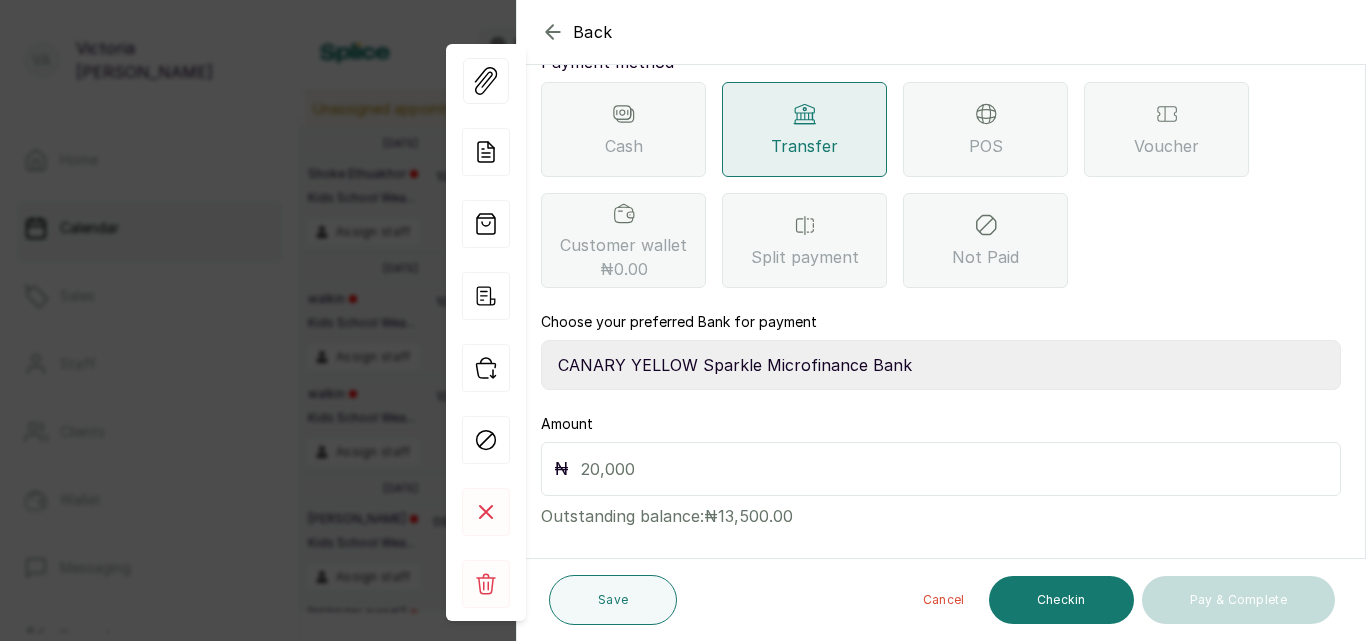 click on "Select Bank CANARY YELLOW Moniepoint MFB CANARY YELLOW Sparkle Microfinance Bank" at bounding box center [941, 365] 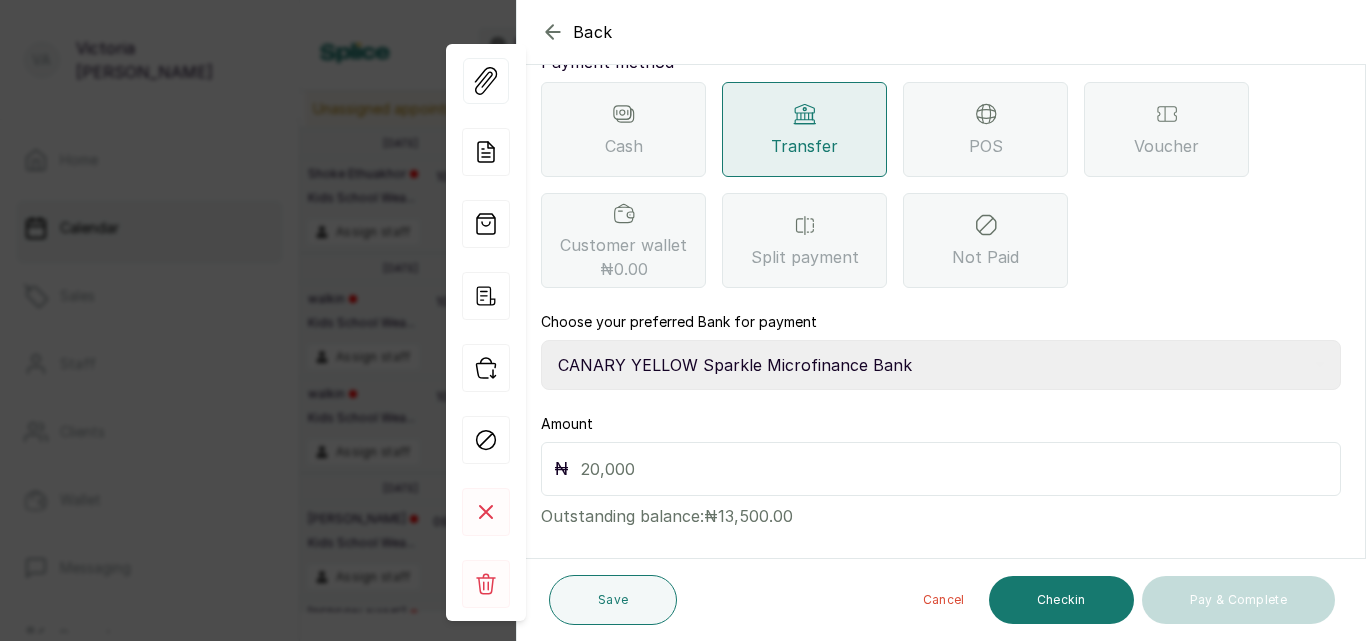 click at bounding box center [954, 469] 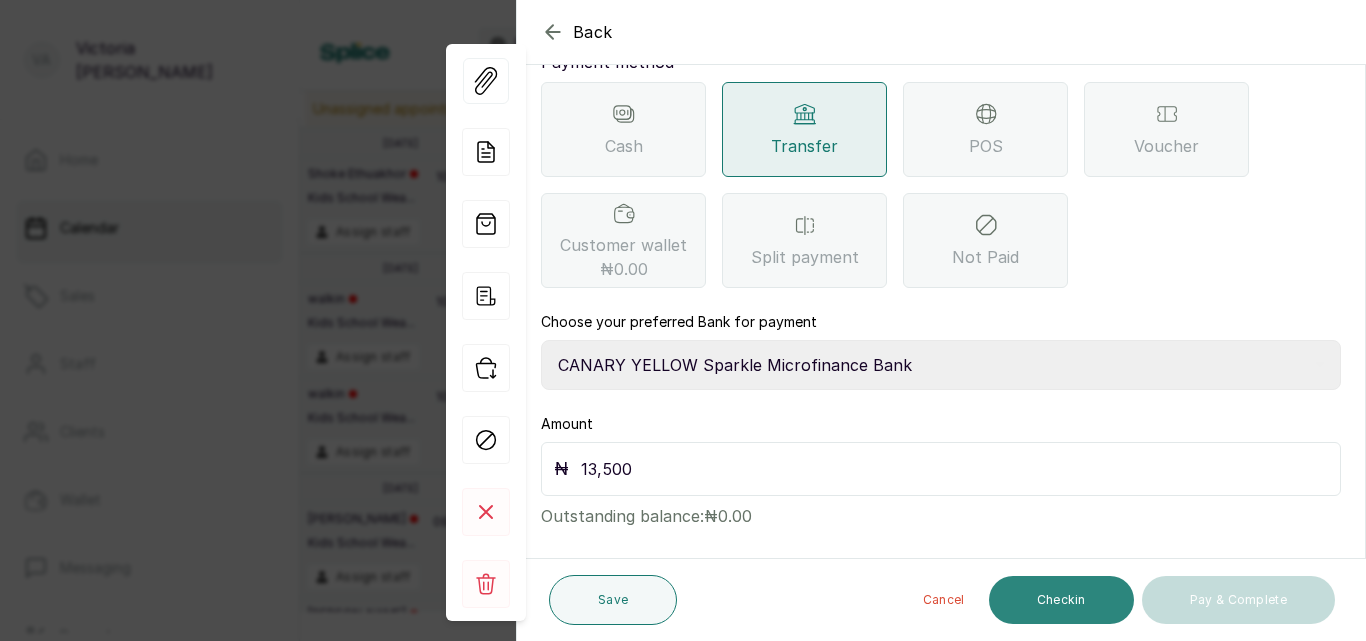 type on "13,500" 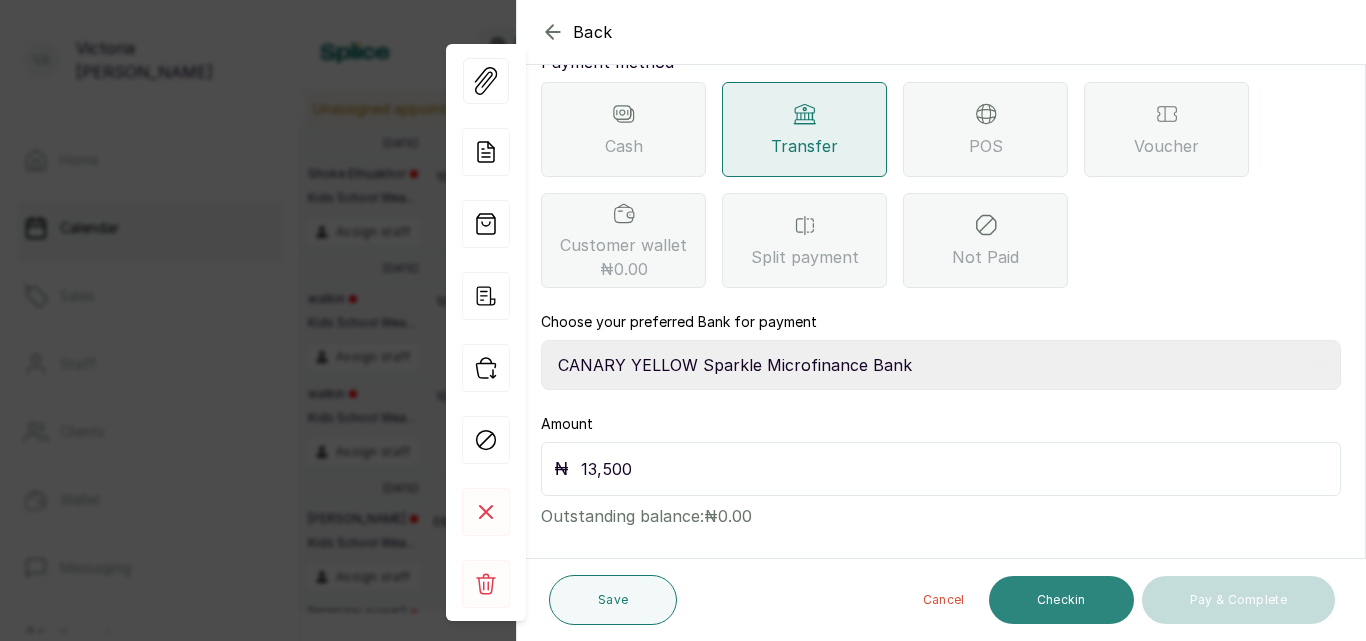 click on "Checkin" at bounding box center (1061, 600) 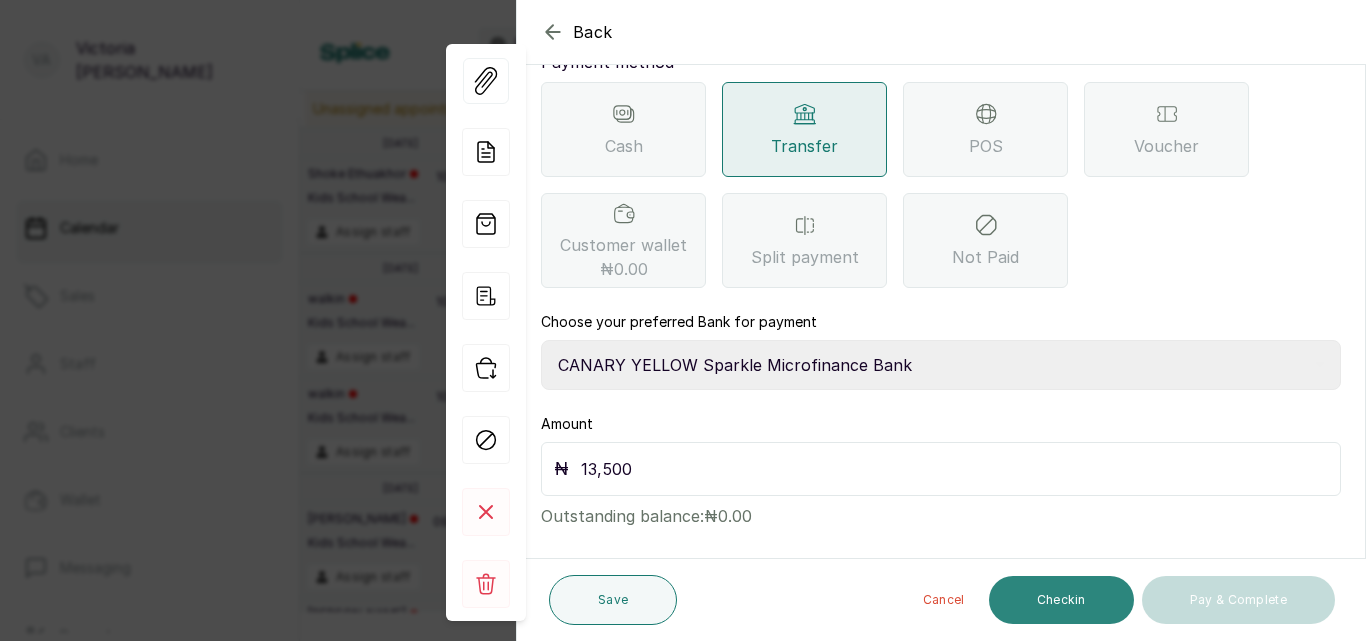 click on "Checkin" at bounding box center [1061, 600] 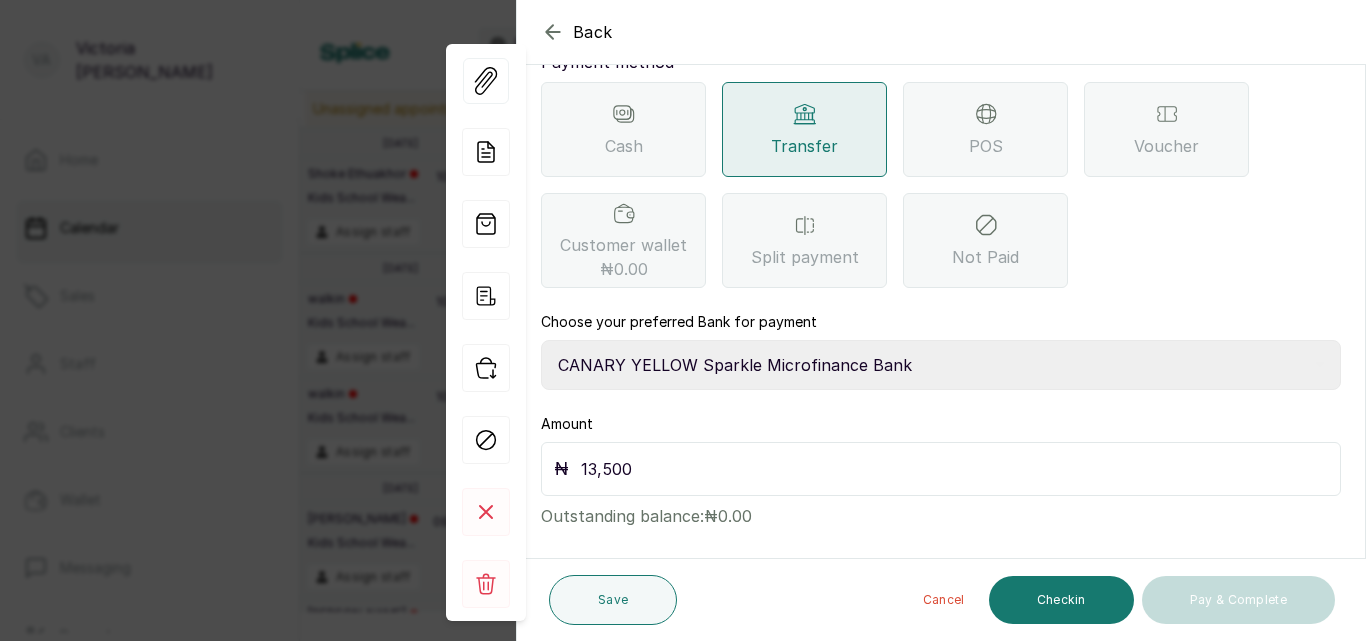 click 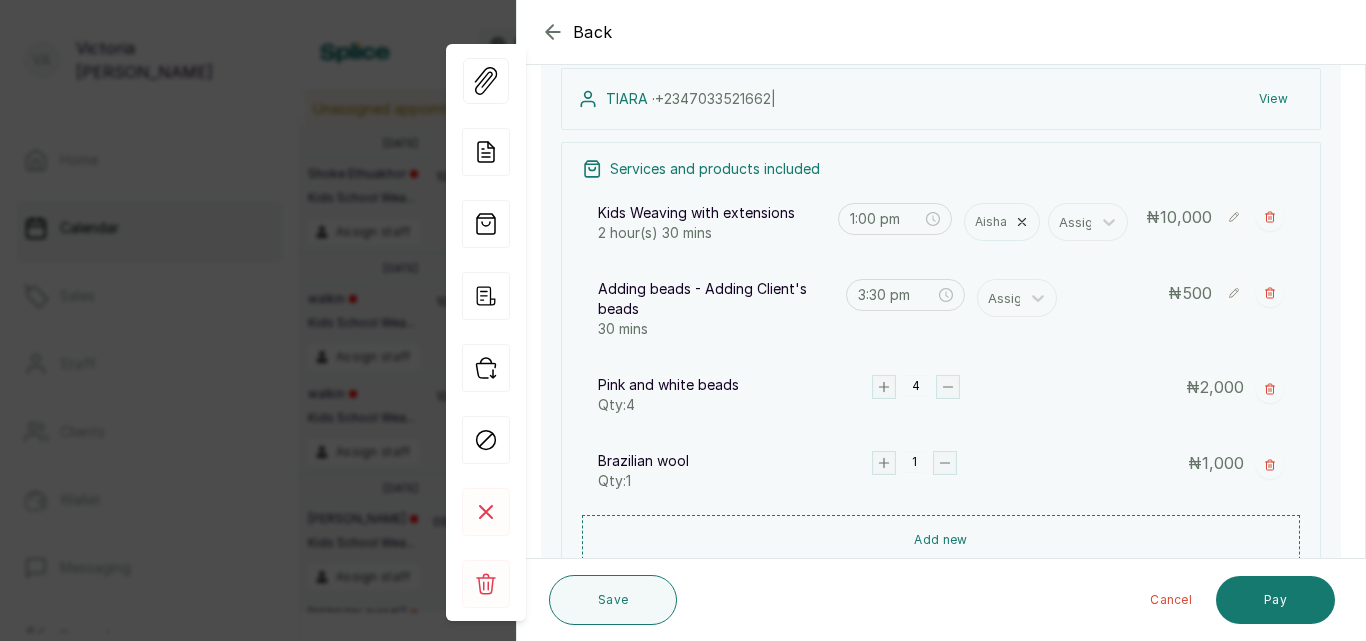 scroll, scrollTop: 217, scrollLeft: 0, axis: vertical 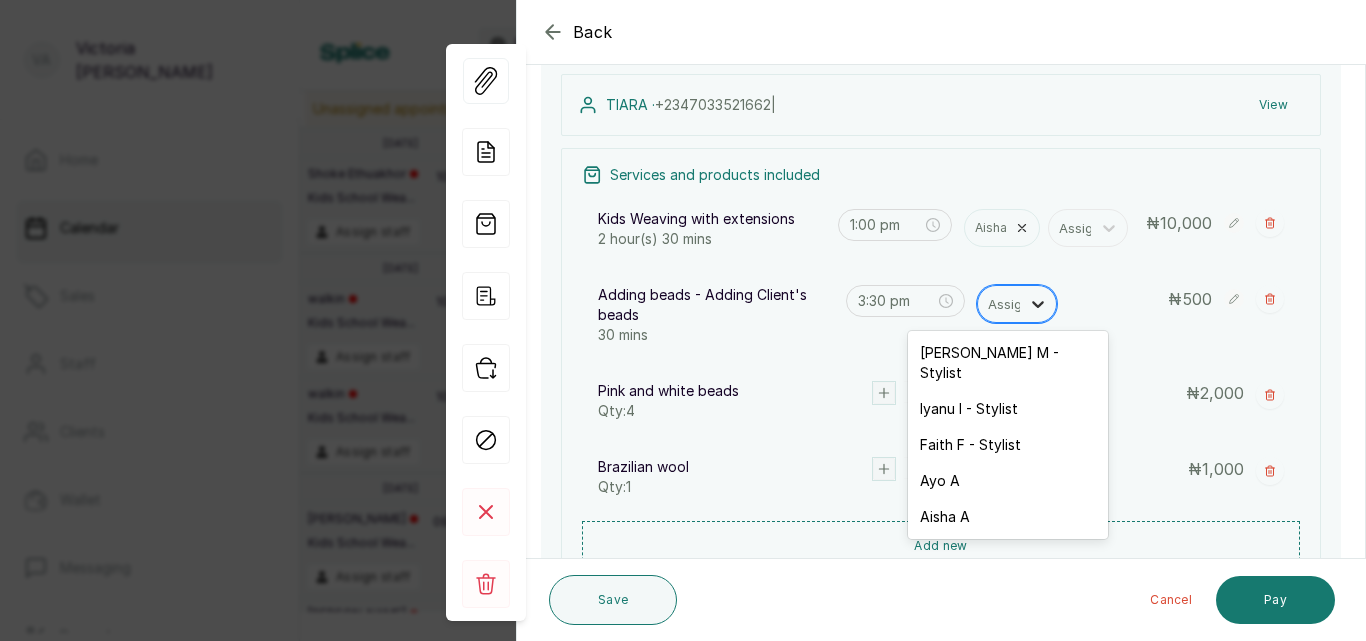 click 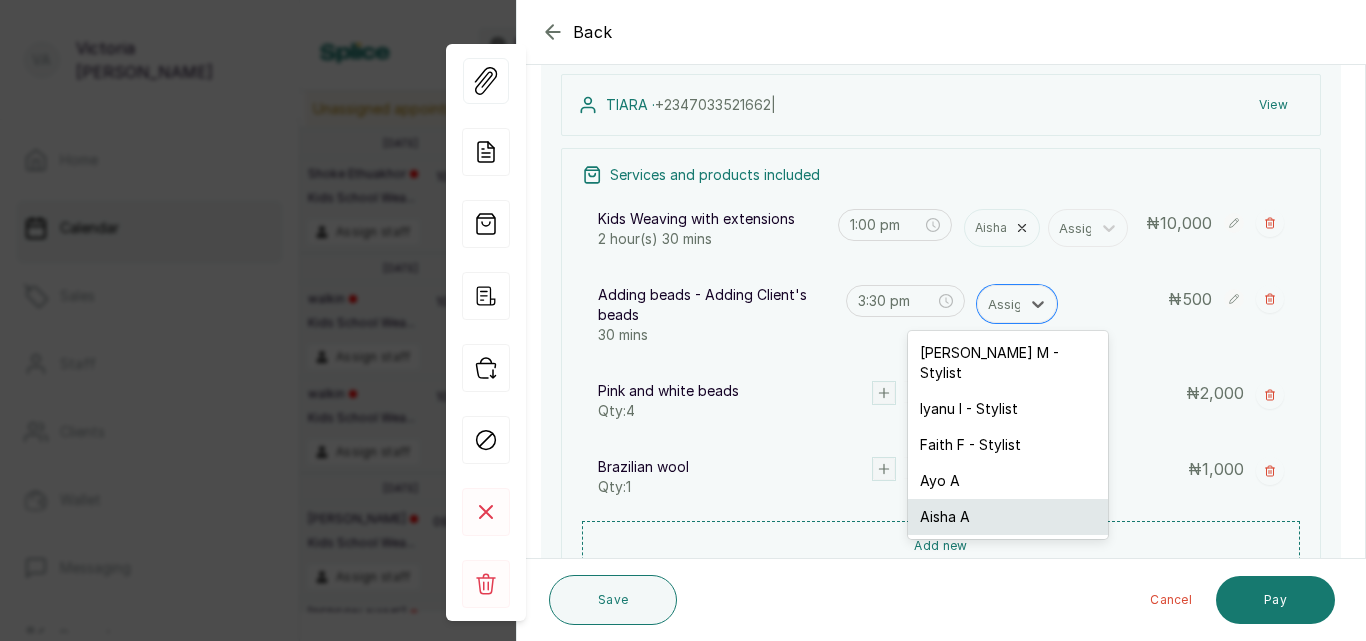 click on "Aisha A" at bounding box center (1008, 517) 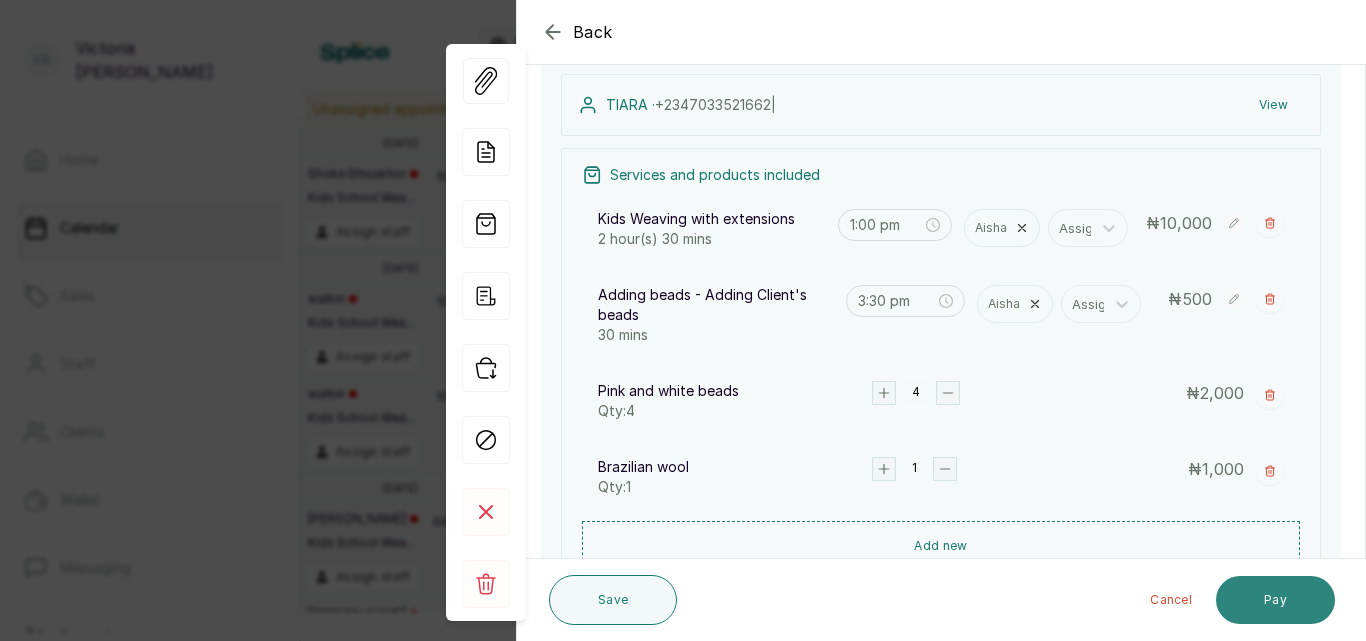 click on "Pay" at bounding box center (1275, 600) 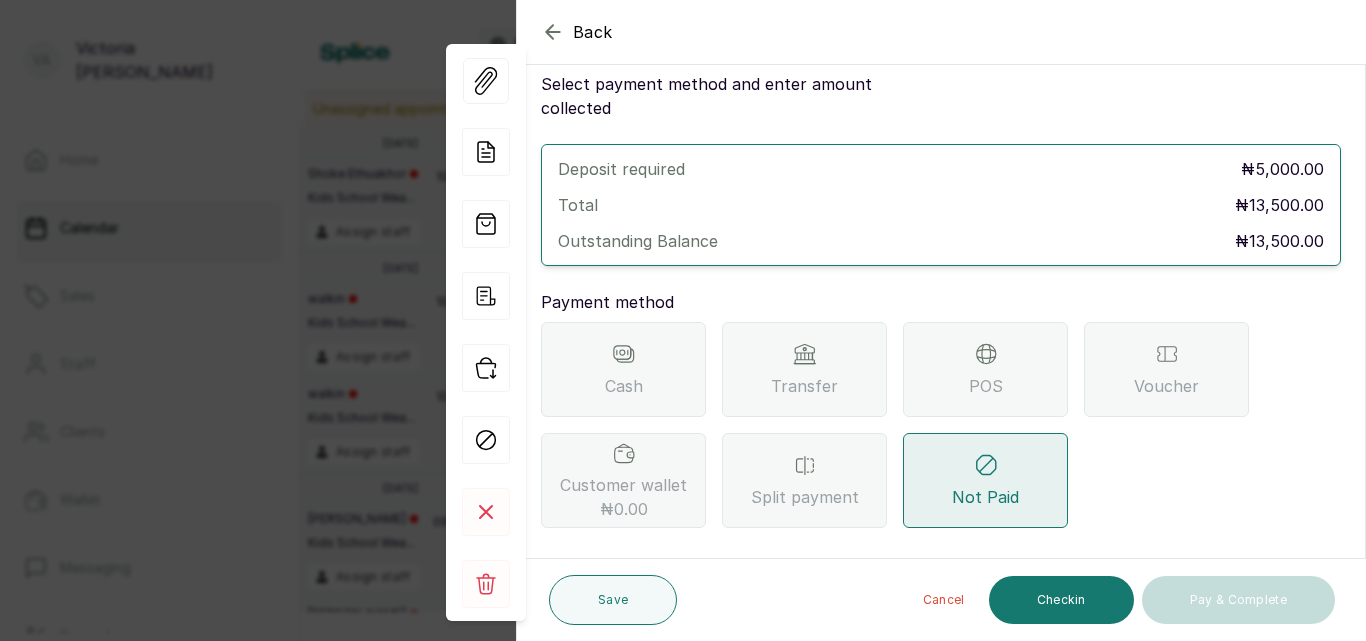 click on "Transfer" at bounding box center (804, 386) 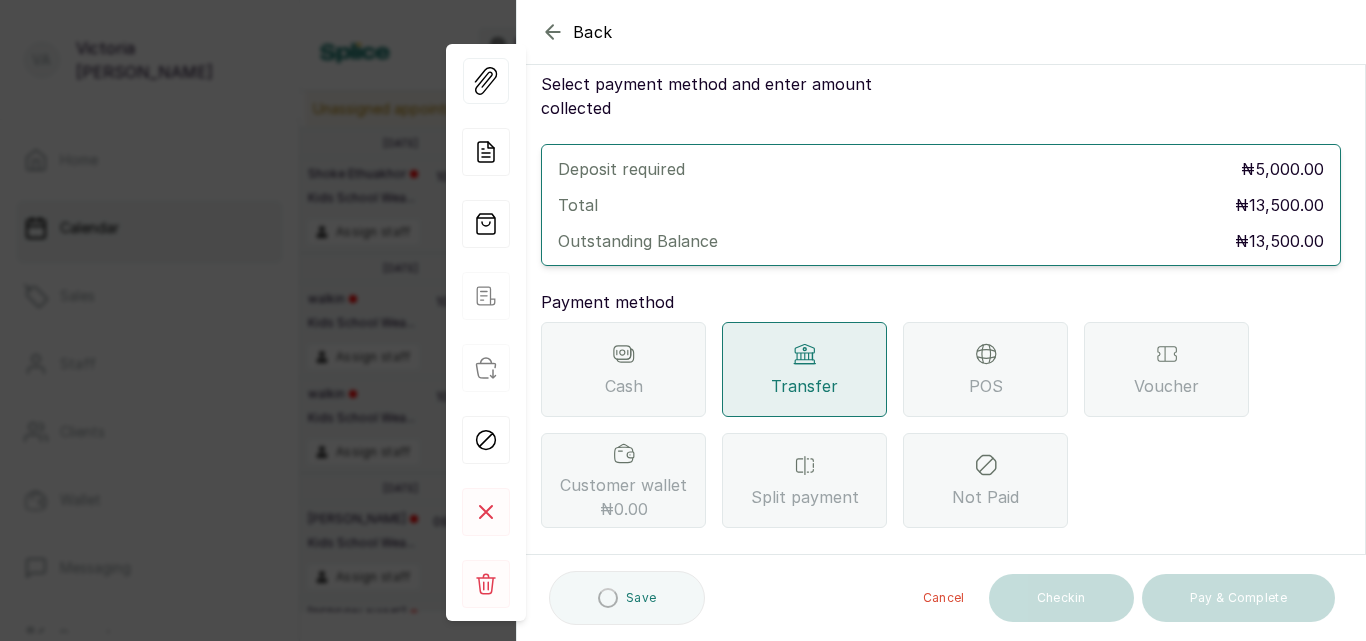 scroll, scrollTop: 217, scrollLeft: 0, axis: vertical 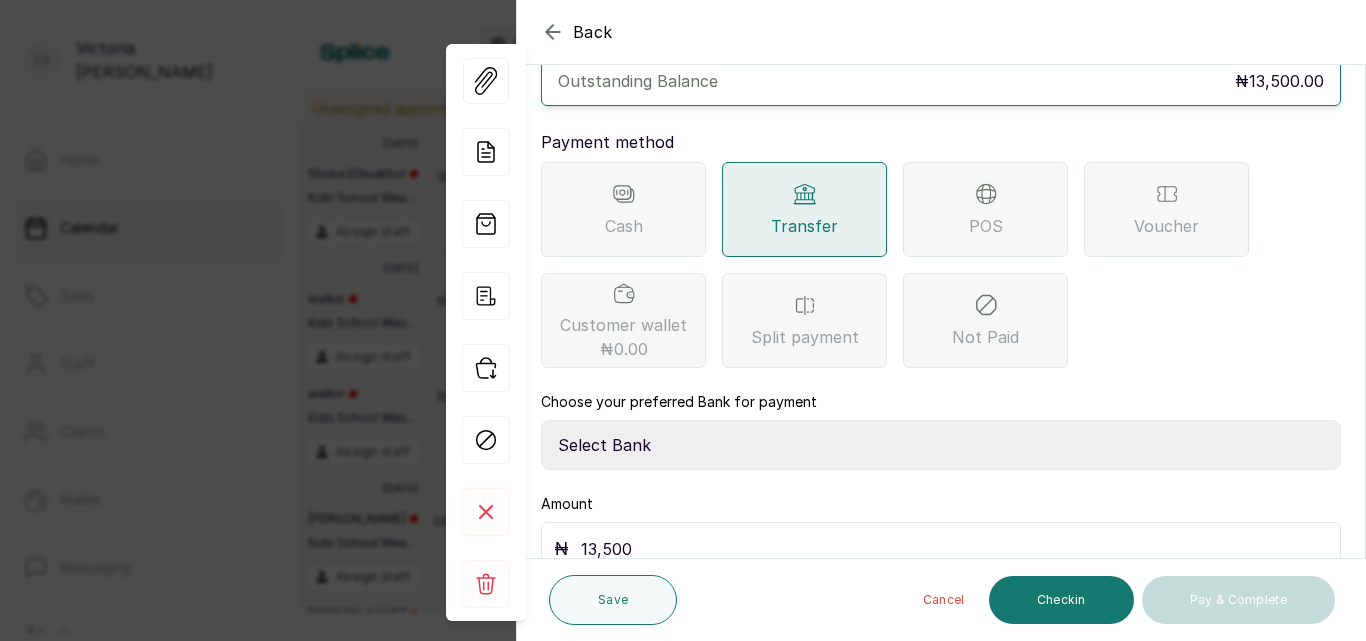 click on "Select Bank CANARY YELLOW Moniepoint MFB CANARY YELLOW Sparkle Microfinance Bank" at bounding box center (941, 445) 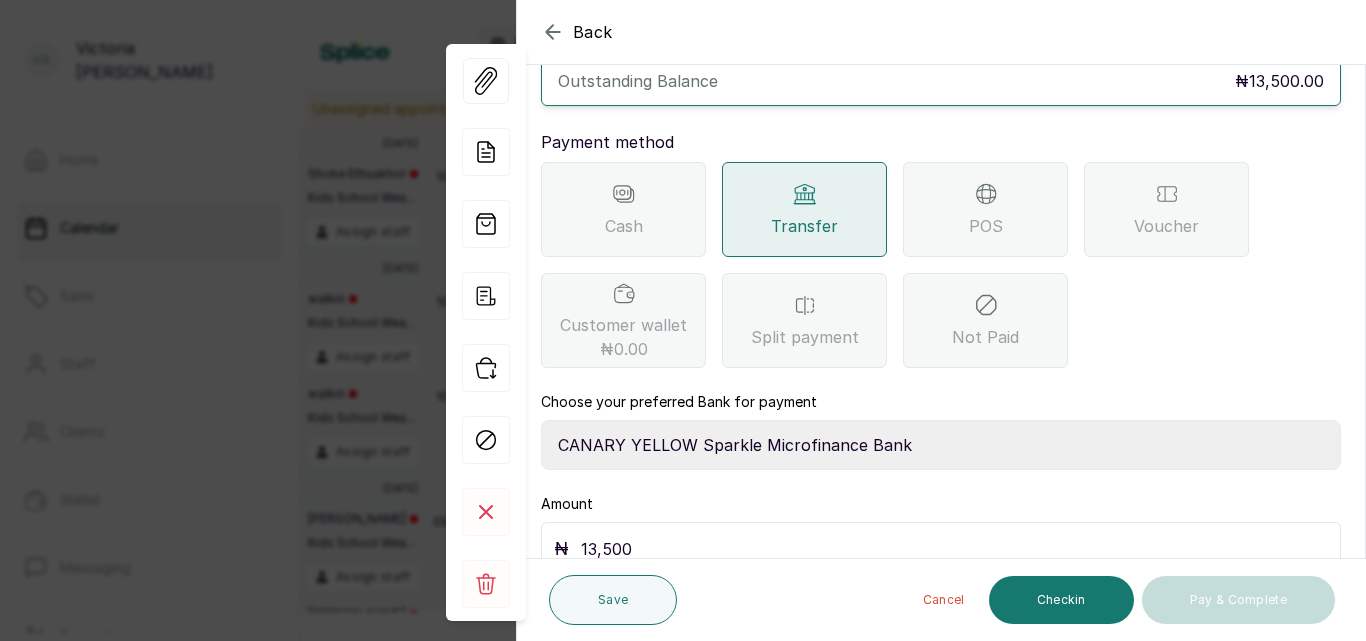 click on "Select Bank CANARY YELLOW Moniepoint MFB CANARY YELLOW Sparkle Microfinance Bank" at bounding box center [941, 445] 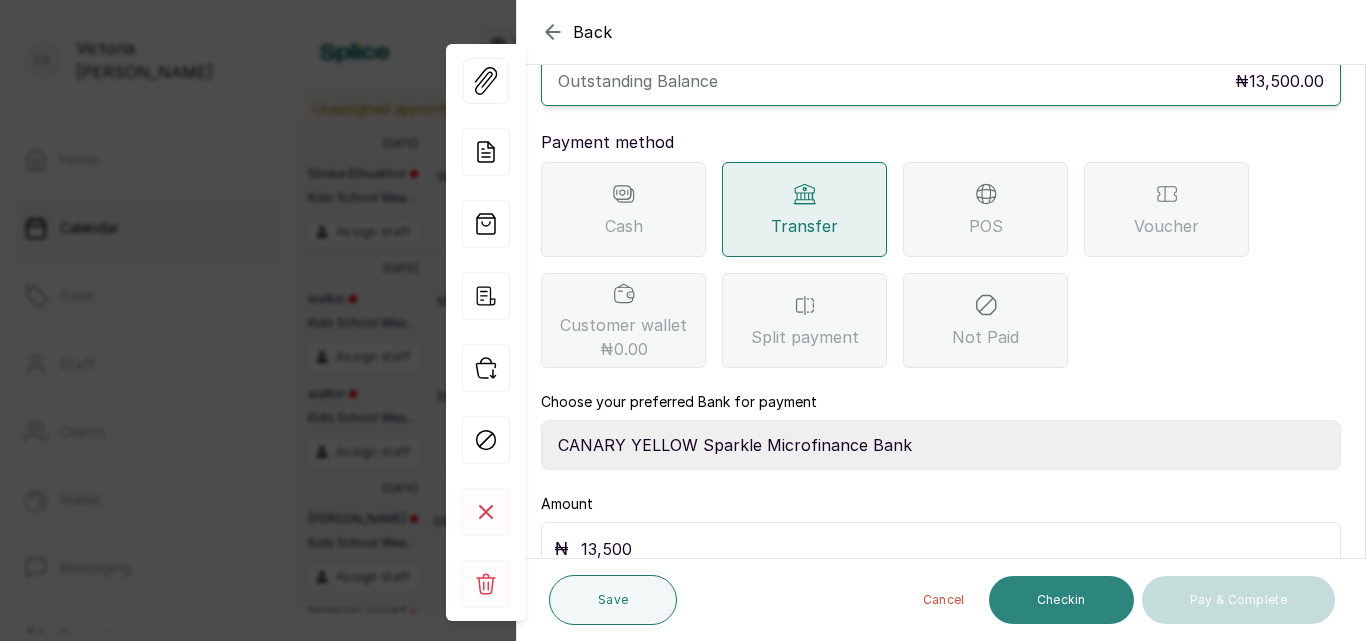 click on "Checkin" at bounding box center [1061, 600] 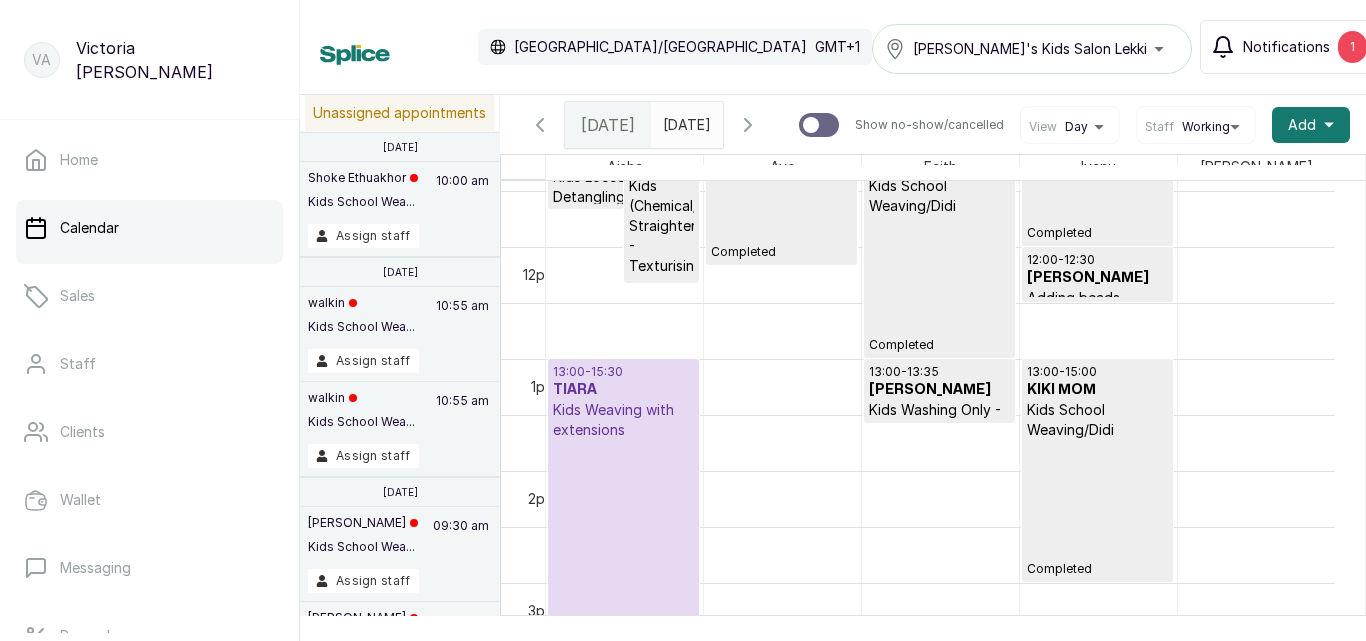 click on "13:00  -  15:30 TIARA   Kids Weaving with extensions Checked In" at bounding box center (623, 498) 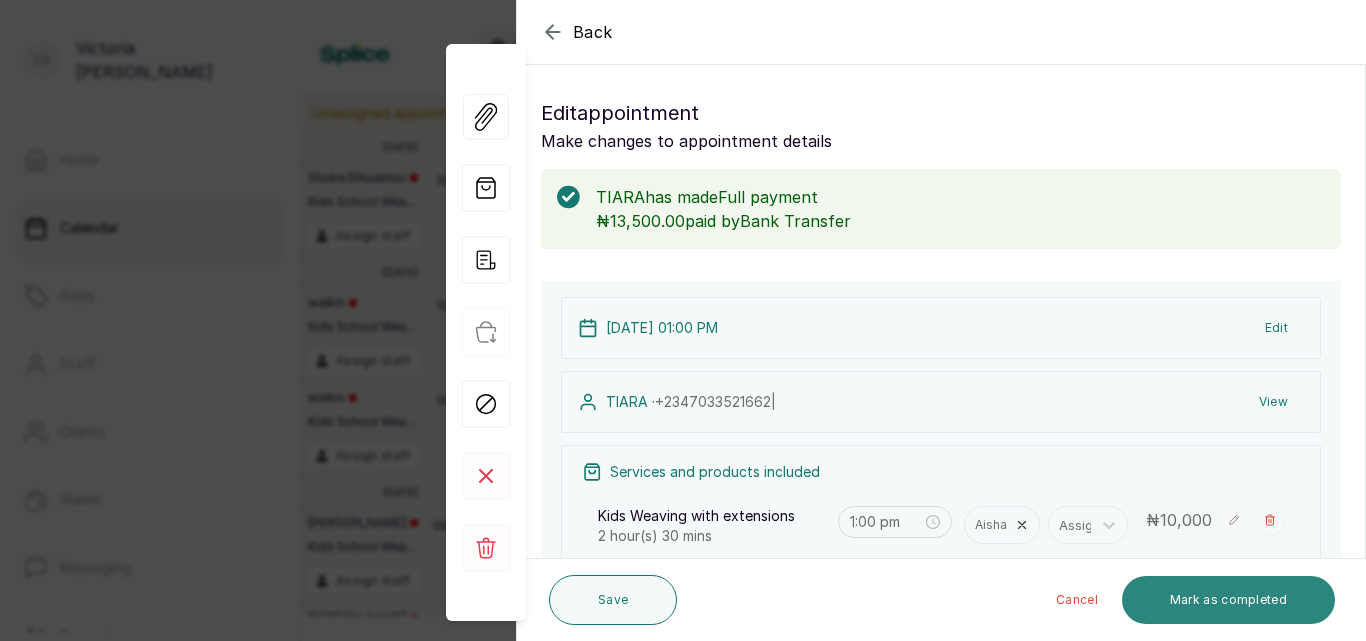 click on "Mark as completed" at bounding box center [1228, 600] 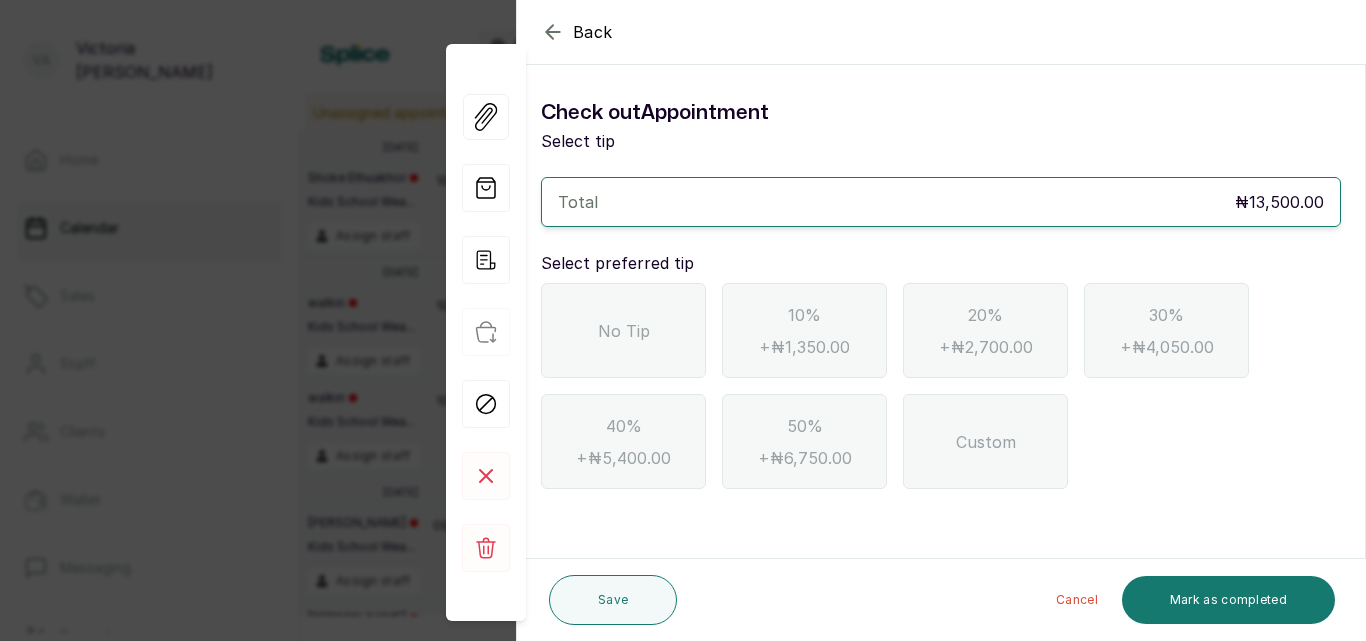 click on "No Tip" at bounding box center (623, 330) 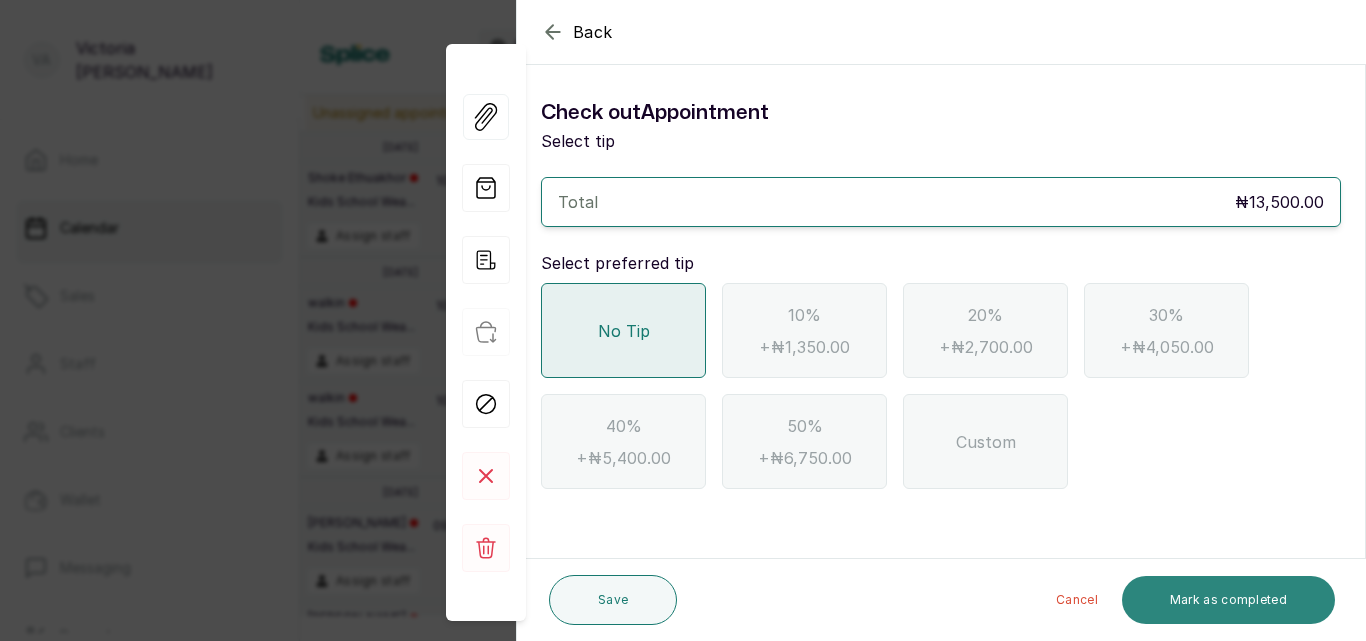 click on "Mark as completed" at bounding box center [1228, 600] 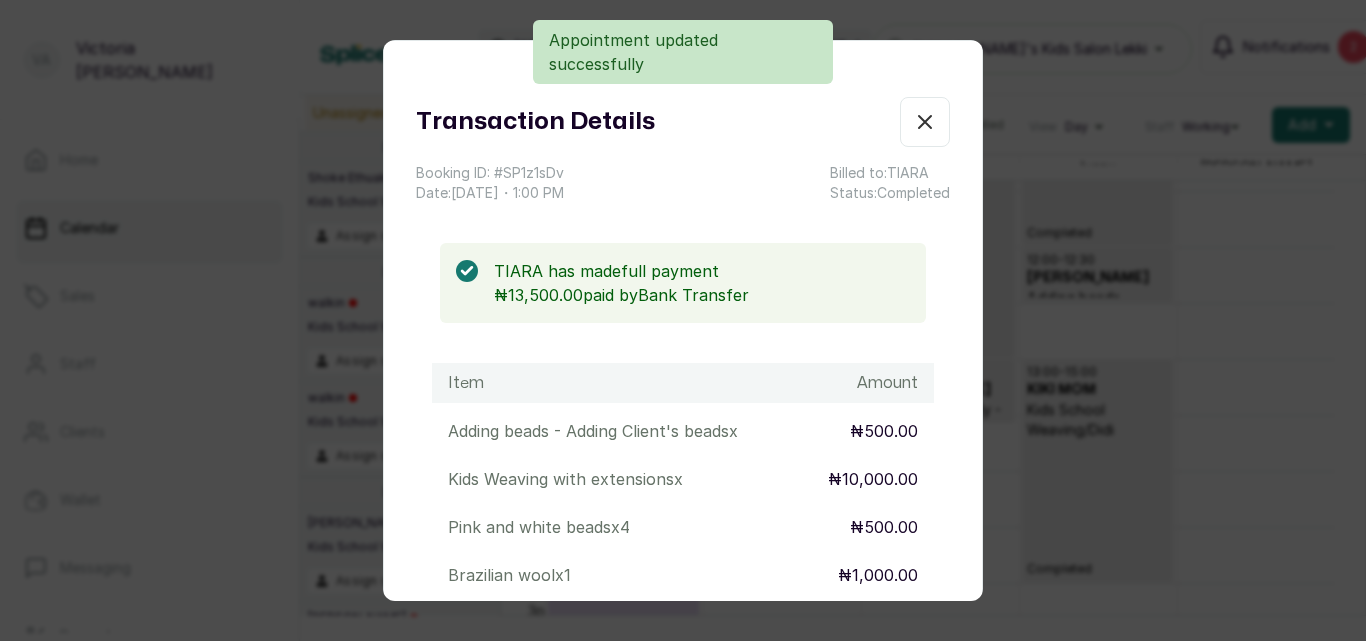 click 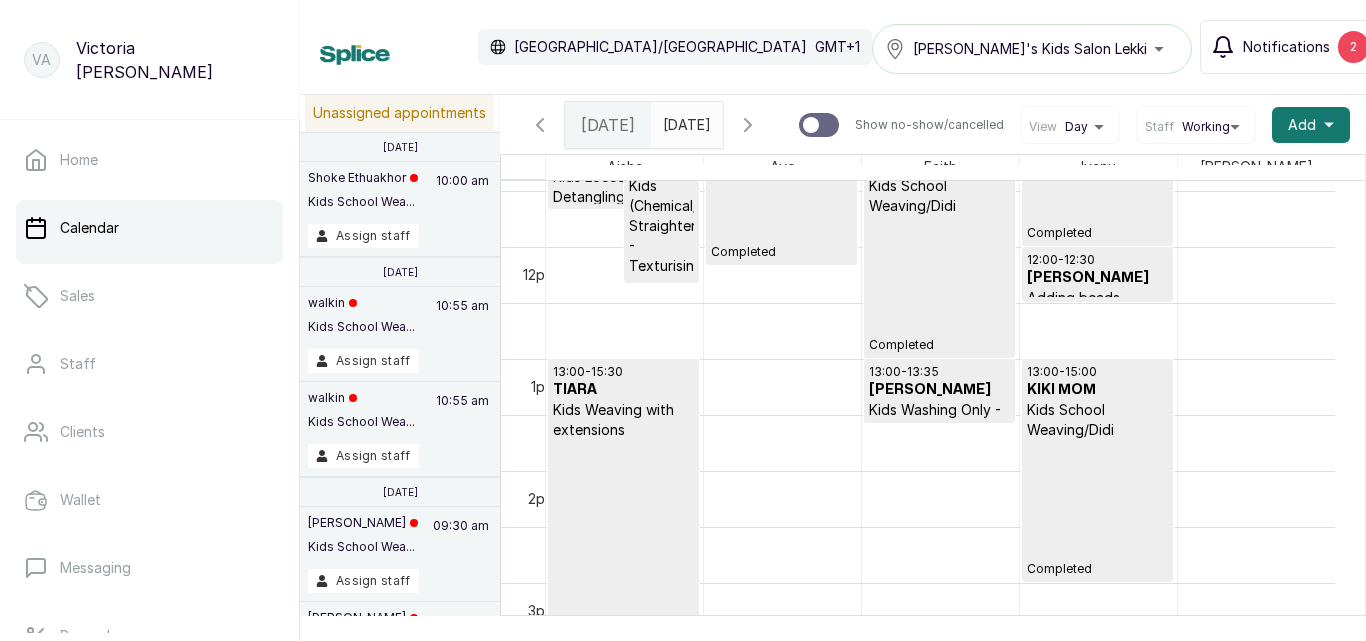 click on "2" at bounding box center (1353, 47) 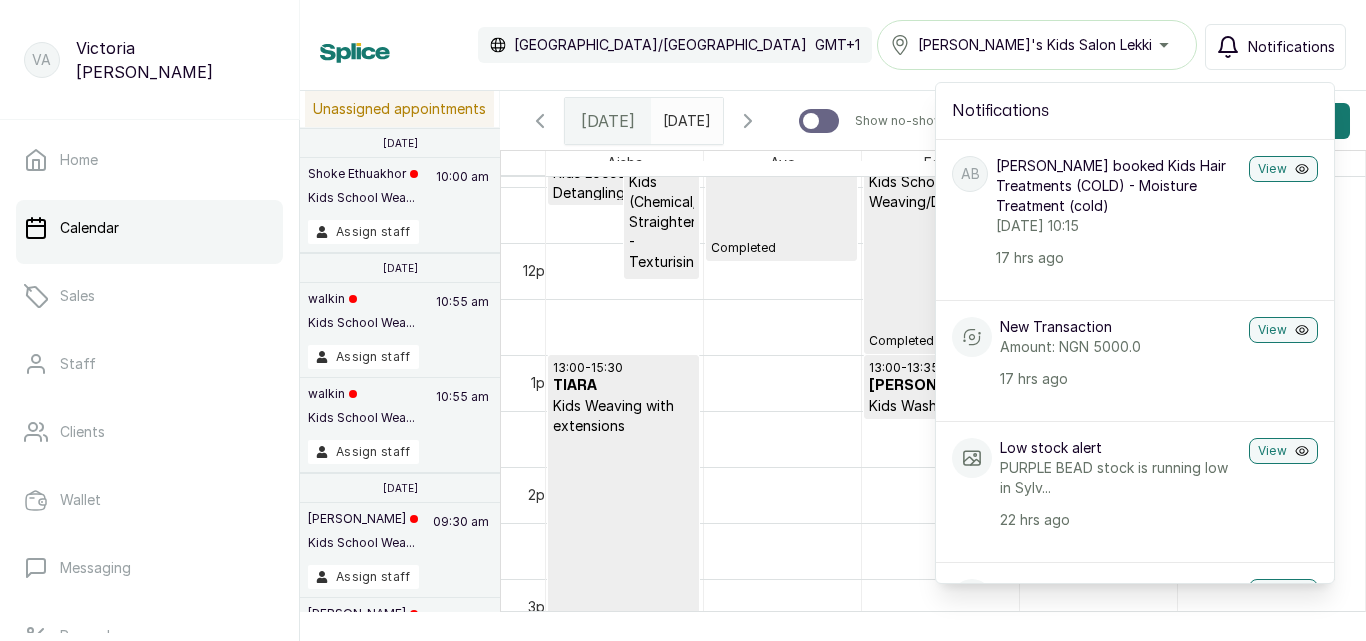 click on "Notifications" at bounding box center (1291, 47) 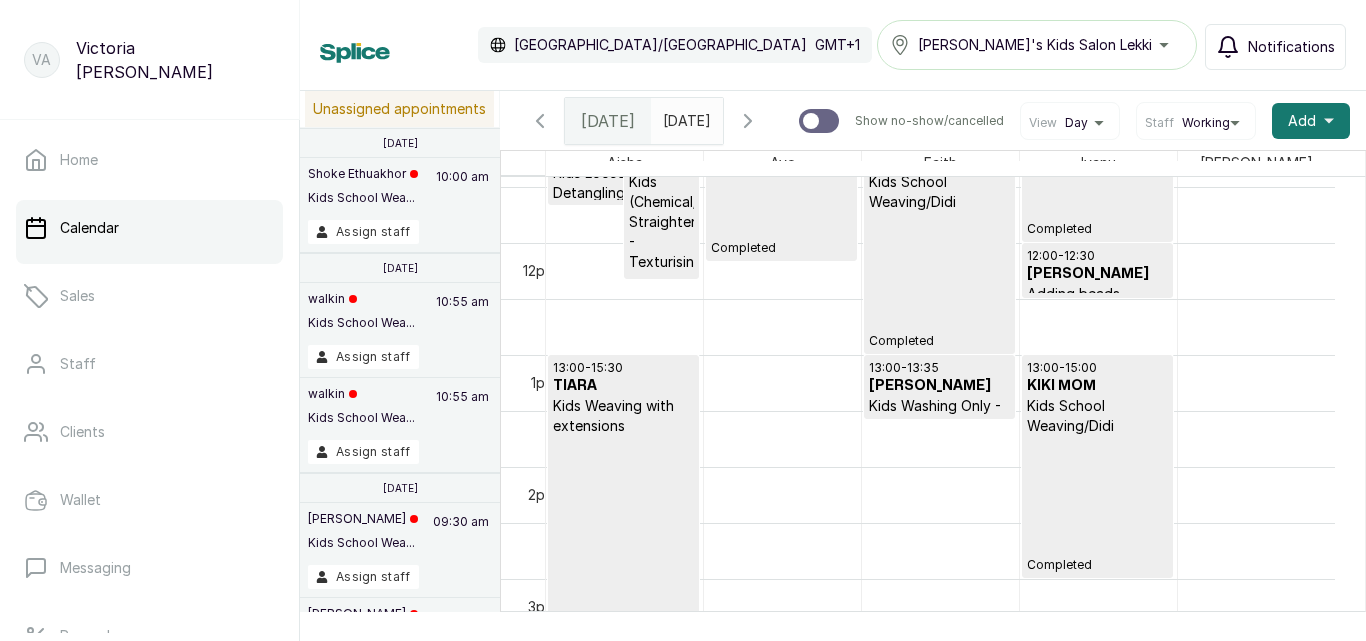 scroll, scrollTop: 1446, scrollLeft: 0, axis: vertical 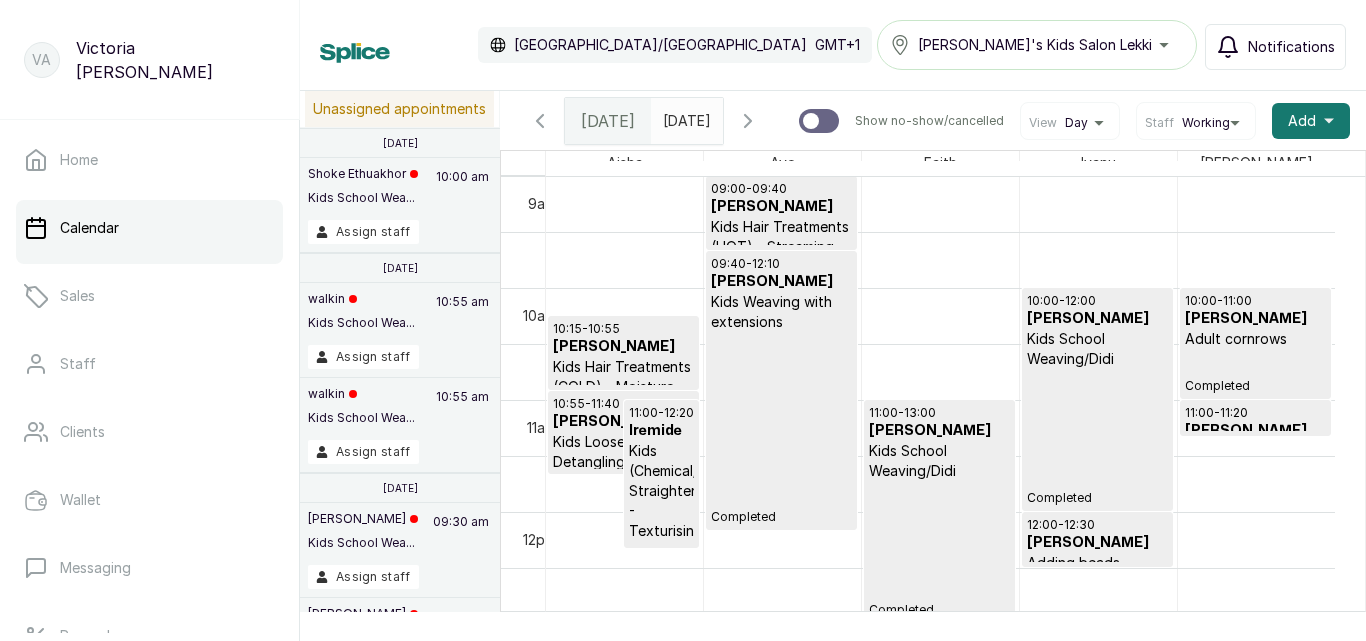 click on "[PERSON_NAME]" at bounding box center [623, 347] 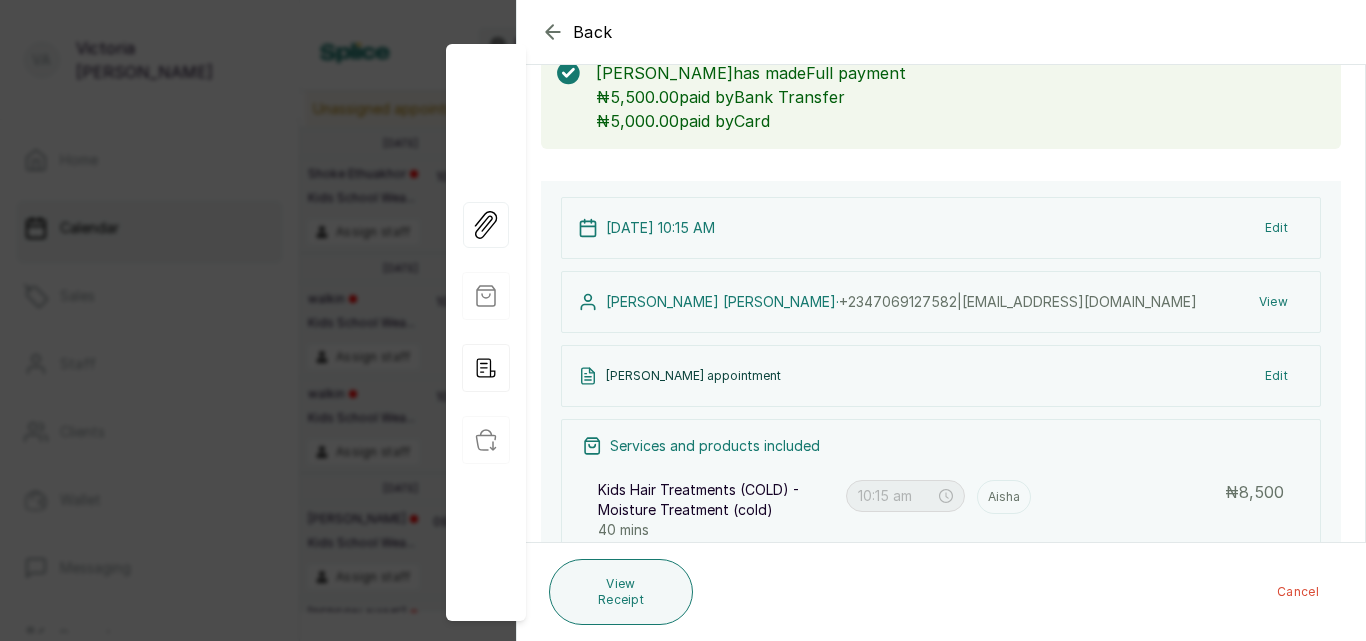 scroll, scrollTop: 0, scrollLeft: 0, axis: both 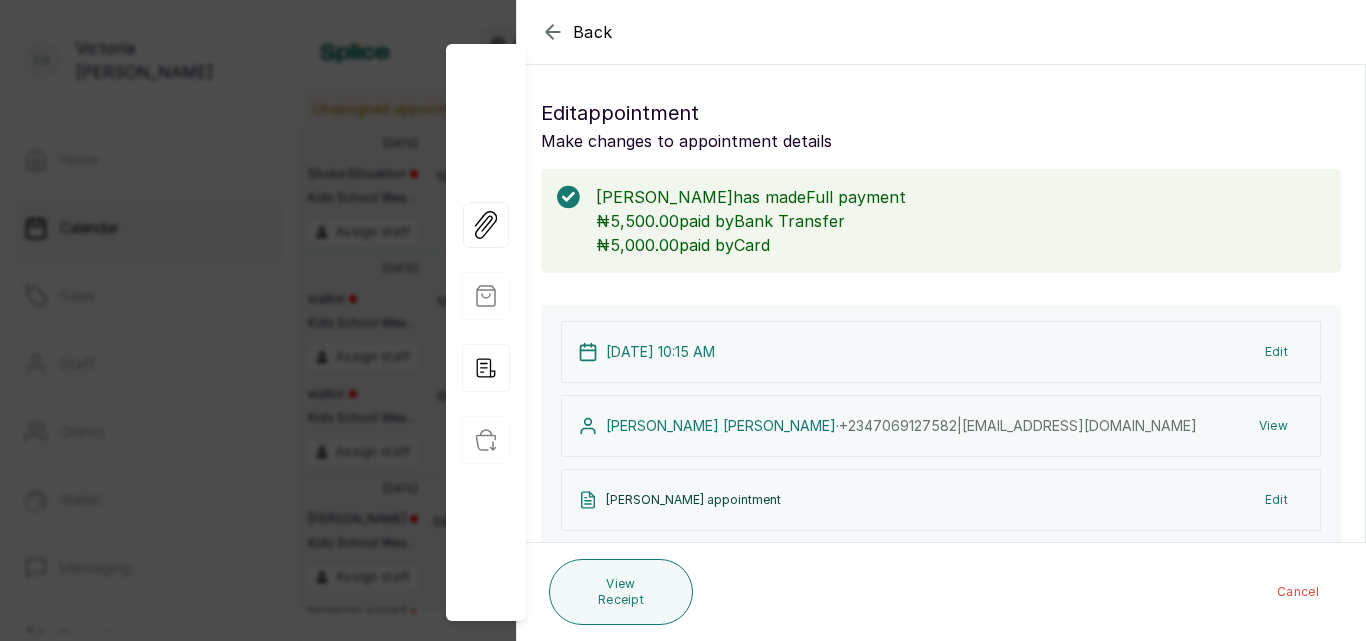 click 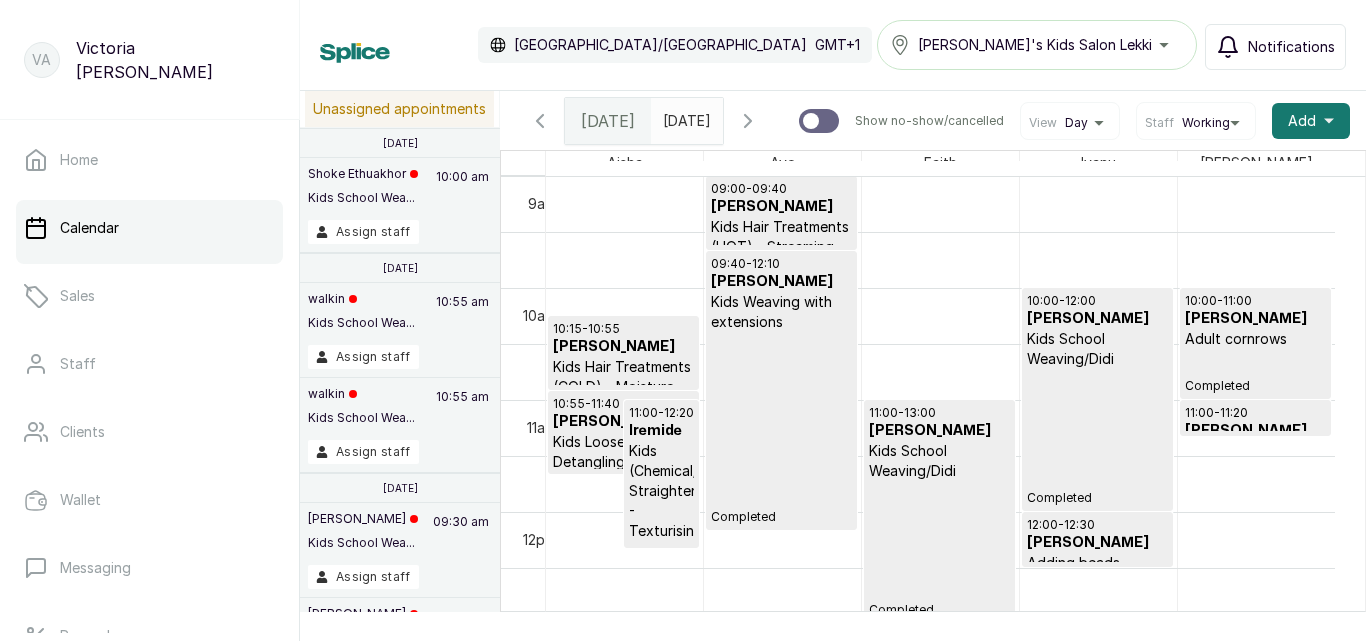 click on "Iremide" at bounding box center (662, 431) 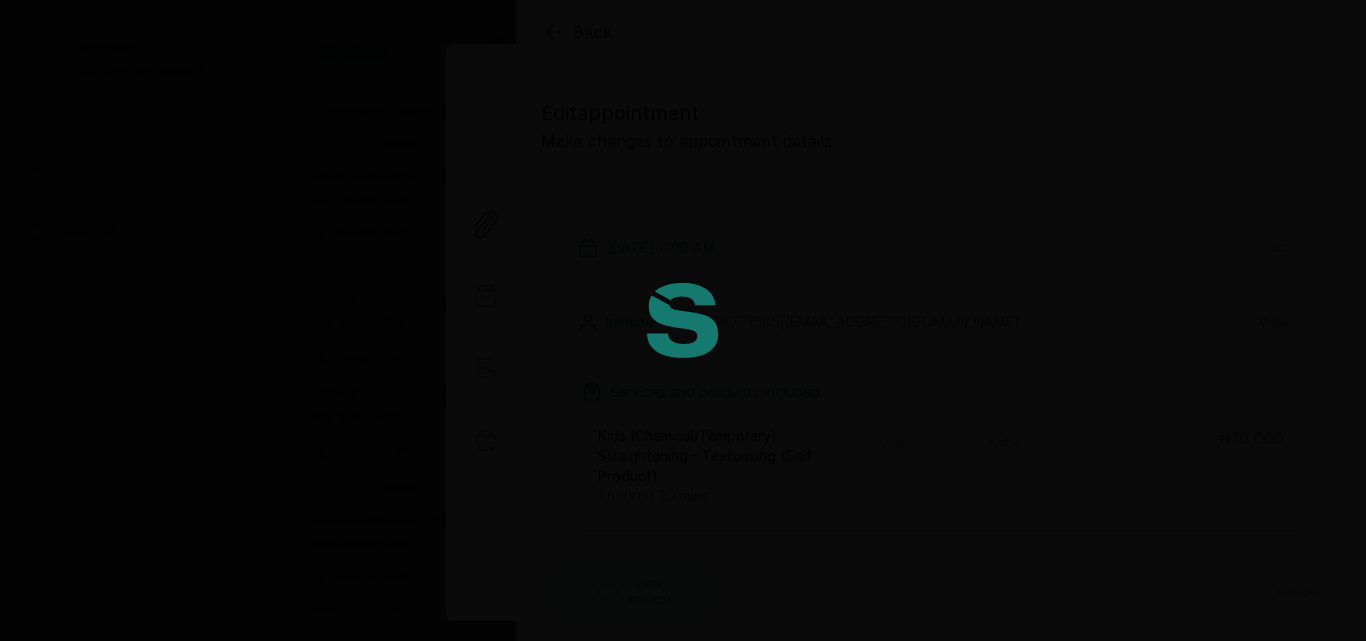 type on "11:00 am" 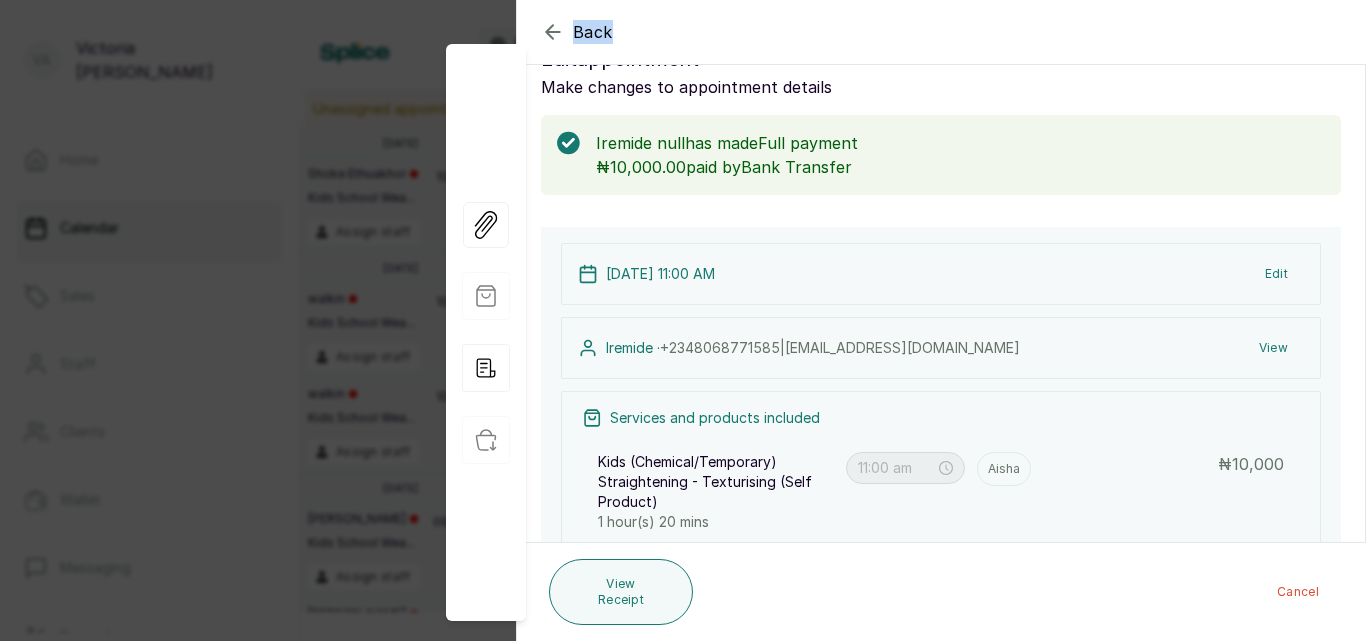 scroll, scrollTop: 0, scrollLeft: 0, axis: both 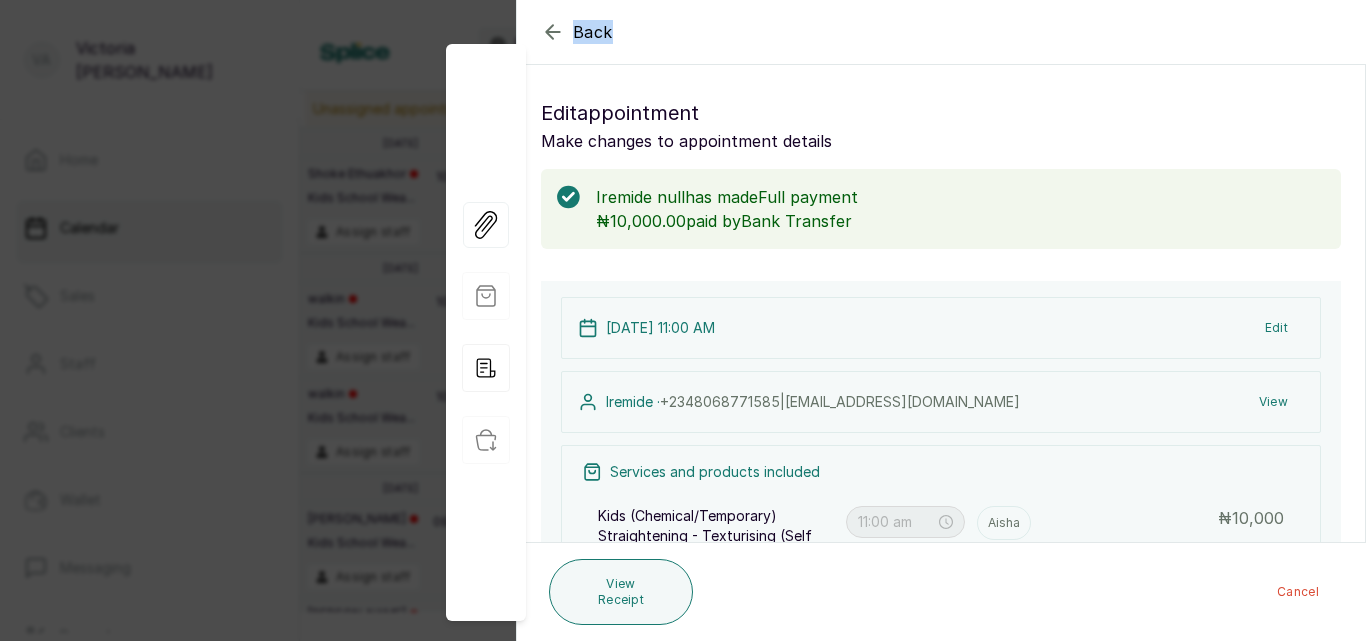 click 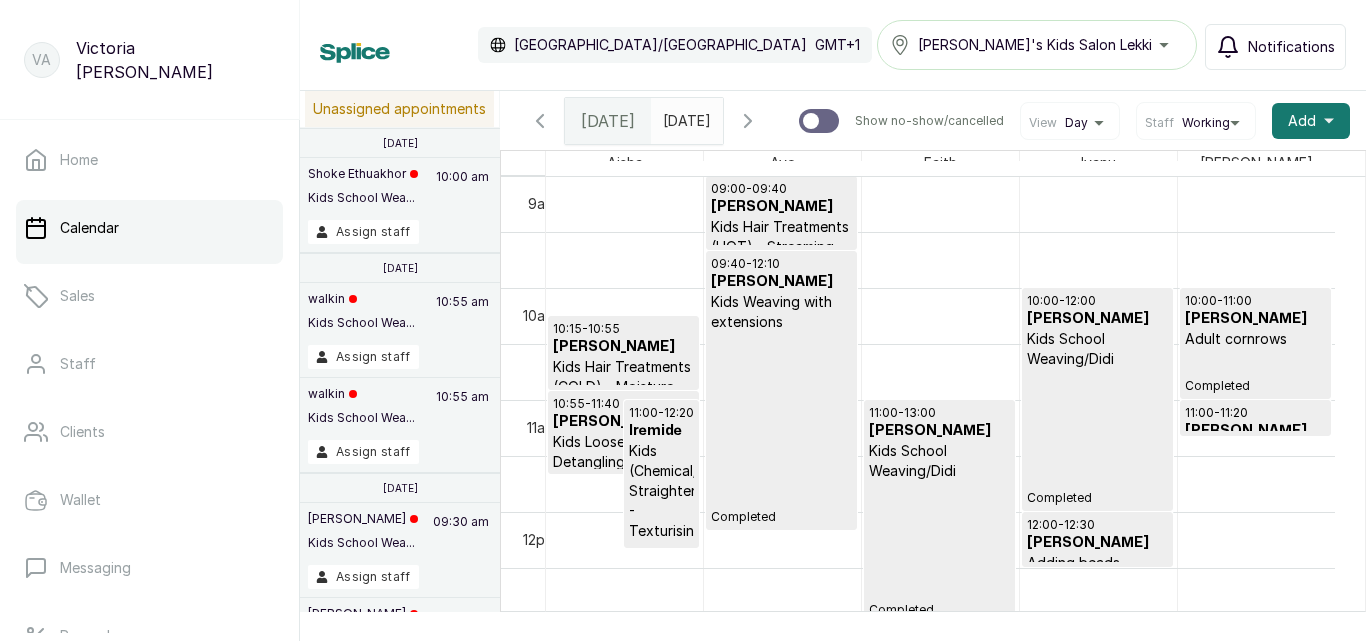 click on "Kids Hair Treatments (HOT) - Streaming with self products (hot)" at bounding box center [781, 257] 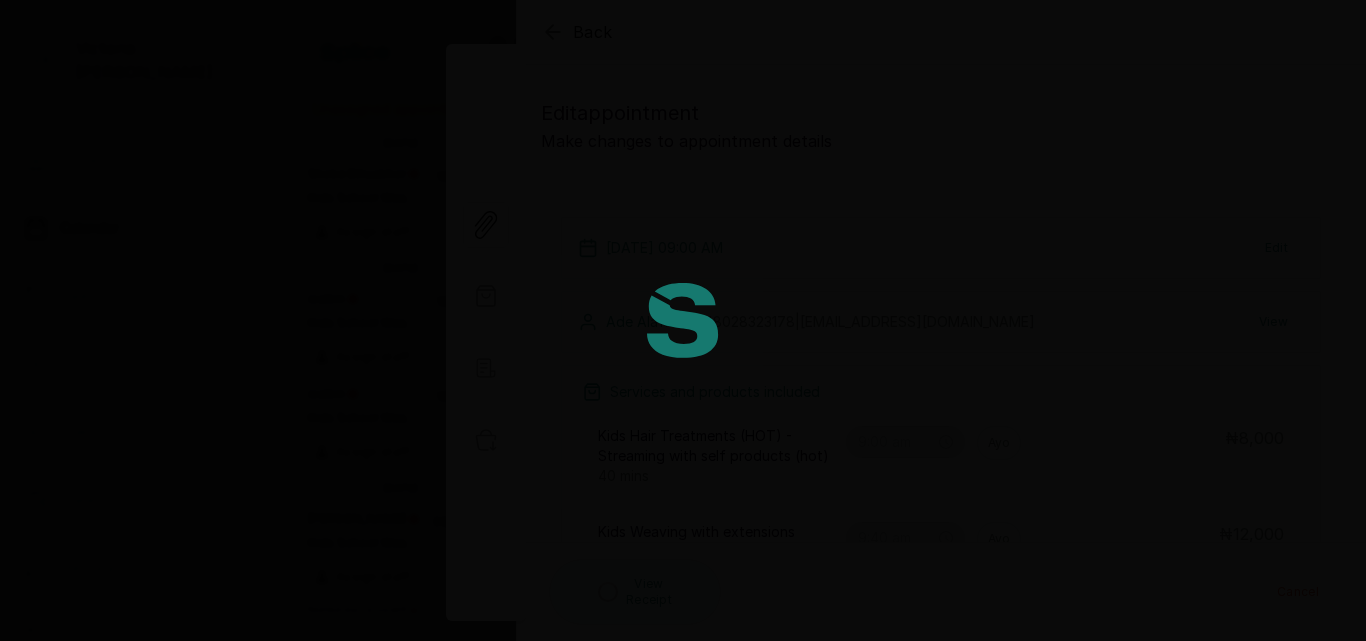 type on "9:00 am" 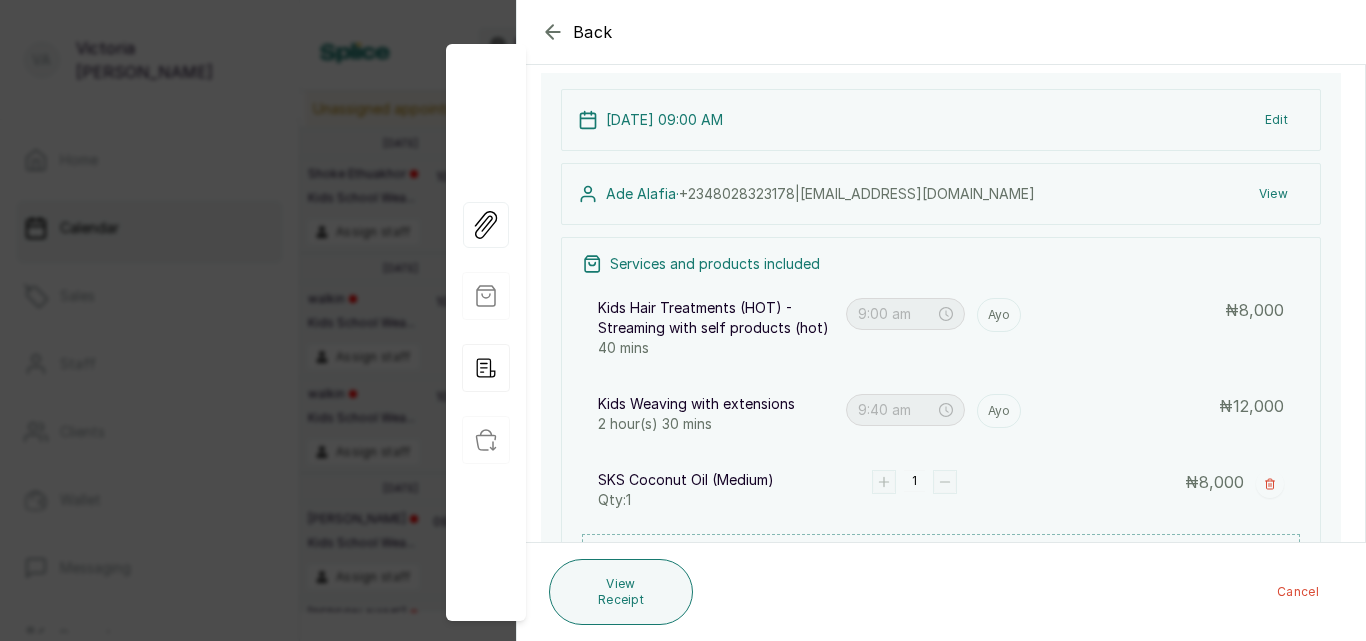scroll, scrollTop: 163, scrollLeft: 0, axis: vertical 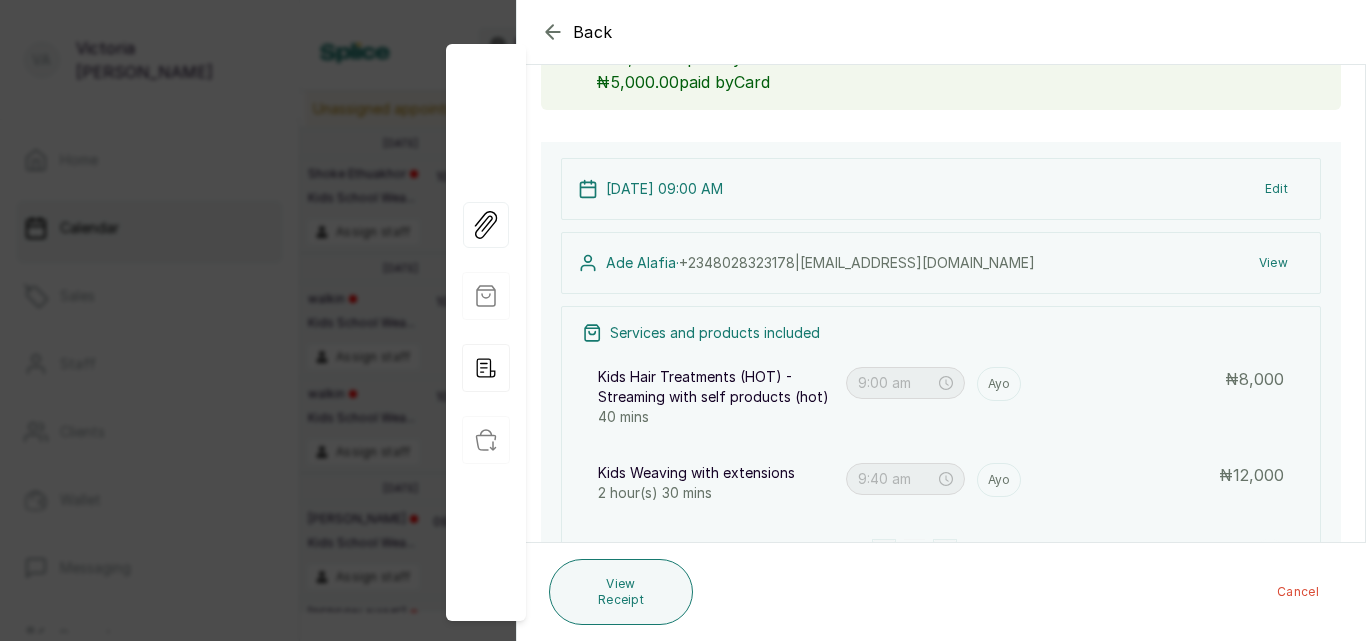 click 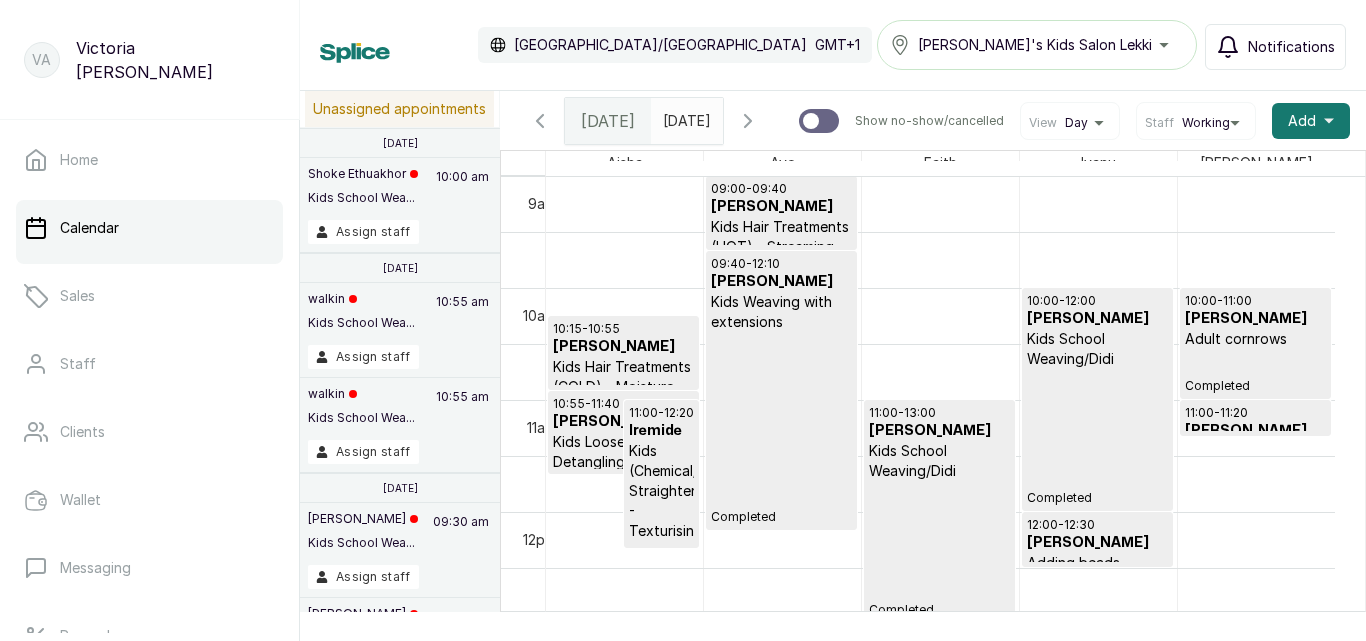 click on "11:00  -  13:00 [PERSON_NAME] Kids School Weaving/Didi Completed" at bounding box center (939, 511) 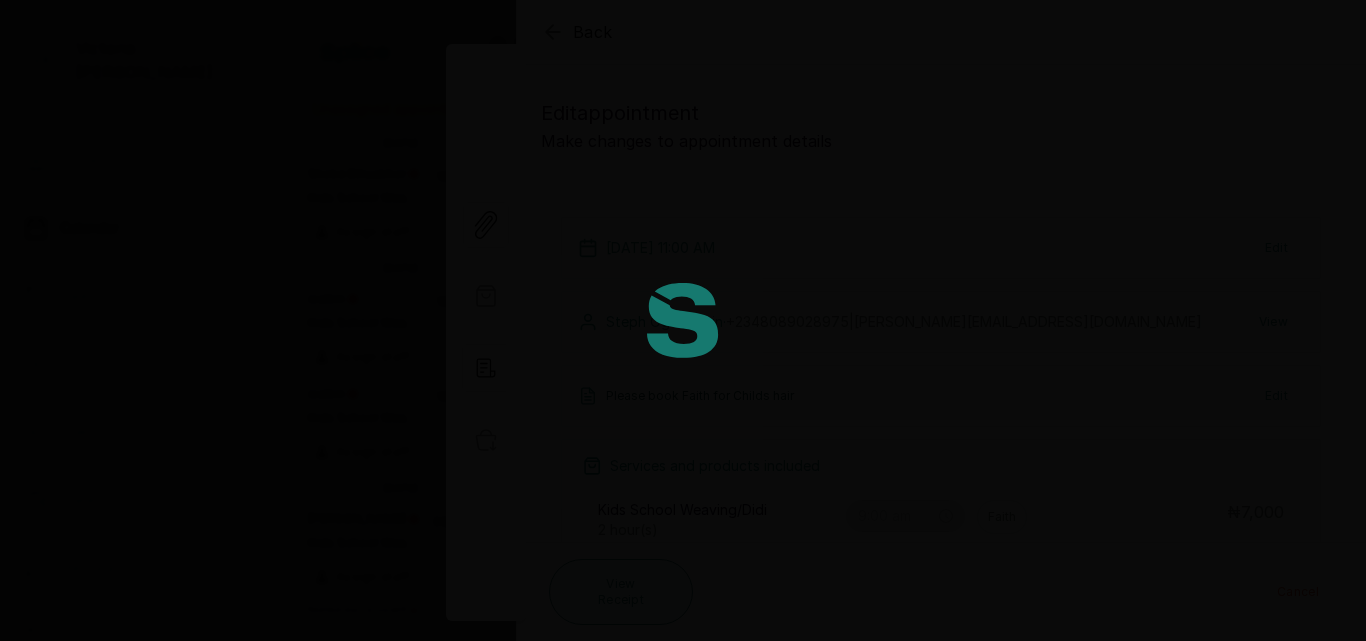 type on "11:00 am" 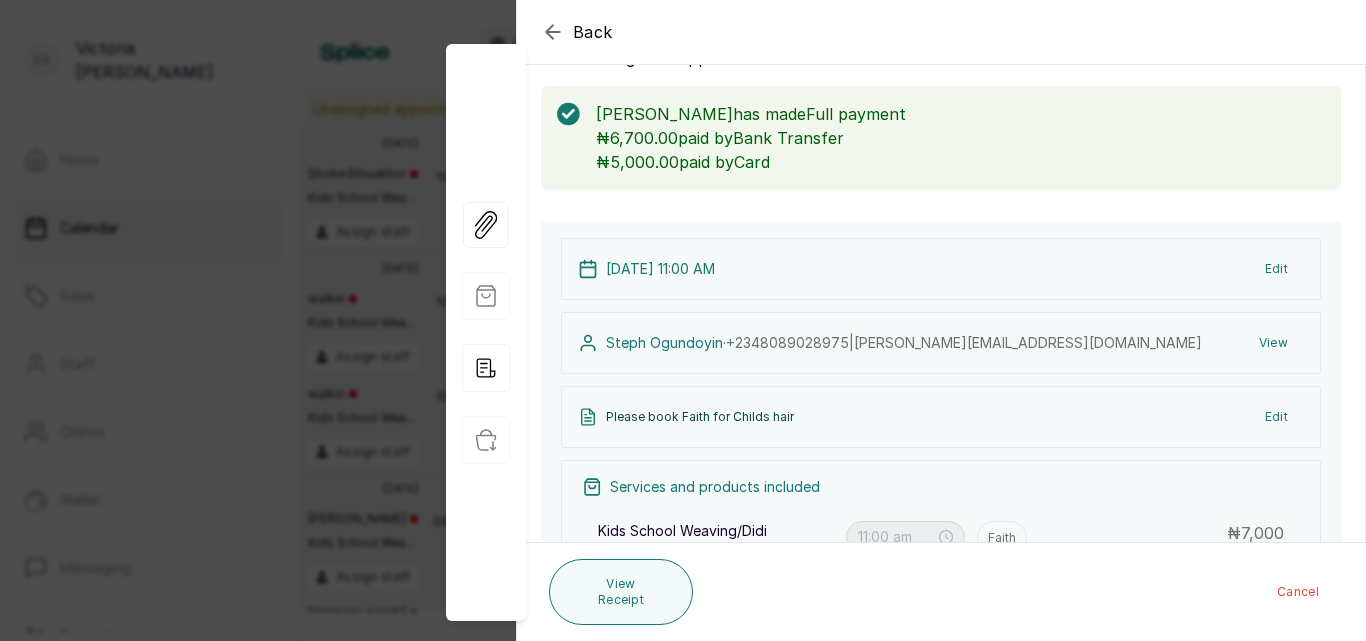 scroll, scrollTop: 58, scrollLeft: 0, axis: vertical 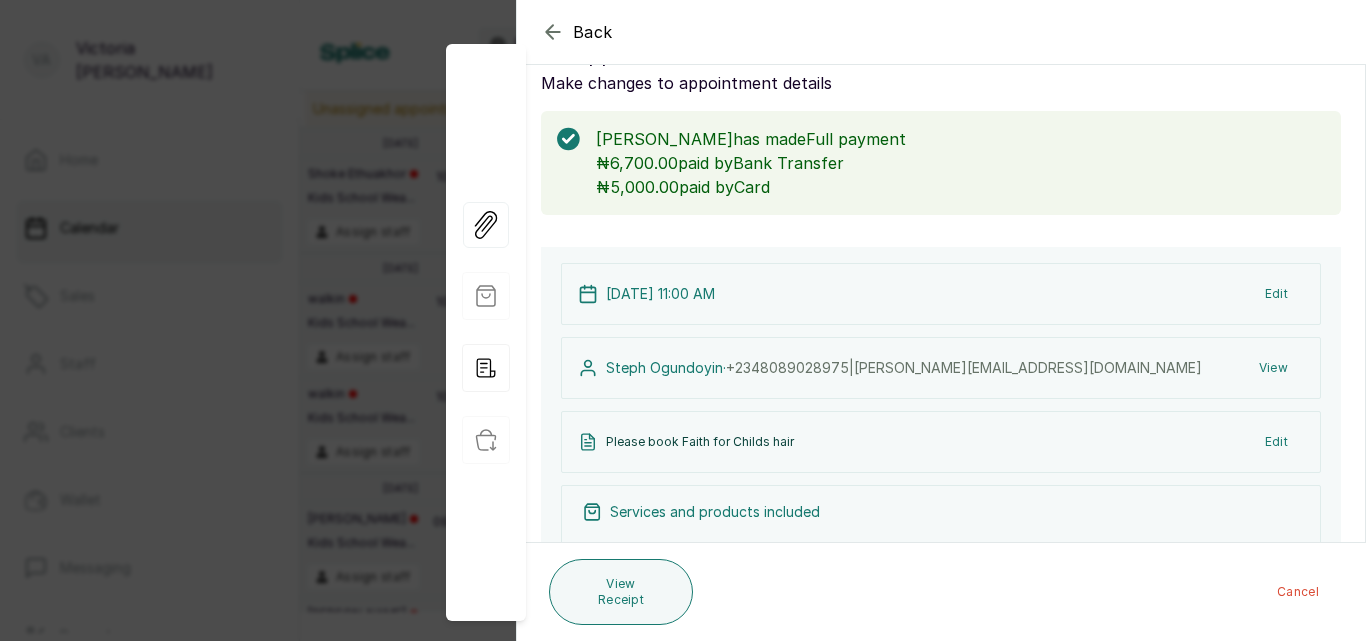 click 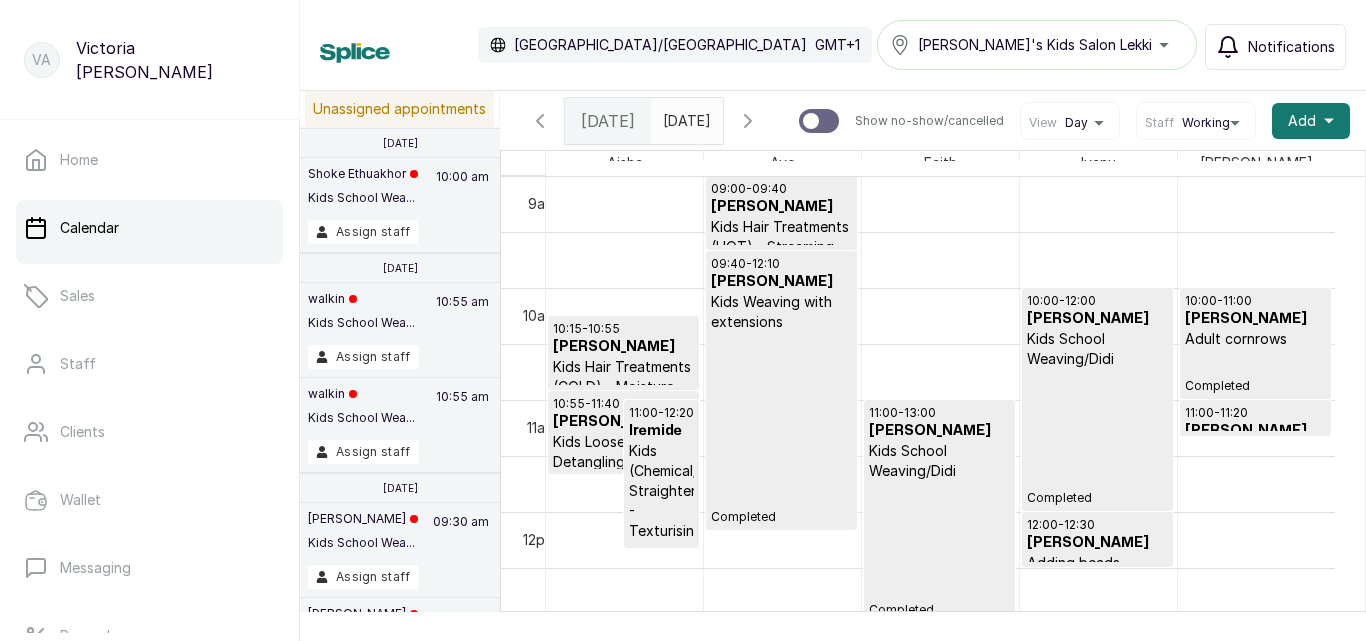 click on "10:00  -  12:00 [PERSON_NAME]   Kids School Weaving/Didi Completed" at bounding box center (1097, 399) 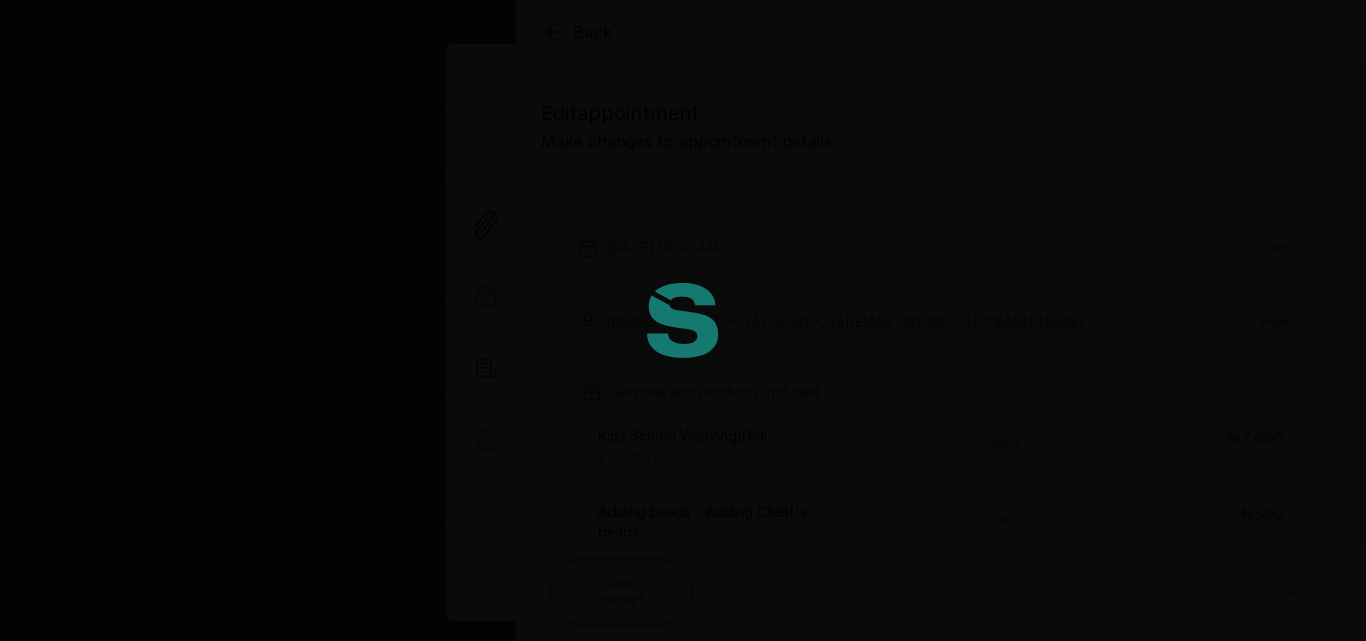 type on "10:00 am" 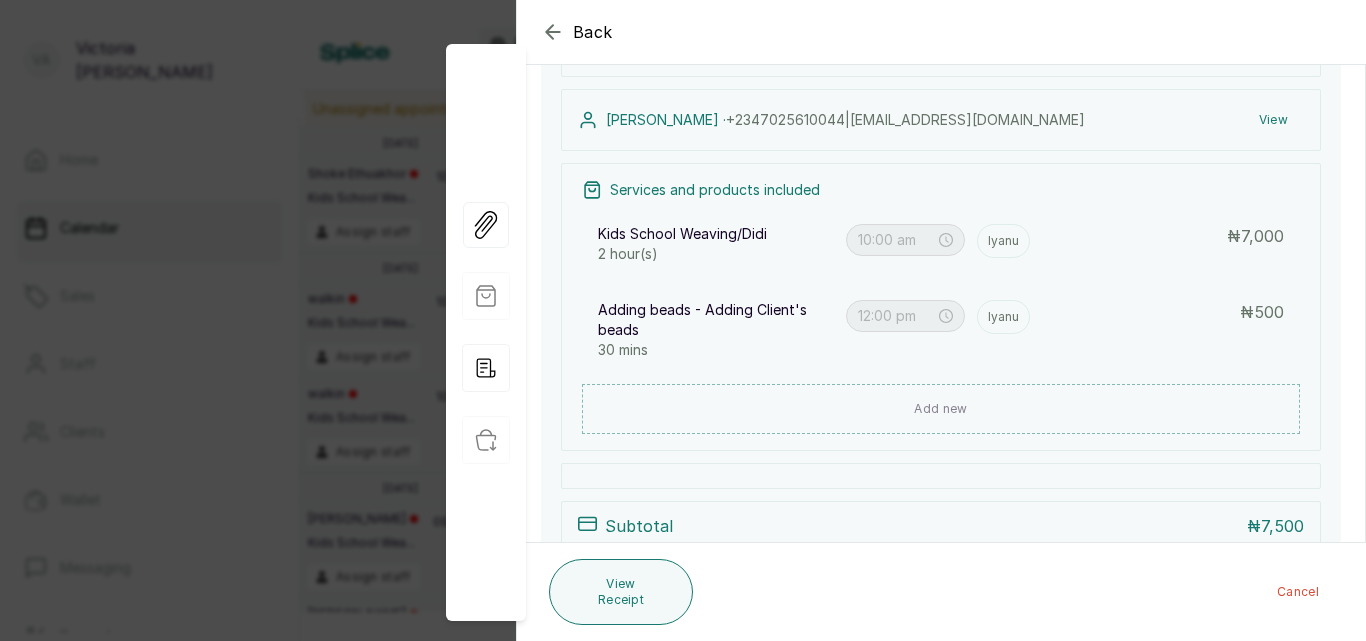 scroll, scrollTop: 0, scrollLeft: 0, axis: both 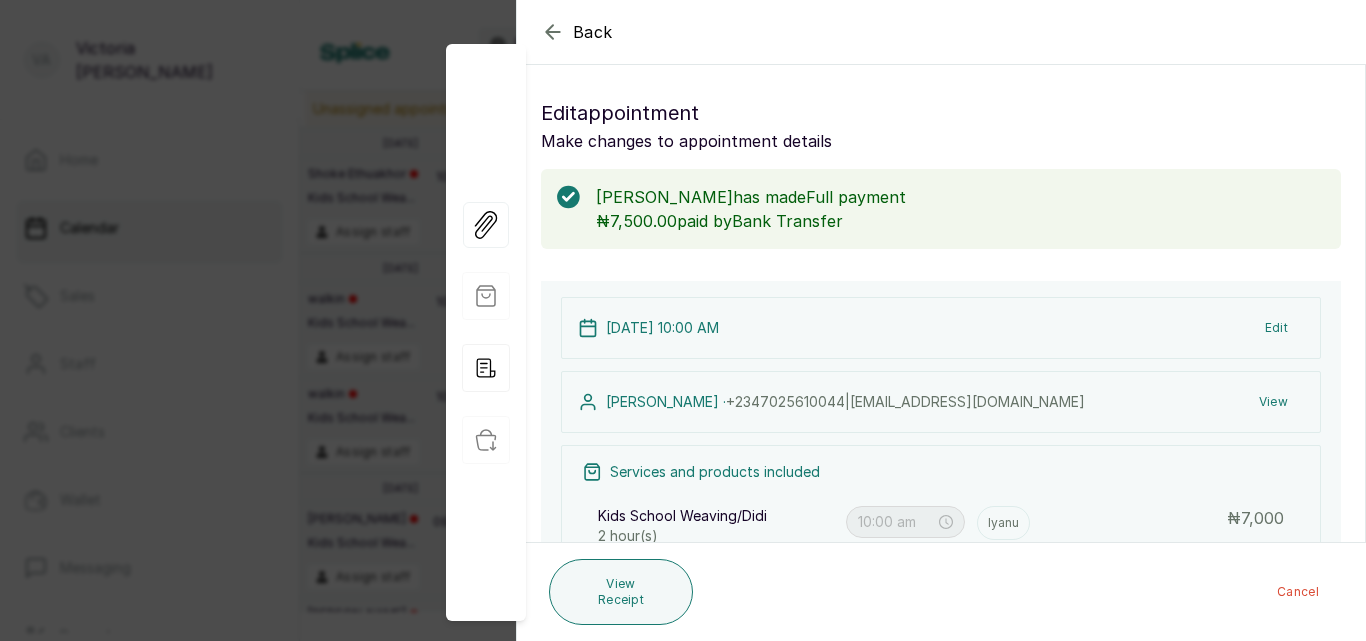 click 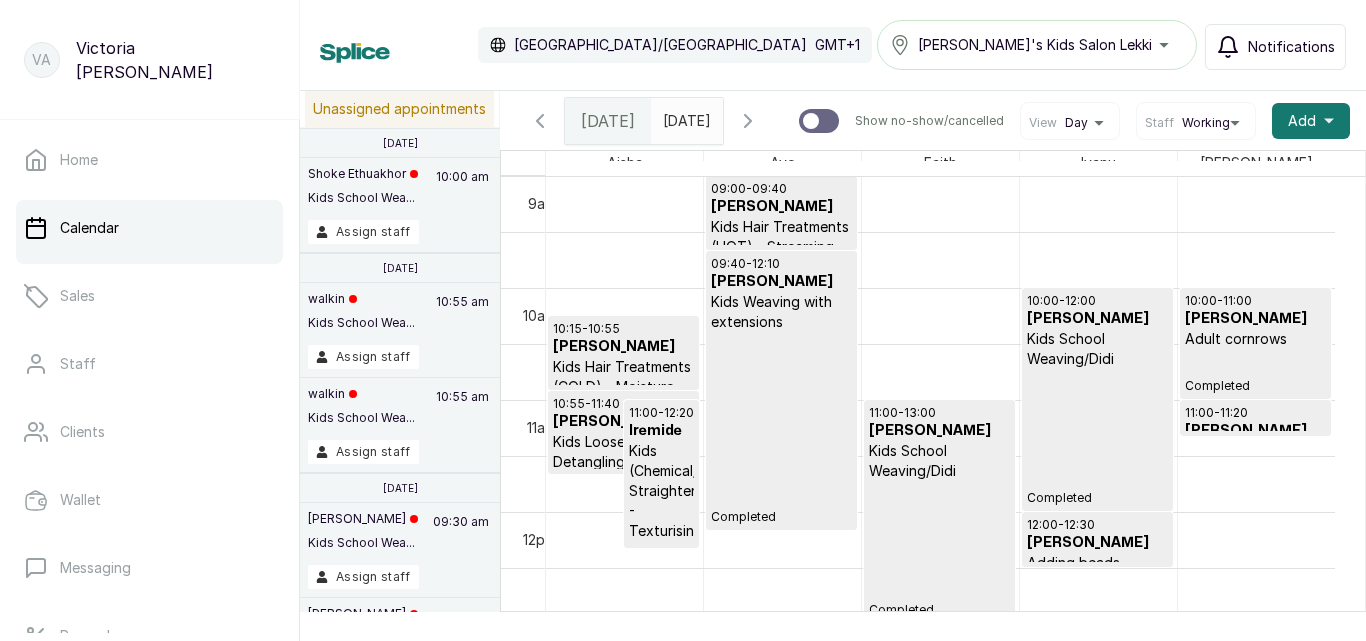 scroll, scrollTop: 1110, scrollLeft: 0, axis: vertical 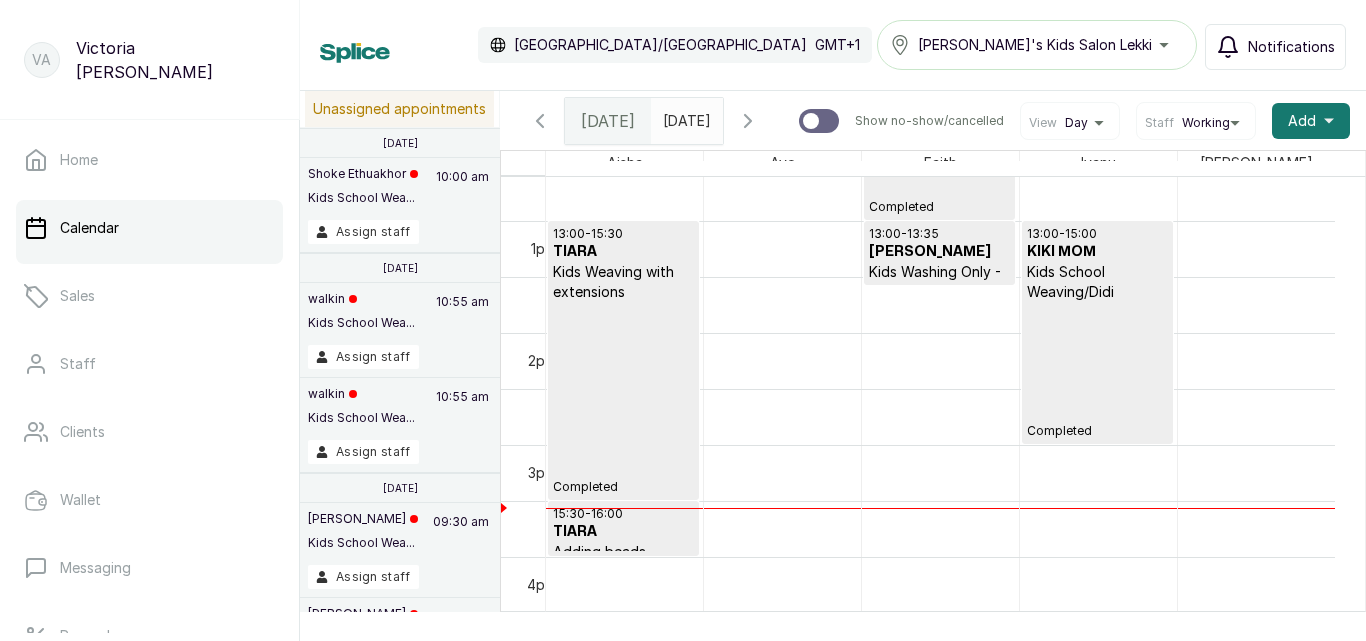 click on "13:00  -  15:00 KIKI MOM Kids School Weaving/Didi Completed" at bounding box center (1097, 332) 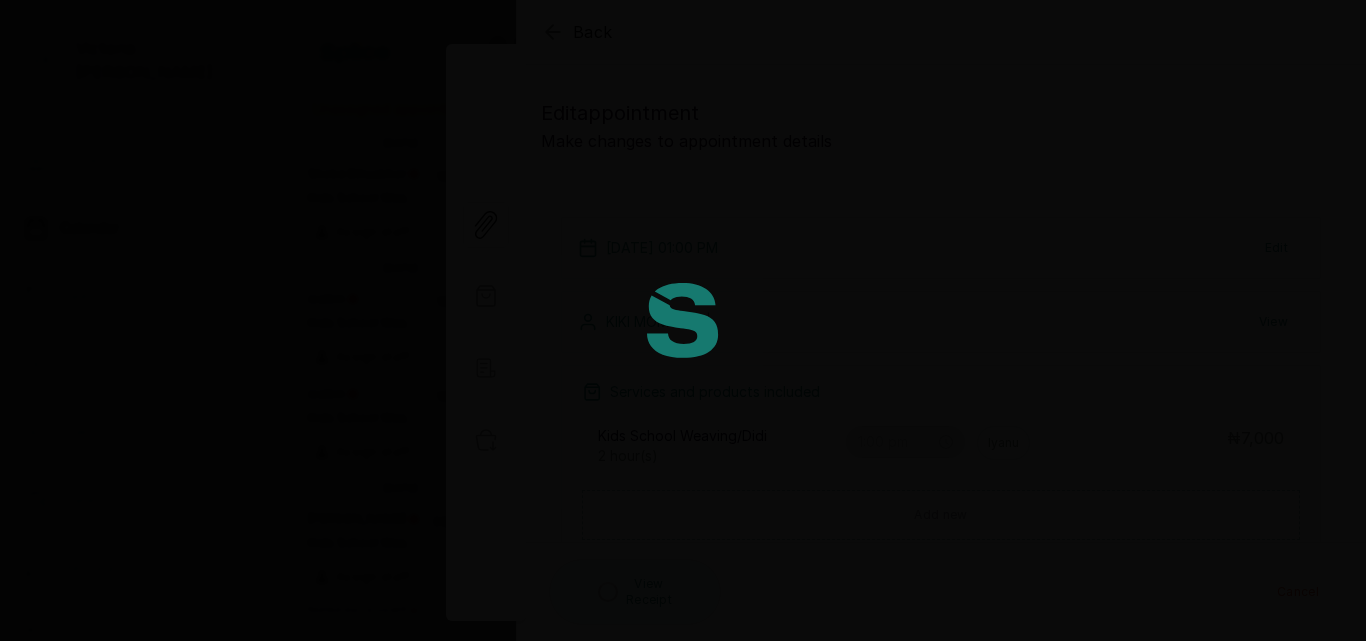 type on "1:00 pm" 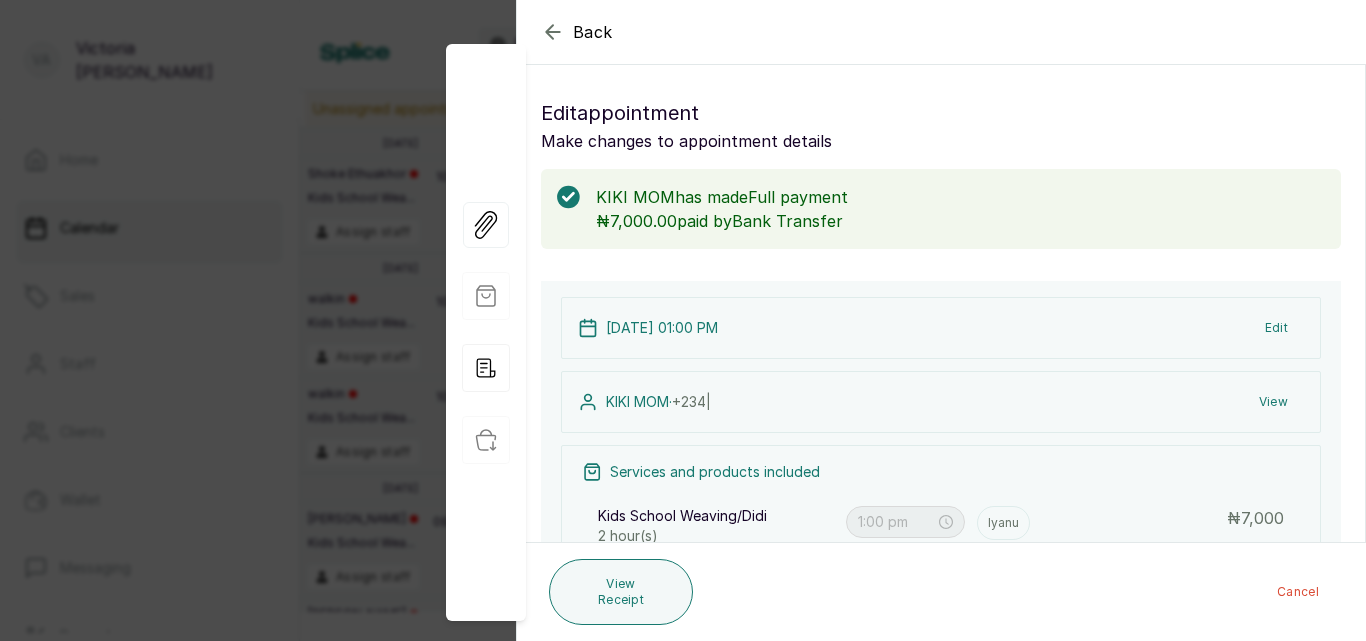 click 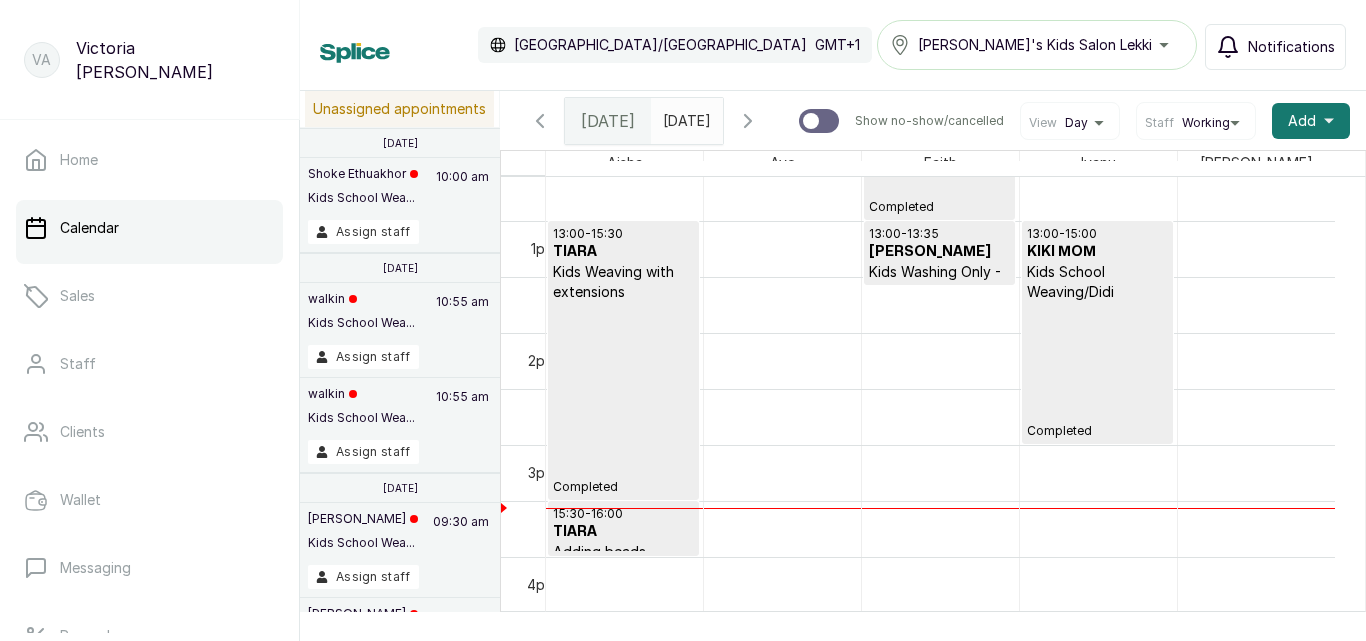 scroll, scrollTop: 1238, scrollLeft: 0, axis: vertical 